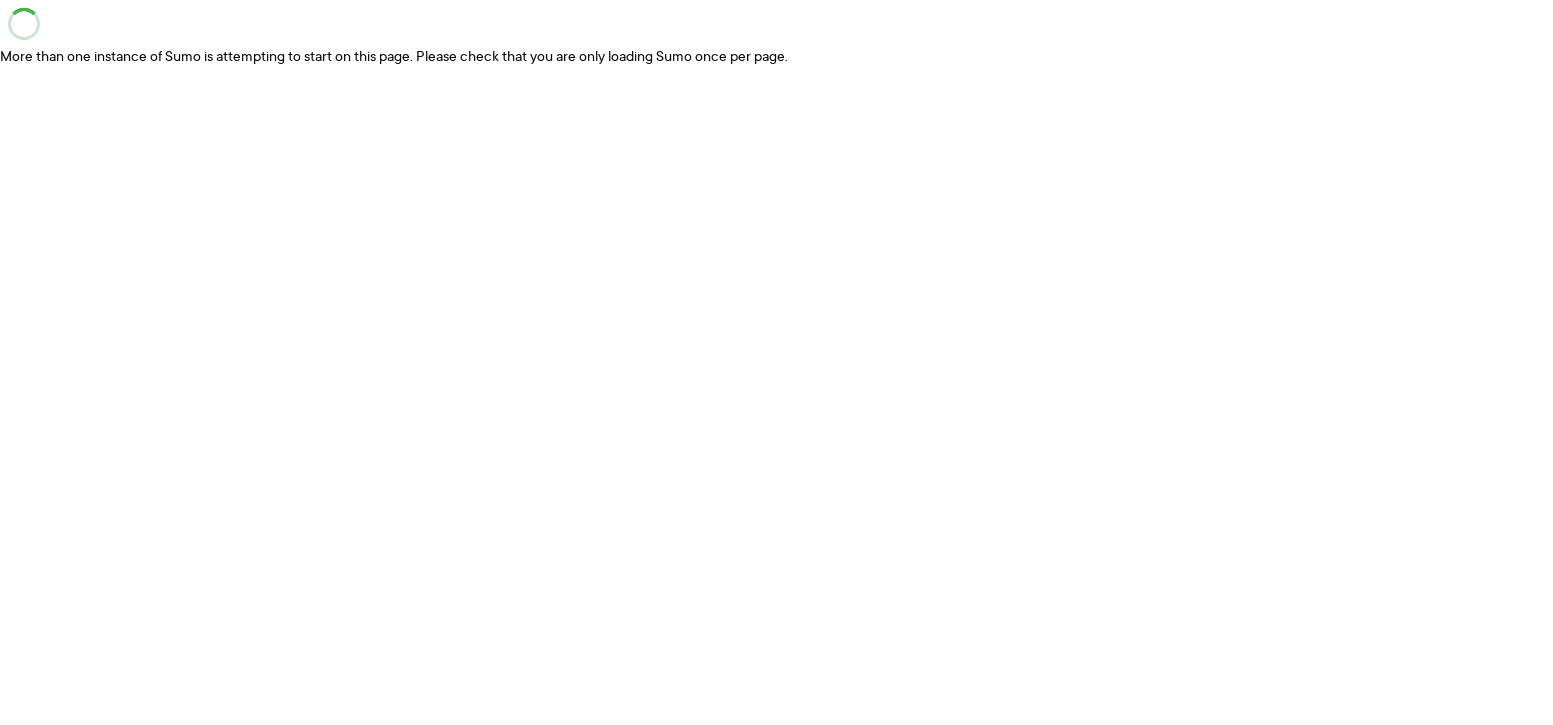 scroll, scrollTop: 0, scrollLeft: 0, axis: both 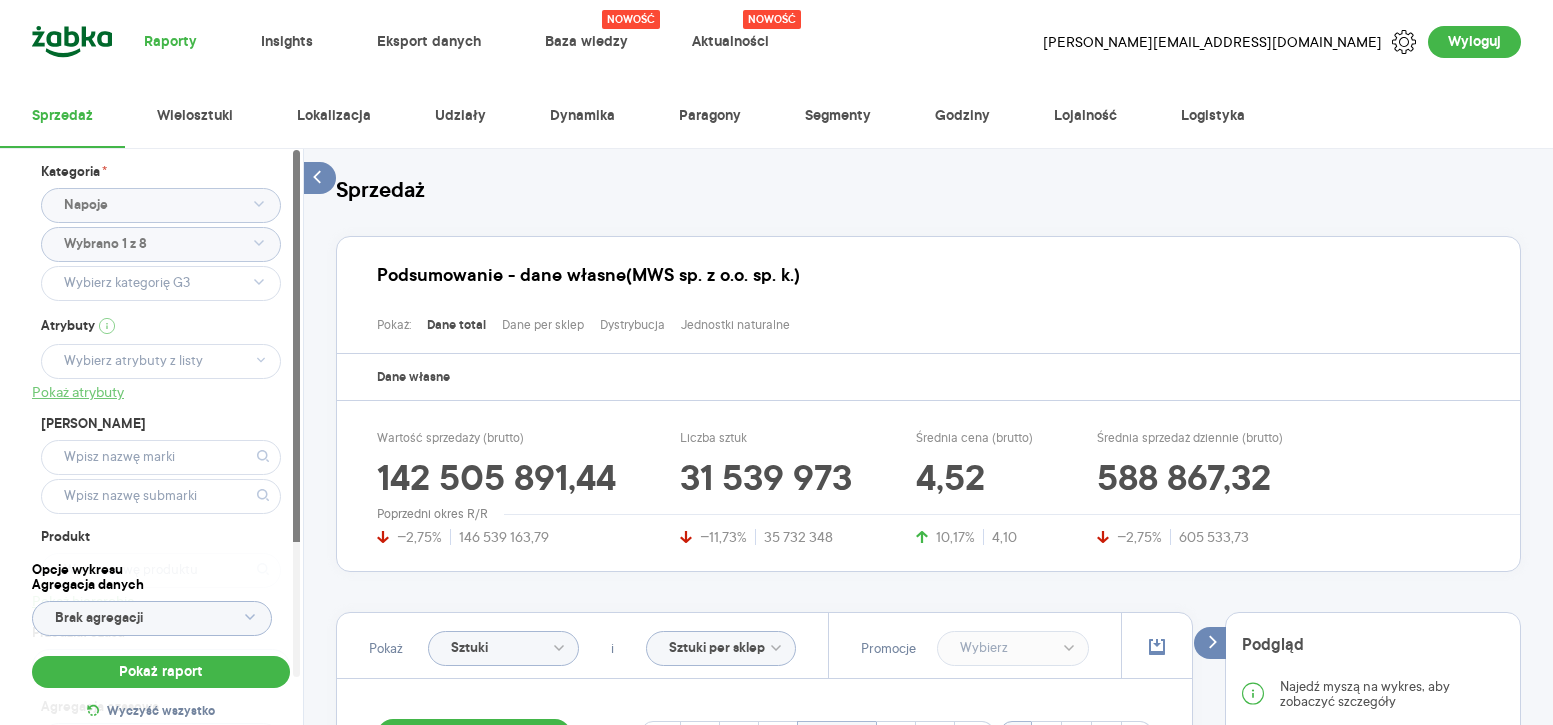 type 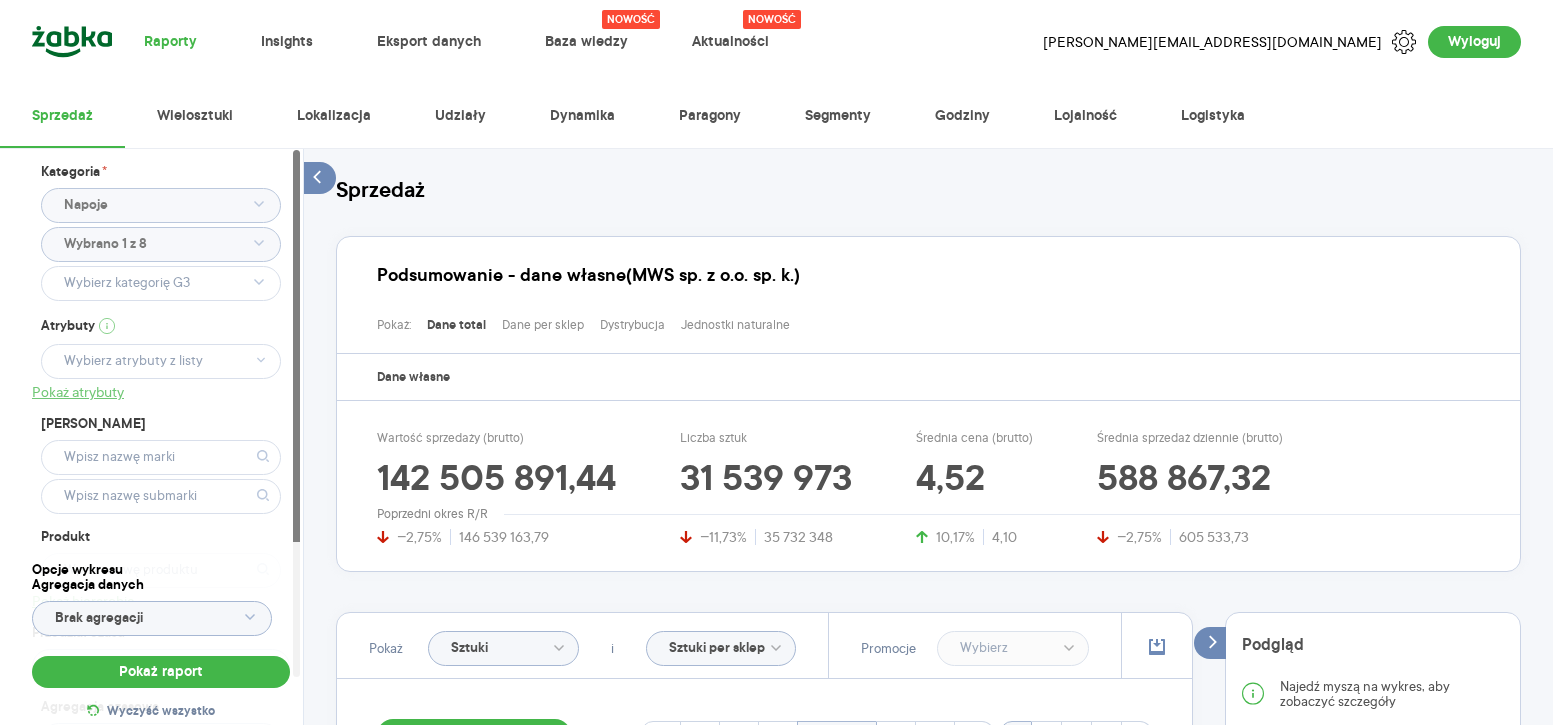 scroll, scrollTop: 0, scrollLeft: 0, axis: both 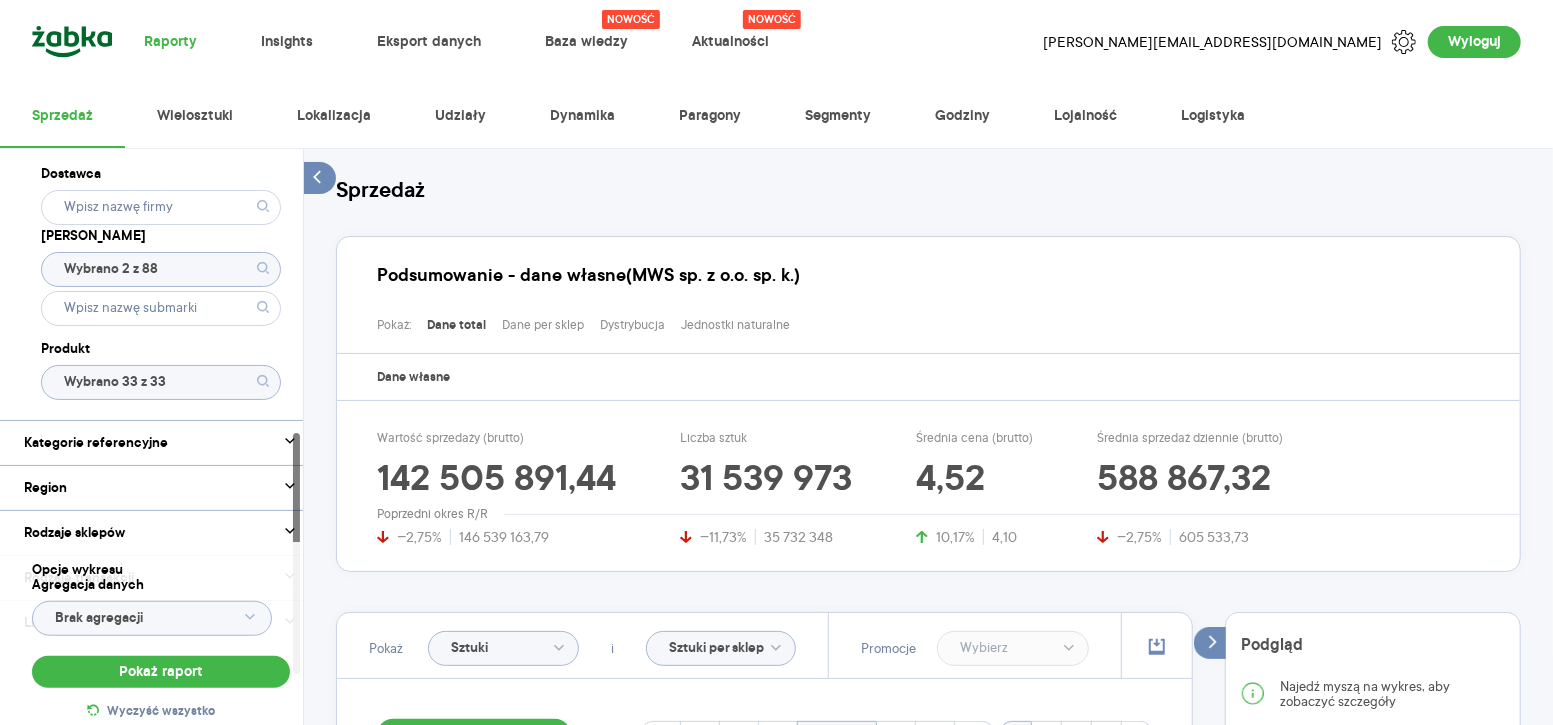 click on "Wybrano 33 z 33" 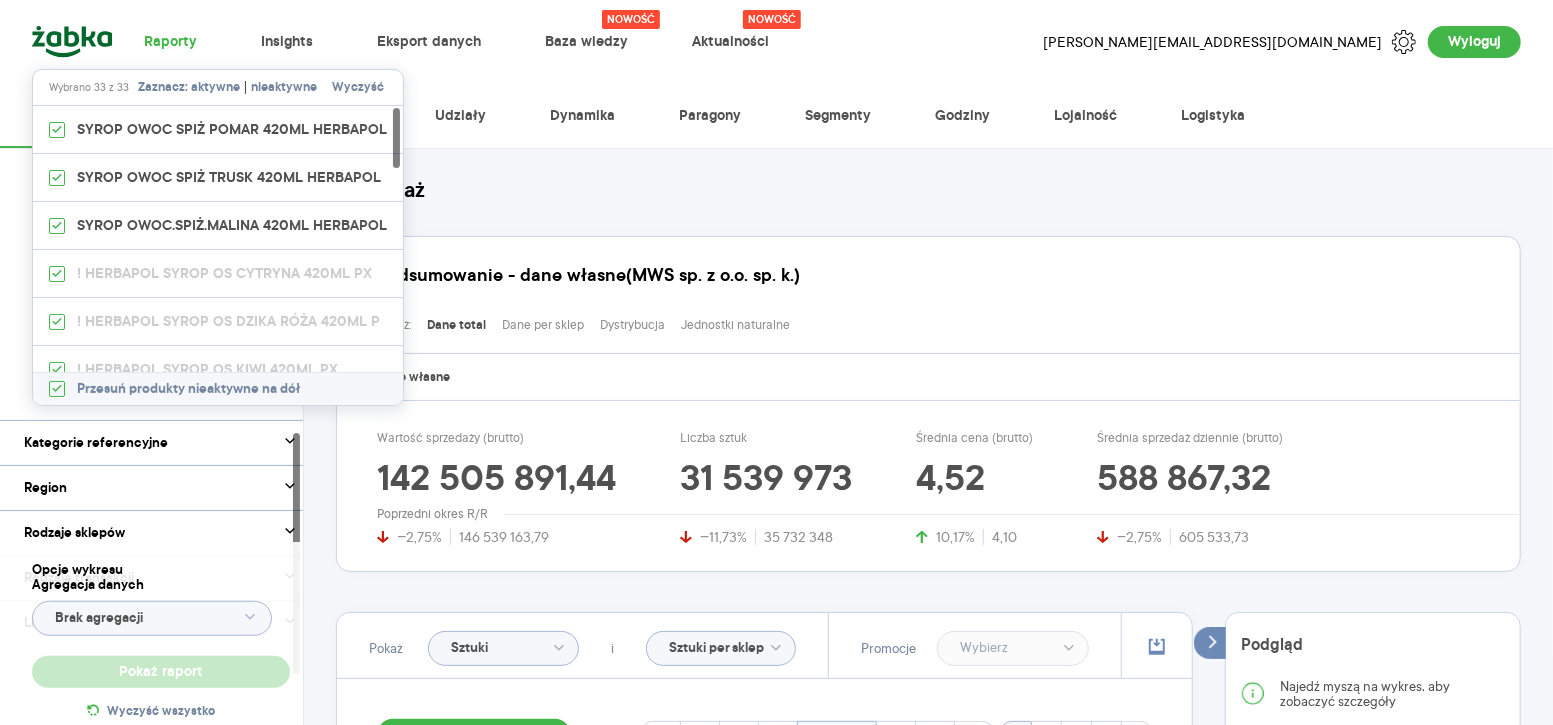 type 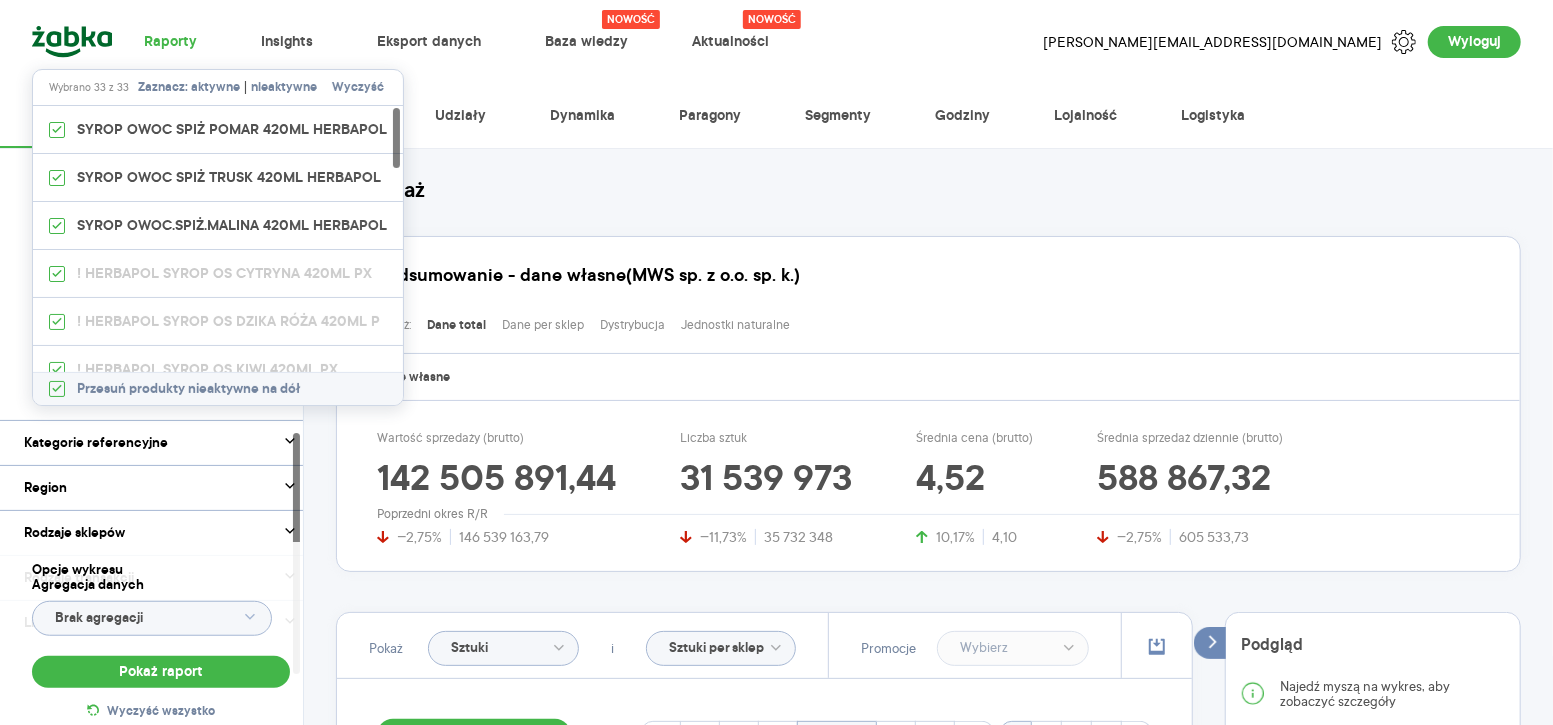 click on "Wyczyść" at bounding box center [358, 88] 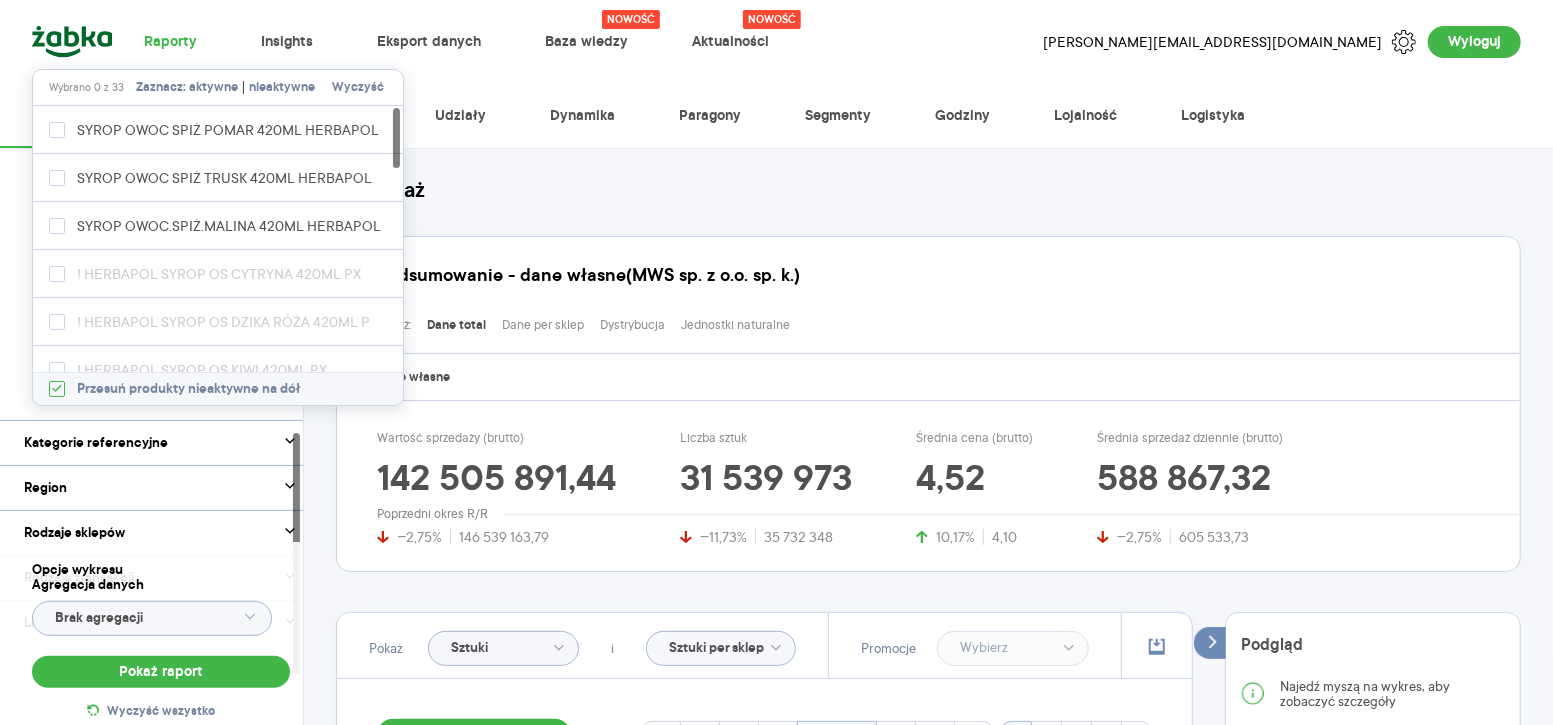 click on "Dostawca Marka Wybrano 2 z 88 Produkt" at bounding box center [161, 280] 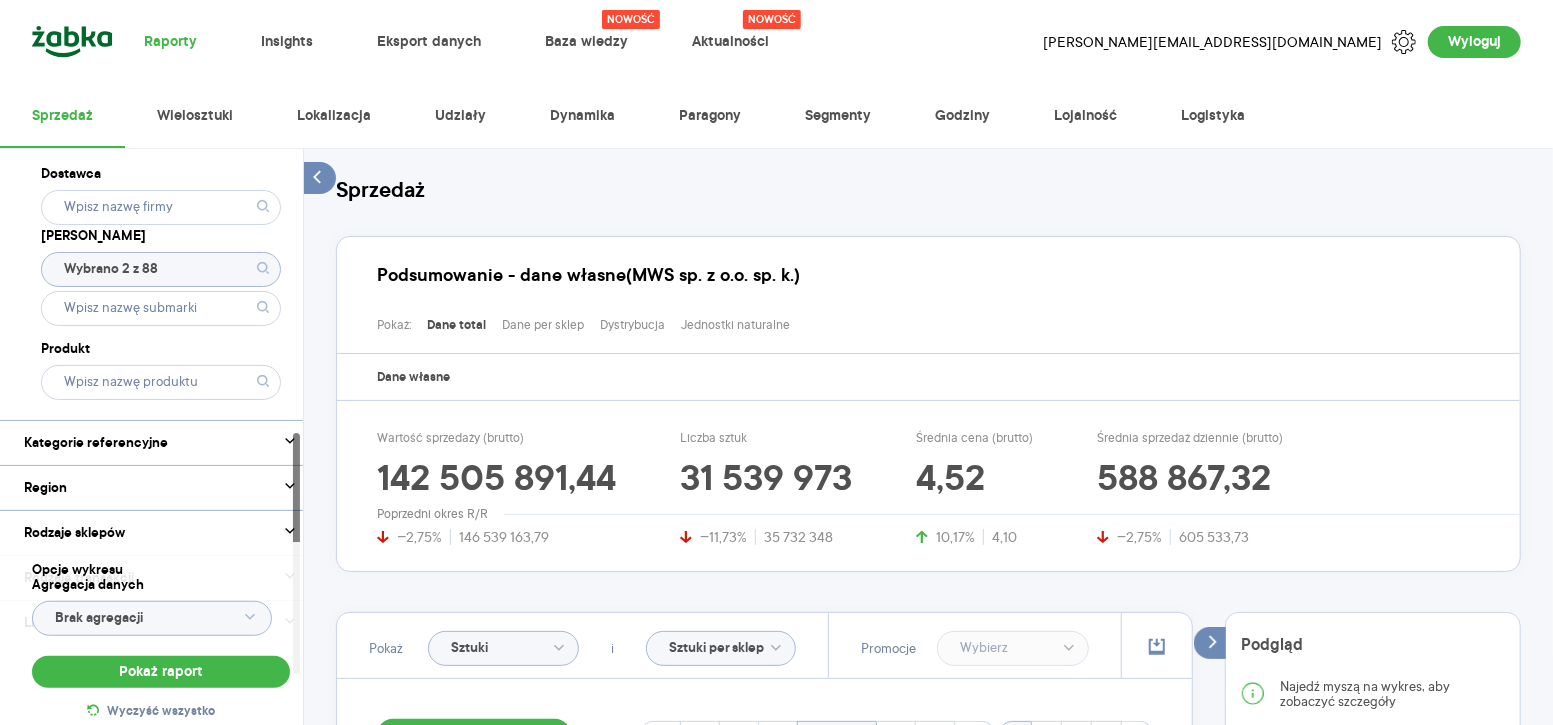 click on "Wybrano 2 z 88" 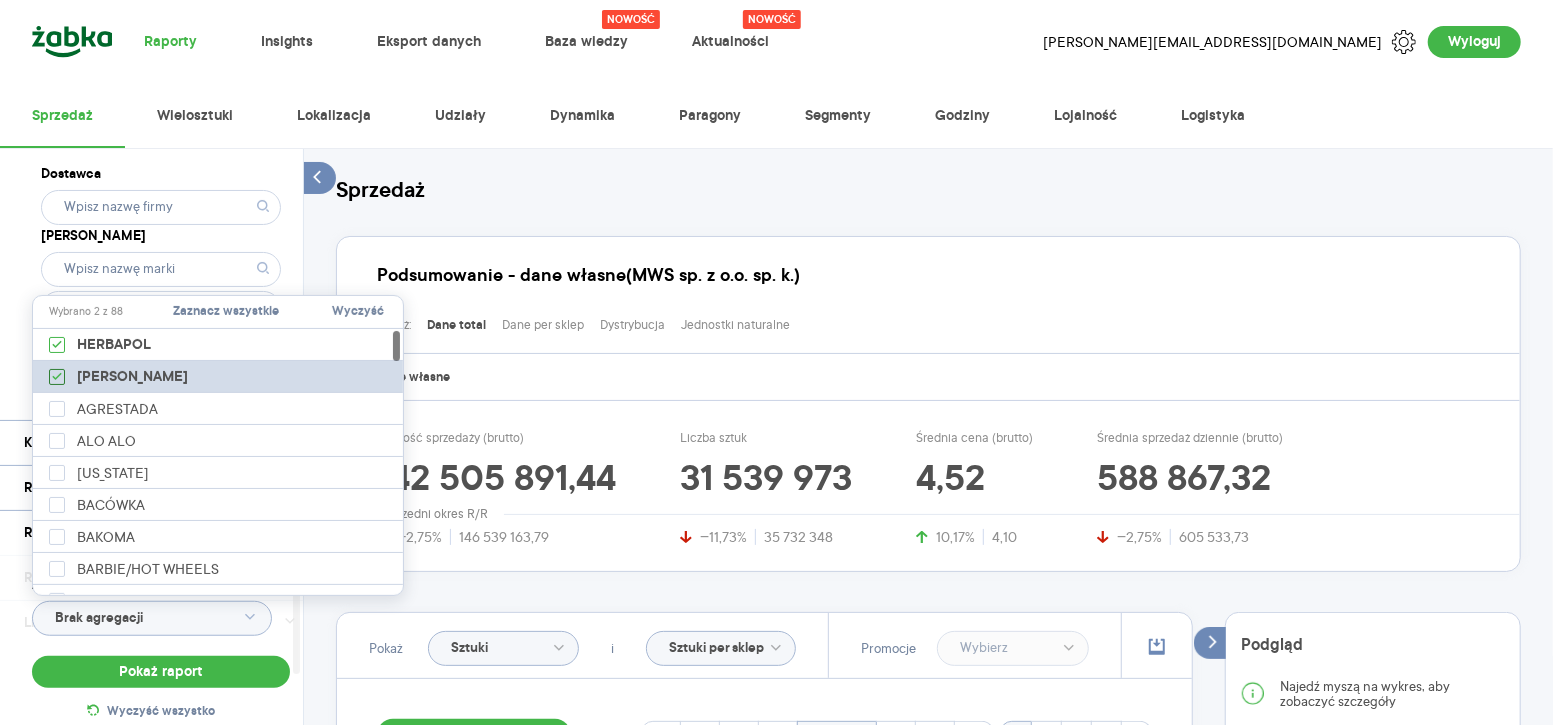 click 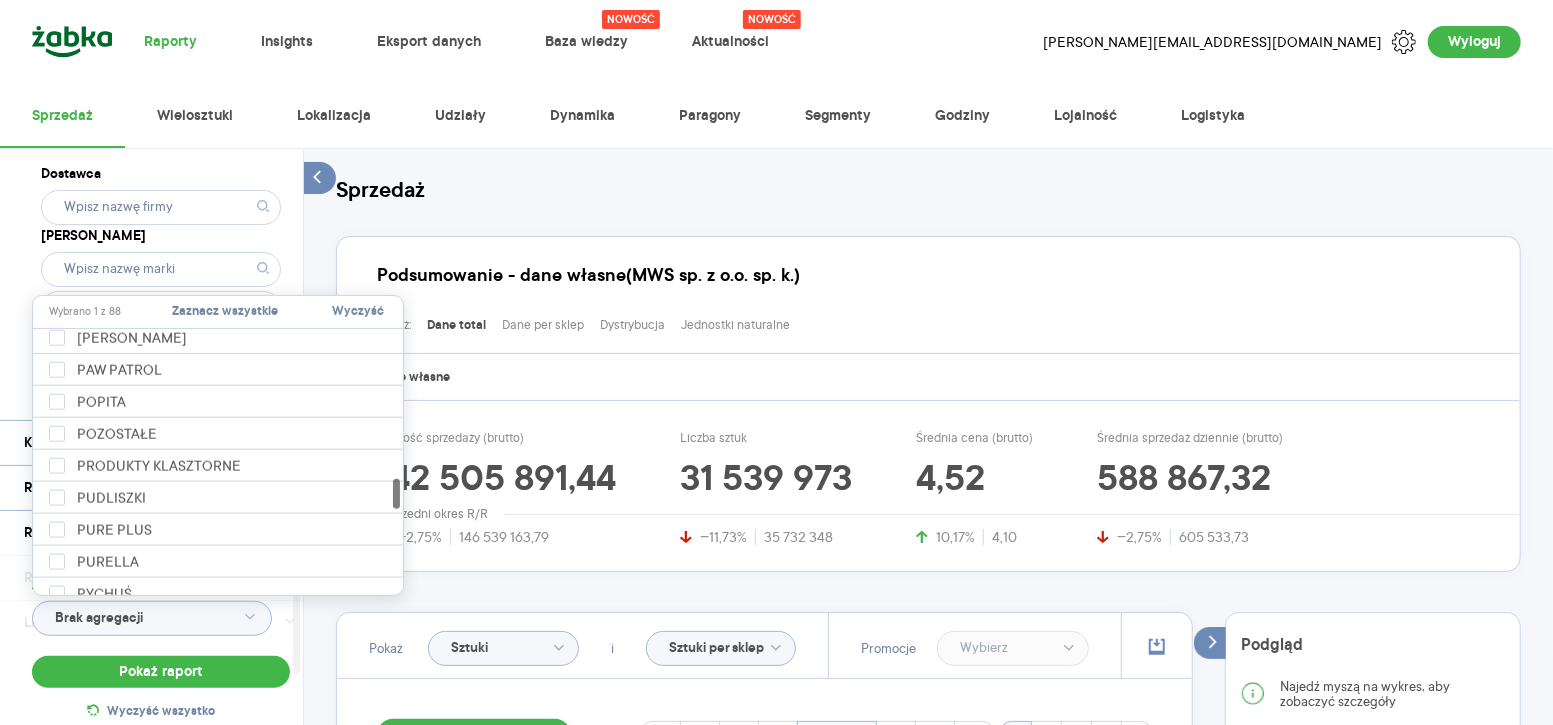 scroll, scrollTop: 1609, scrollLeft: 0, axis: vertical 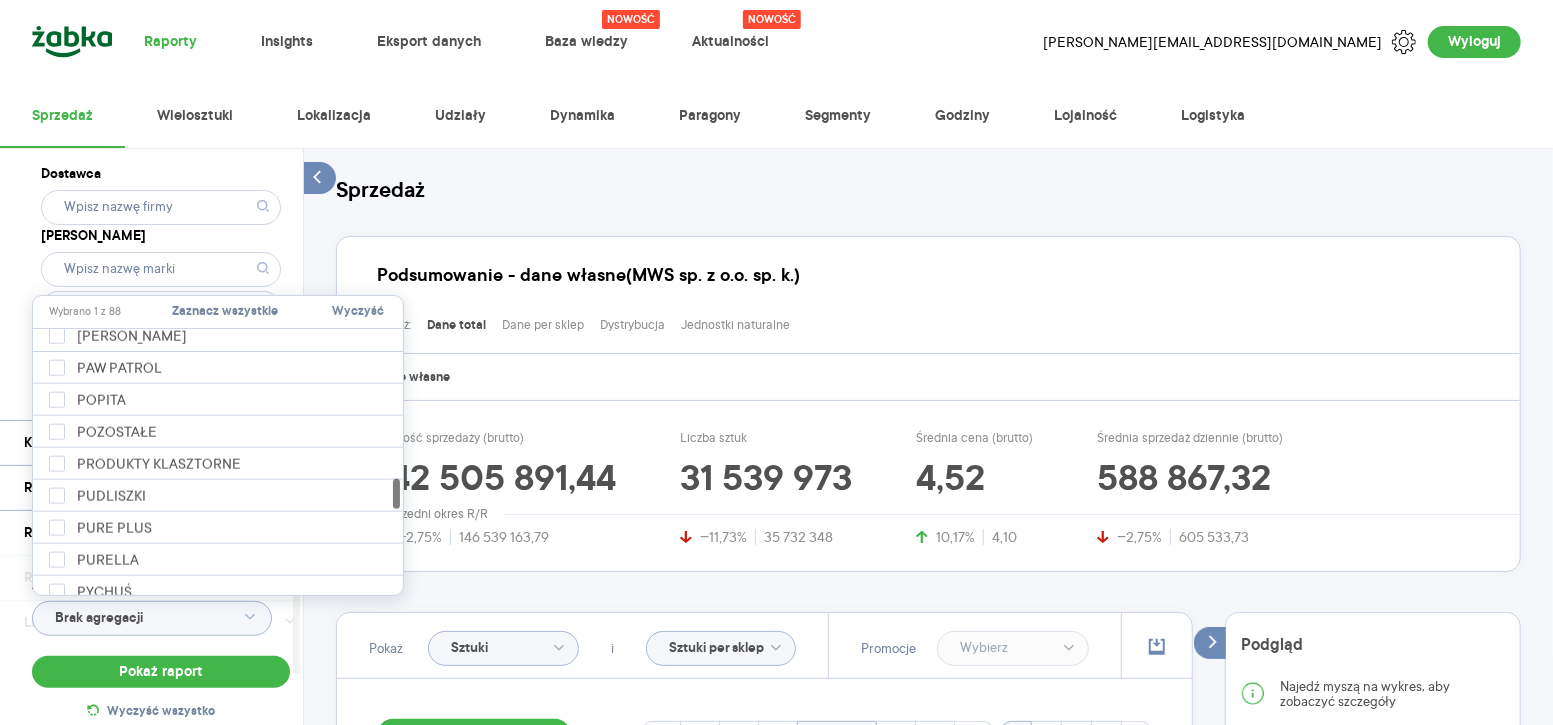 type on "HERBAPOL" 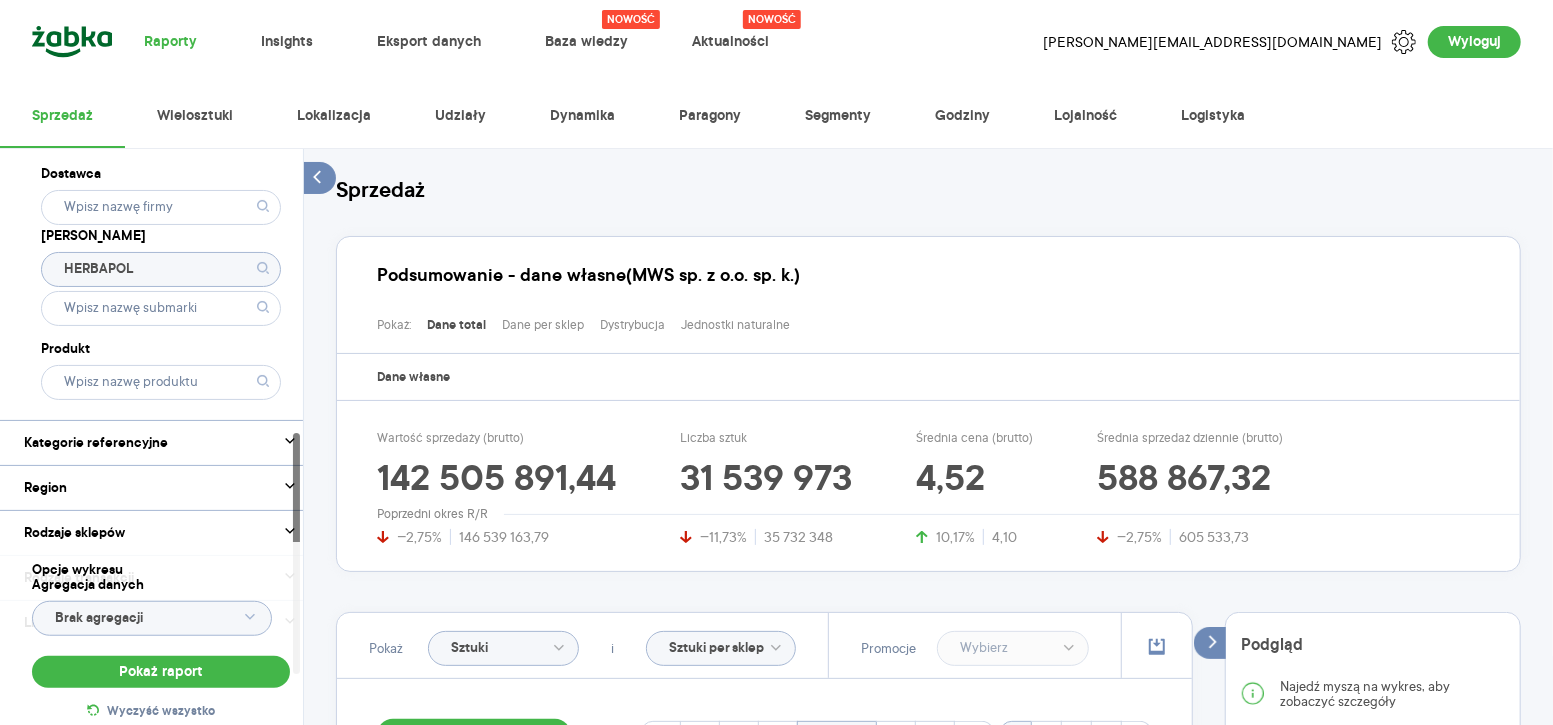 click on "HERBAPOL" 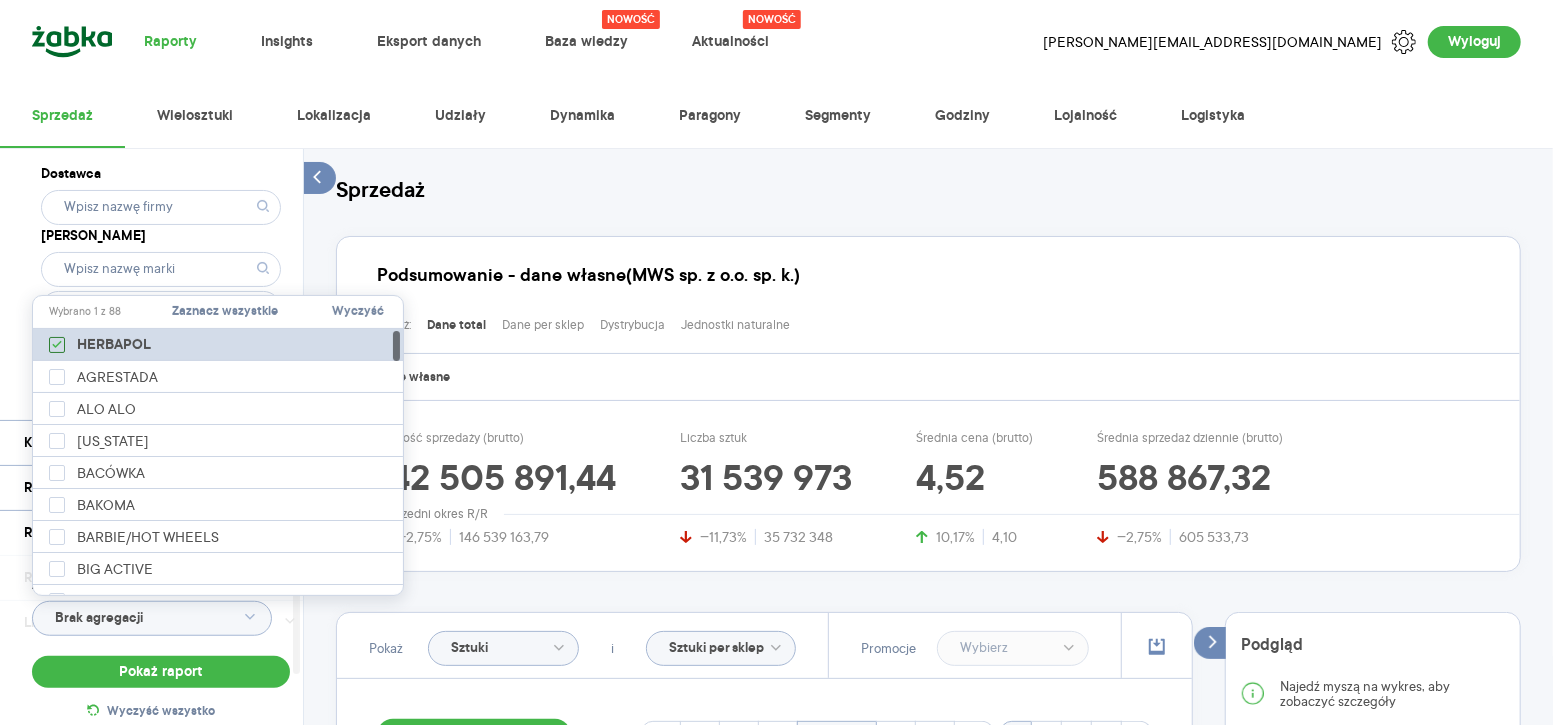 click 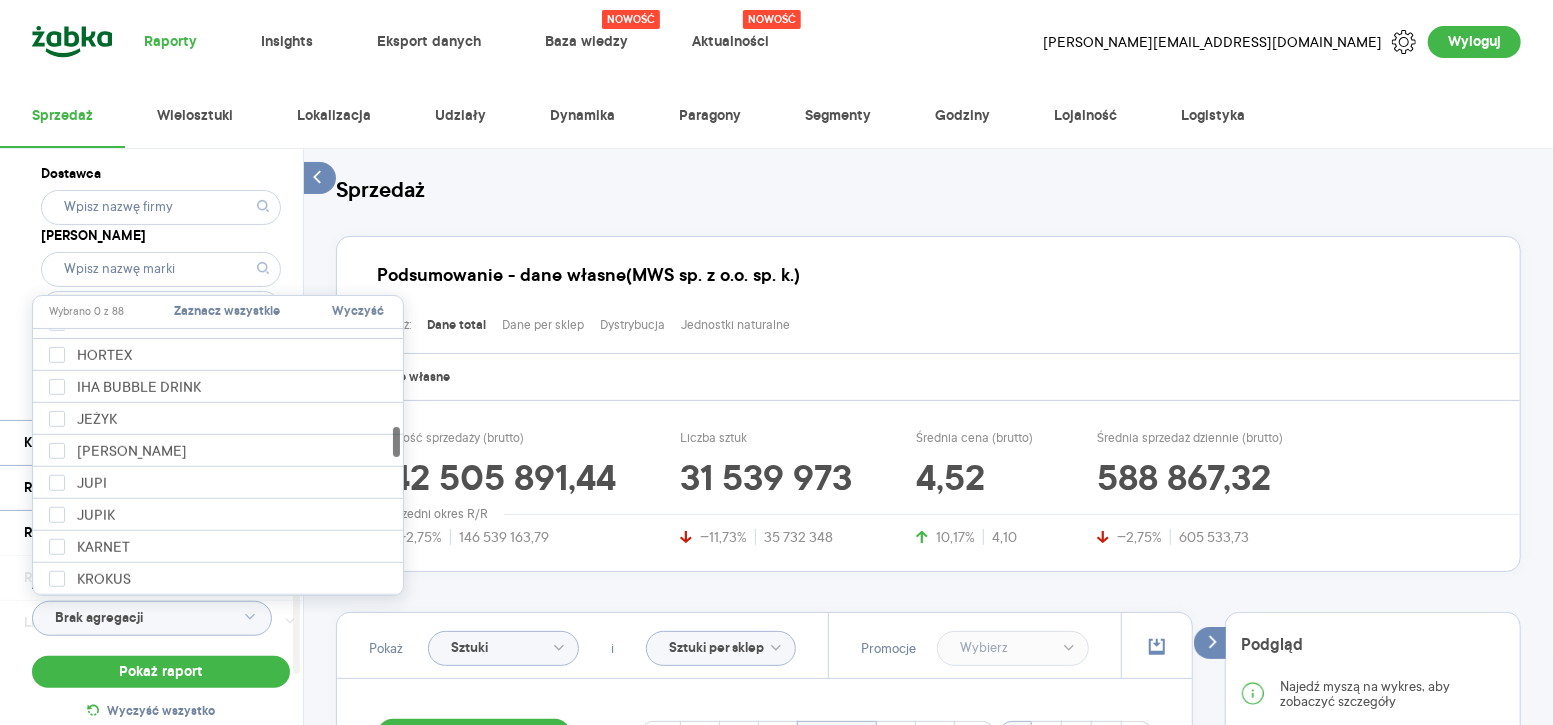 scroll, scrollTop: 1049, scrollLeft: 0, axis: vertical 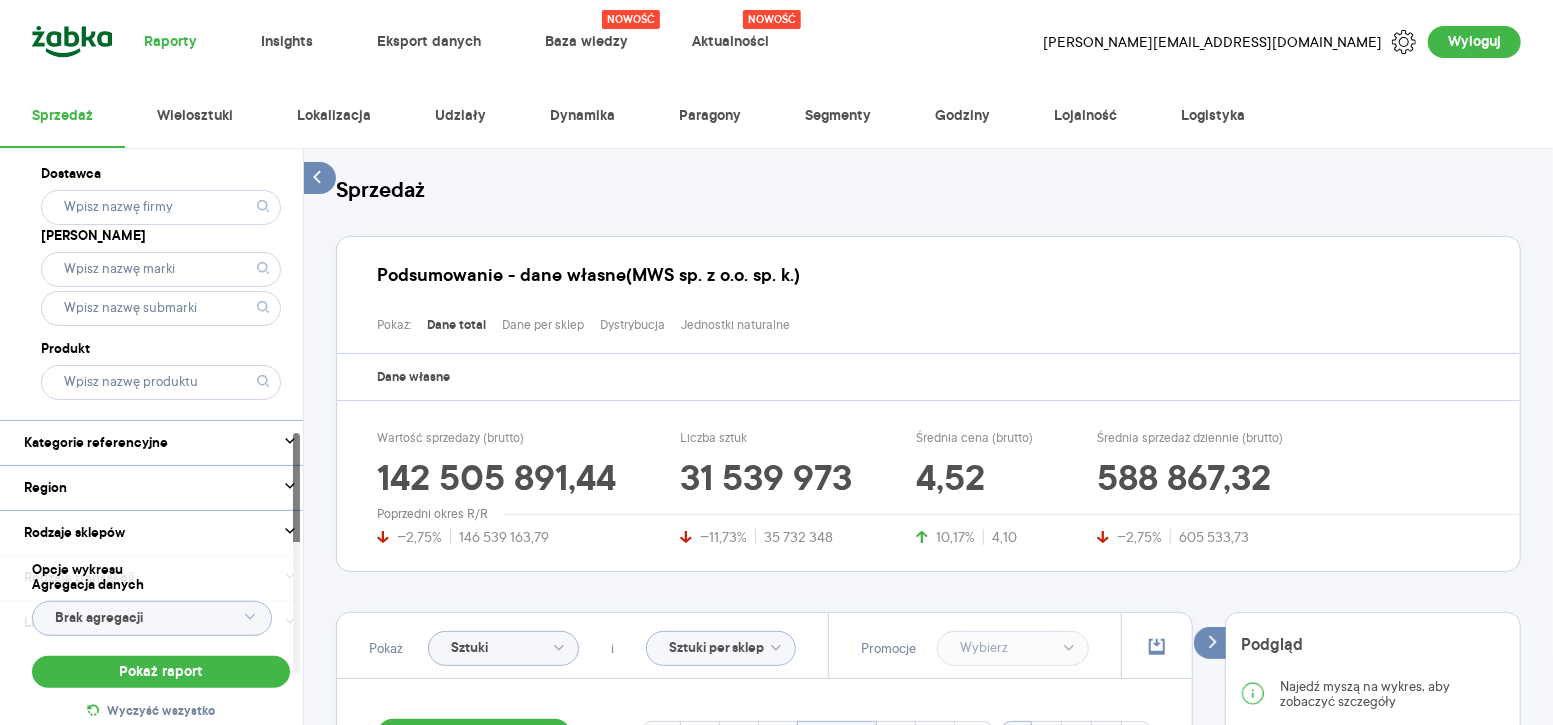 click 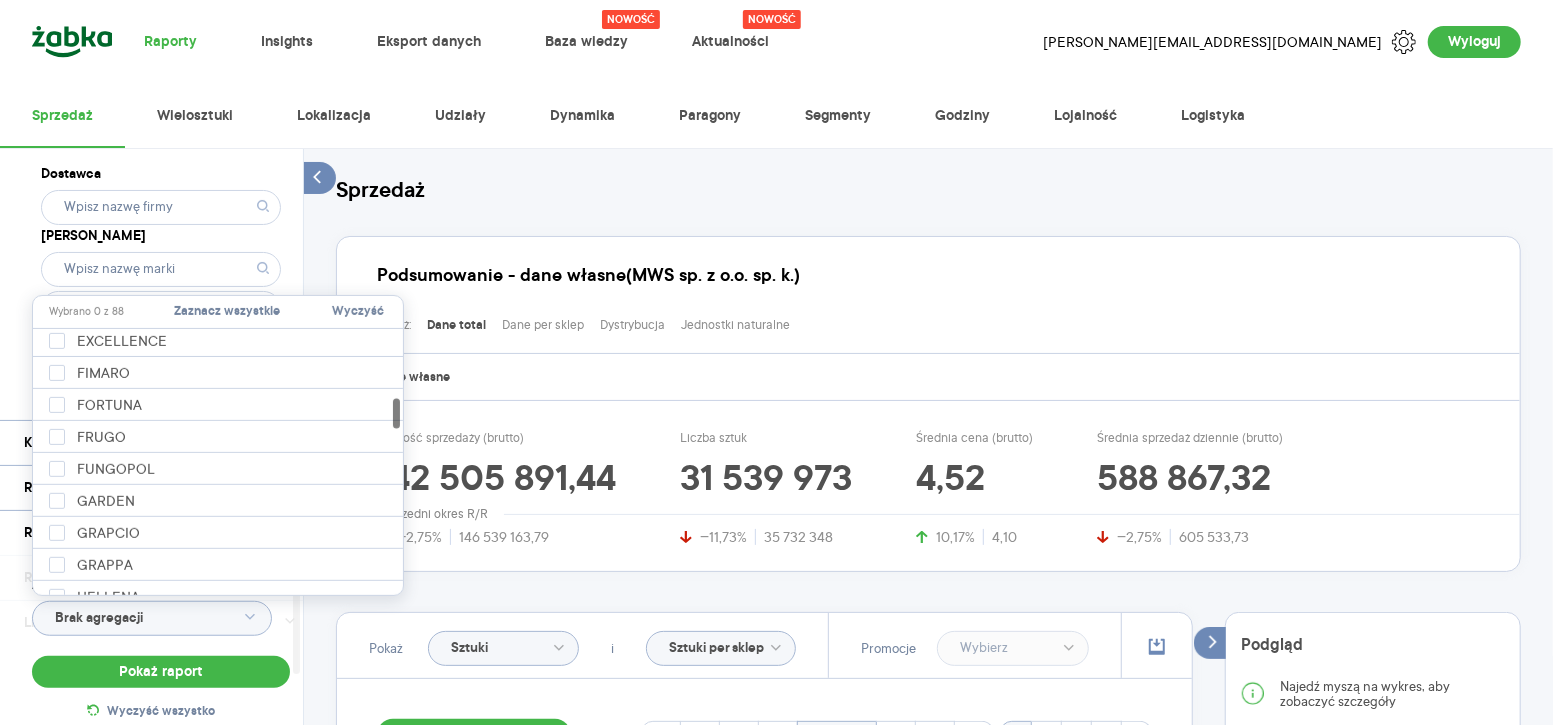 scroll, scrollTop: 742, scrollLeft: 0, axis: vertical 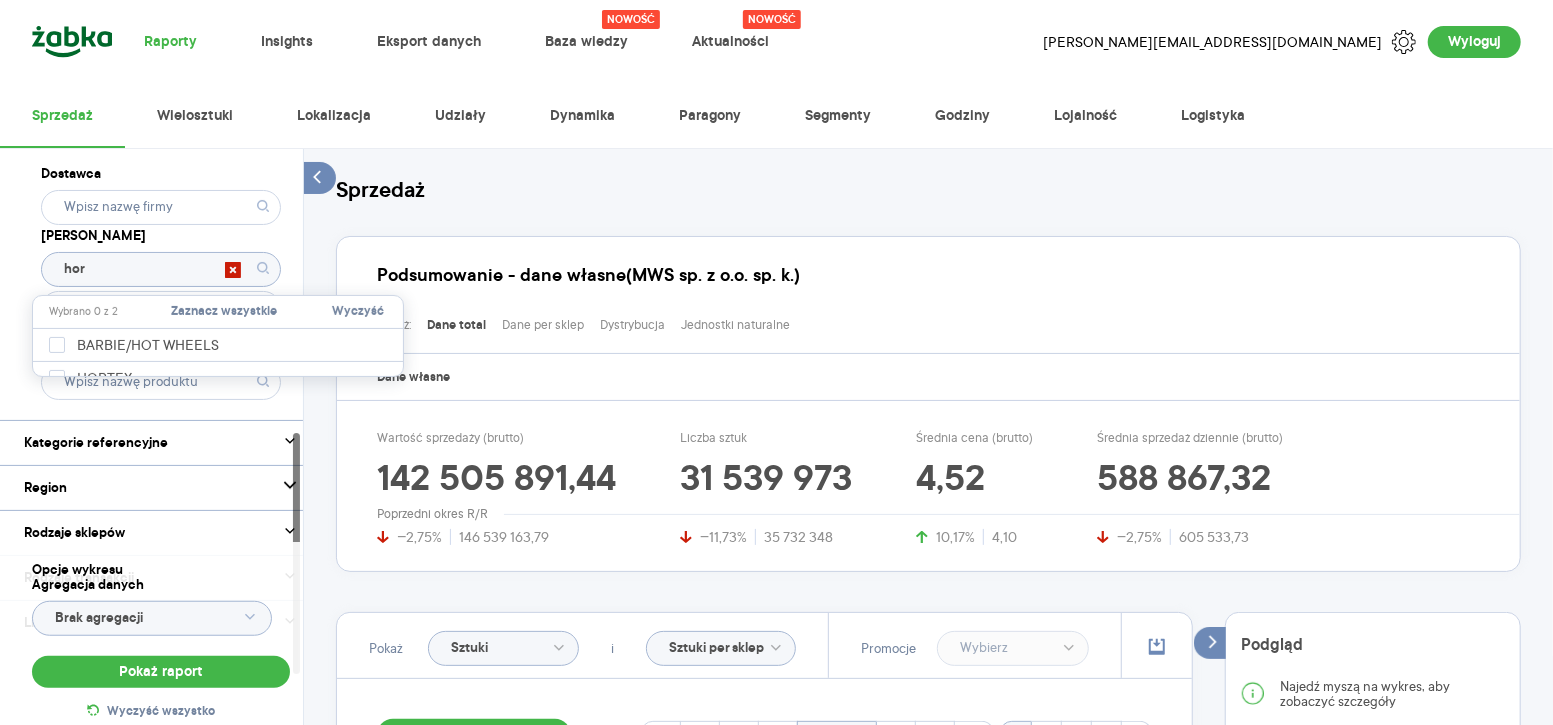 type on "hort" 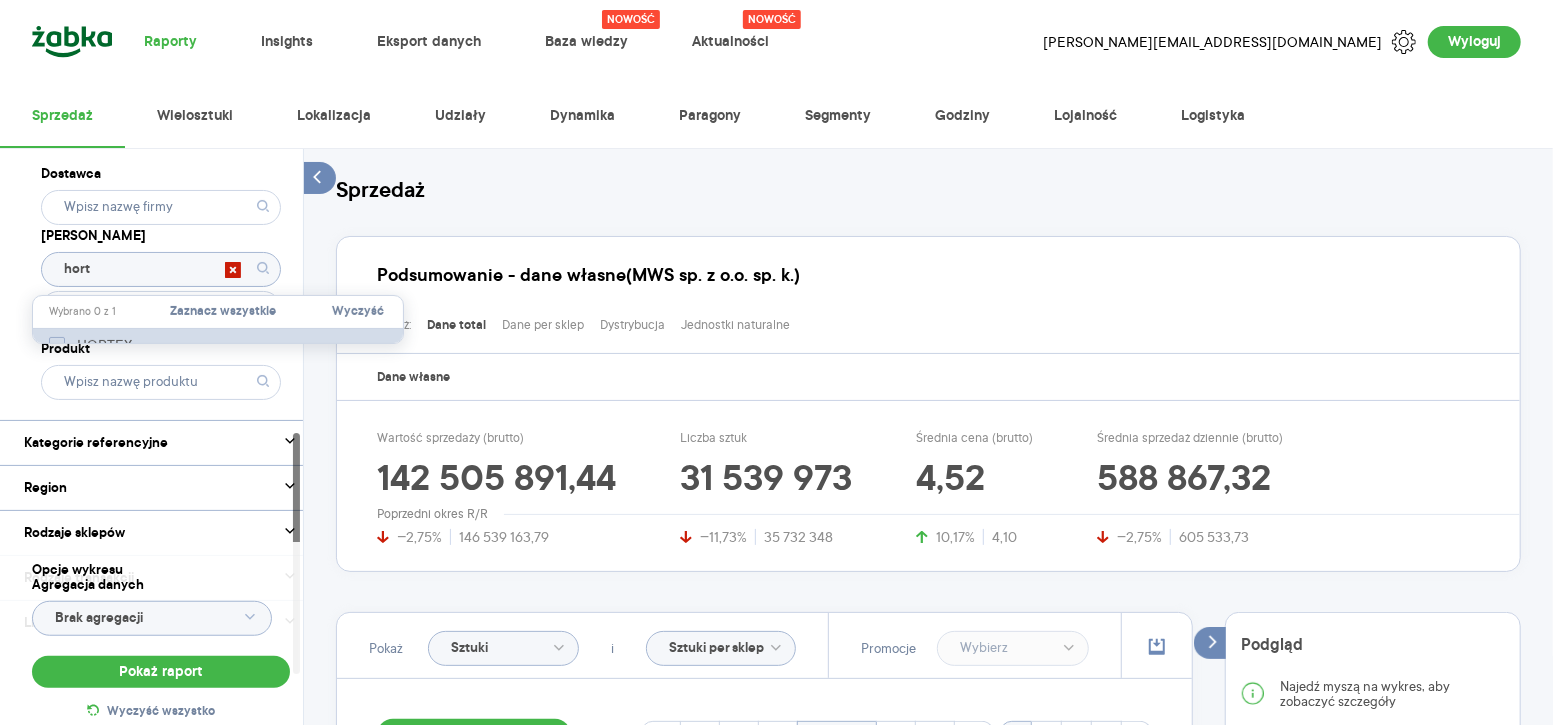 click 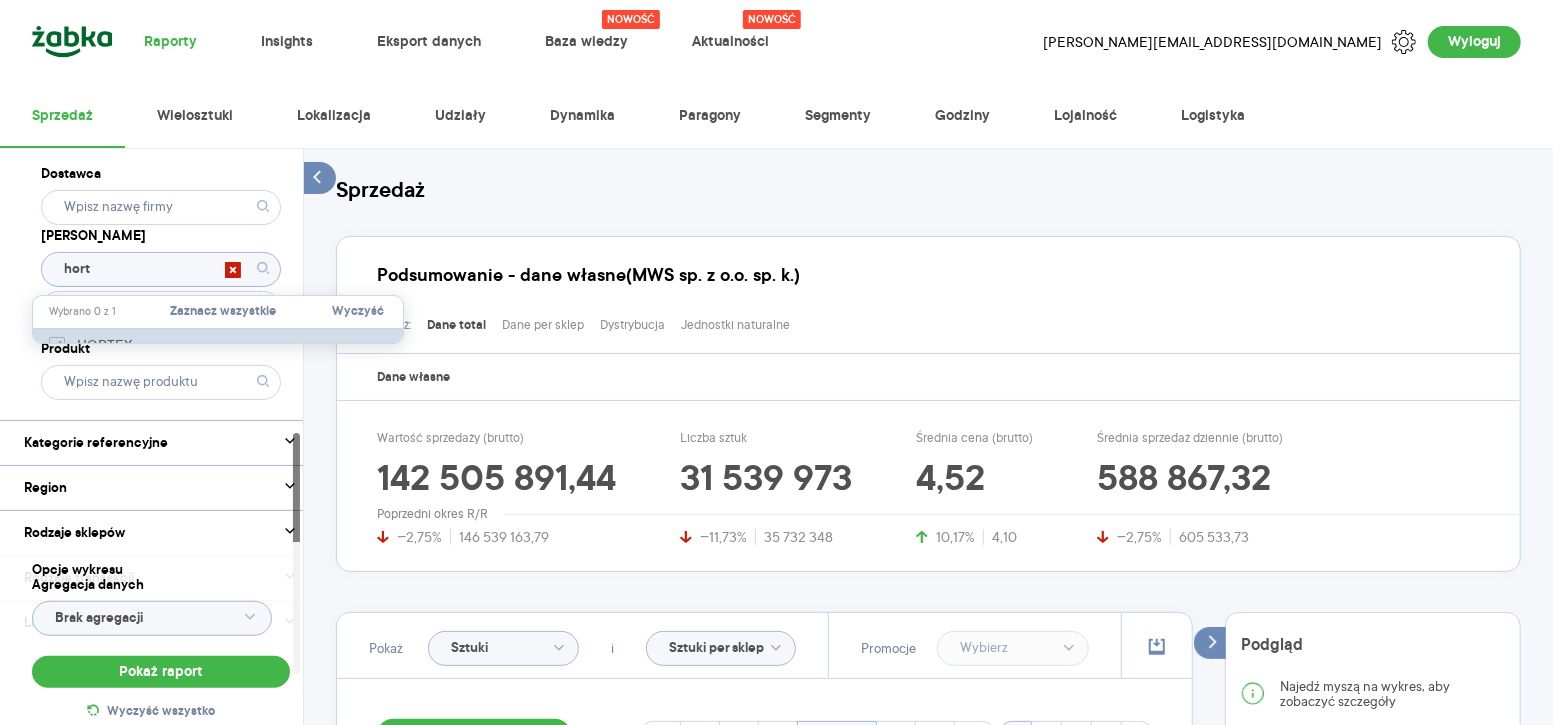 checkbox on "true" 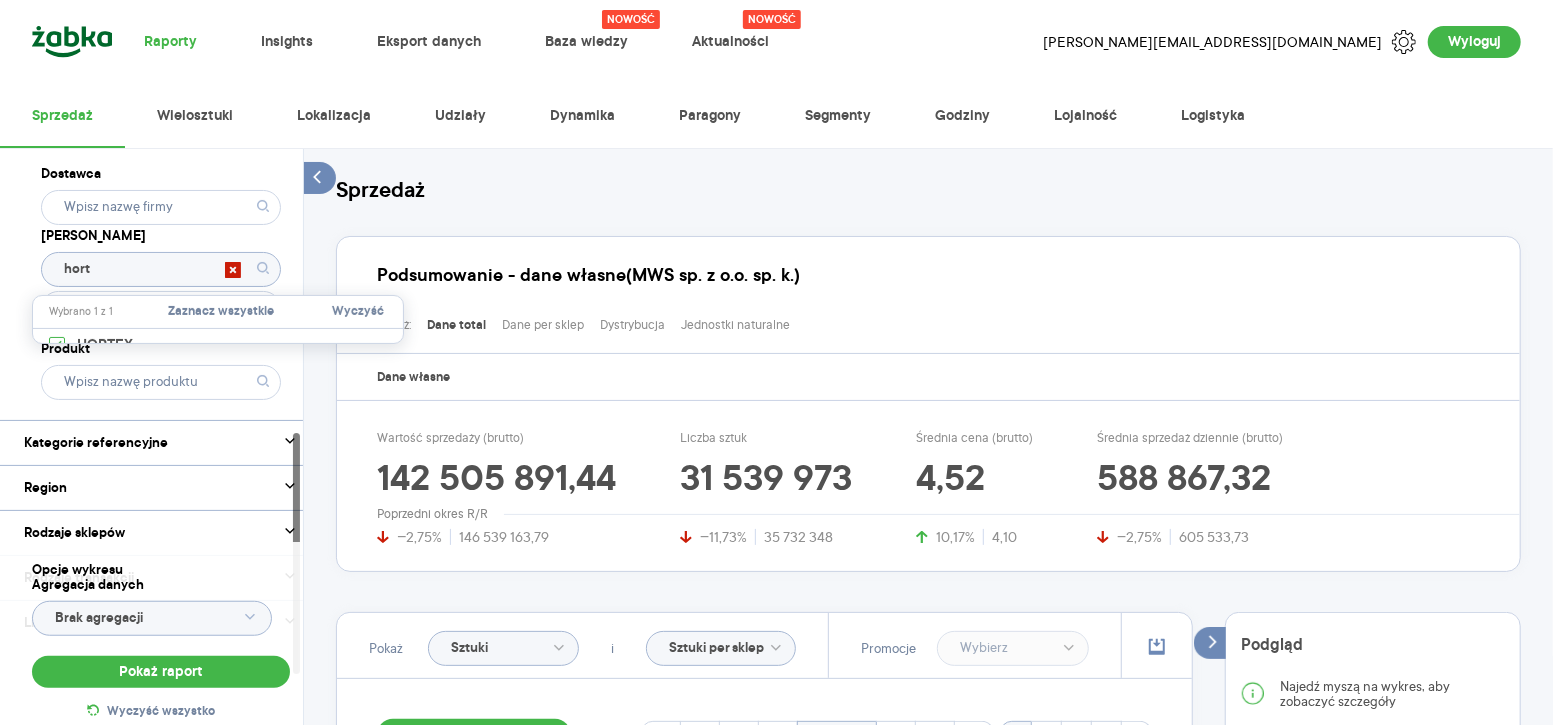 click on "Dostawca Marka hort Produkt" at bounding box center [161, 280] 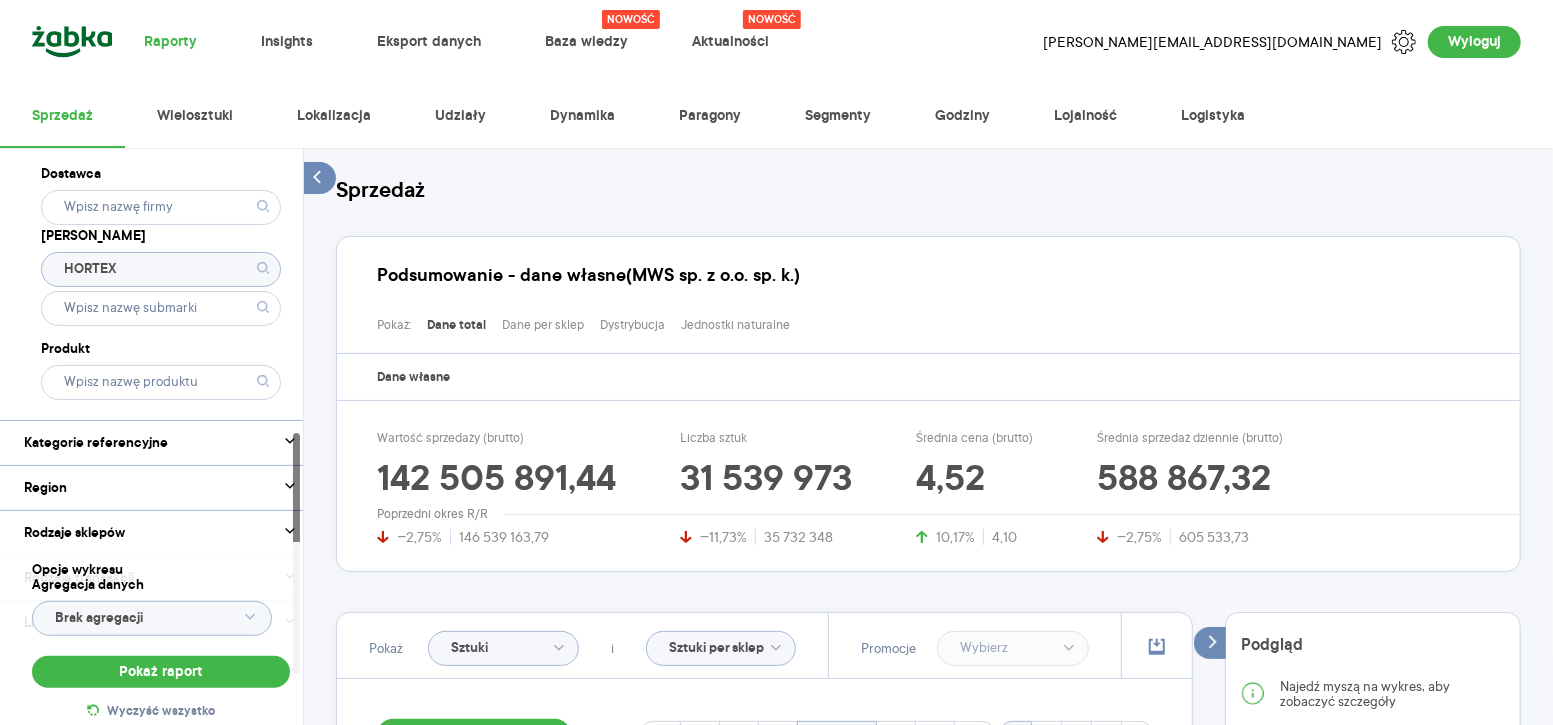 click 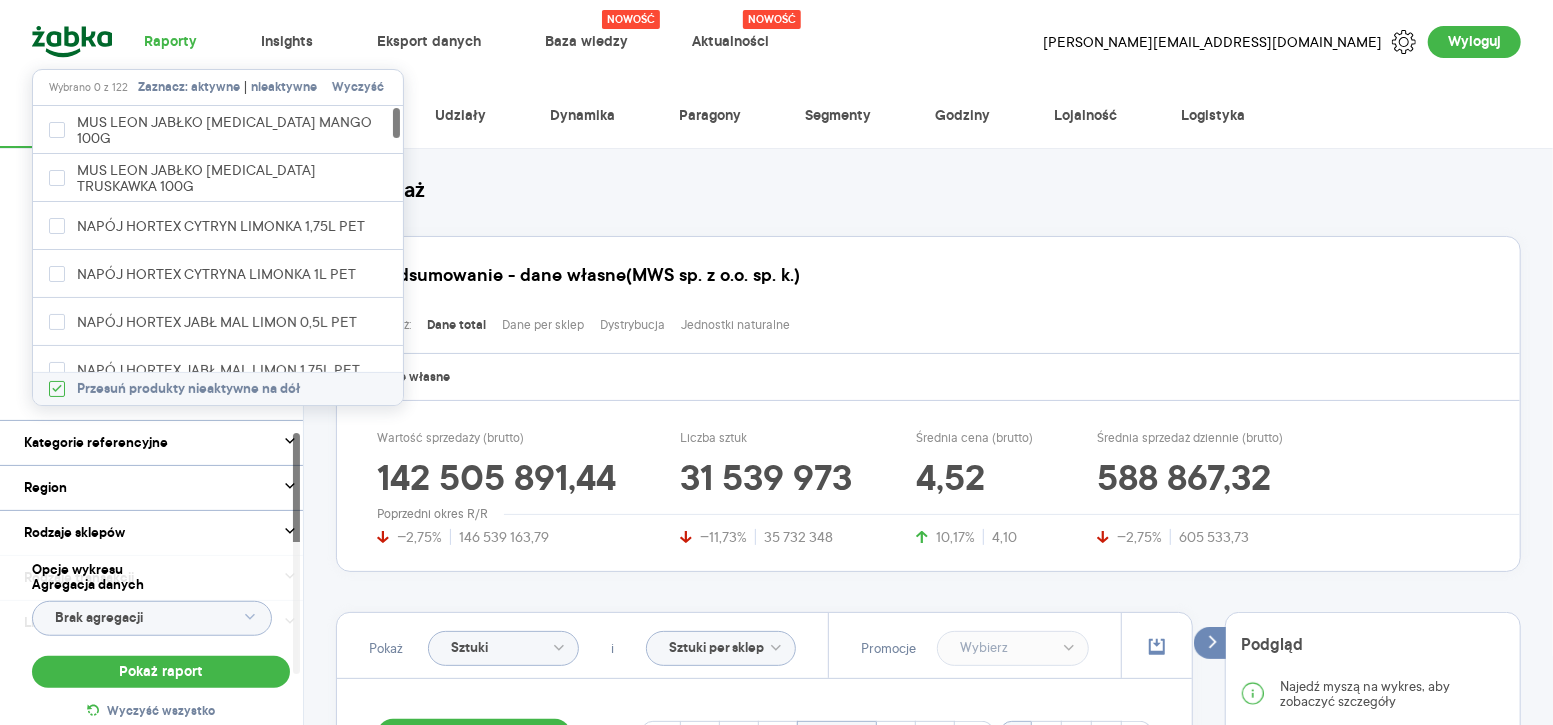 click on "nieaktywne" at bounding box center (284, 88) 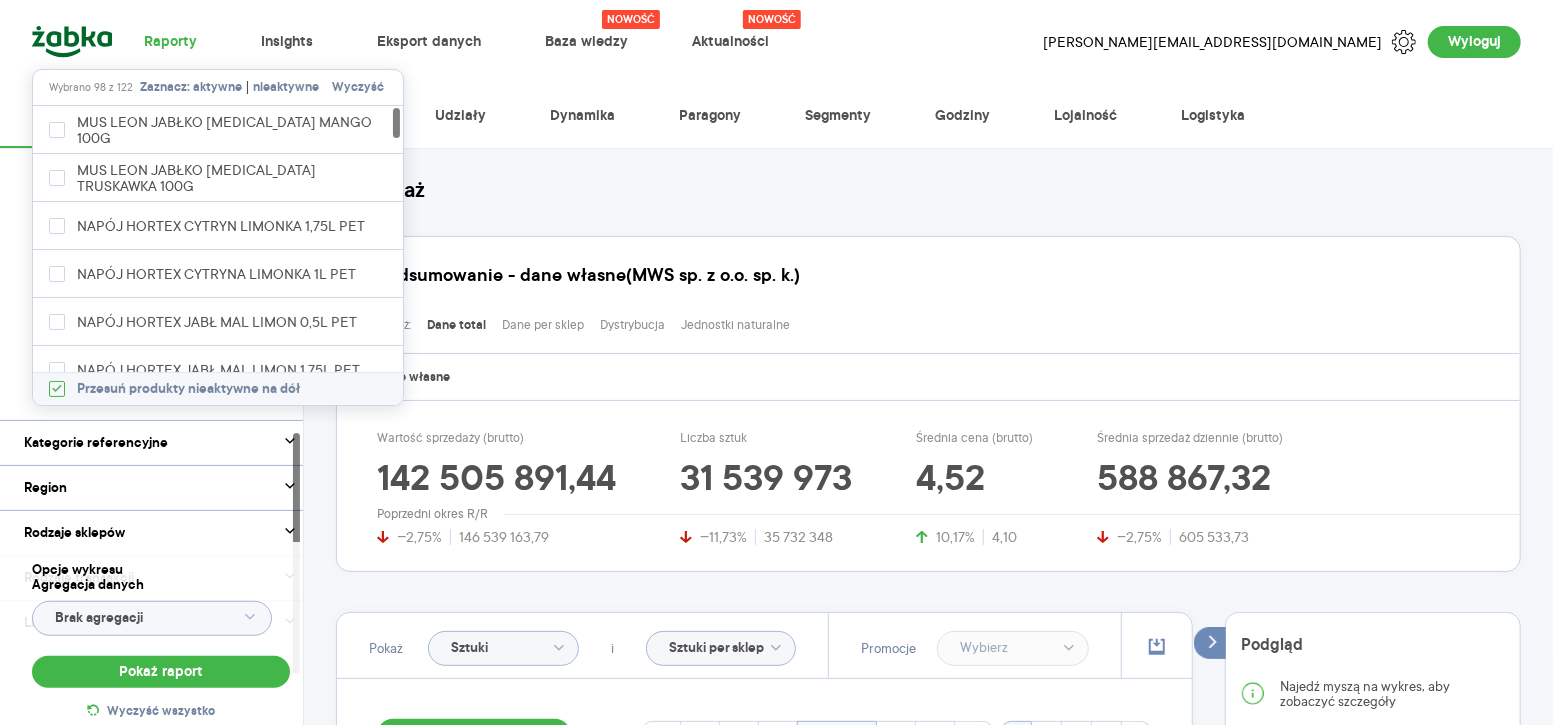click on "Dostawca Marka HORTEX Produkt" at bounding box center (161, 280) 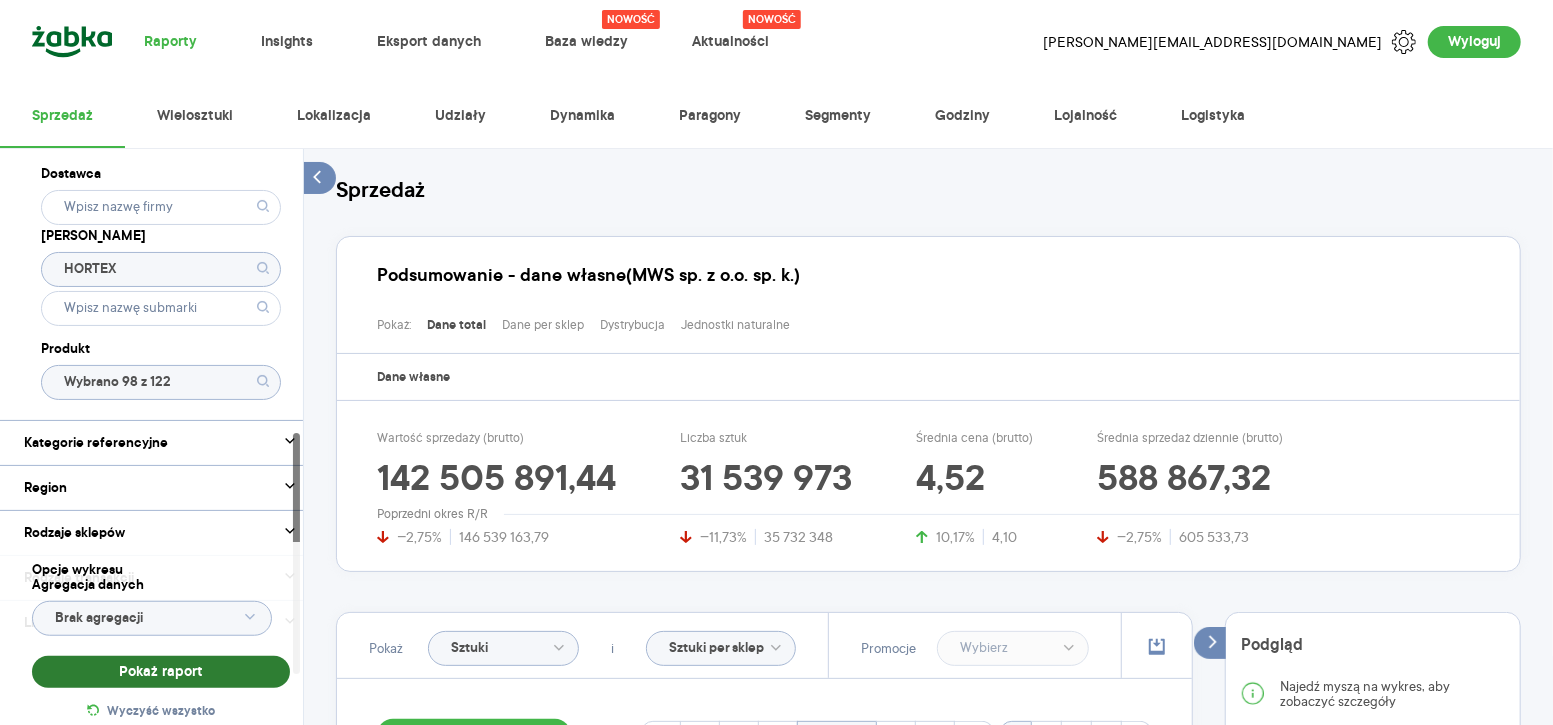 click on "Pokaż raport" at bounding box center [161, 672] 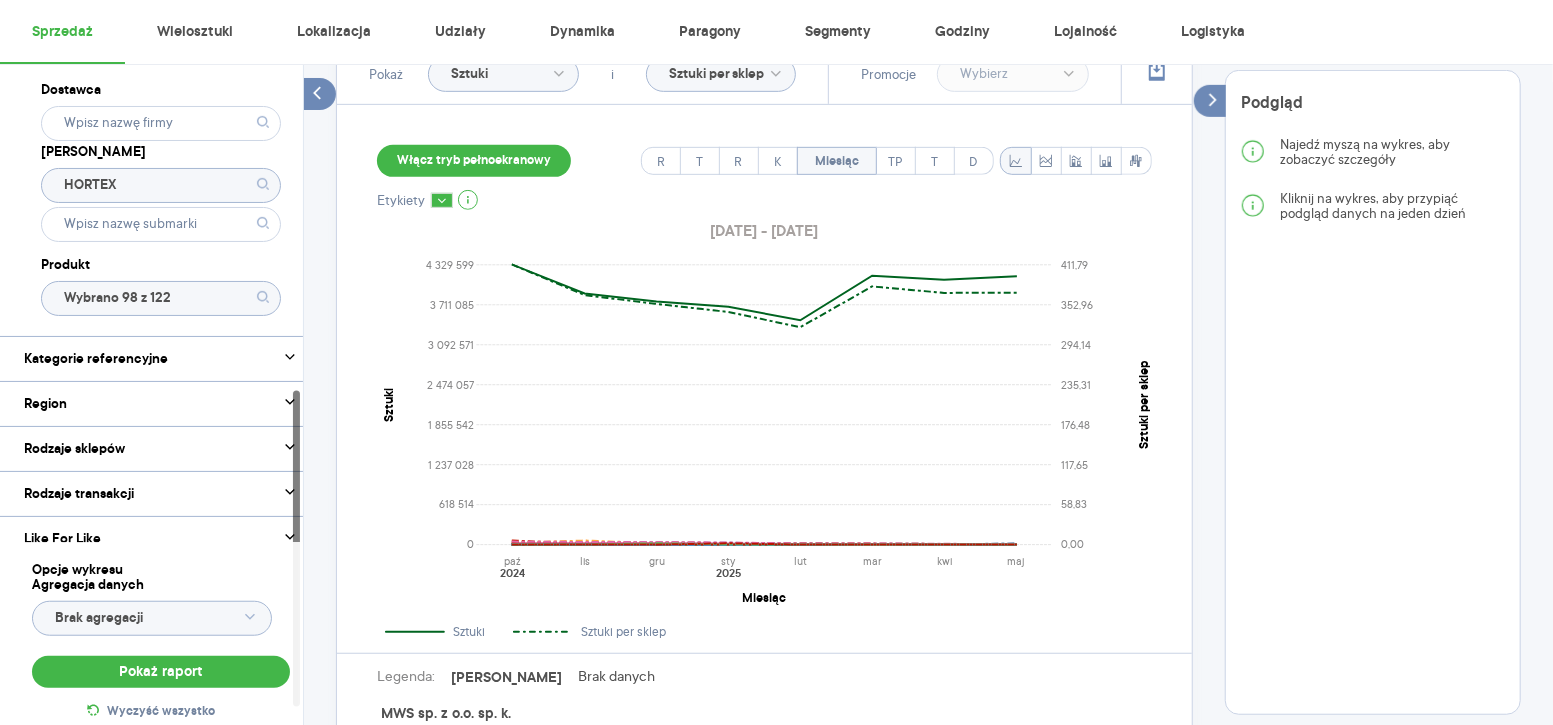 scroll, scrollTop: 626, scrollLeft: 0, axis: vertical 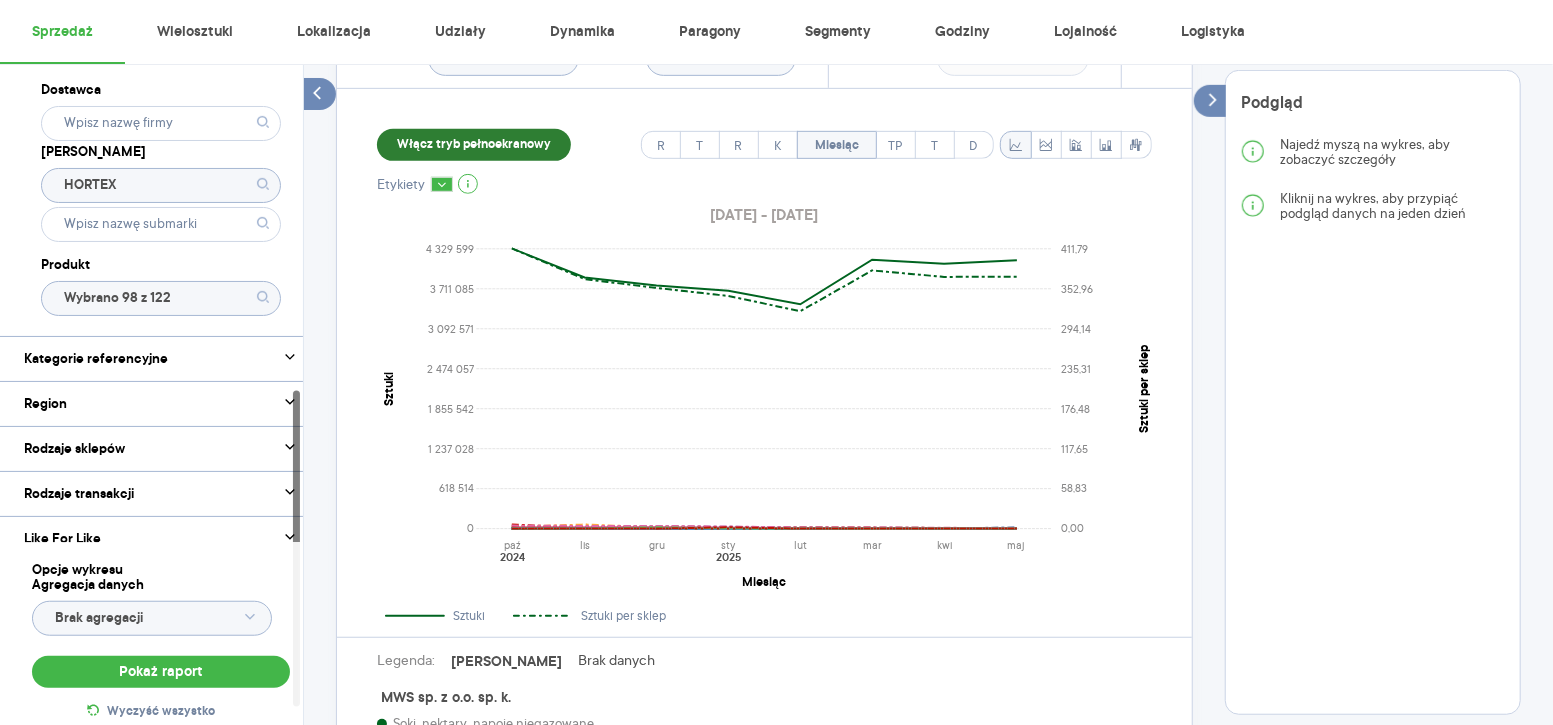 click on "Włącz tryb pełnoekranowy" at bounding box center (474, 145) 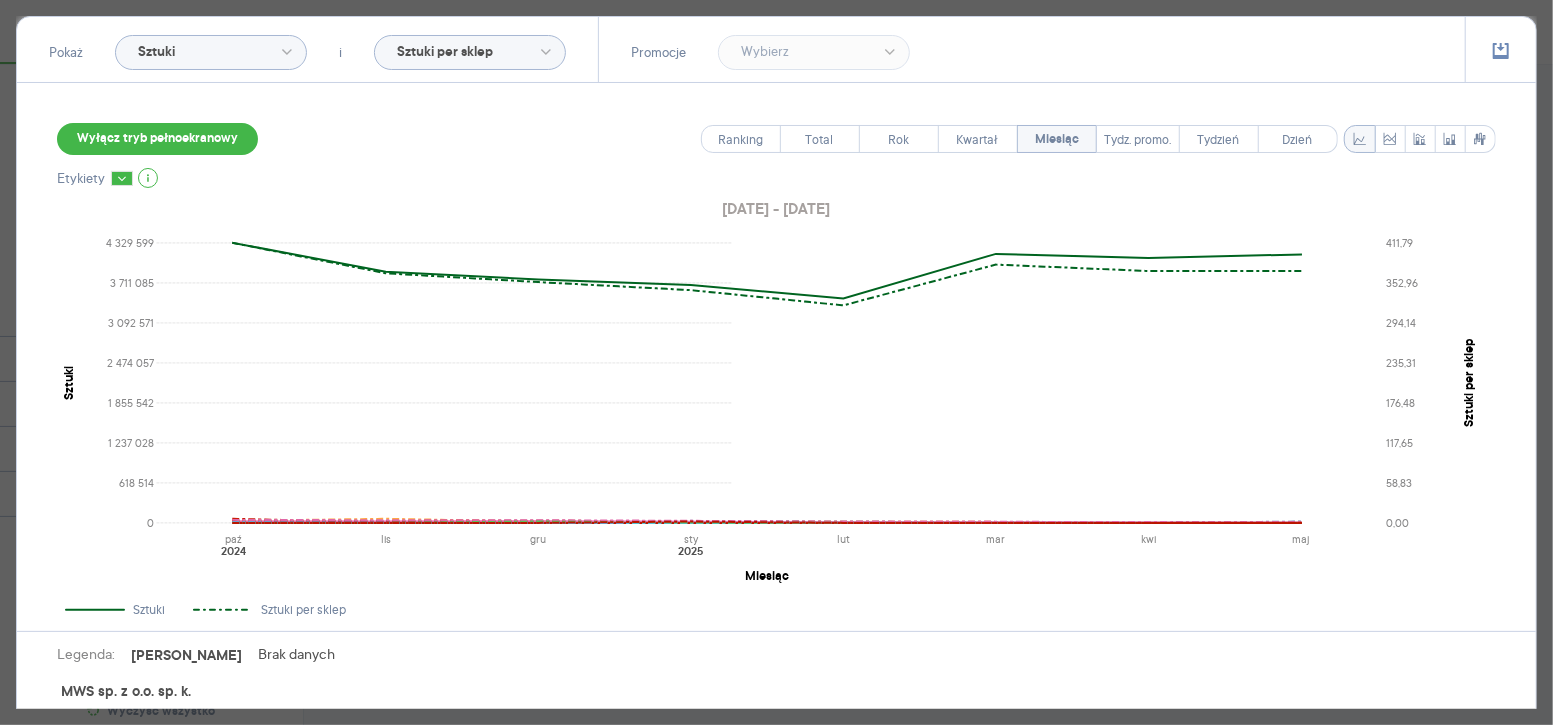 scroll, scrollTop: 217, scrollLeft: 0, axis: vertical 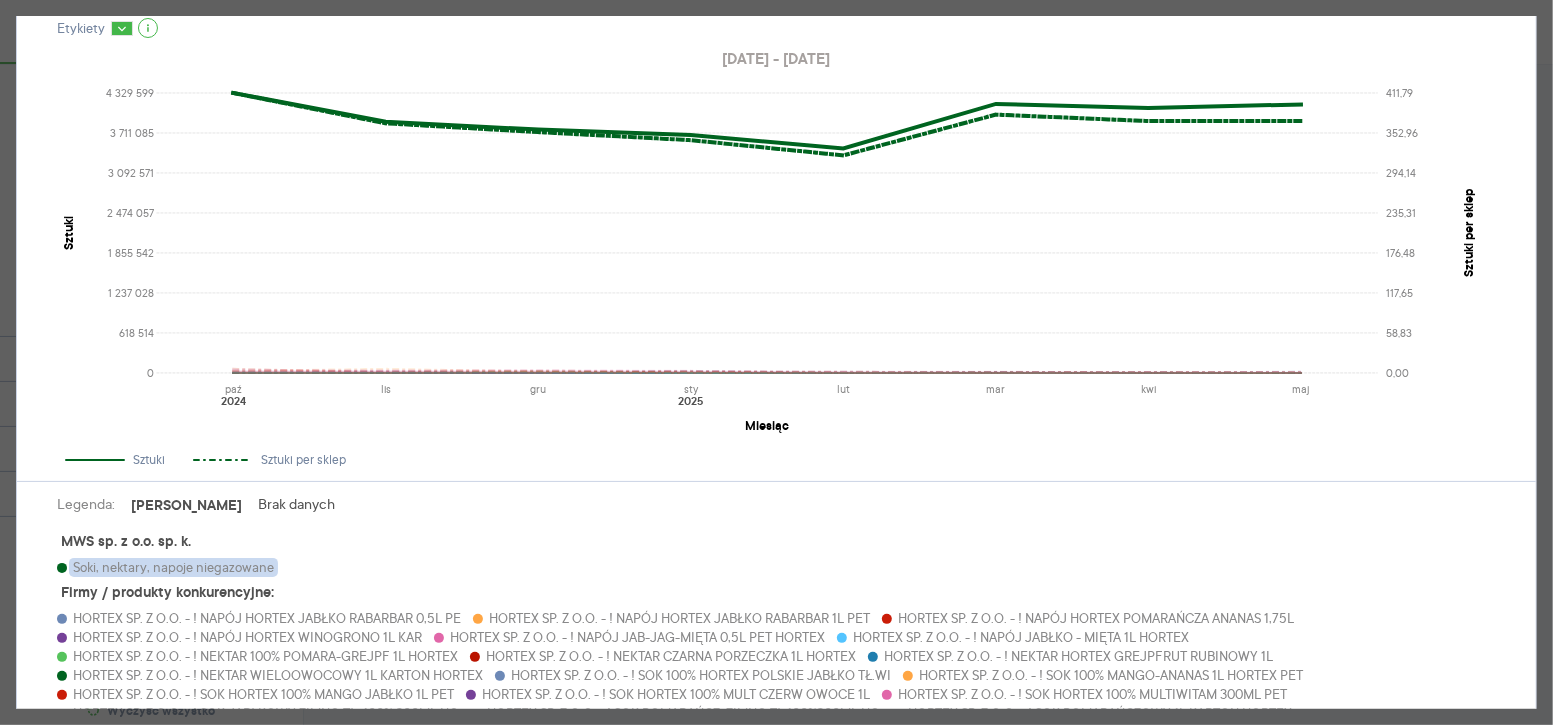 click on "Soki, nektary, napoje niegazowane" at bounding box center [173, 567] 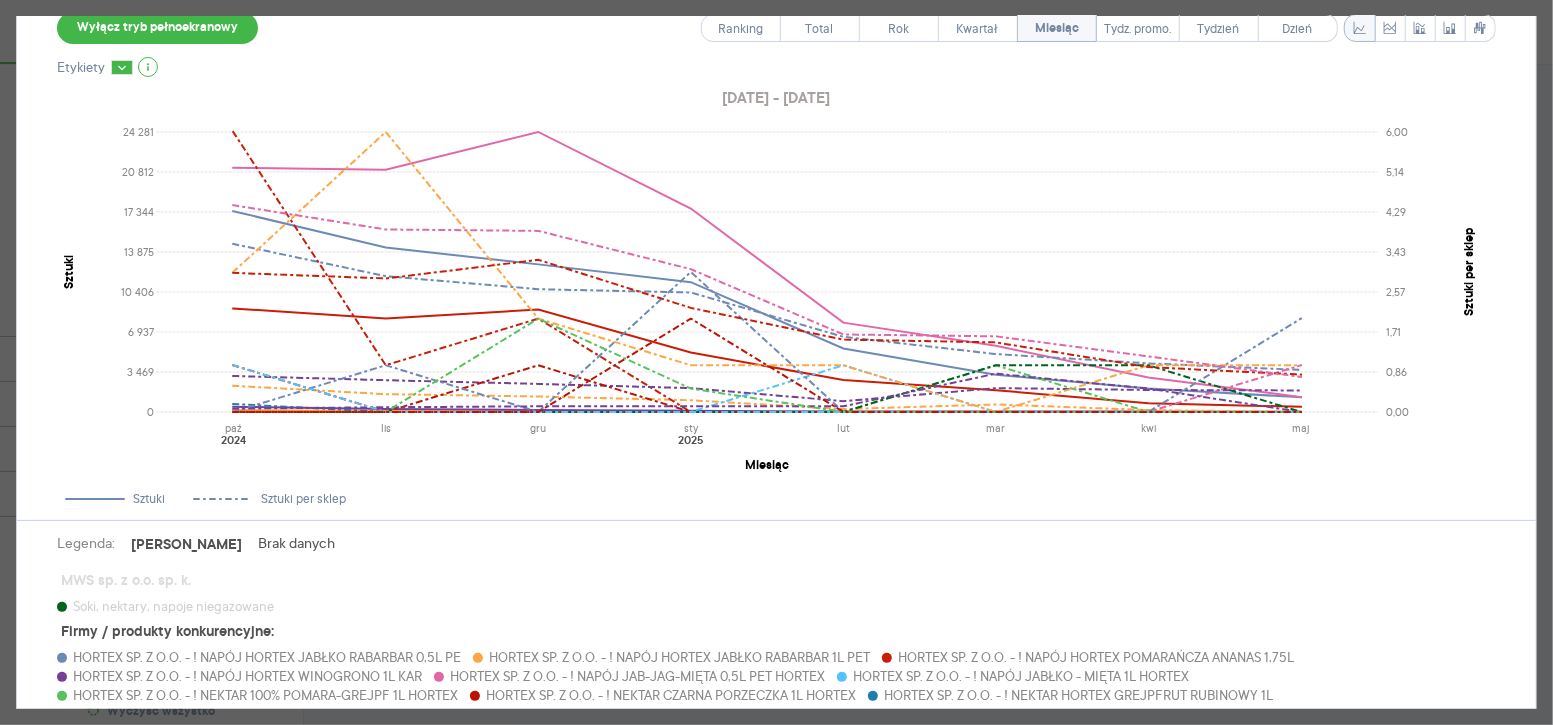scroll, scrollTop: 201, scrollLeft: 0, axis: vertical 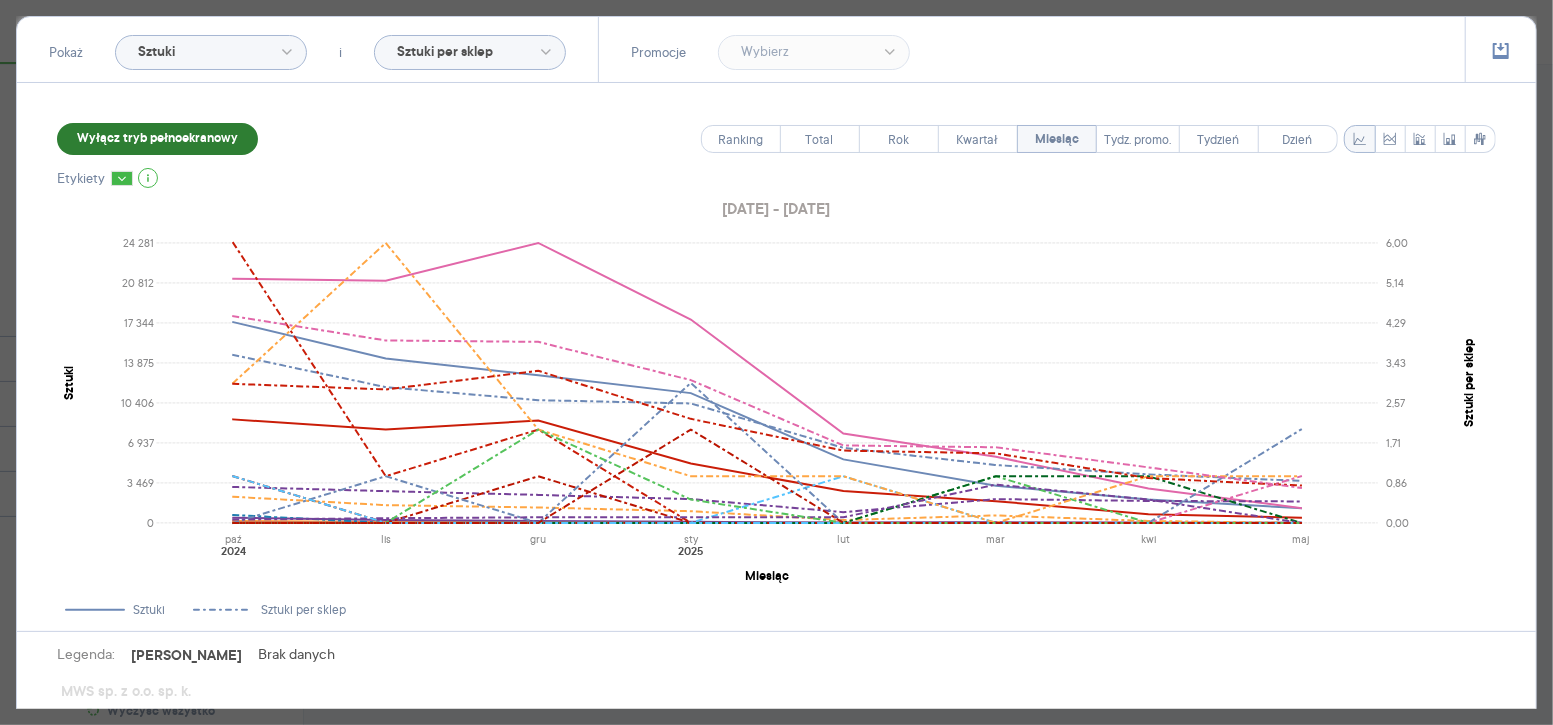 click on "Wyłącz tryb pełnoekranowy" at bounding box center (157, 139) 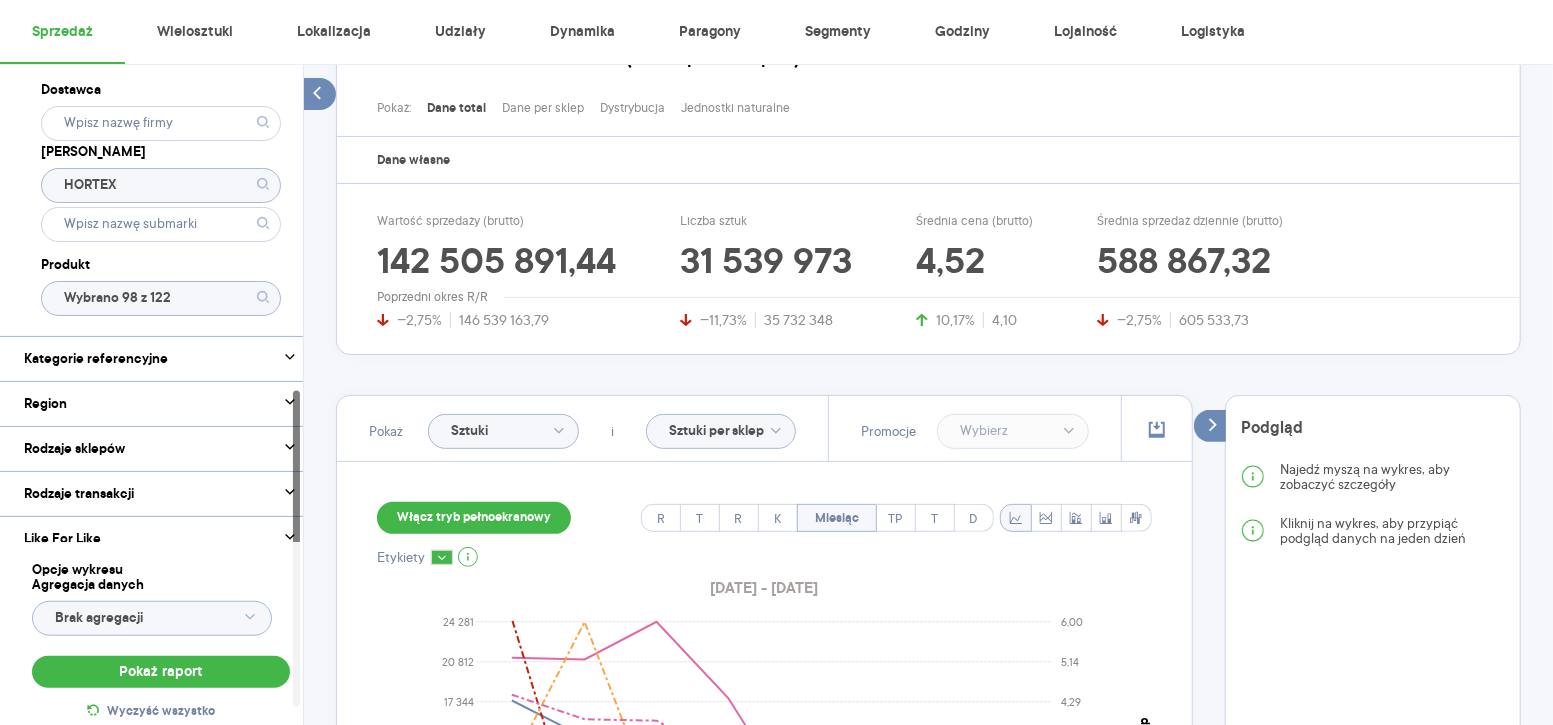 click on "HORTEX" 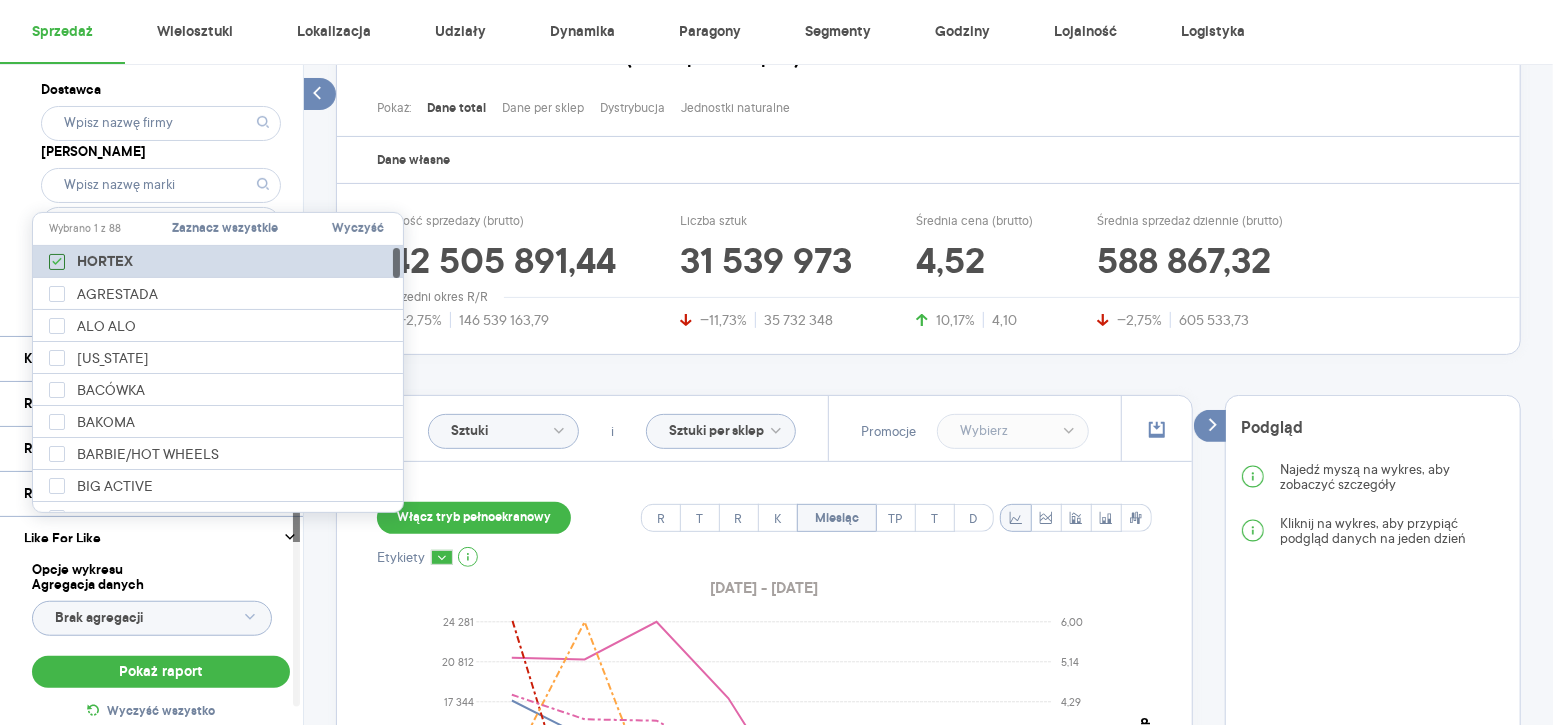 click 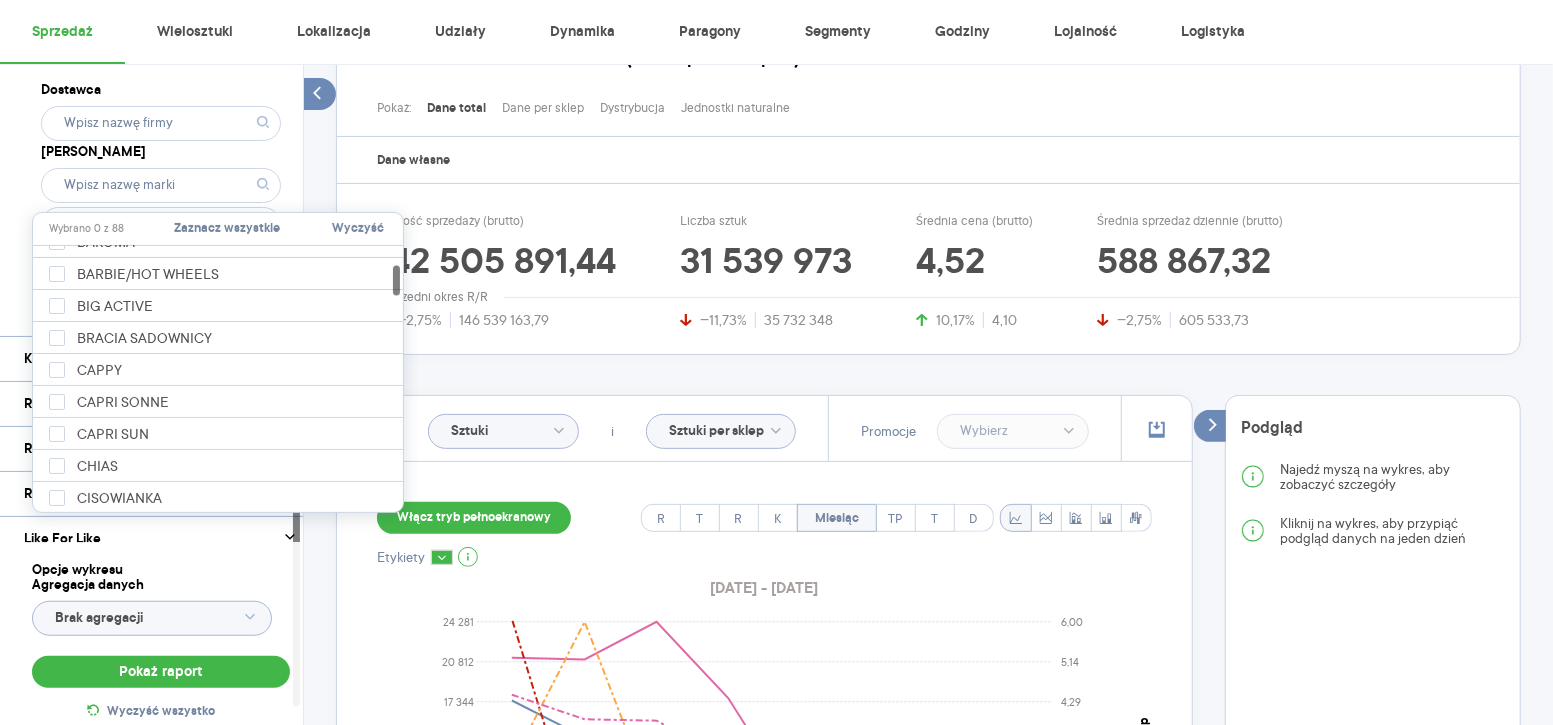 type on "Wybrano 98 z 522" 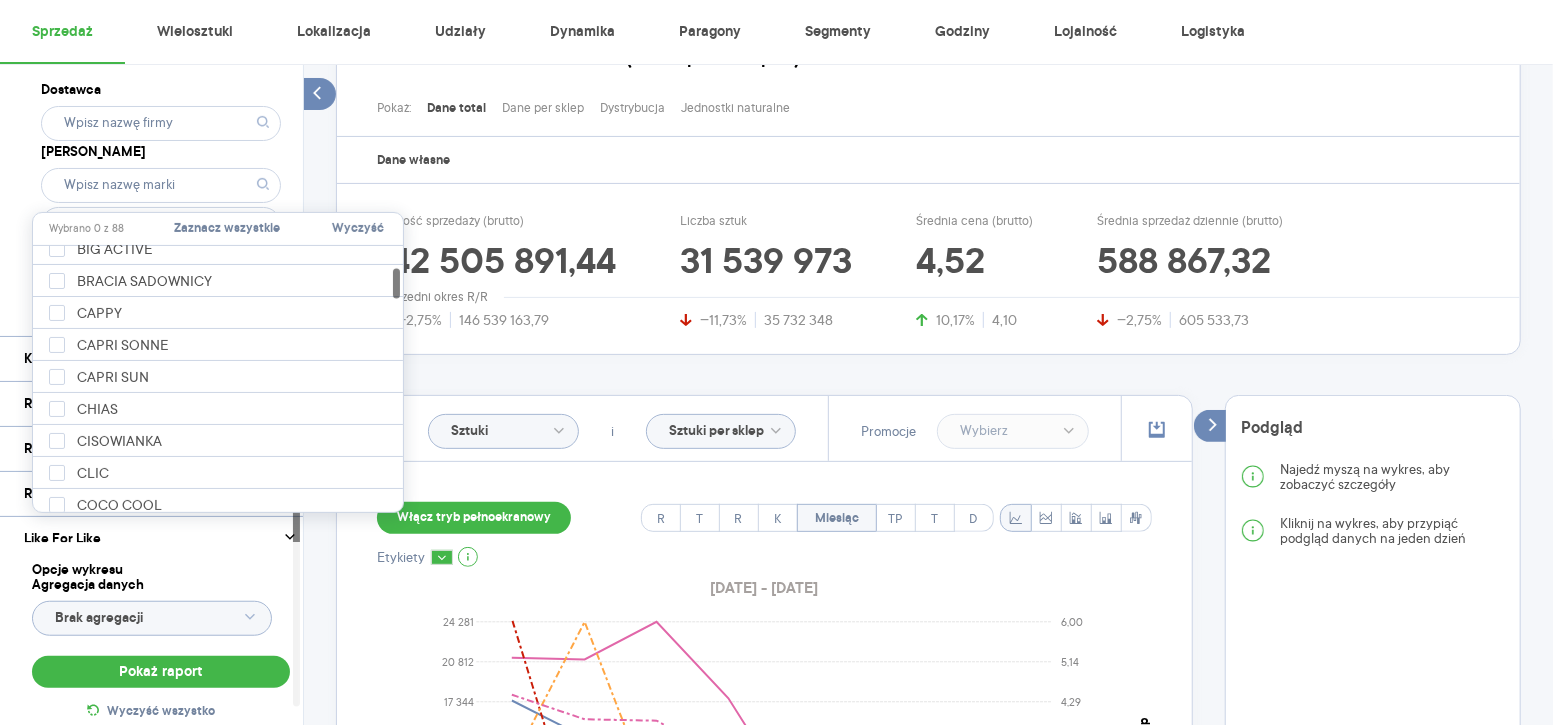 scroll, scrollTop: 184, scrollLeft: 0, axis: vertical 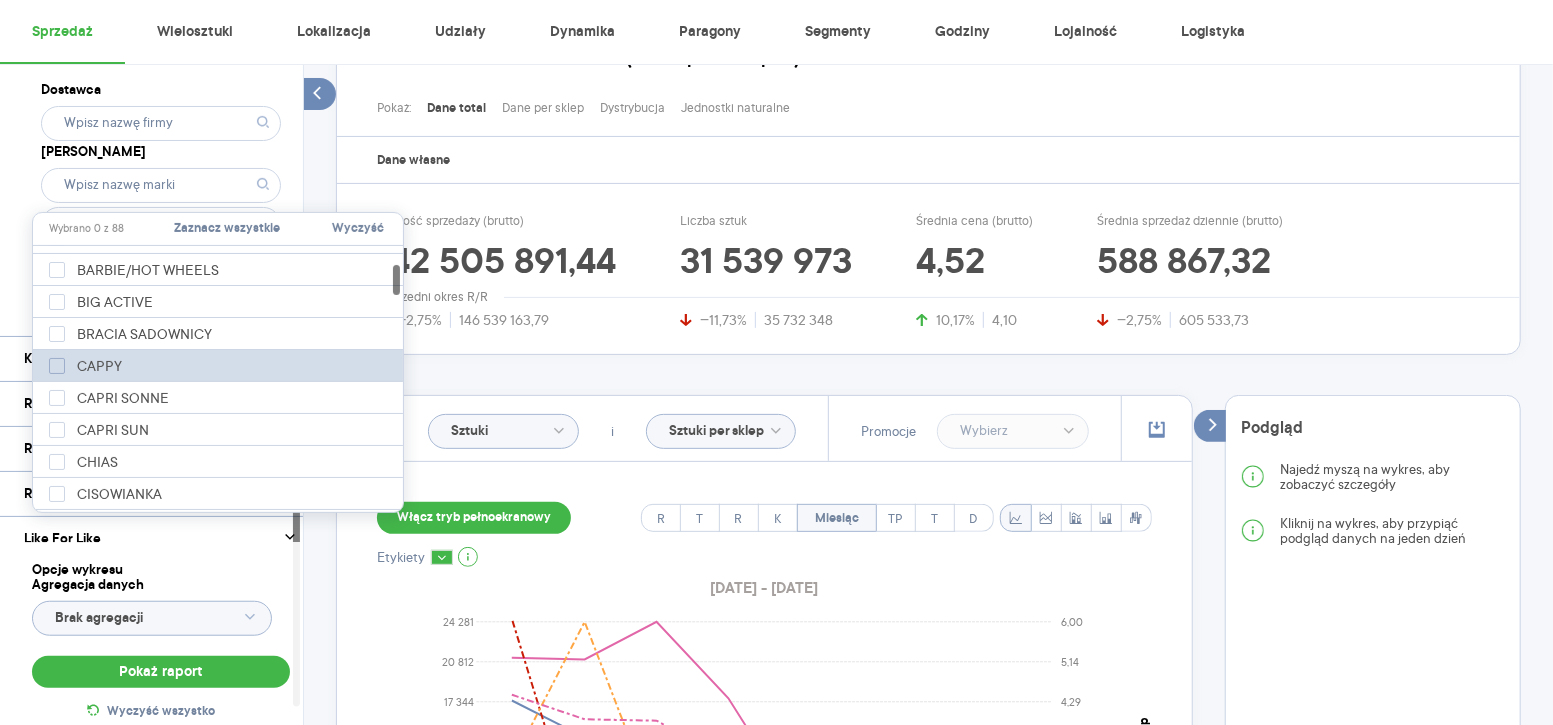 click 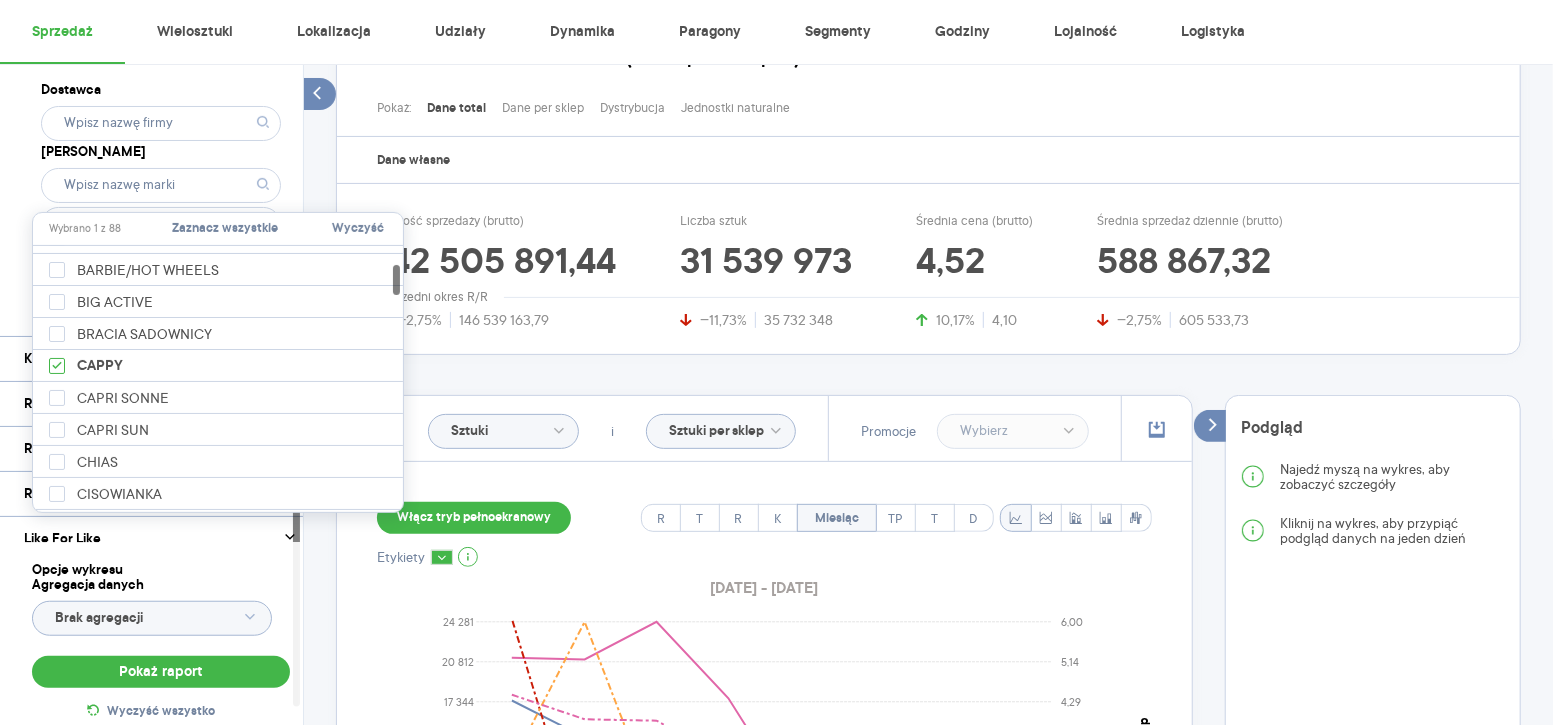 type 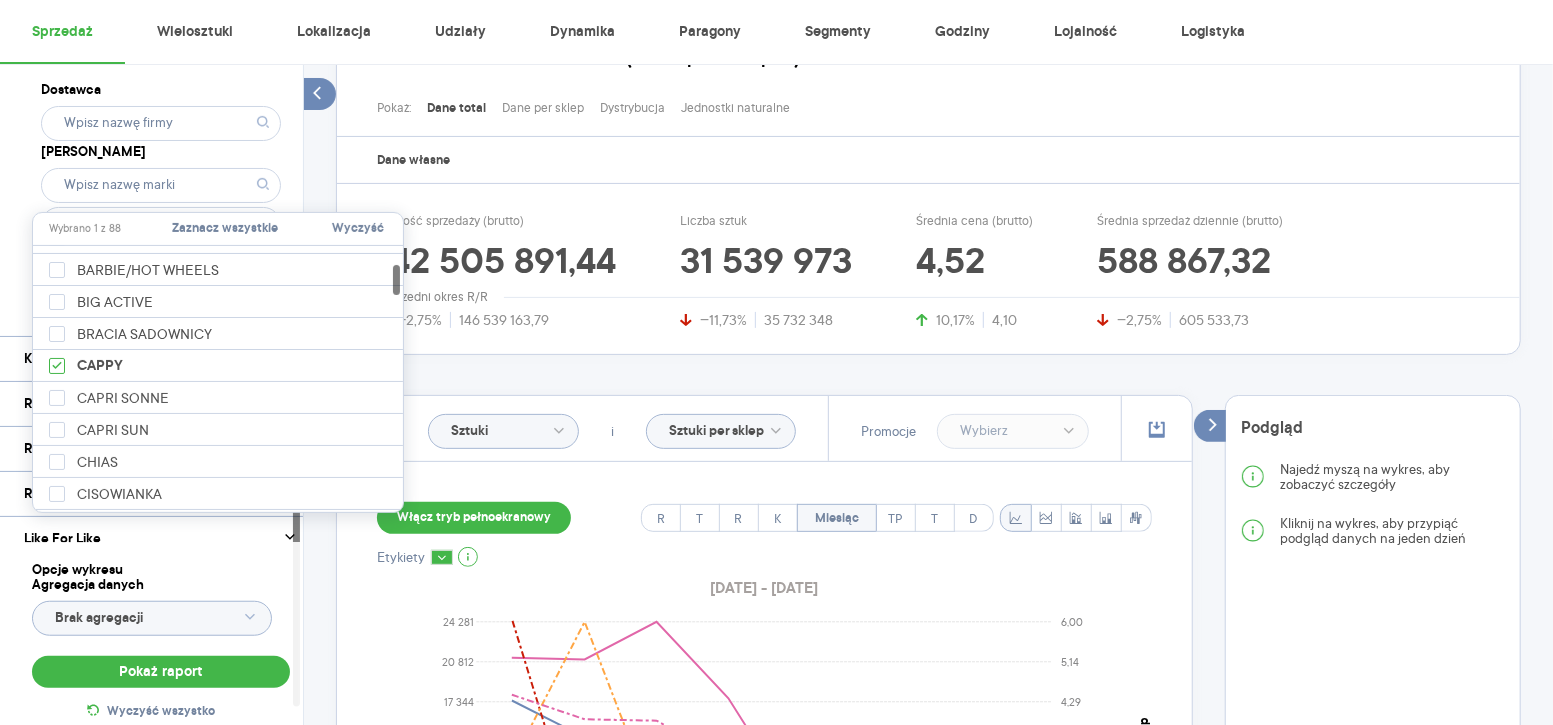click on "Dostawca Marka Produkt" at bounding box center (161, 196) 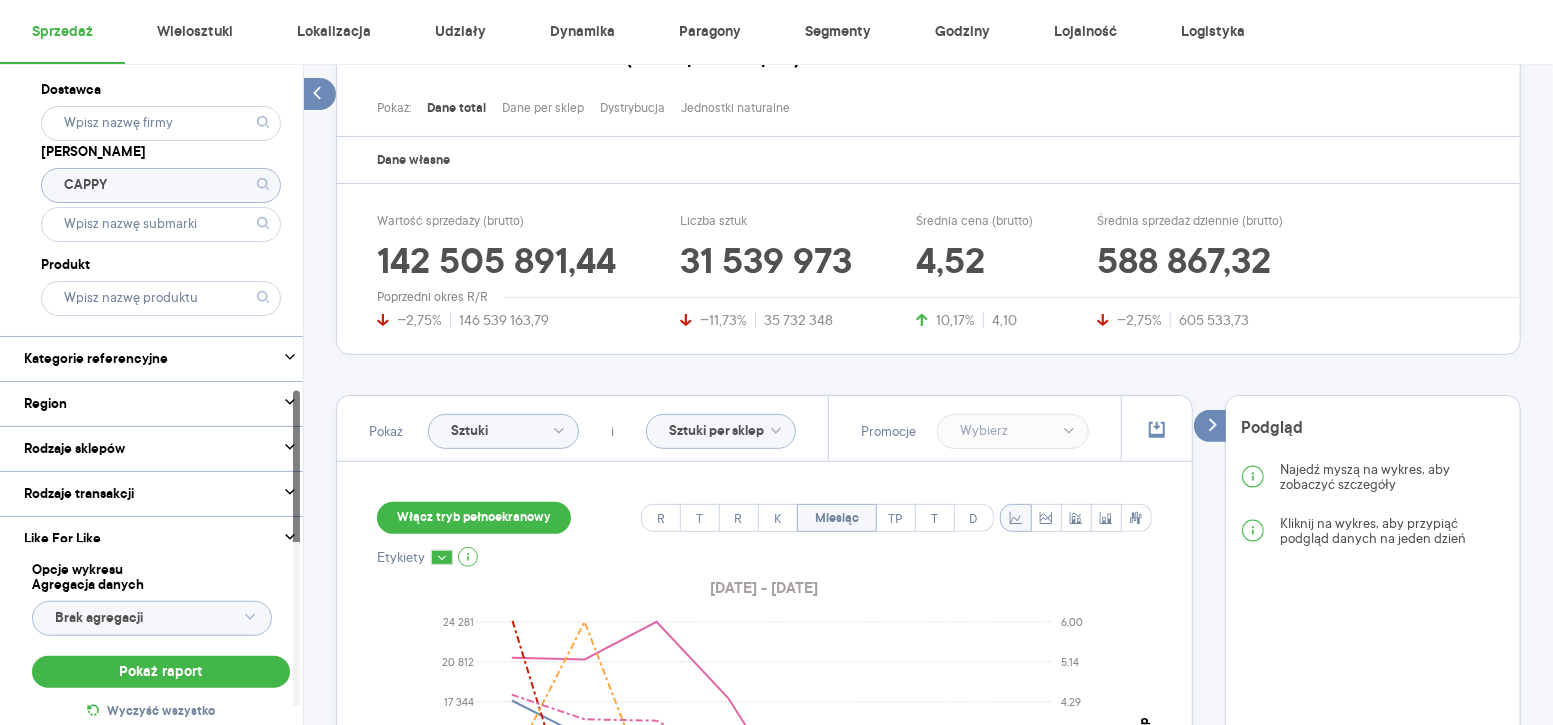 click 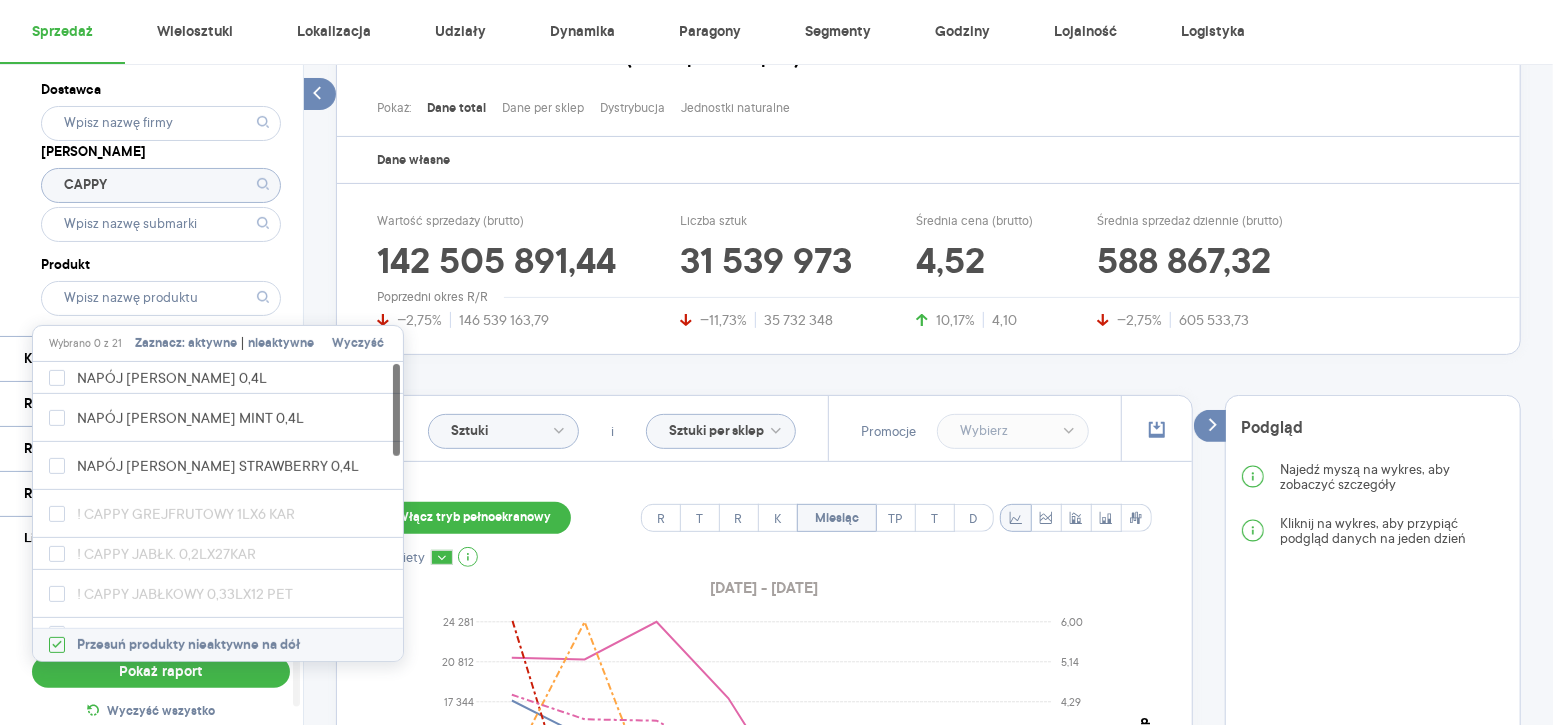 click on "nieaktywne" at bounding box center (281, 344) 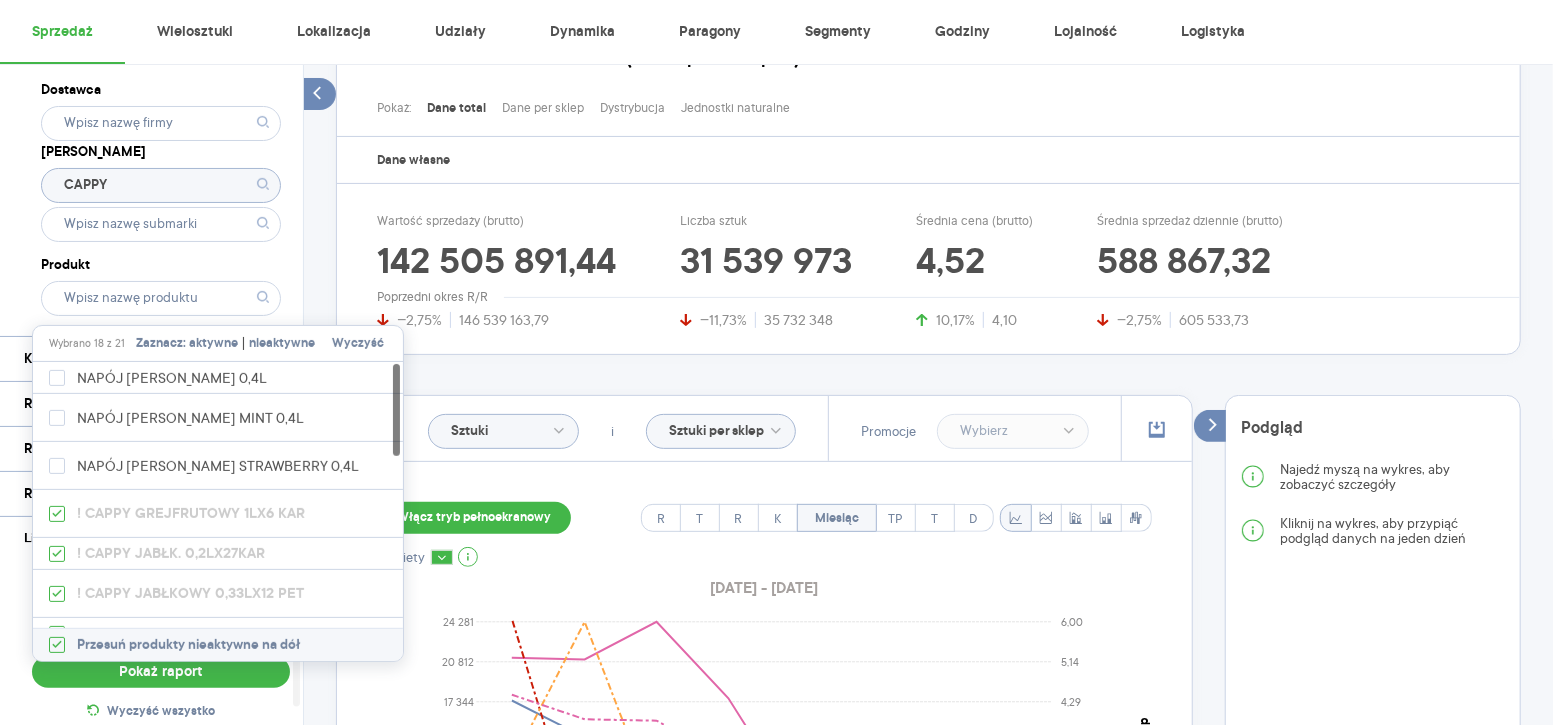 click on "Dostawca Marka CAPPY Produkt" at bounding box center [161, 196] 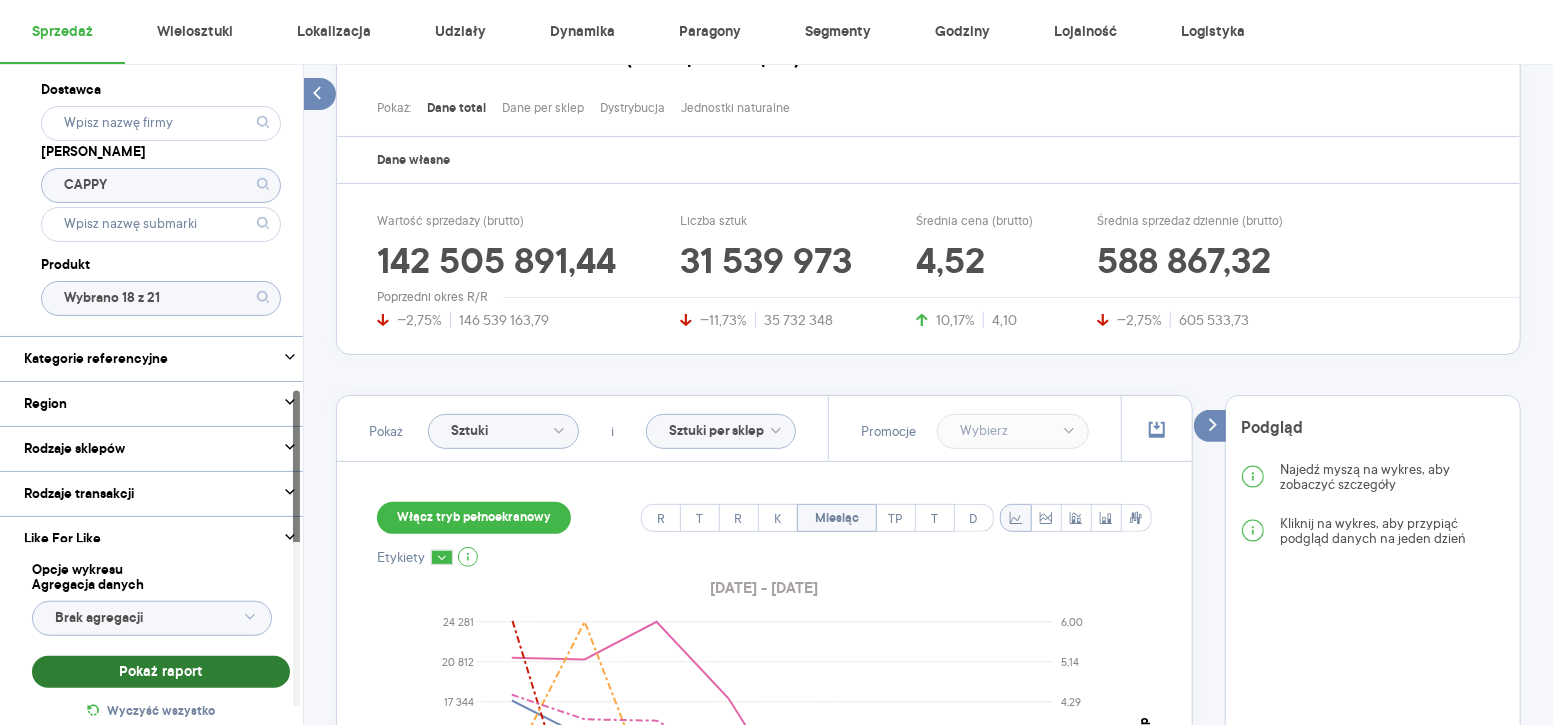 click on "Pokaż raport" at bounding box center [161, 672] 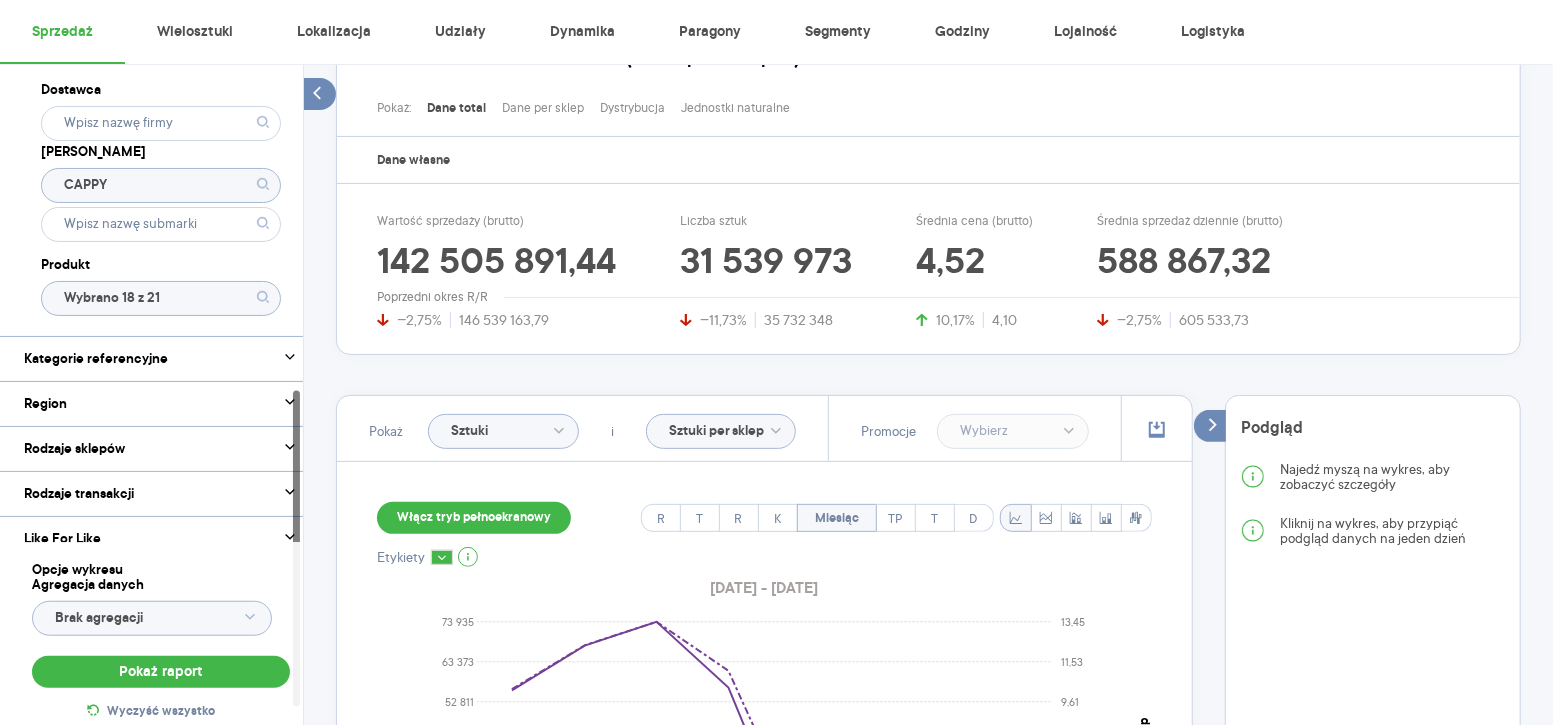 click on "Włącz tryb pełnoekranowy" at bounding box center [474, 518] 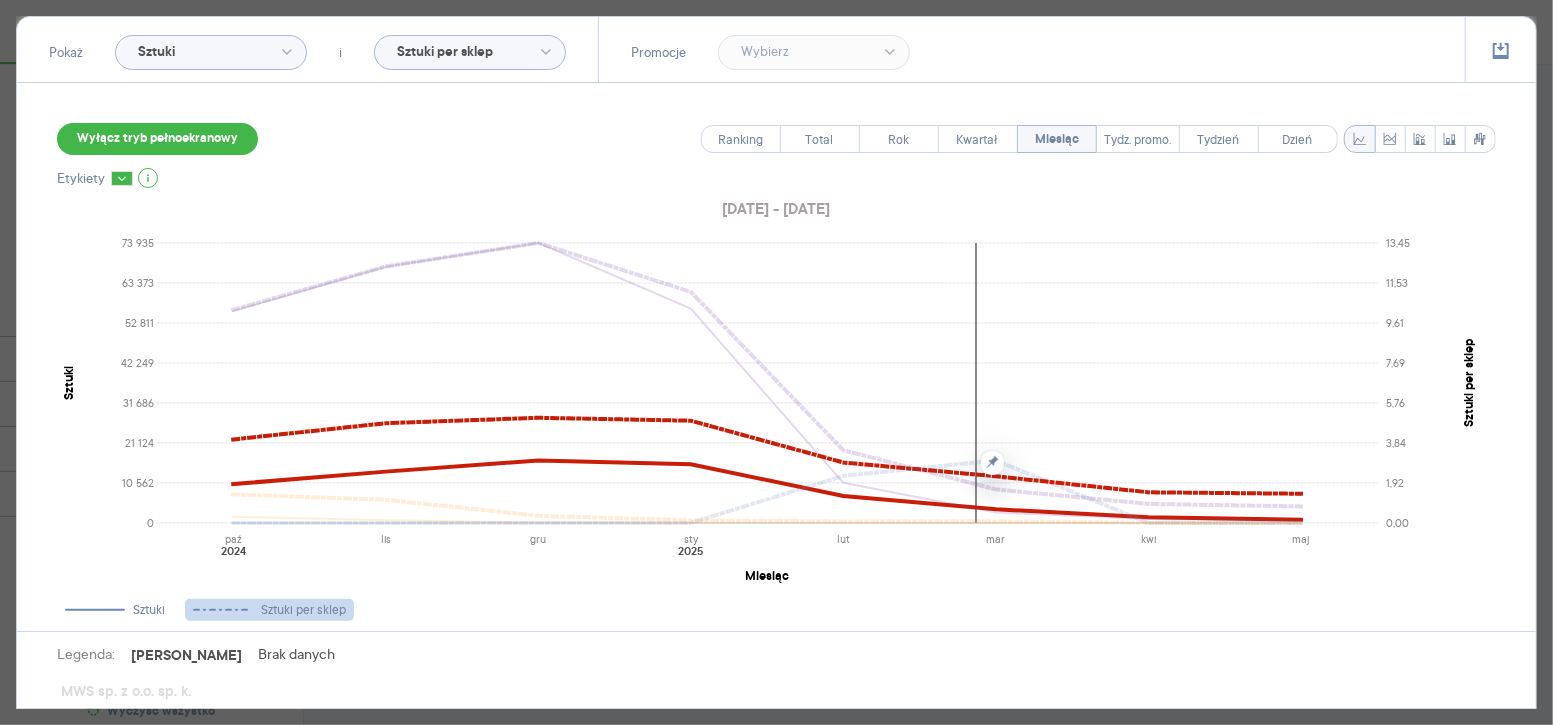 scroll, scrollTop: 232, scrollLeft: 0, axis: vertical 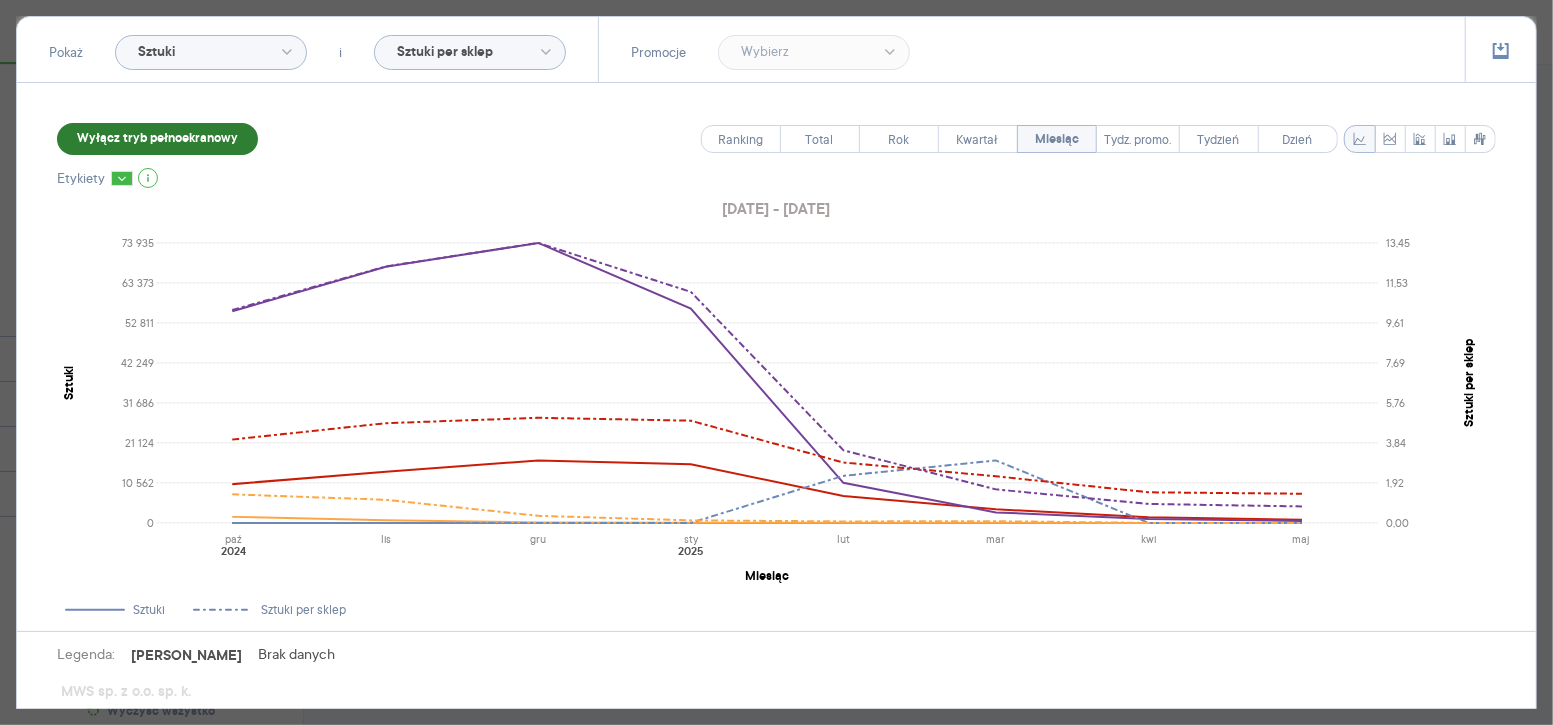 click on "Wyłącz tryb pełnoekranowy" at bounding box center [157, 139] 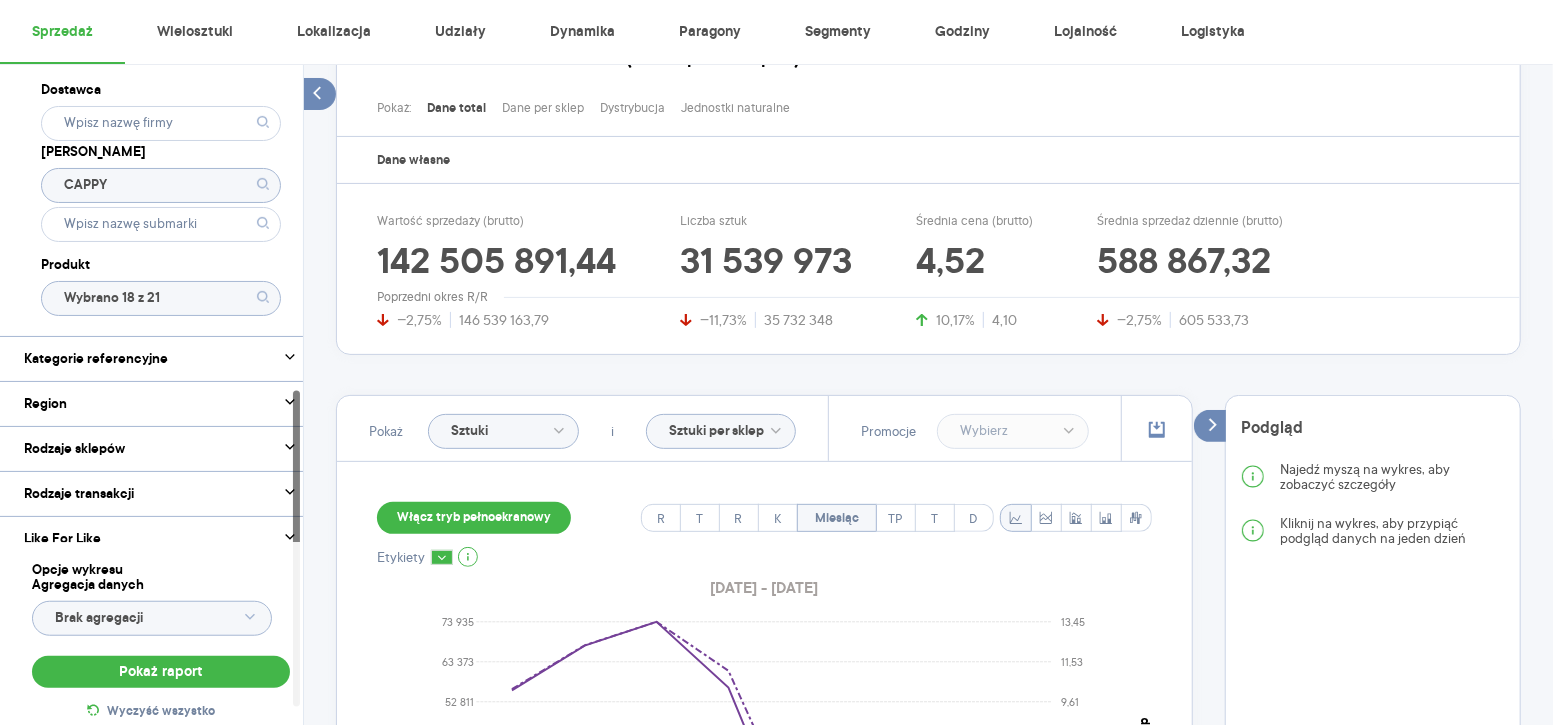 click on "CAPPY" 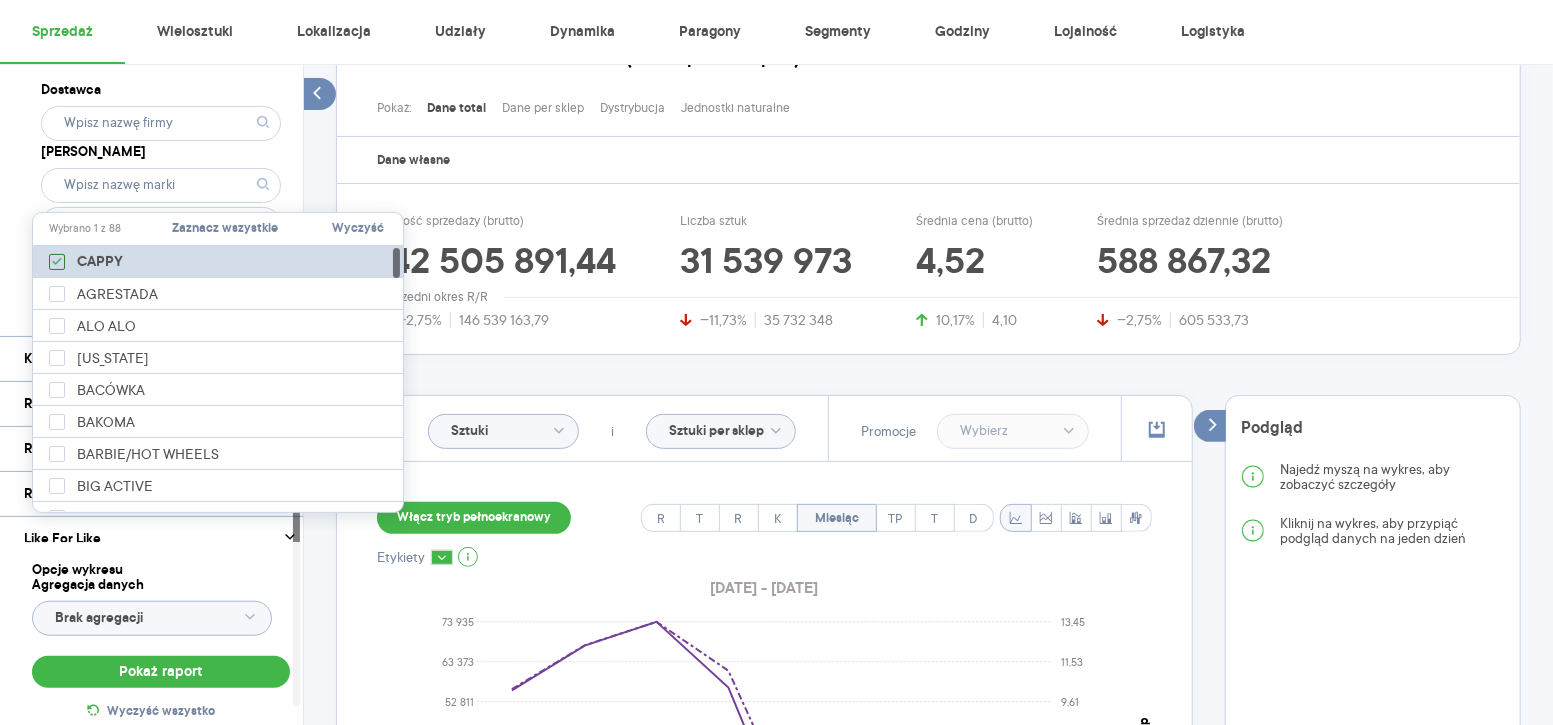 click 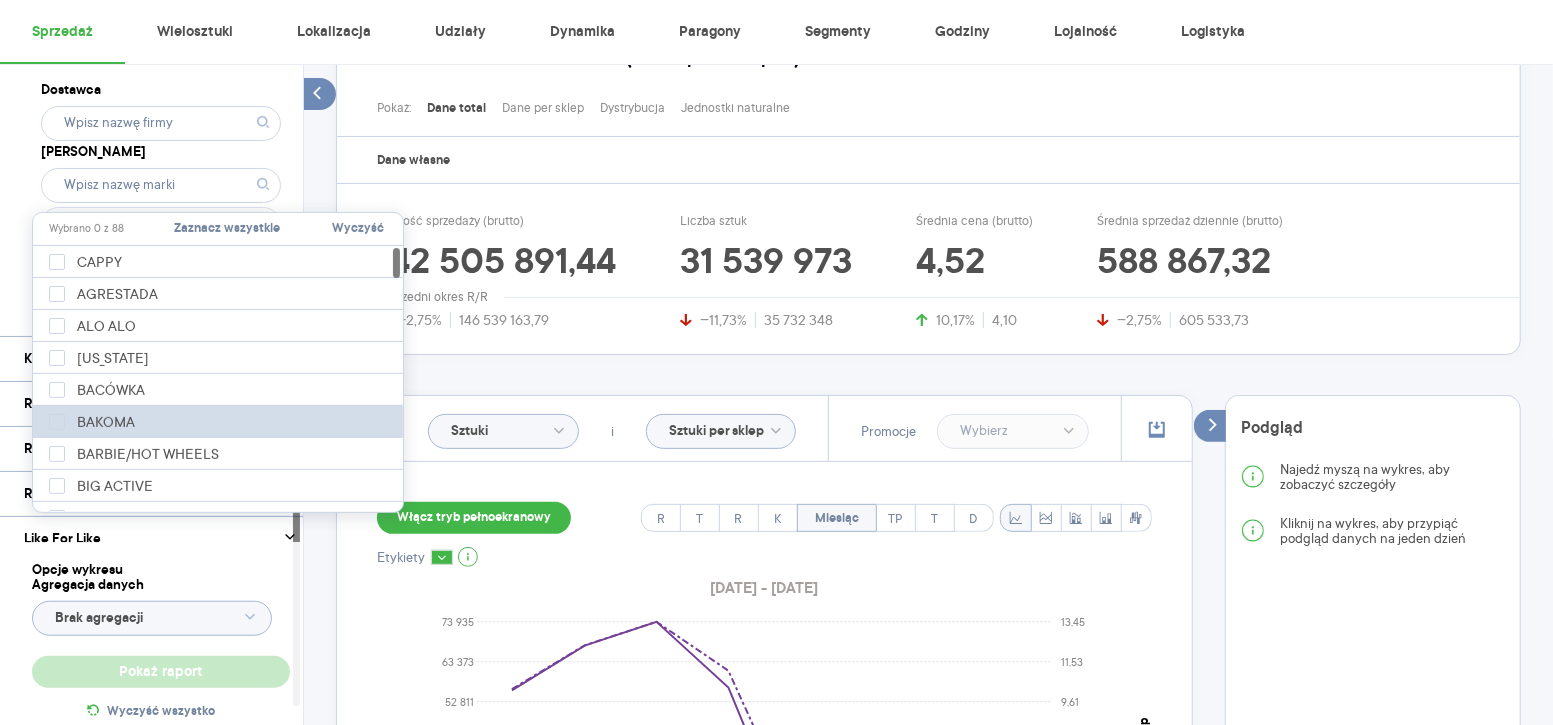 type on "Wybrano 18 z 522" 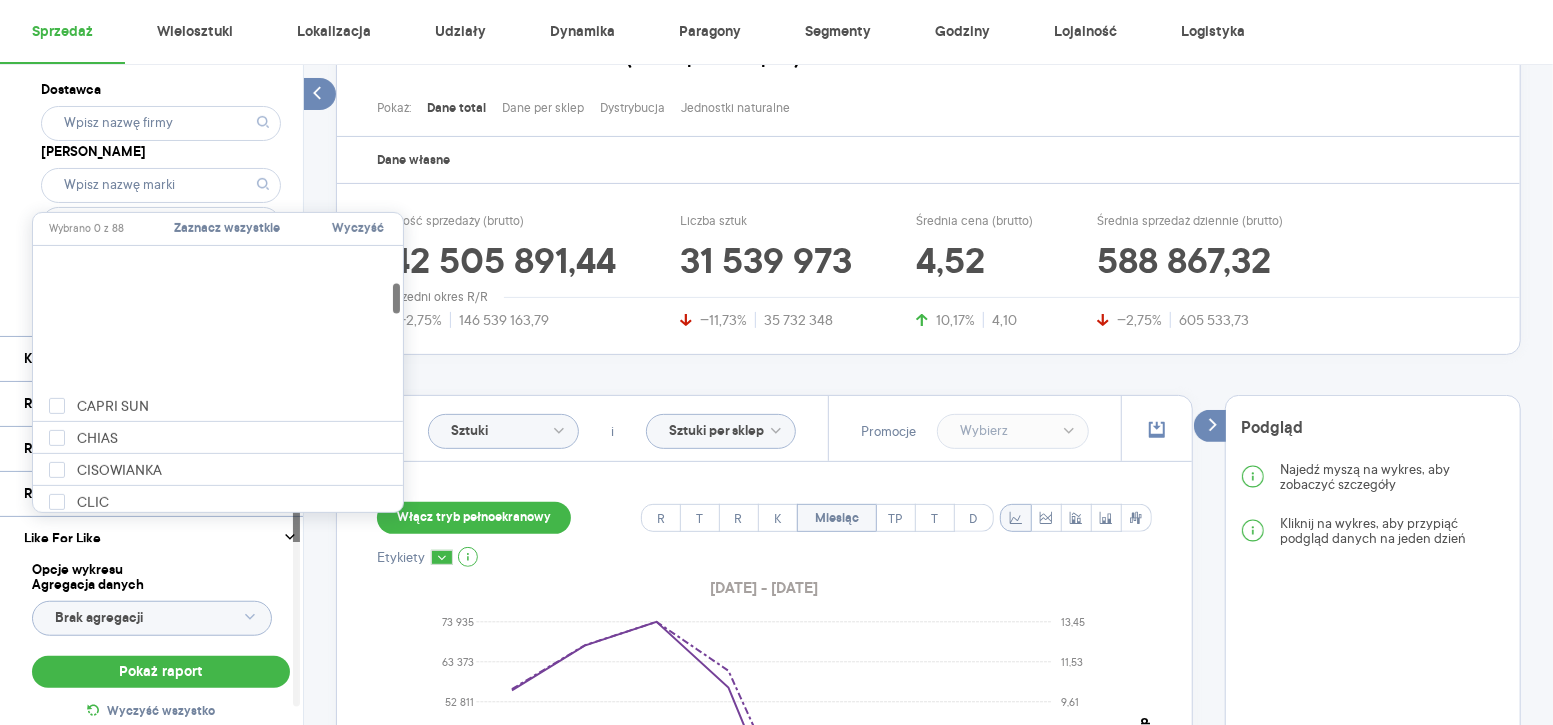 scroll, scrollTop: 0, scrollLeft: 0, axis: both 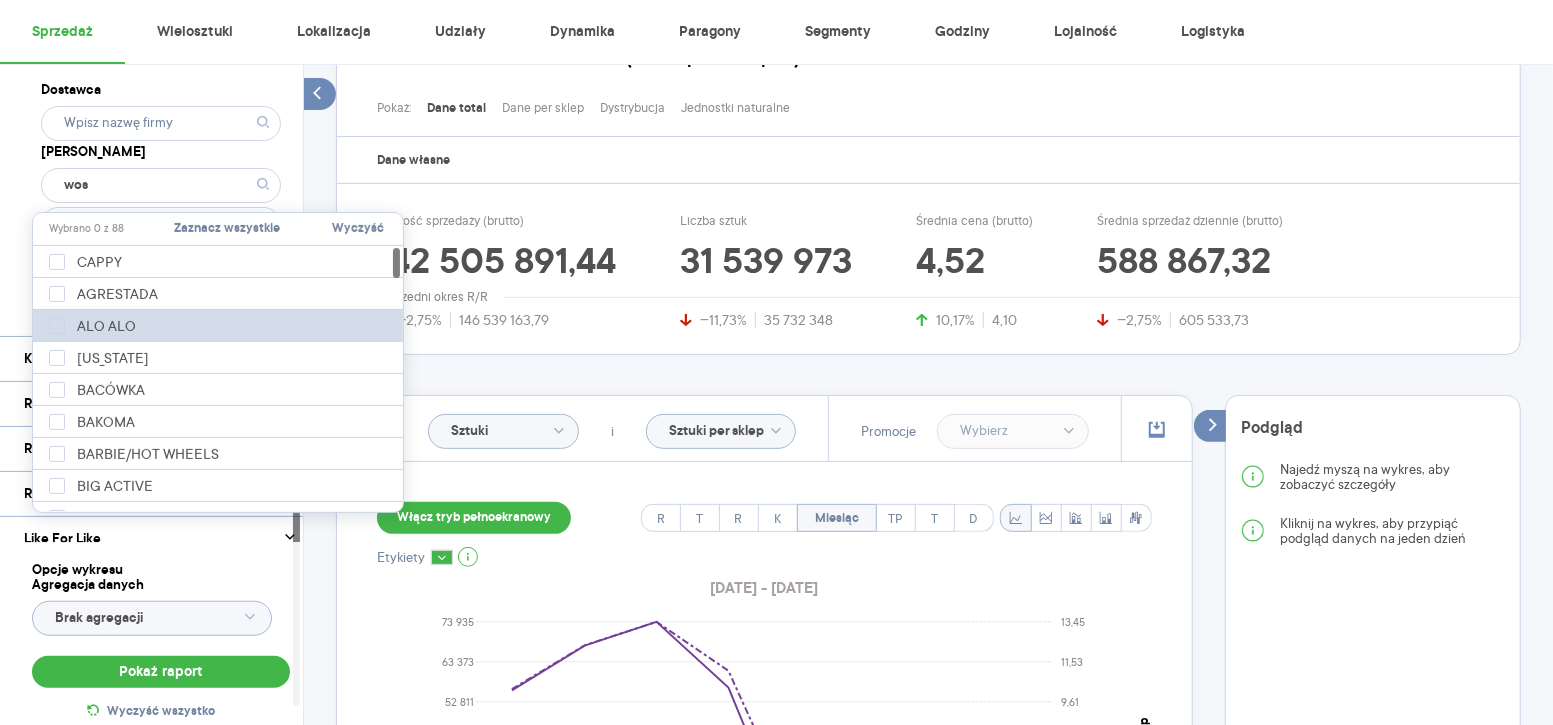 type on "wosa" 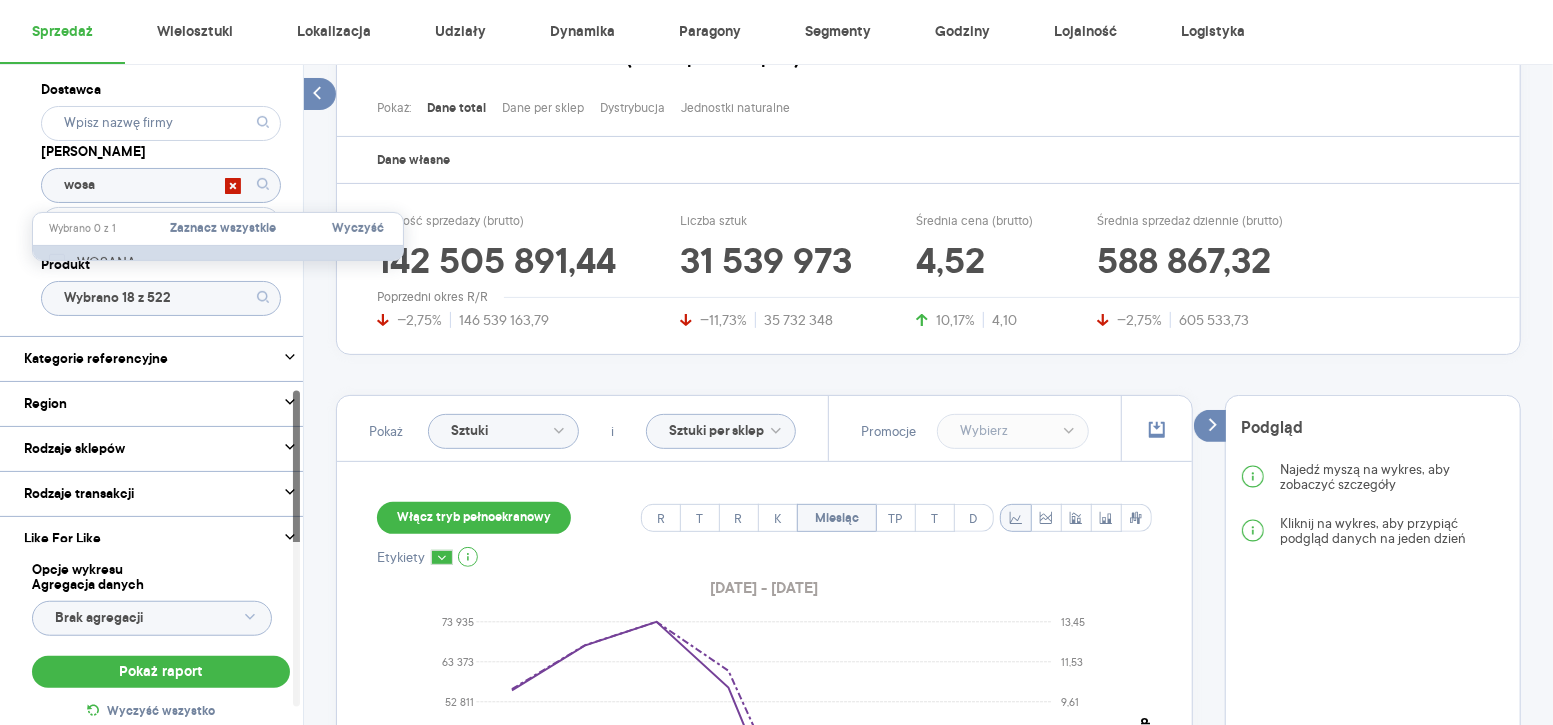 click on "WOSANA" at bounding box center (221, 262) 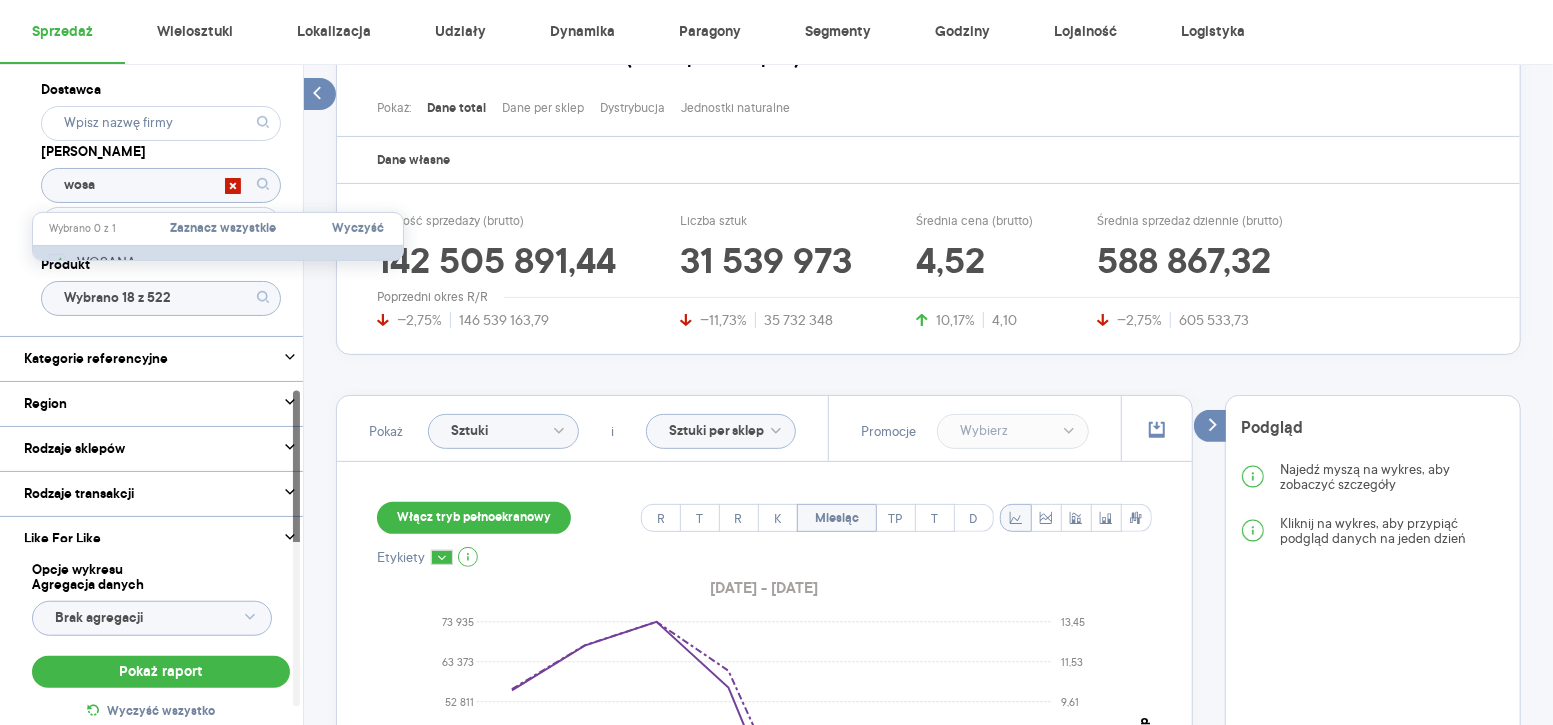 checkbox on "true" 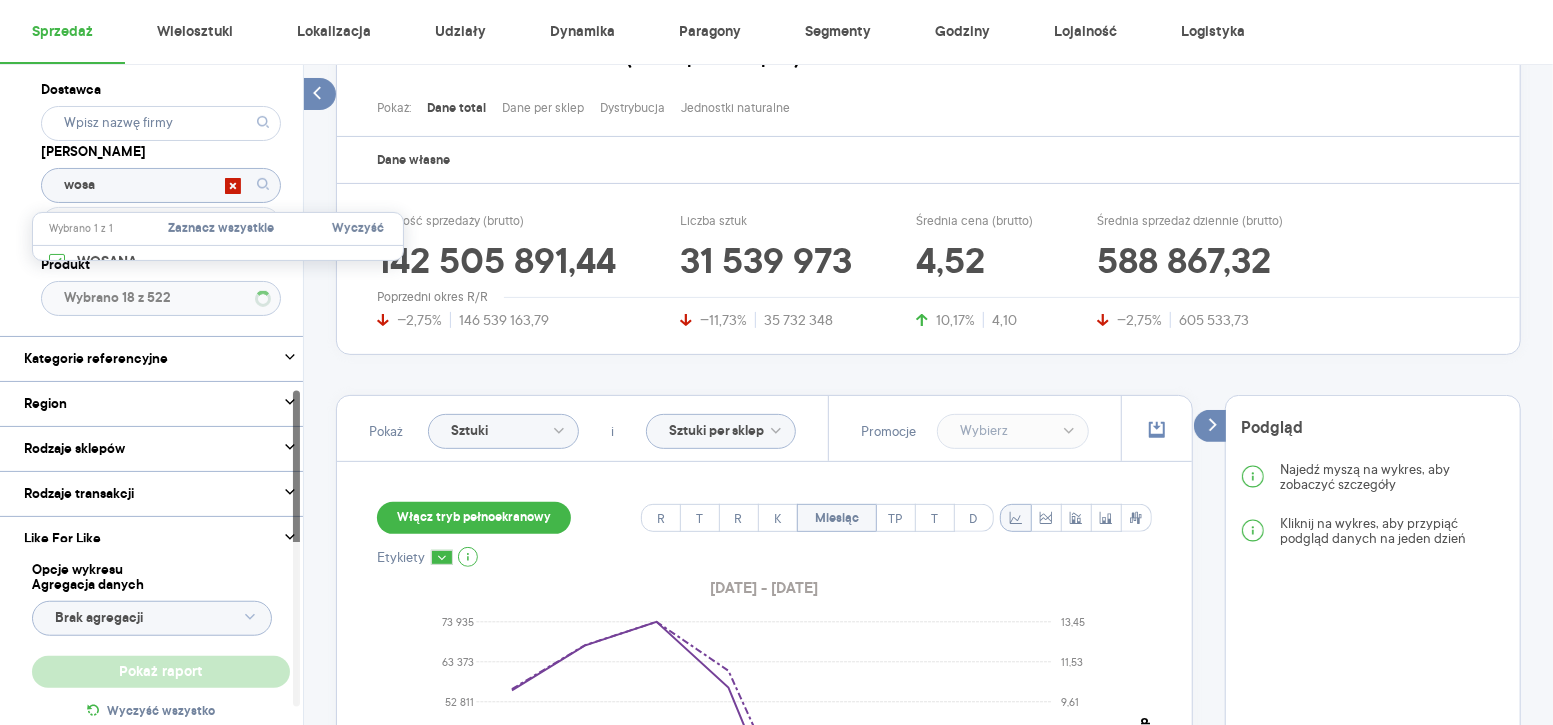 click on "Dostawca Marka wosa Produkt Wybrano 18 z 522" at bounding box center [161, 196] 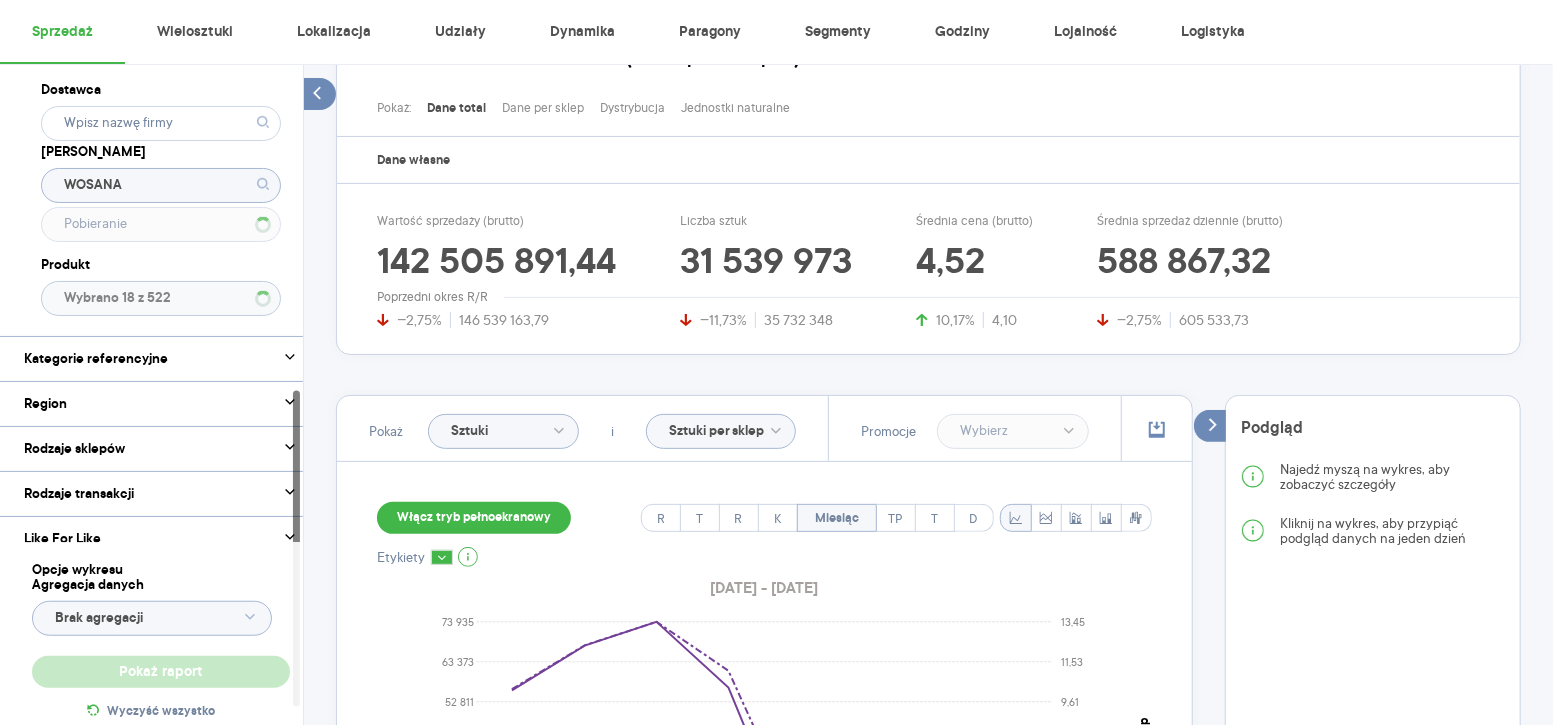 type 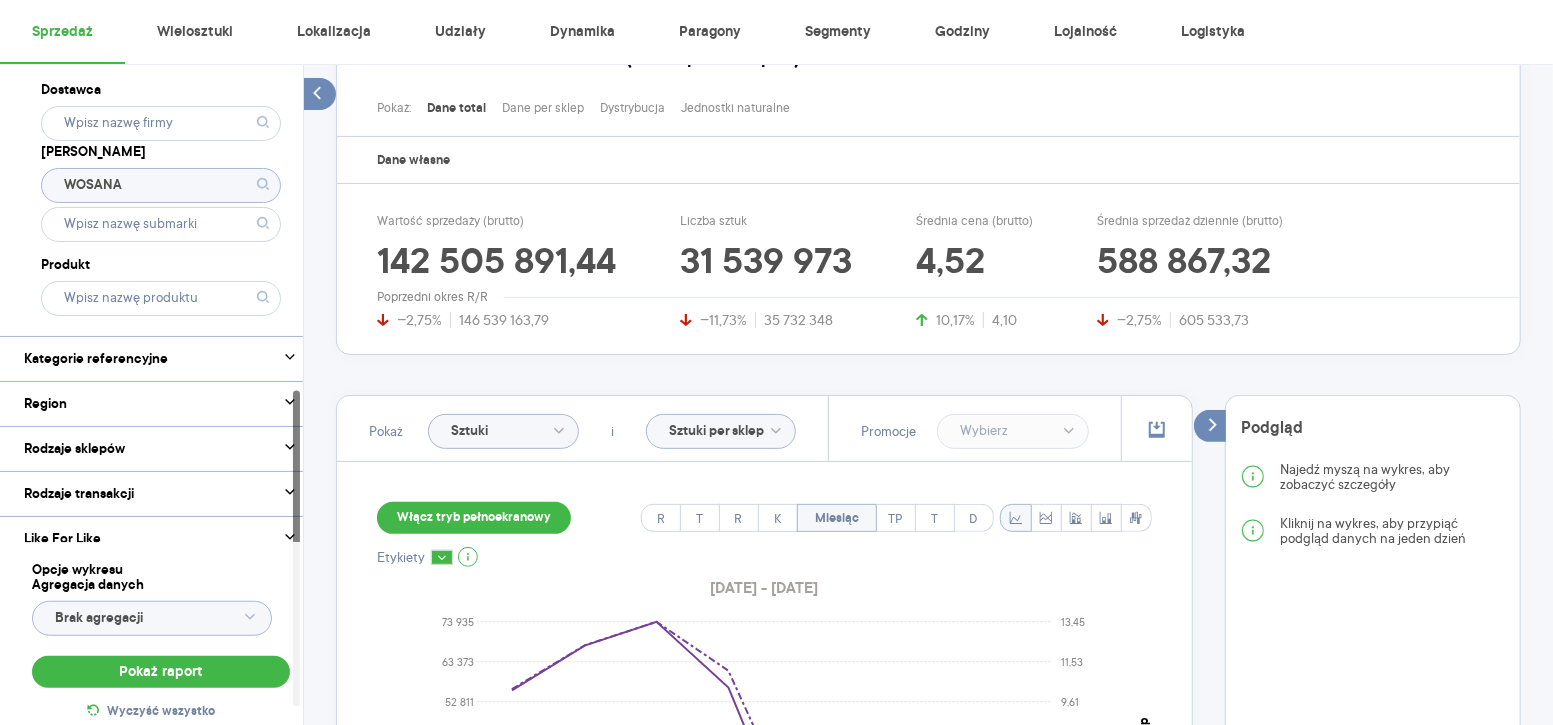 click 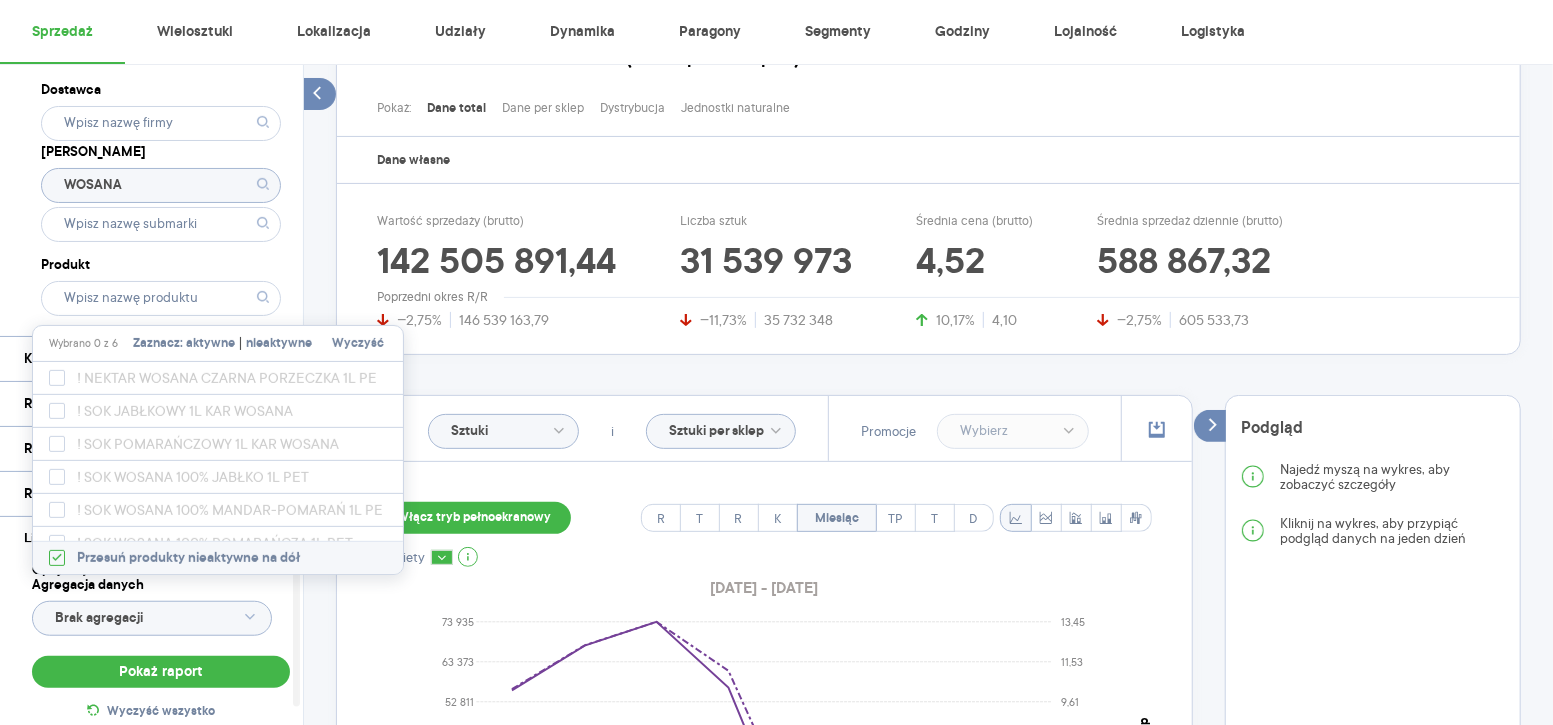 click on "nieaktywne" at bounding box center (279, 344) 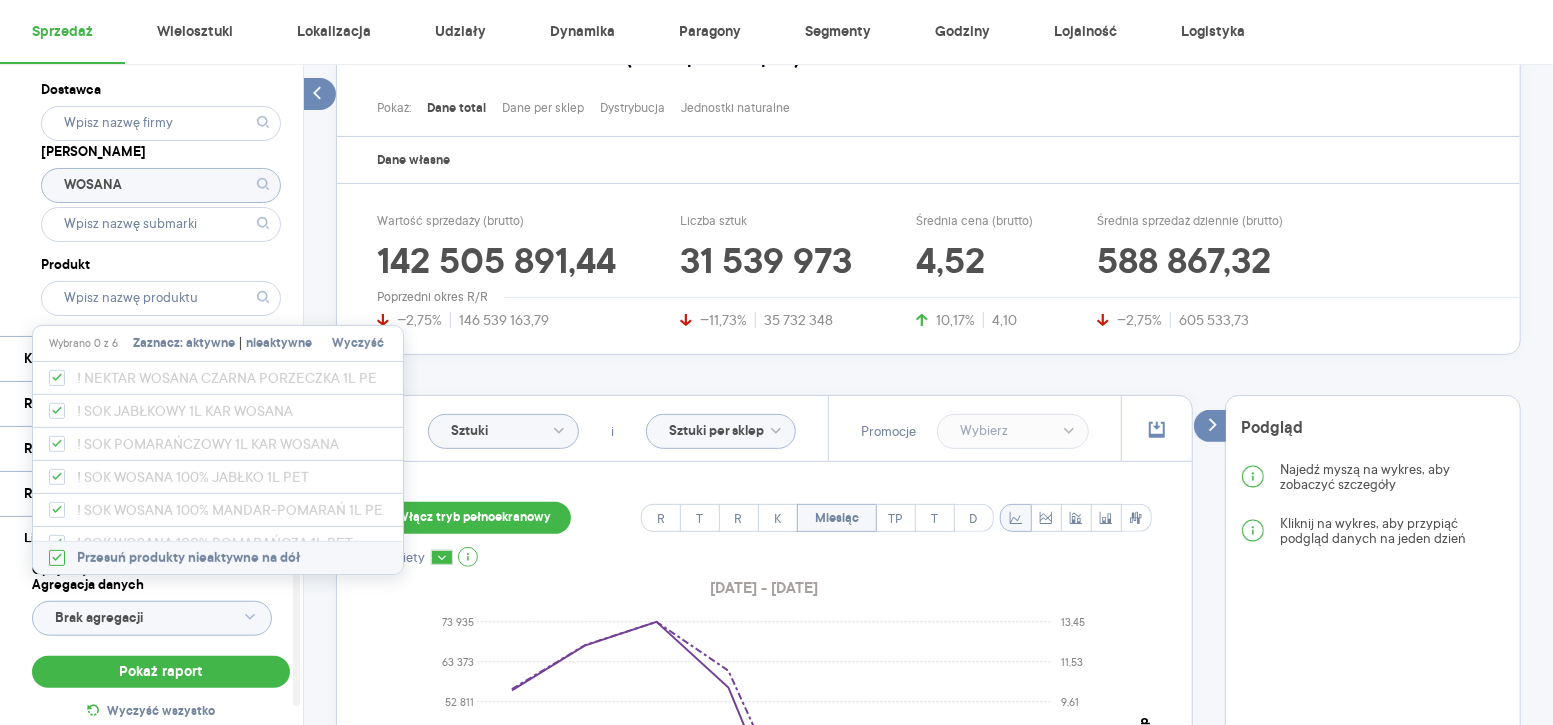 checkbox on "true" 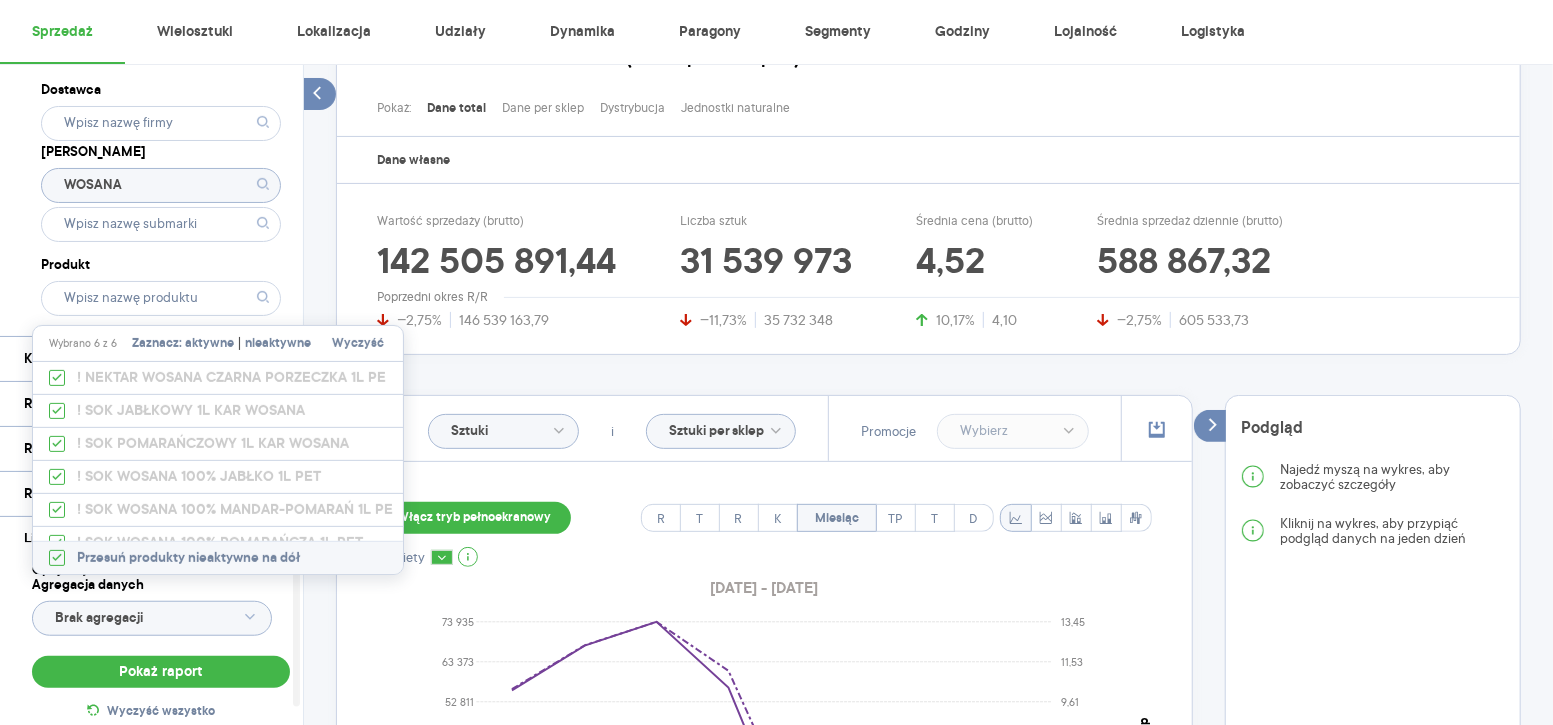 click on "Dostawca Marka WOSANA Produkt" at bounding box center (161, 196) 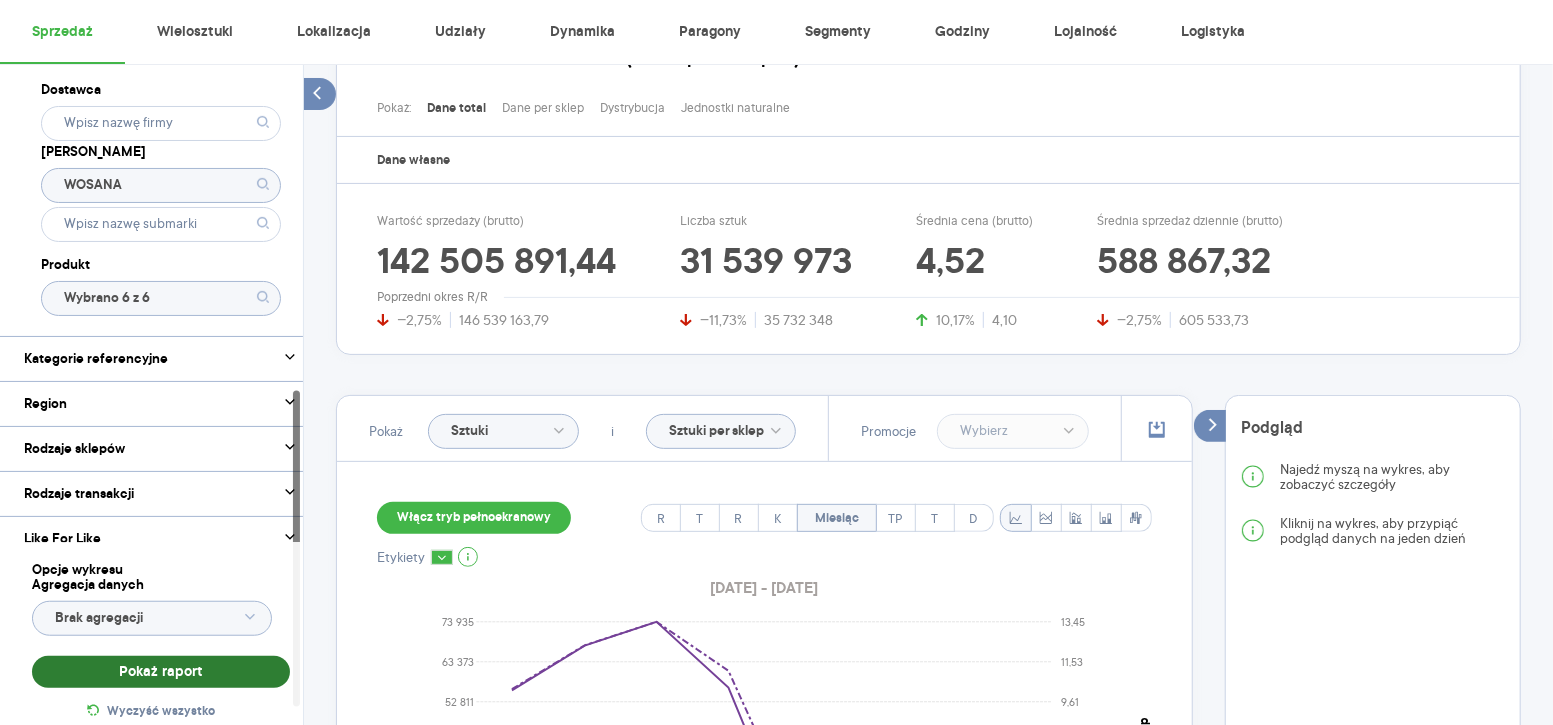 click on "Pokaż raport" at bounding box center [161, 672] 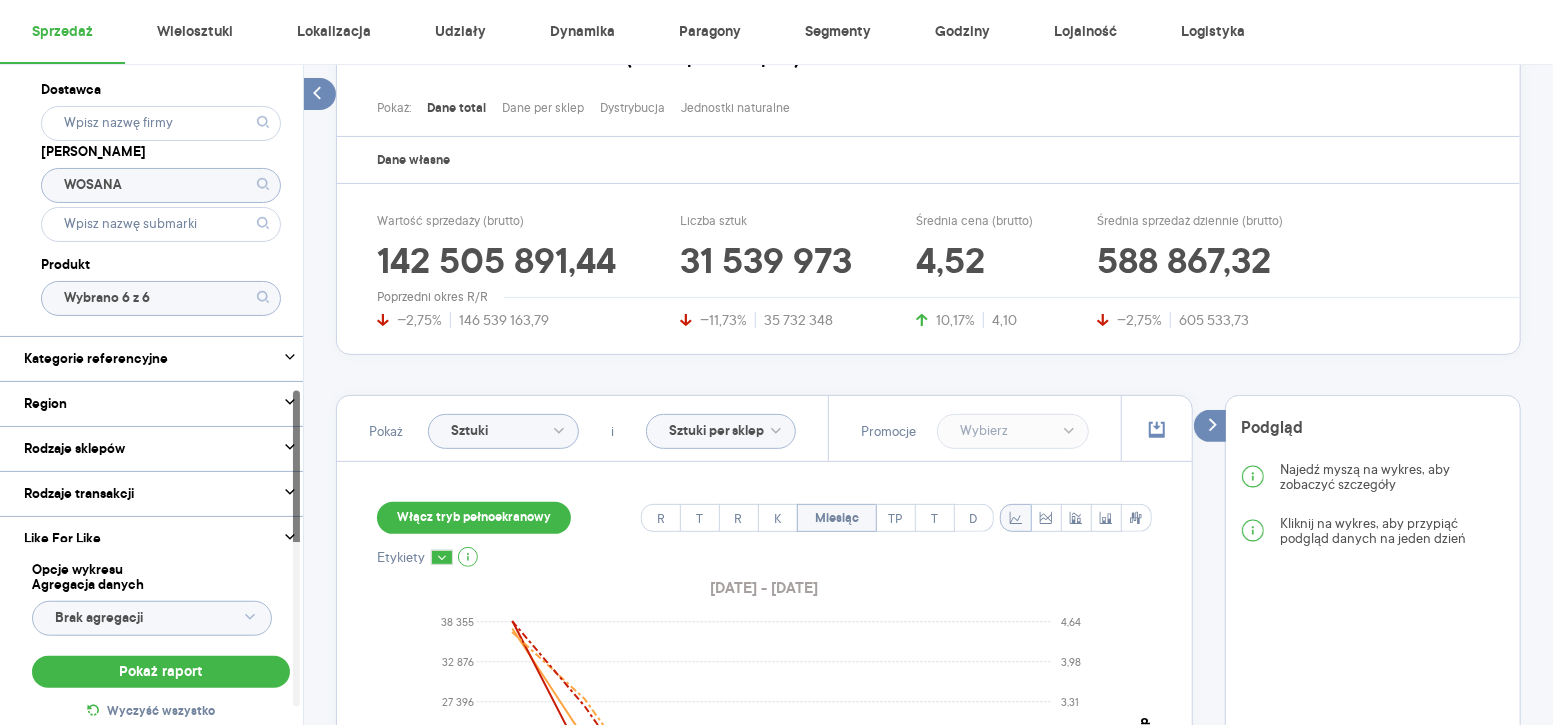 click on "Włącz tryb pełnoekranowy" at bounding box center [474, 518] 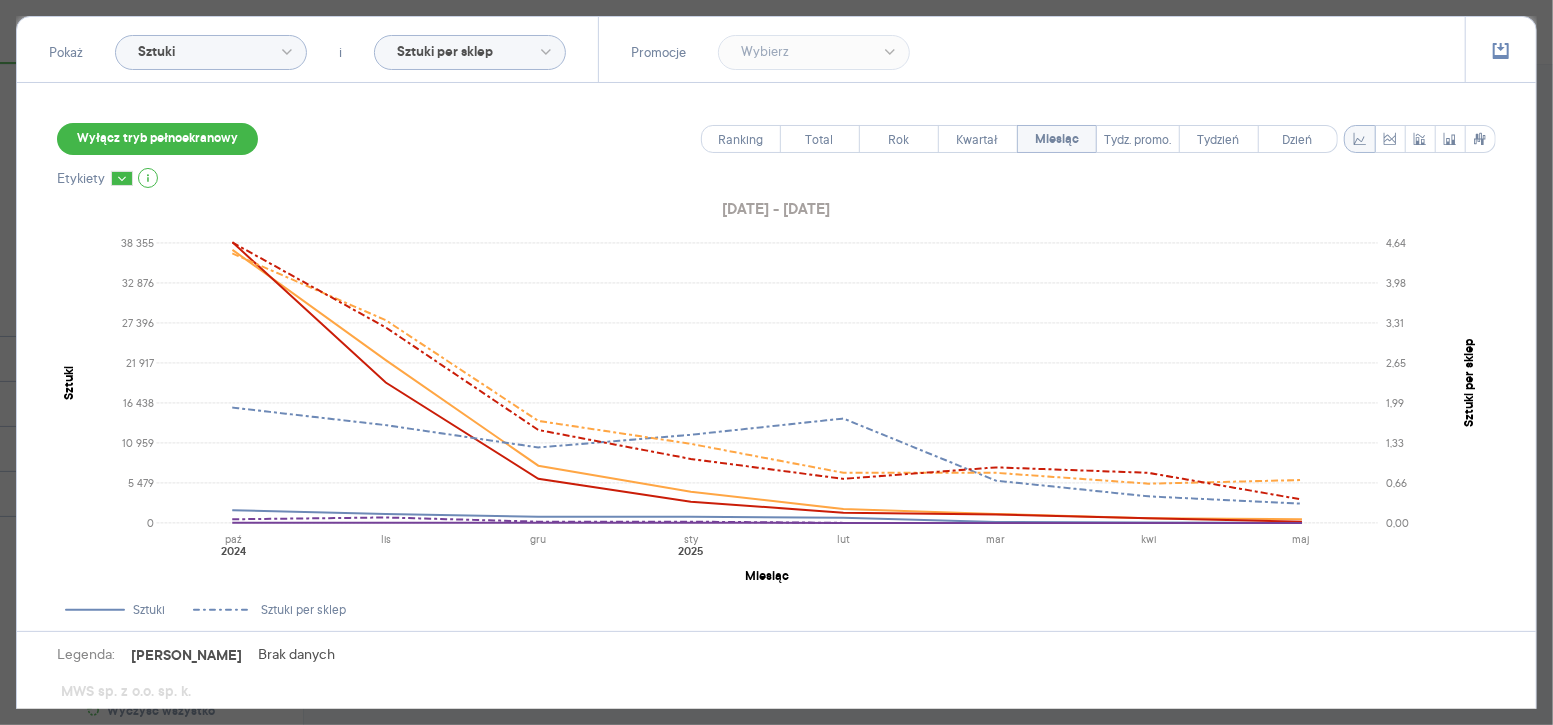 scroll, scrollTop: 324, scrollLeft: 0, axis: vertical 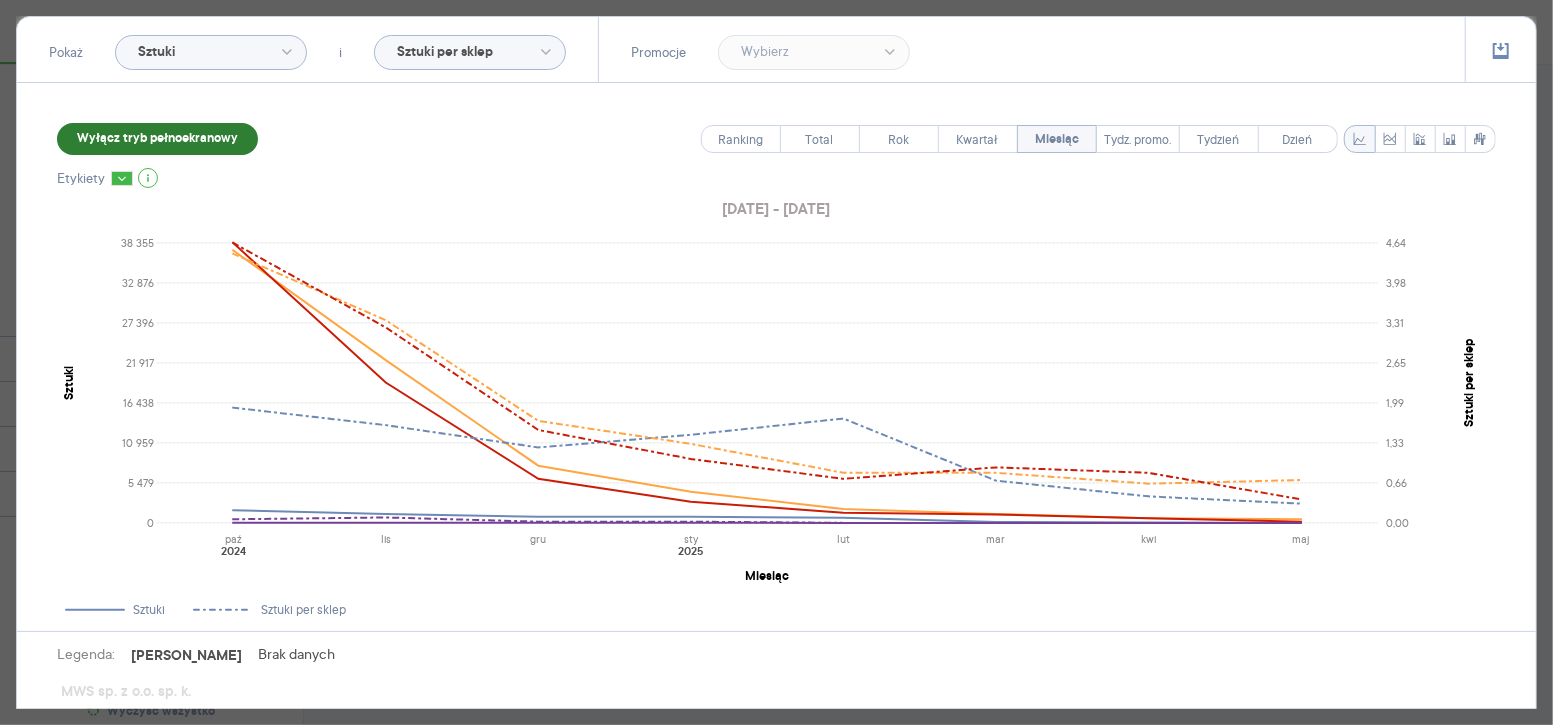 click on "Wyłącz tryb pełnoekranowy" at bounding box center (157, 139) 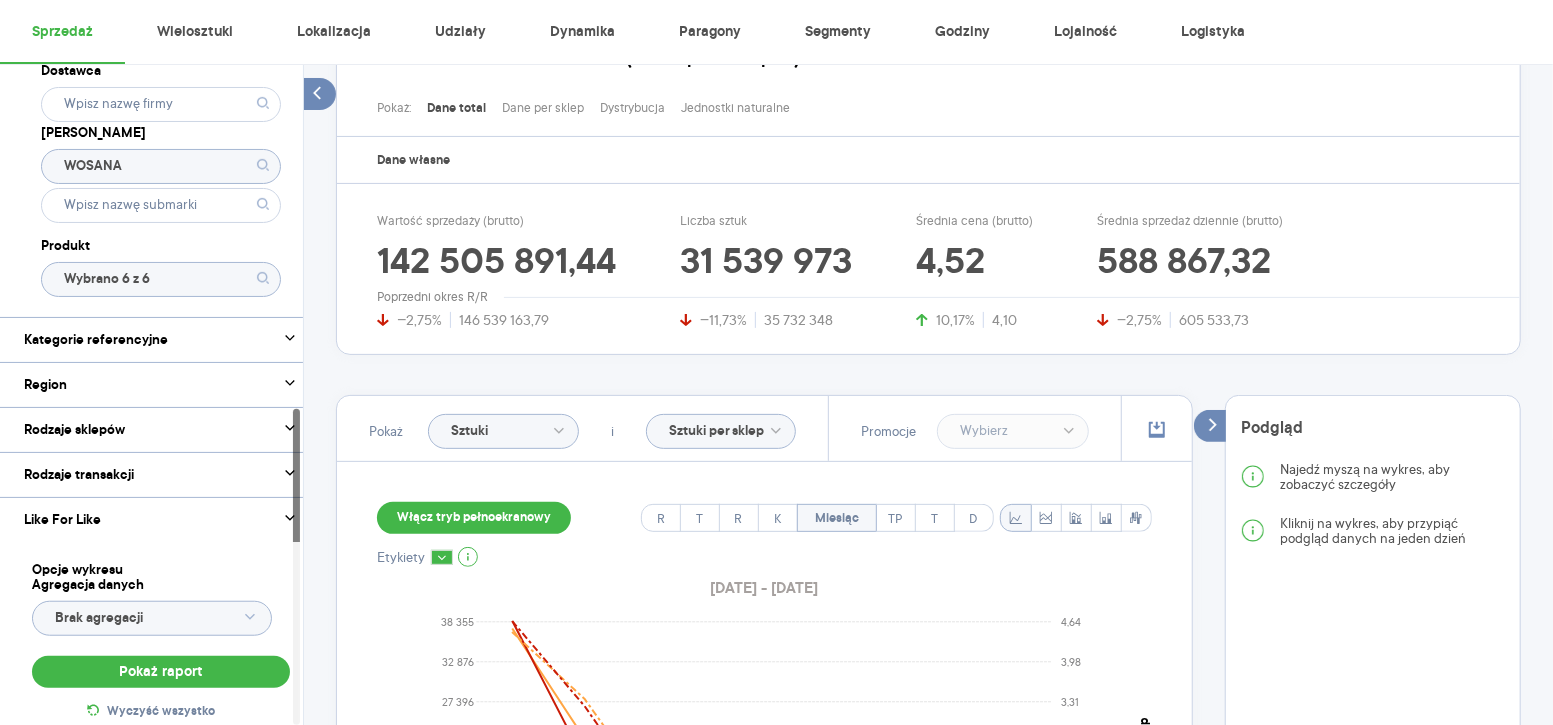 scroll, scrollTop: 720, scrollLeft: 0, axis: vertical 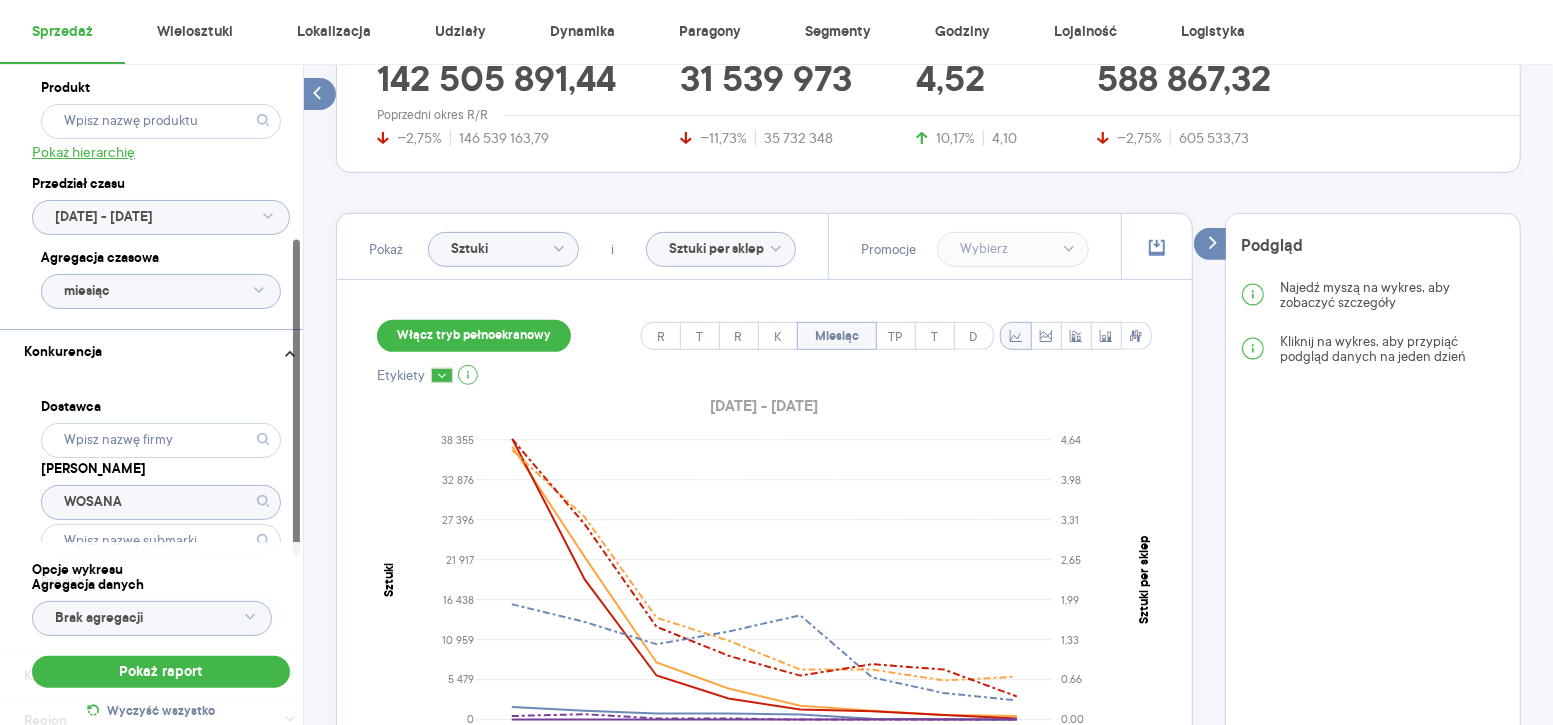click on "Raporty Insights Eksport danych Nowość Baza wiedzy Nowość Aktualności e.pacut@maspex.com Wyloguj Sprzedaż Wielosztuki Lokalizacja Udziały Dynamika Paragony Segmenty Godziny Lojalność Logistyka Kategoria * Napoje Wybrano 1 z 8 Atrybuty Pokaż atrybuty Marka Produkt Pokaż hierarchię Przedział czasu 2024.10.01 - 2025.05.30 Agregacja czasowa miesiąc Konkurencja Dostawca Marka WOSANA Produkt Wybrano 6 z 6 Kategorie referencyjne Region Rodzaje sklepów Rodzaje transakcji Wszystkie Like For Like Uwzględnij LFL Opcje wykresu Agregacja danych Brak agregacji Pokaż raport Wyczyść wszystko Sprzedaż Podsumowanie - dane własne  (MWS sp. z o.o. sp. k.) Pokaż: Dane total Dane per sklep Dystrybucja Jednostki naturalne Dane własne Wartość sprzedaży (brutto) 142 505 891,44 −2,75% 146 539 163,79 Liczba sztuk 31 539 973 −11,73% 35 732 348 Średnia cena (brutto) 4,52 10,17% 4,10 Średnia sprzedaż dziennie (brutto) 588 867,32 −2,75% 605 533,73 Poprzedni okres R/R Pokaż Sztuki i Sztuki per sklep R T R" at bounding box center [776, -37] 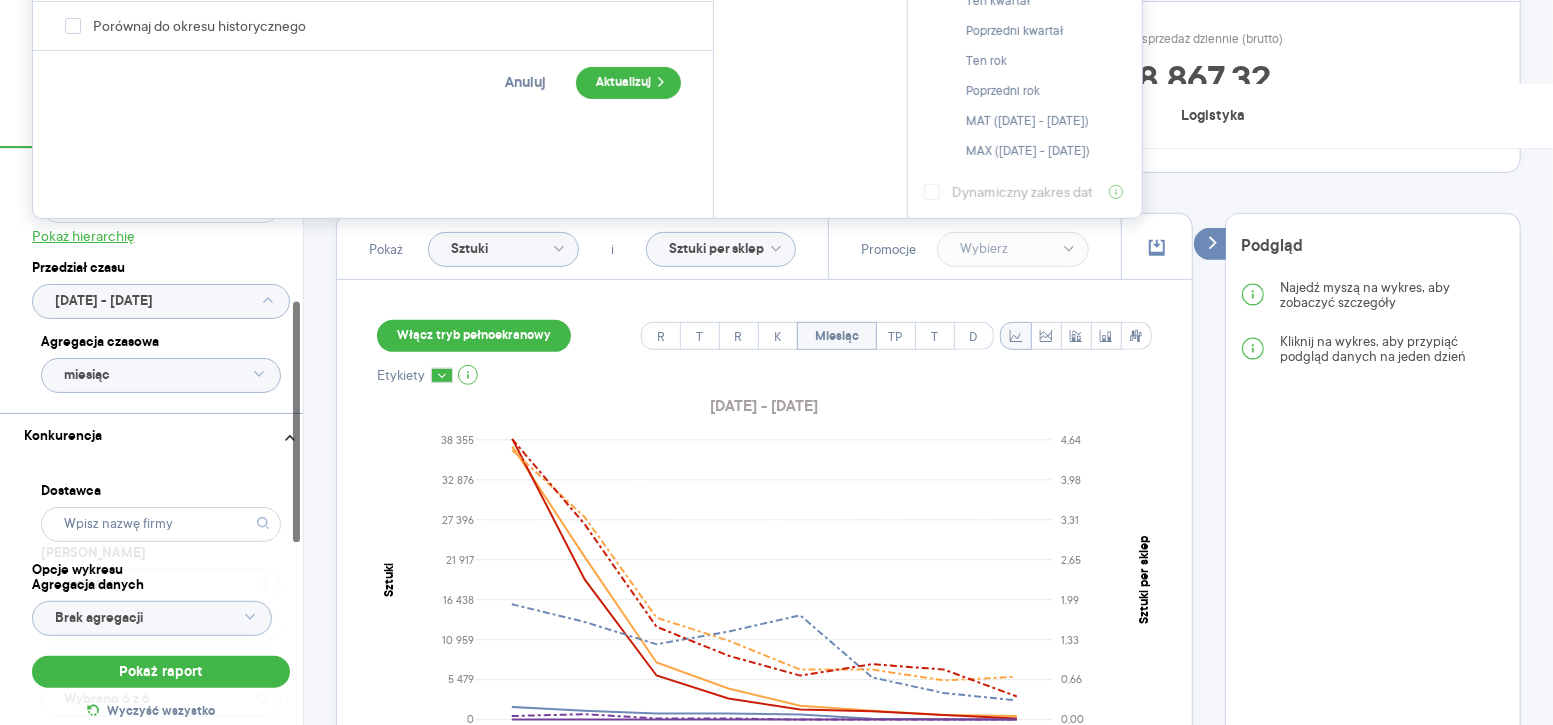 scroll, scrollTop: 0, scrollLeft: 0, axis: both 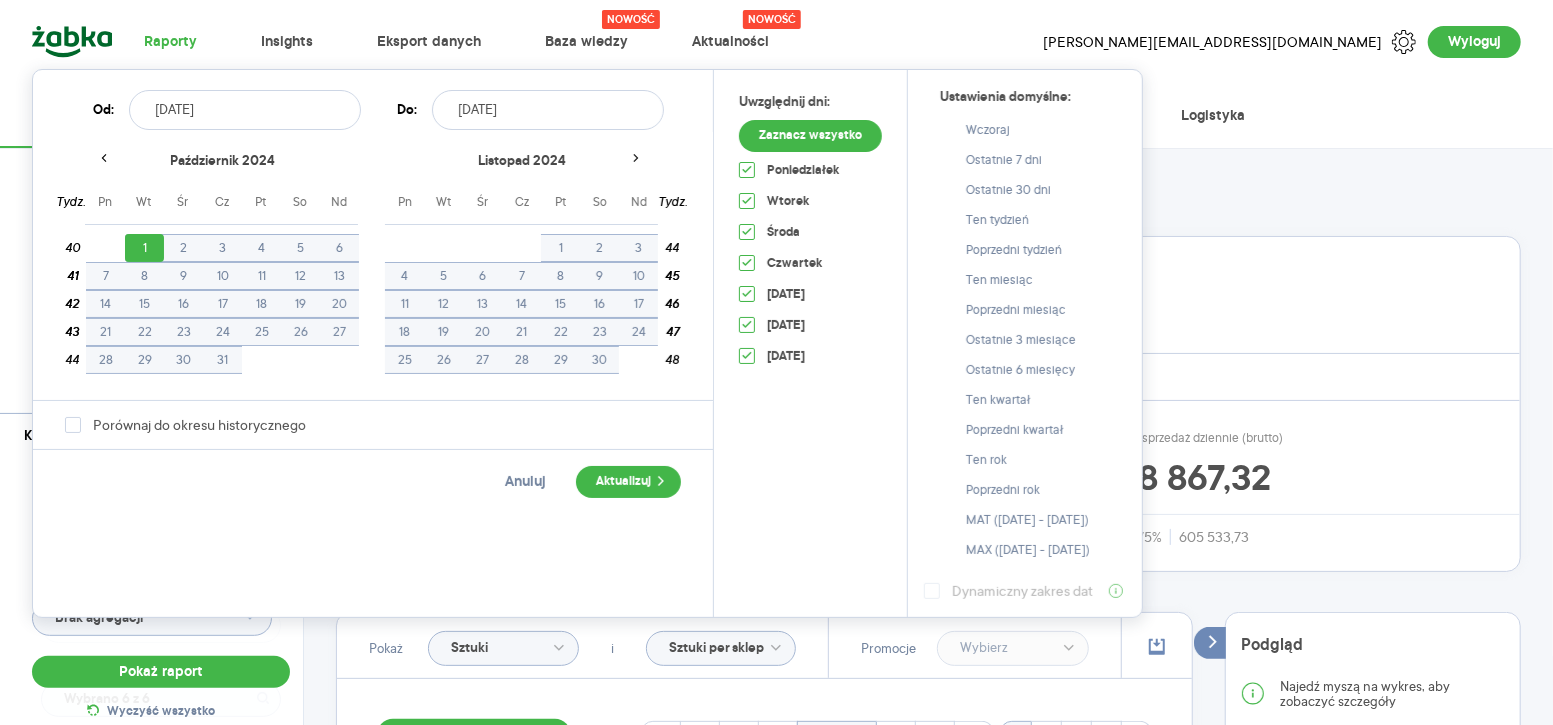 click 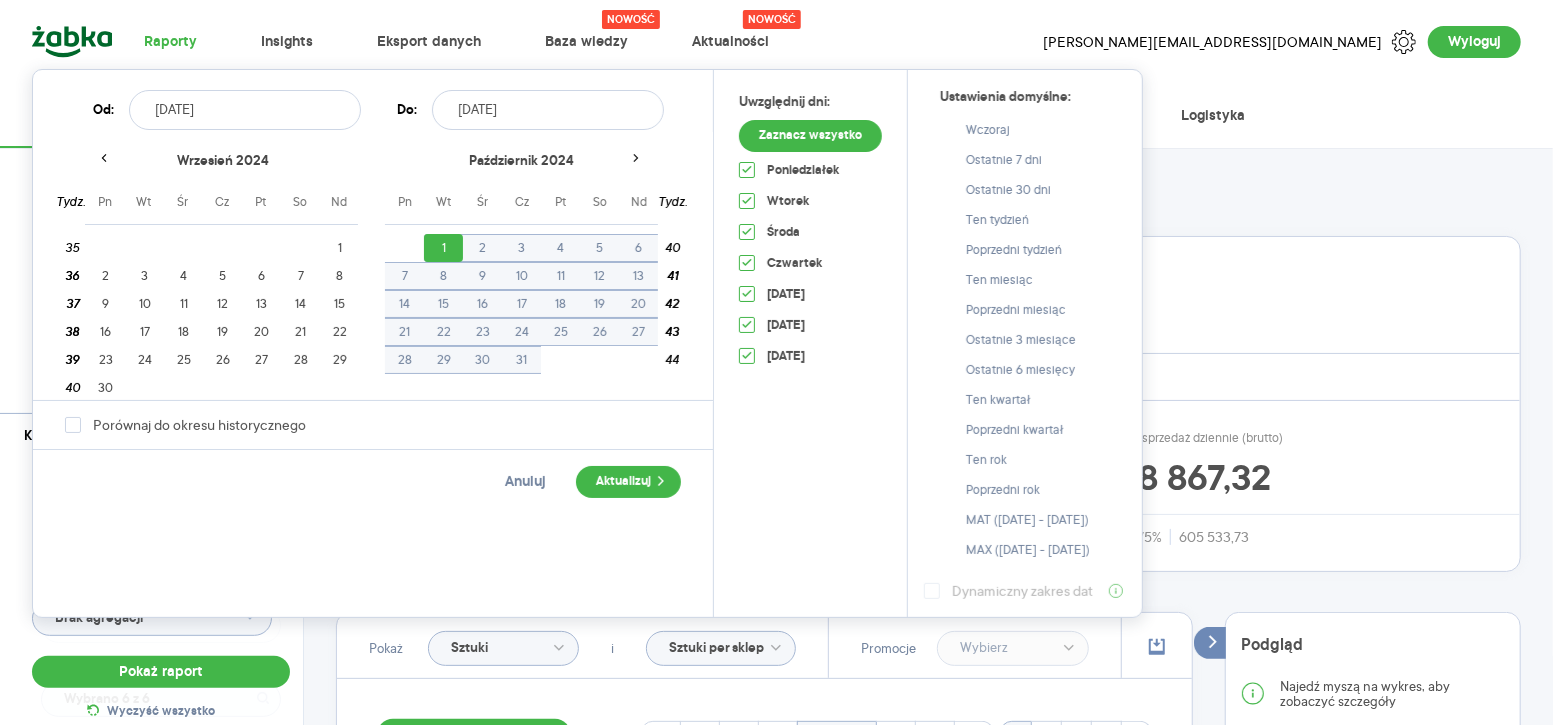 click 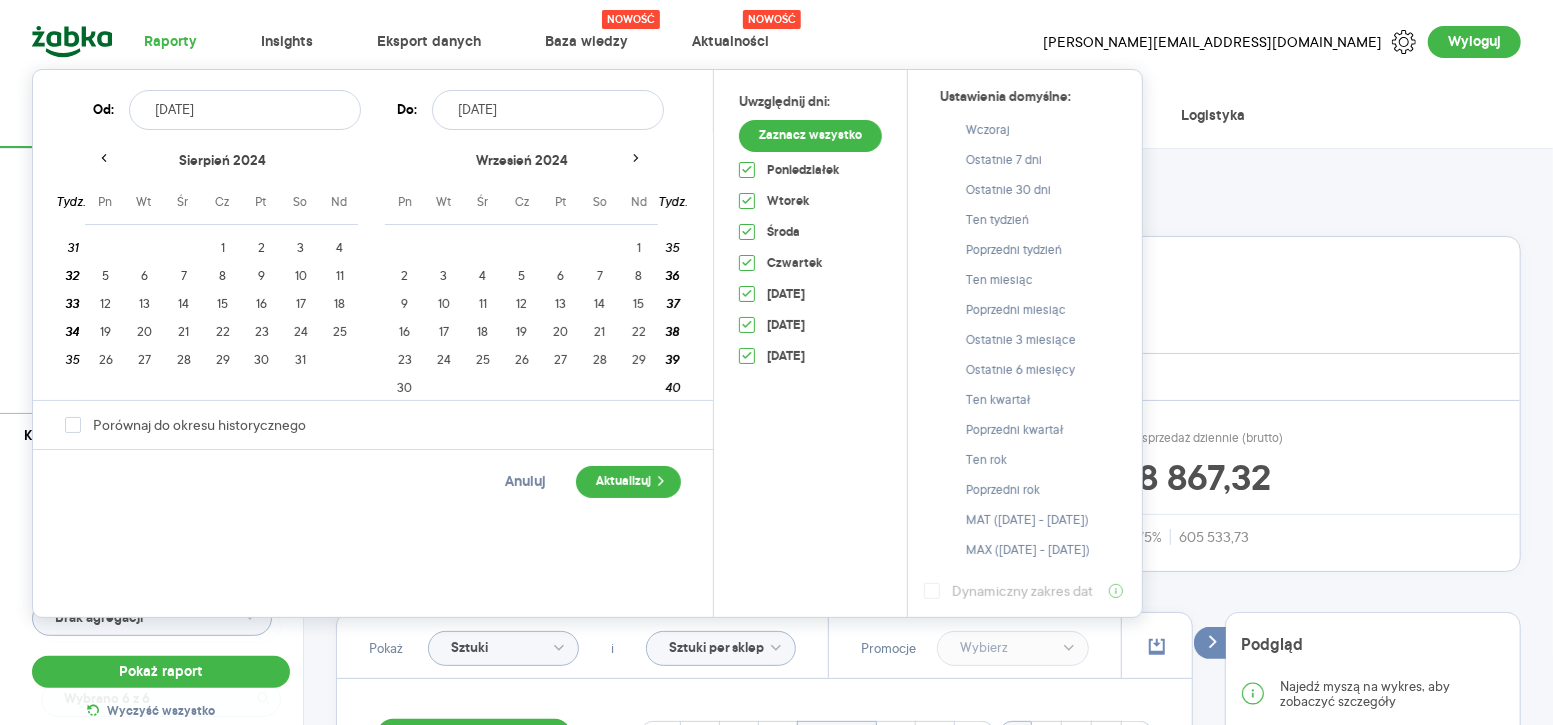 click 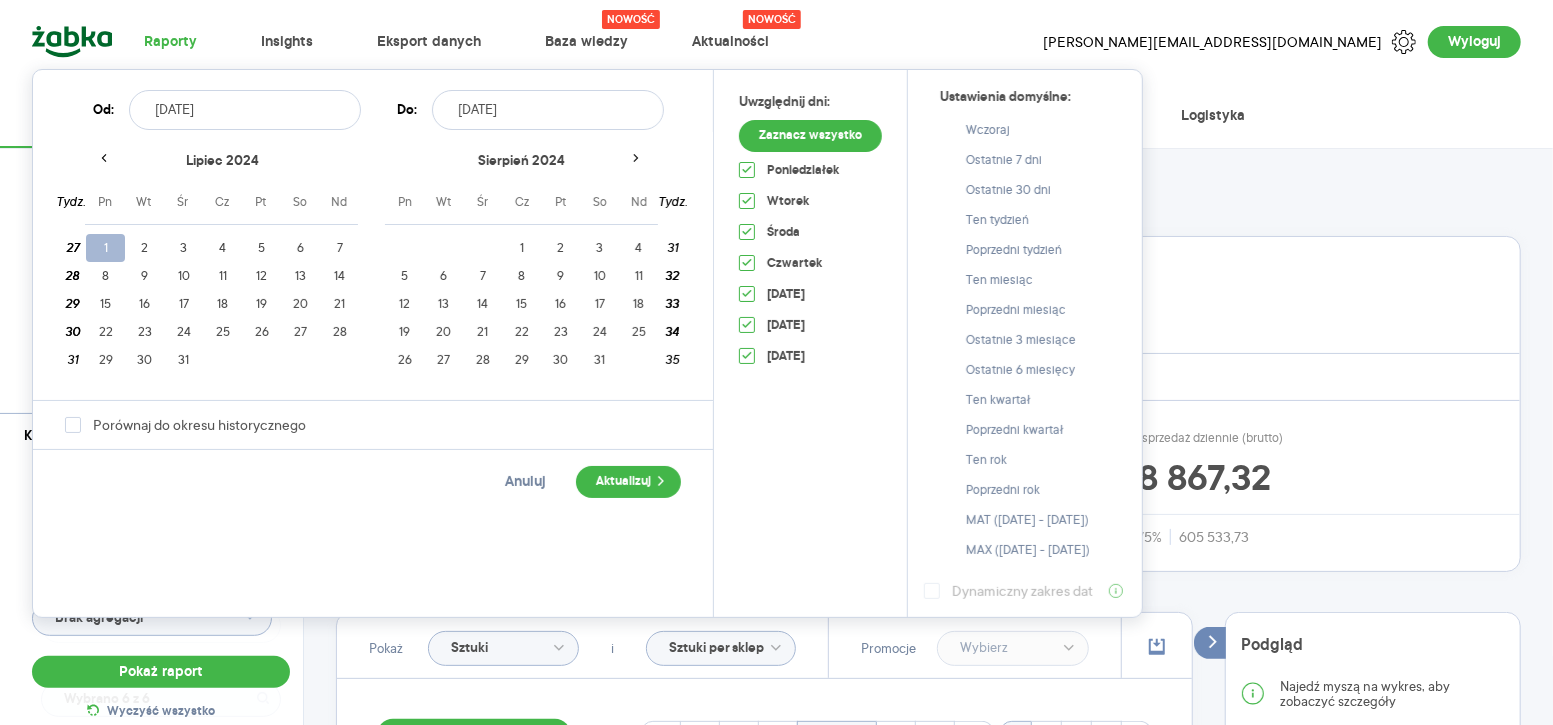 click on "1" at bounding box center [105, 248] 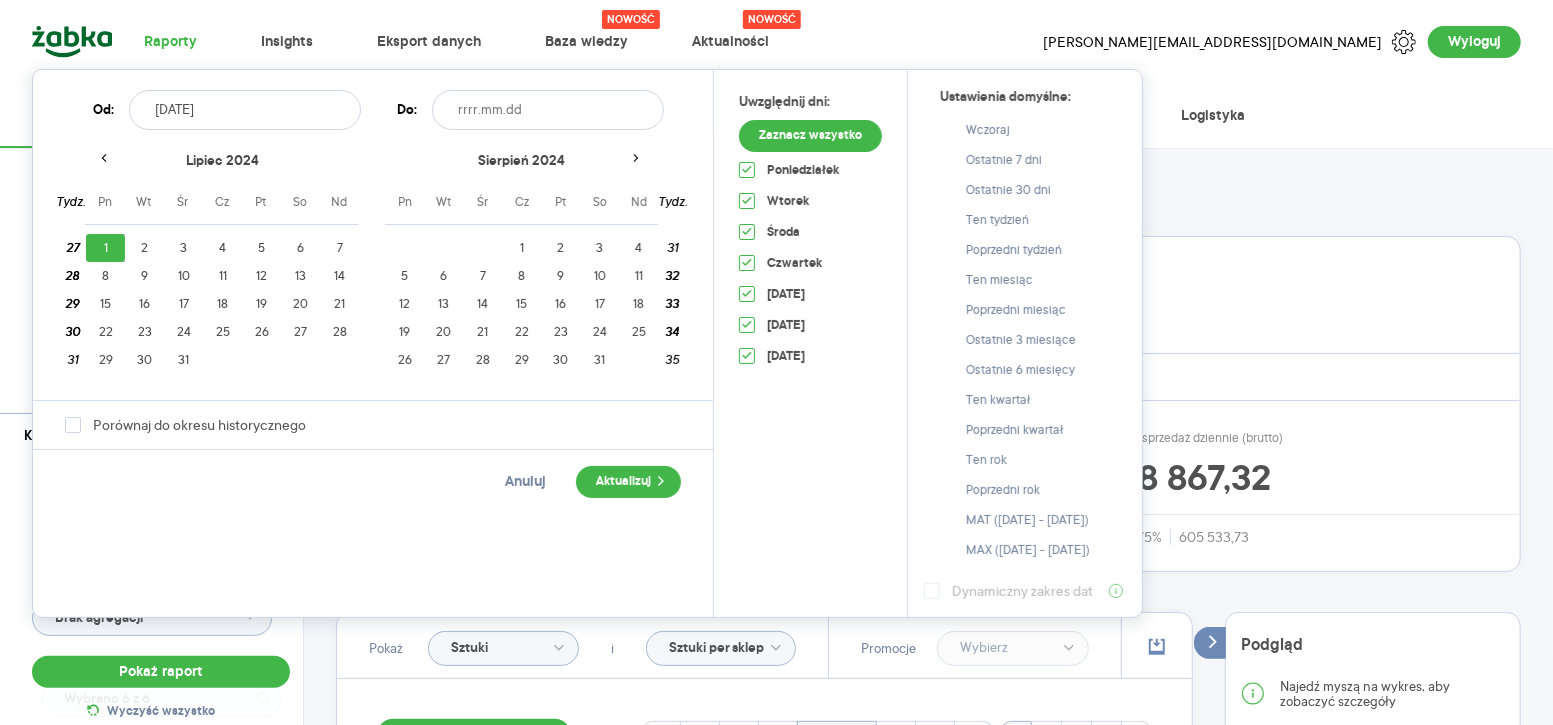 click 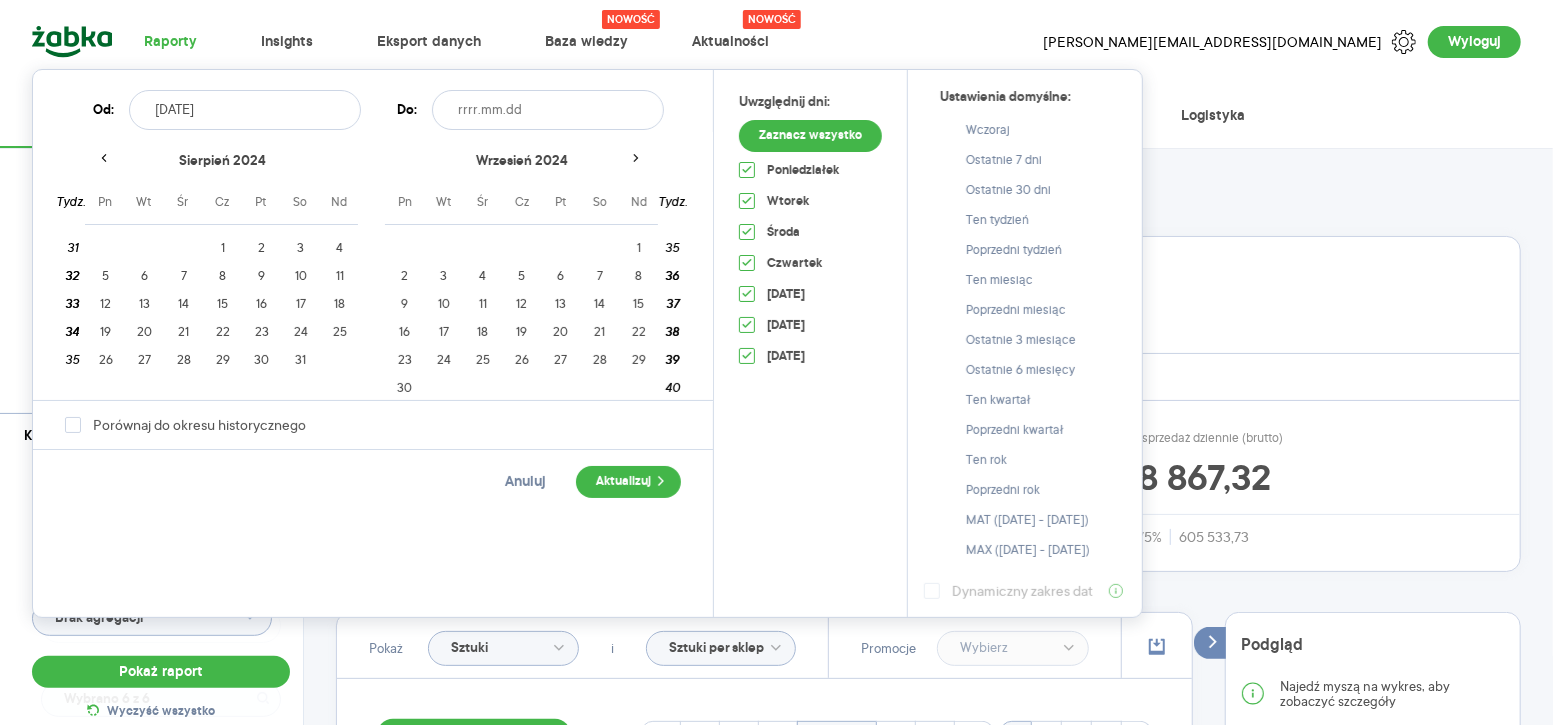 click 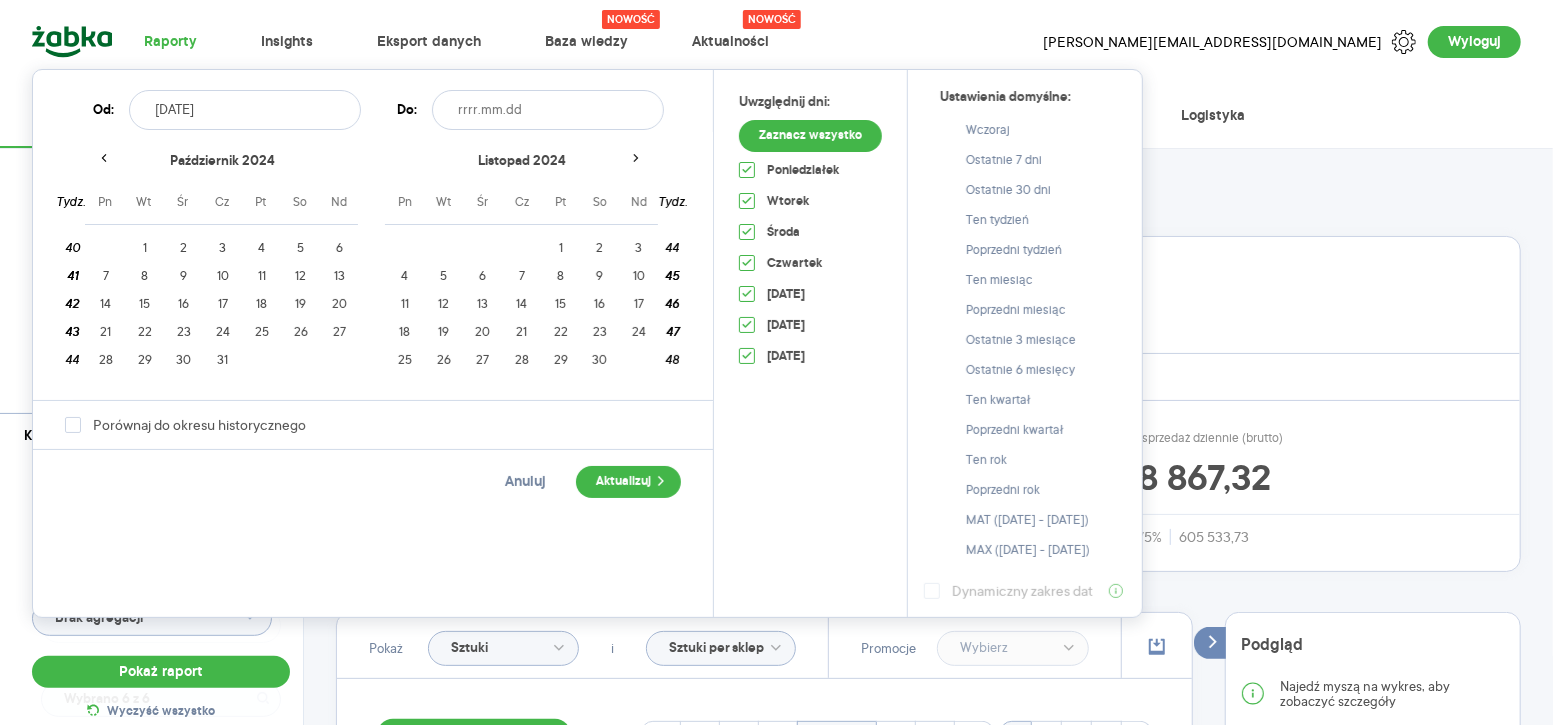 click 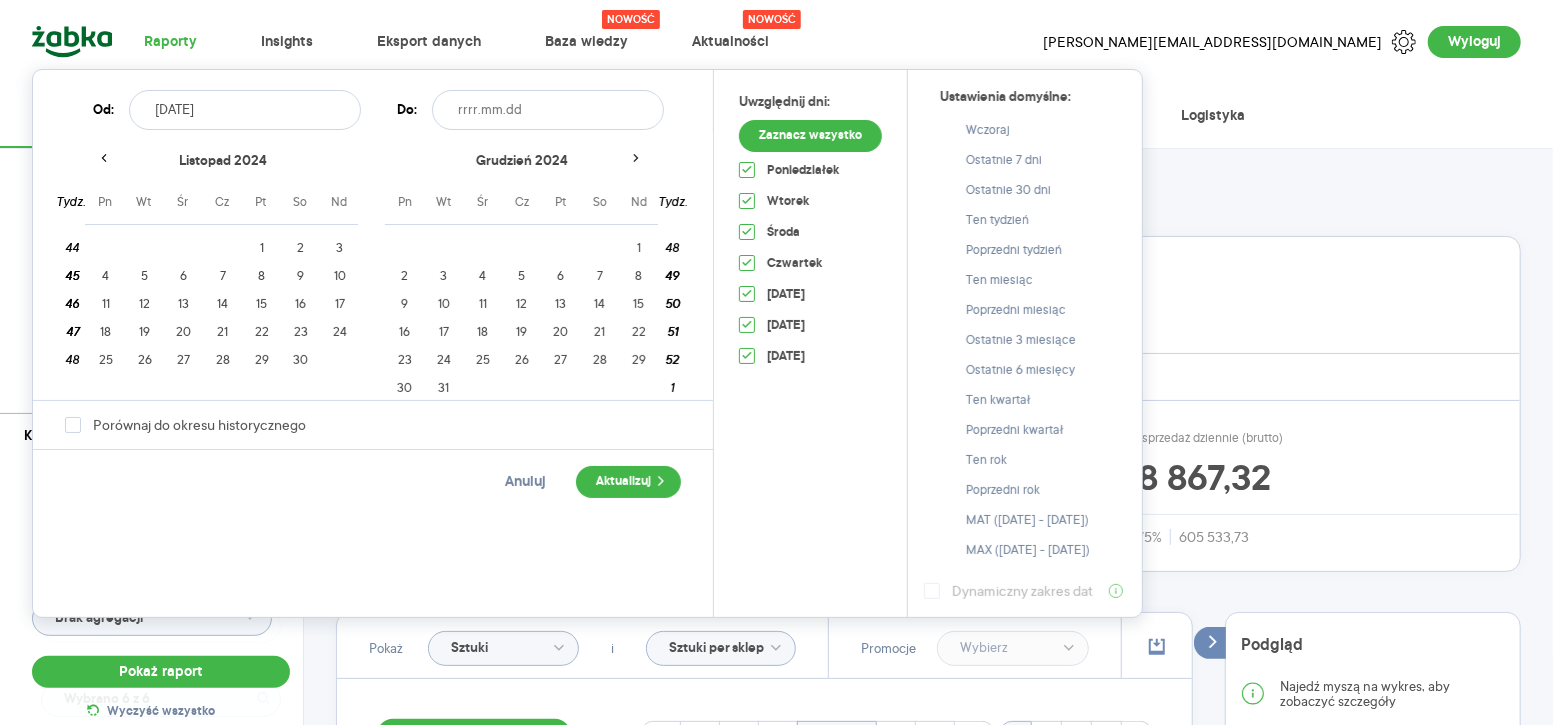 click 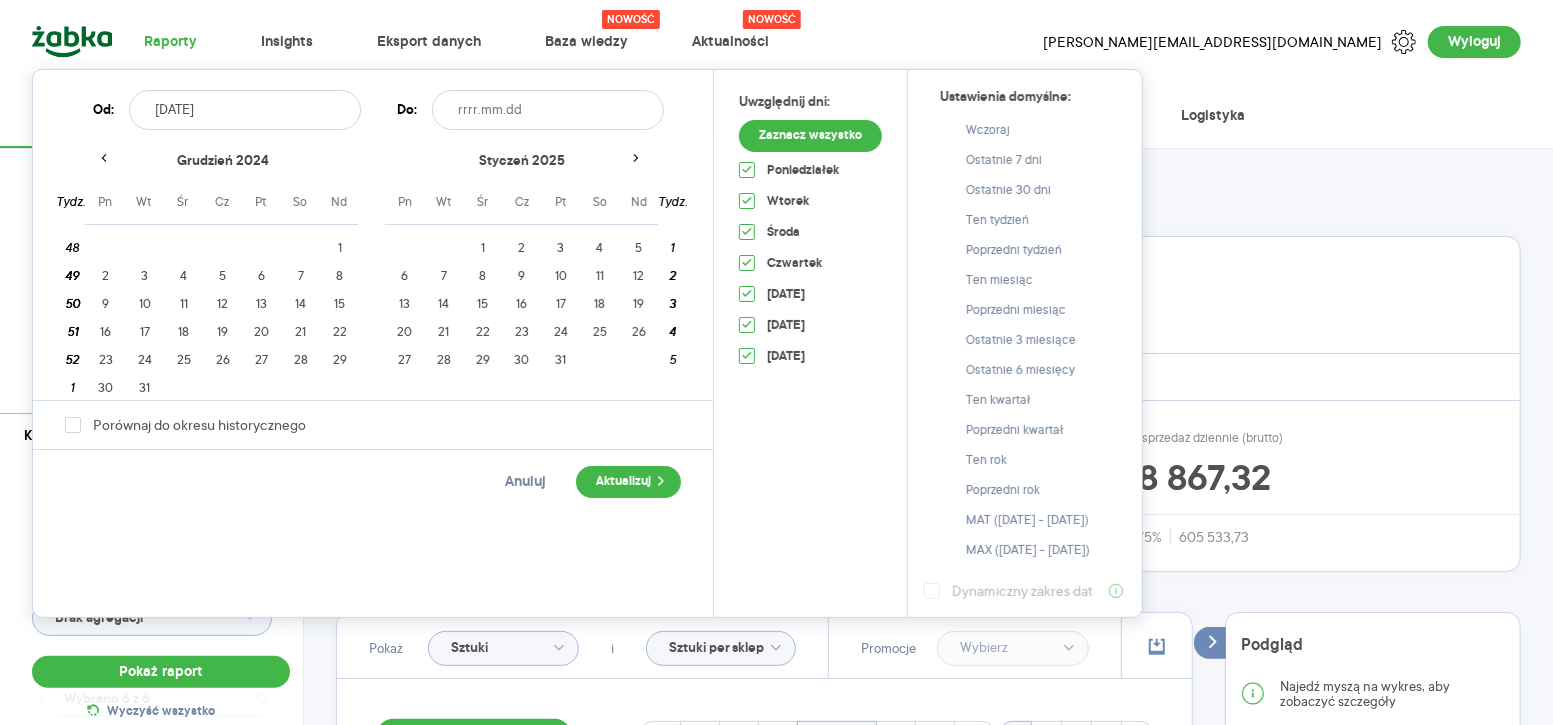 click 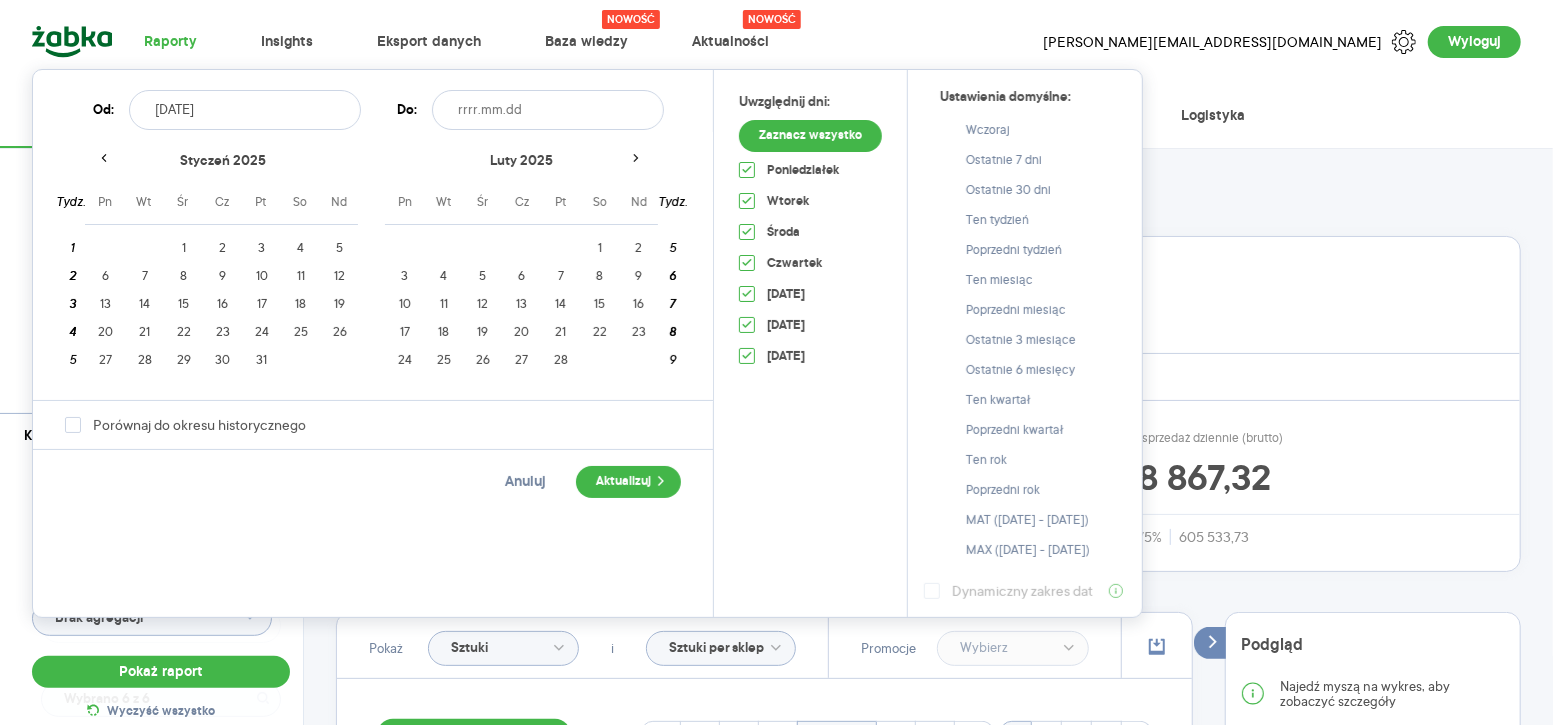 click 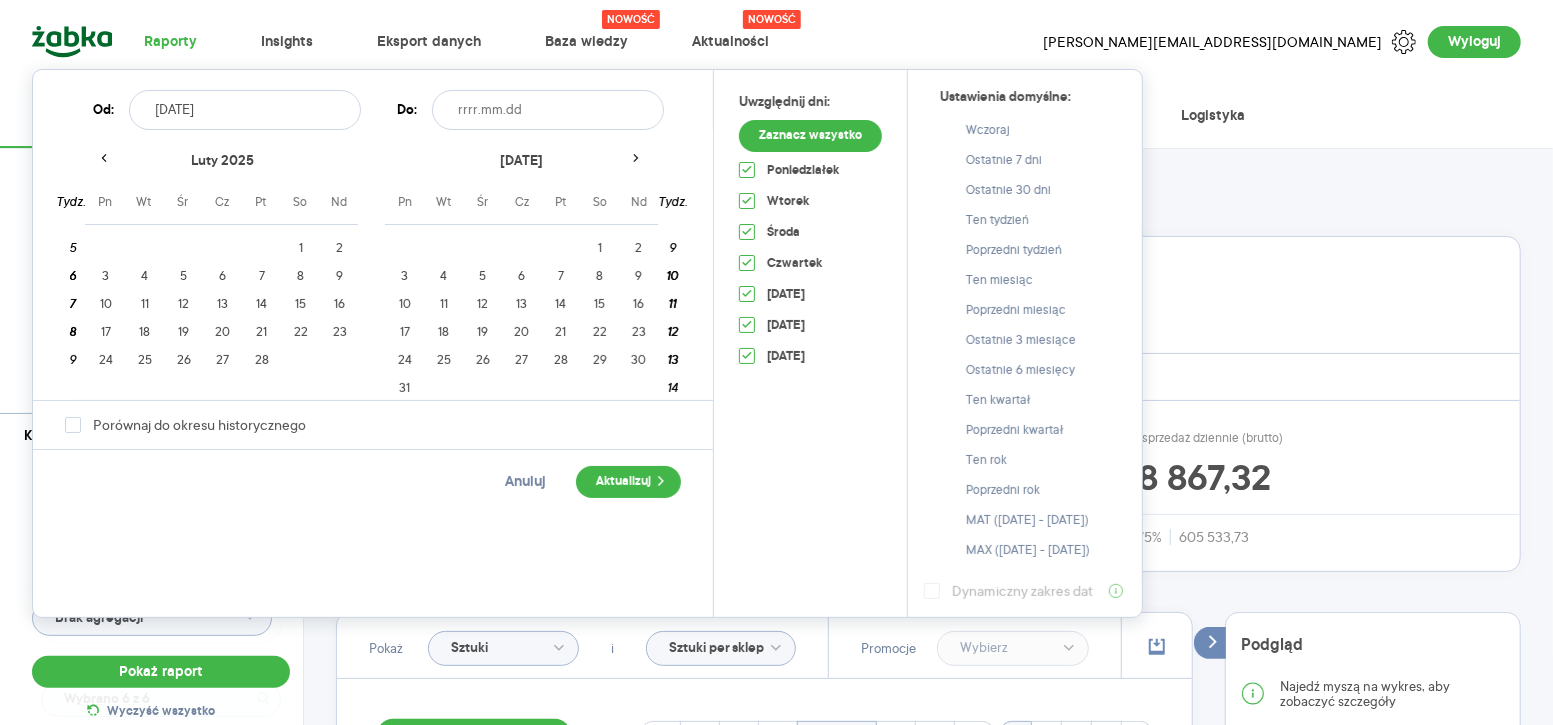 click 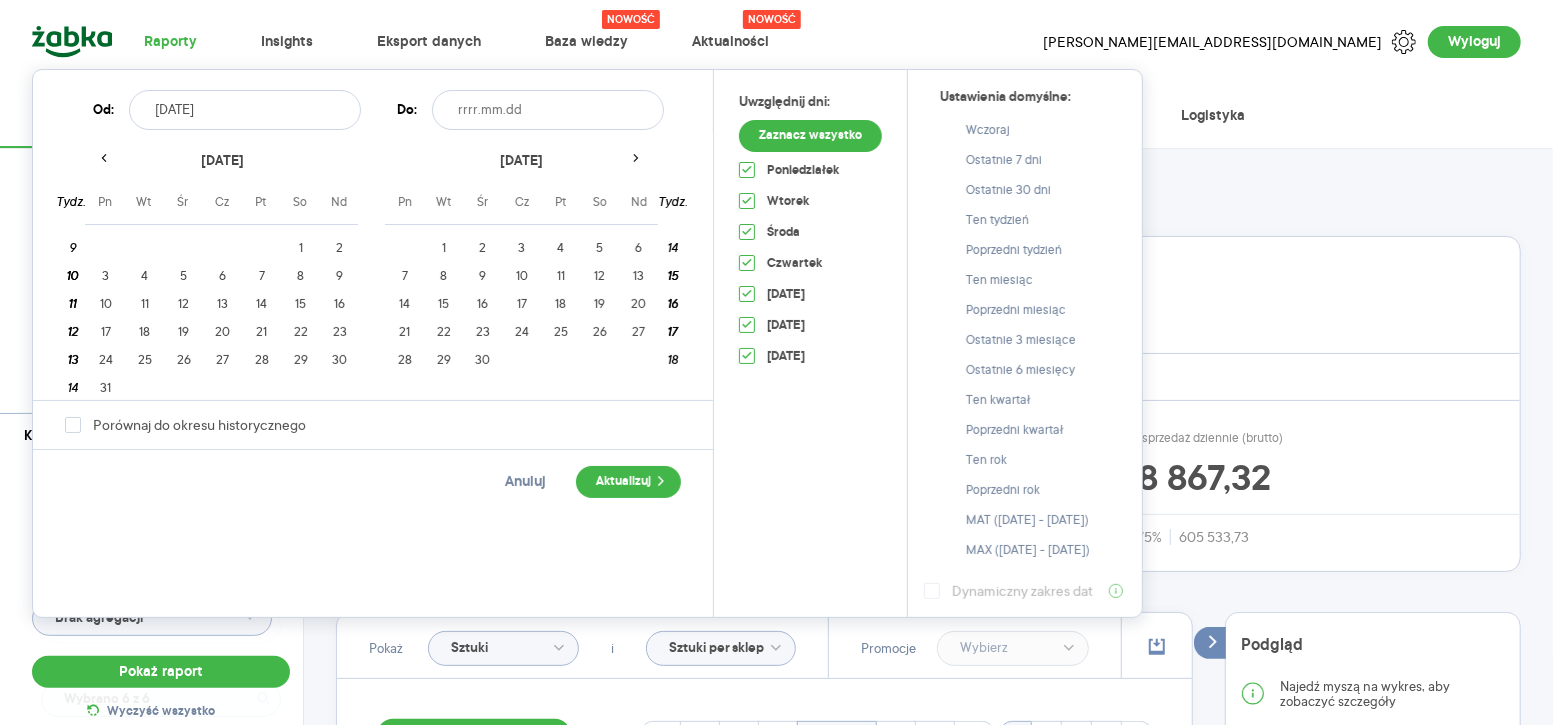 click 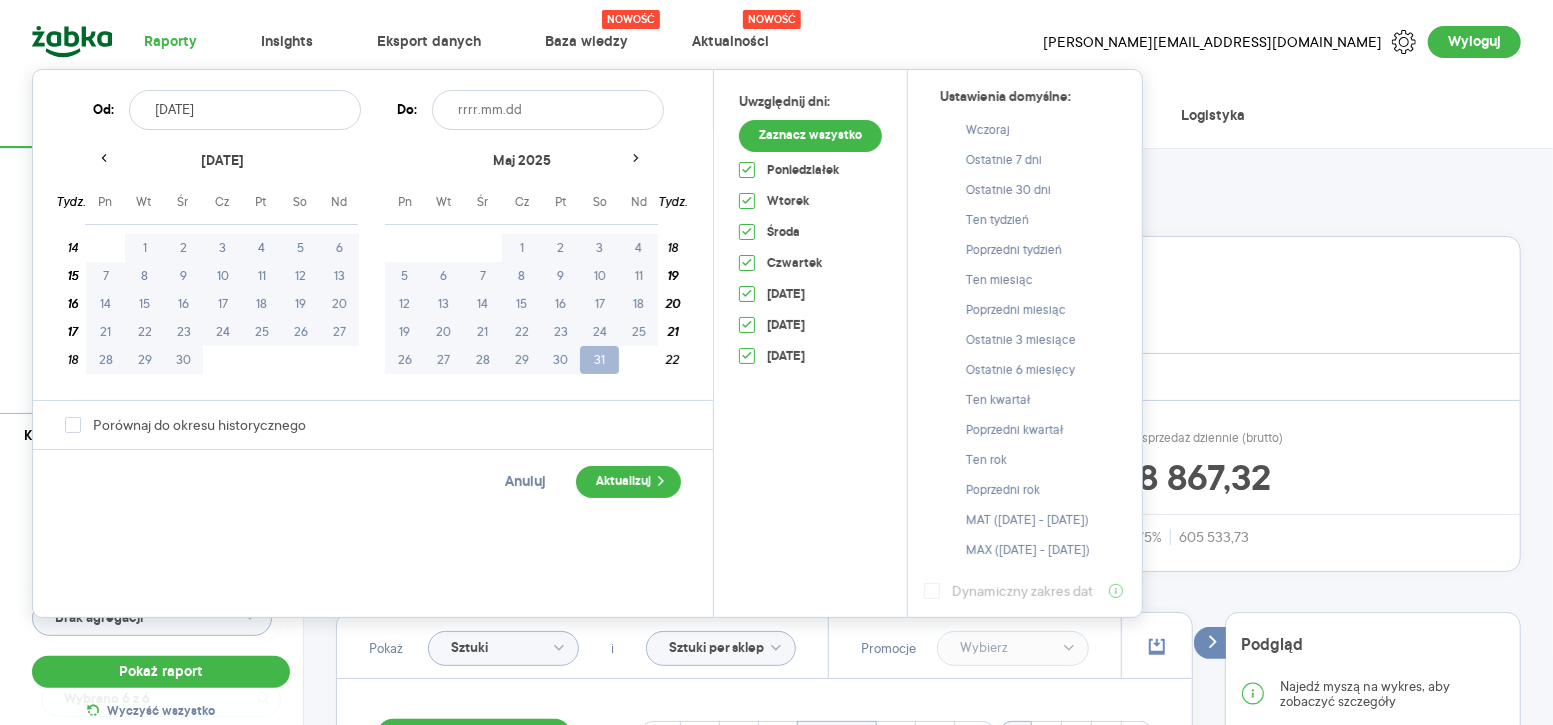 click on "31" at bounding box center [599, 360] 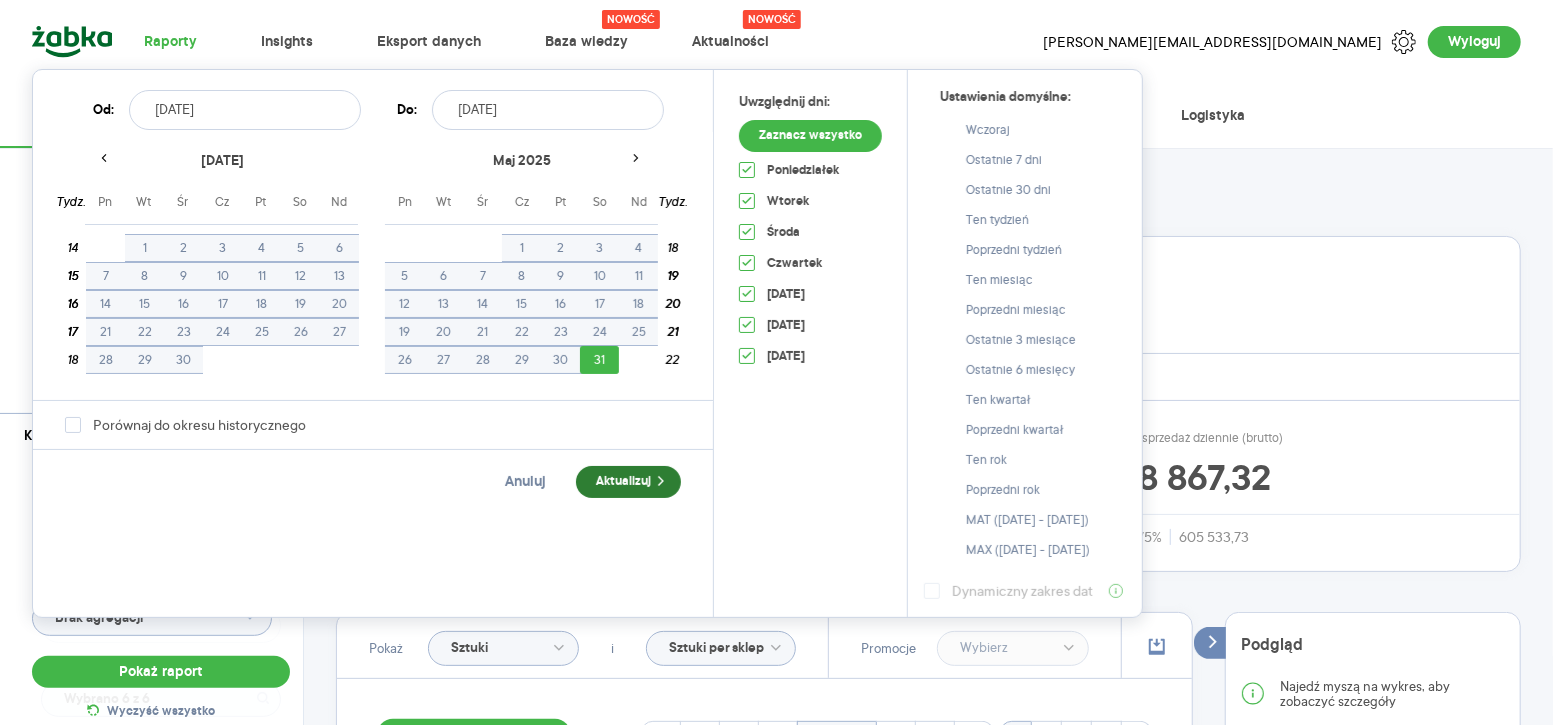 click on "Aktualizuj" at bounding box center [628, 482] 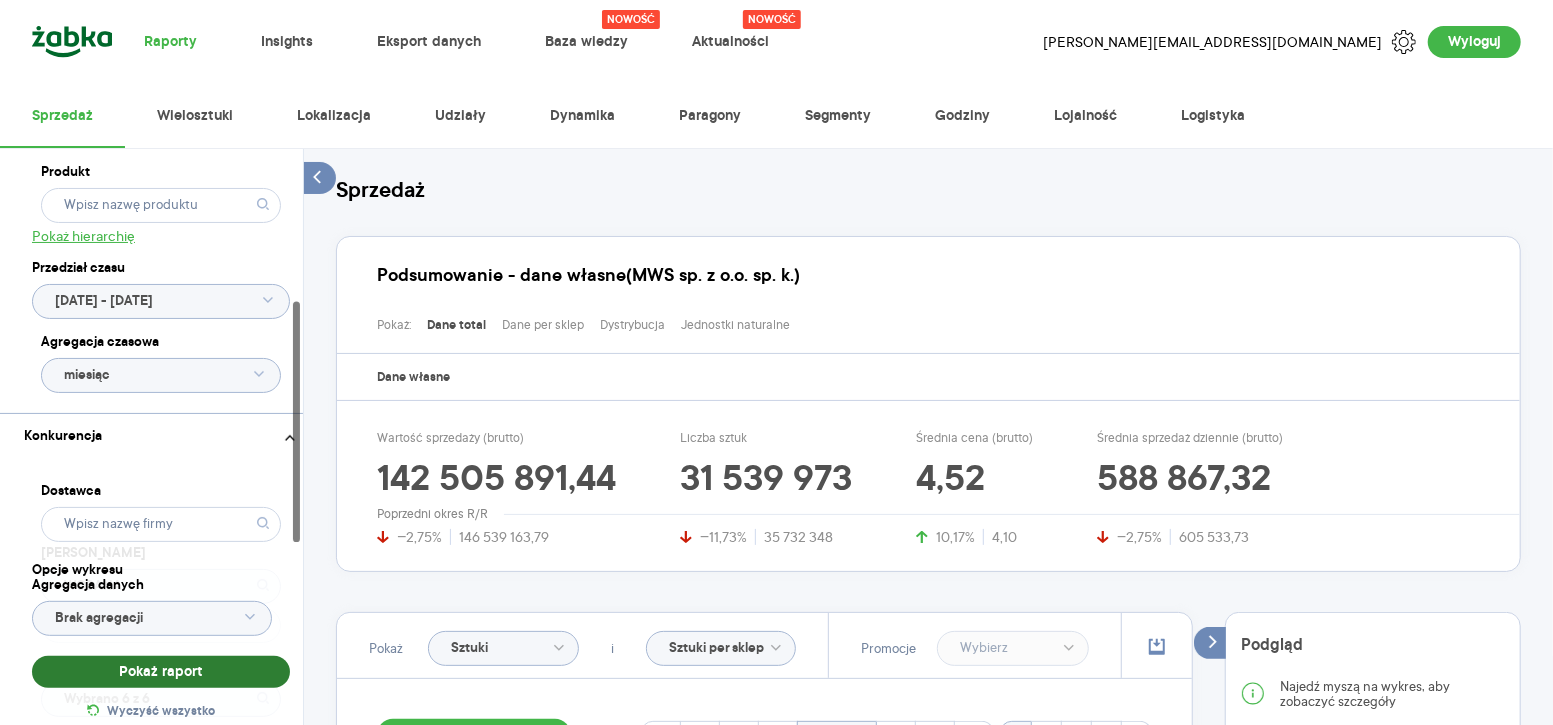 click on "Pokaż raport" at bounding box center (161, 672) 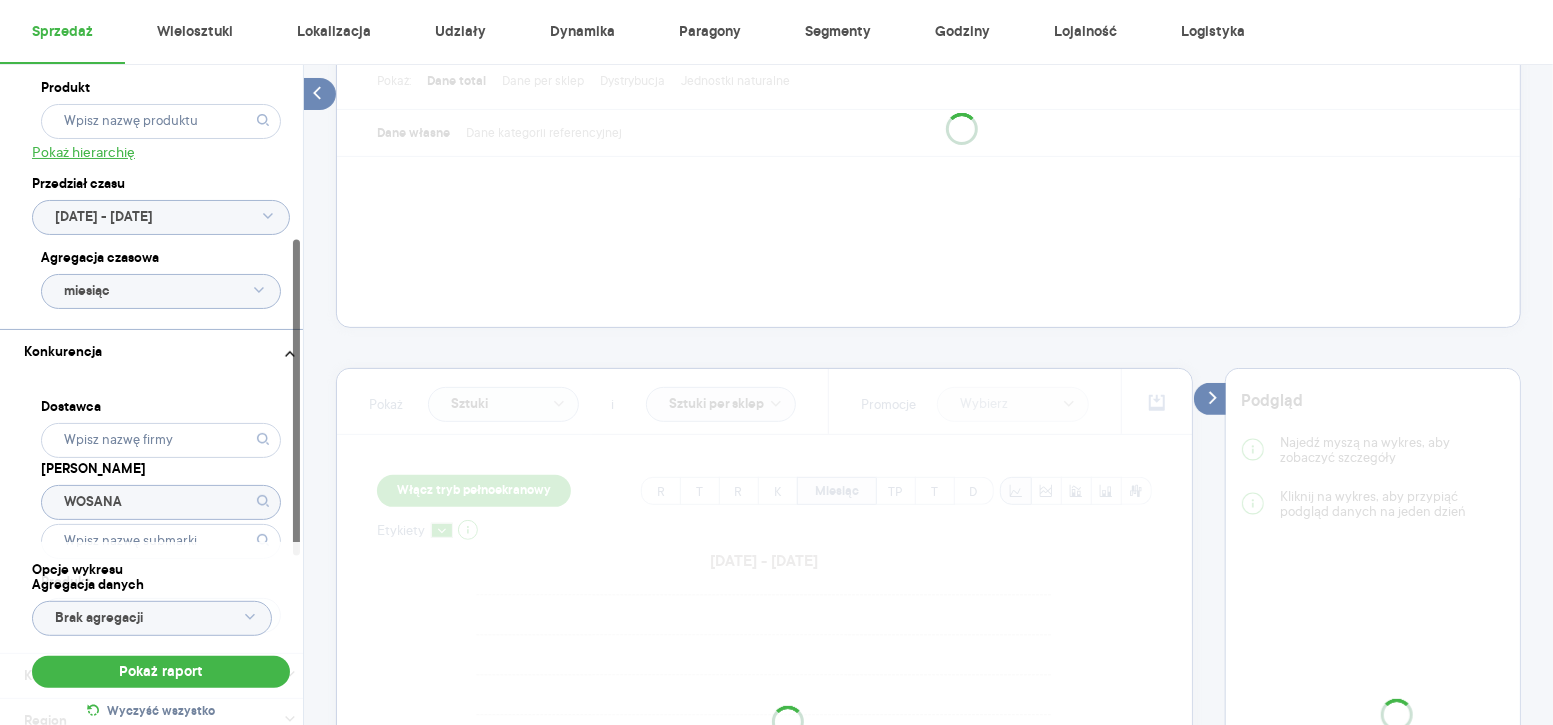 scroll, scrollTop: 254, scrollLeft: 0, axis: vertical 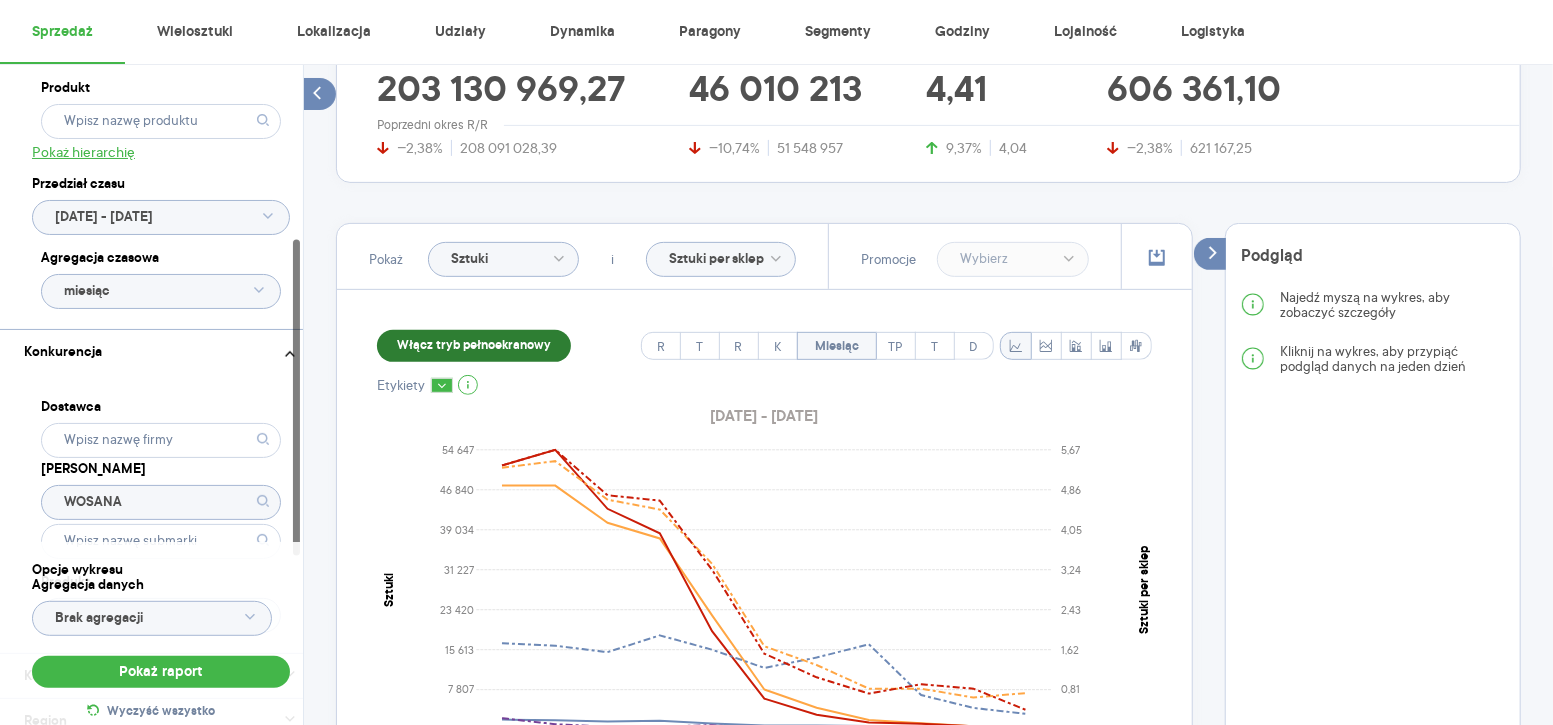 click on "Włącz tryb pełnoekranowy" at bounding box center [474, 346] 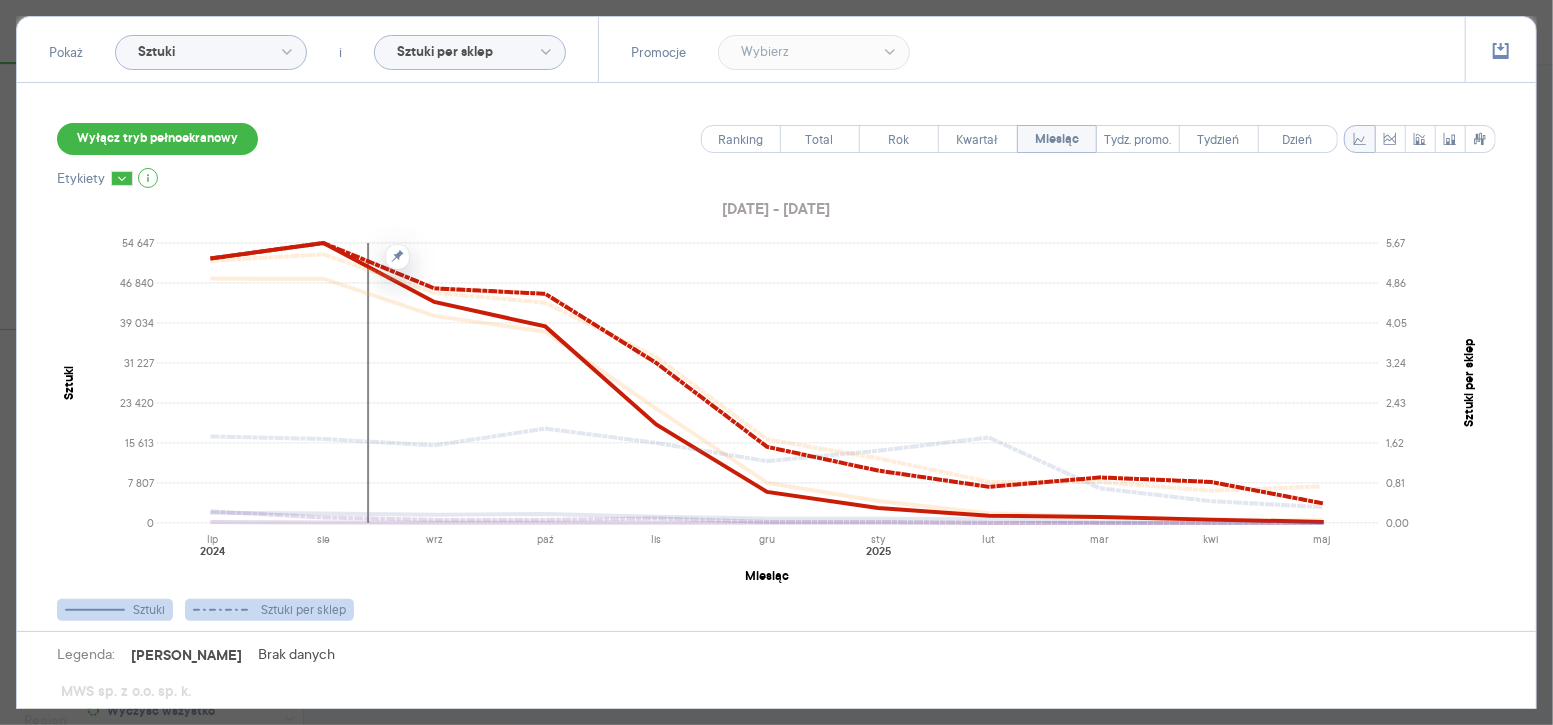 scroll, scrollTop: 237, scrollLeft: 0, axis: vertical 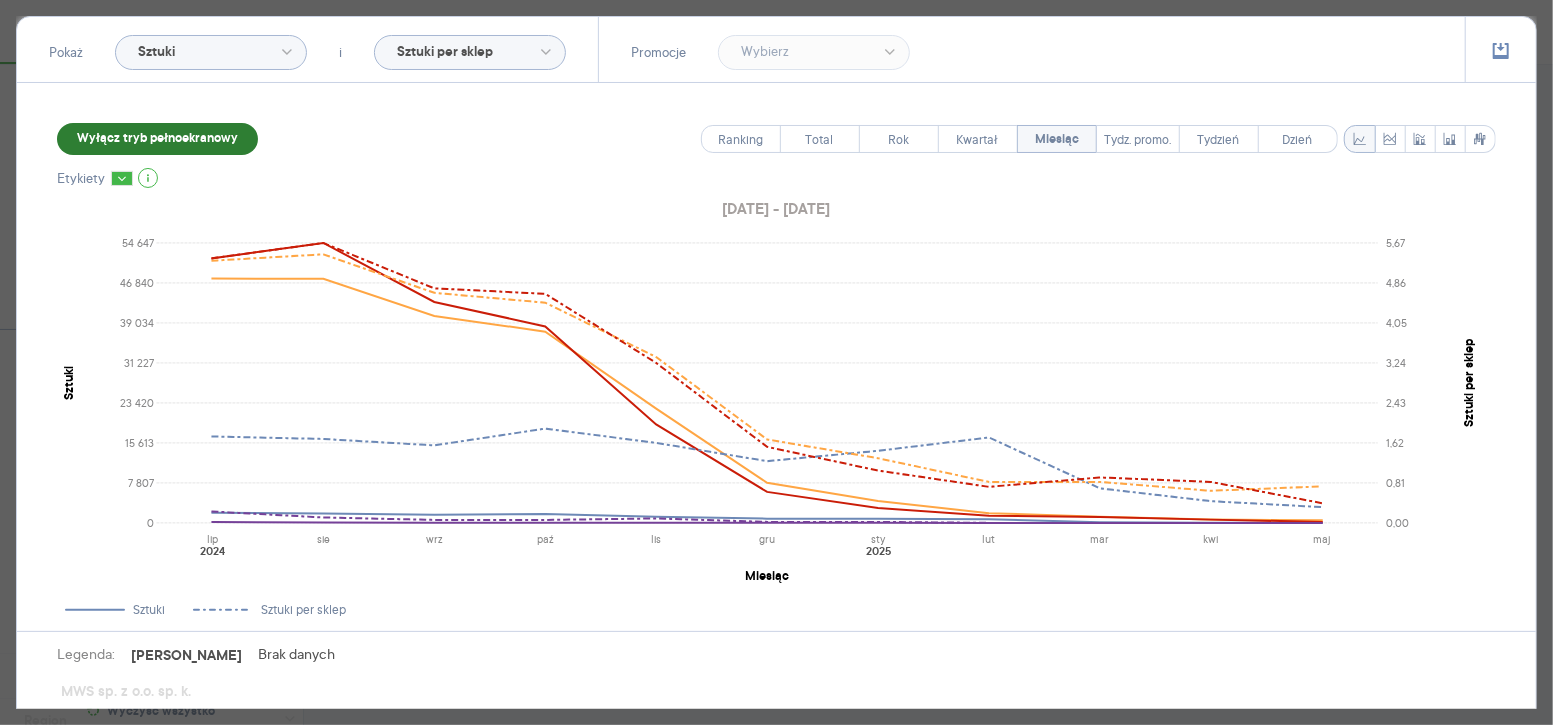 click on "Wyłącz tryb pełnoekranowy" at bounding box center (157, 139) 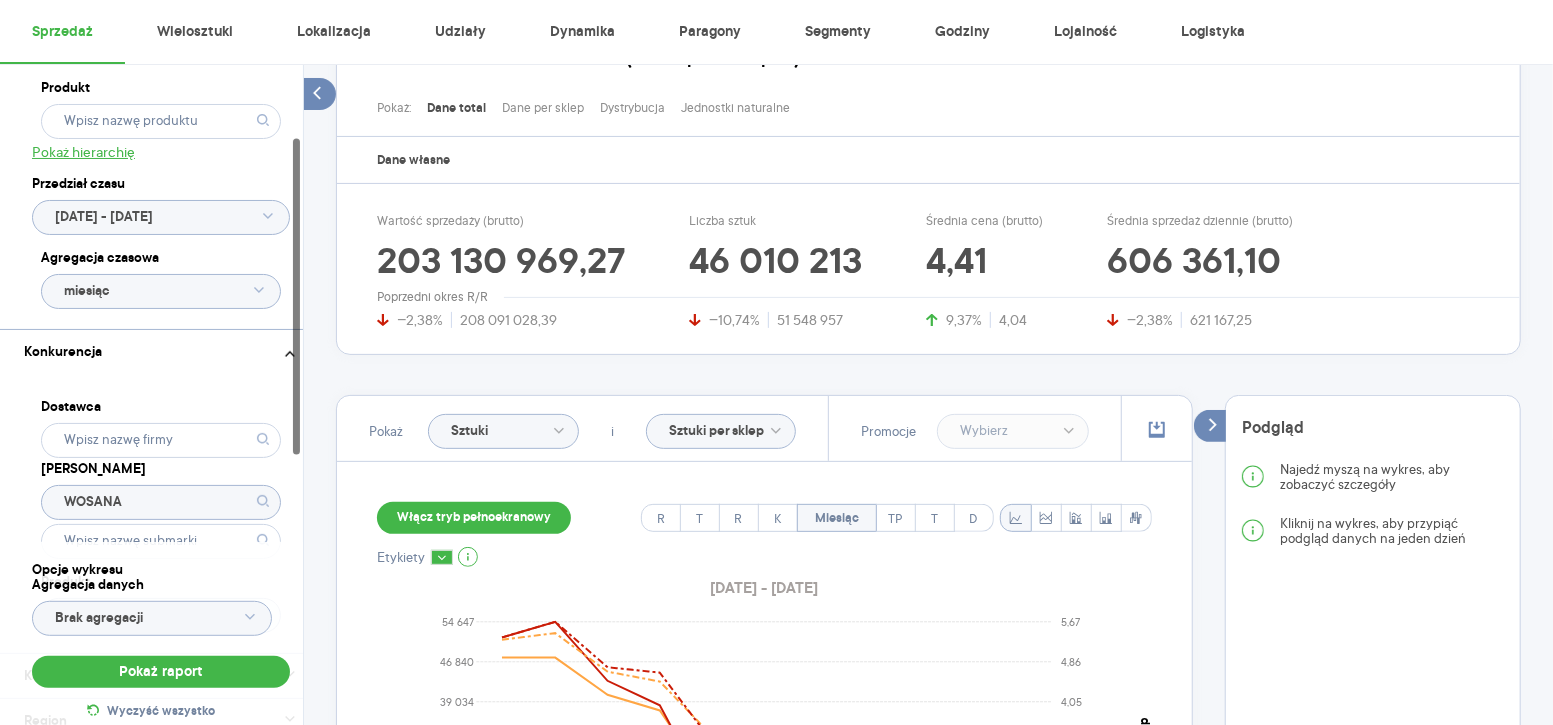 scroll, scrollTop: 0, scrollLeft: 0, axis: both 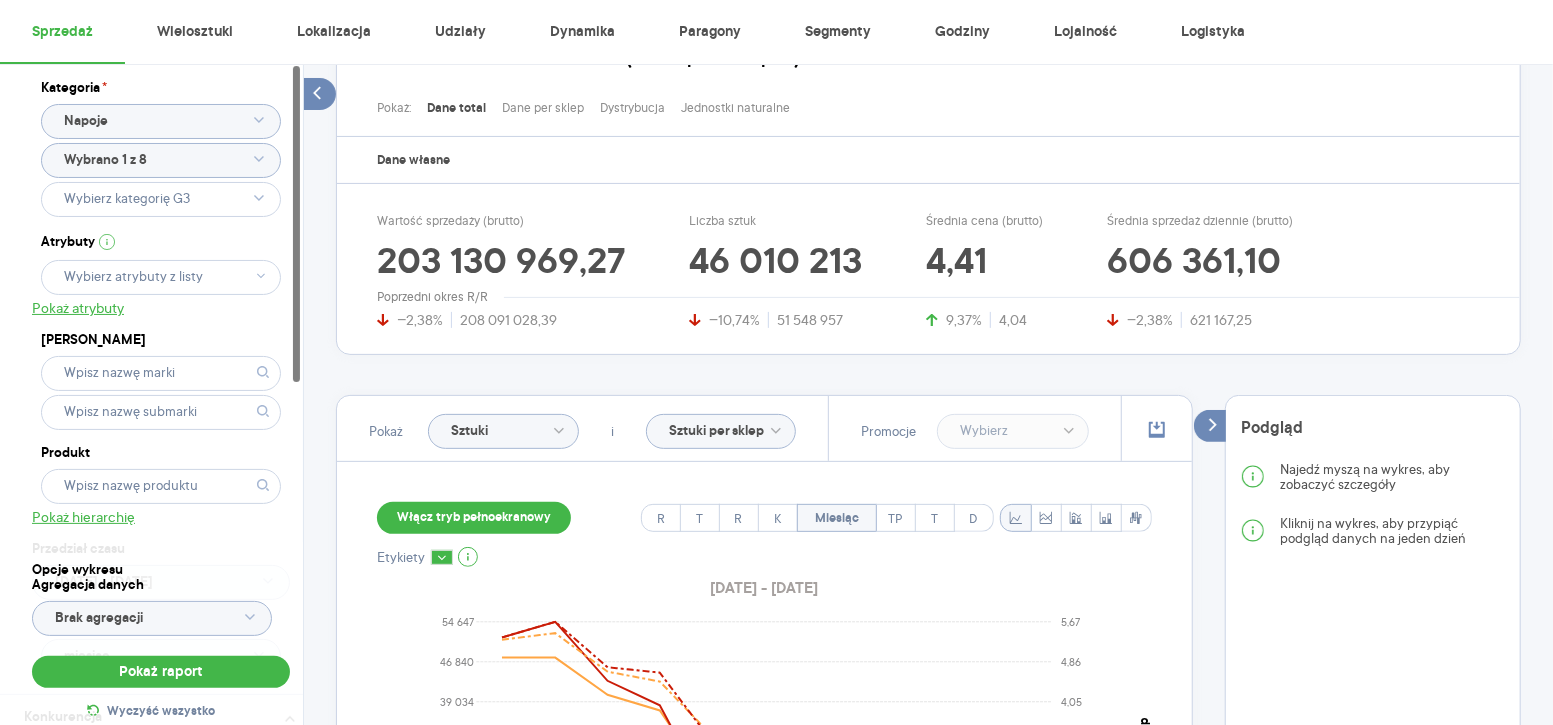 click on "Wybrano 1 z 8" 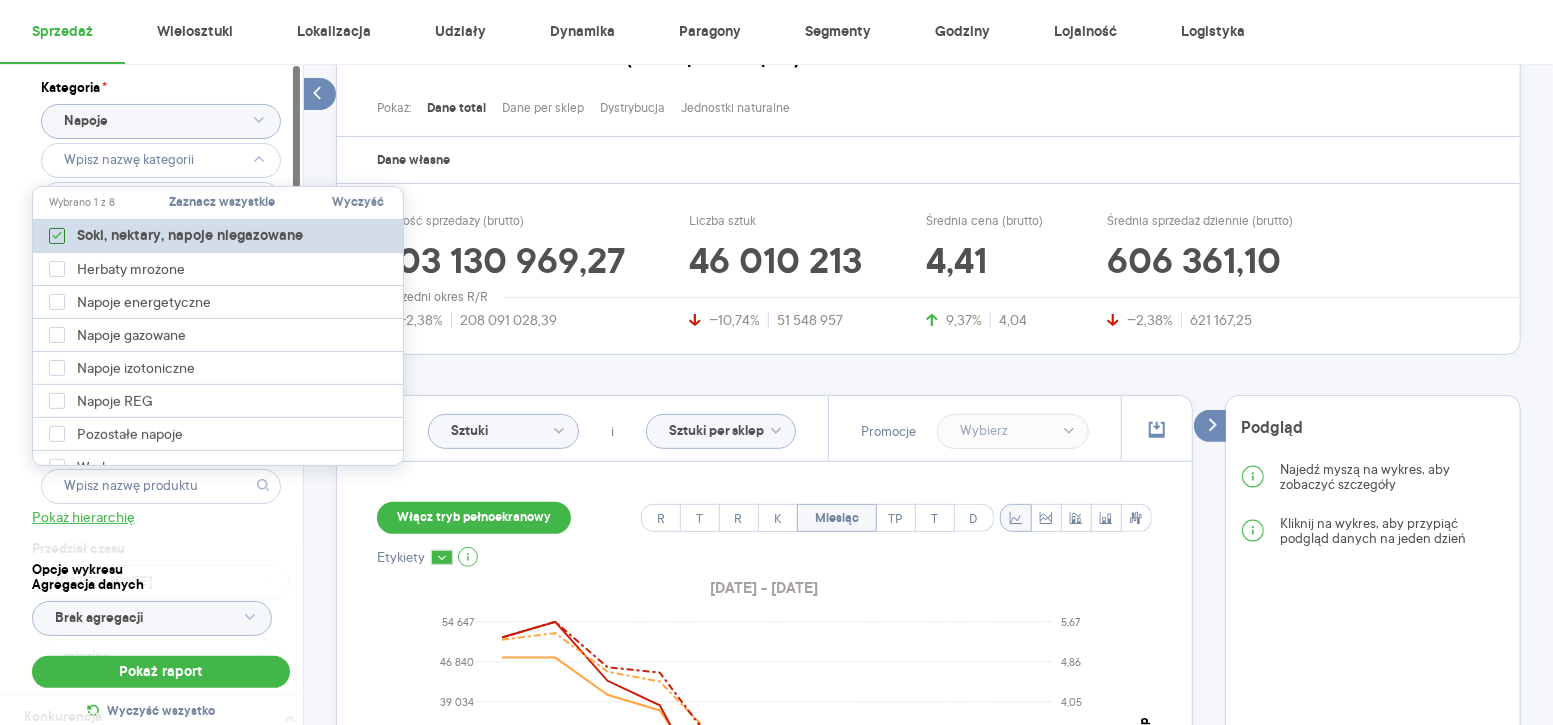 click 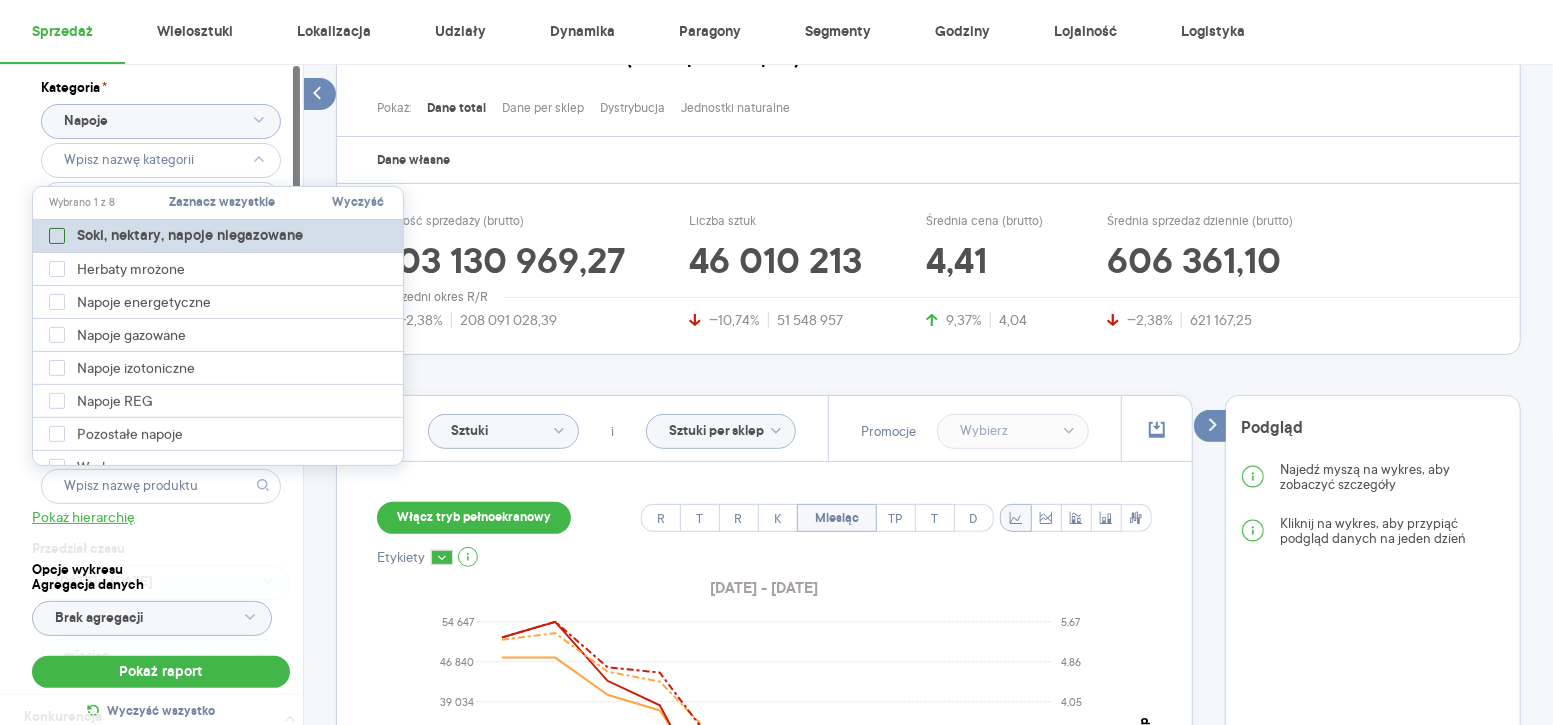 type on "Pobieranie" 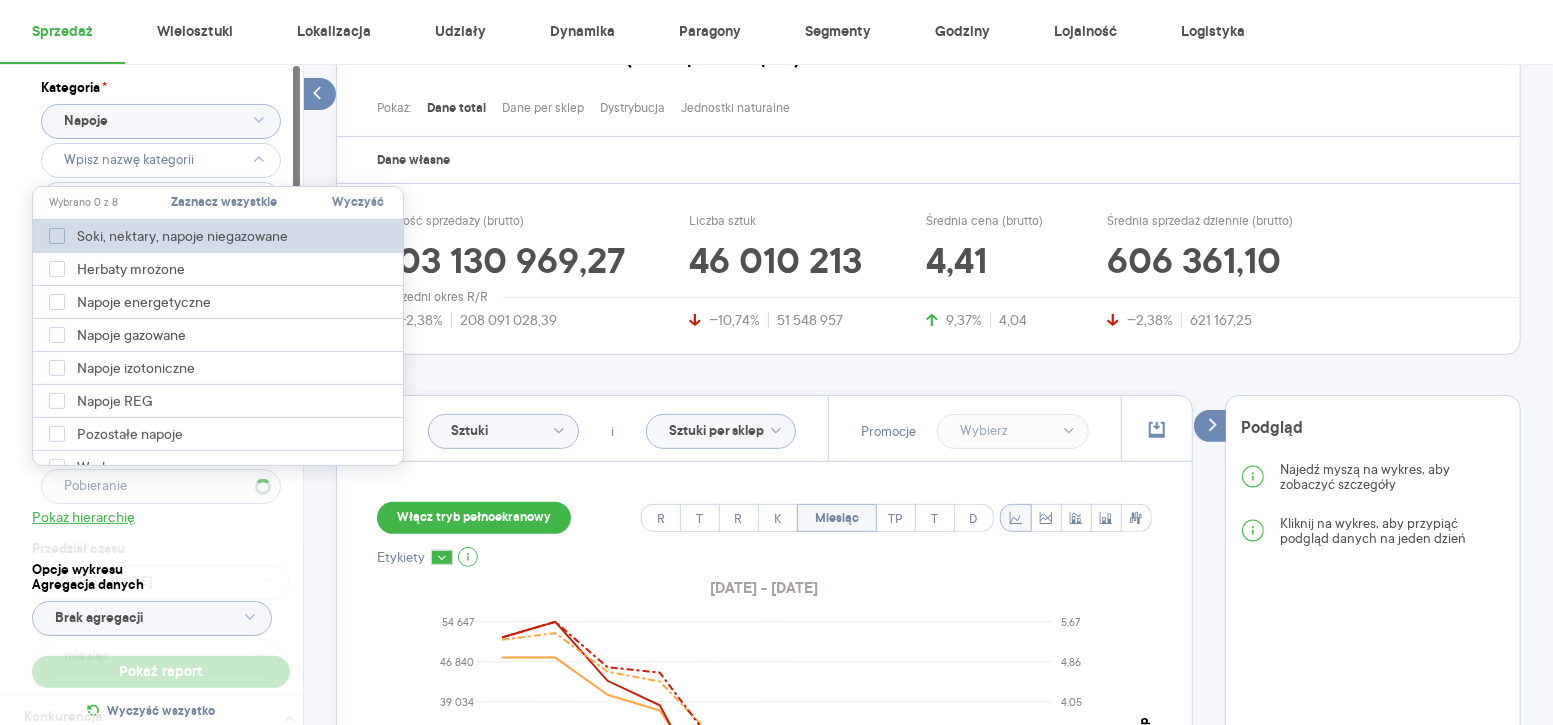 type 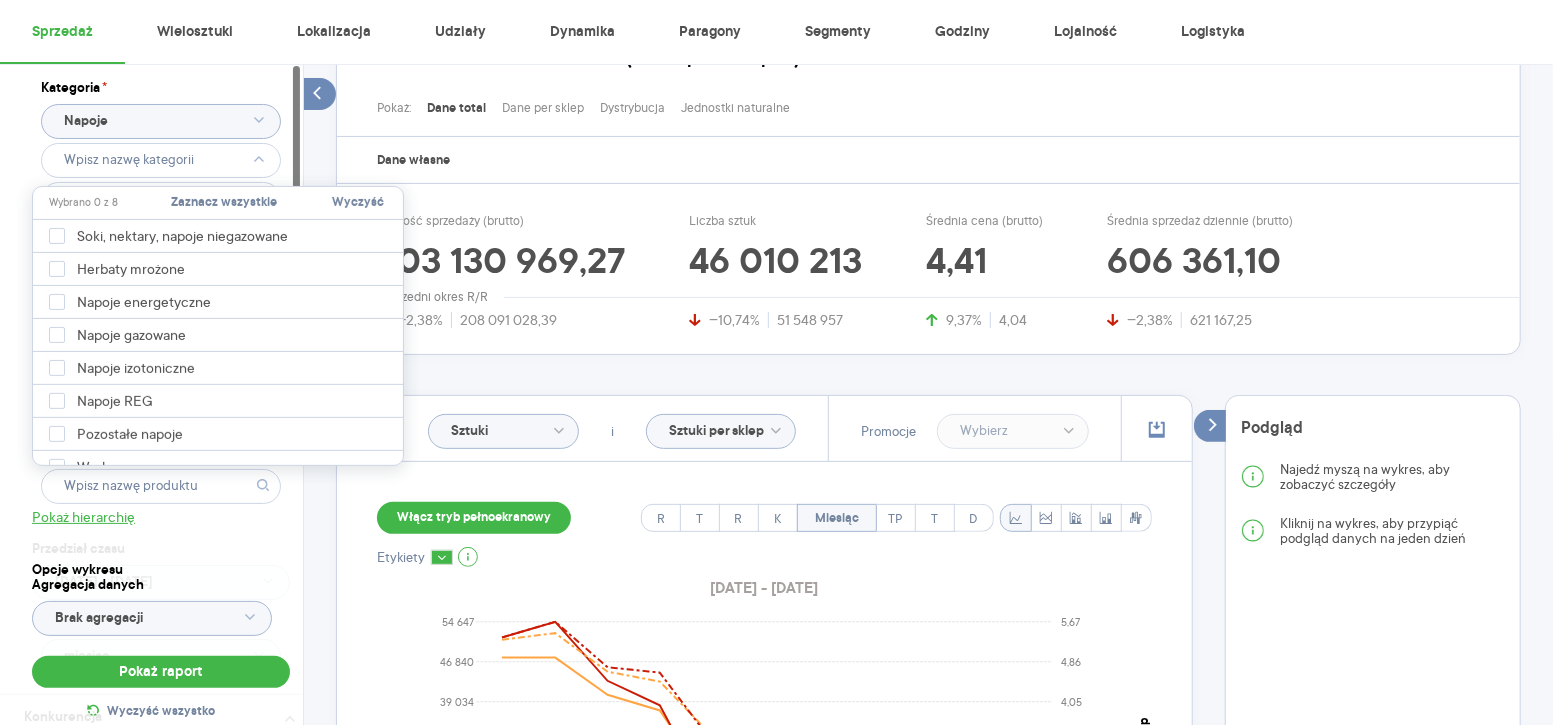 click on "Kategoria * Napoje Atrybuty Pokaż atrybuty Marka Produkt Pokaż hierarchię Przedział czasu [DATE] - [DATE] Agregacja czasowa miesiąc" at bounding box center (161, 379) 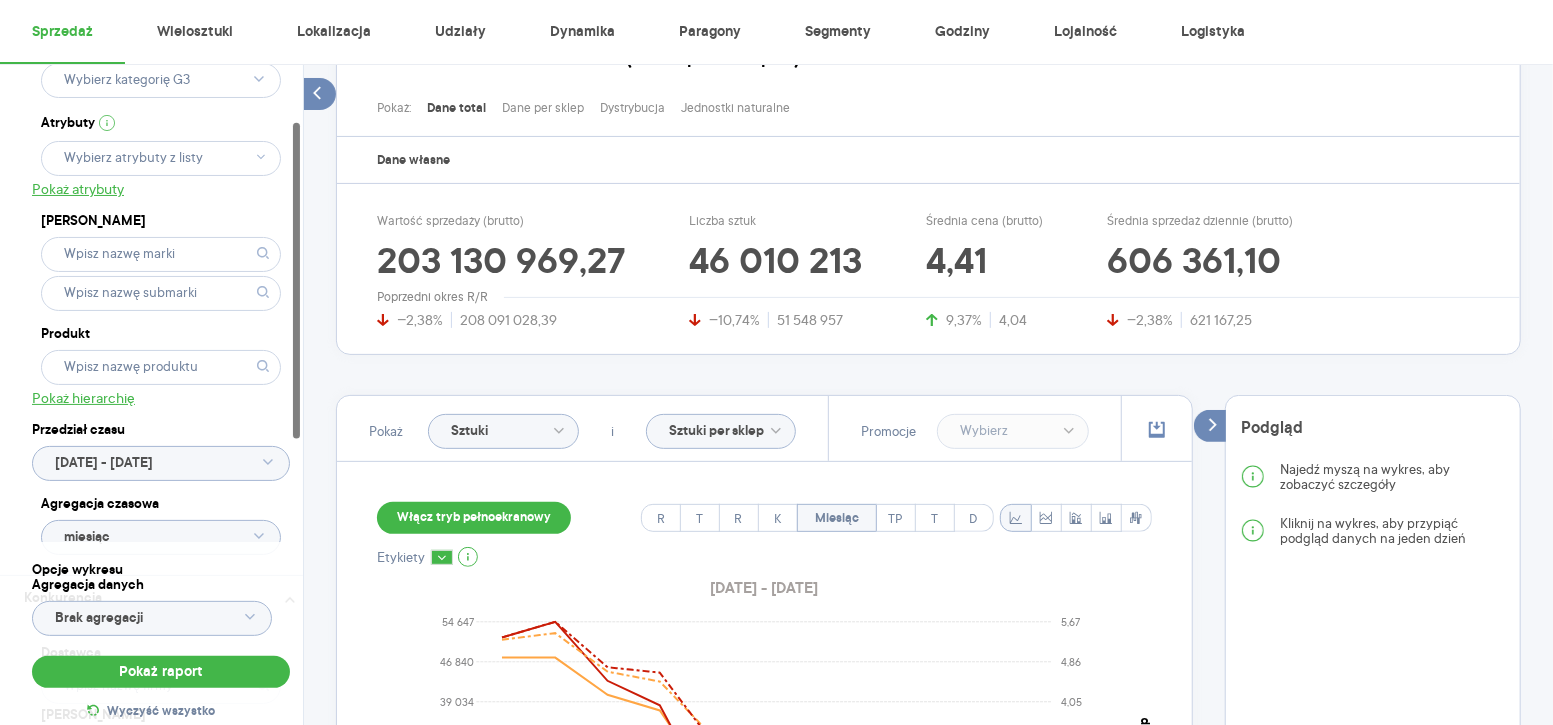 scroll, scrollTop: 119, scrollLeft: 0, axis: vertical 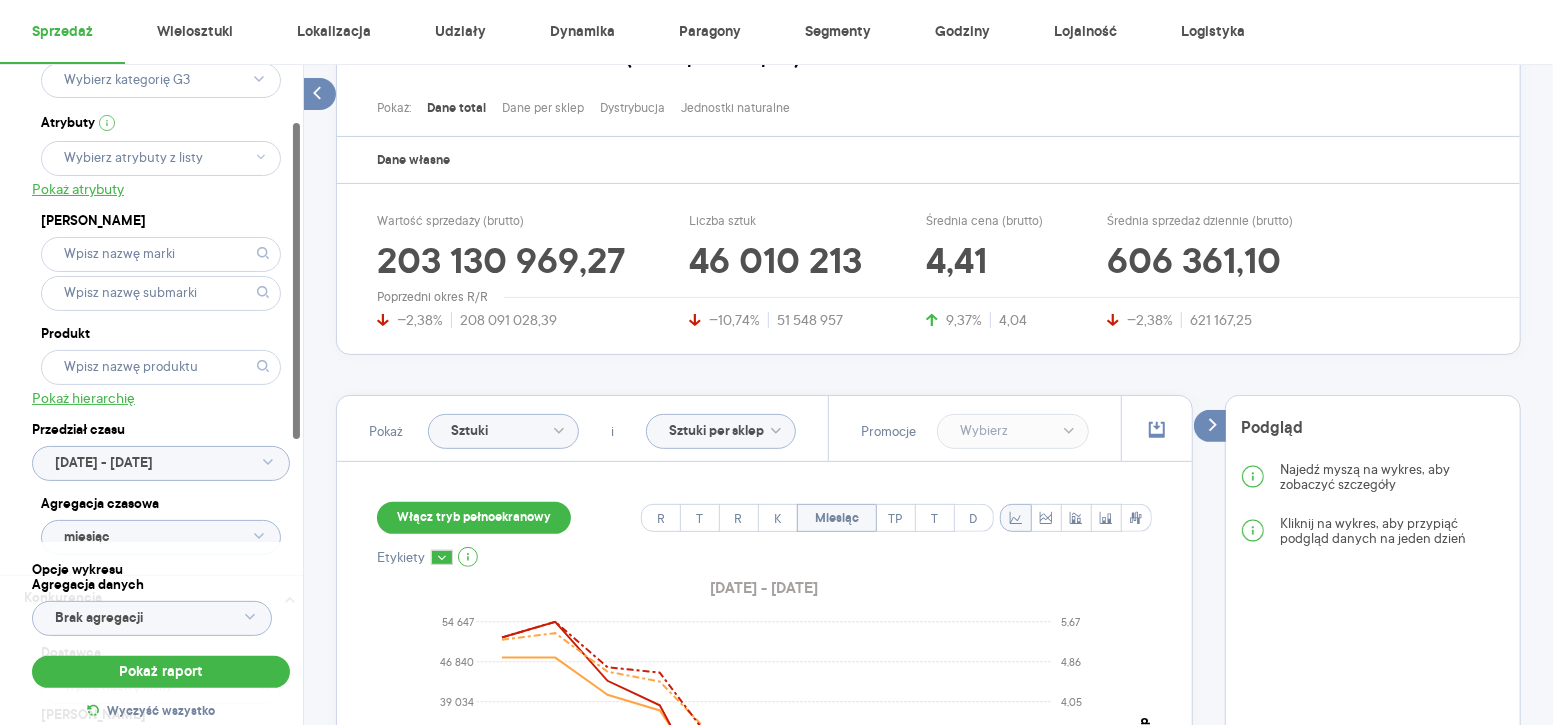 click 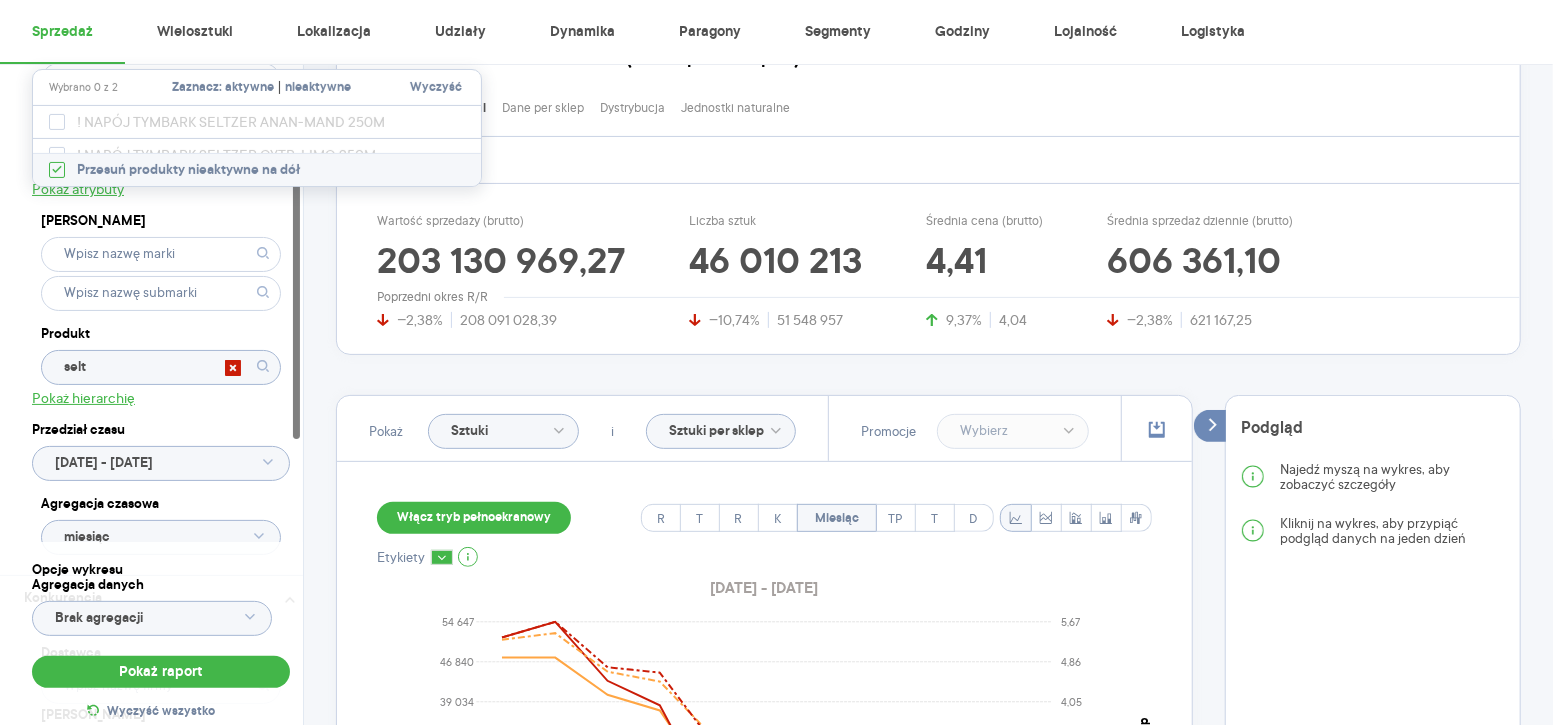 type on "selt" 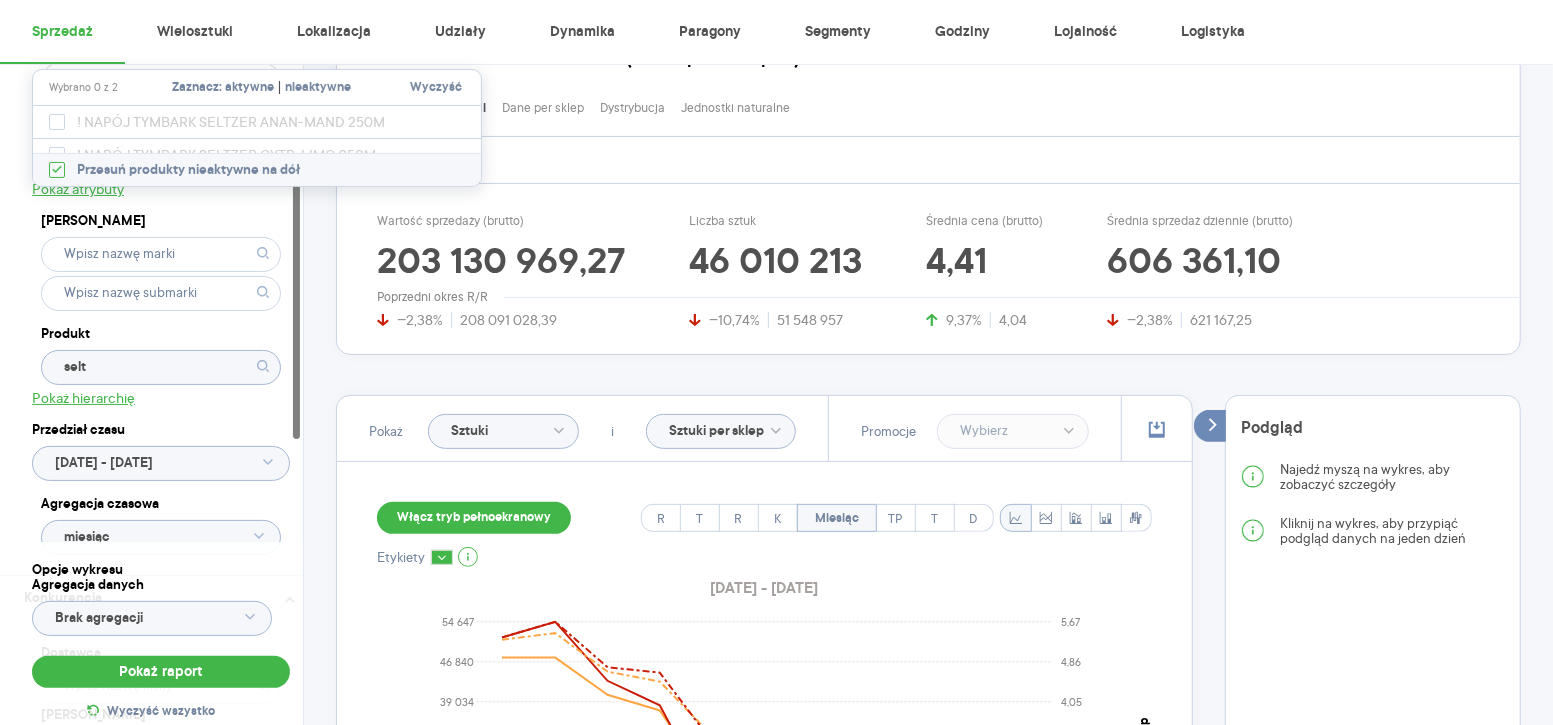 click on "nieaktywne" at bounding box center (318, 88) 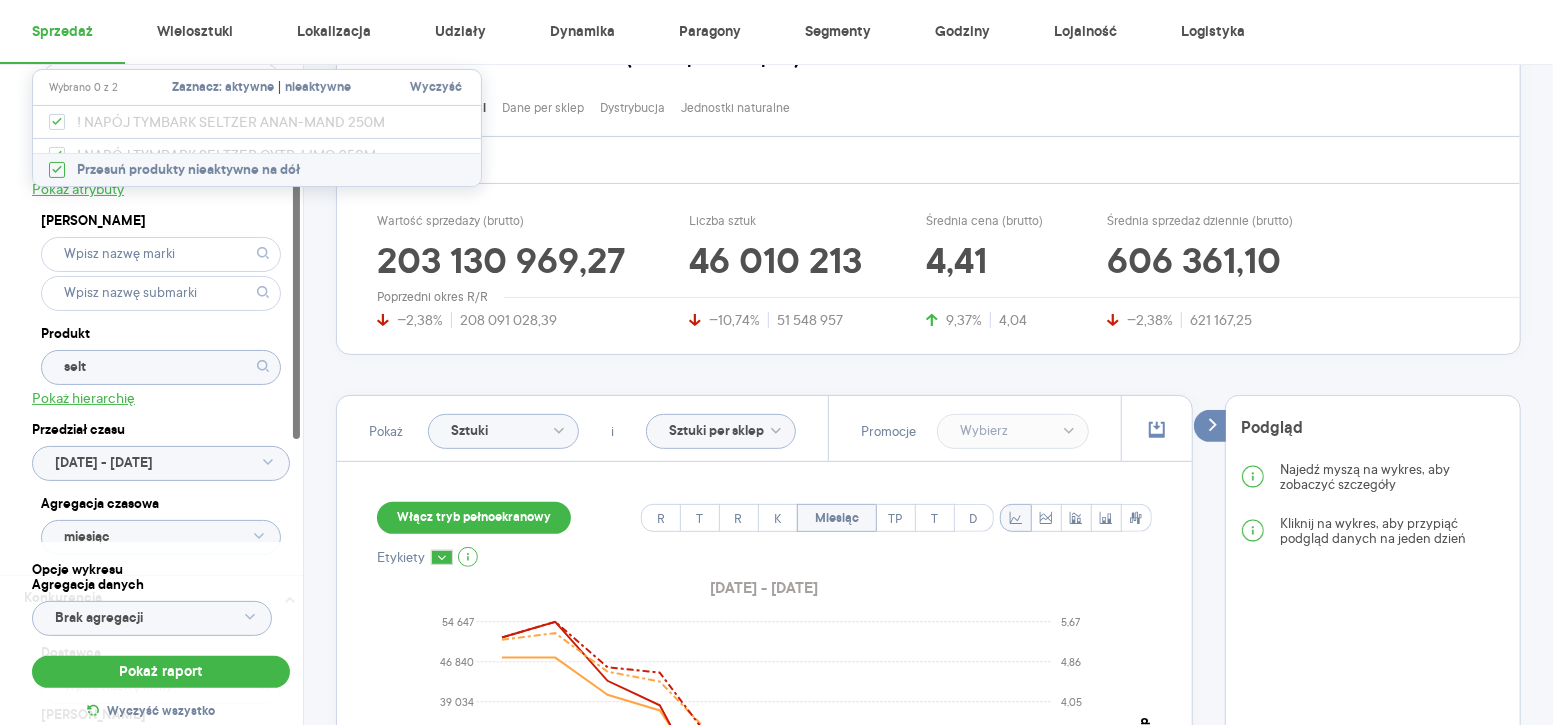 checkbox on "true" 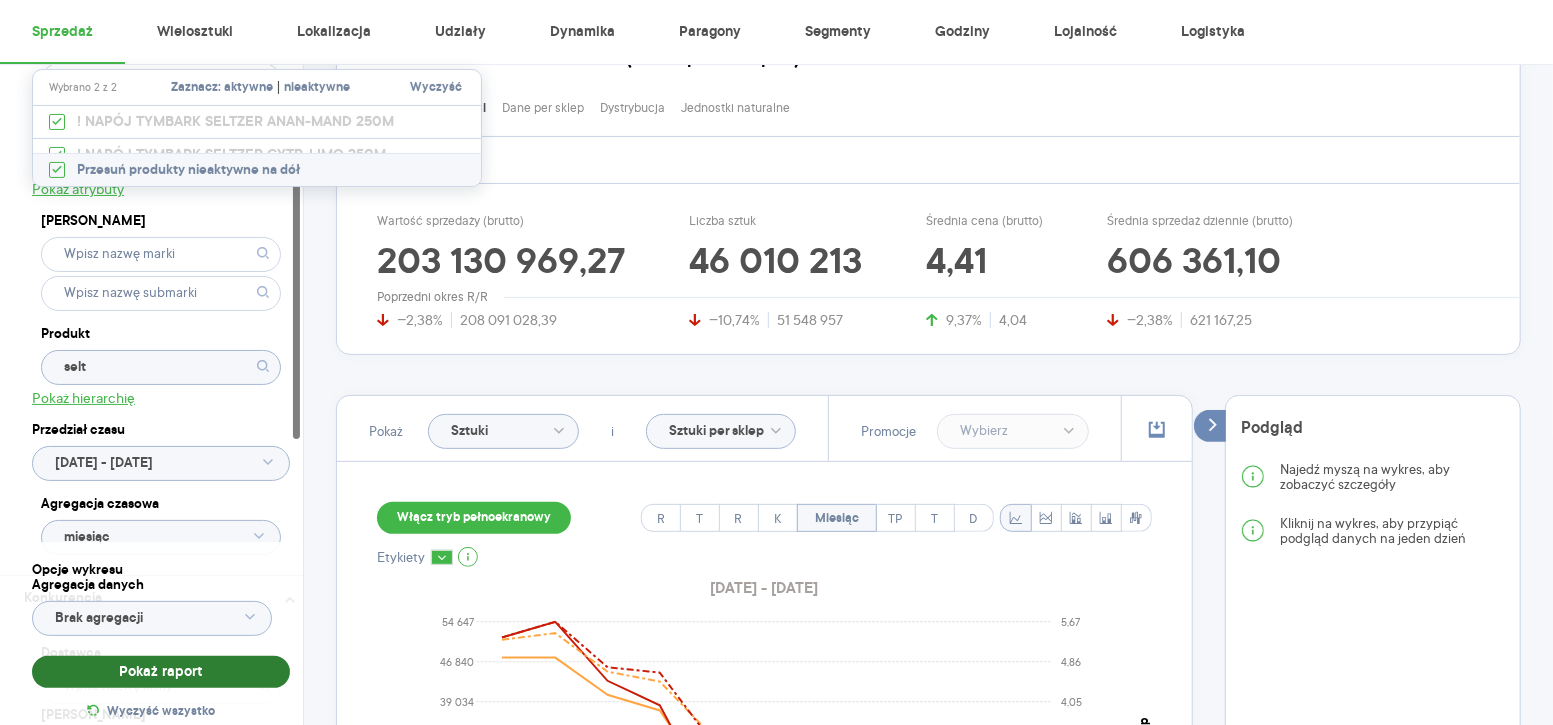 click on "Pokaż raport" at bounding box center (161, 672) 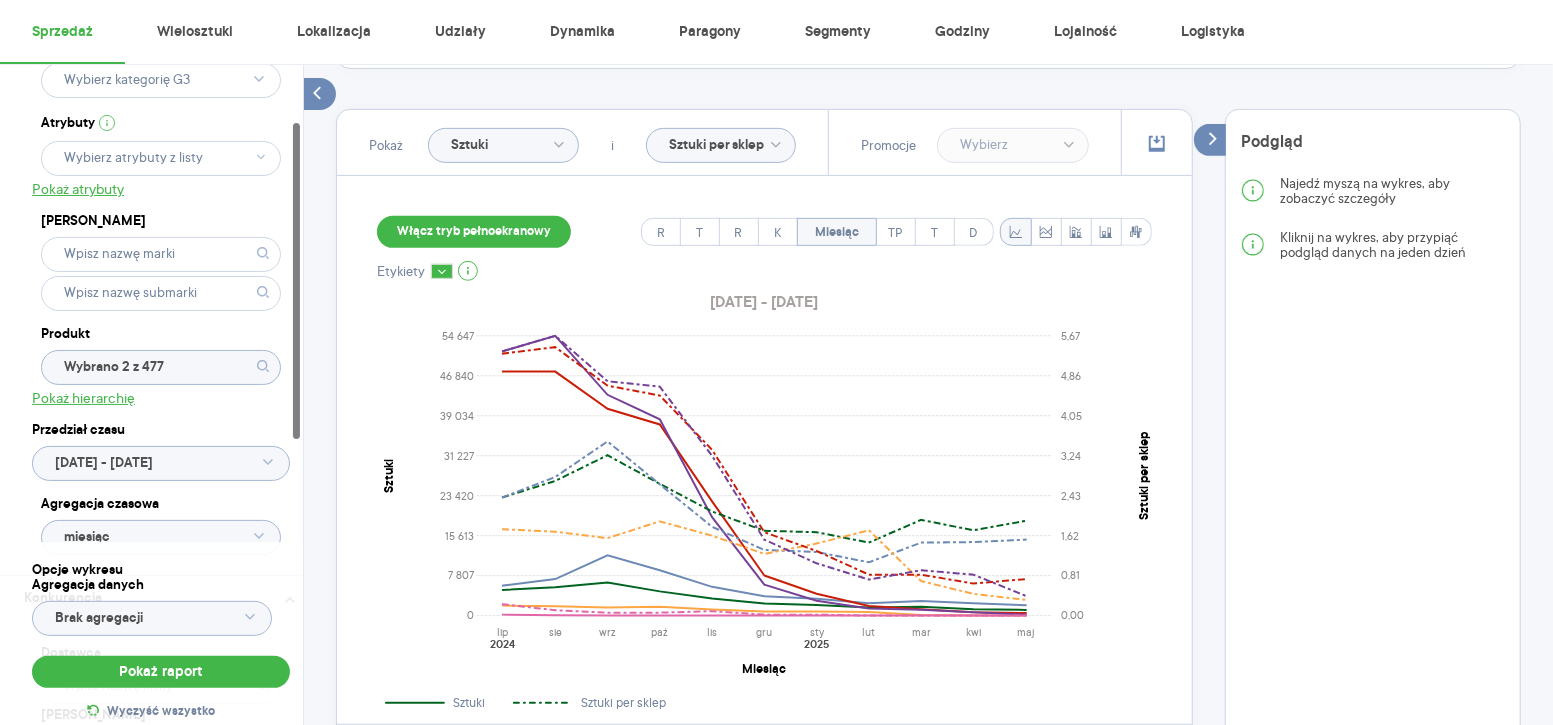 scroll, scrollTop: 504, scrollLeft: 0, axis: vertical 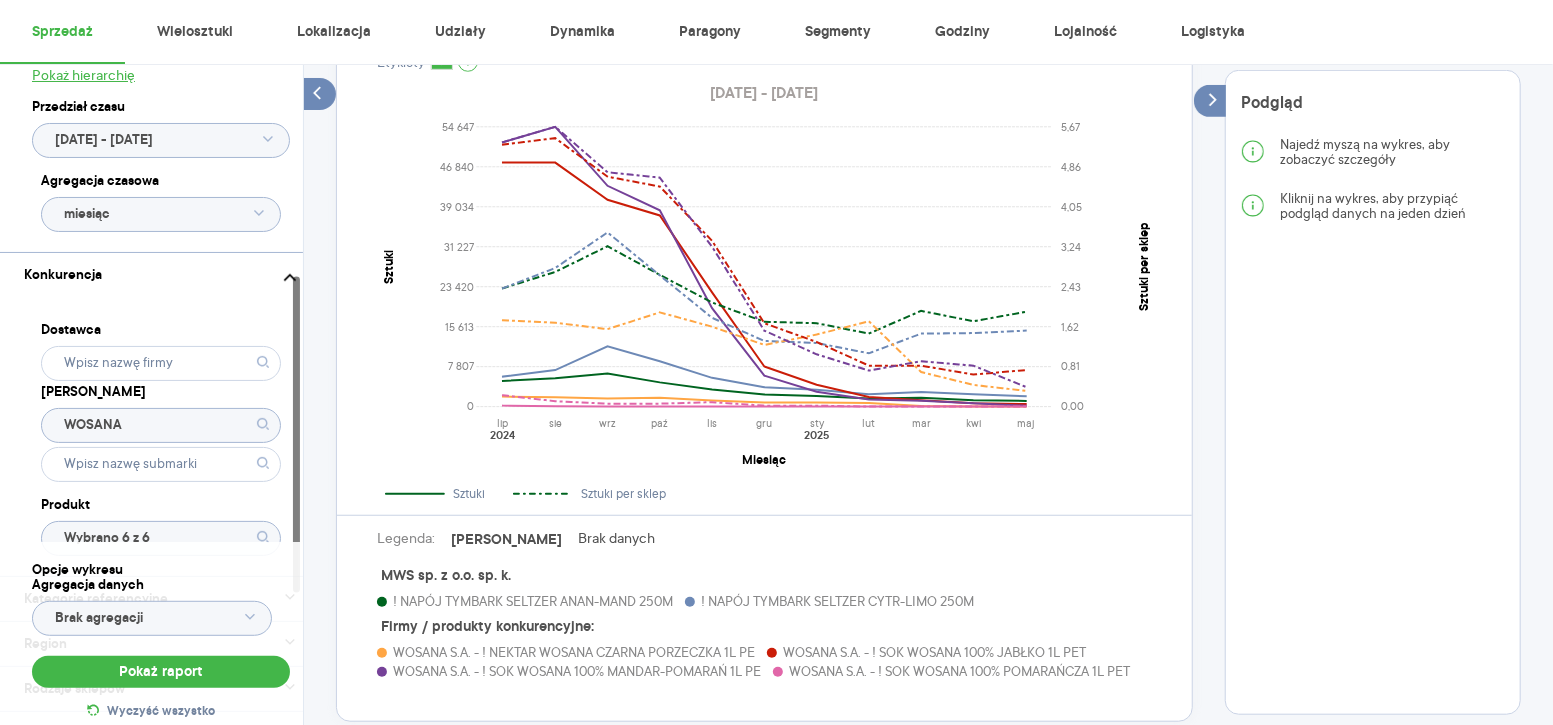 click on "WOSANA" 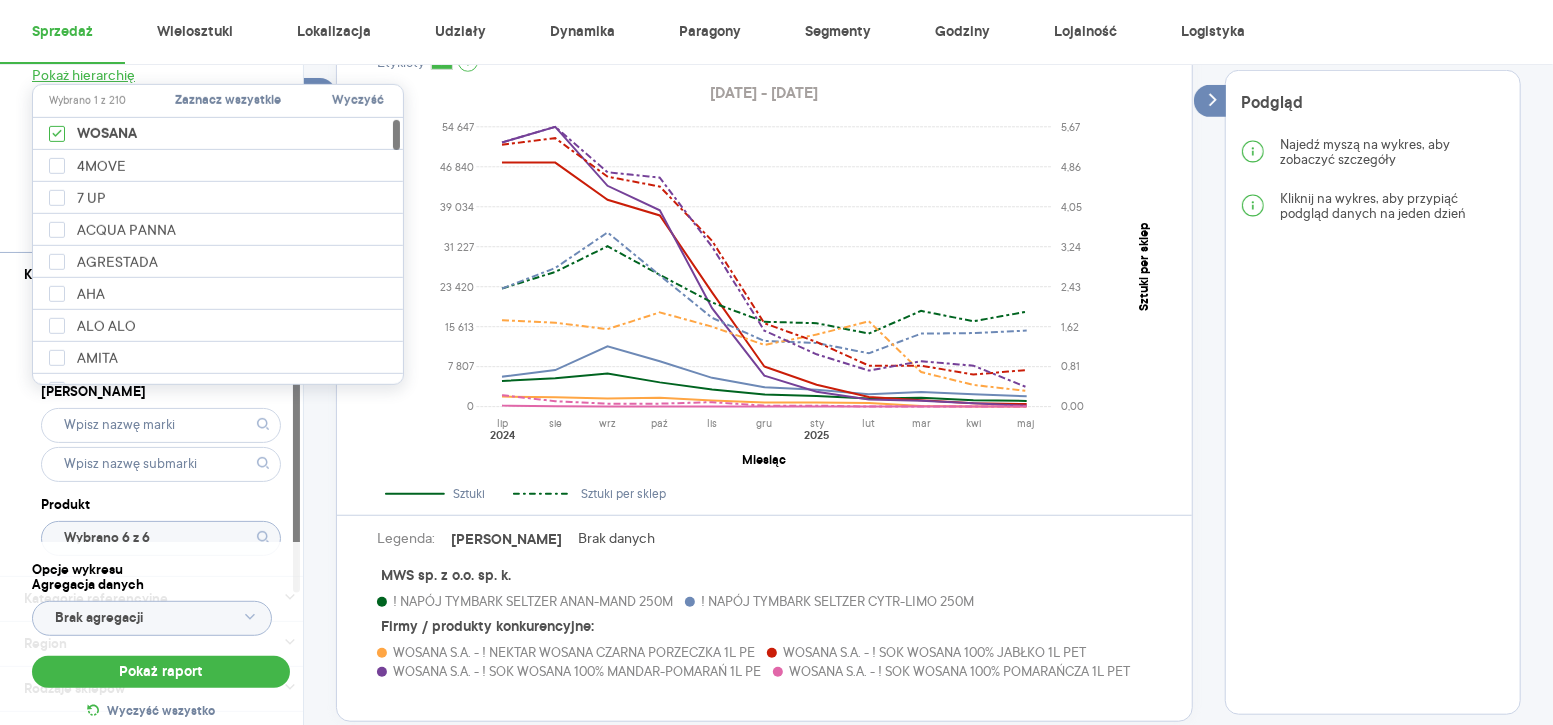 click on "Dostawca Marka Produkt Wybrano 6 z 6" at bounding box center [161, 436] 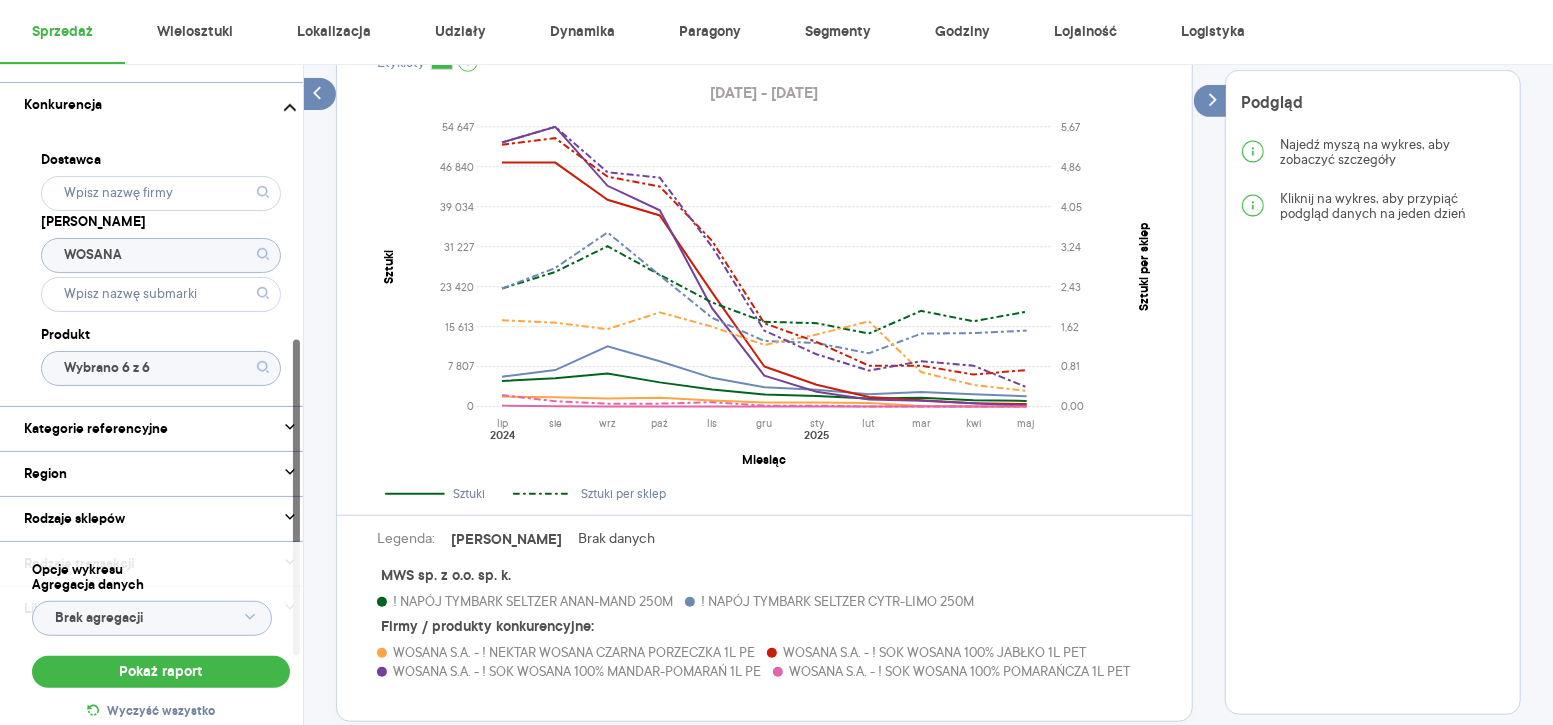 scroll, scrollTop: 614, scrollLeft: 0, axis: vertical 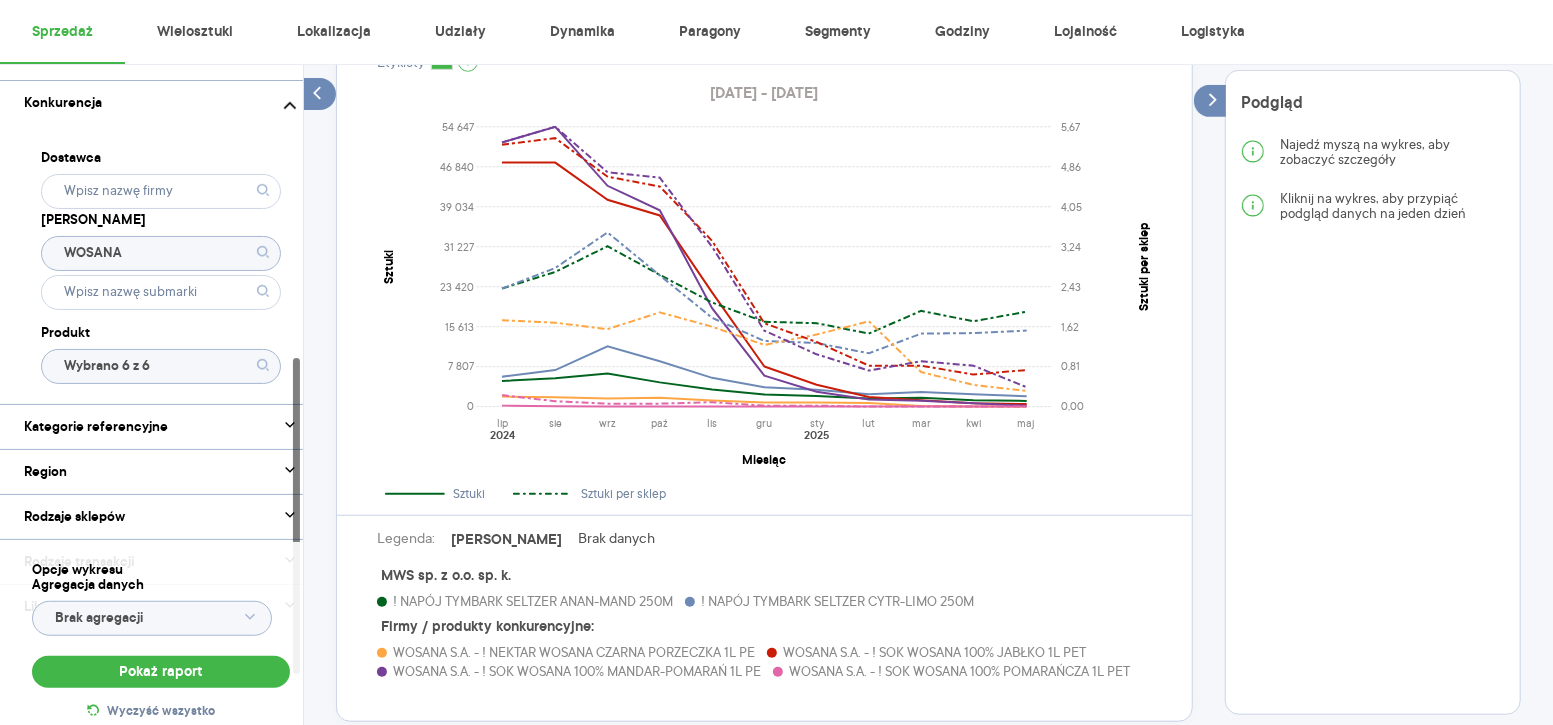 click on "Wybrano 6 z 6" 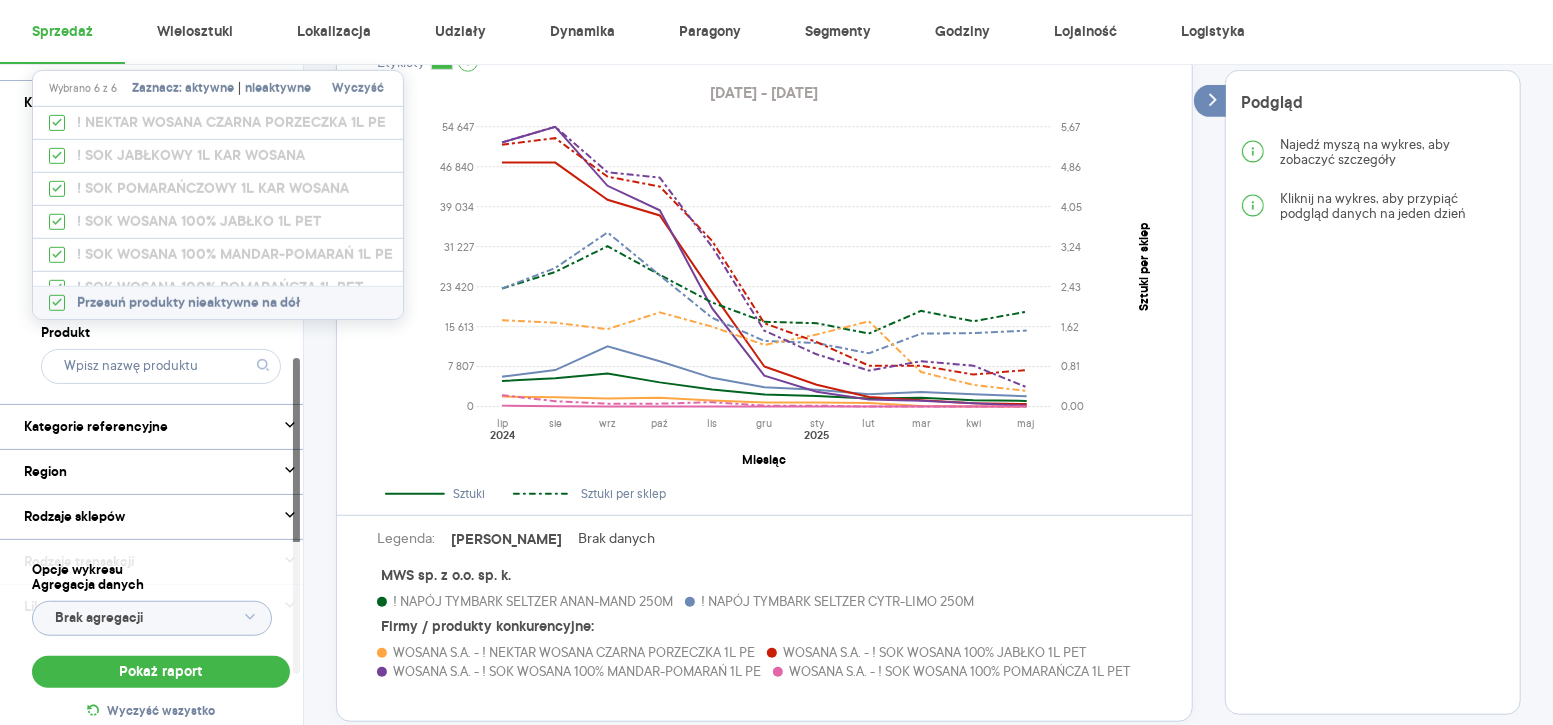 click on "Wybrano 6 z 6 Zaznacz: aktywne | nieaktywne Wyczyść" at bounding box center (218, 89) 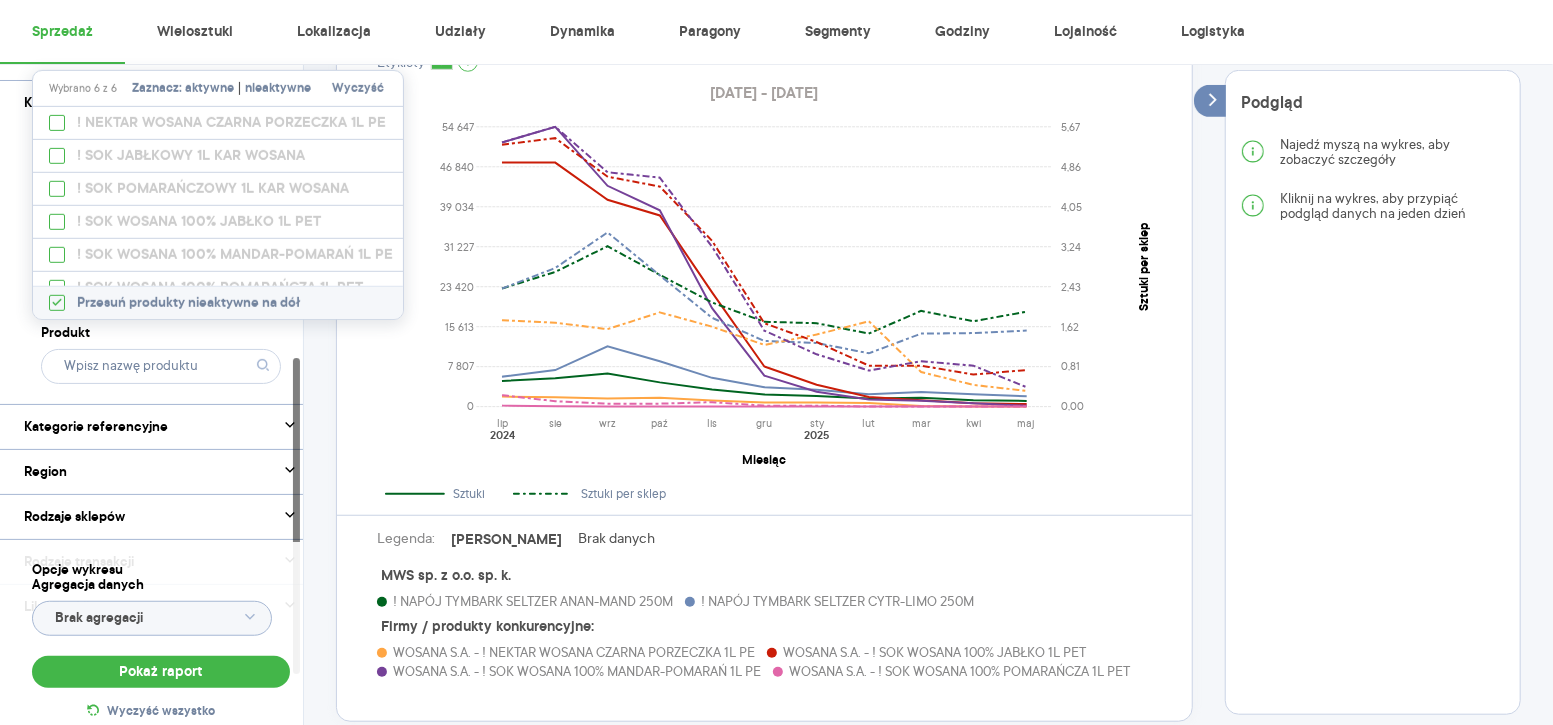checkbox on "false" 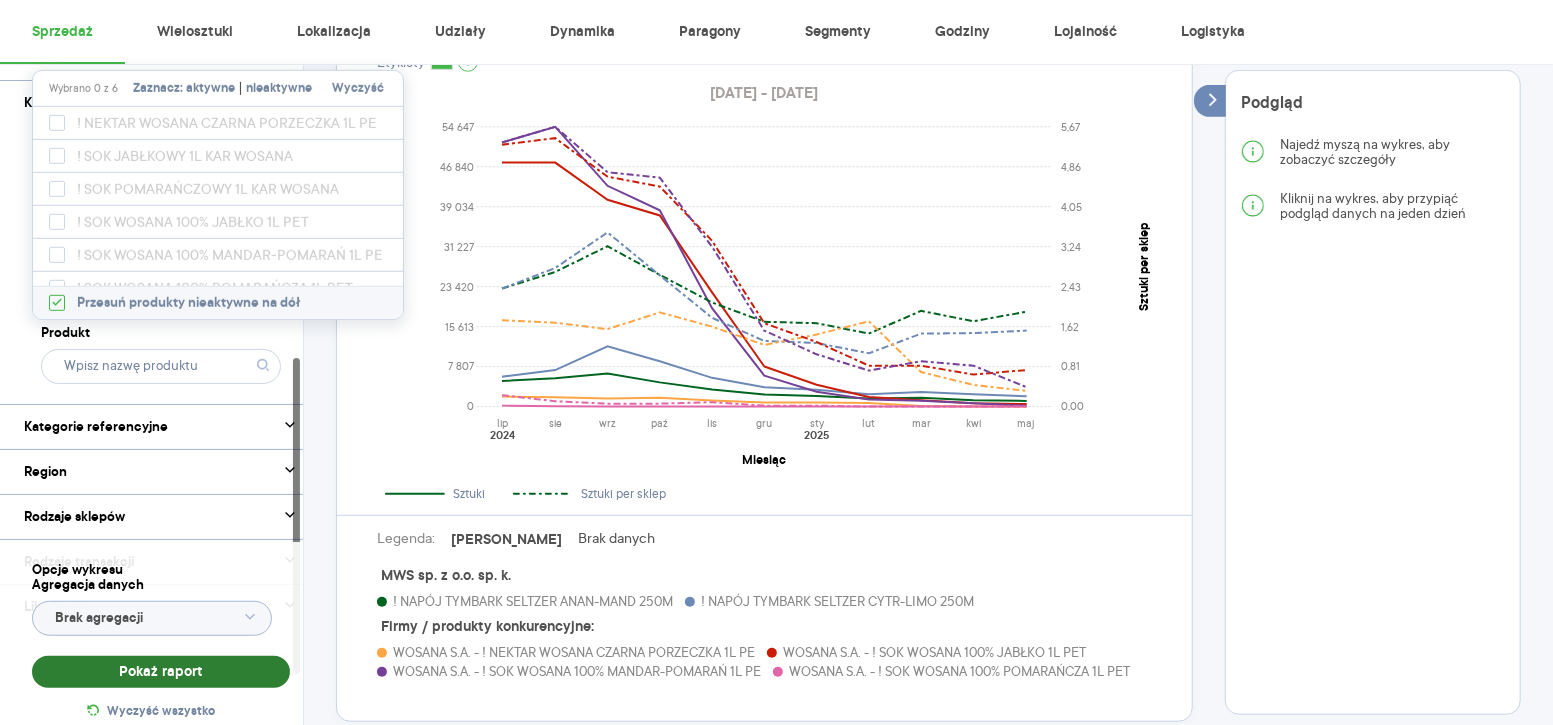 click on "Pokaż raport" at bounding box center [161, 672] 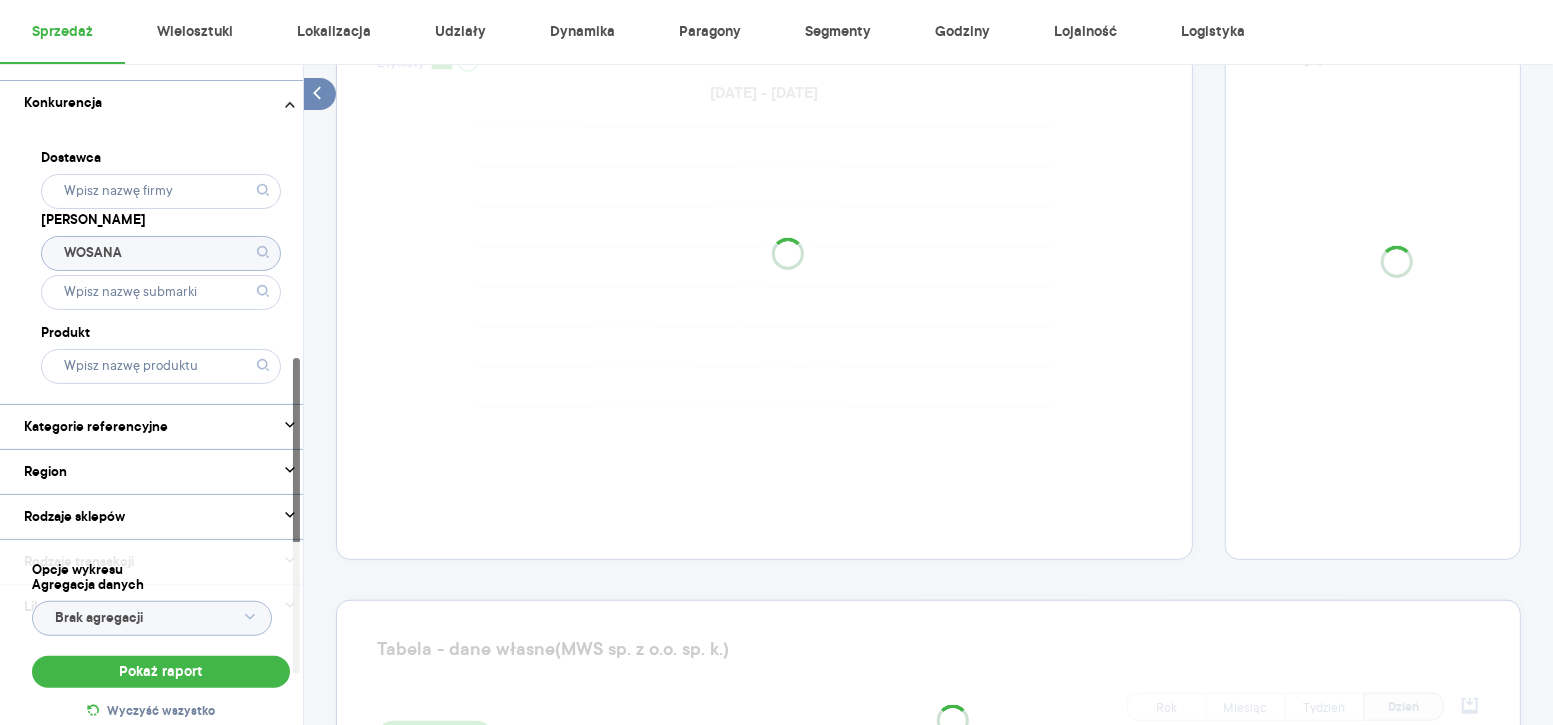 scroll, scrollTop: 708, scrollLeft: 0, axis: vertical 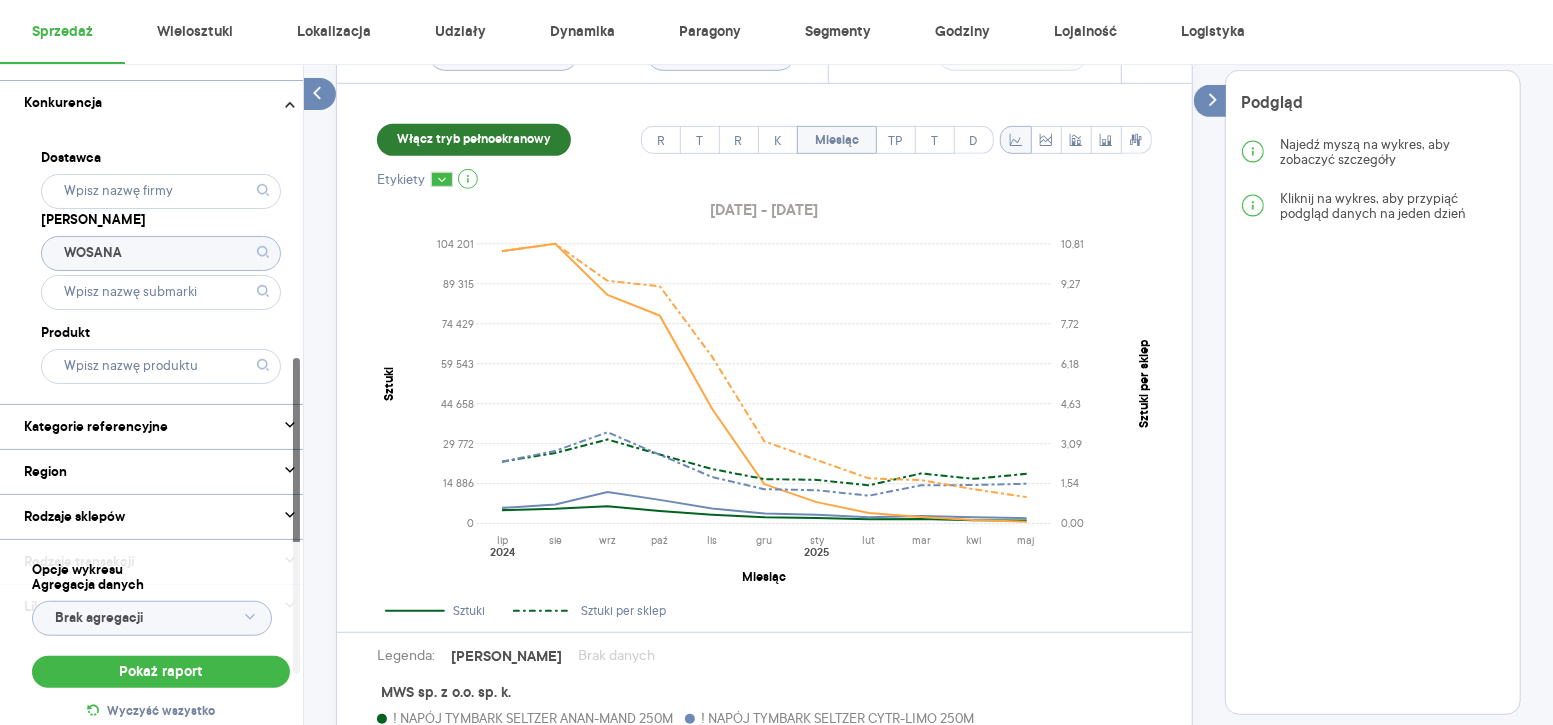 click on "Włącz tryb pełnoekranowy" at bounding box center [474, 140] 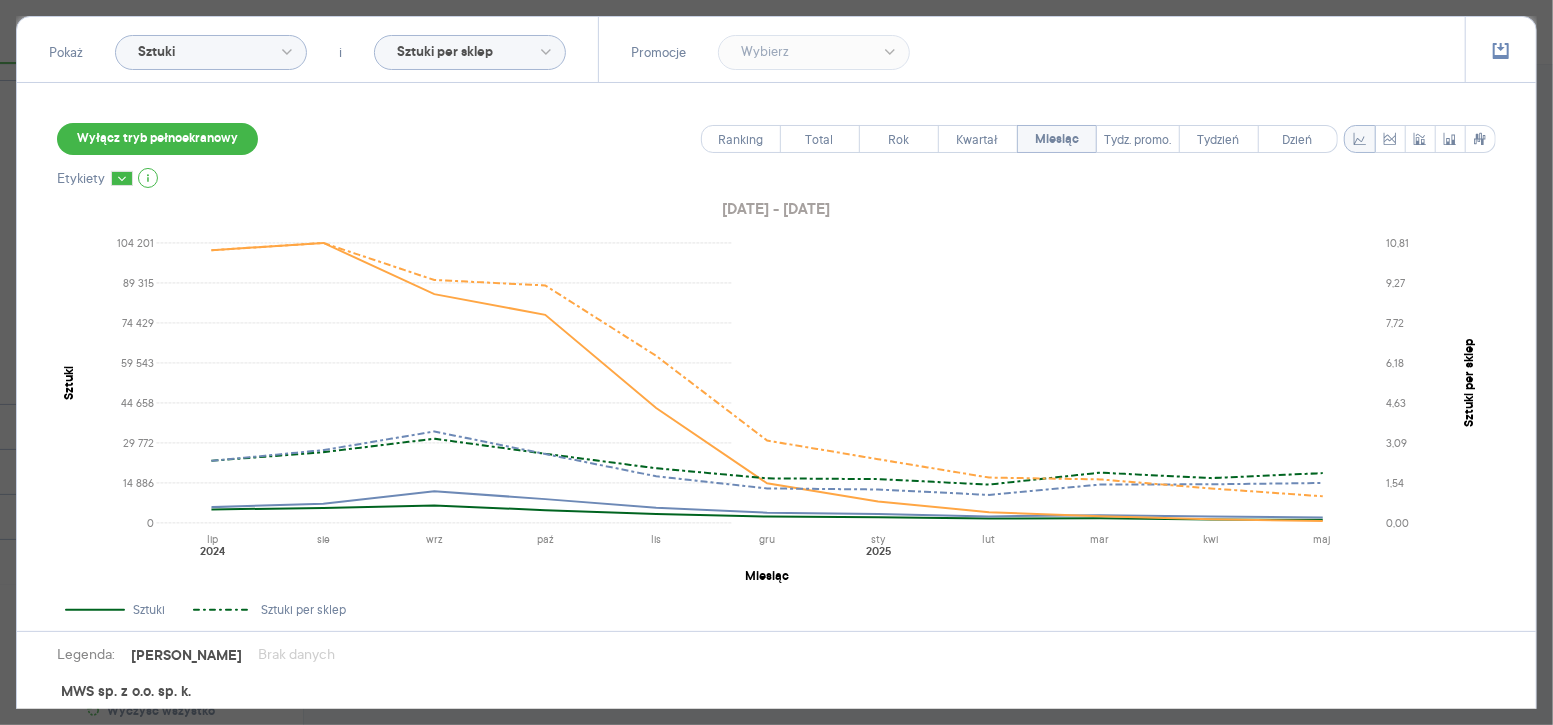 scroll, scrollTop: 217, scrollLeft: 0, axis: vertical 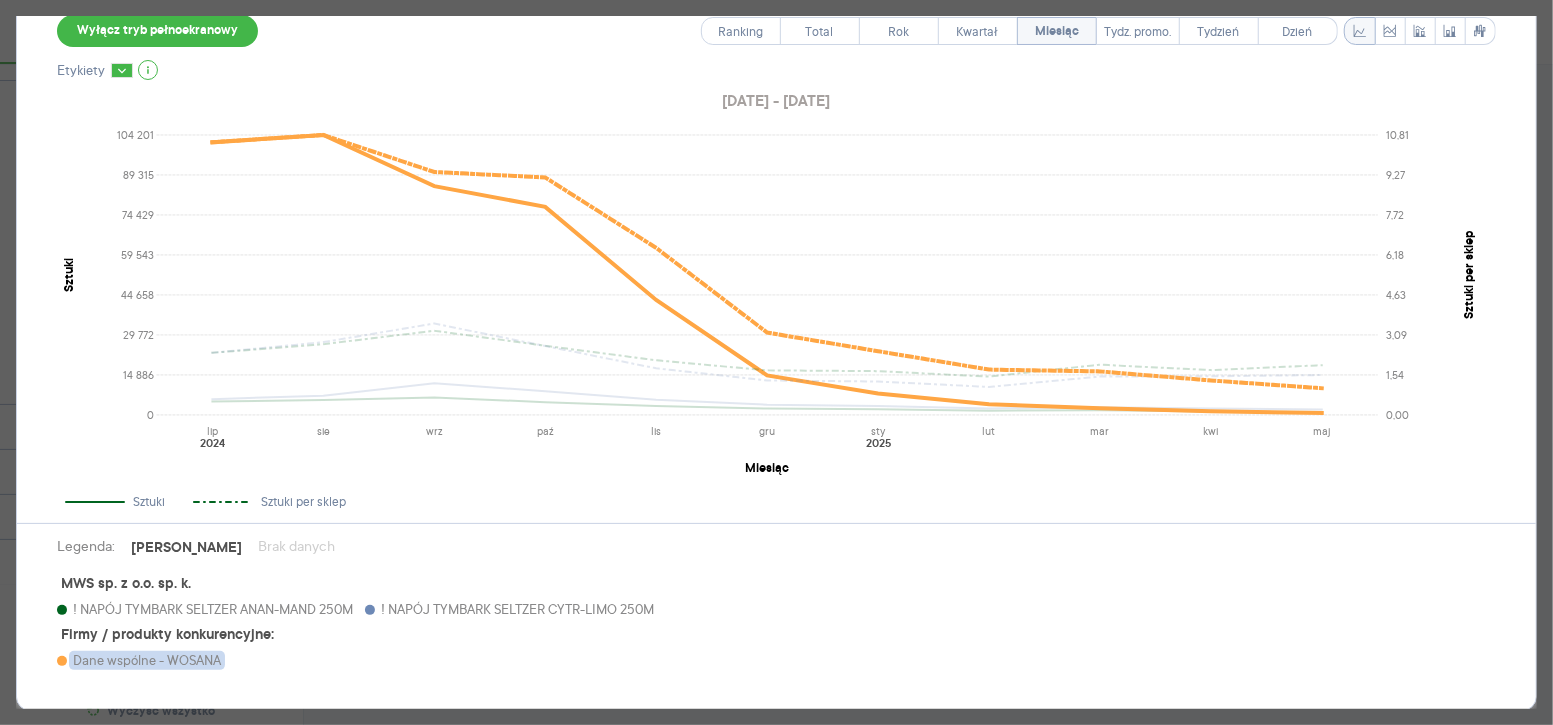 click on "Dane wspólne - WOSANA" at bounding box center (147, 660) 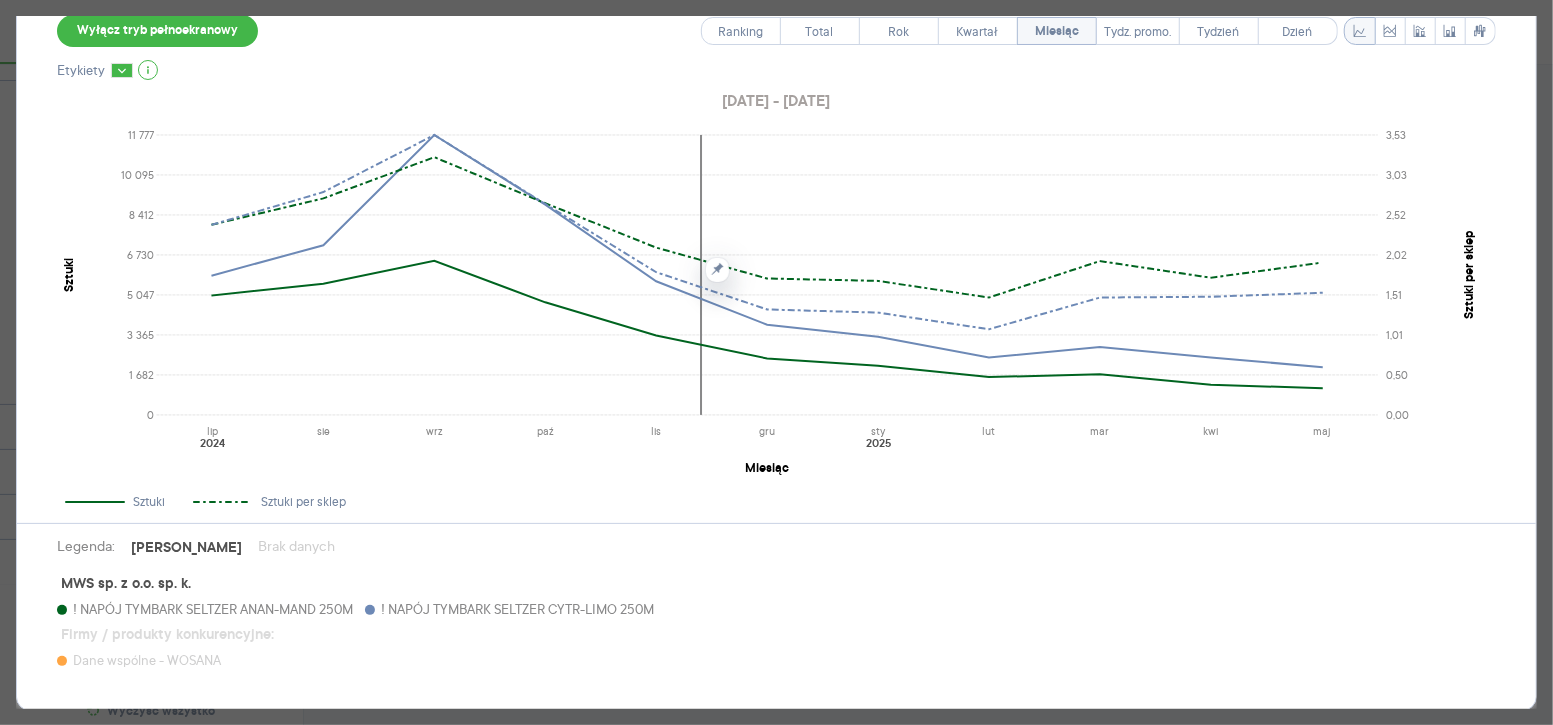 scroll, scrollTop: 151, scrollLeft: 0, axis: vertical 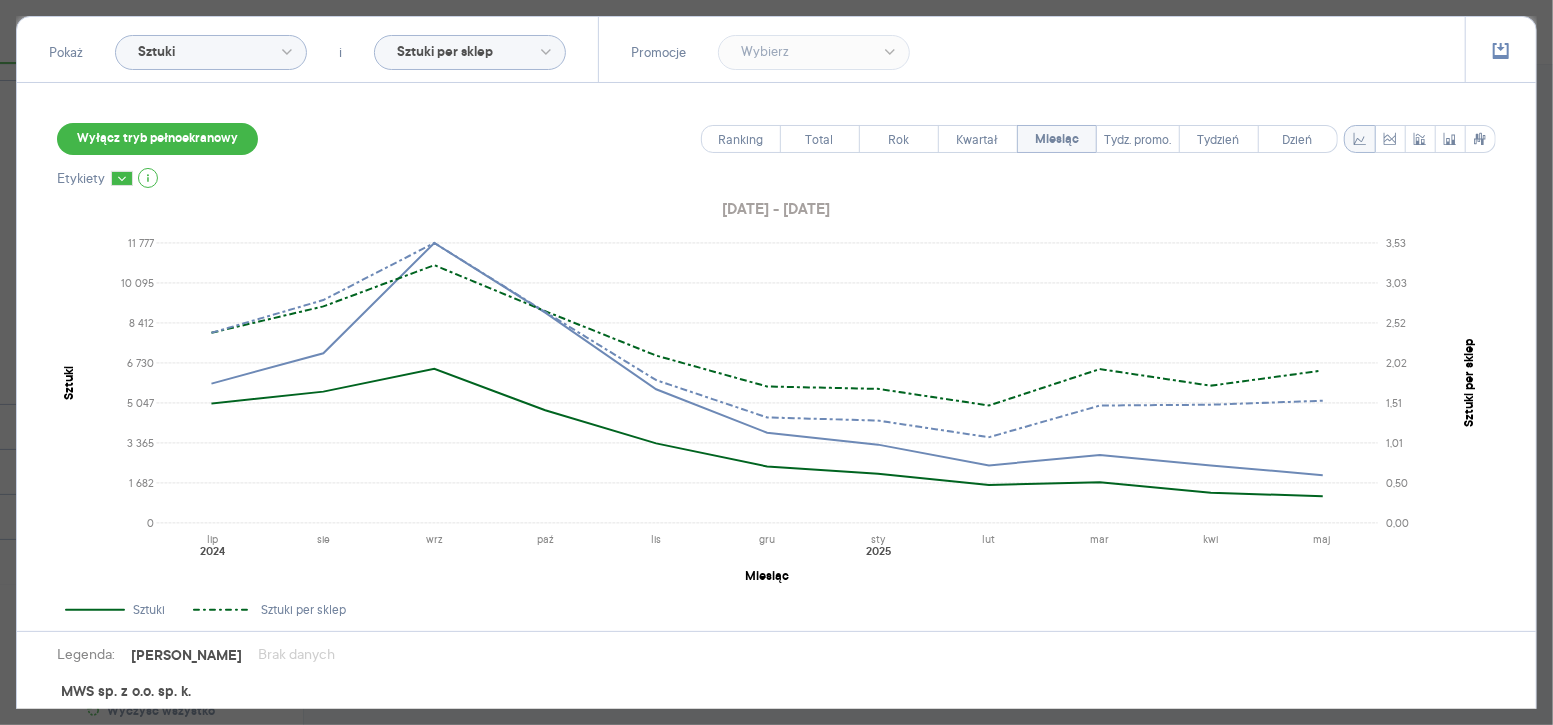 click on "Sztuki per sklep" 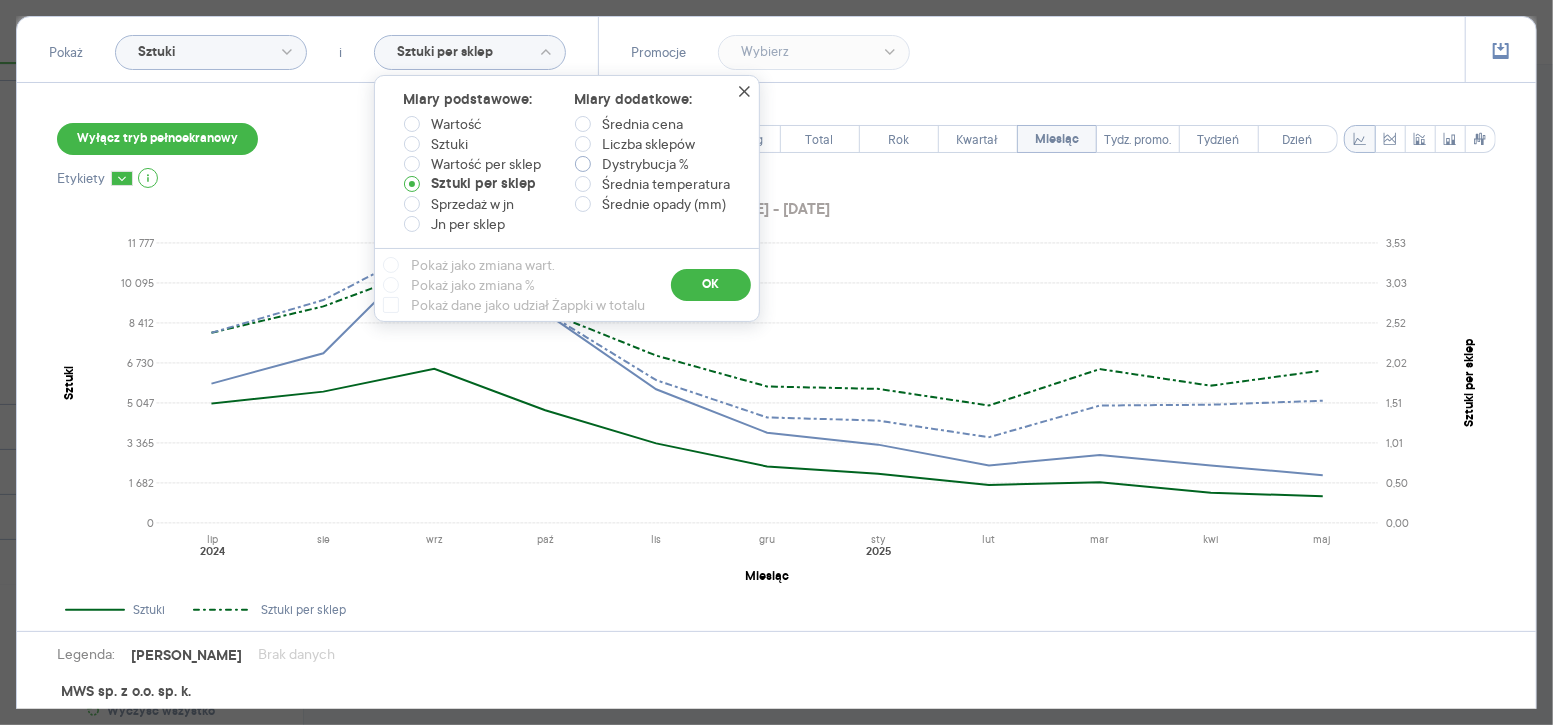 click on "Dystrybucja %" at bounding box center (646, 164) 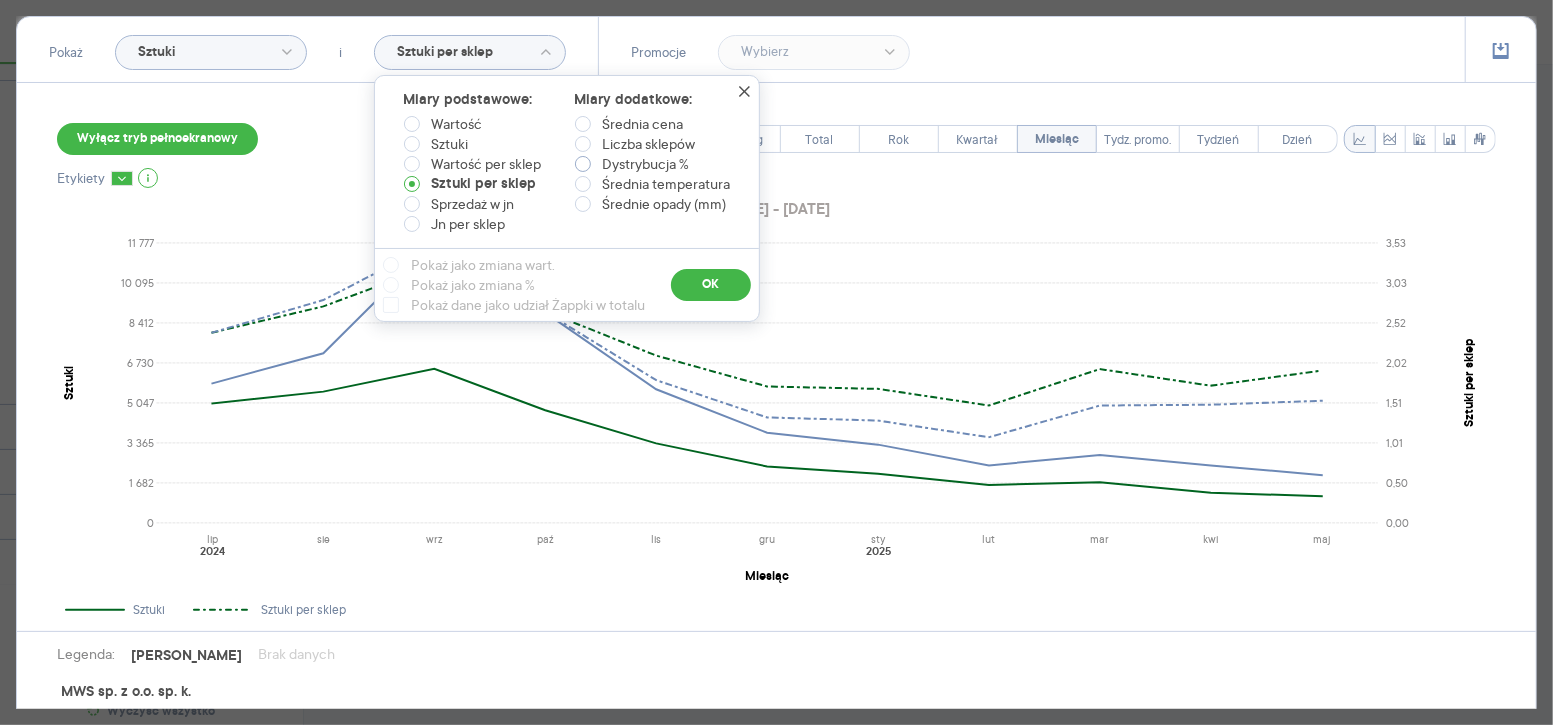 click on "Dystrybucja %" at bounding box center (587, 166) 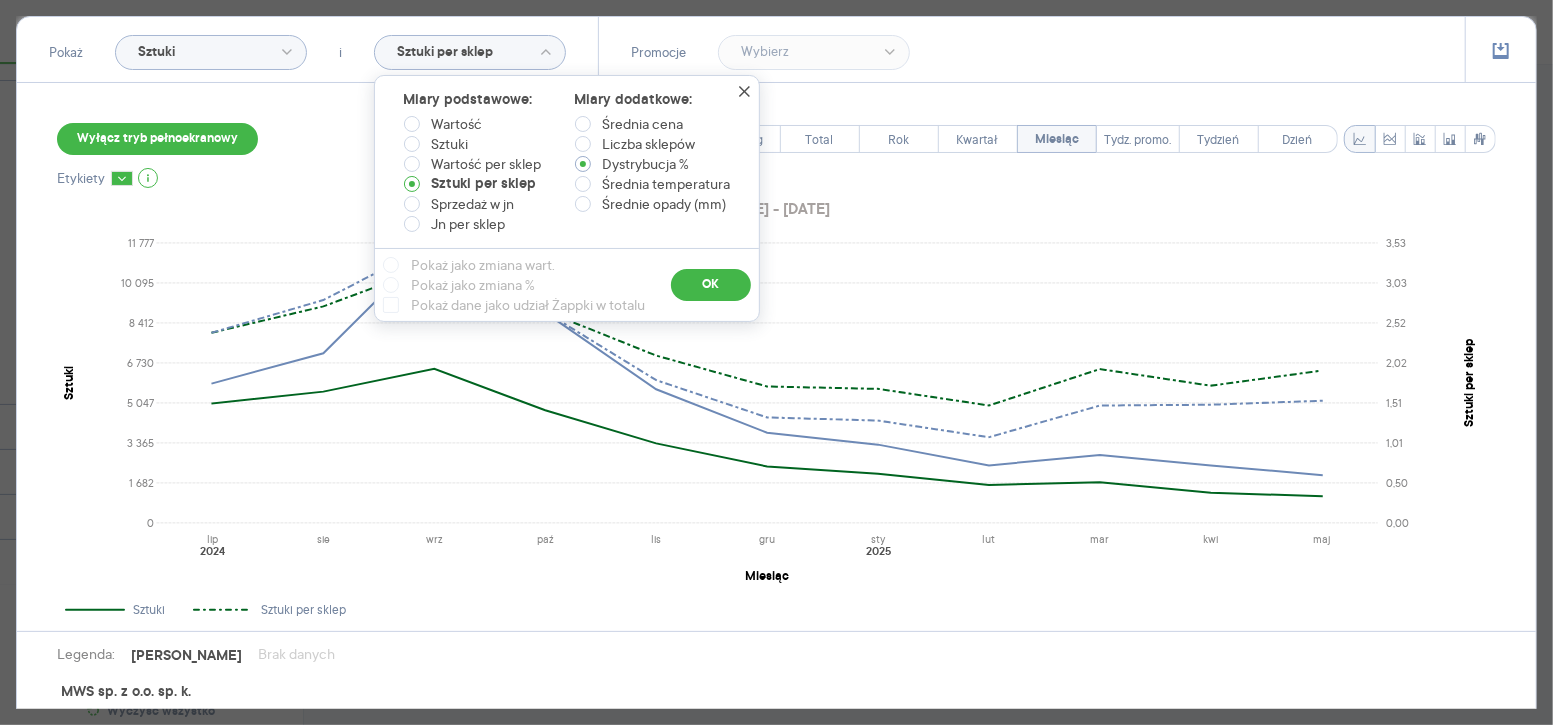 radio on "true" 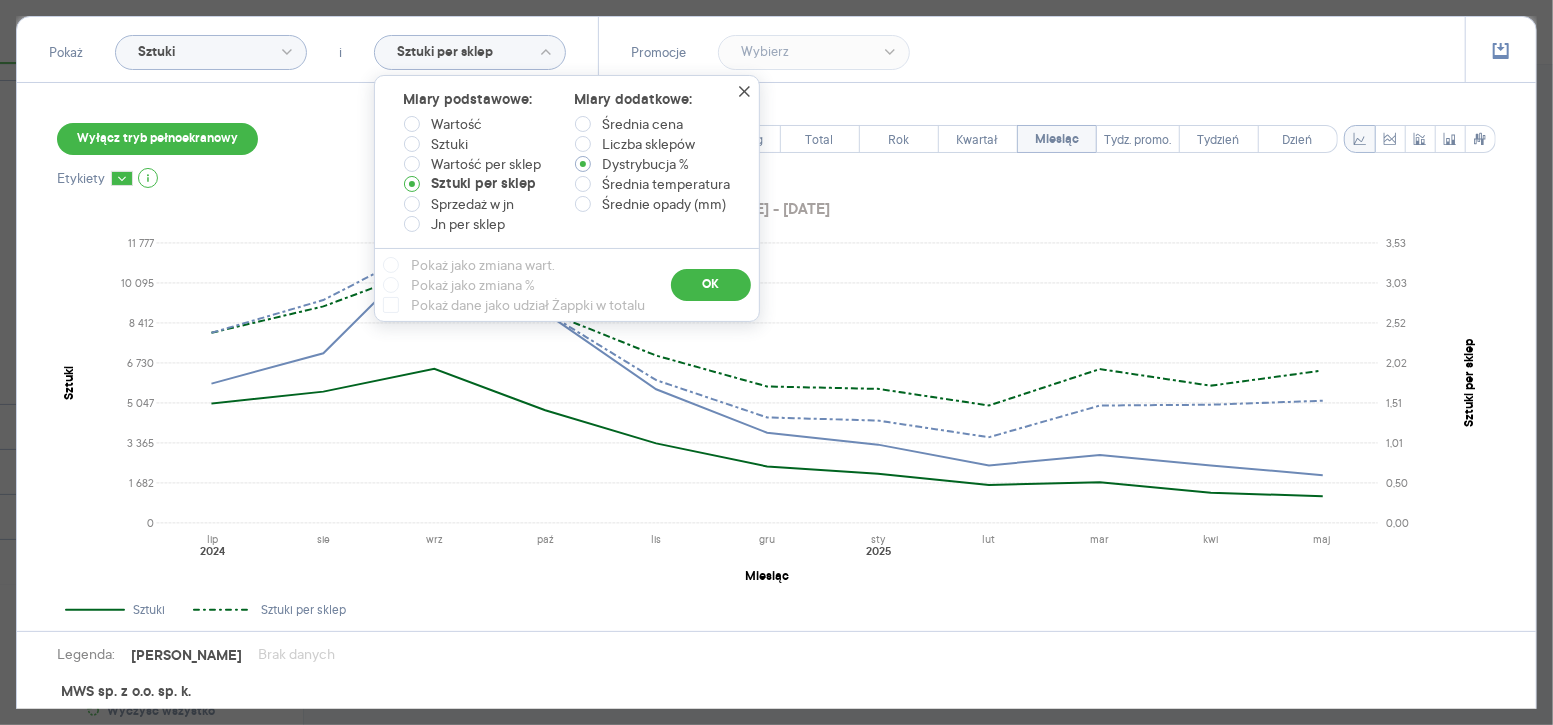 type on "Dystrybucja %" 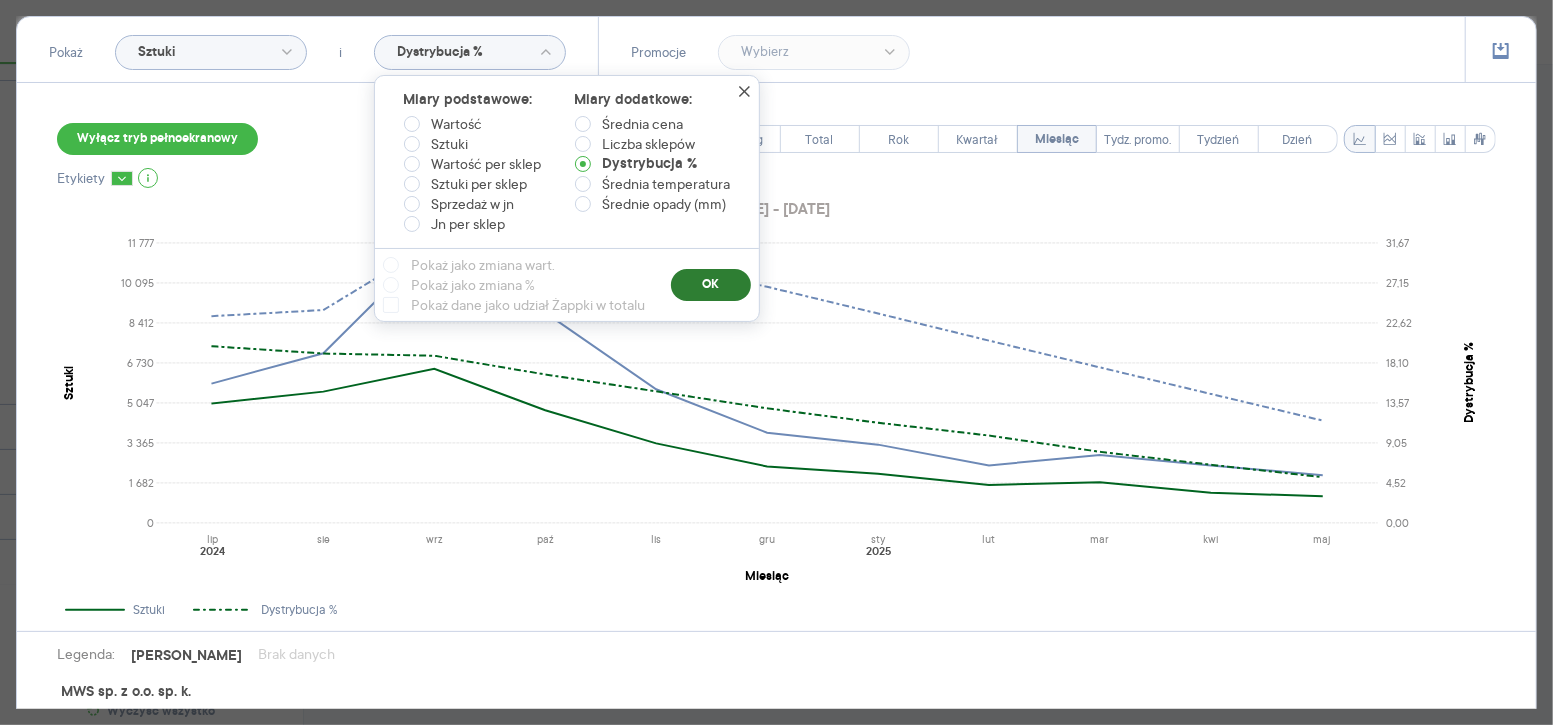 click on "OK" at bounding box center [711, 285] 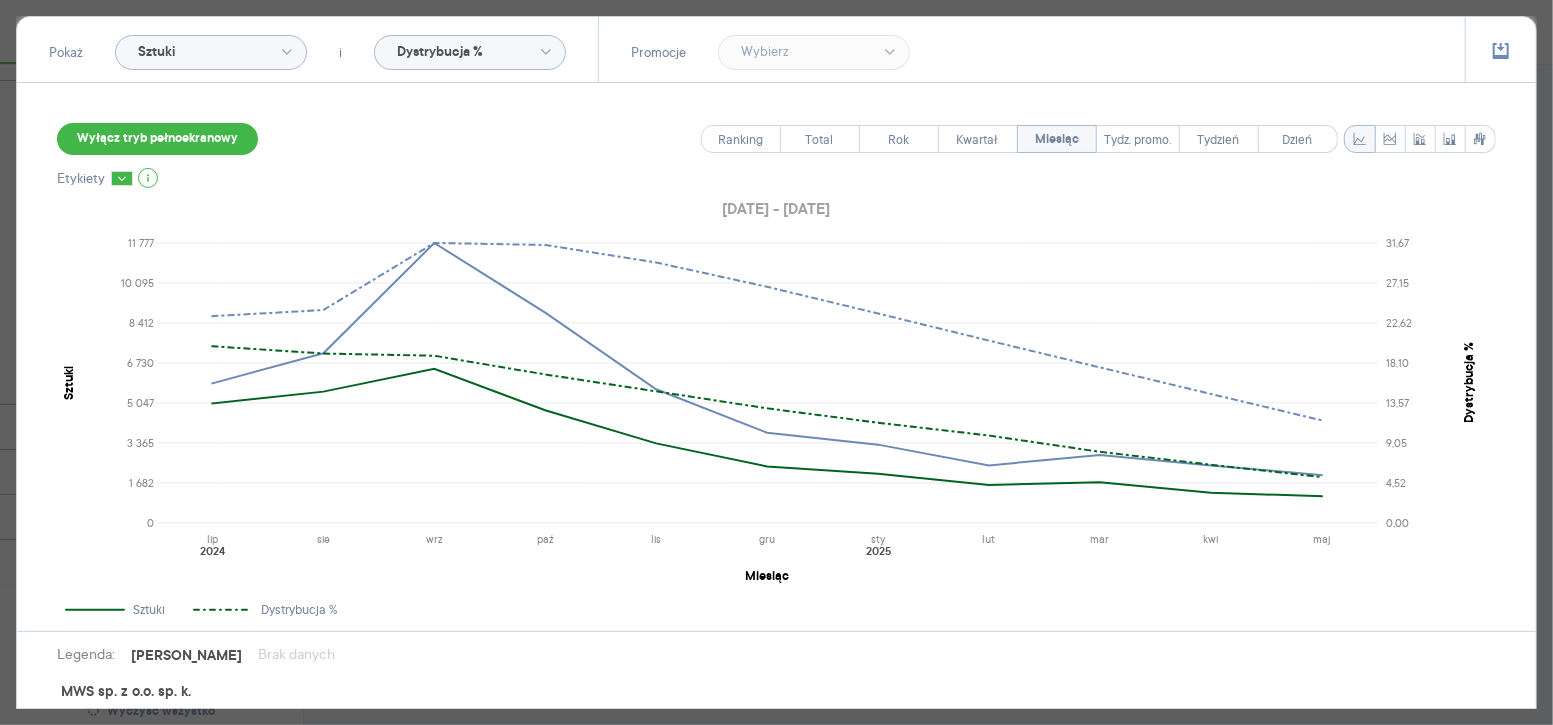 click on "Sztuki" 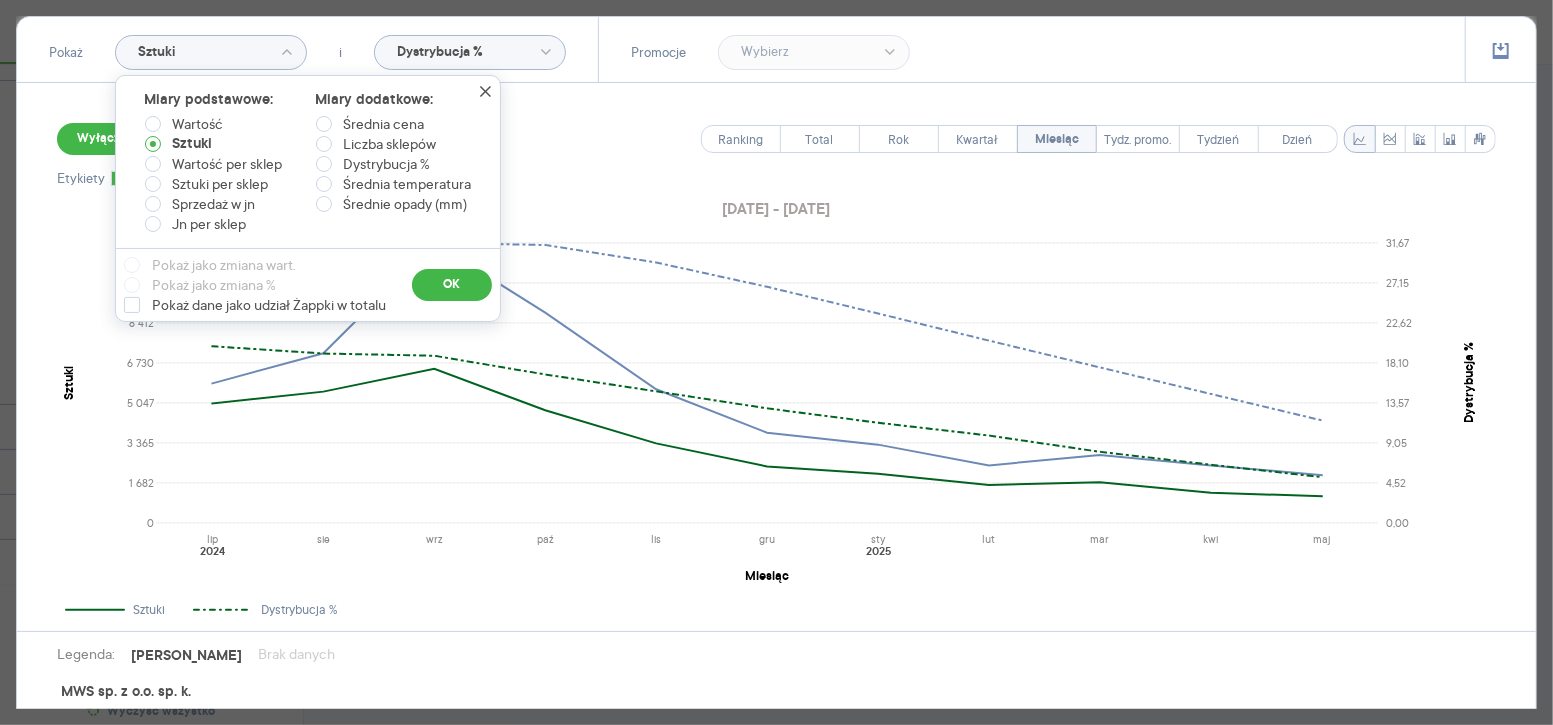 click on "Miary dodatkowe: Średnia cena Liczba sklepów Dystrybucja % Średnia temperatura Średnie opady (mm)" at bounding box center (394, 162) 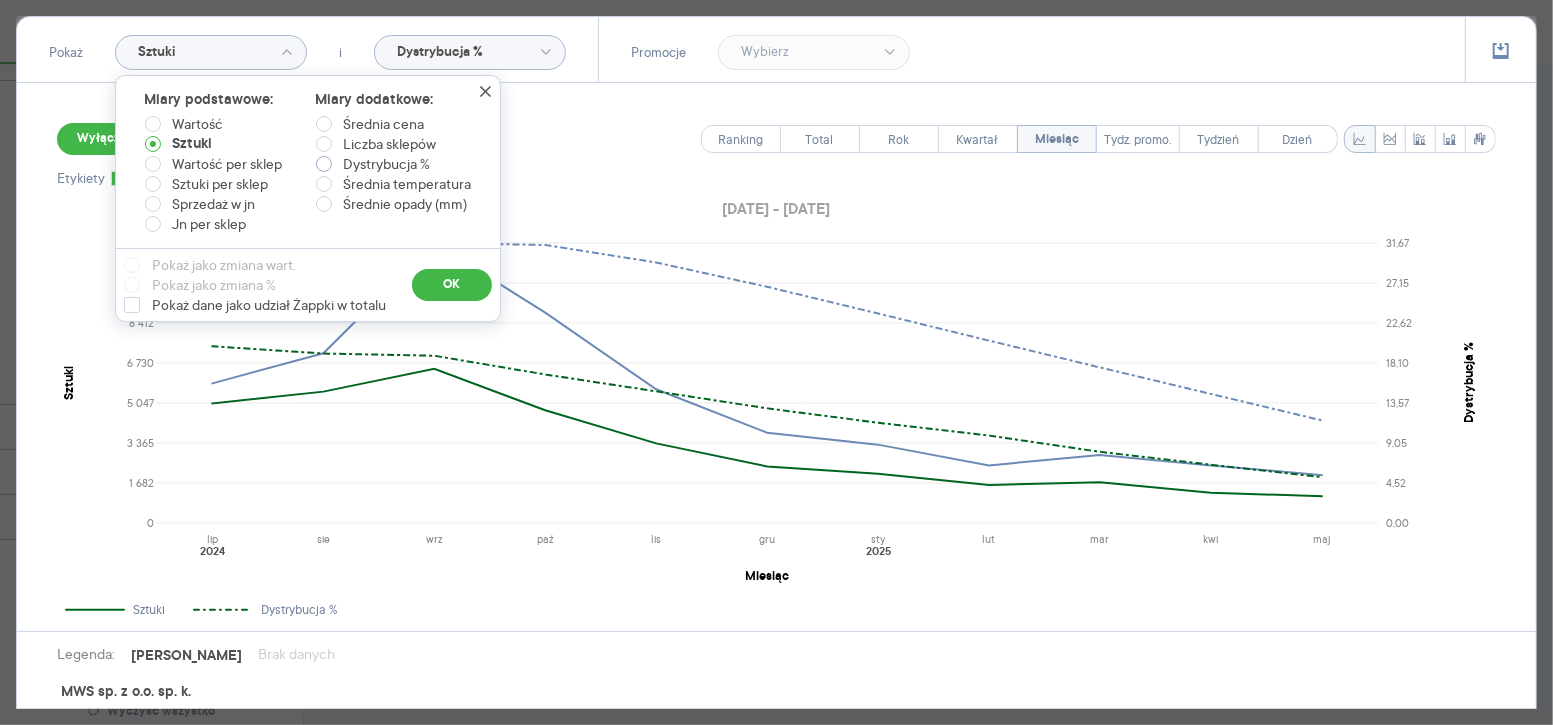 click on "Dystrybucja %" at bounding box center [387, 164] 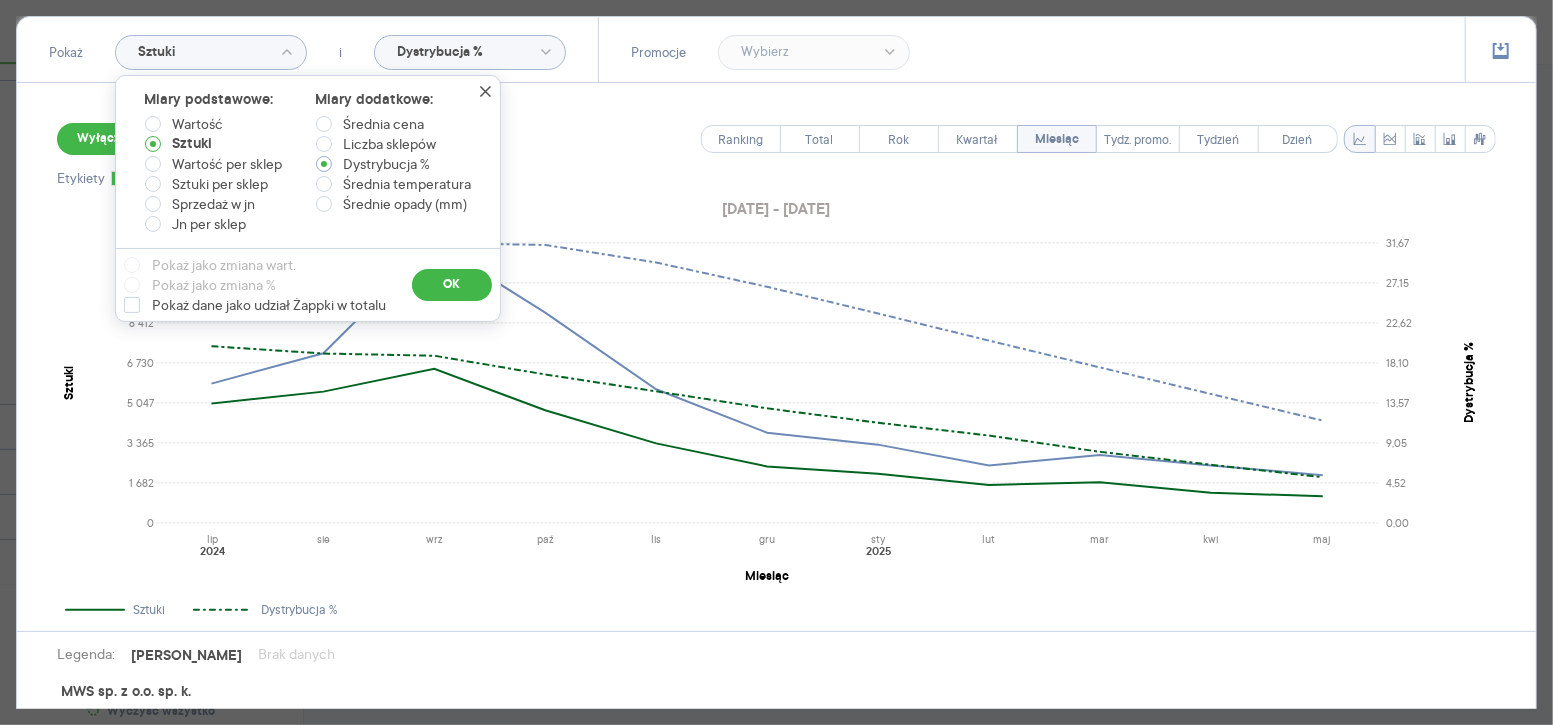 radio on "true" 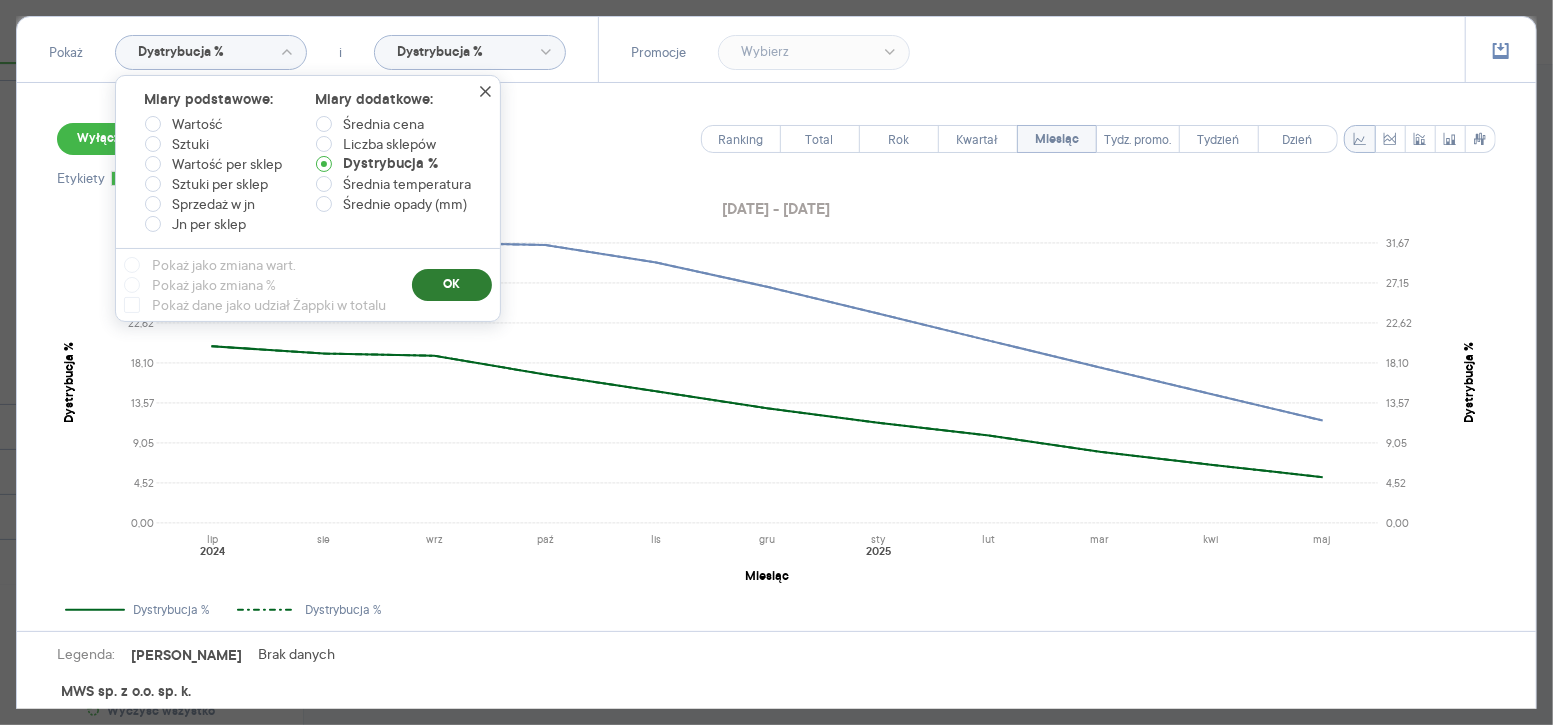 click on "OK" at bounding box center [452, 285] 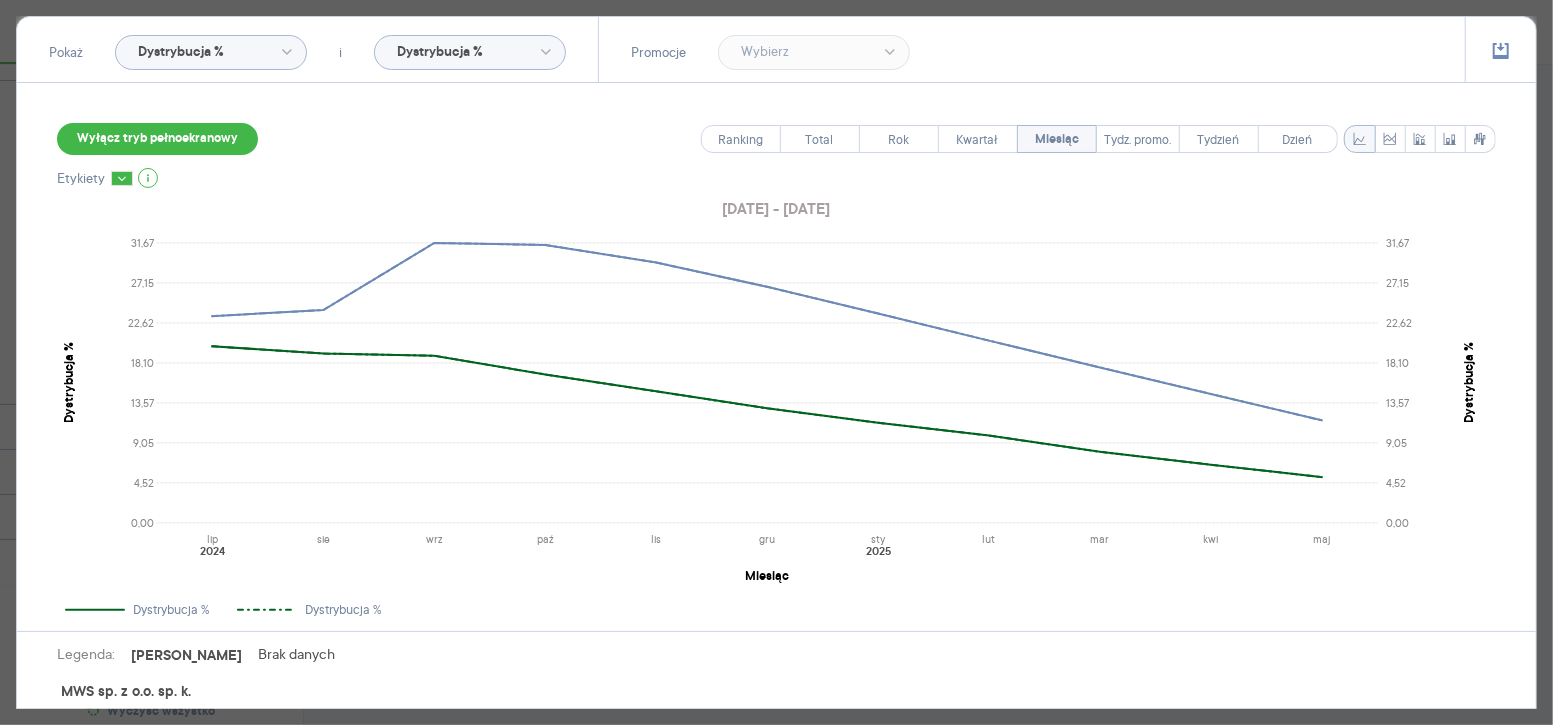scroll, scrollTop: 124, scrollLeft: 0, axis: vertical 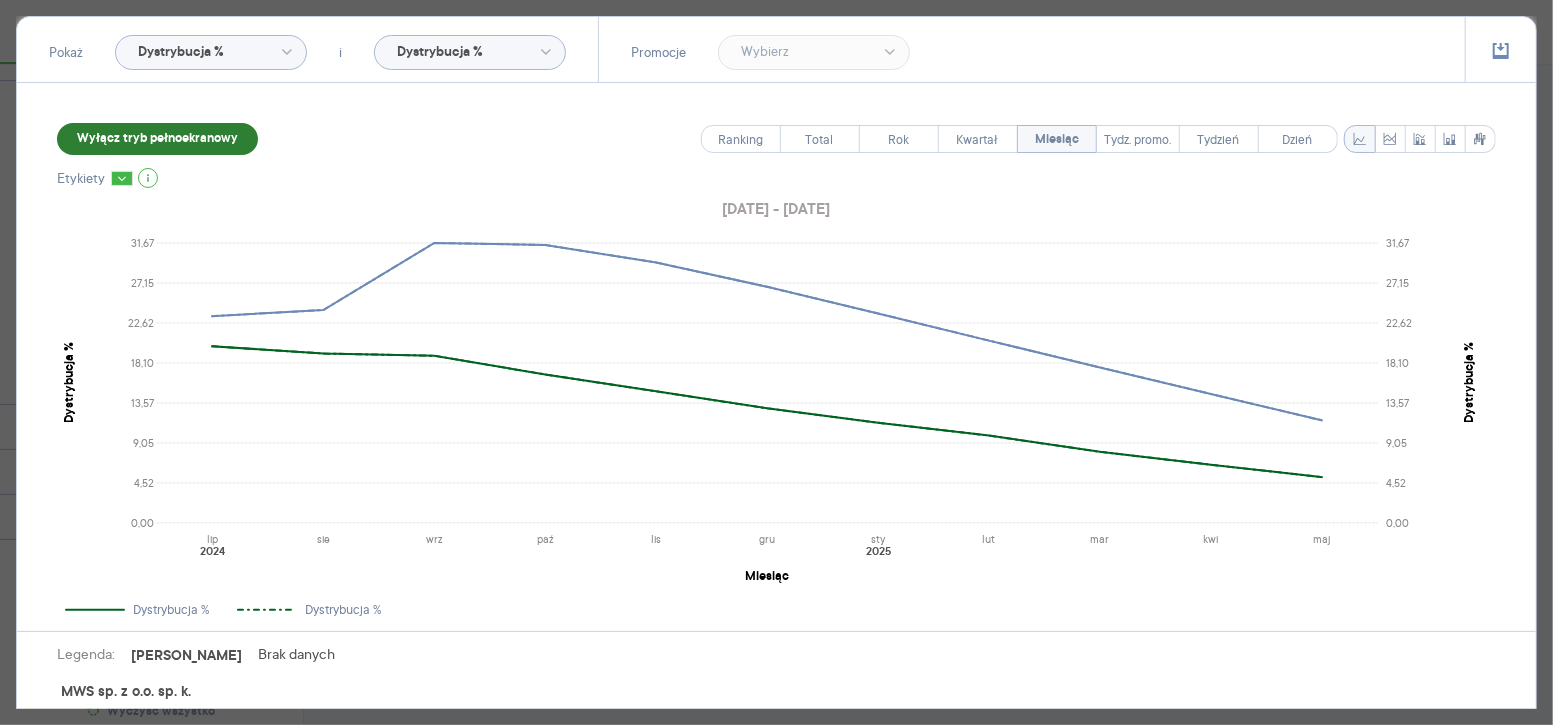 click on "Wyłącz tryb pełnoekranowy" at bounding box center (157, 139) 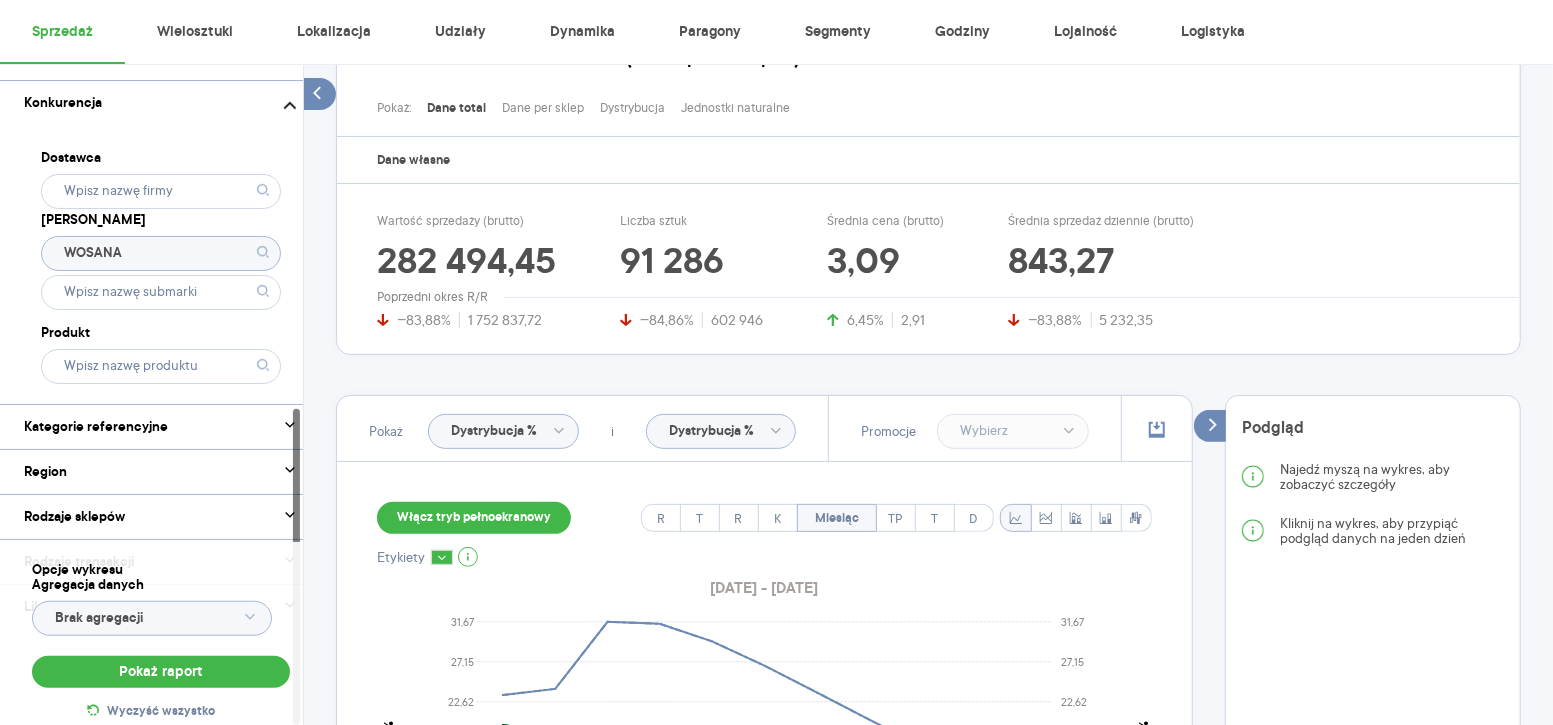 scroll, scrollTop: 720, scrollLeft: 0, axis: vertical 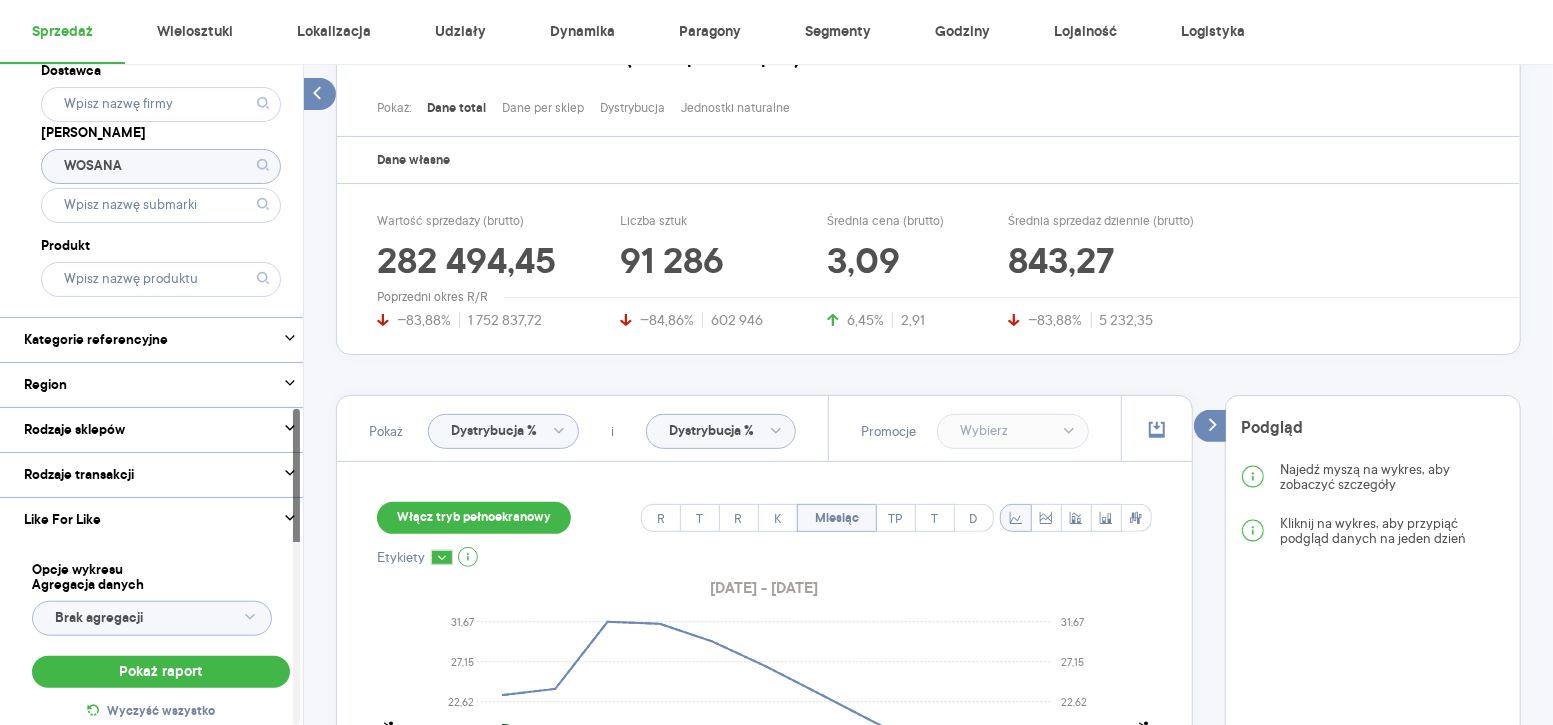 click 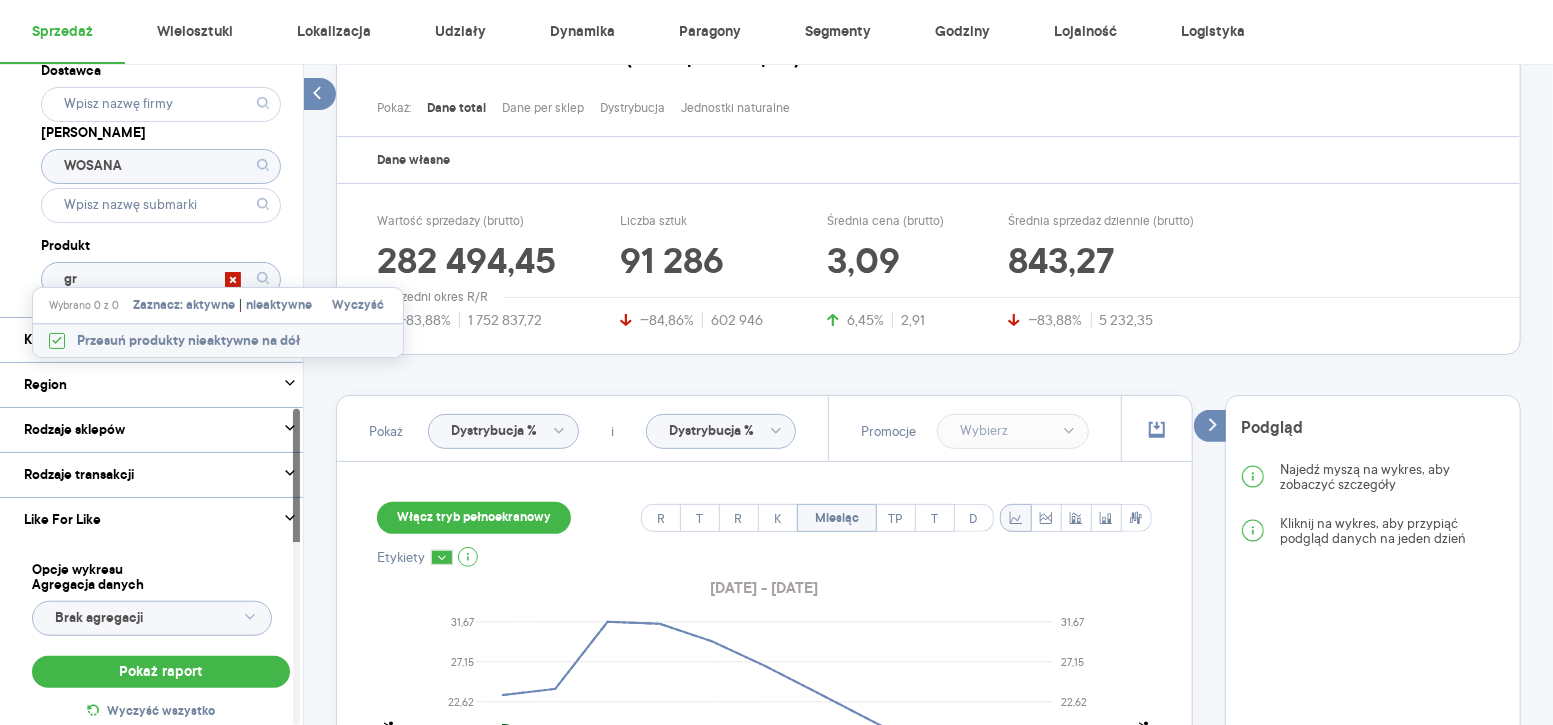 type on "g" 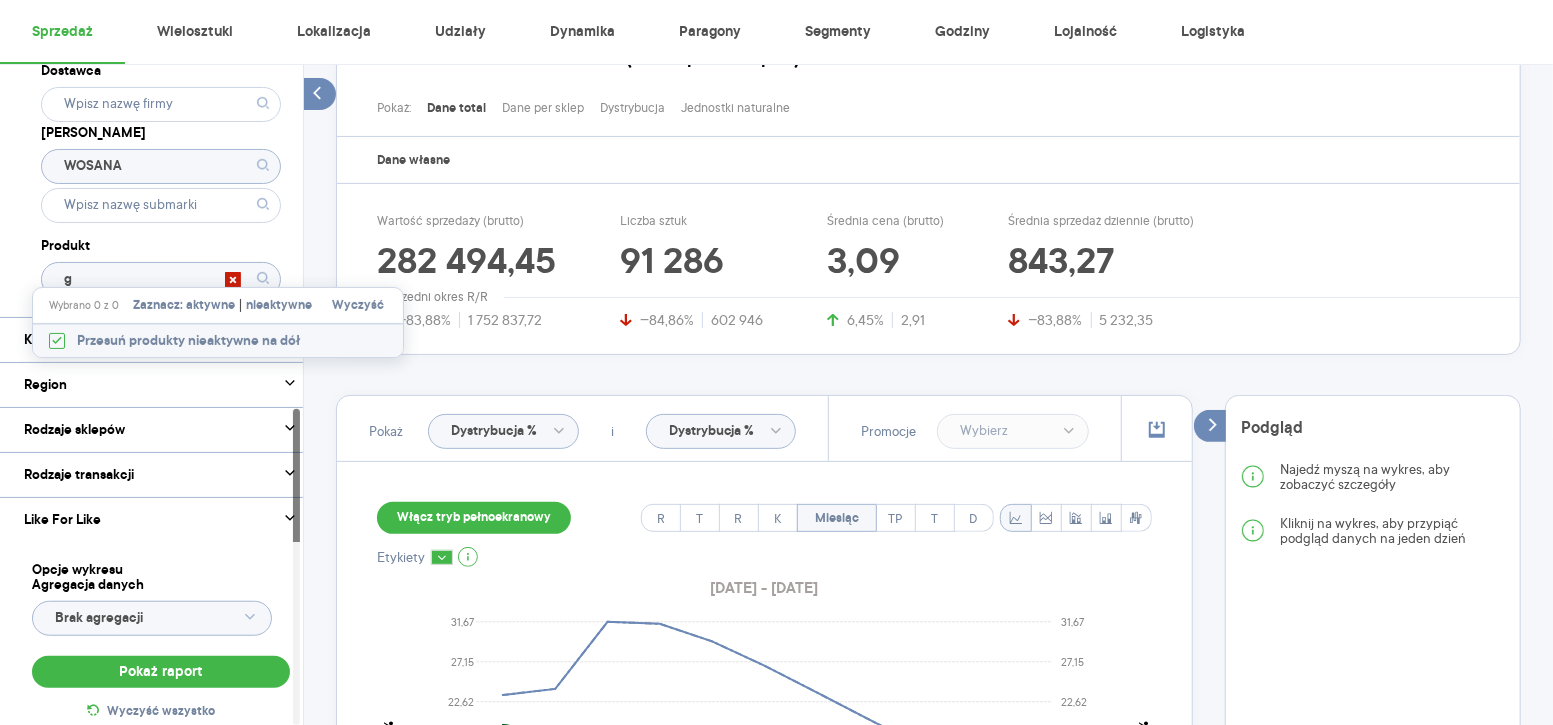 type 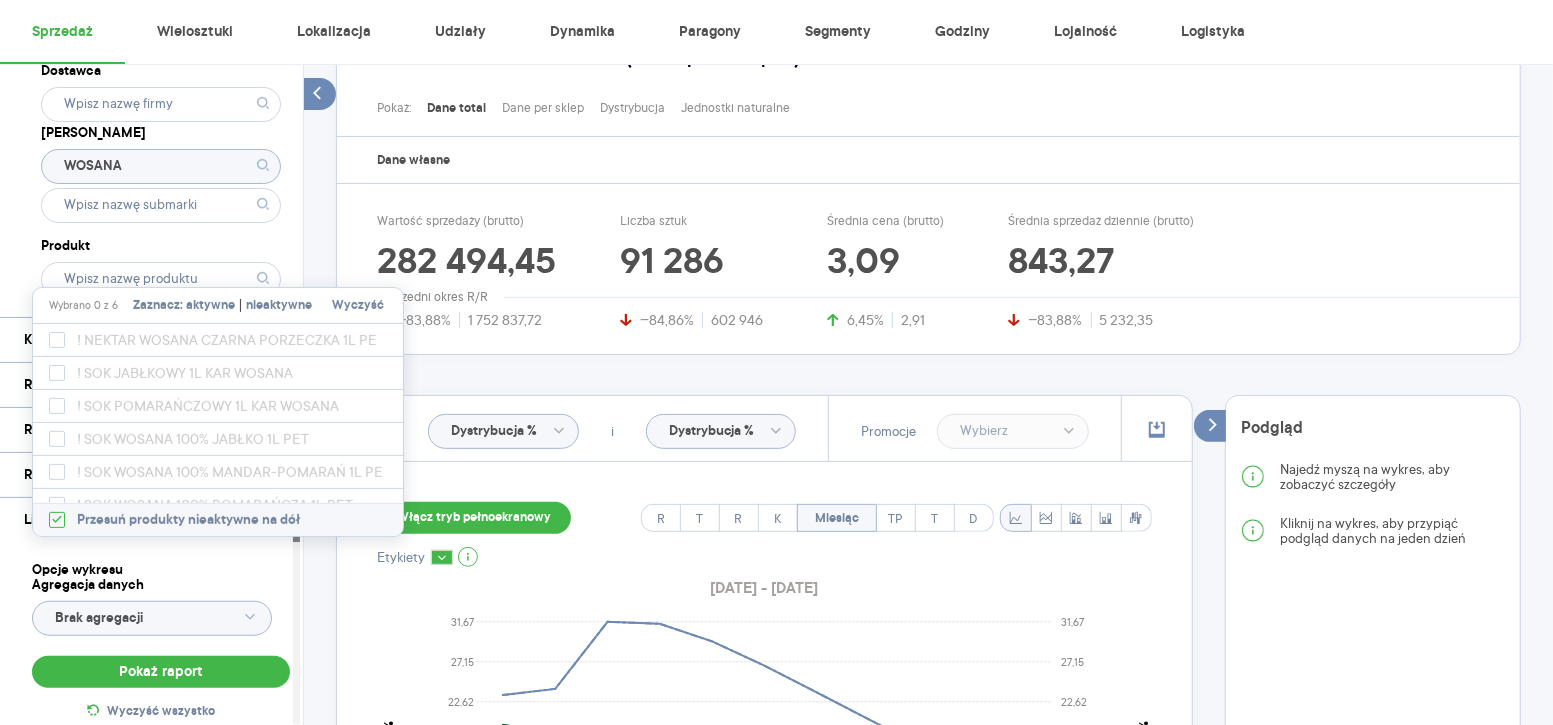 click 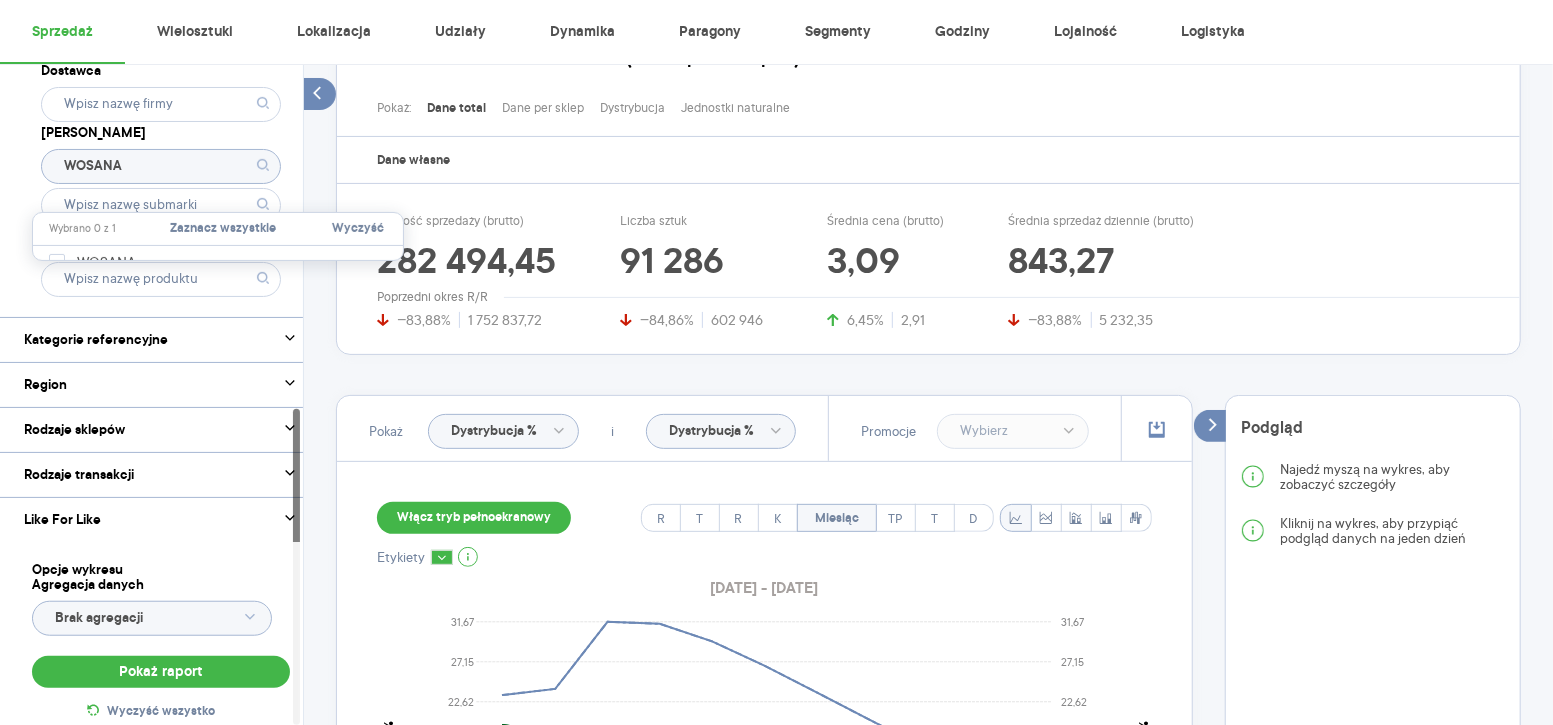 click on "Dostawca Marka WOSANA Produkt" at bounding box center [161, 177] 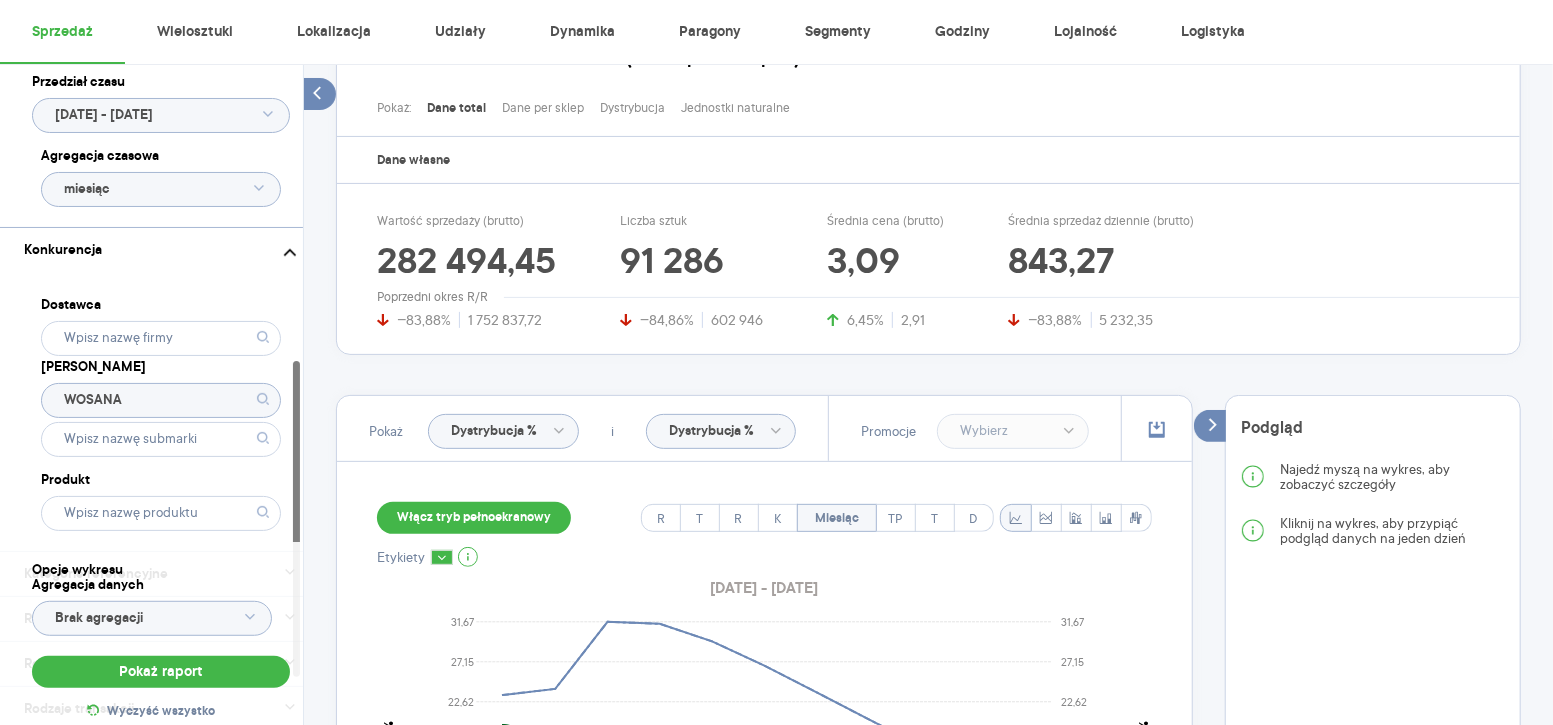scroll, scrollTop: 702, scrollLeft: 0, axis: vertical 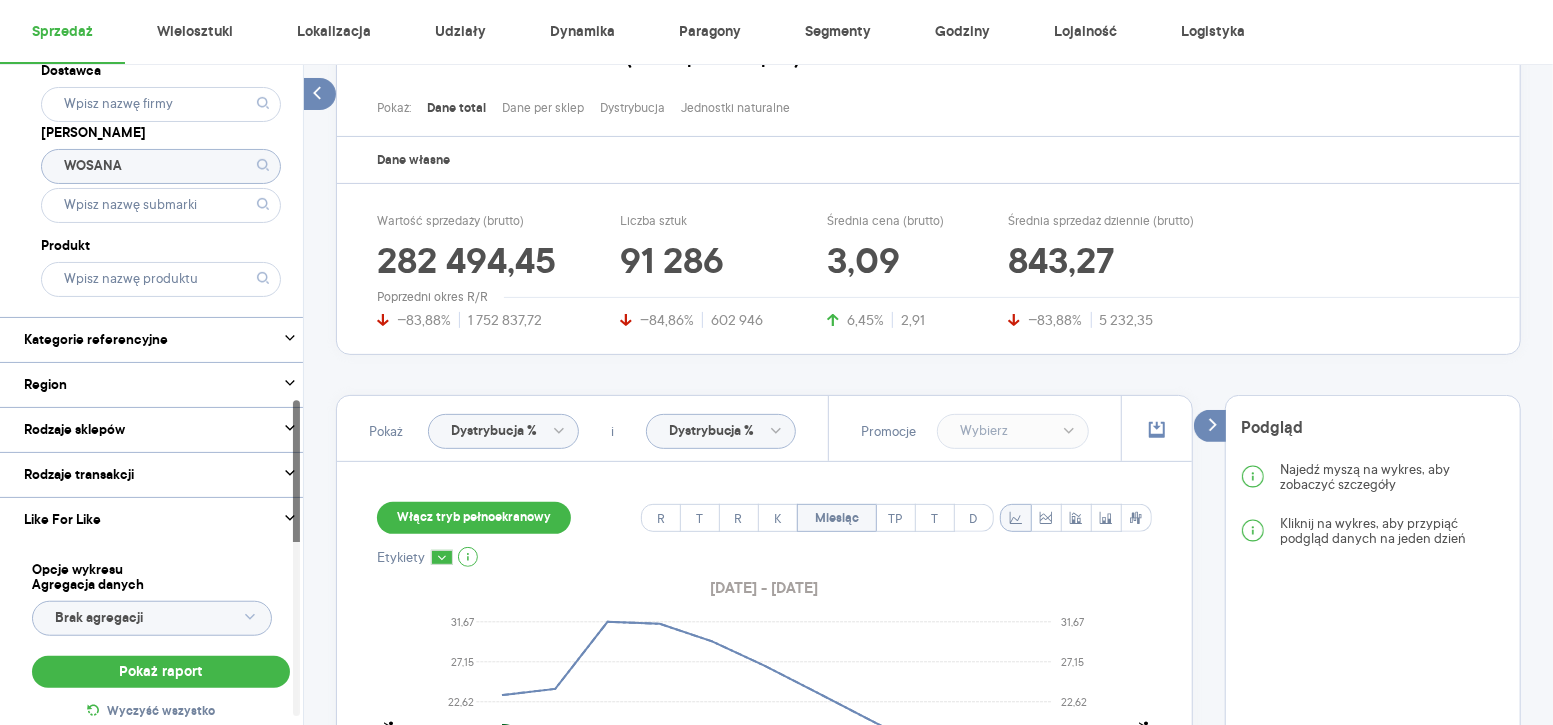 click 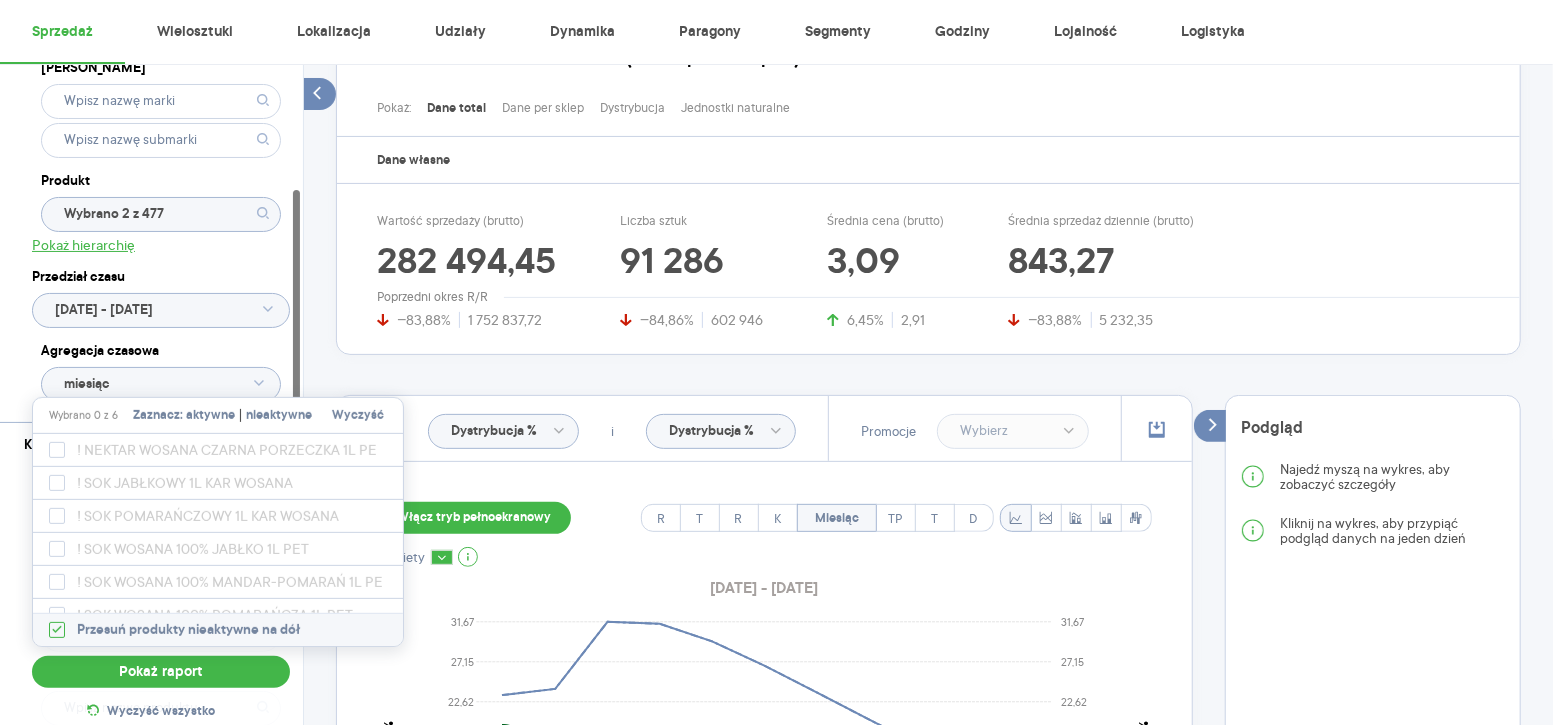 scroll, scrollTop: 260, scrollLeft: 0, axis: vertical 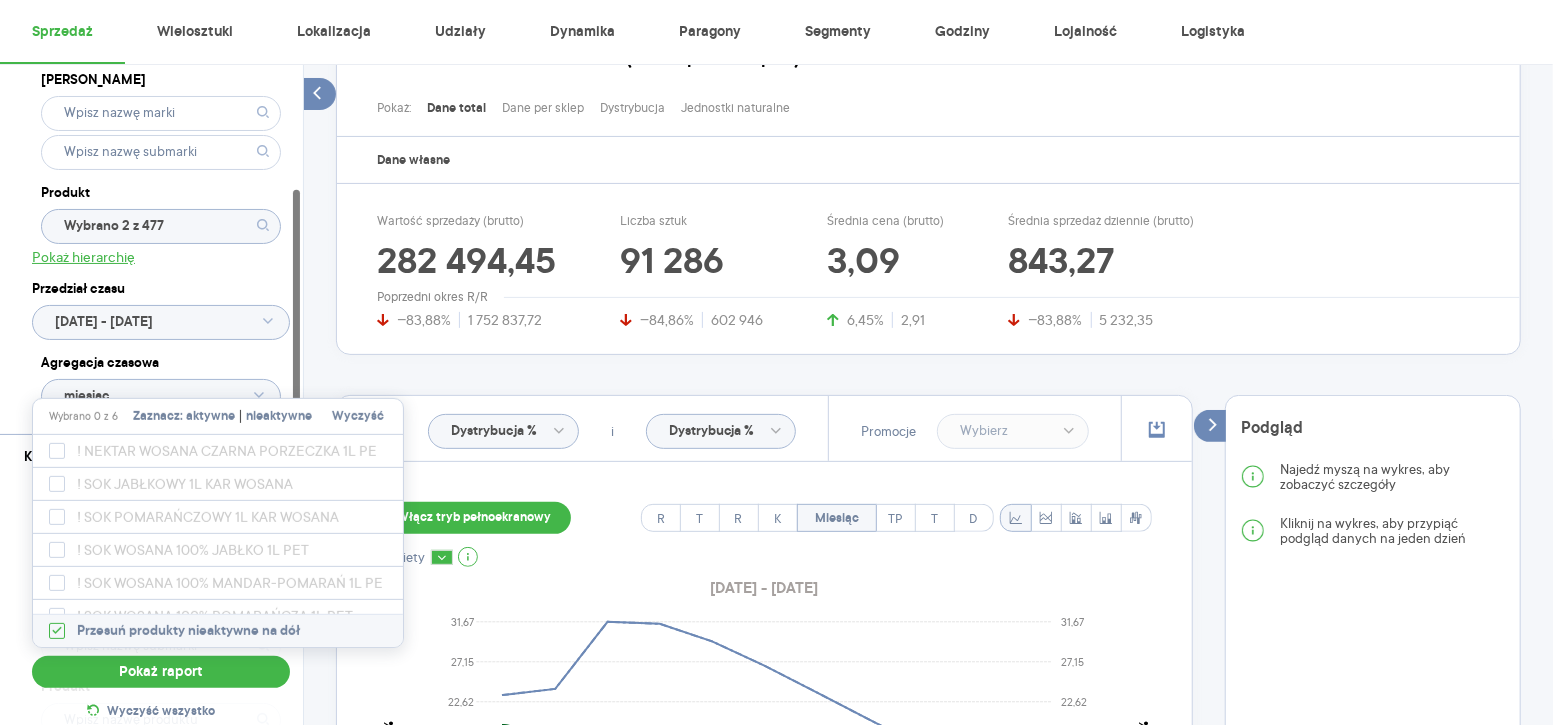 click on "Wybrano 2 z 477" 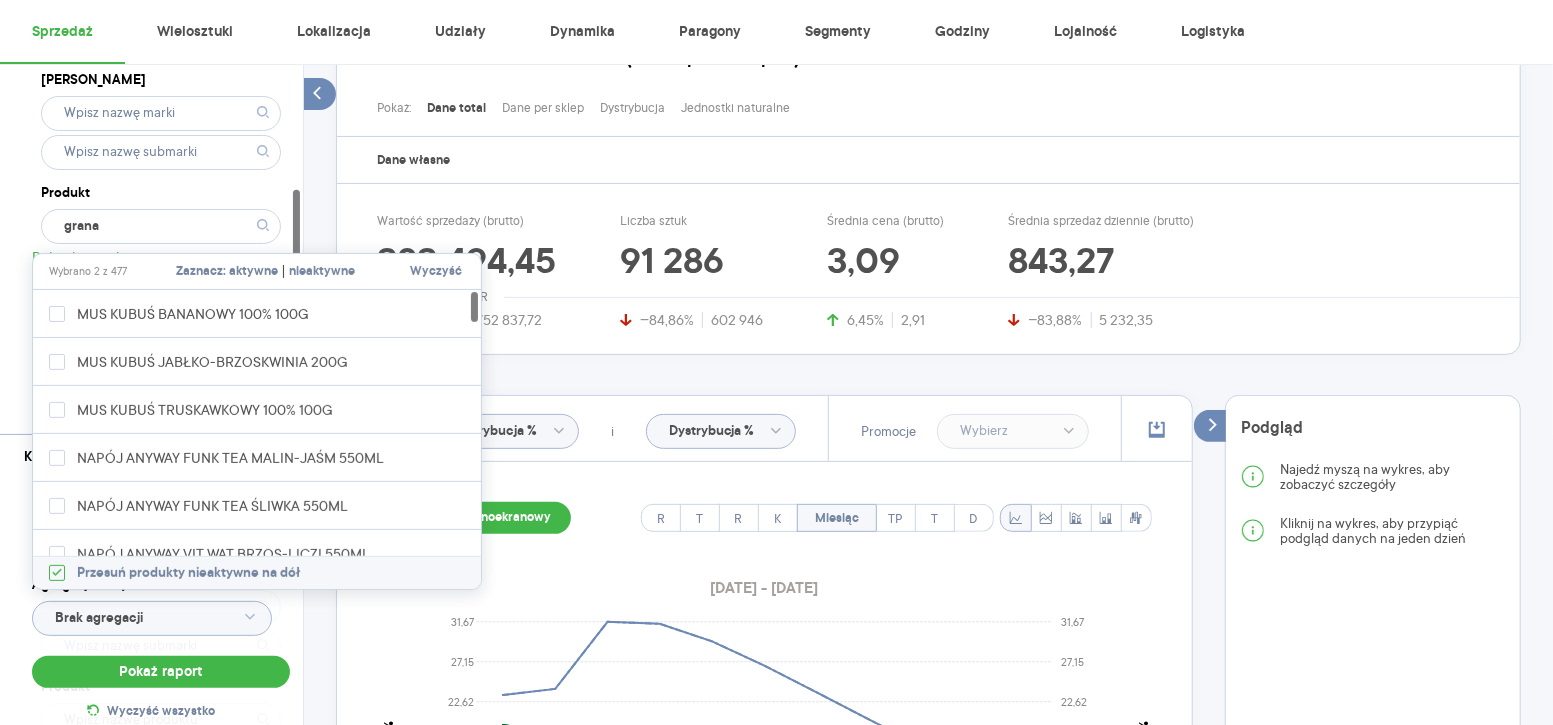 type on "granat" 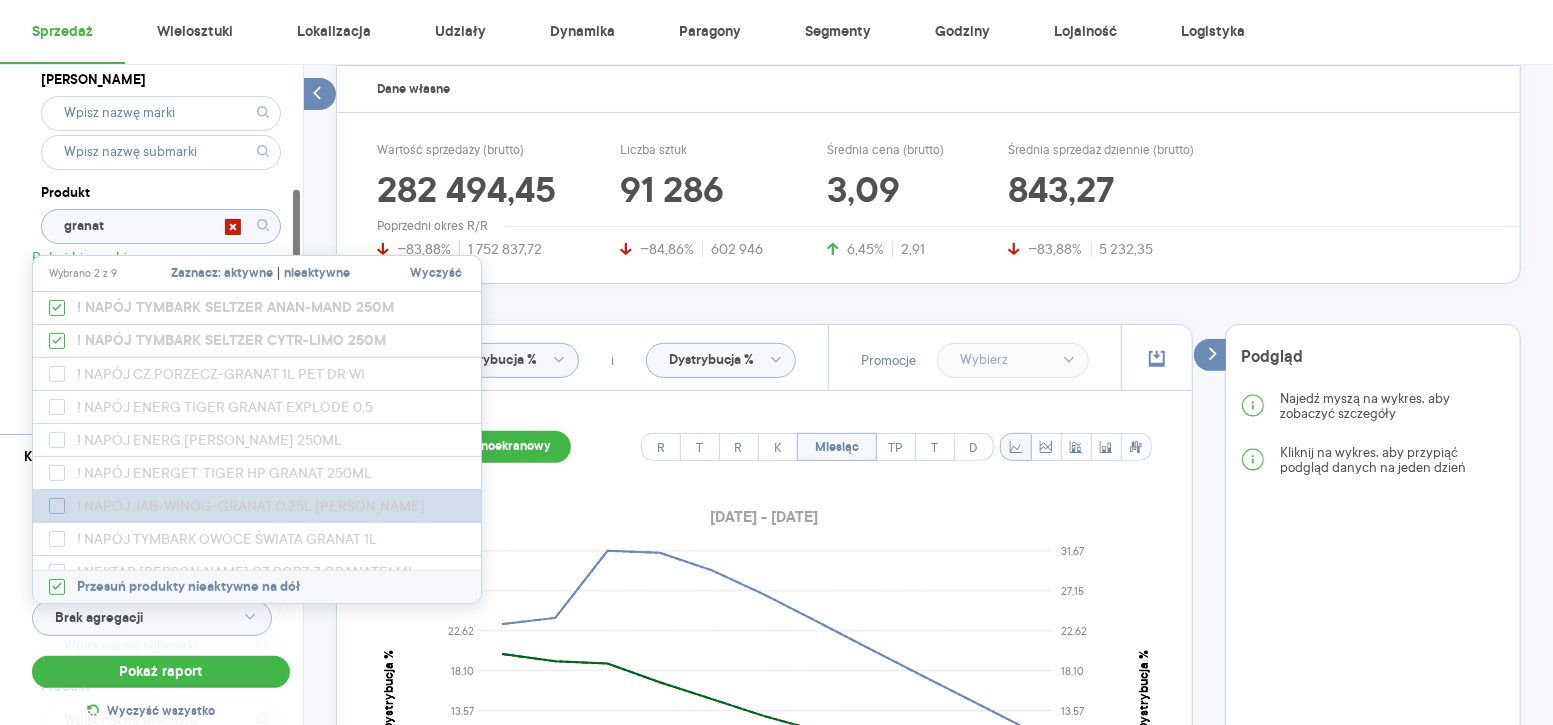 scroll, scrollTop: 285, scrollLeft: 0, axis: vertical 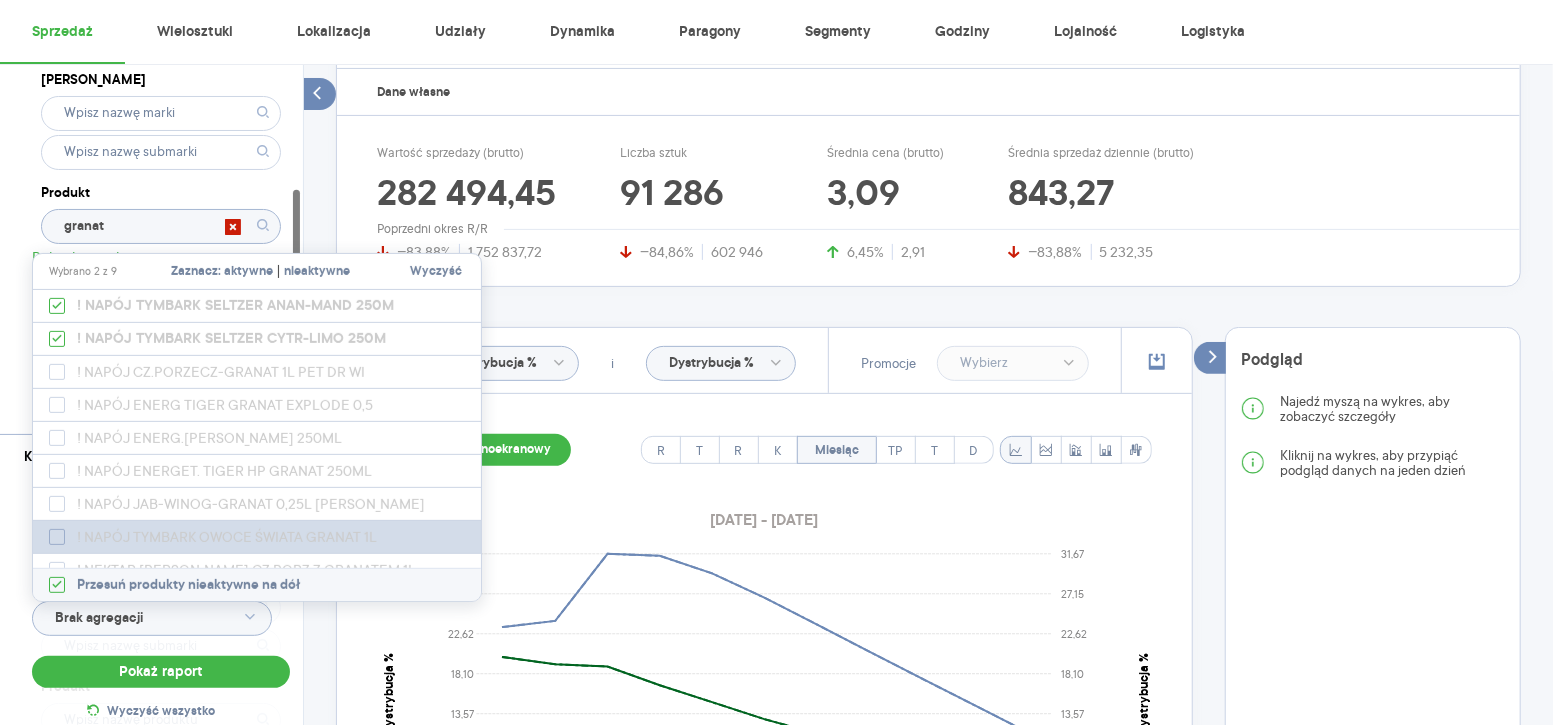 click on "! NAPÓJ TYMBARK OWOCE ŚWIATA GRANAT 1L" at bounding box center [218, 537] 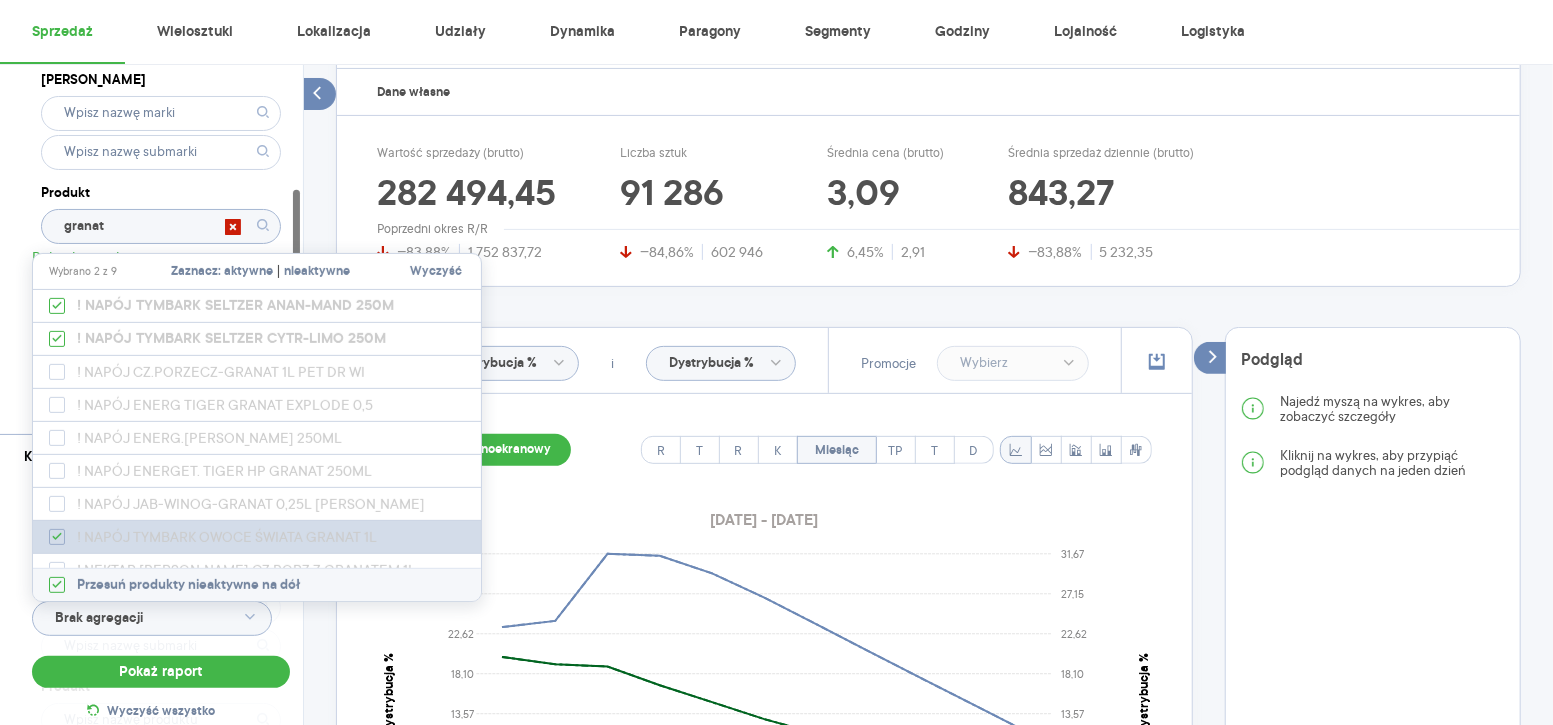 checkbox on "true" 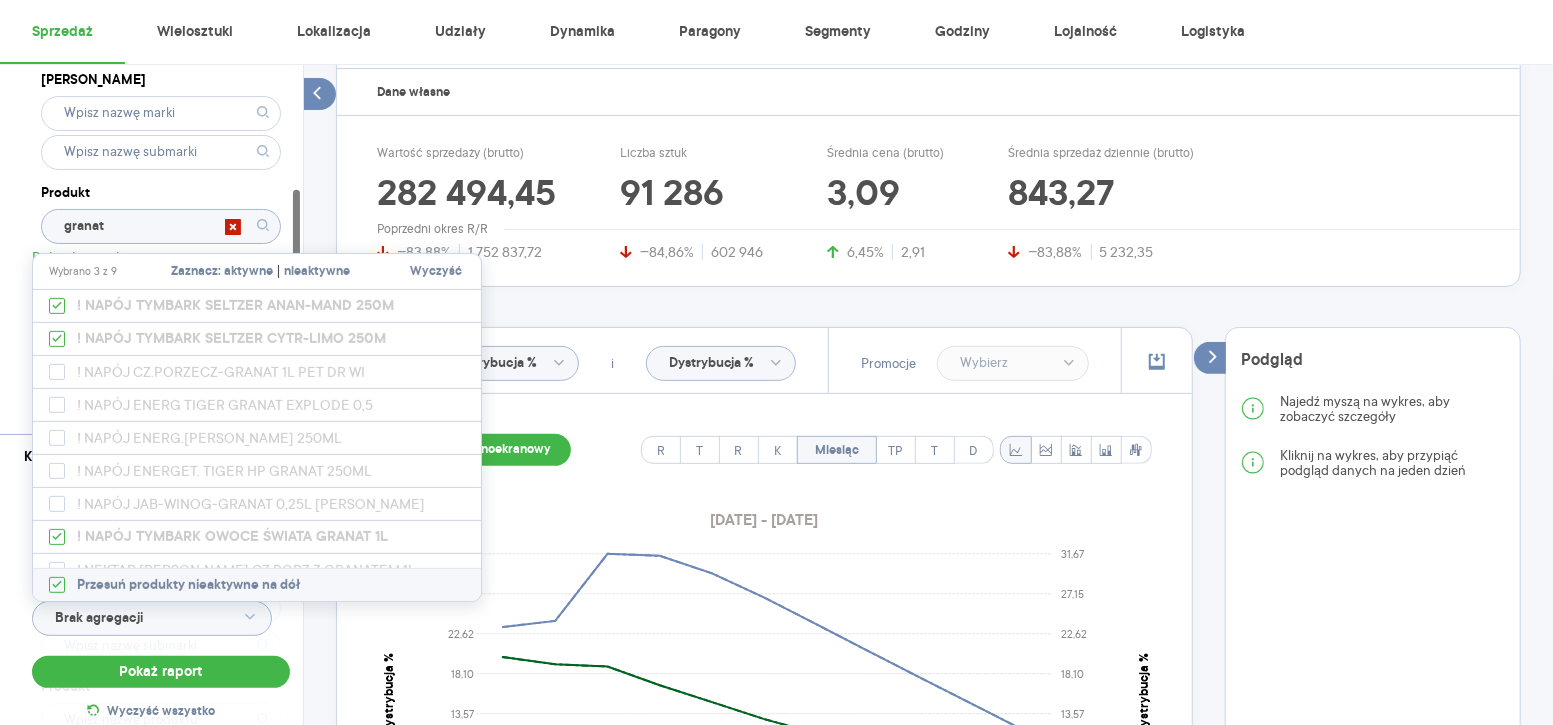 type on "Wybrano 3 z 477" 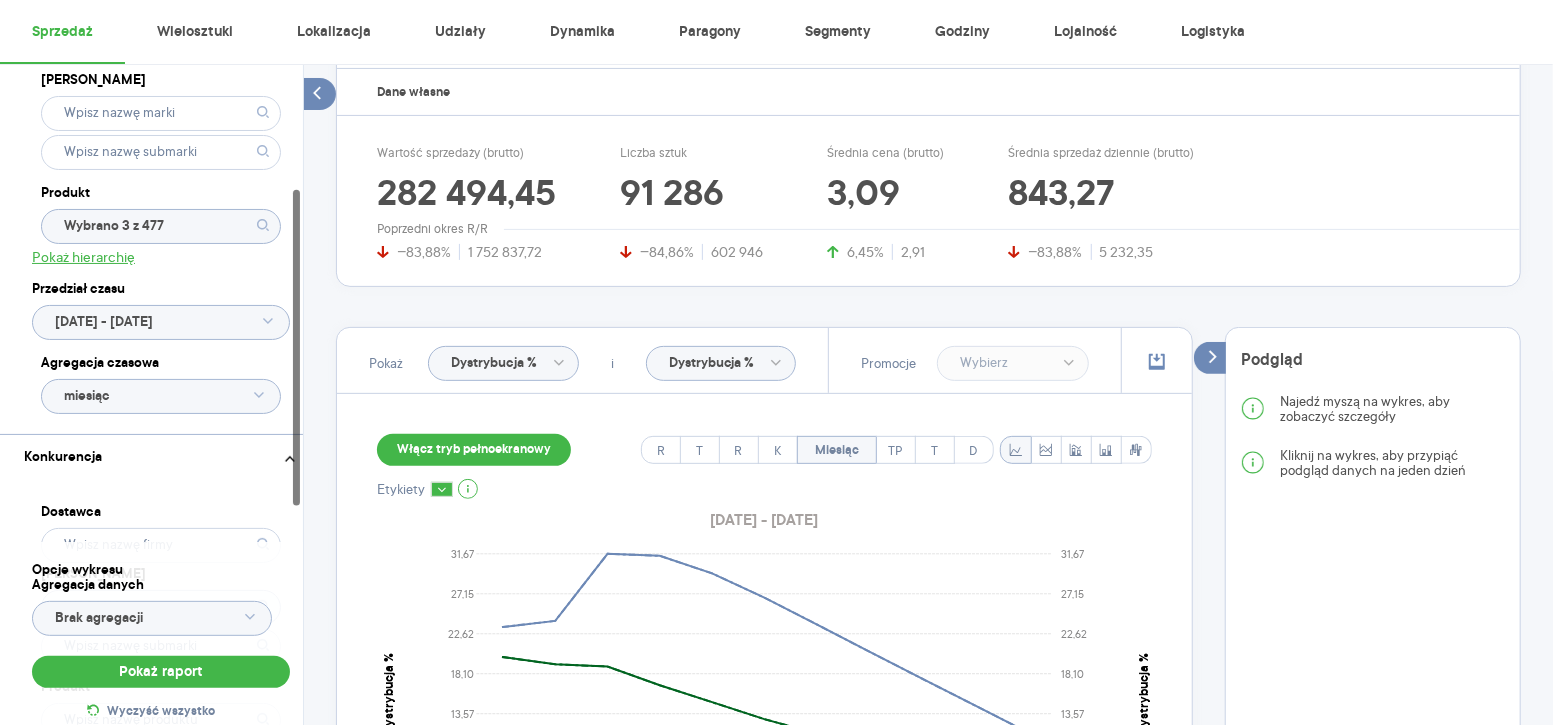 click on "Produkt Wybrano 3 z 477" at bounding box center (161, 215) 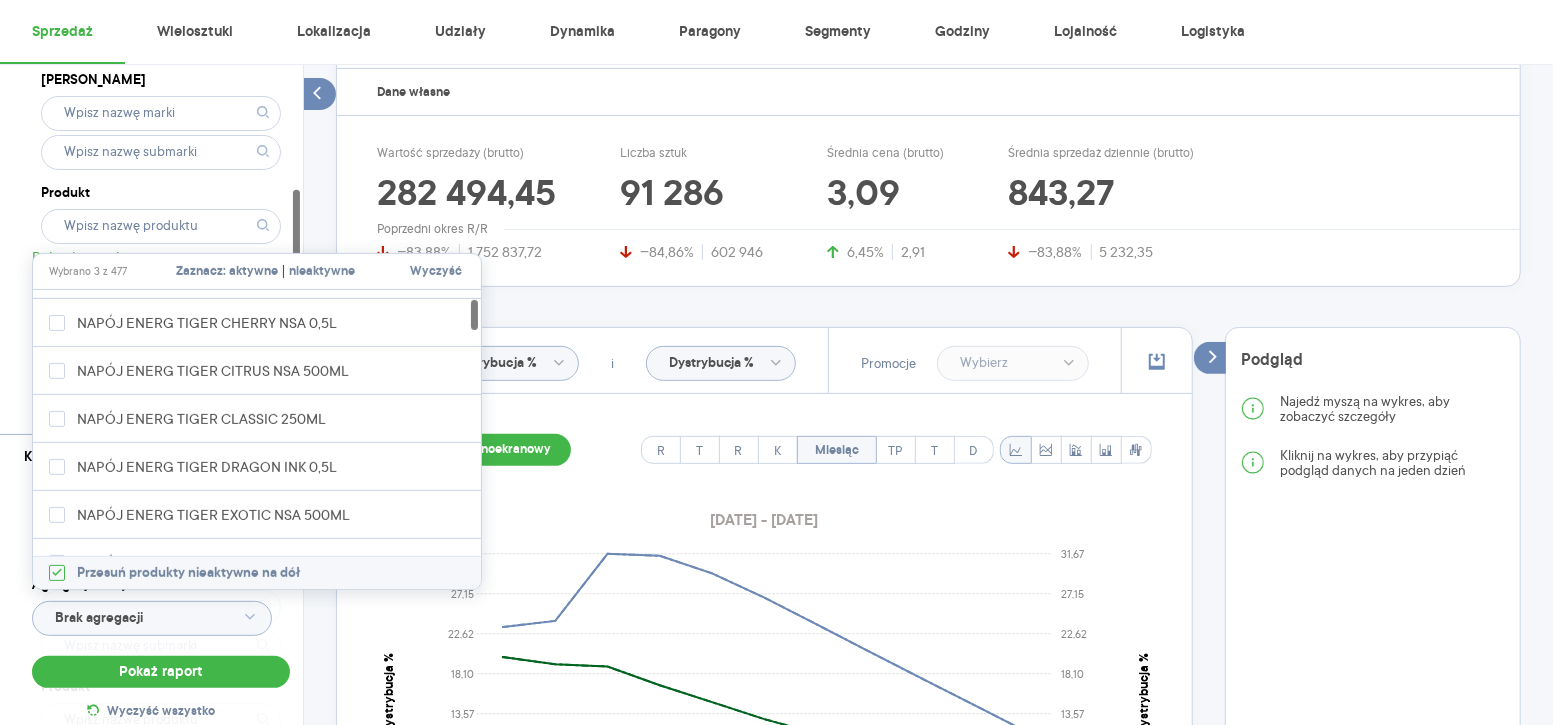scroll, scrollTop: 0, scrollLeft: 0, axis: both 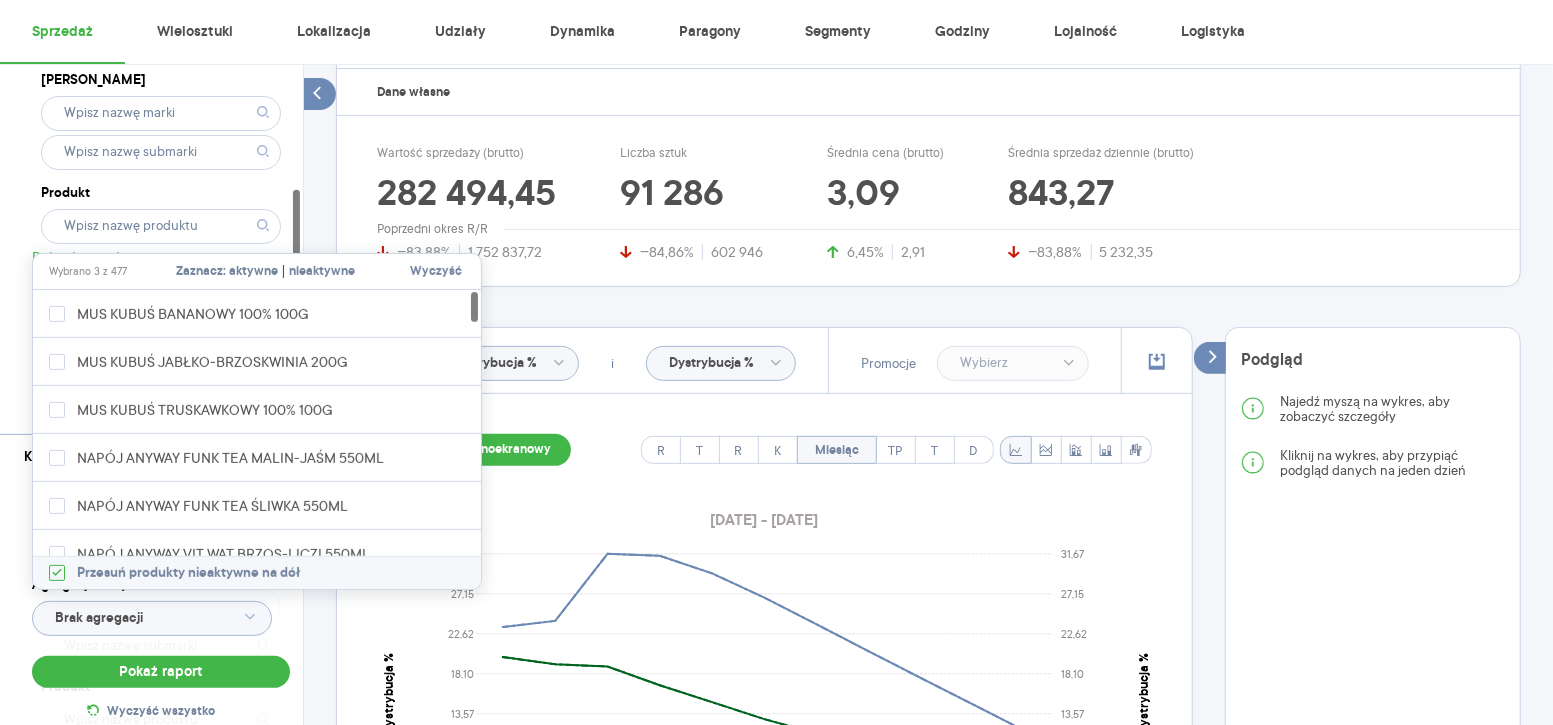 click on "Kategoria * Napoje Atrybuty Pokaż atrybuty Marka Produkt Pokaż hierarchię Przedział czasu [DATE] - [DATE] Agregacja czasowa miesiąc" at bounding box center (161, 119) 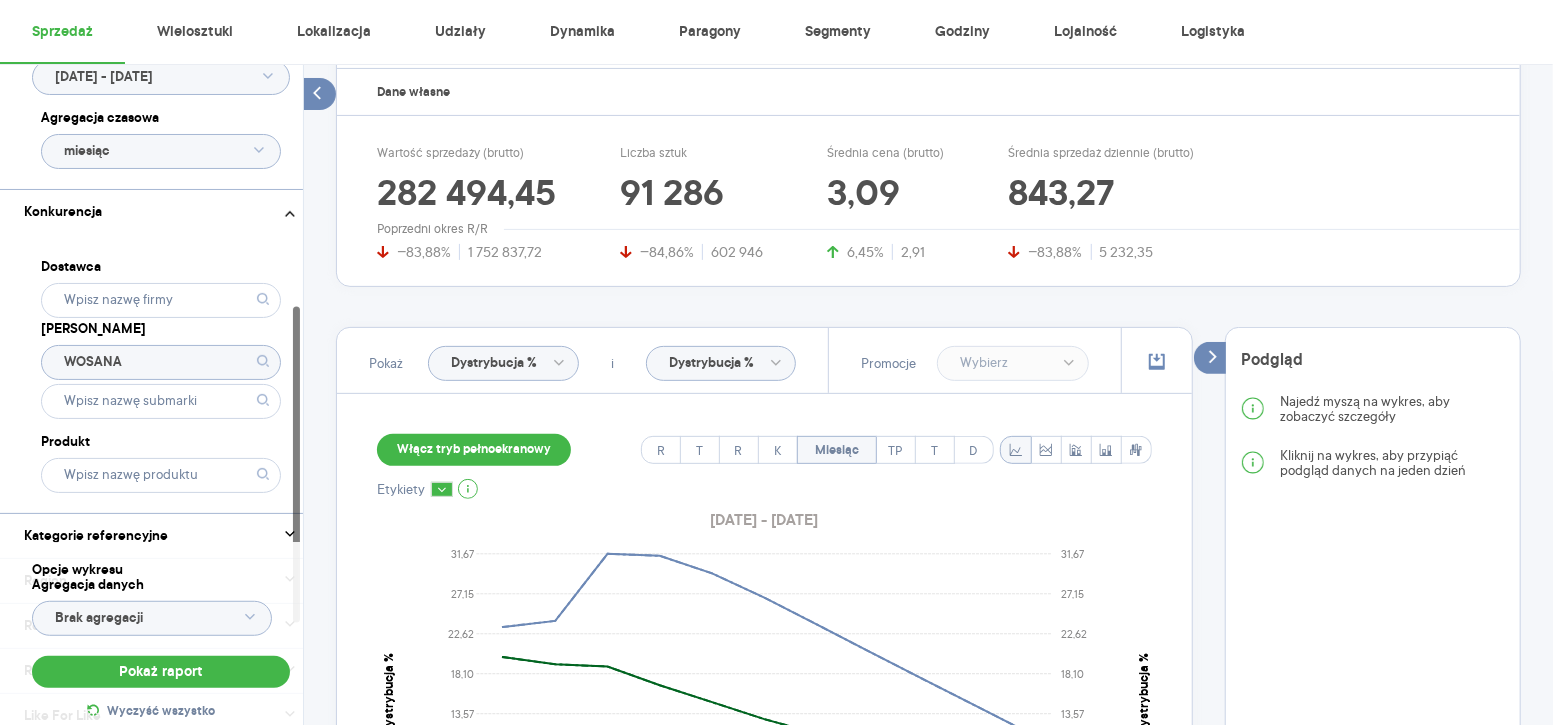 scroll, scrollTop: 504, scrollLeft: 0, axis: vertical 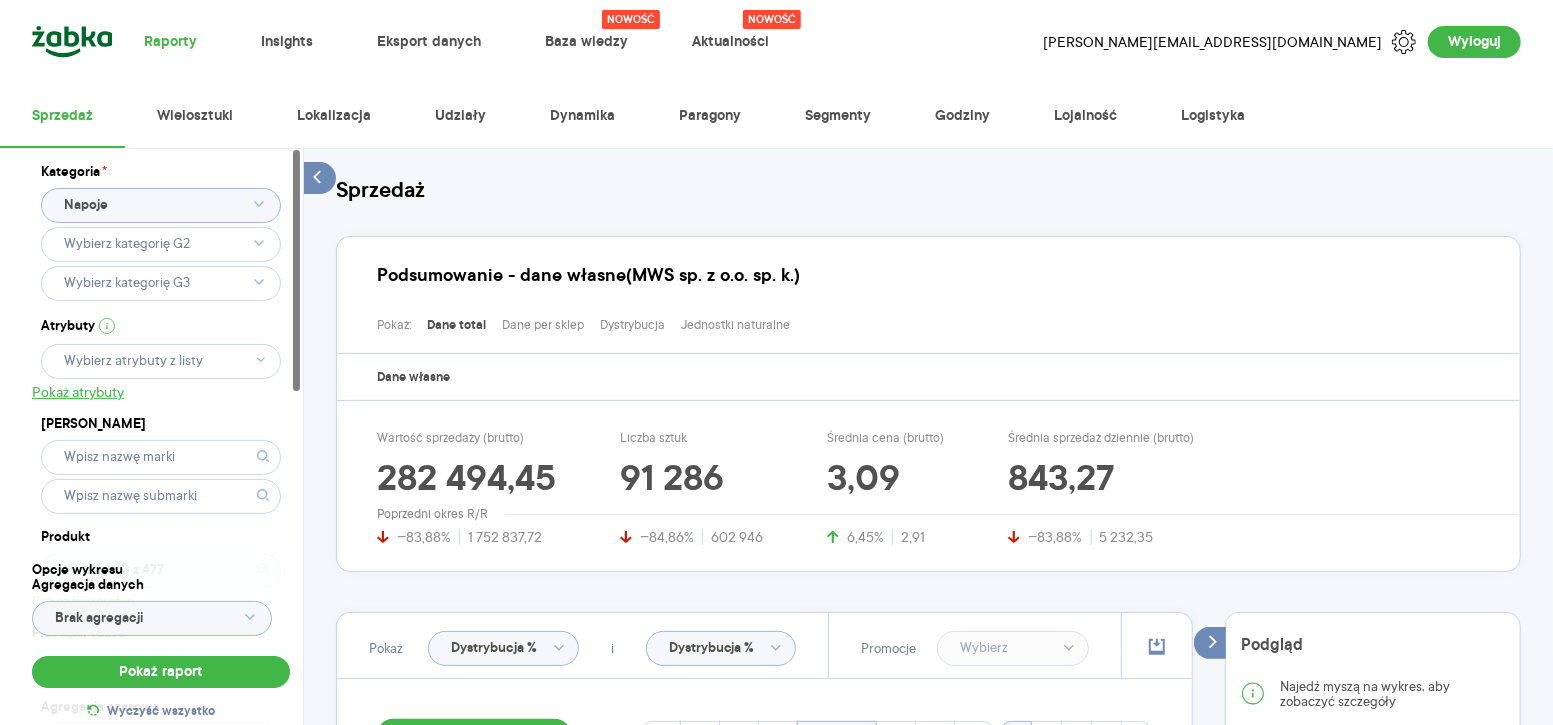 click 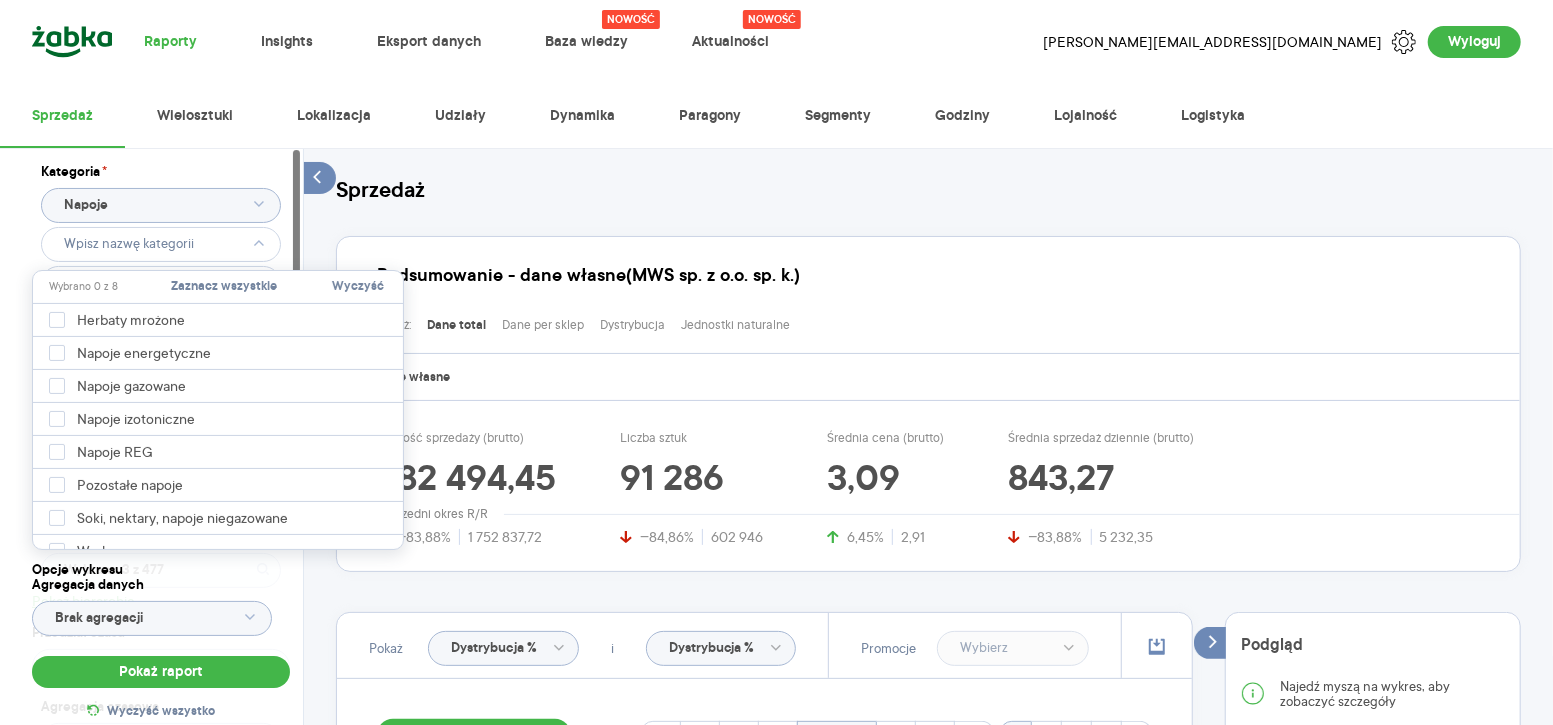 click on "Kategoria * Napoje Atrybuty Pokaż atrybuty Marka Produkt Wybrano 3 z 477 Pokaż hierarchię Przedział czasu 2024.07.01 - 2025.05.31 Agregacja czasowa miesiąc" at bounding box center [161, 463] 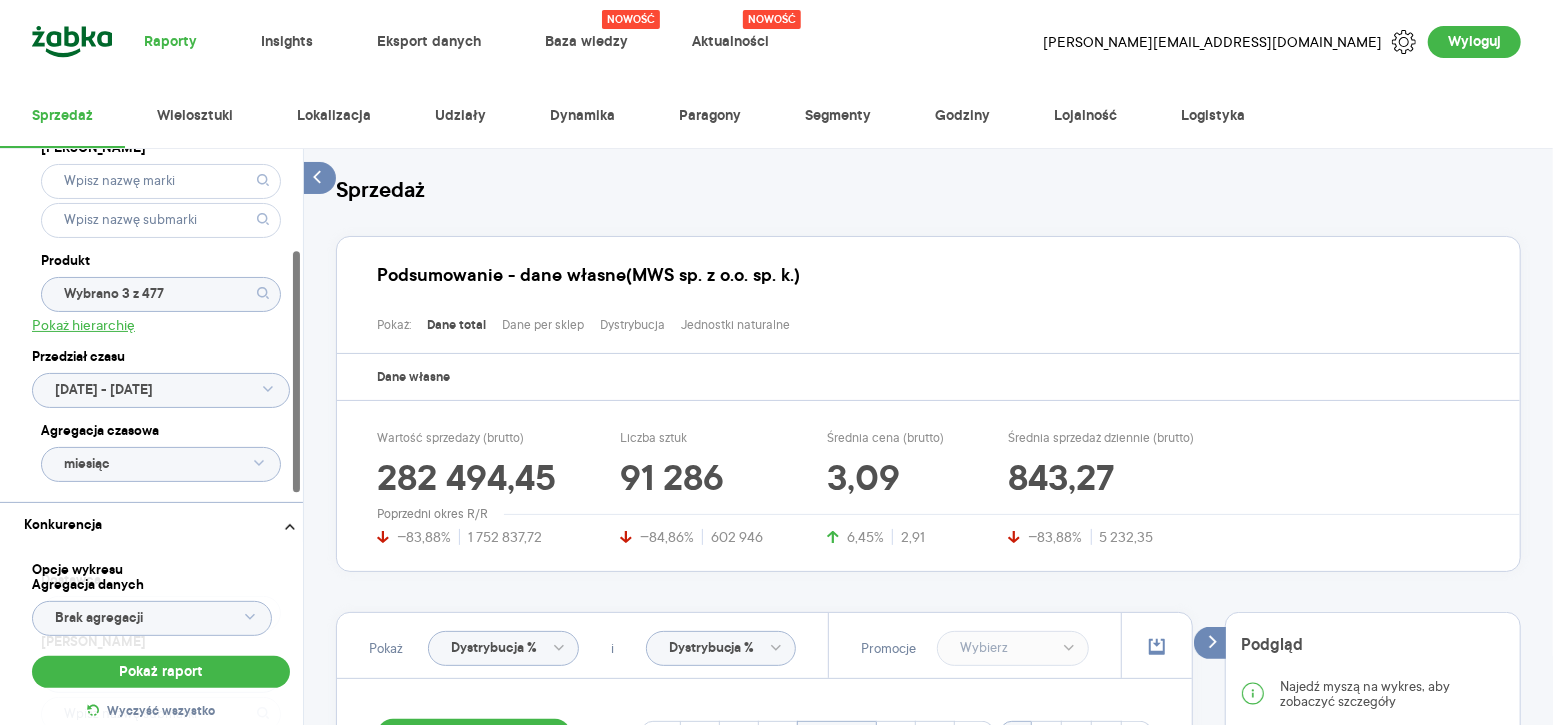 scroll, scrollTop: 277, scrollLeft: 0, axis: vertical 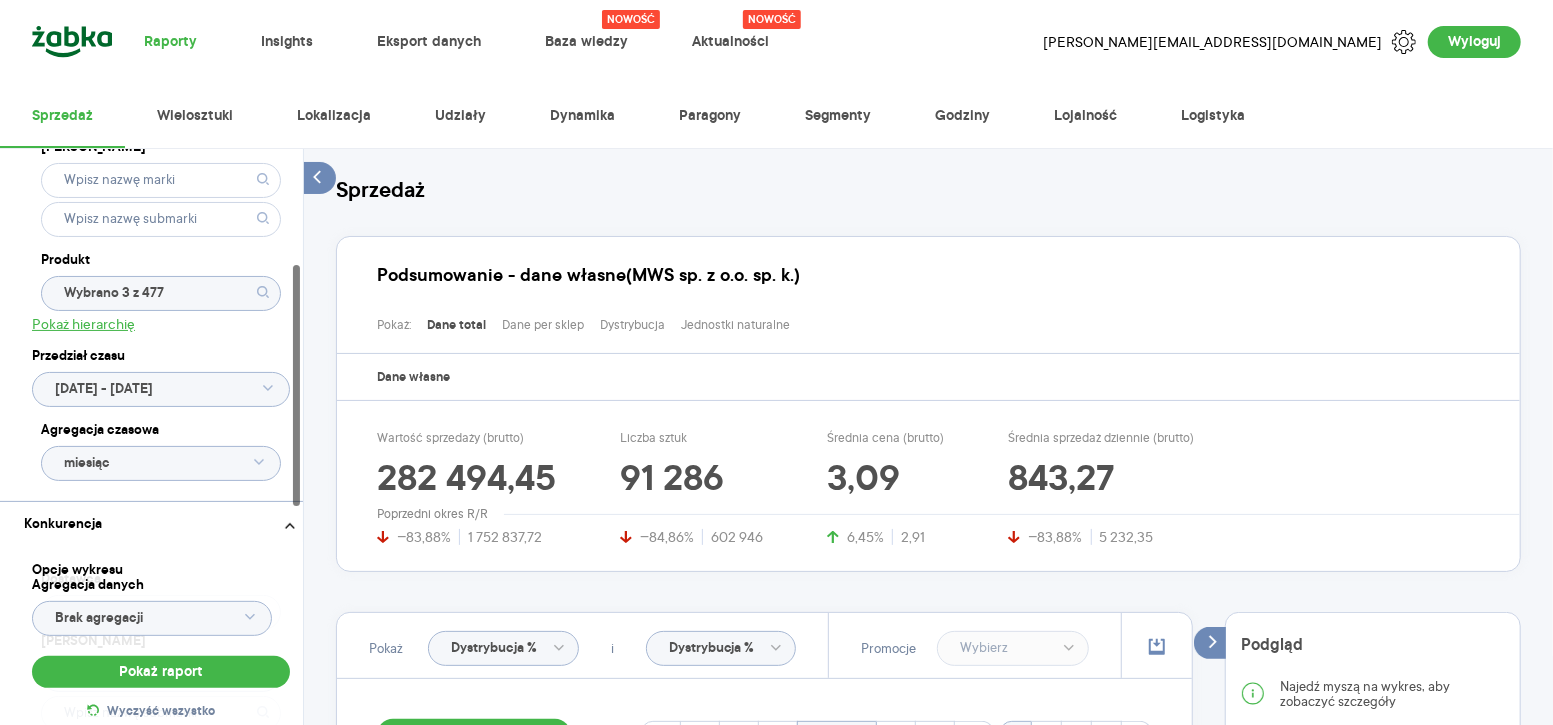 click on "Wybrano 3 z 477" 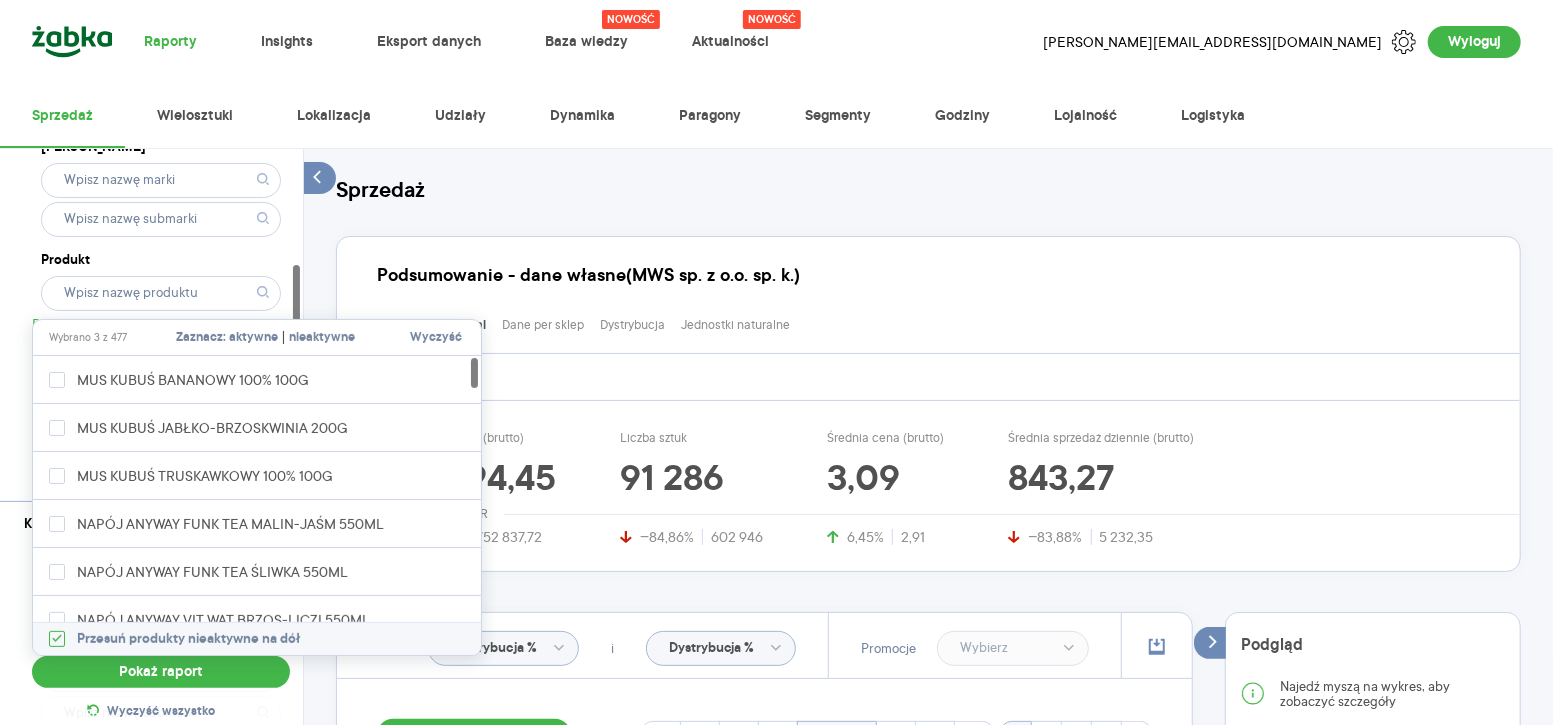 click on "Wyczyść" at bounding box center (436, 338) 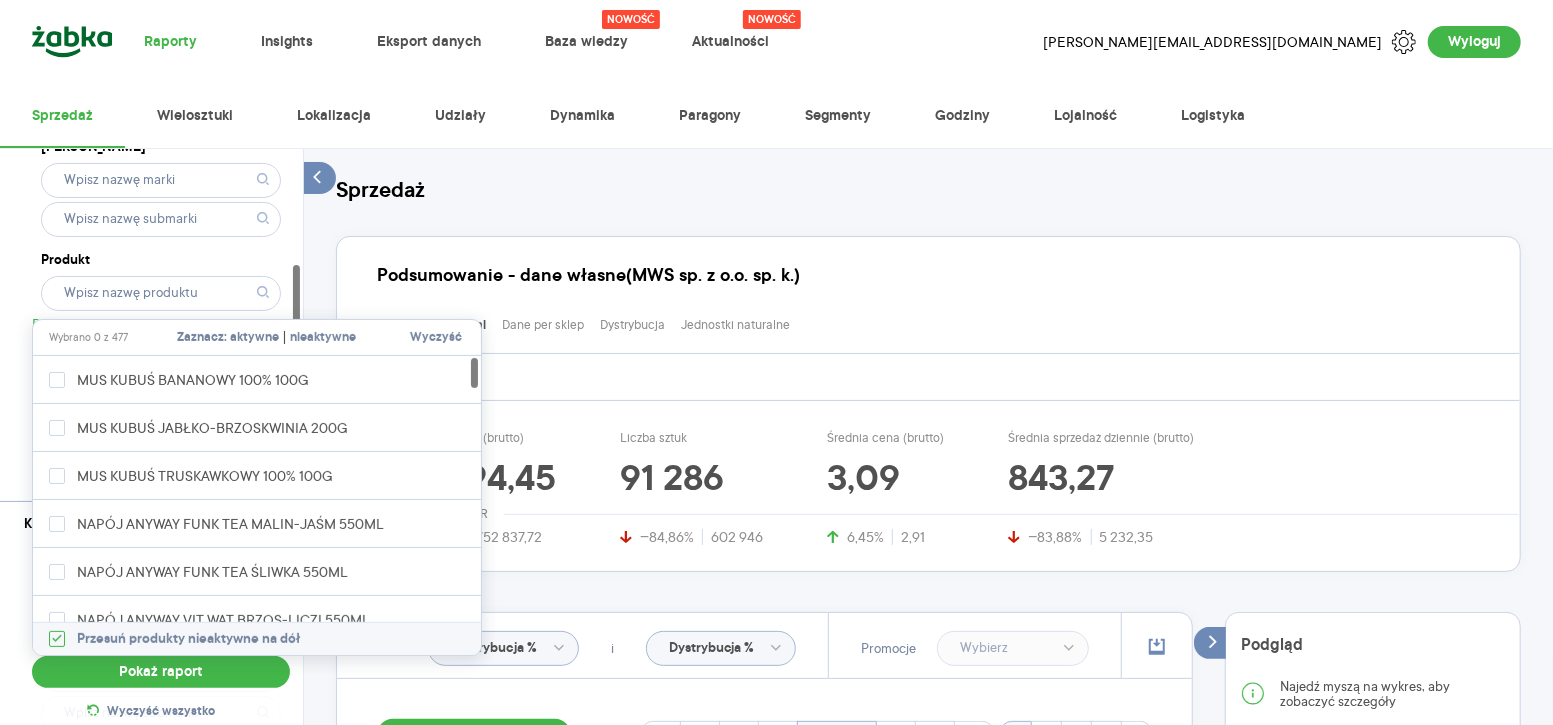 click on "Wyczyść" at bounding box center (436, 338) 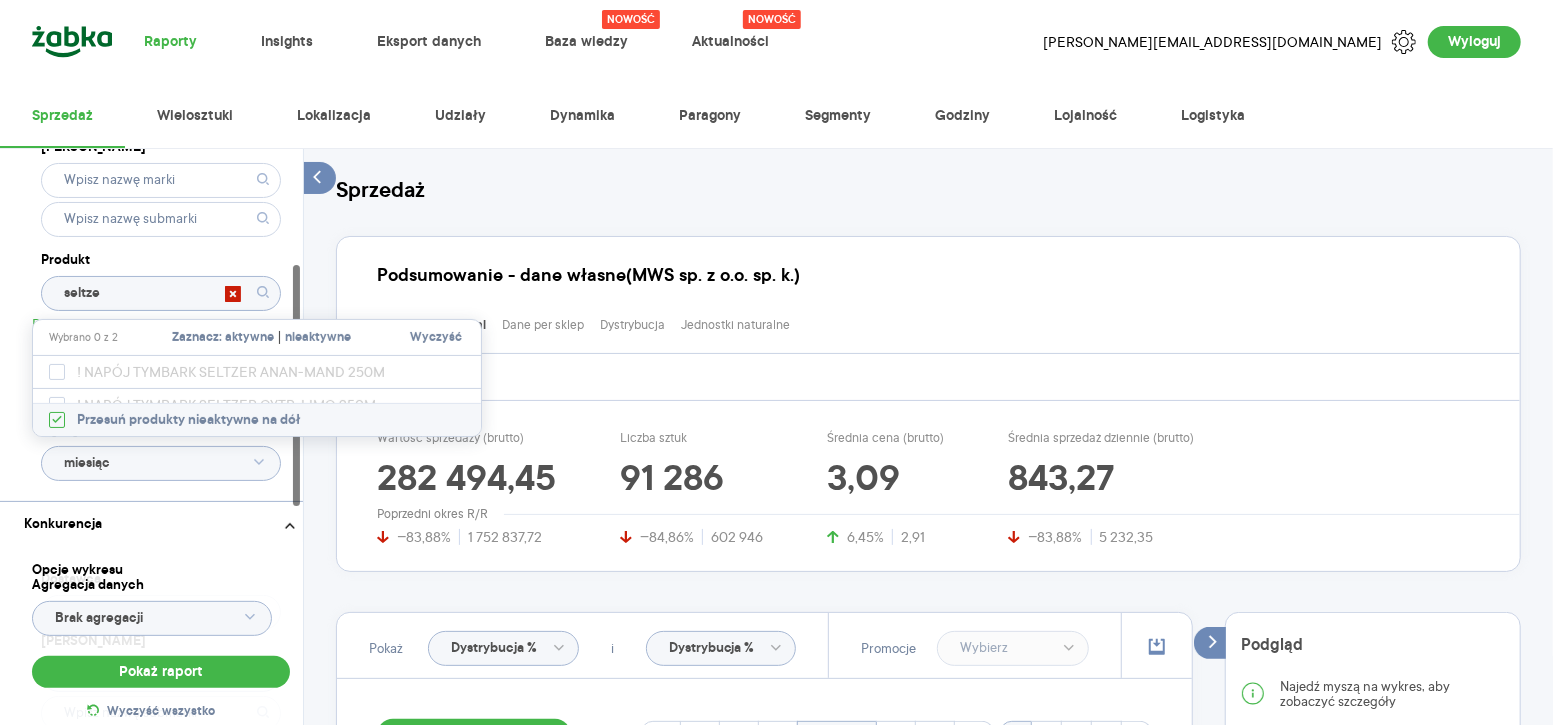 type on "seltze" 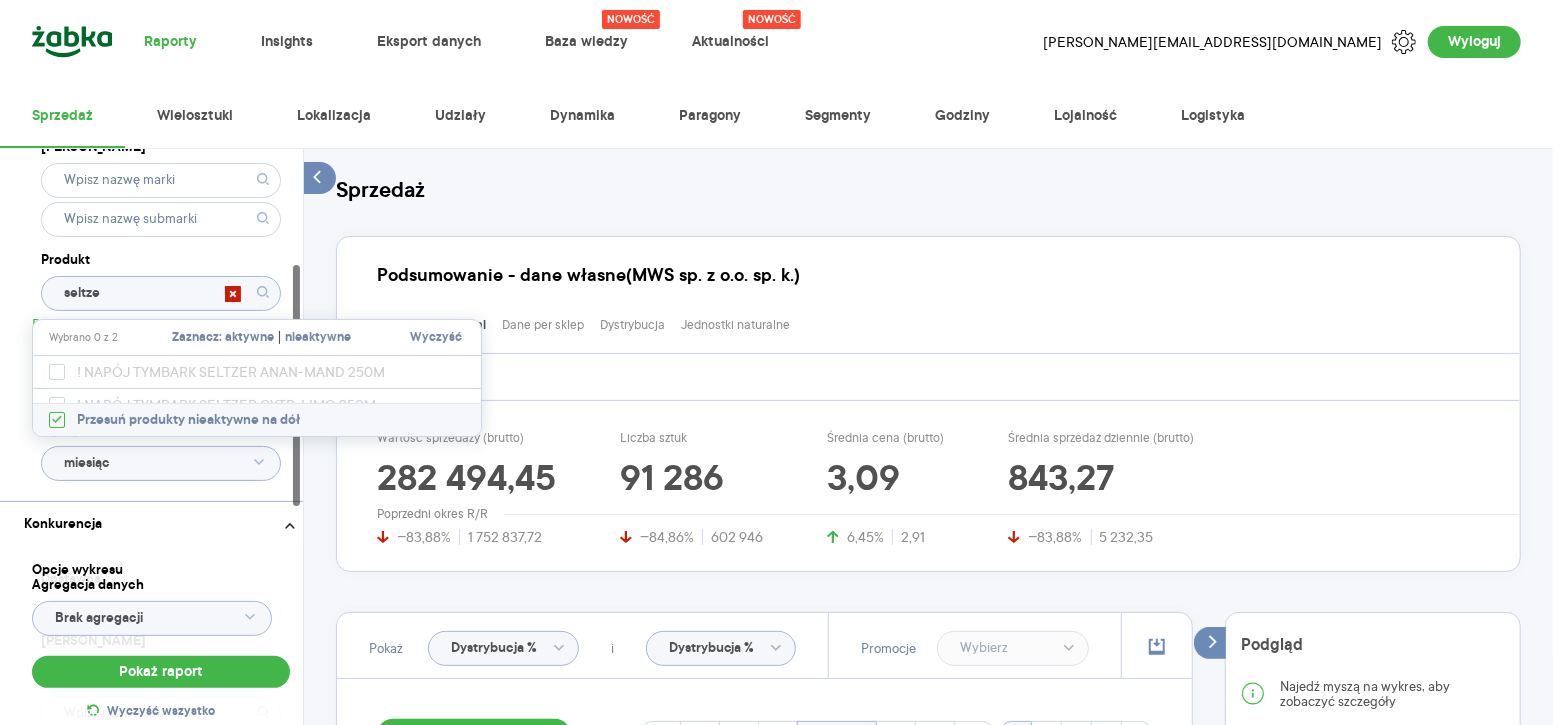 click on "nieaktywne" at bounding box center (318, 338) 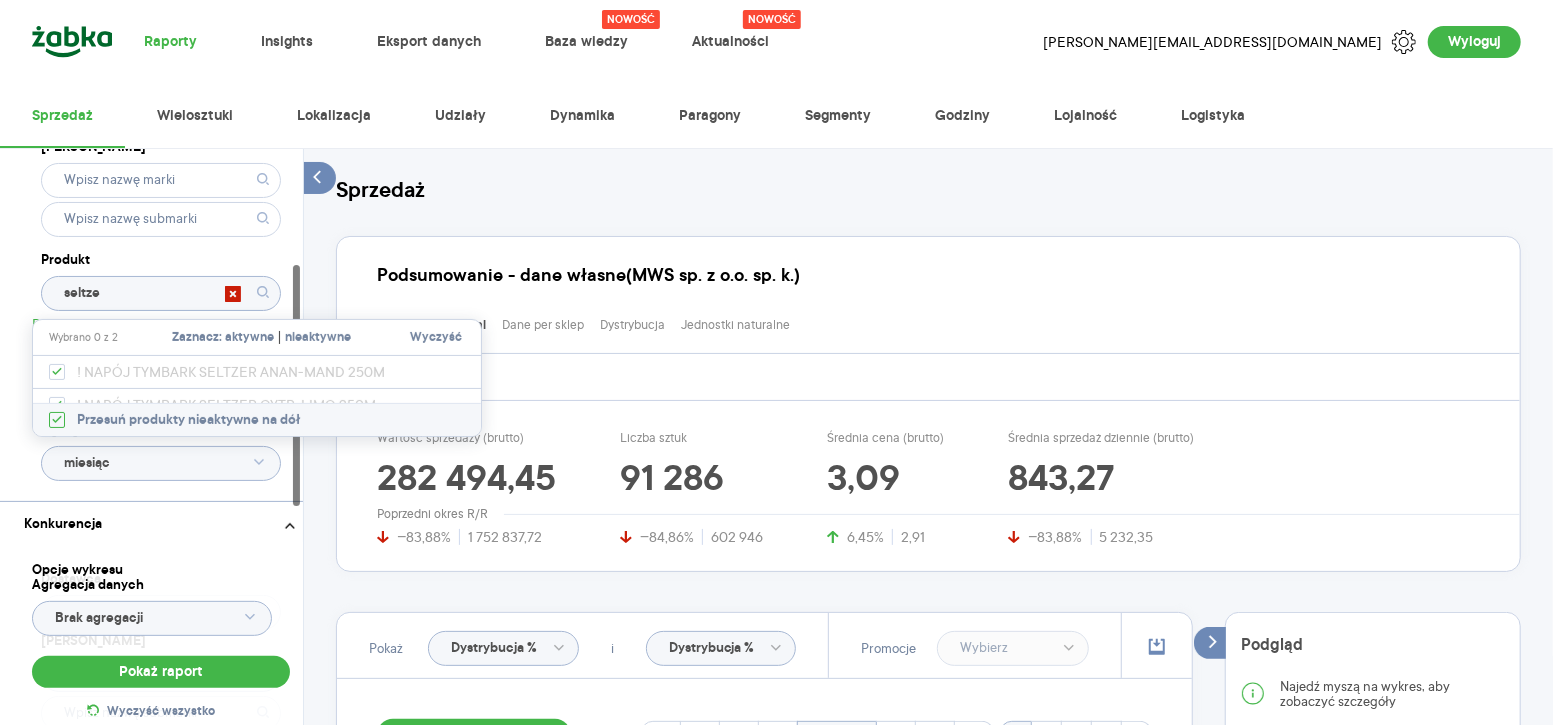 checkbox on "true" 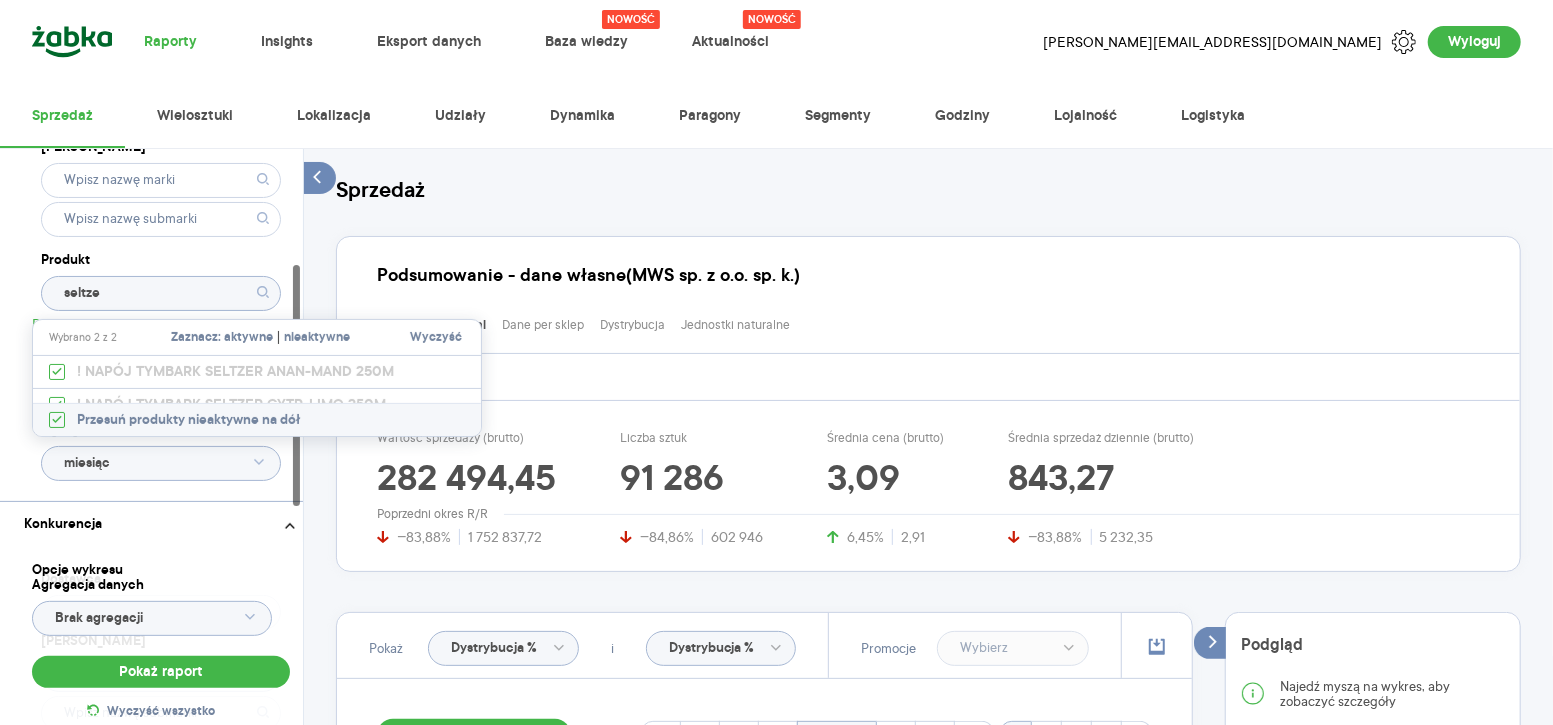 click on "nieaktywne" at bounding box center (317, 338) 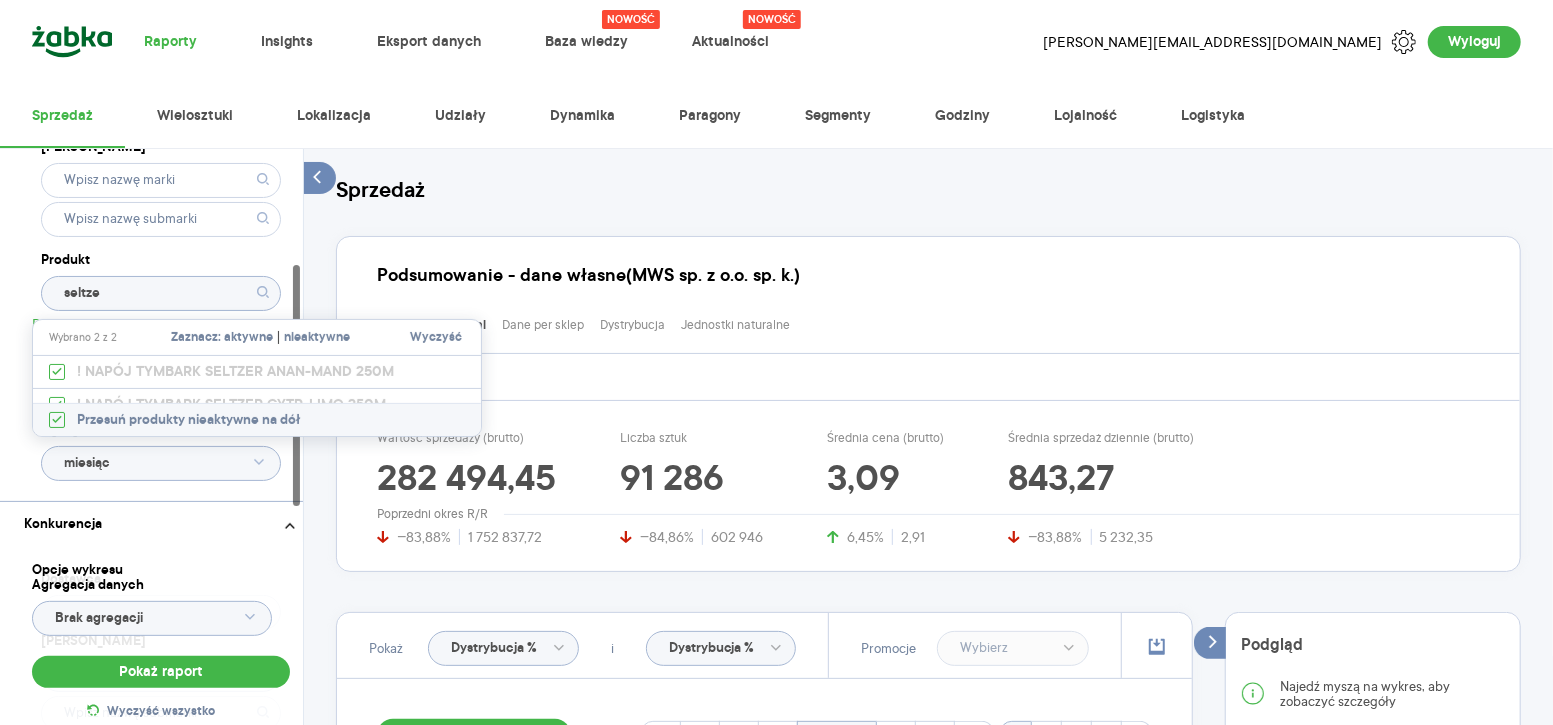 click on "Kategoria * Napoje Atrybuty Pokaż atrybuty Marka Produkt seltze Pokaż hierarchię Przedział czasu 2024.07.01 - 2025.05.31 Agregacja czasowa miesiąc" at bounding box center [161, 186] 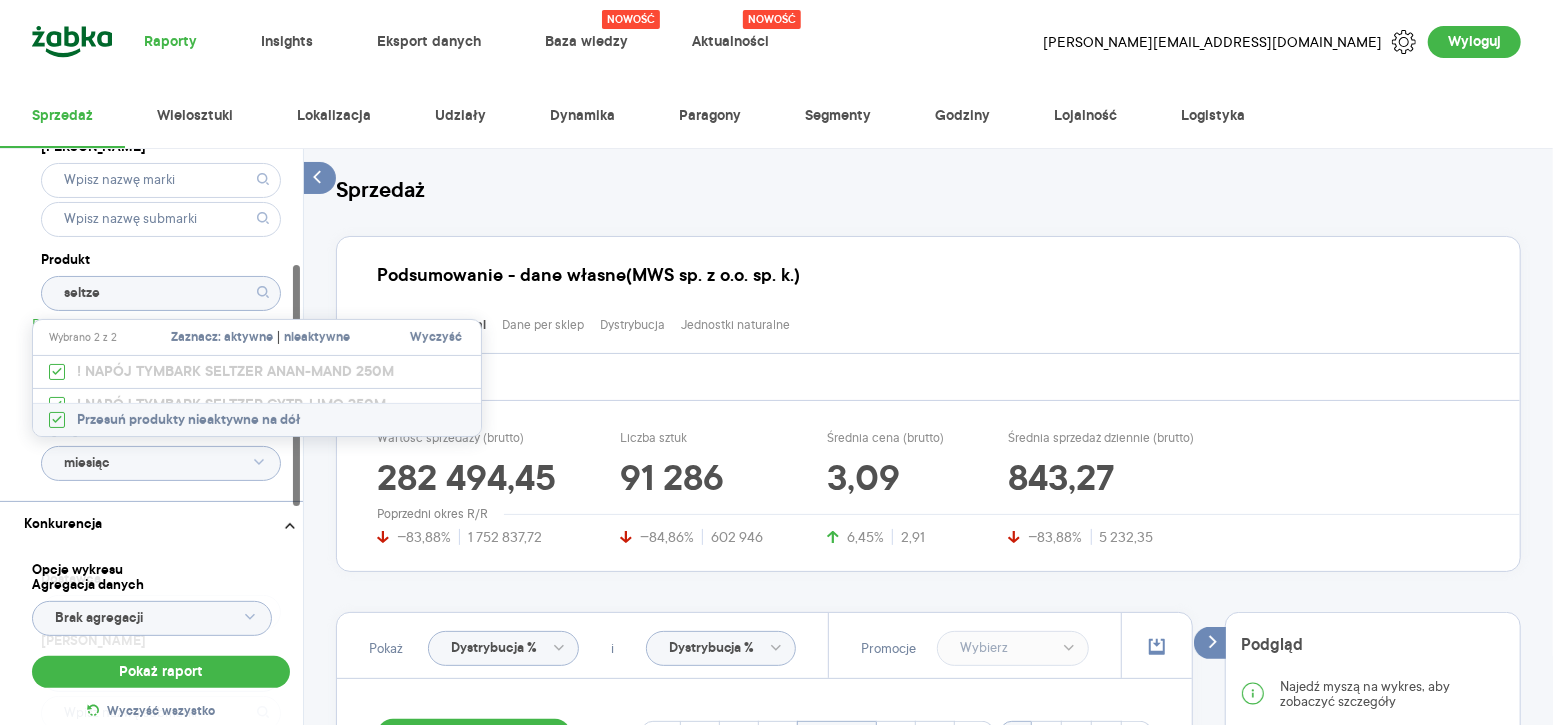 type on "Wybrano 2 z 477" 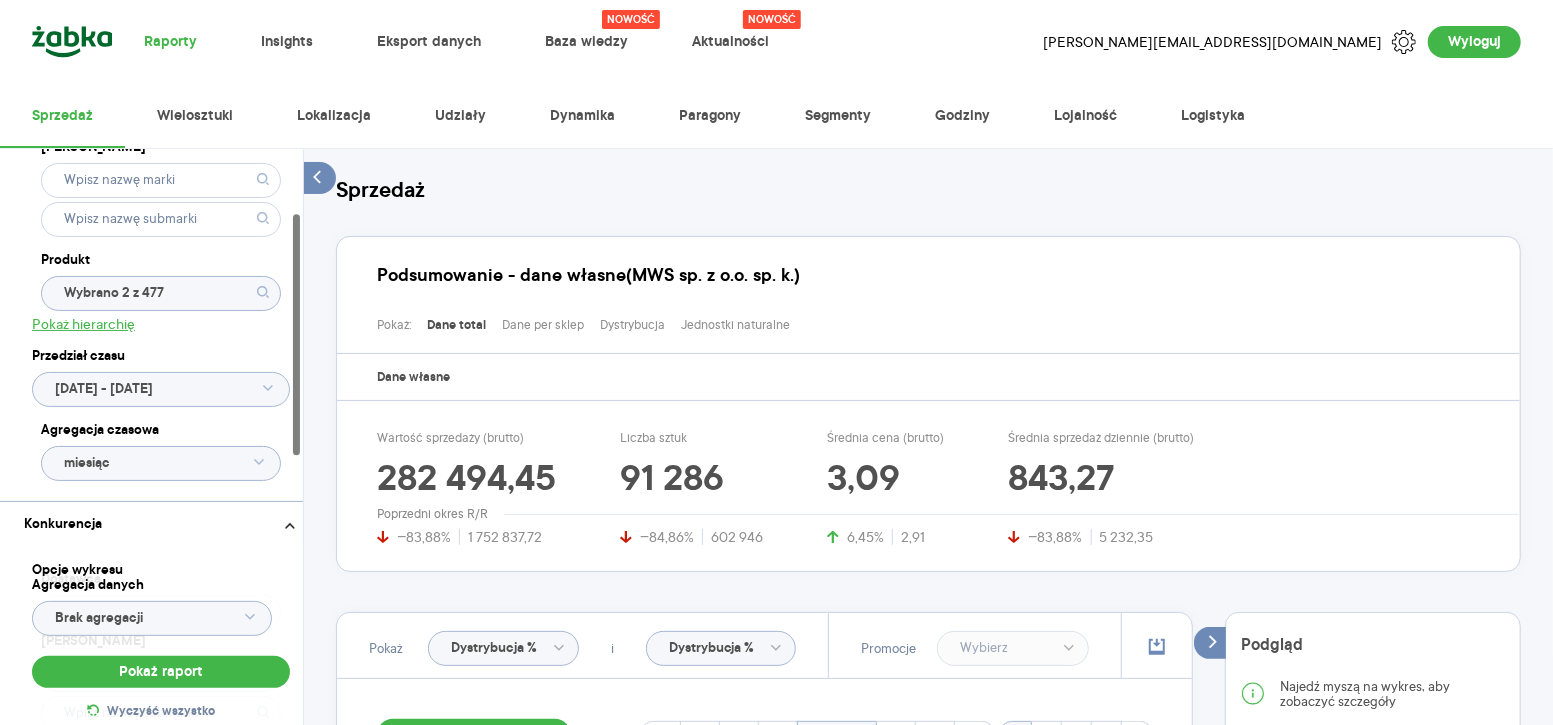 scroll, scrollTop: 0, scrollLeft: 0, axis: both 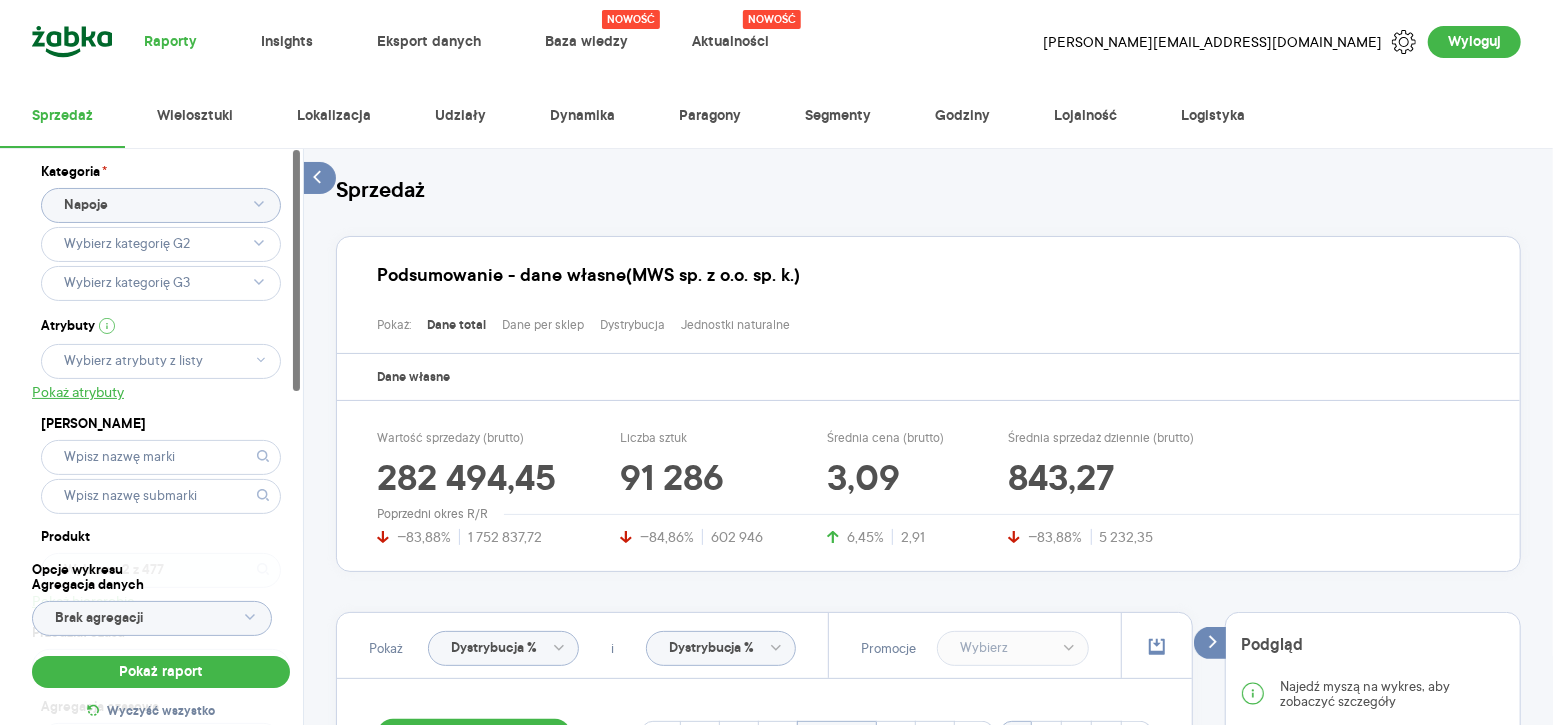 click 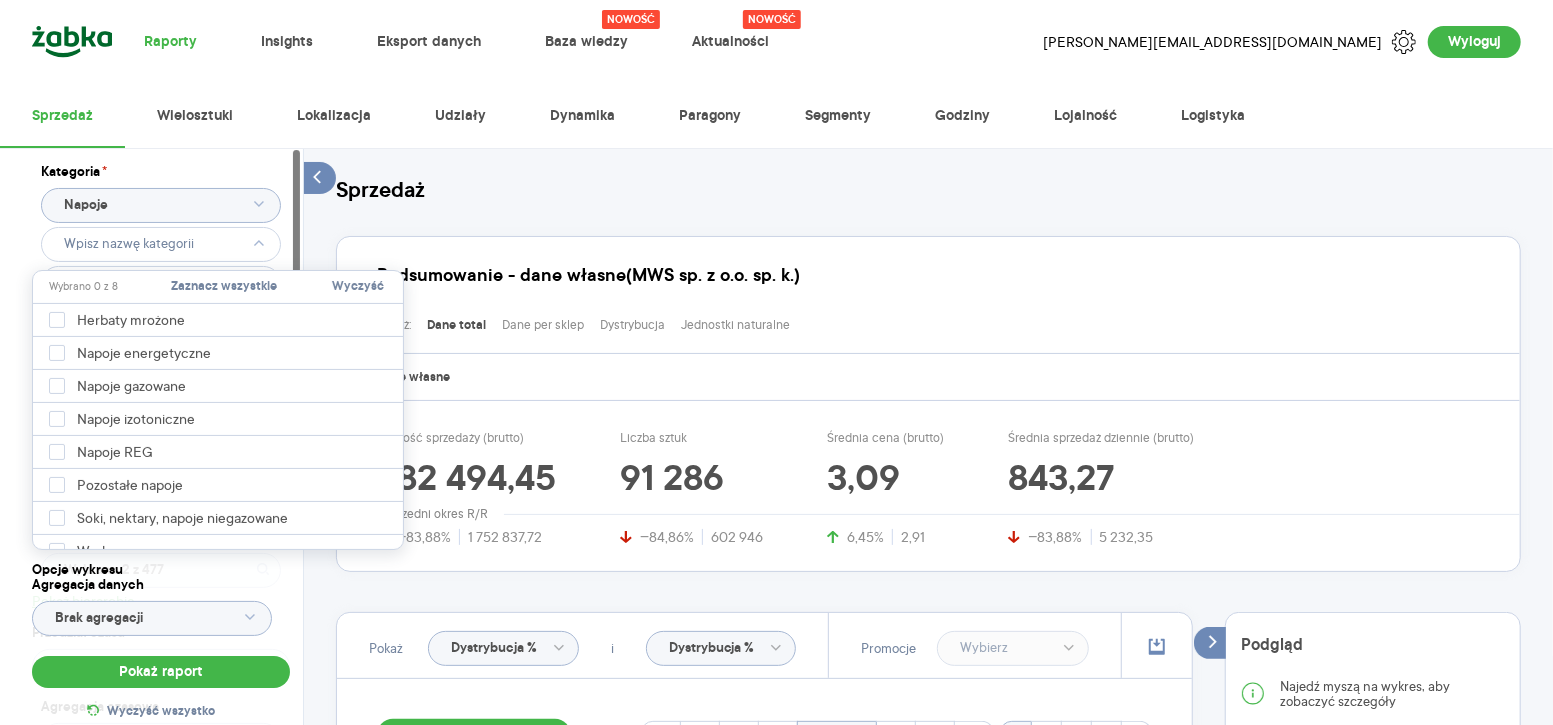 click on "Kategoria * Napoje Atrybuty Pokaż atrybuty Marka Produkt Wybrano 2 z 477 Pokaż hierarchię Przedział czasu [DATE] - [DATE] Agregacja czasowa miesiąc" at bounding box center (161, 463) 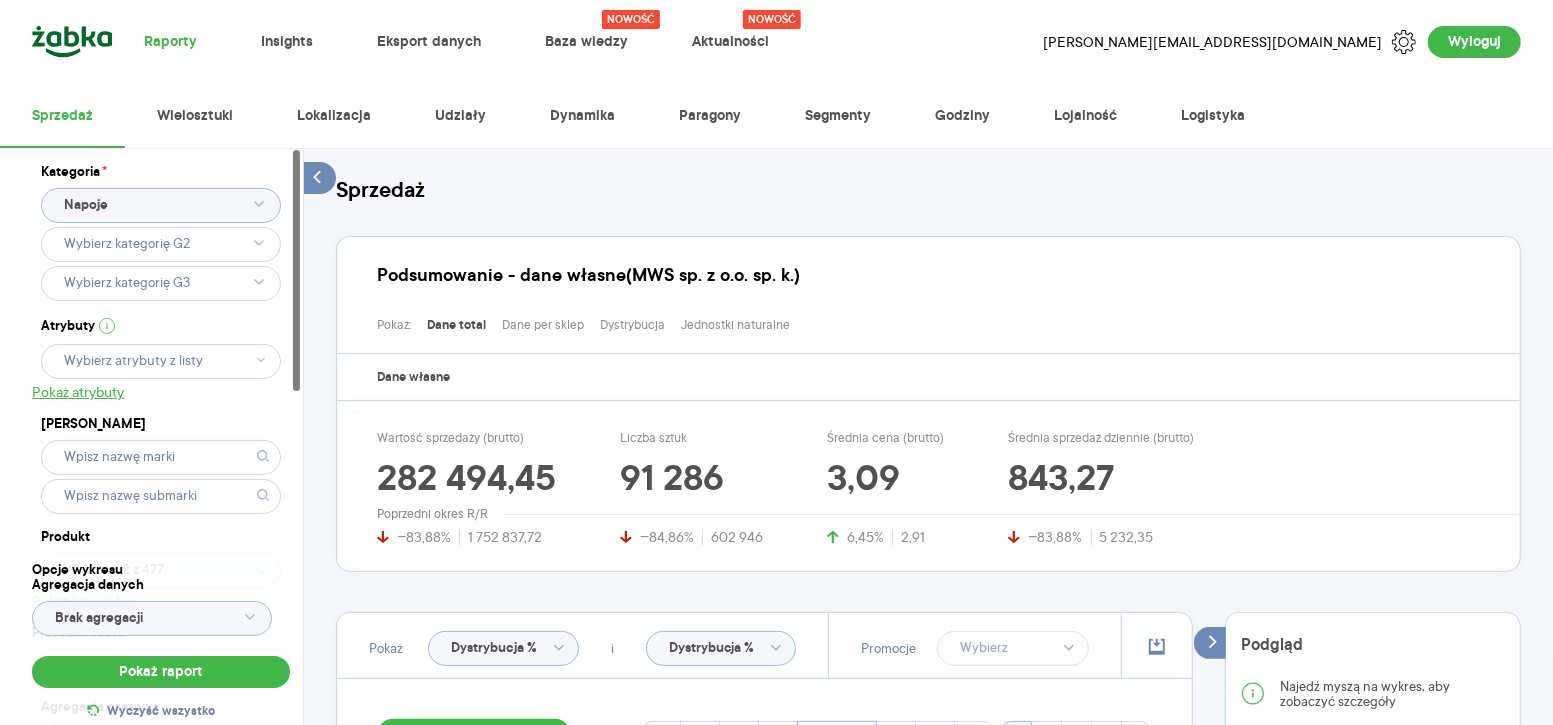 click 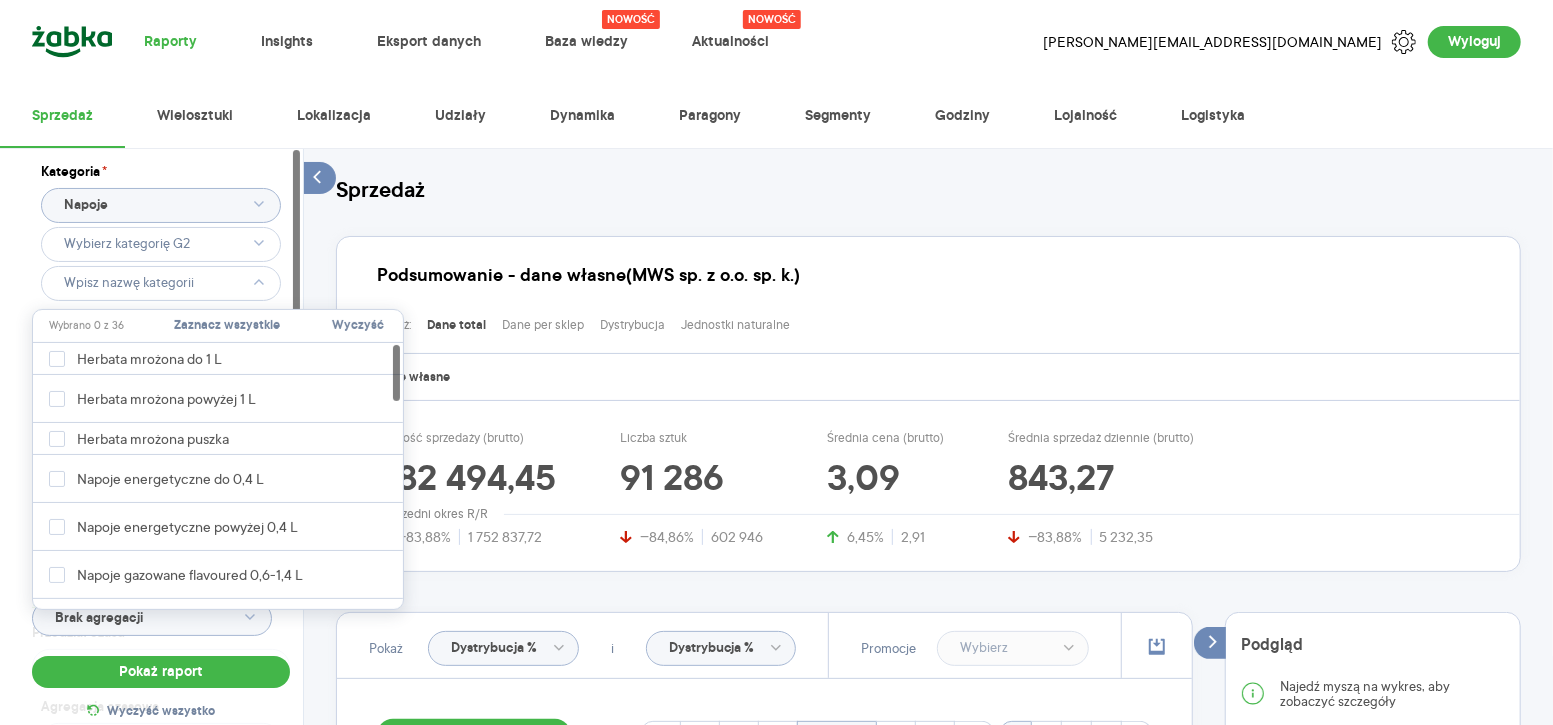 click 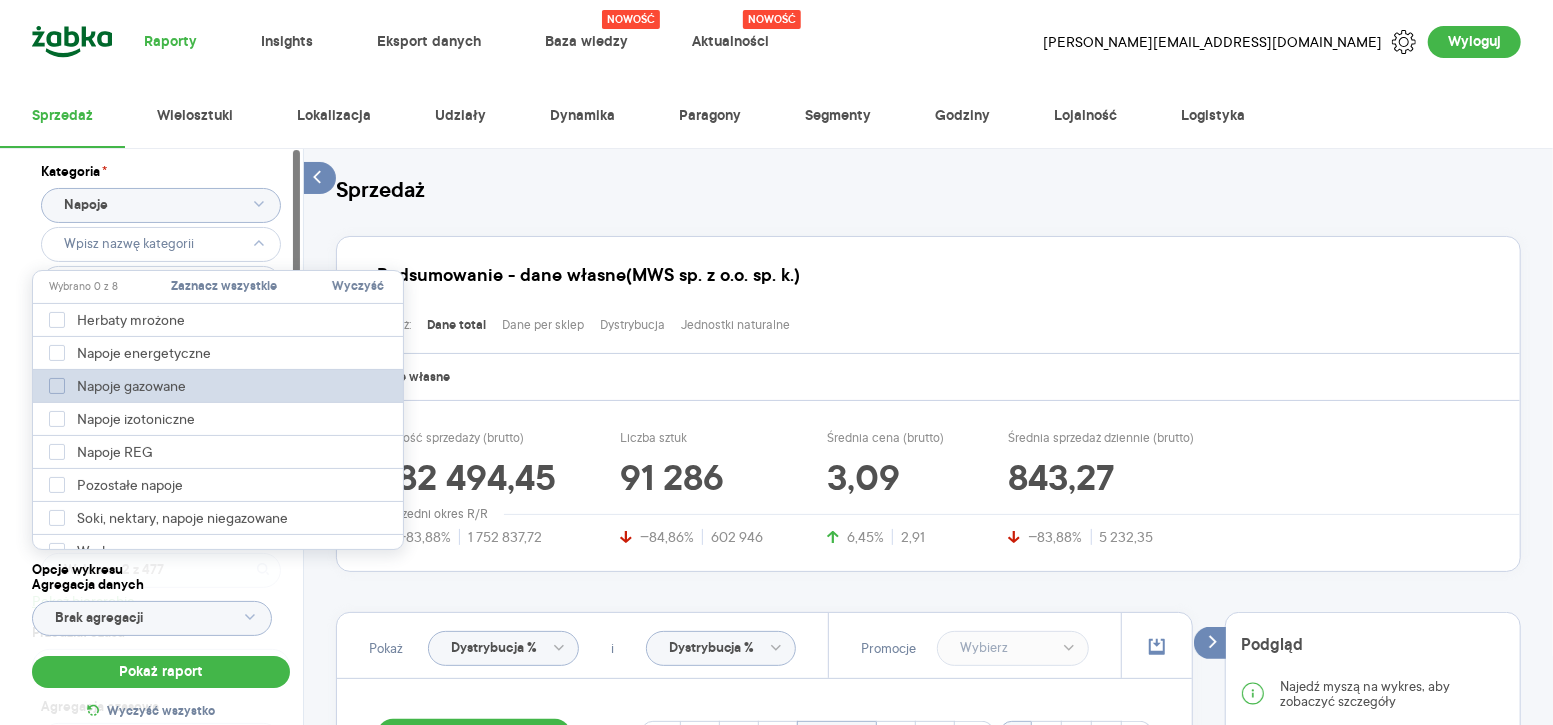 click on "Napoje gazowane" at bounding box center [135, 386] 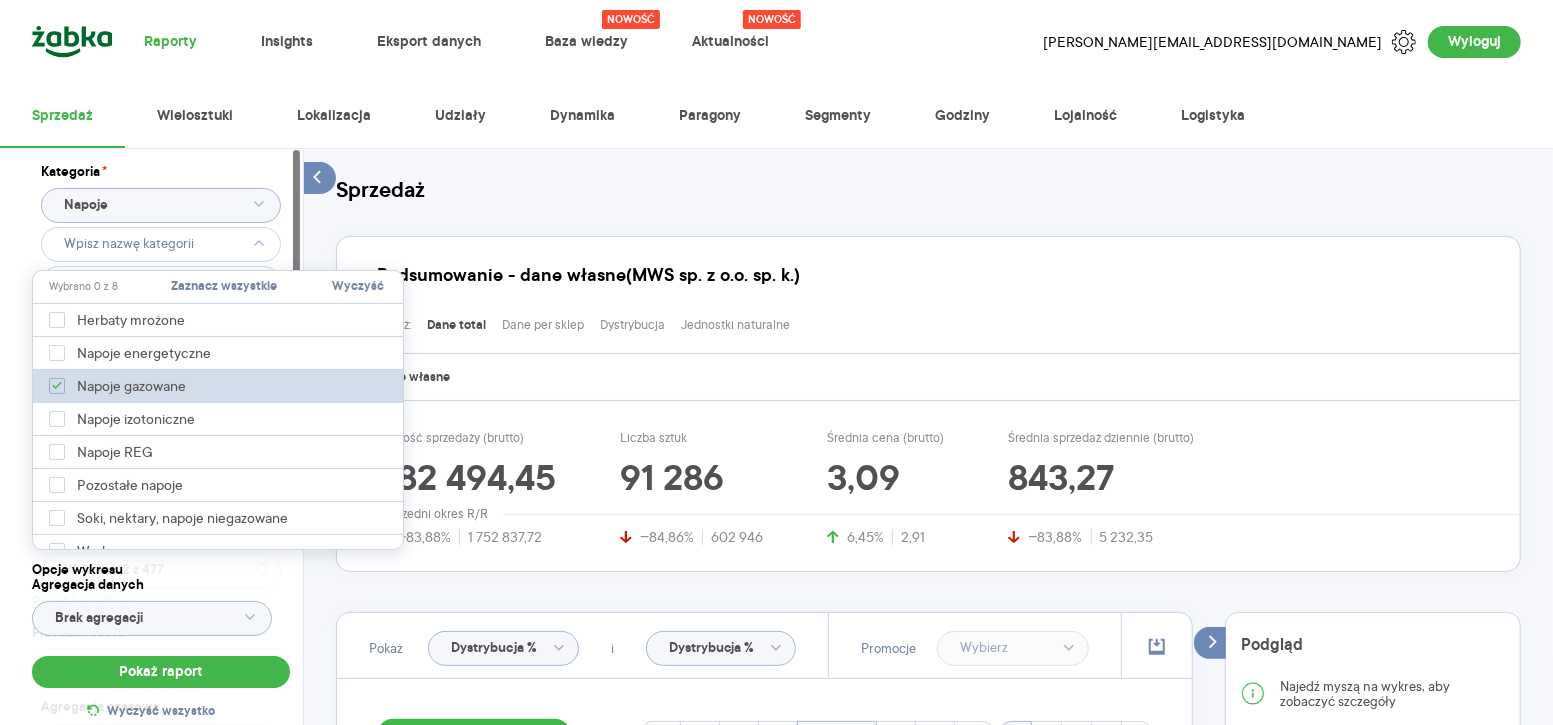 type on "Pobieranie" 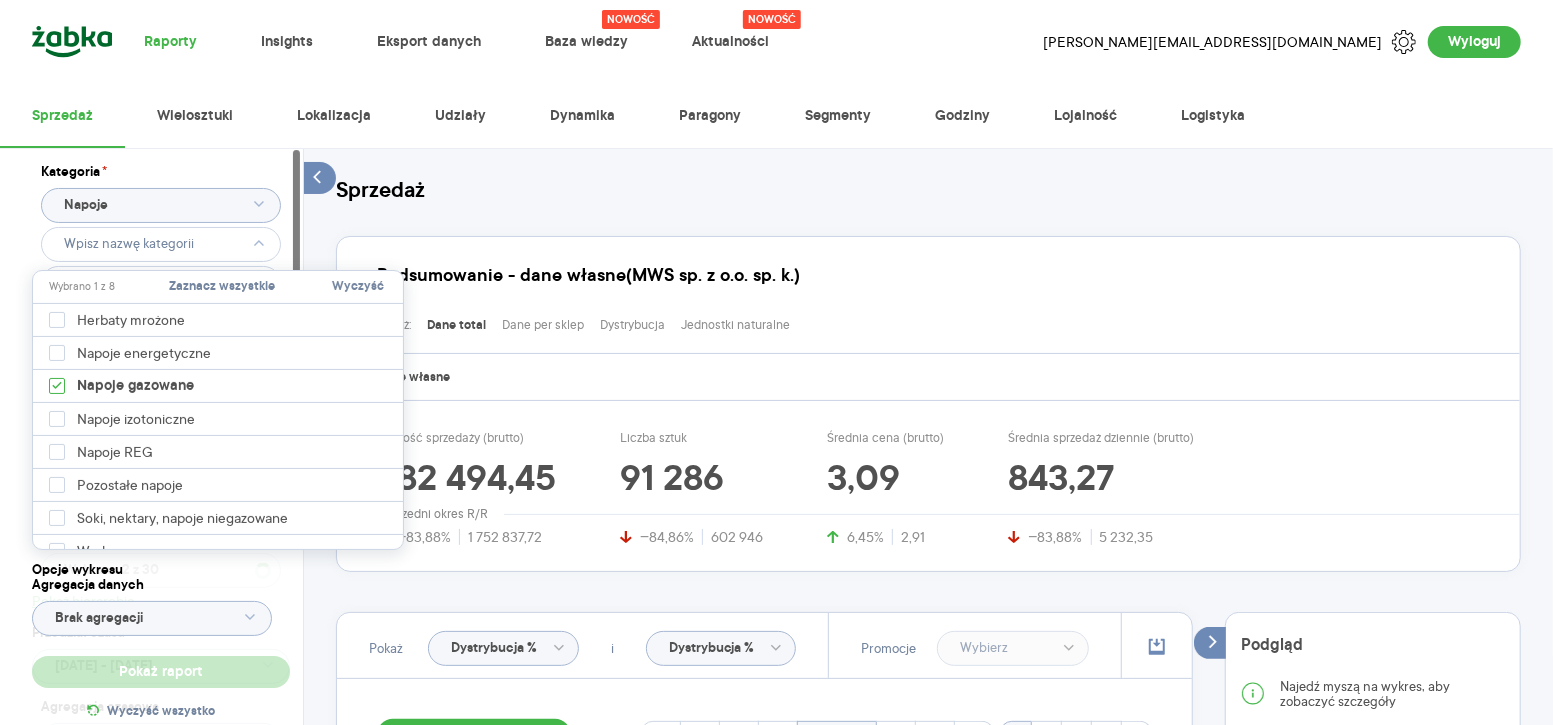click on "Kategoria * Napoje Atrybuty Pobieranie Pokaż atrybuty Marka Produkt Wybrano 2 z 30 Pokaż hierarchię Przedział czasu 2024.07.01 - 2025.05.31 Agregacja czasowa miesiąc" at bounding box center [161, 463] 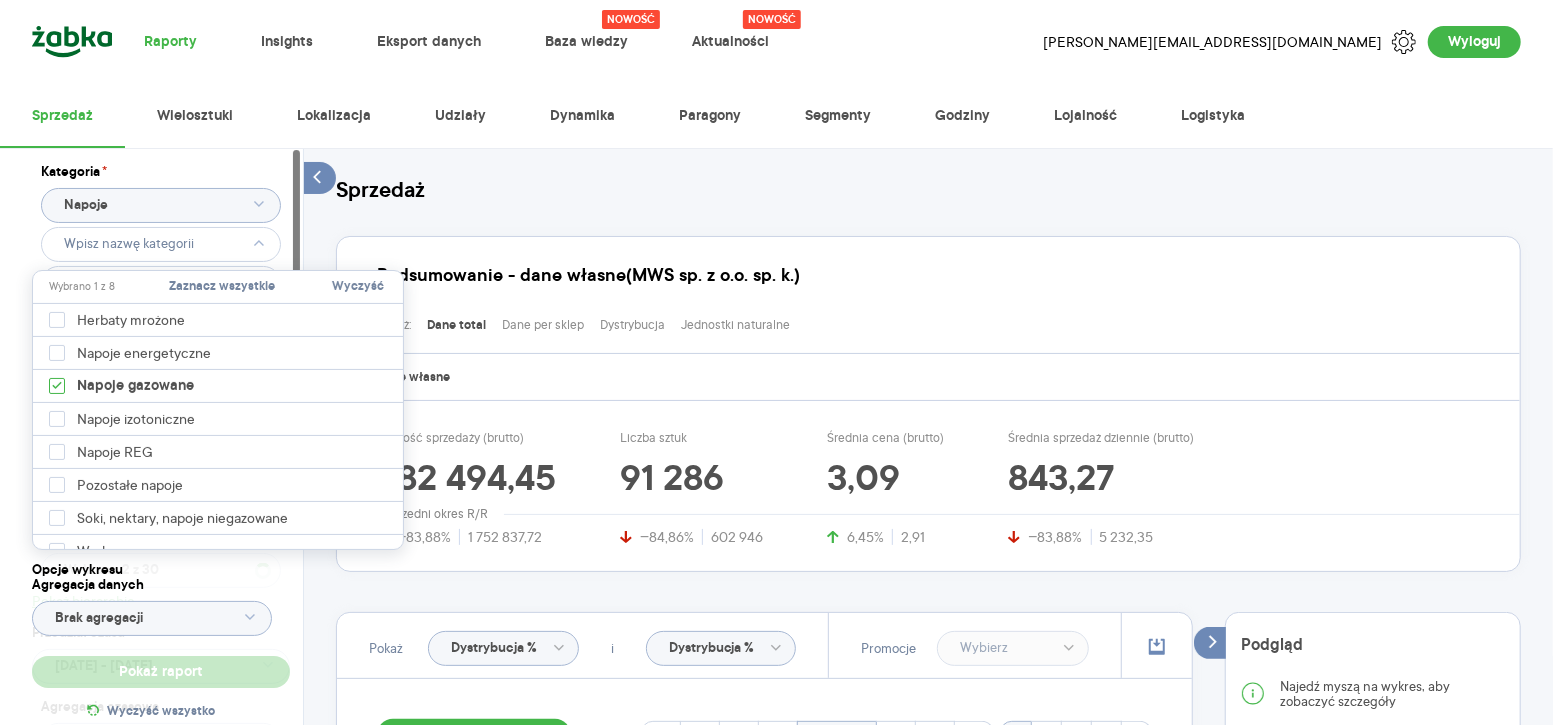 type on "Wybrano 1 z 8" 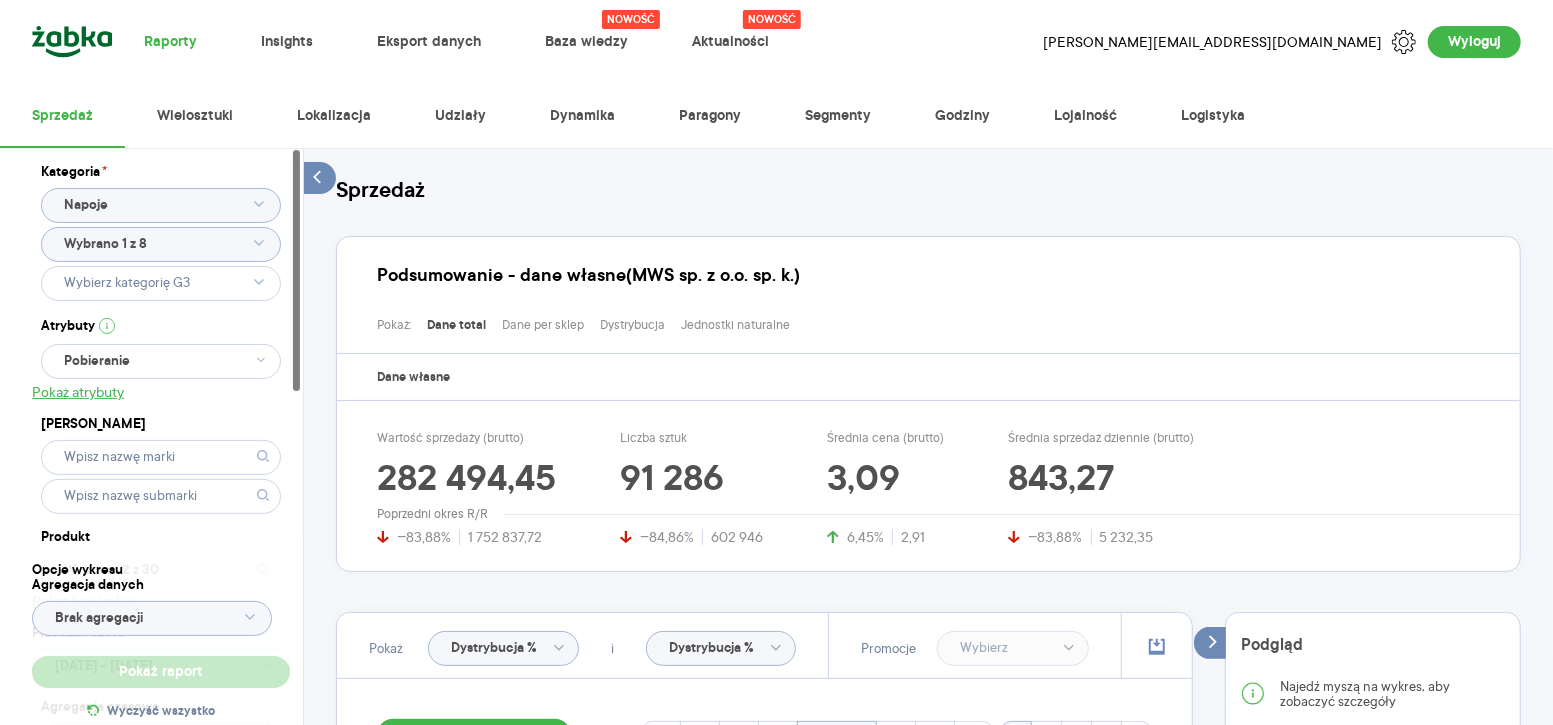 type 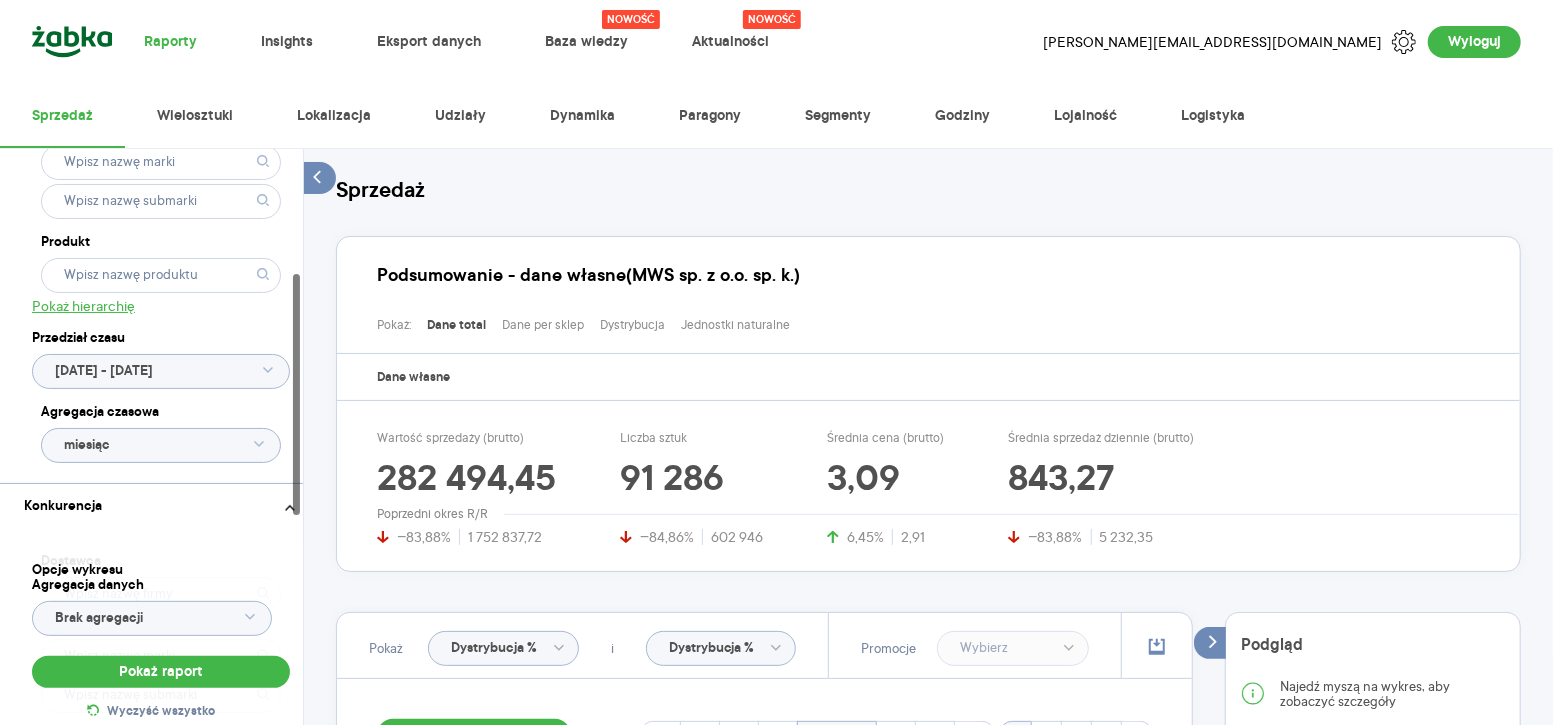 scroll, scrollTop: 300, scrollLeft: 0, axis: vertical 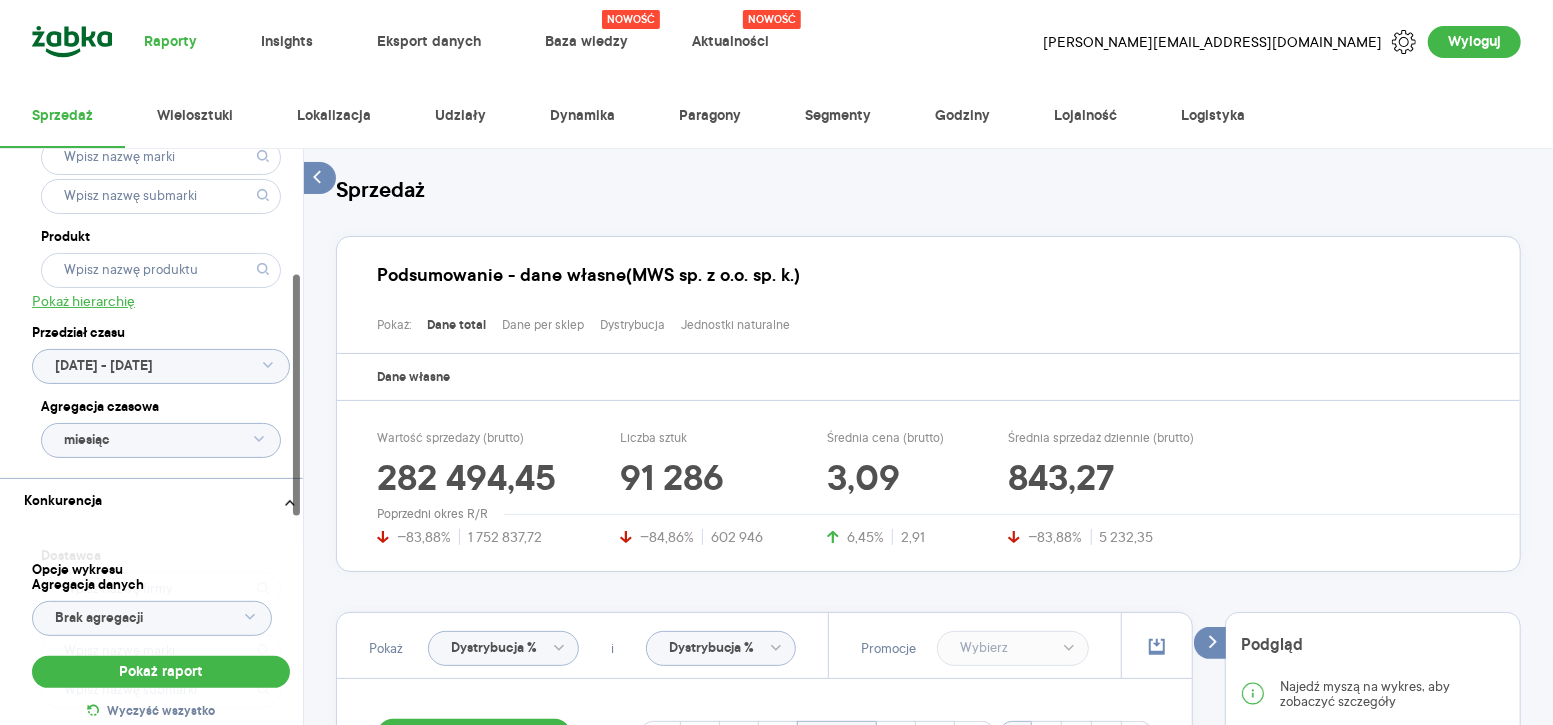 click 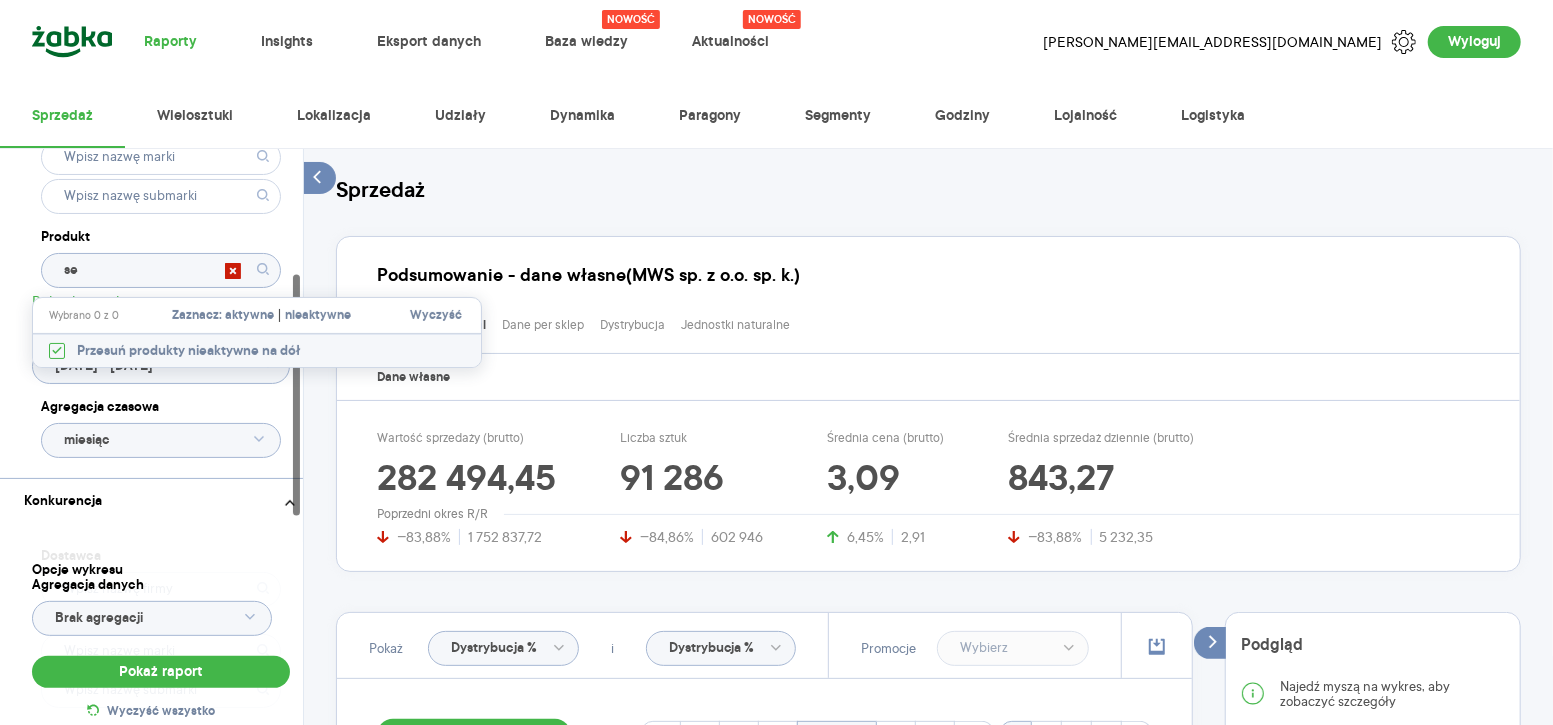 type on "s" 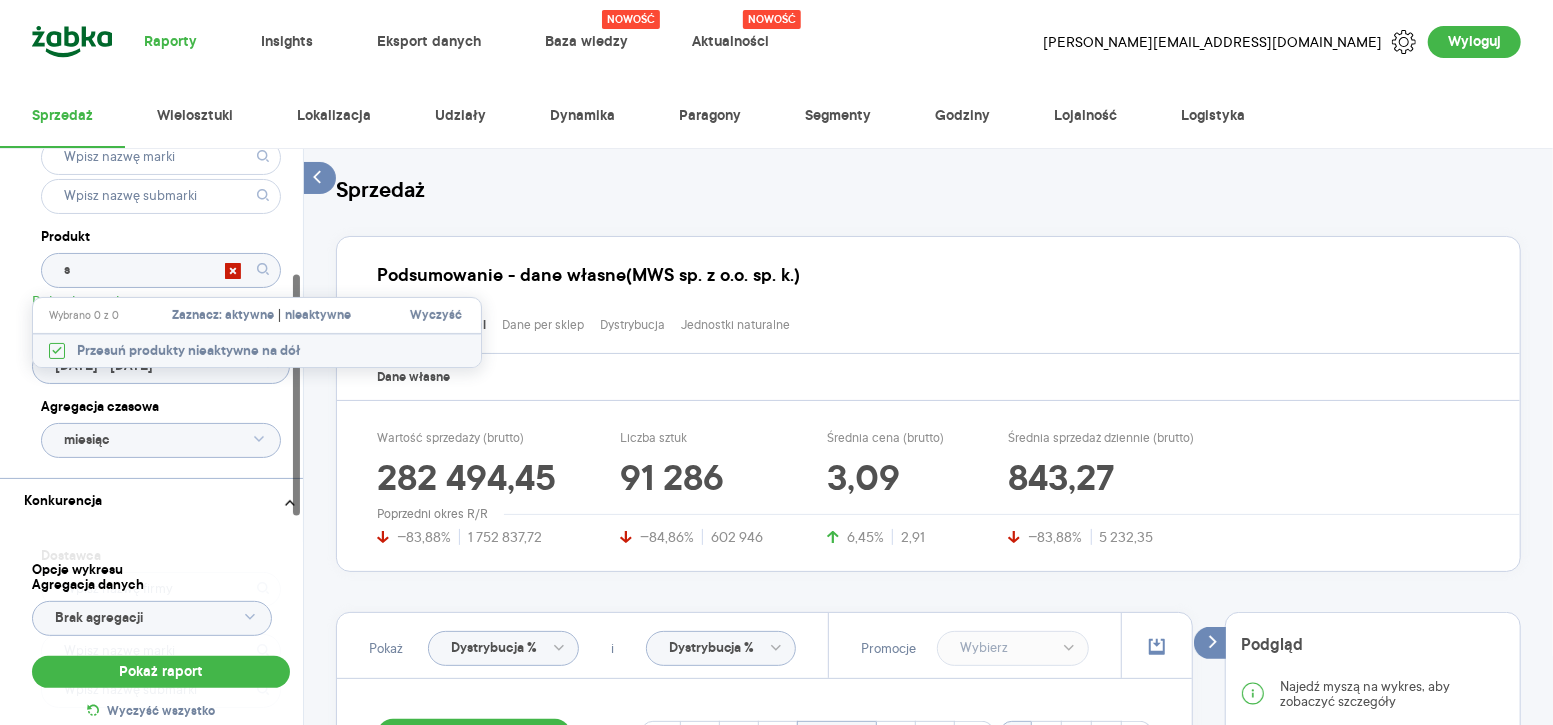 type 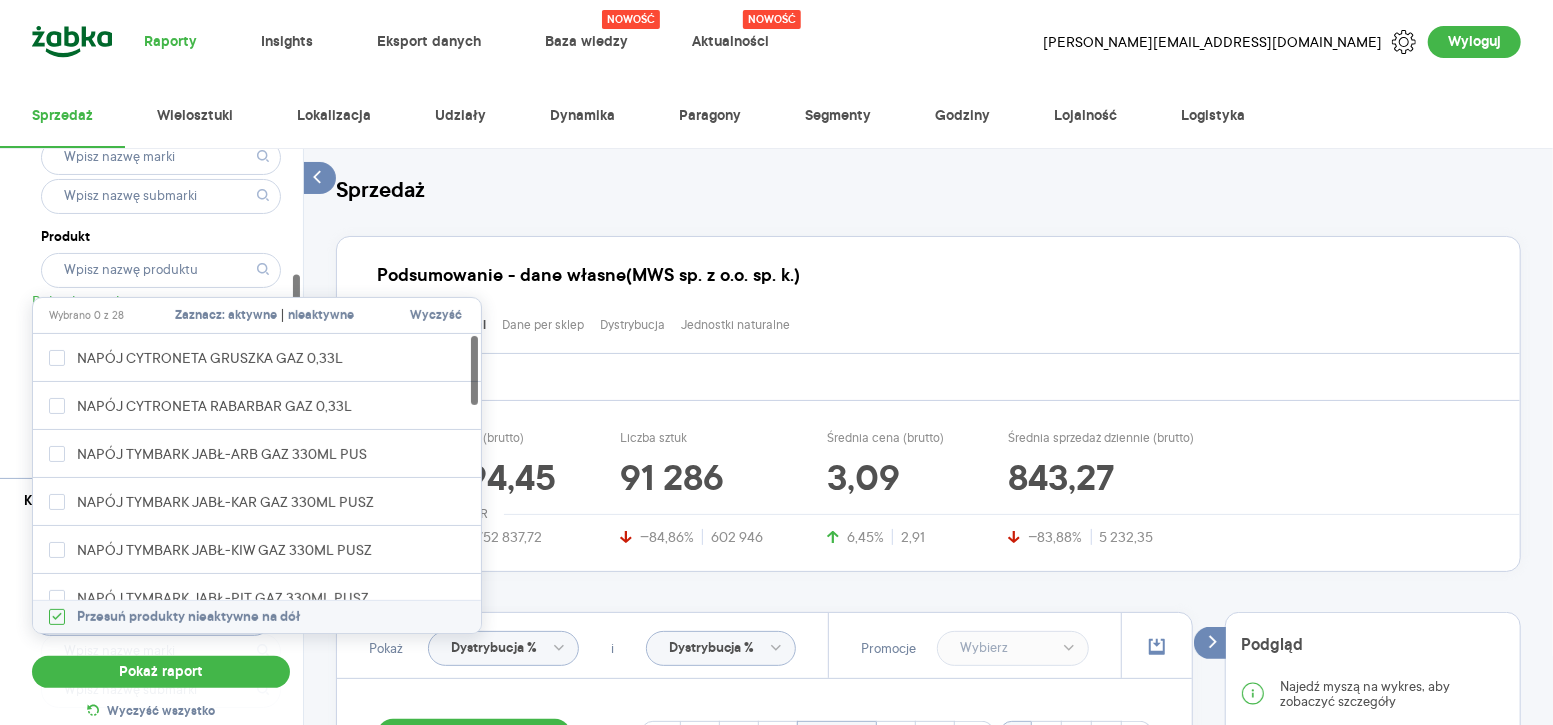 click 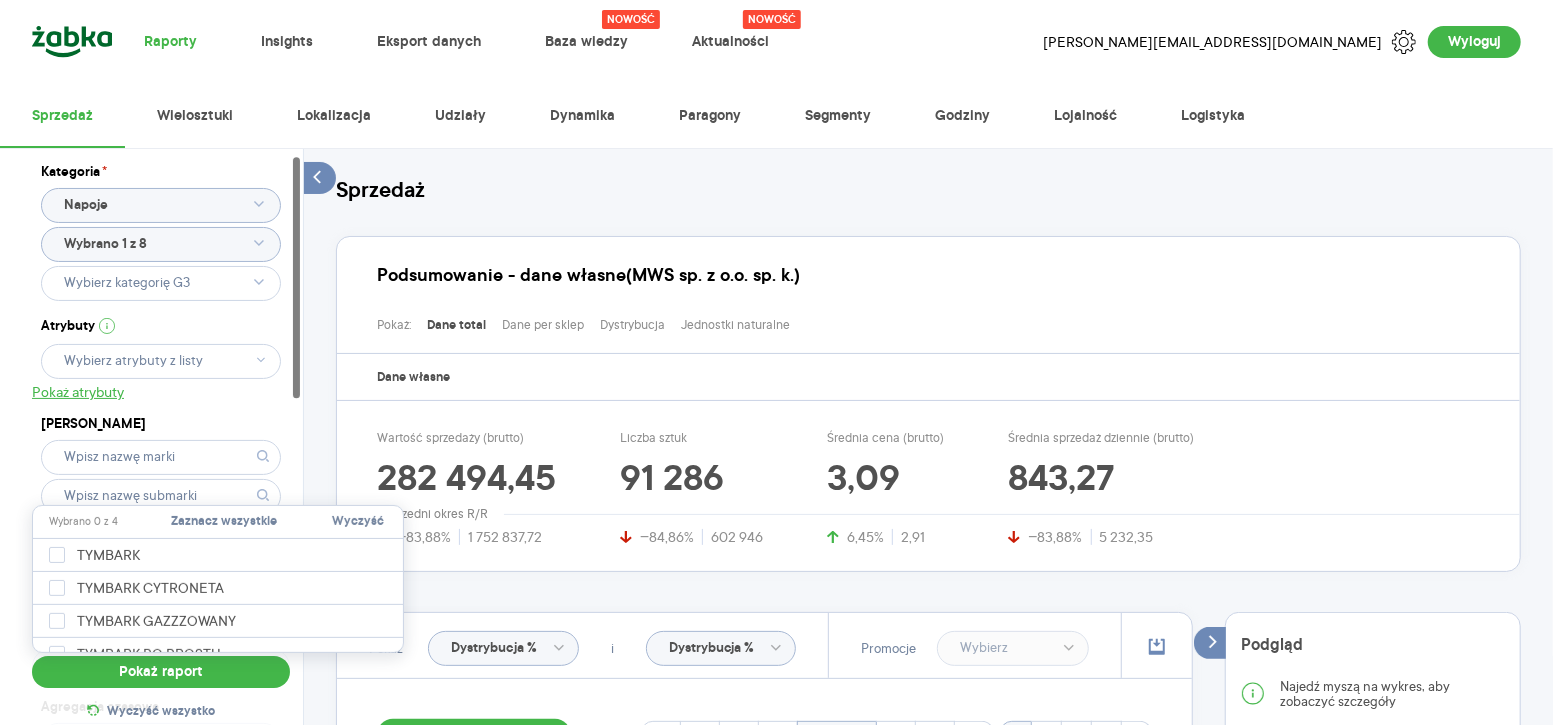 scroll, scrollTop: 0, scrollLeft: 0, axis: both 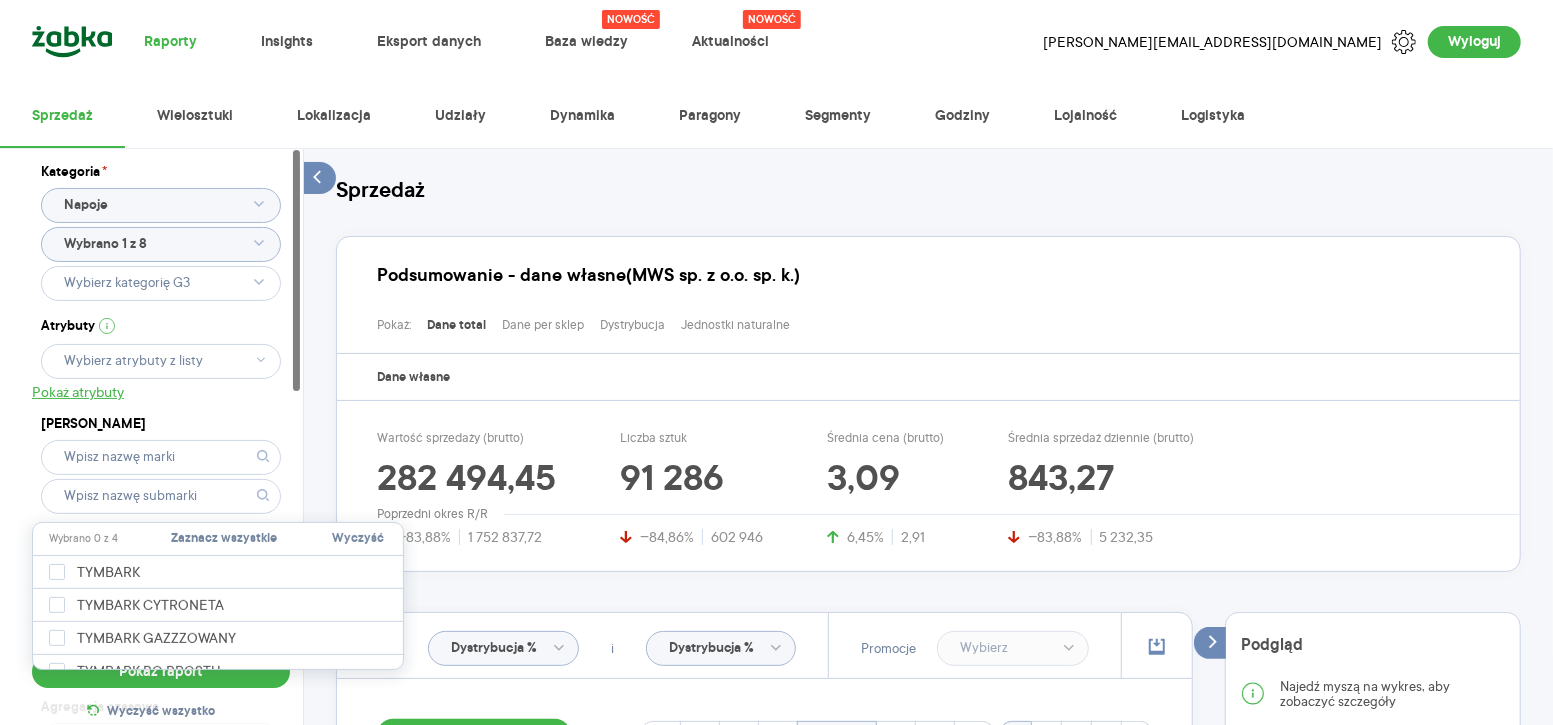 click on "Wybrano 1 z 8" 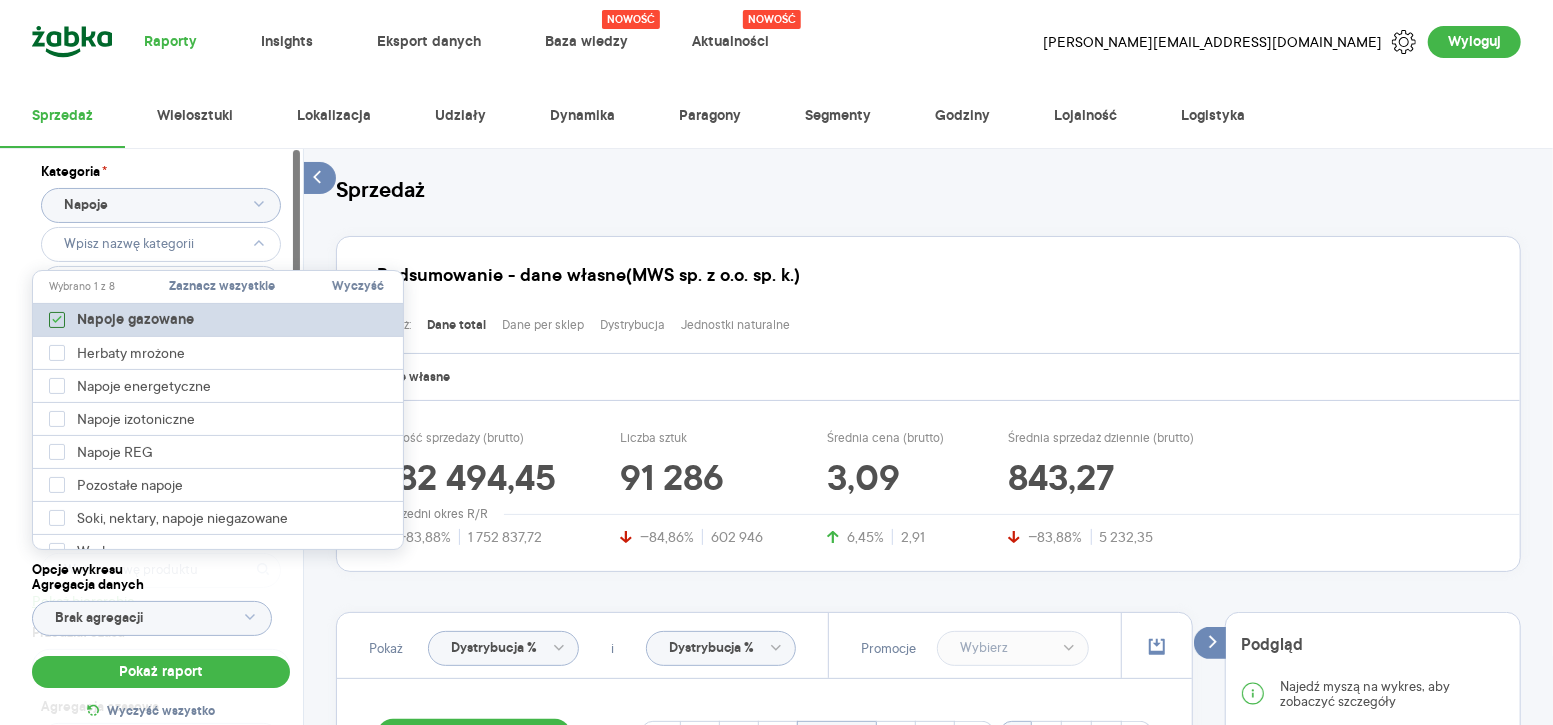 click 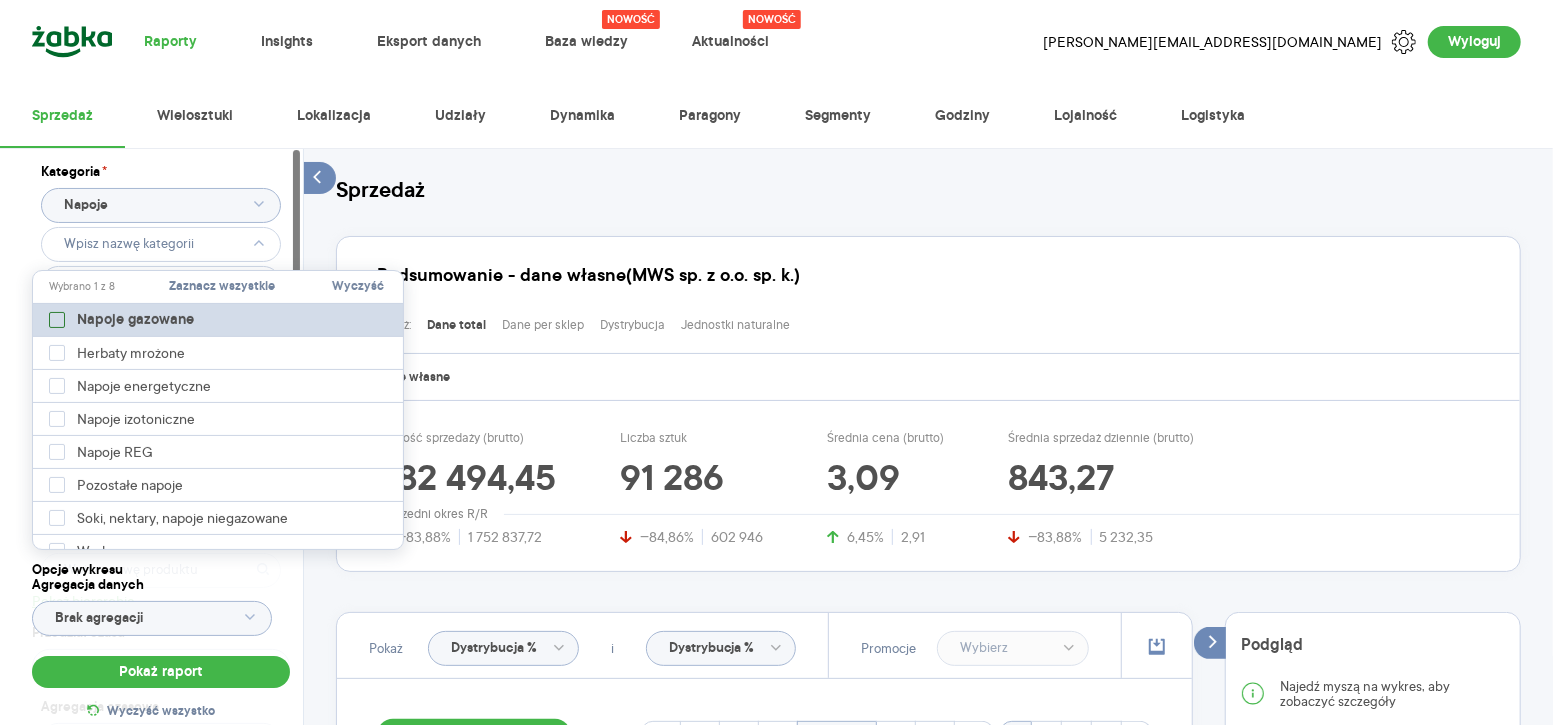 type on "Pobieranie" 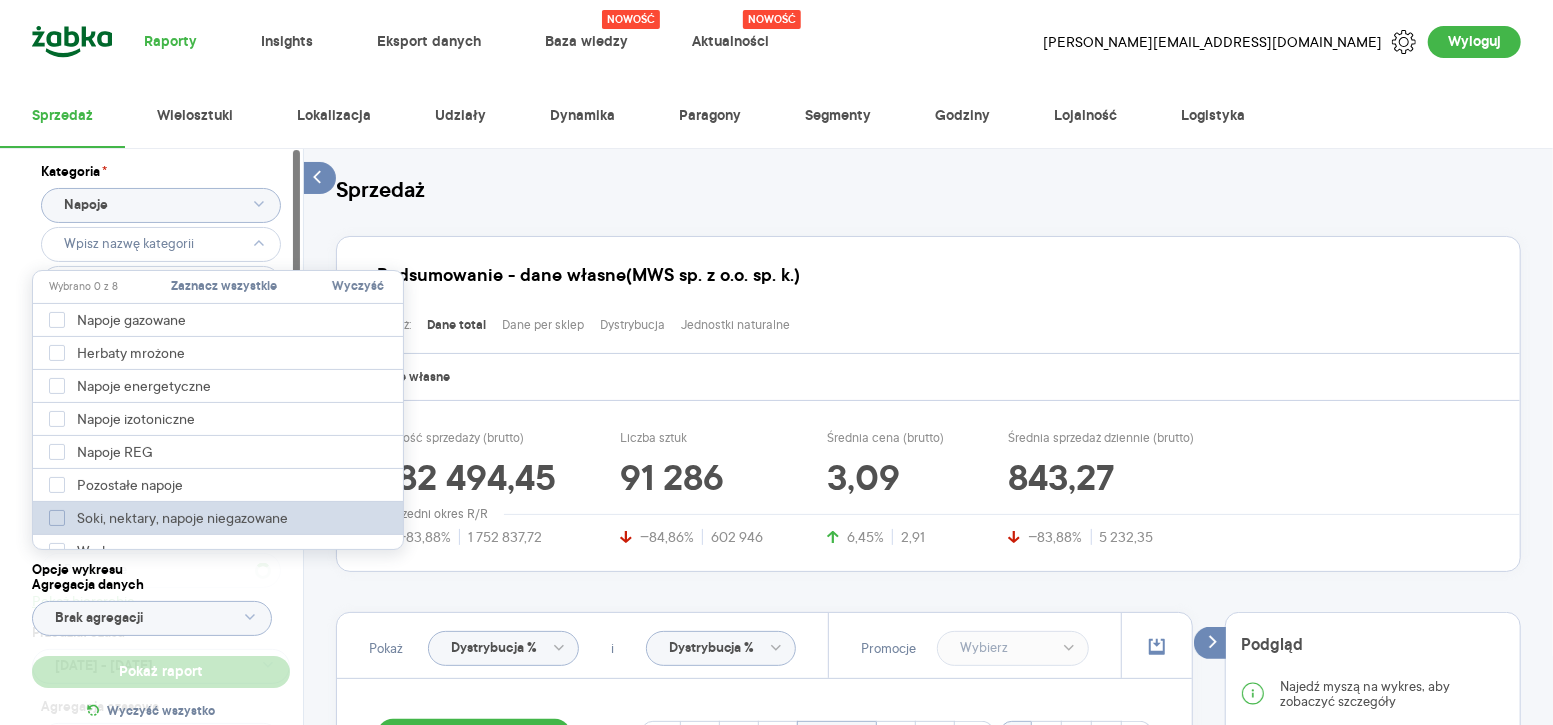 click 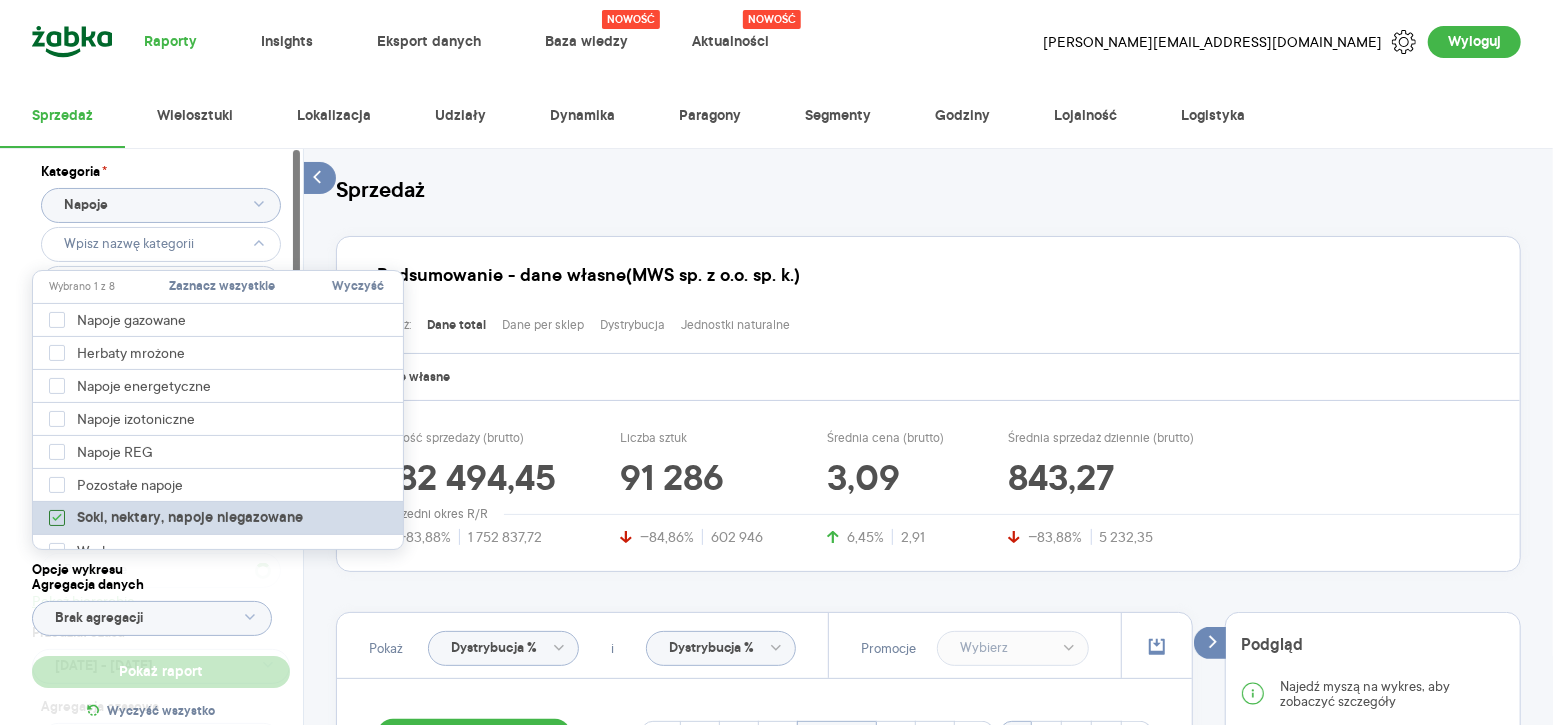 type on "Pobieranie" 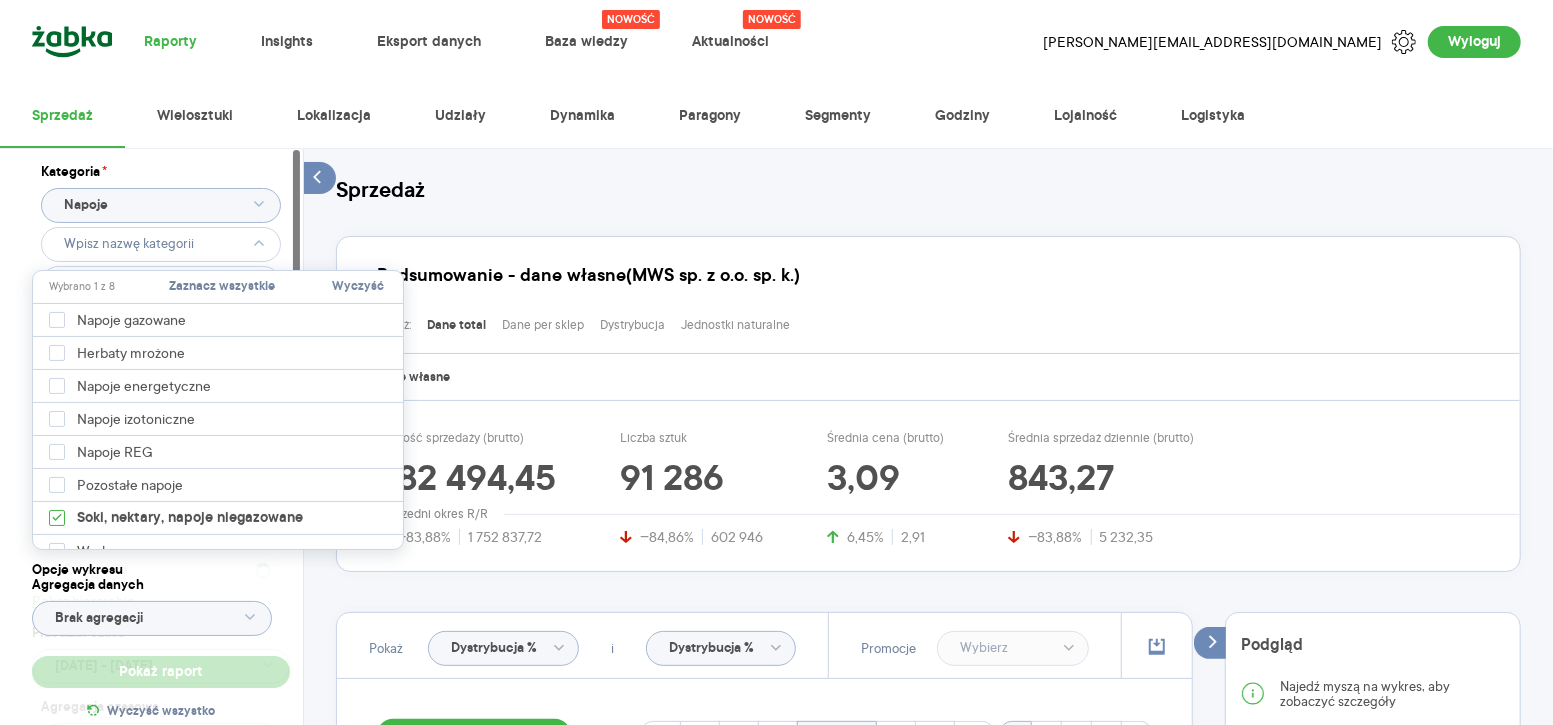 type 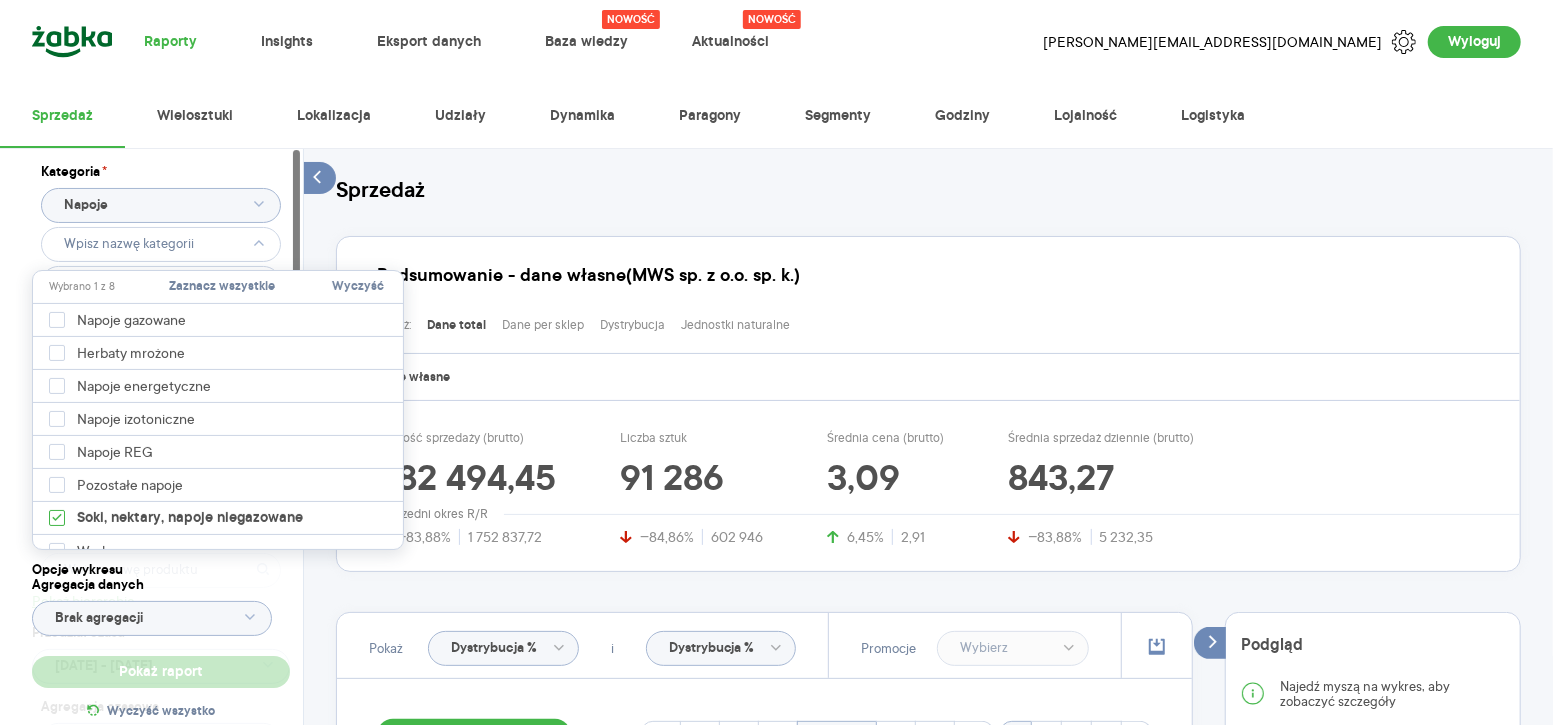 click on "Kategoria * Napoje Atrybuty Pokaż atrybuty Marka Produkt Pokaż hierarchię Przedział czasu [DATE] - [DATE] Agregacja czasowa miesiąc" at bounding box center [161, 463] 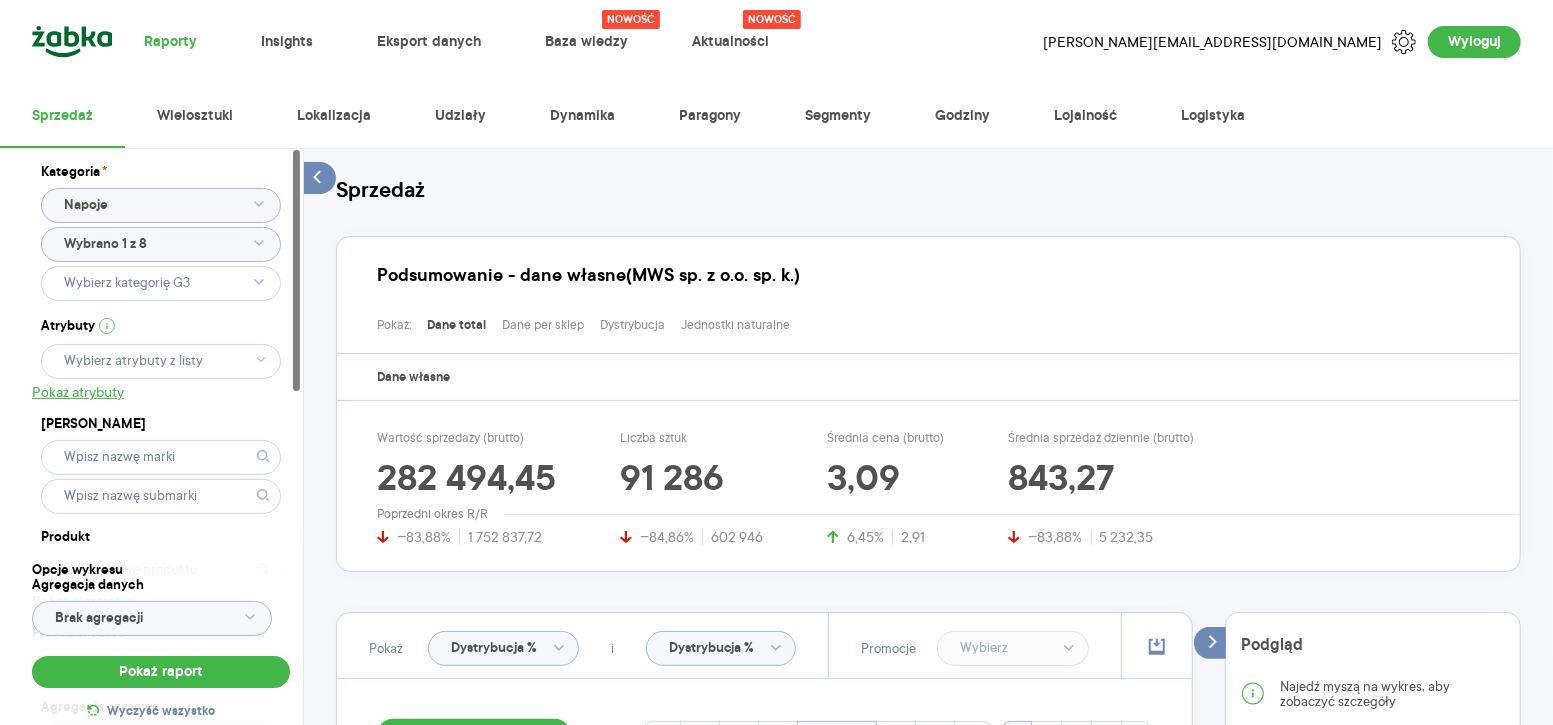 click 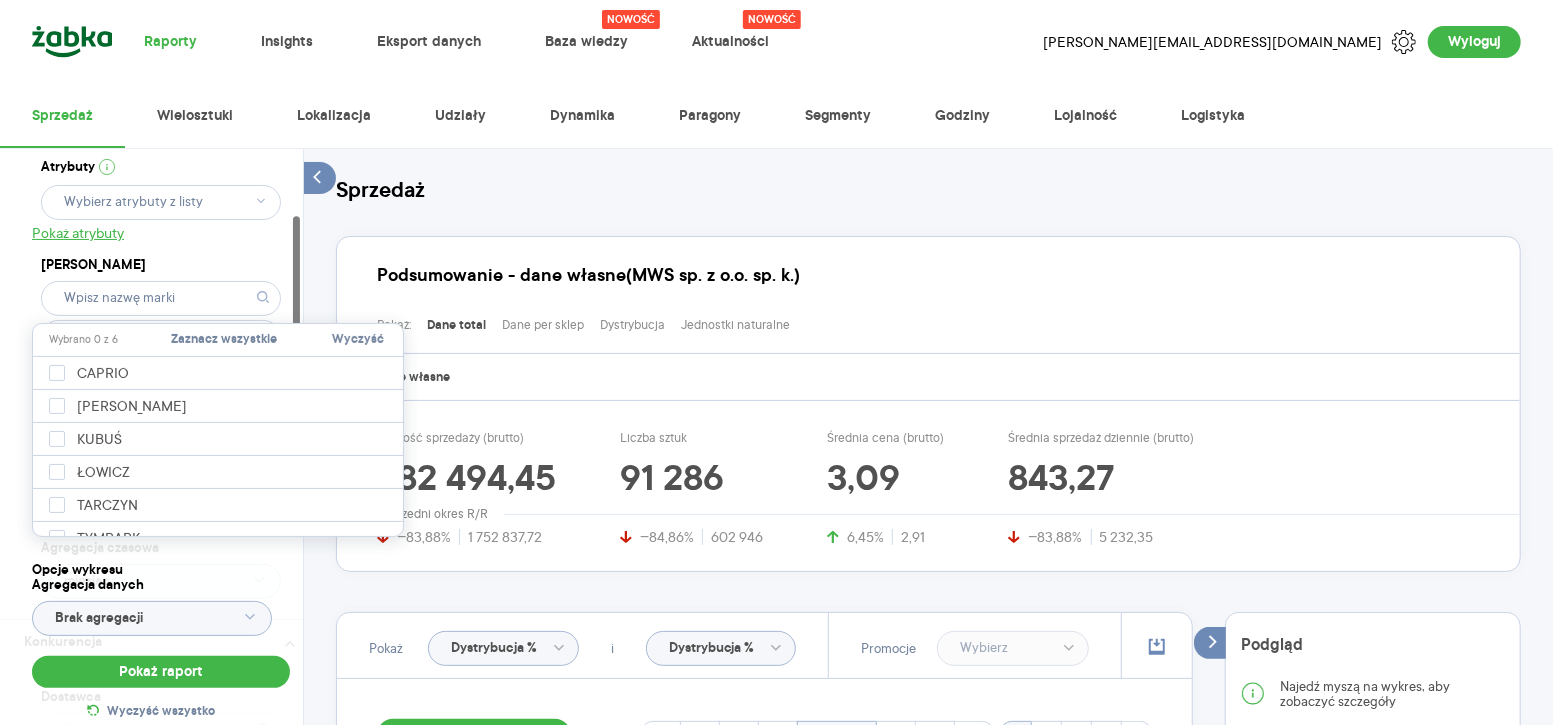 scroll, scrollTop: 160, scrollLeft: 0, axis: vertical 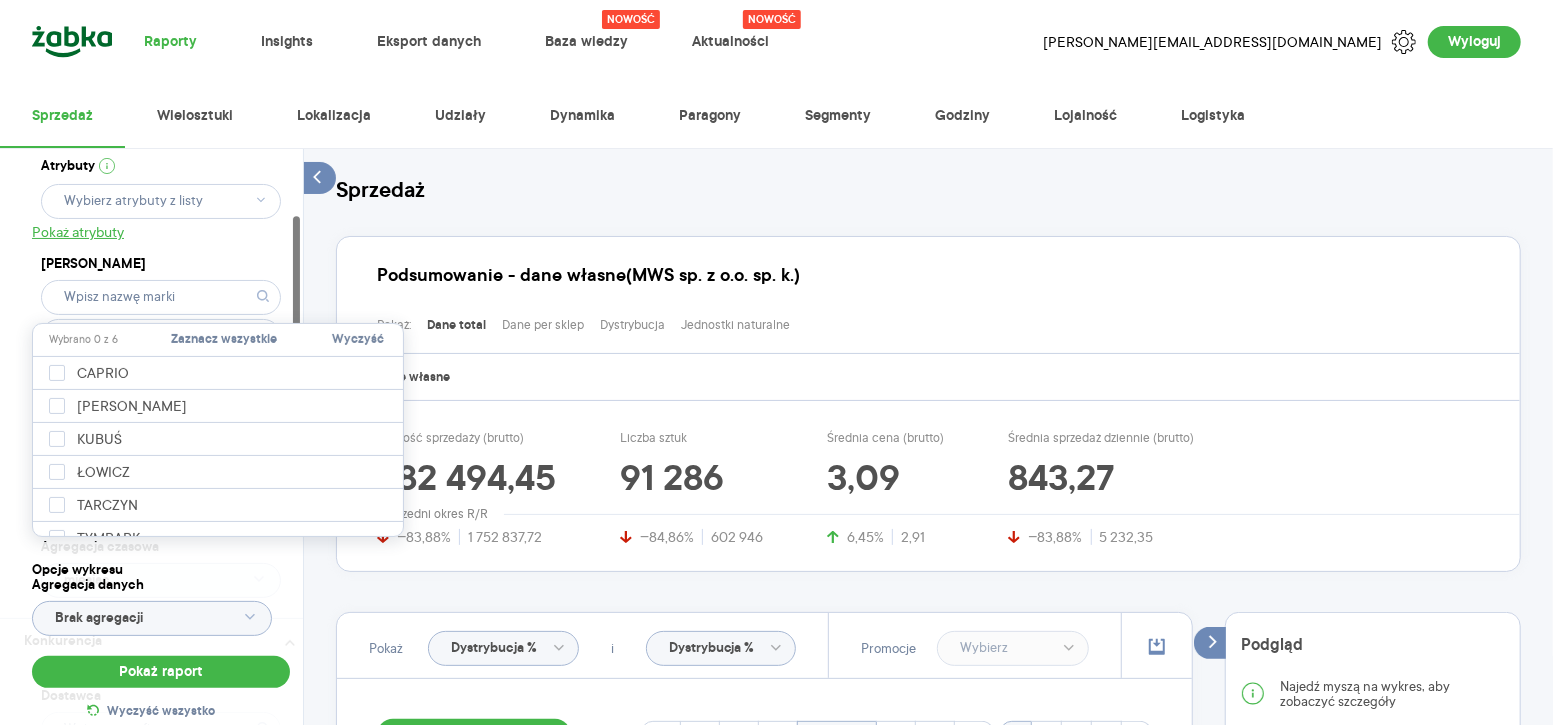 click on "Kategoria * Napoje Wybrano 1 z 8 Atrybuty Pokaż atrybuty Marka Produkt Pokaż hierarchię Przedział czasu 2024.07.01 - 2025.05.31 Agregacja czasowa miesiąc" at bounding box center (161, 303) 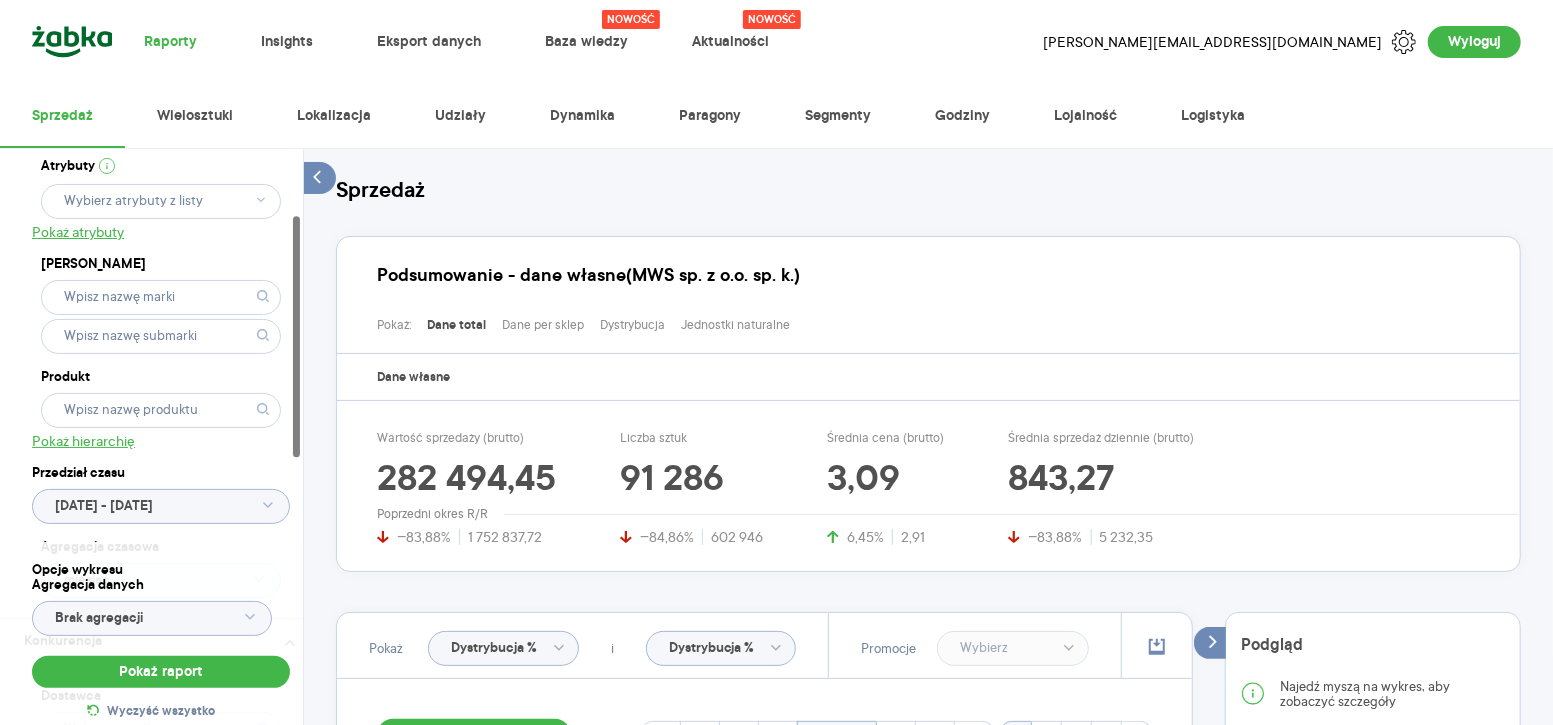 click 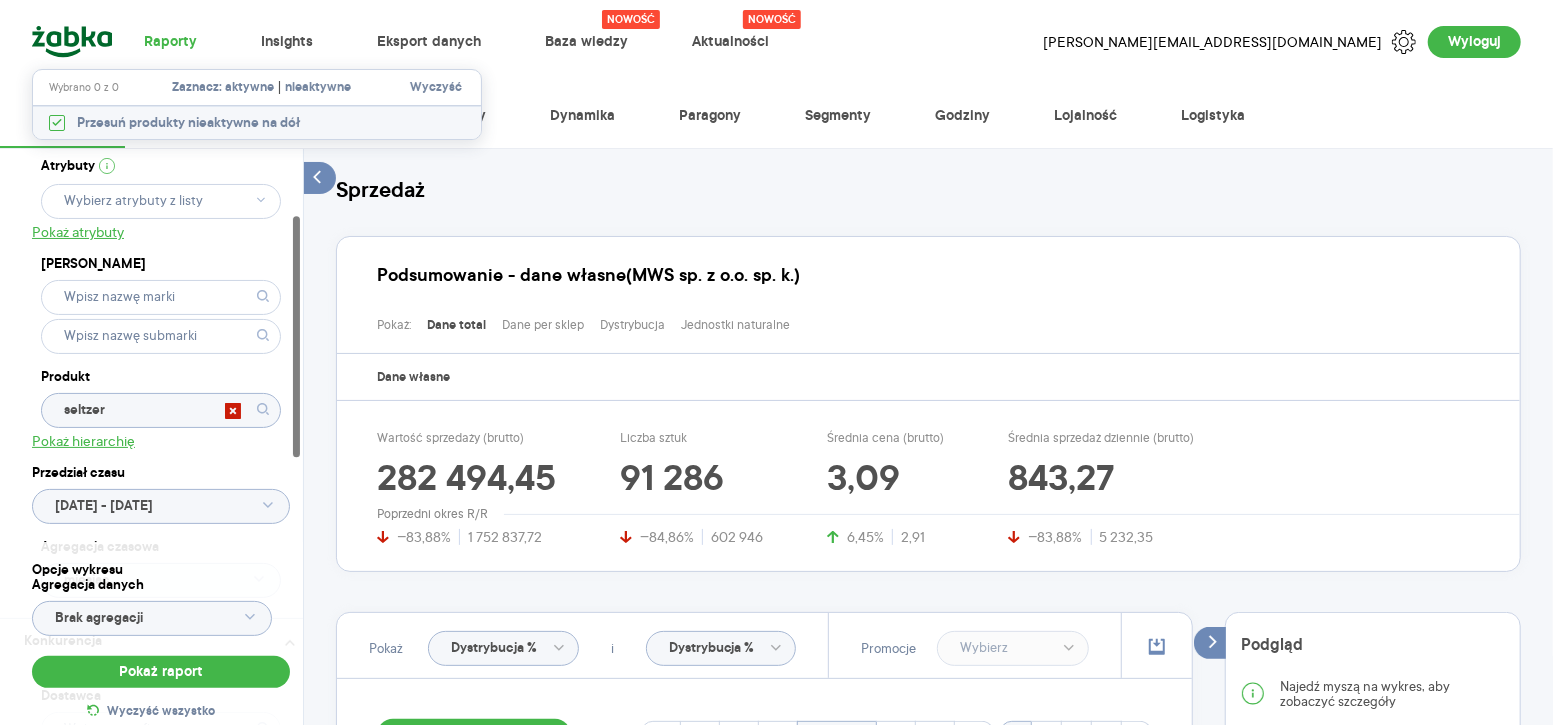 type on "seltzer" 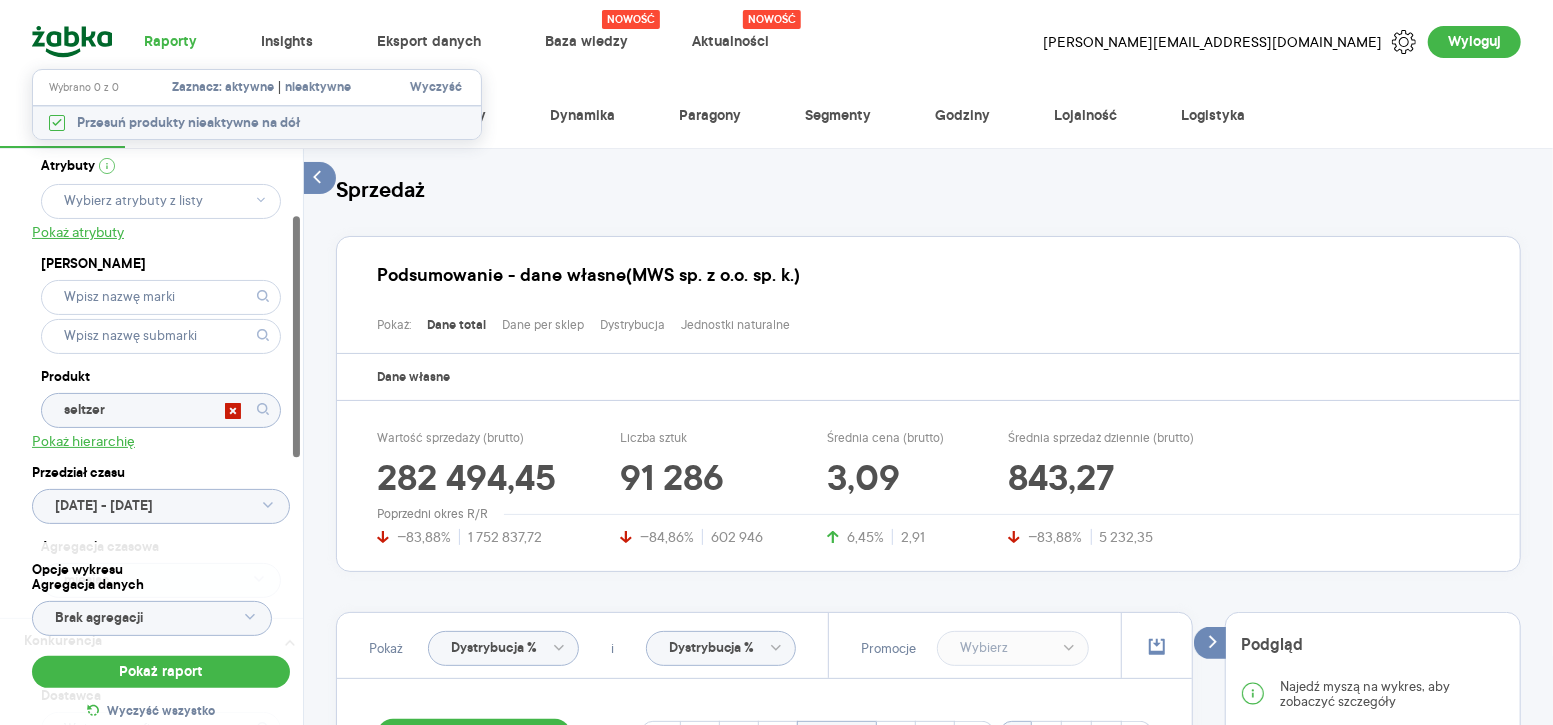 click on "Kategoria * Napoje Wybrano 1 z 8 Atrybuty Pokaż atrybuty Marka Produkt seltzer Pokaż hierarchię Przedział czasu 2024.07.01 - 2025.05.31 Agregacja czasowa miesiąc" at bounding box center [161, 303] 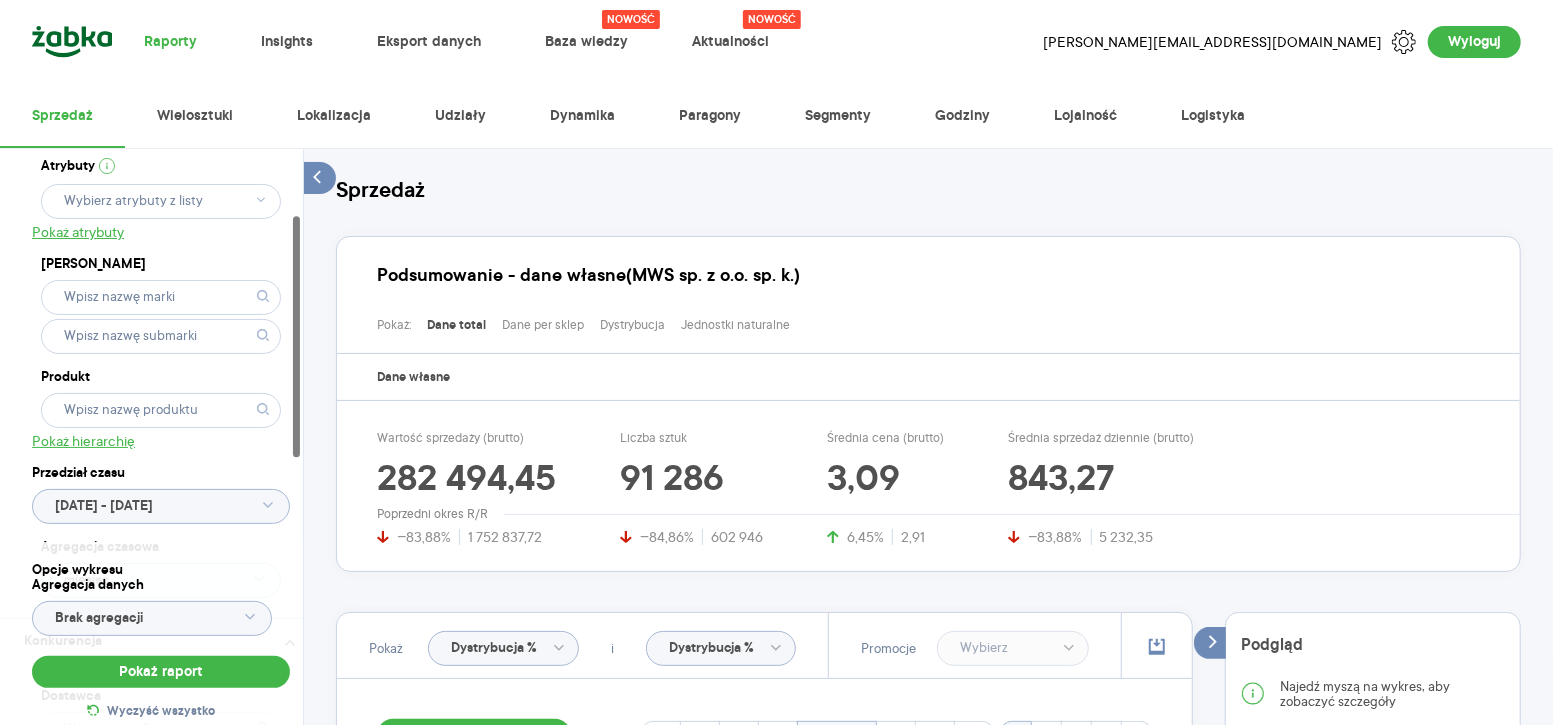 scroll, scrollTop: 0, scrollLeft: 0, axis: both 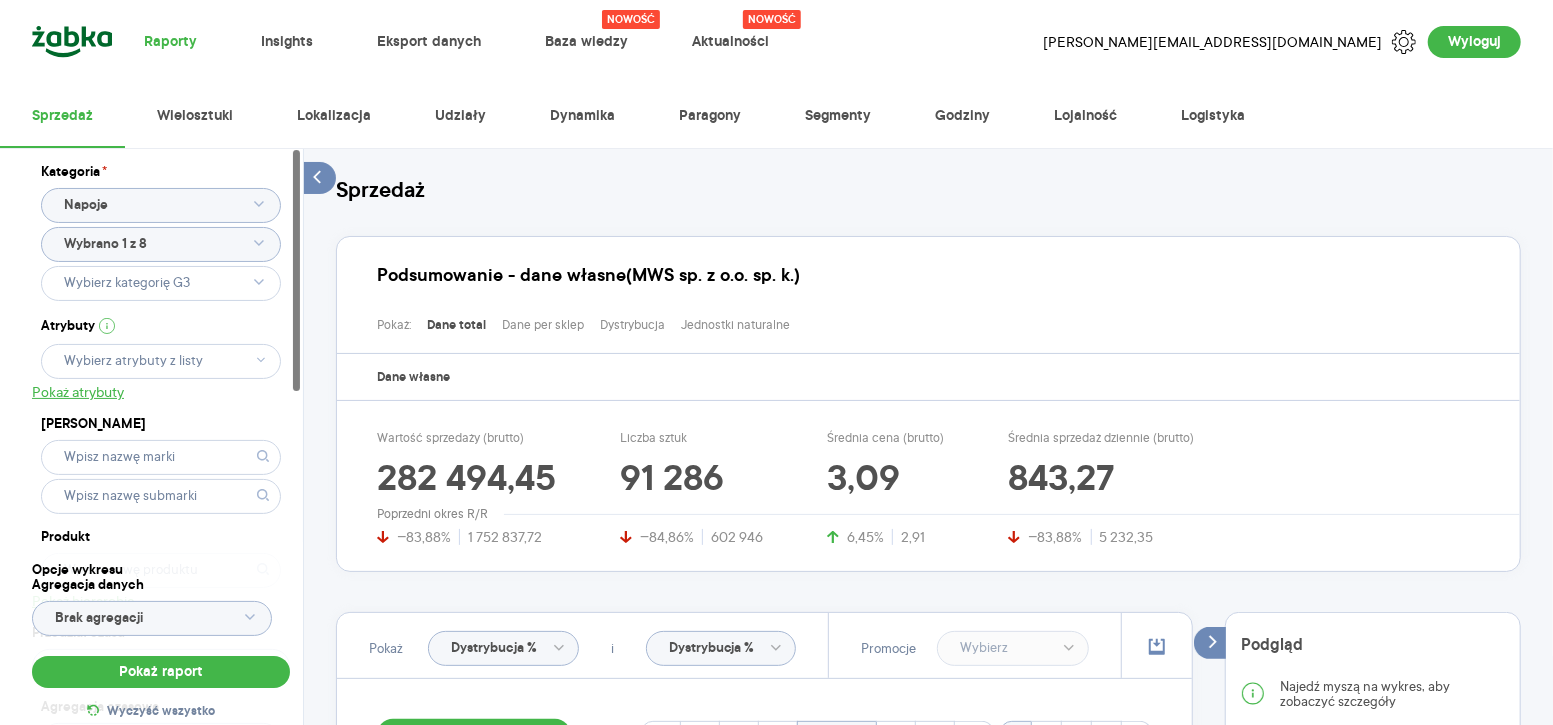 click on "Wybrano 1 z 8" 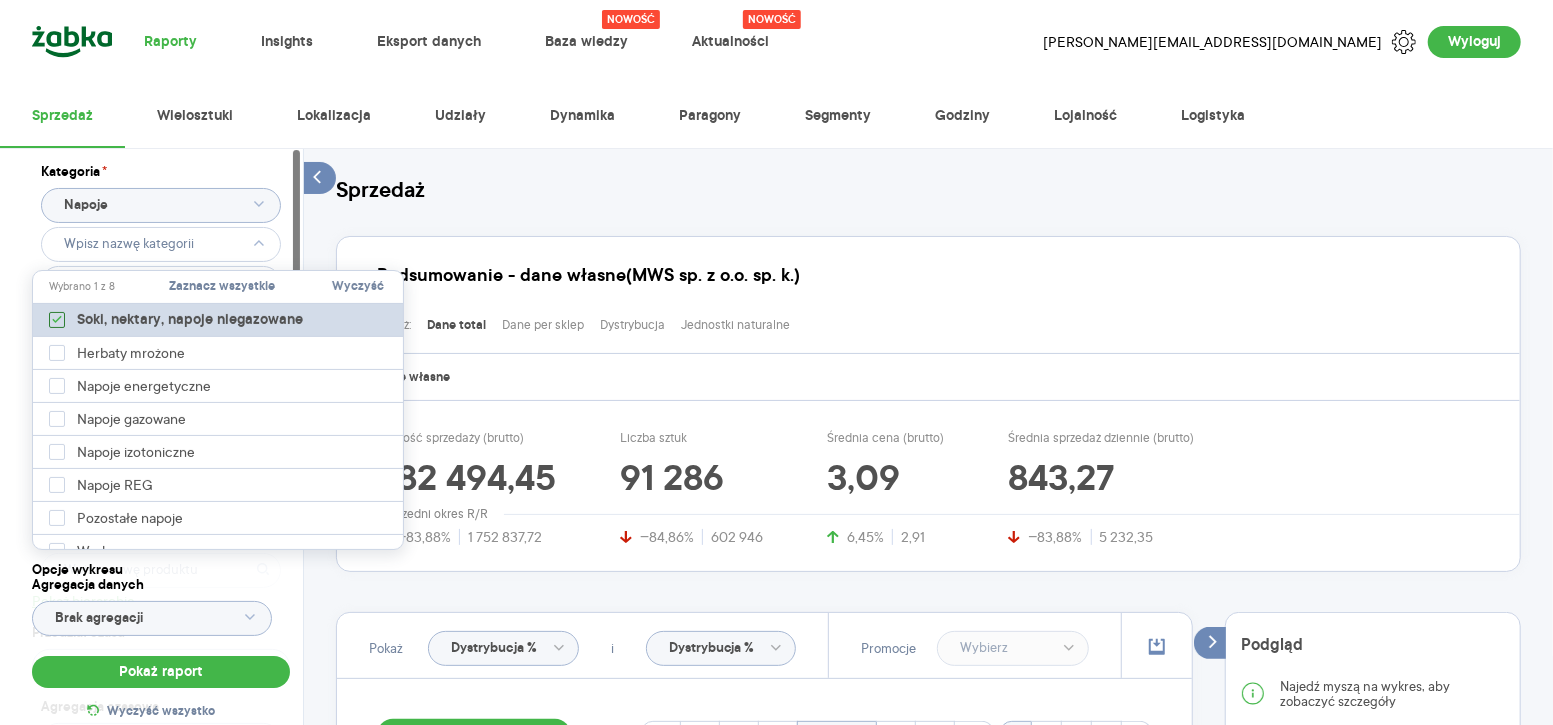 click 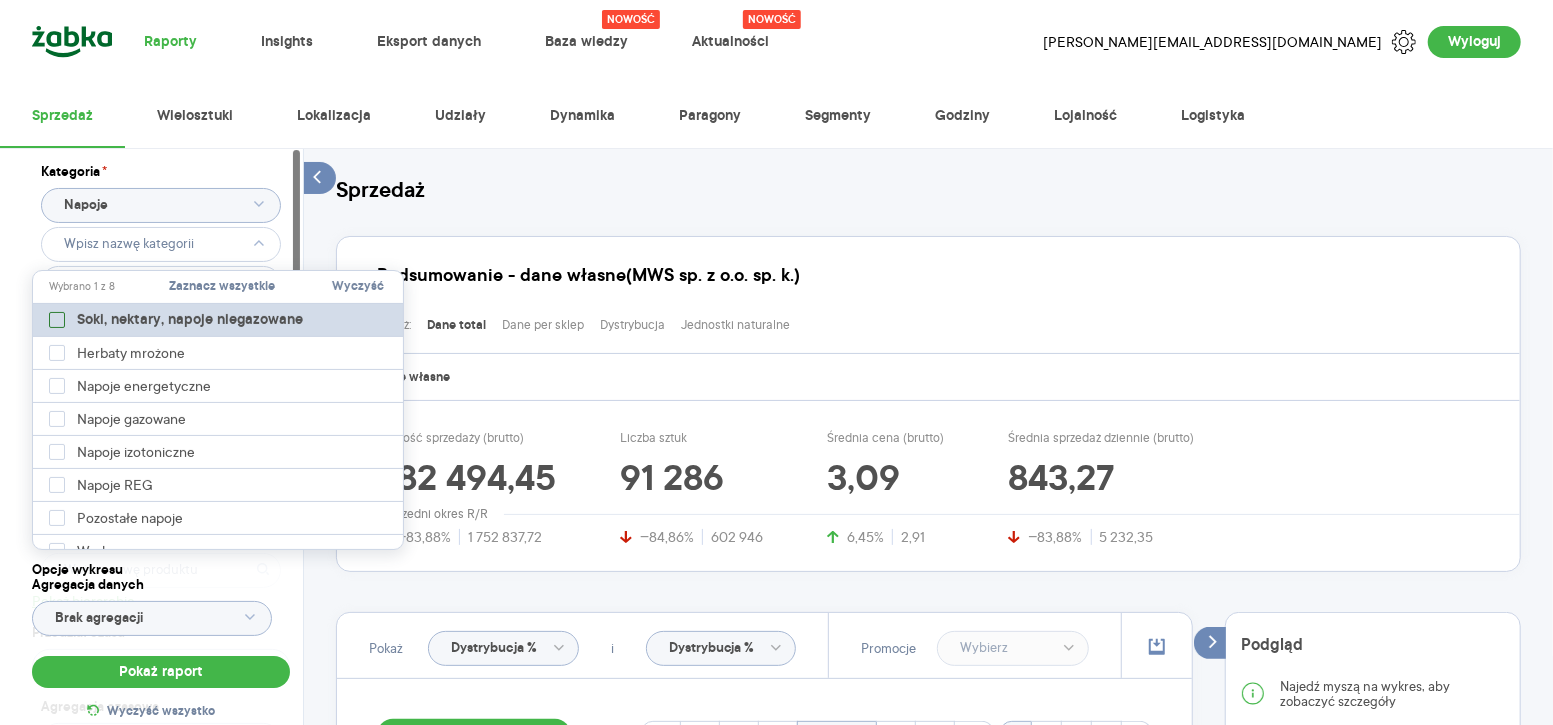 type on "Pobieranie" 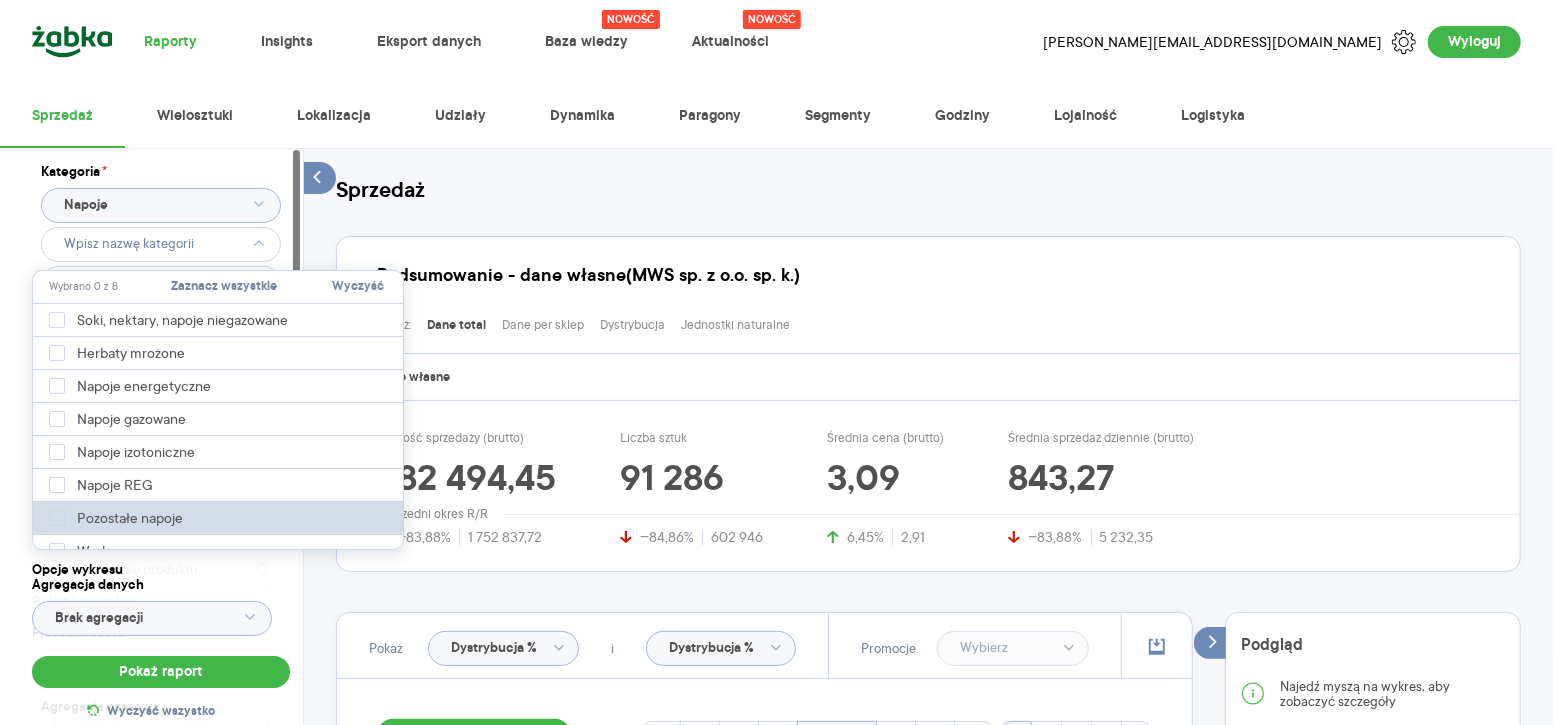 click on "Pozostałe napoje" at bounding box center [221, 518] 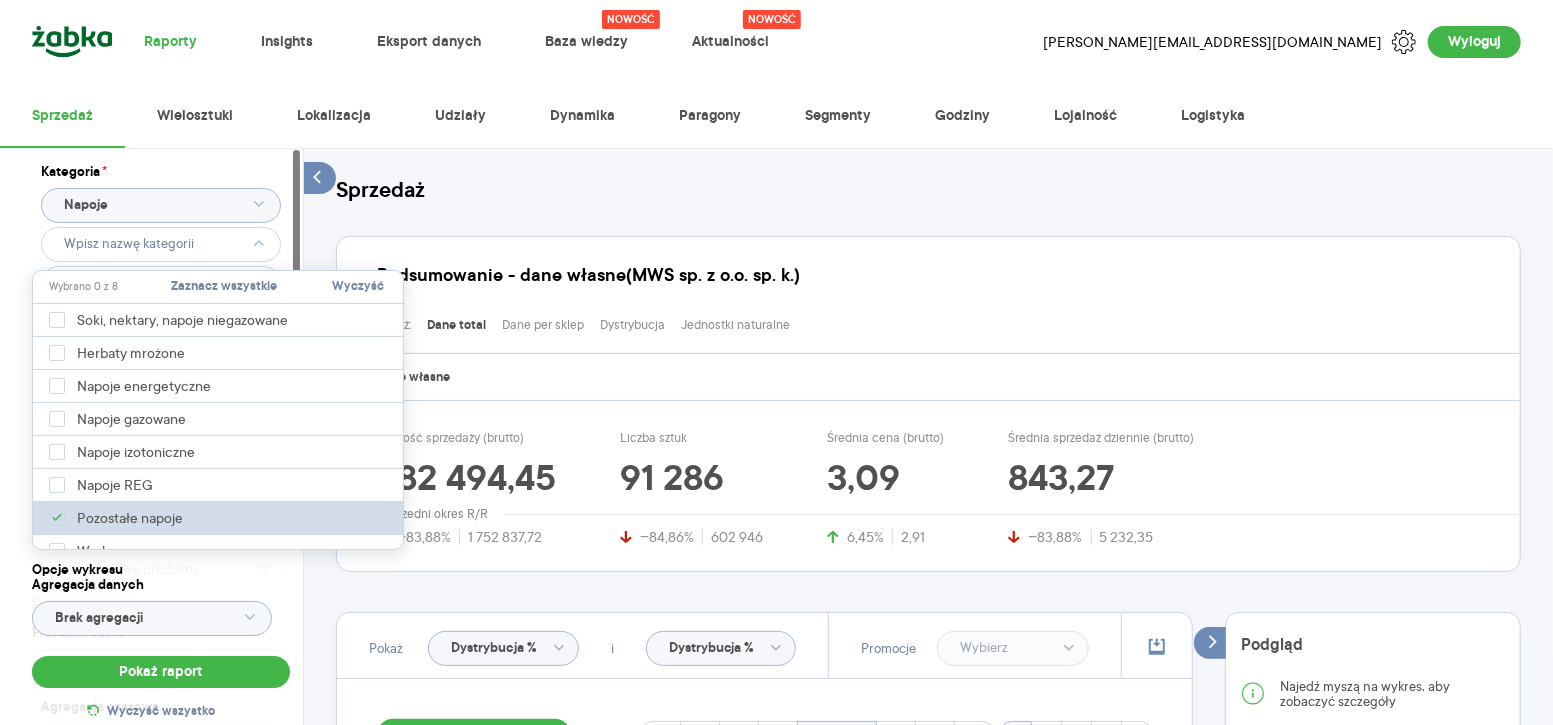 type on "Pobieranie" 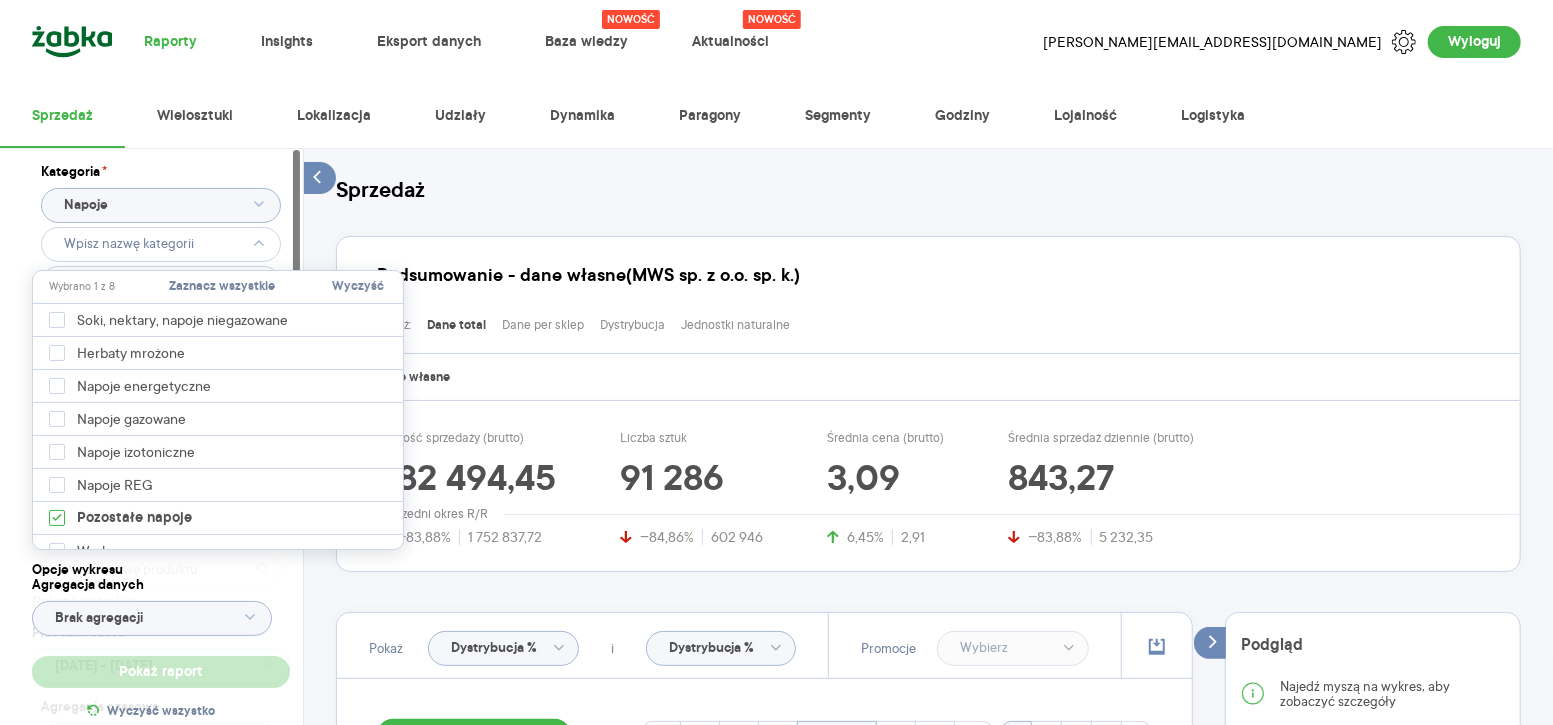 type 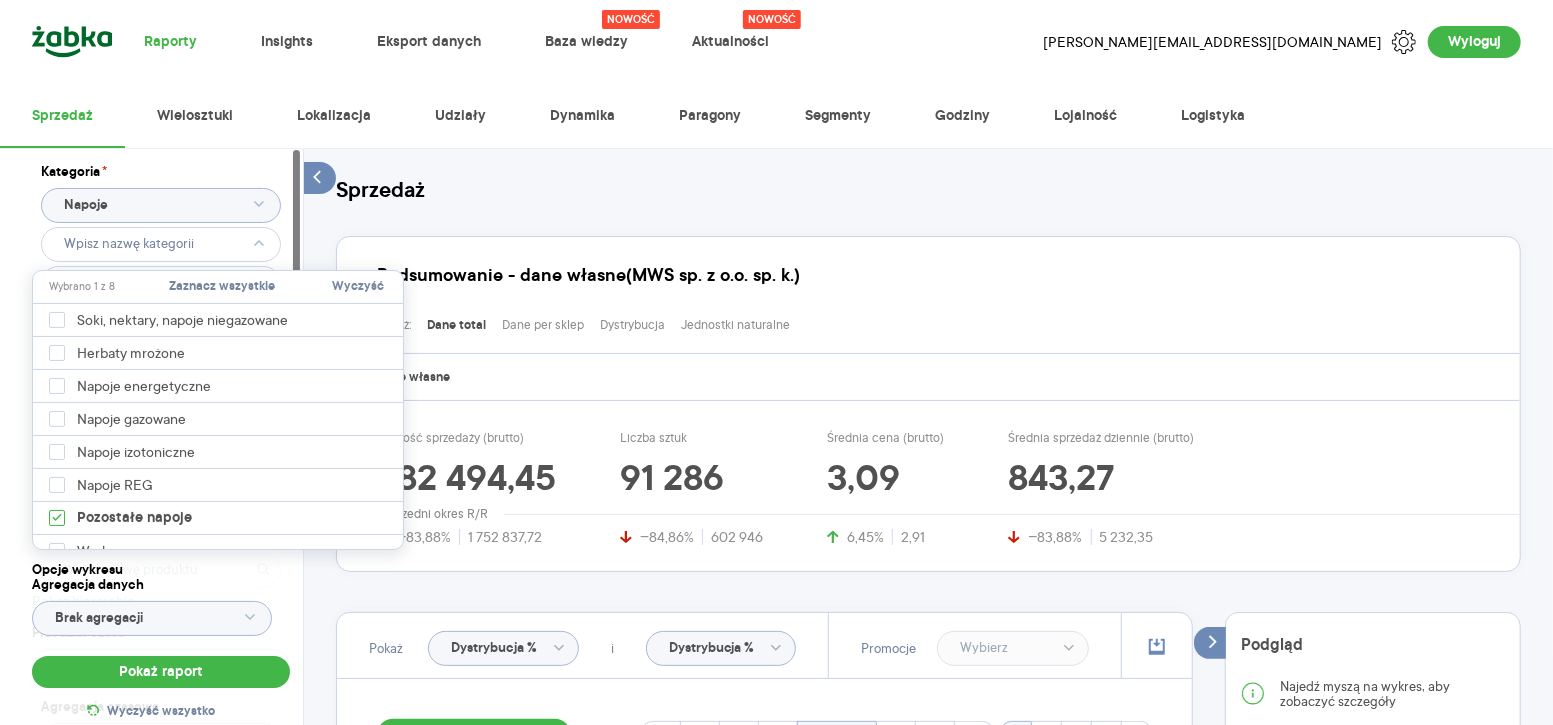 click on "Kategoria * Napoje Atrybuty Pokaż atrybuty Marka Produkt Pokaż hierarchię Przedział czasu [DATE] - [DATE] Agregacja czasowa miesiąc" at bounding box center (161, 463) 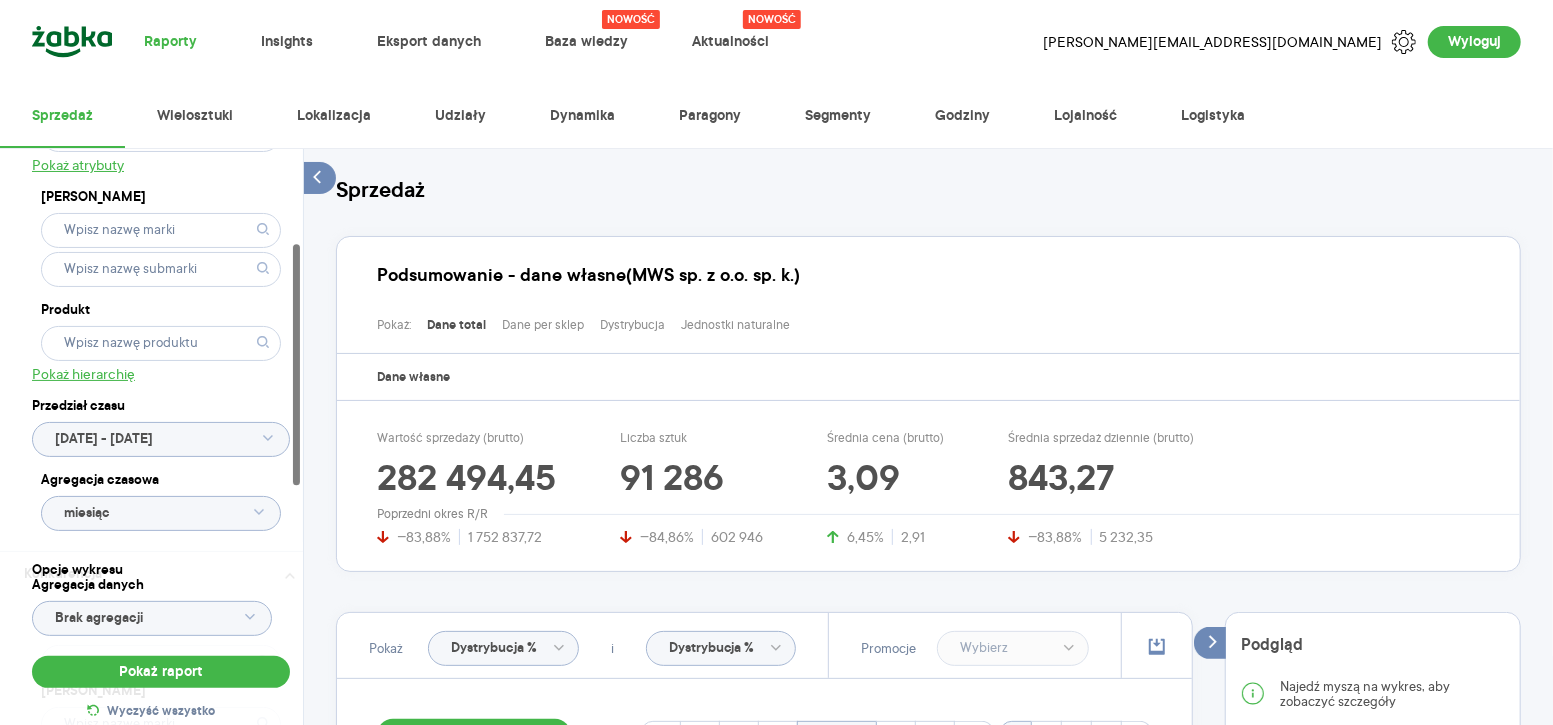 scroll, scrollTop: 224, scrollLeft: 0, axis: vertical 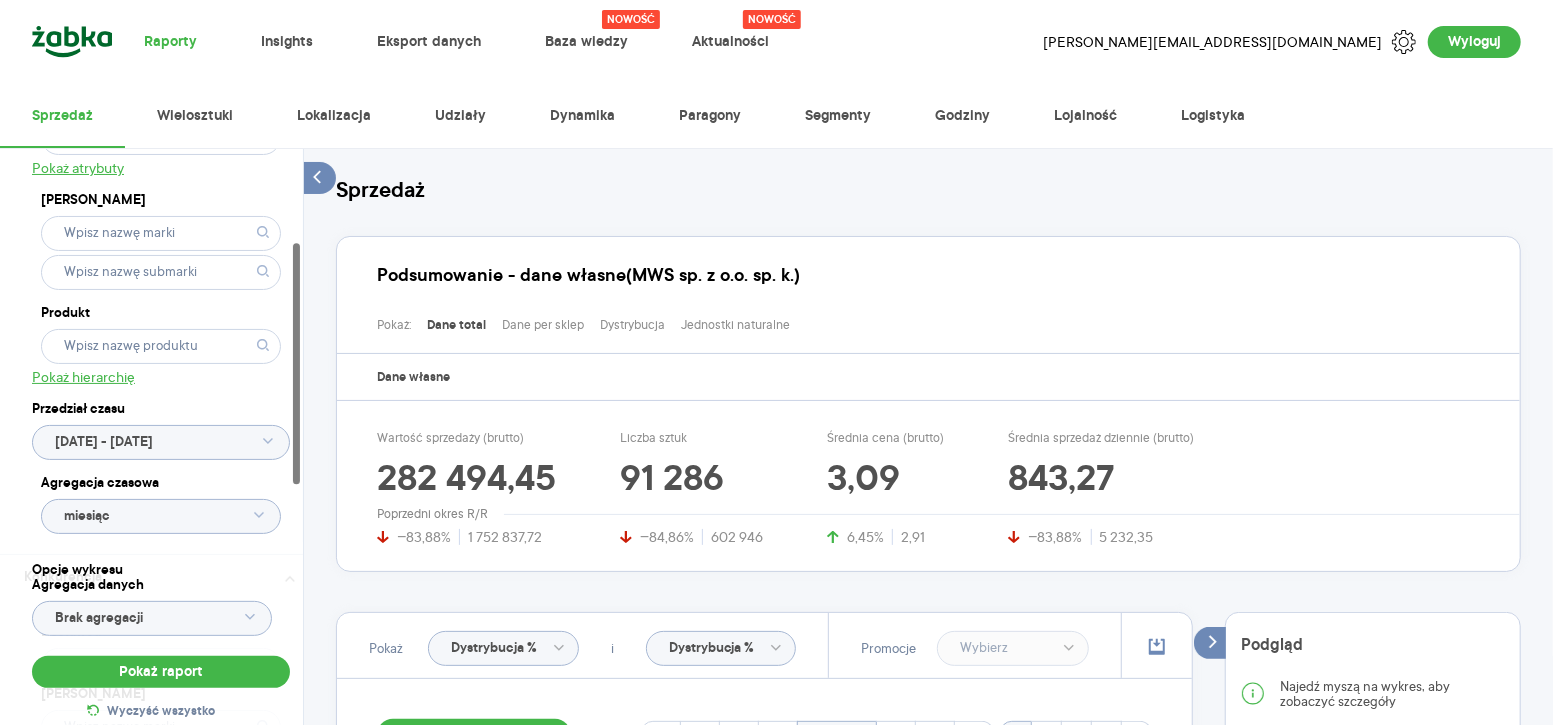 click 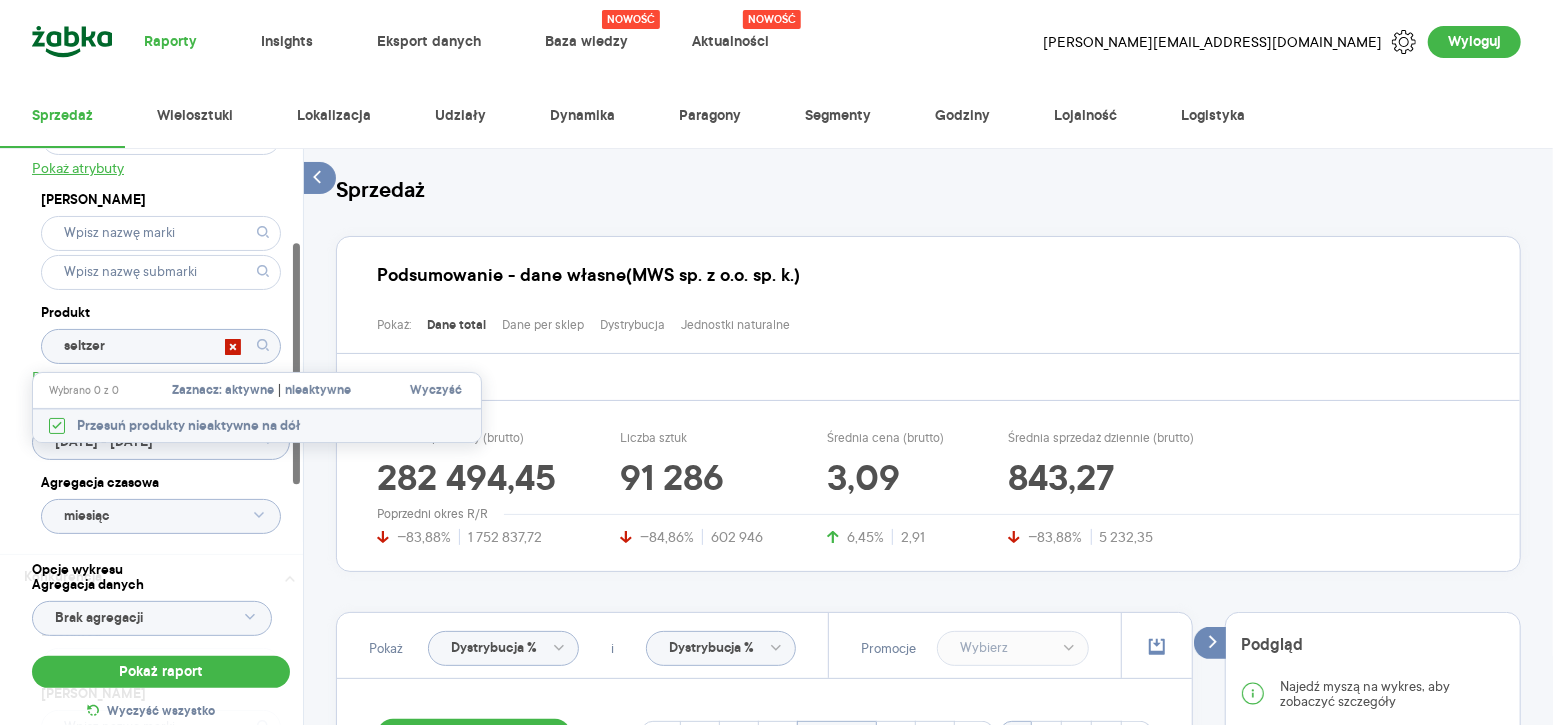 type on "seltzer" 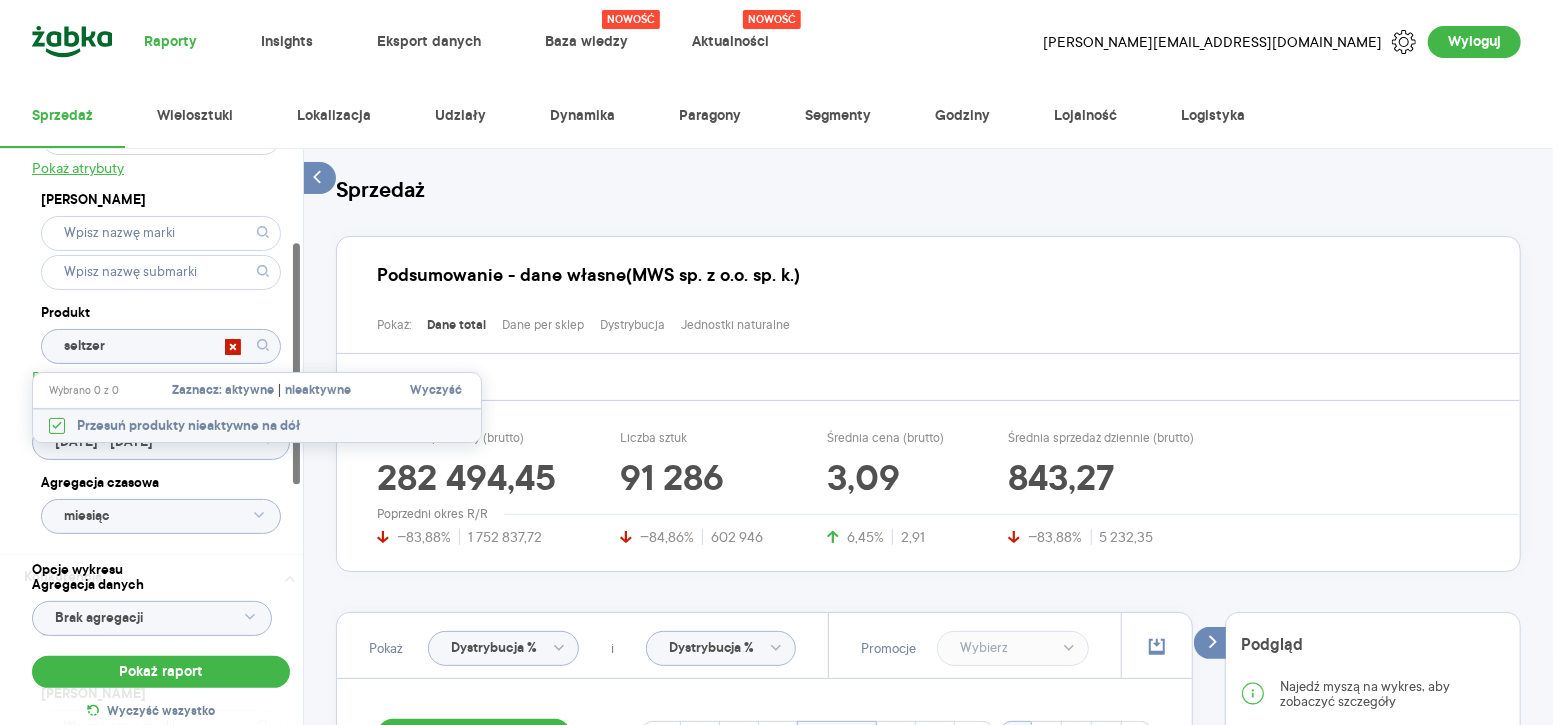 type 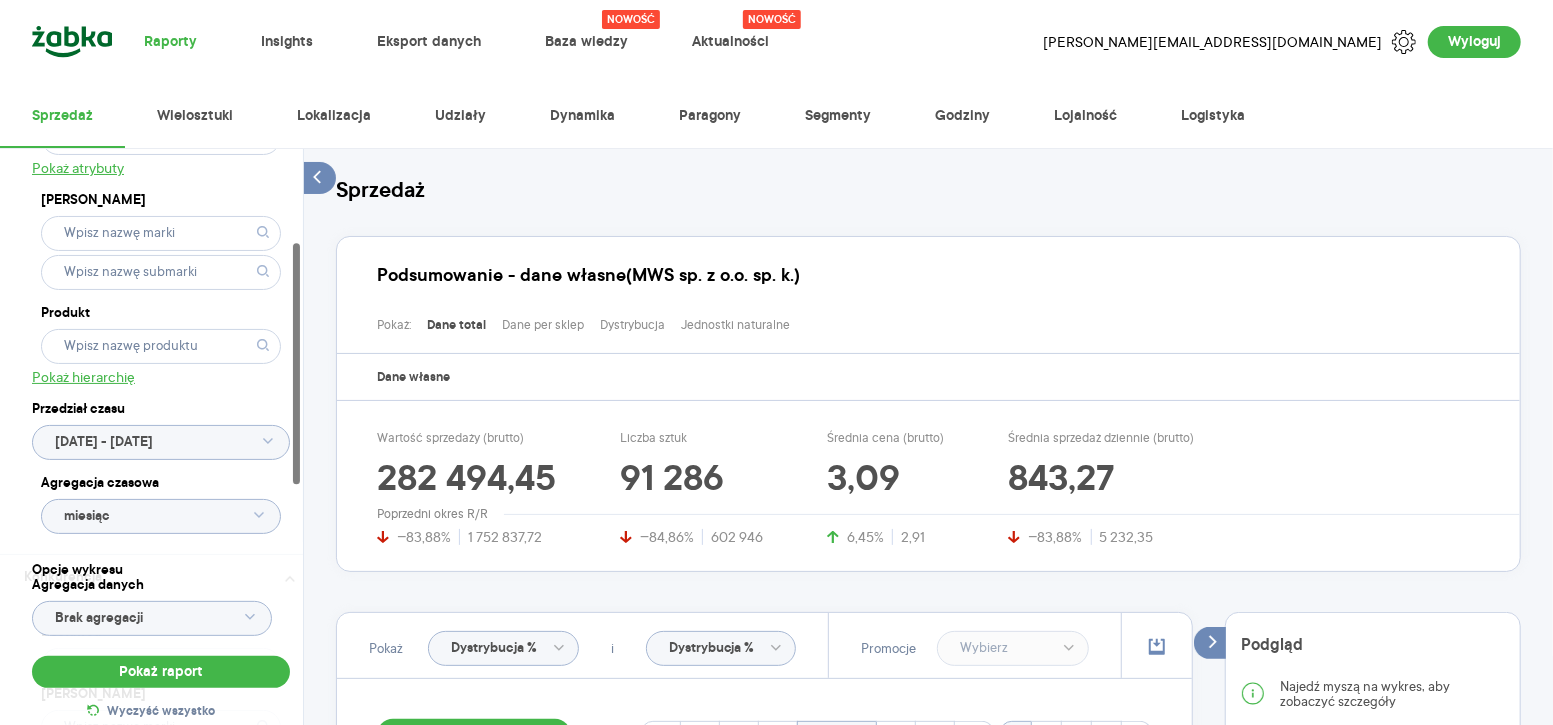 click on "Kategoria * Napoje Wybrano 1 z 8 Atrybuty Pokaż atrybuty Marka Produkt Pokaż hierarchię Przedział czasu 2024.07.01 - 2025.05.31 Agregacja czasowa miesiąc" at bounding box center (161, 239) 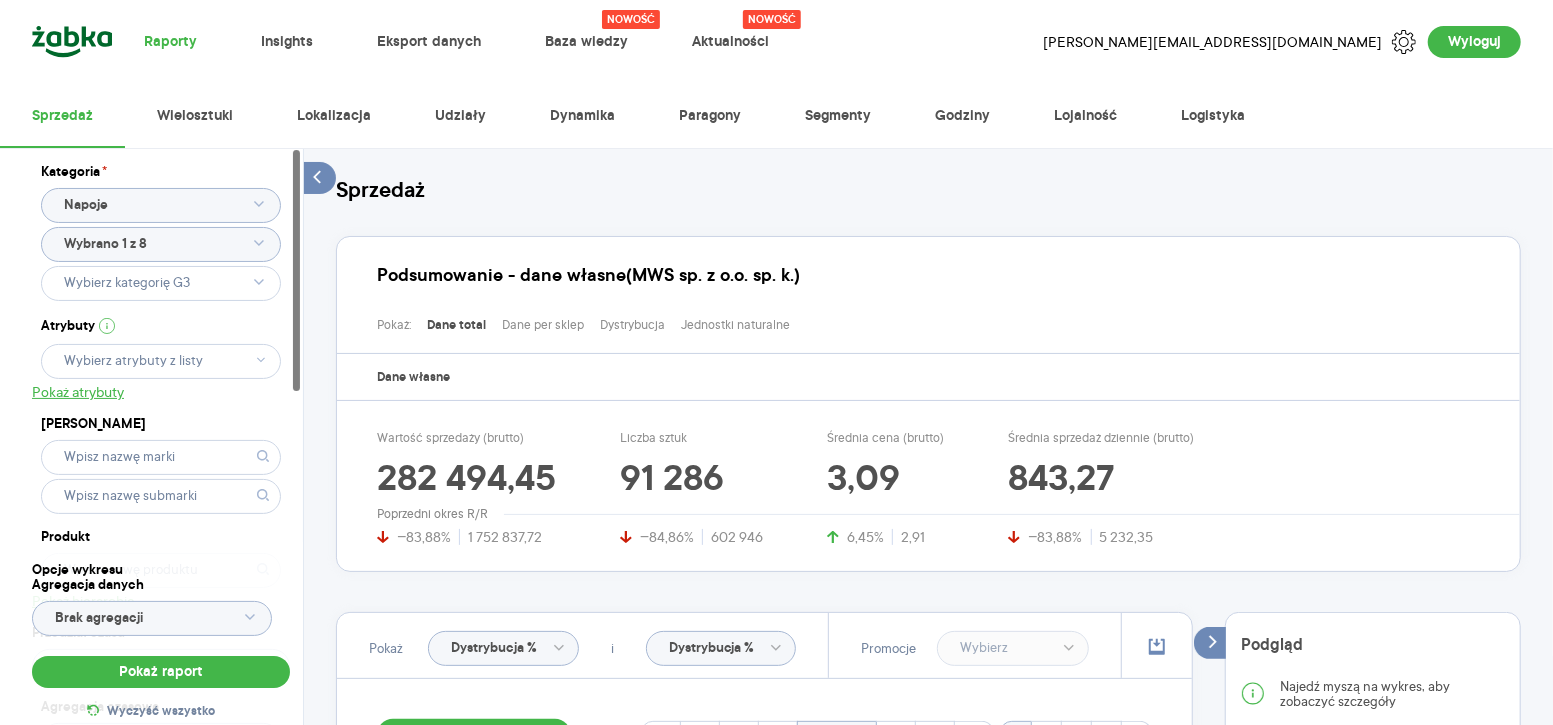 click on "Wybrano 1 z 8" 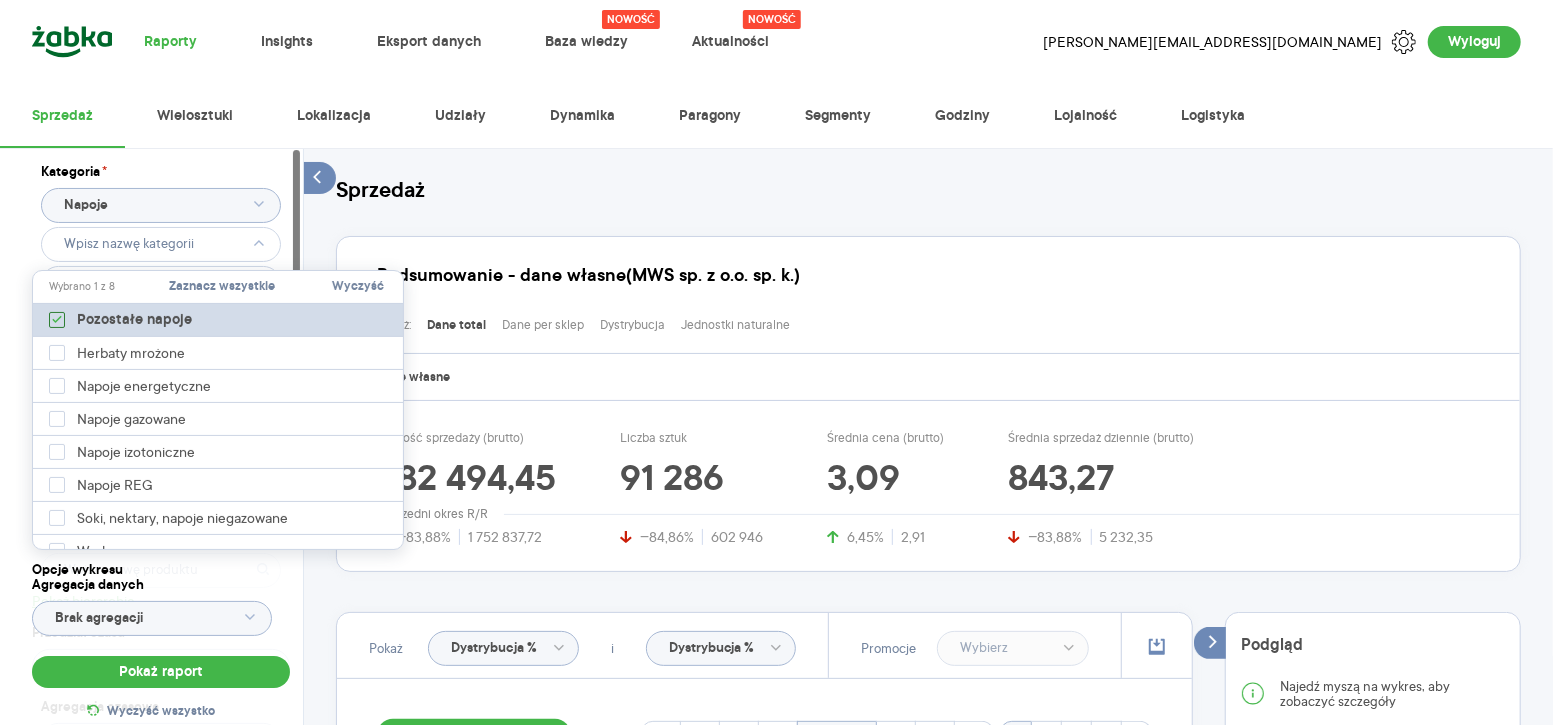 click 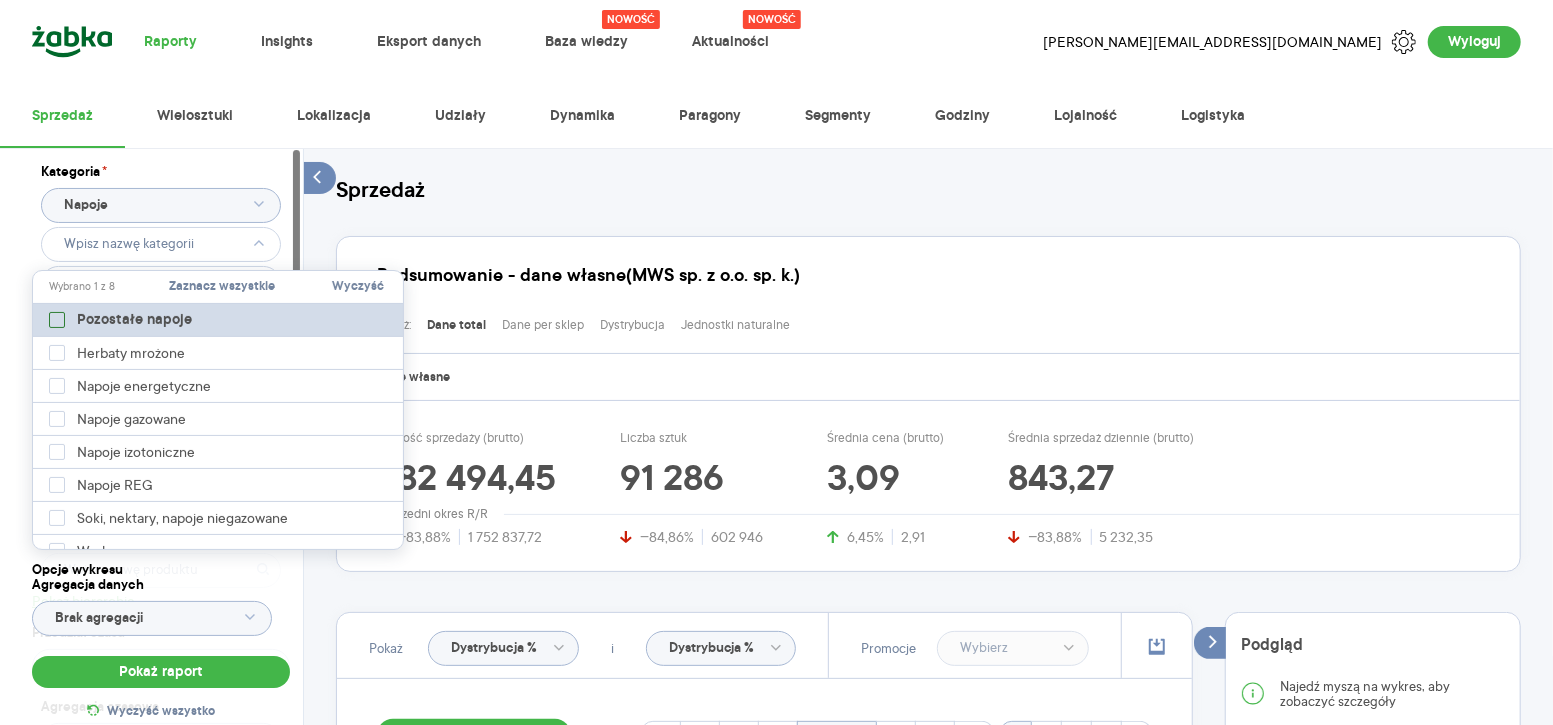 type on "Pobieranie" 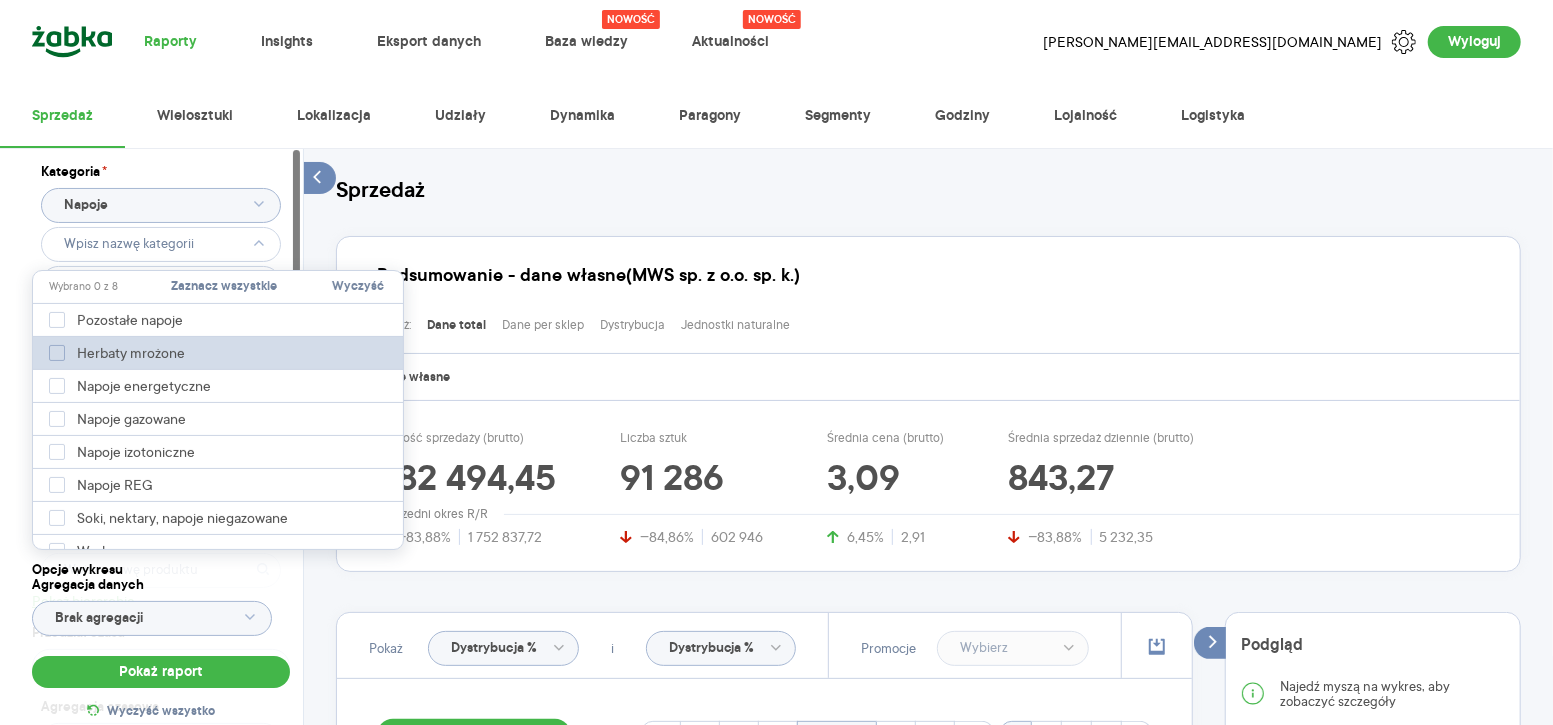 click 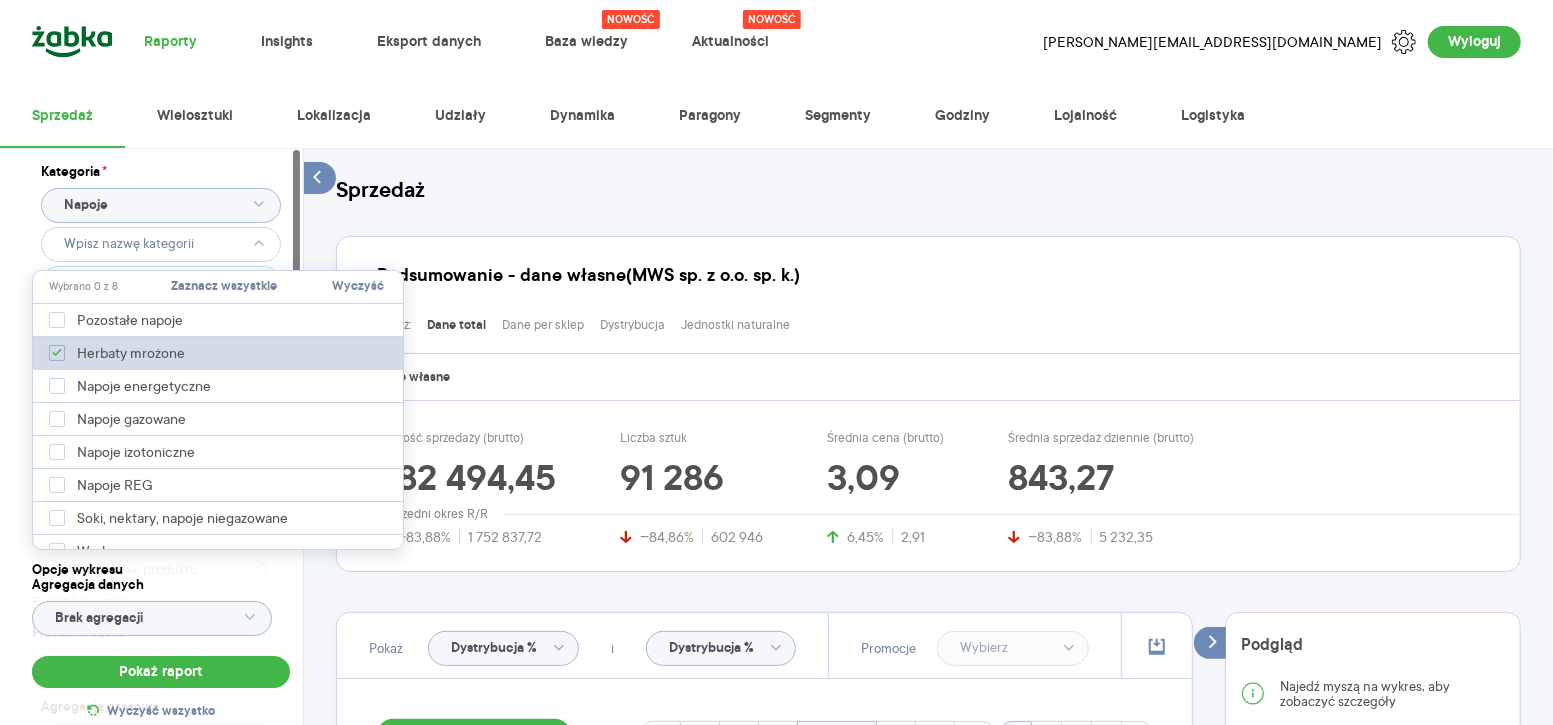type on "Pobieranie" 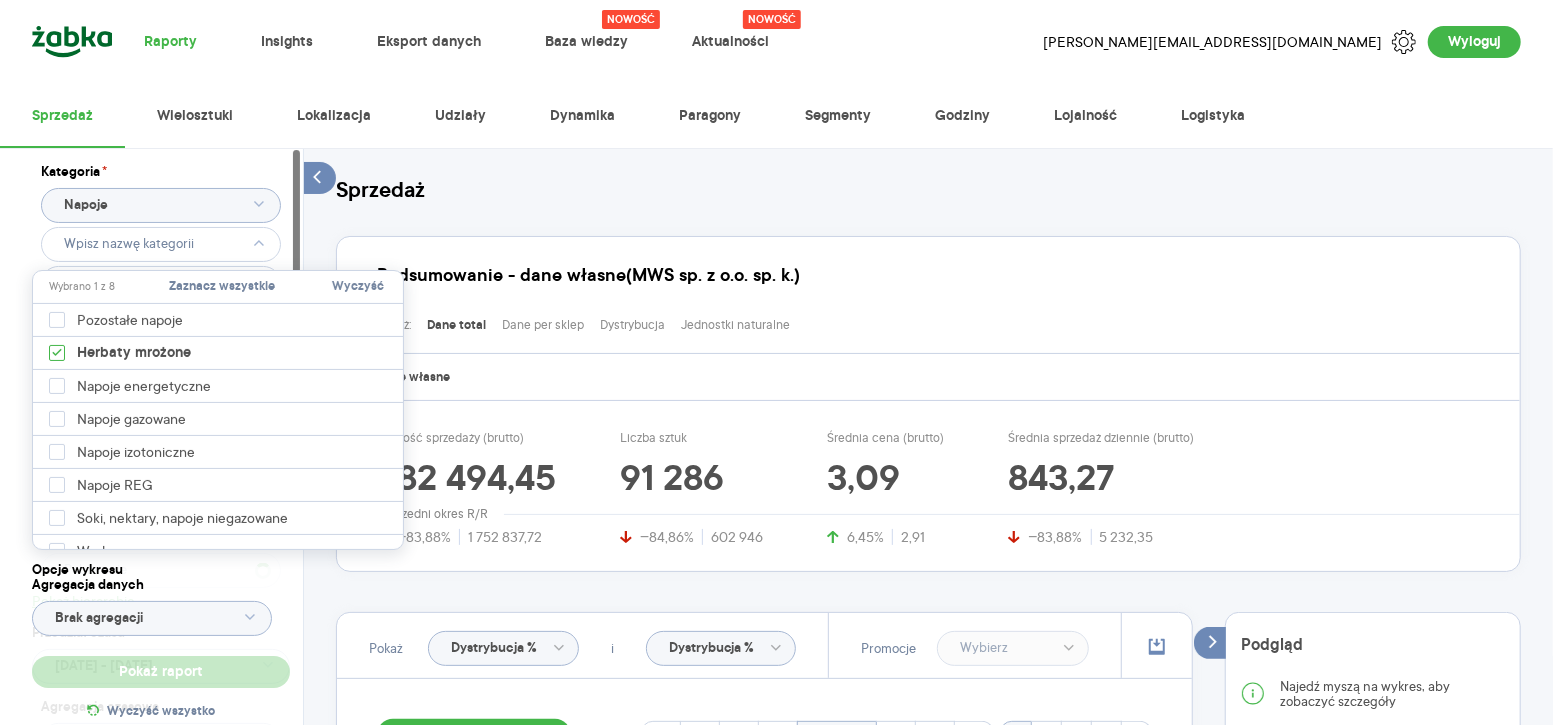 click on "Kategoria * Napoje Atrybuty Pobieranie Pokaż atrybuty Marka Produkt Pokaż hierarchię Przedział czasu 2024.07.01 - 2025.05.31 Agregacja czasowa miesiąc" at bounding box center [161, 463] 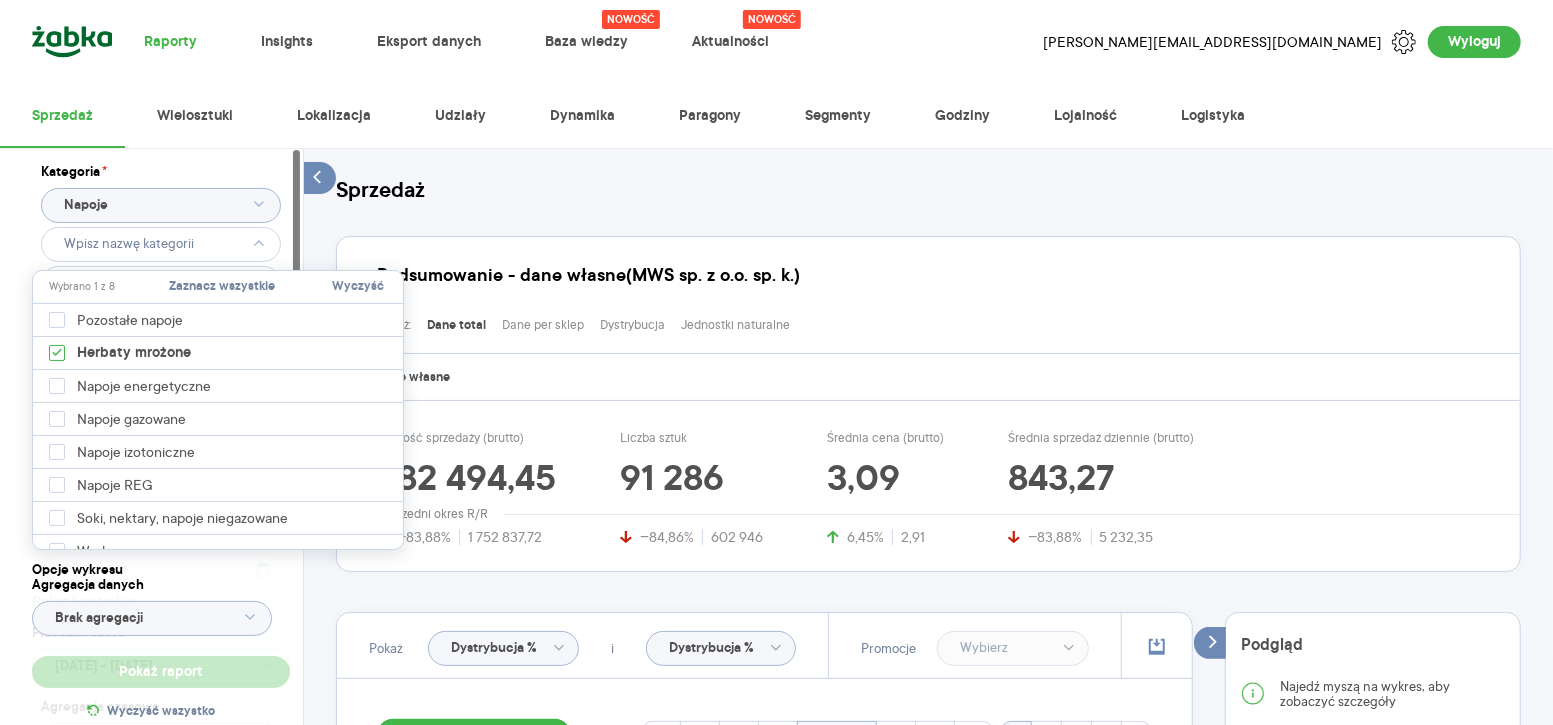 type on "Wybrano 1 z 8" 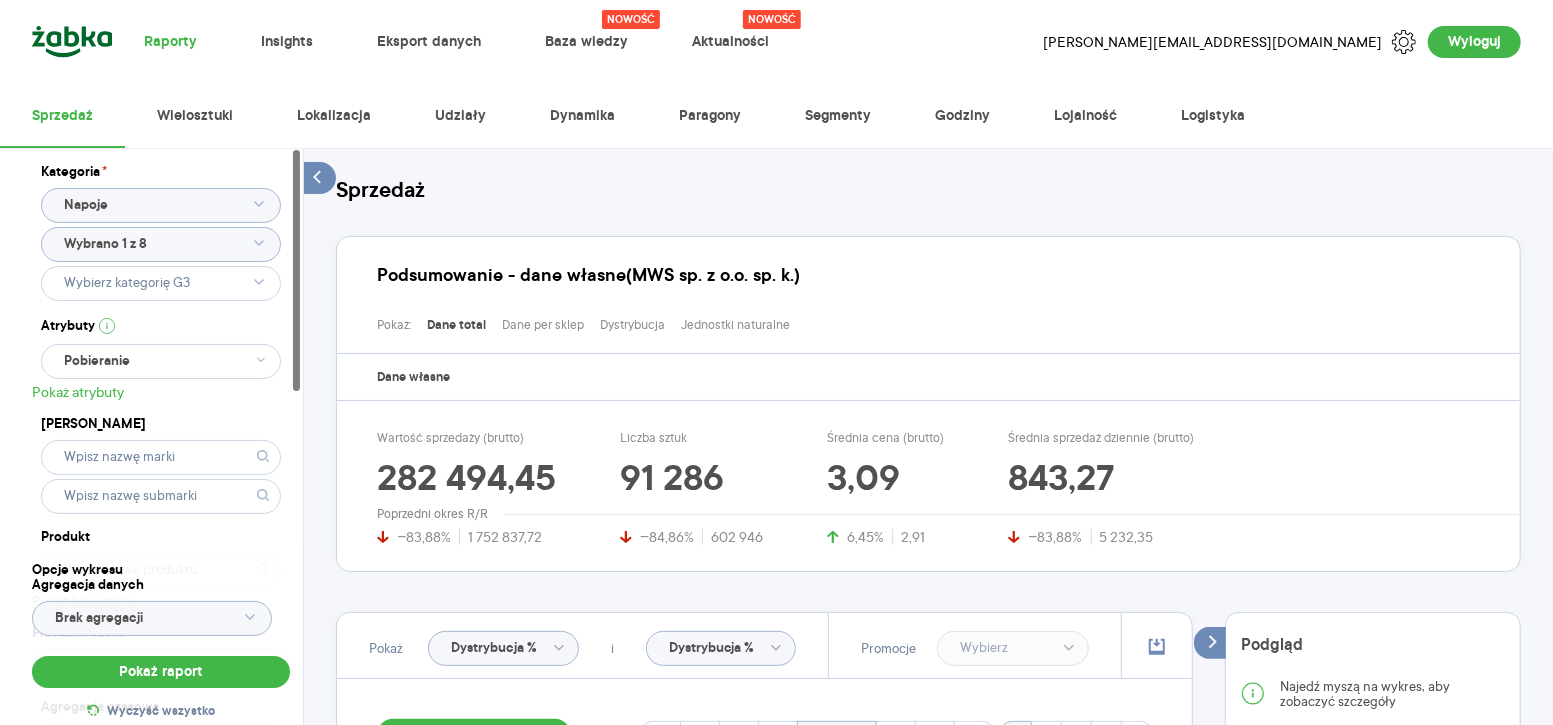 type 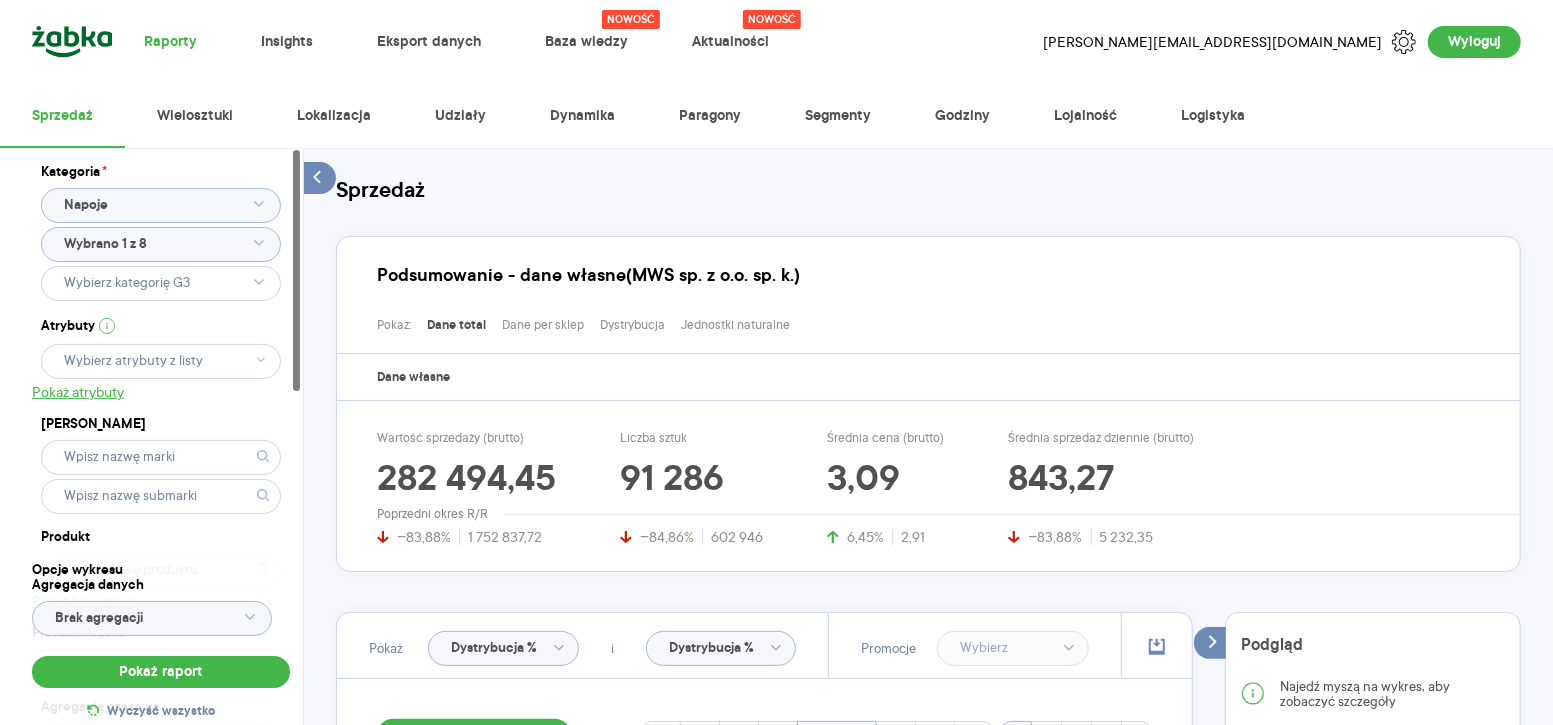 click on "[PERSON_NAME]" at bounding box center (161, 465) 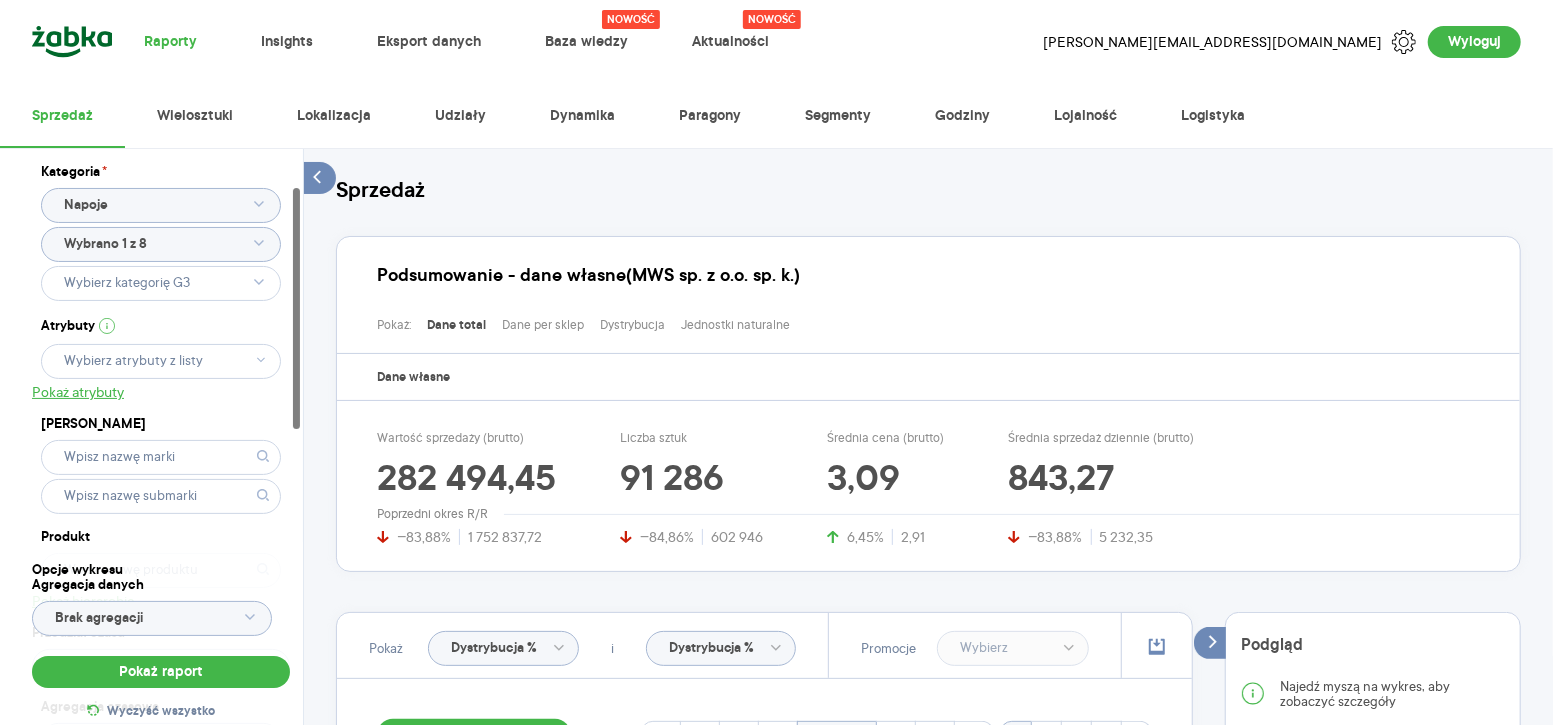 scroll, scrollTop: 187, scrollLeft: 0, axis: vertical 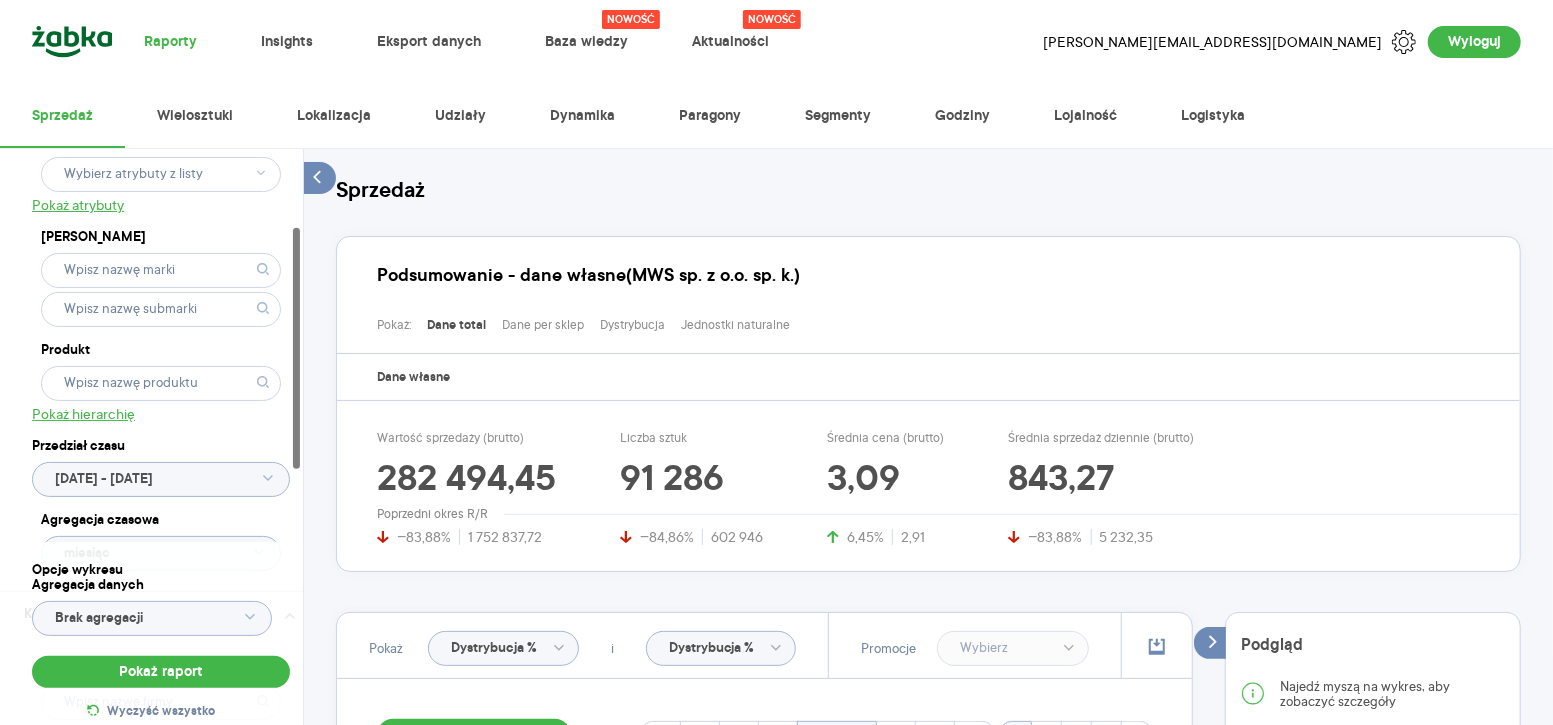 click 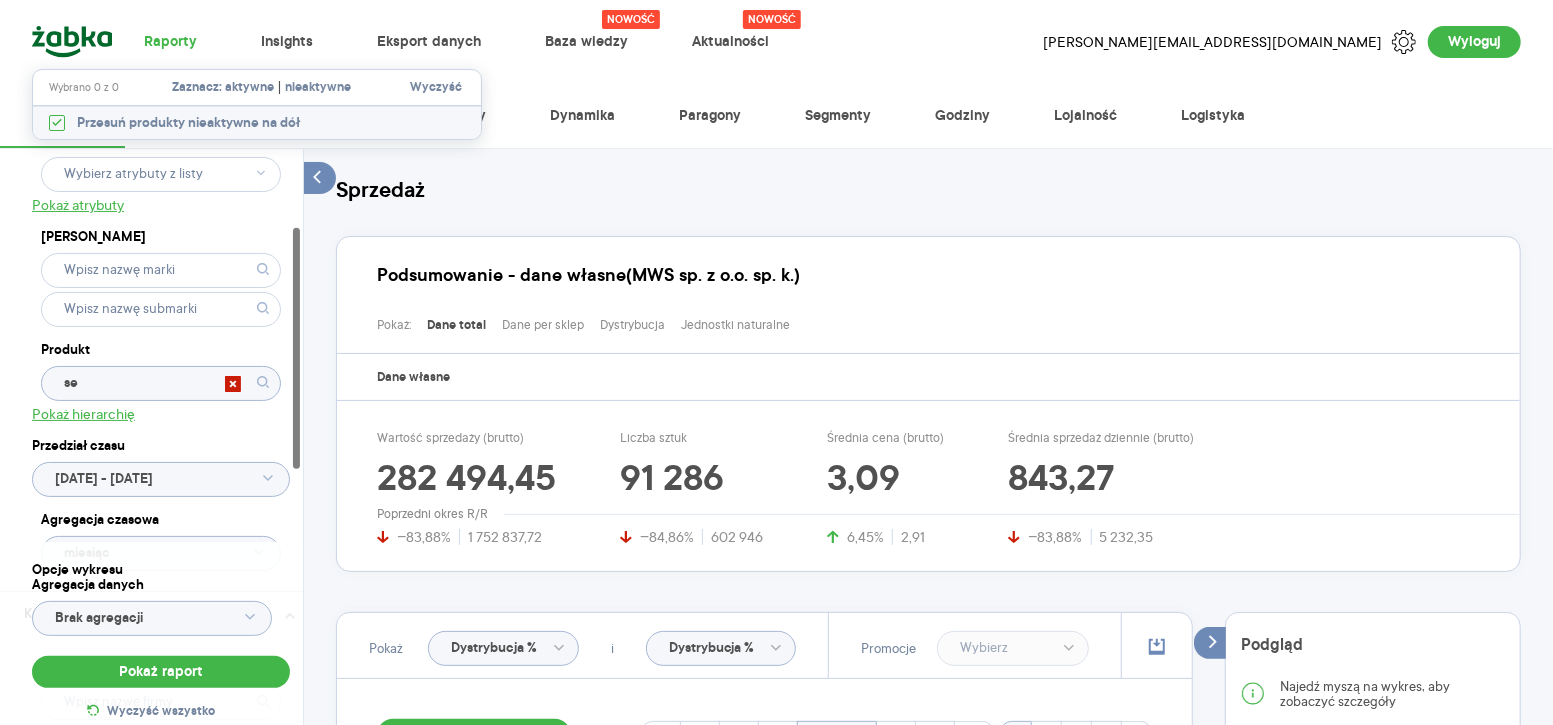 type on "s" 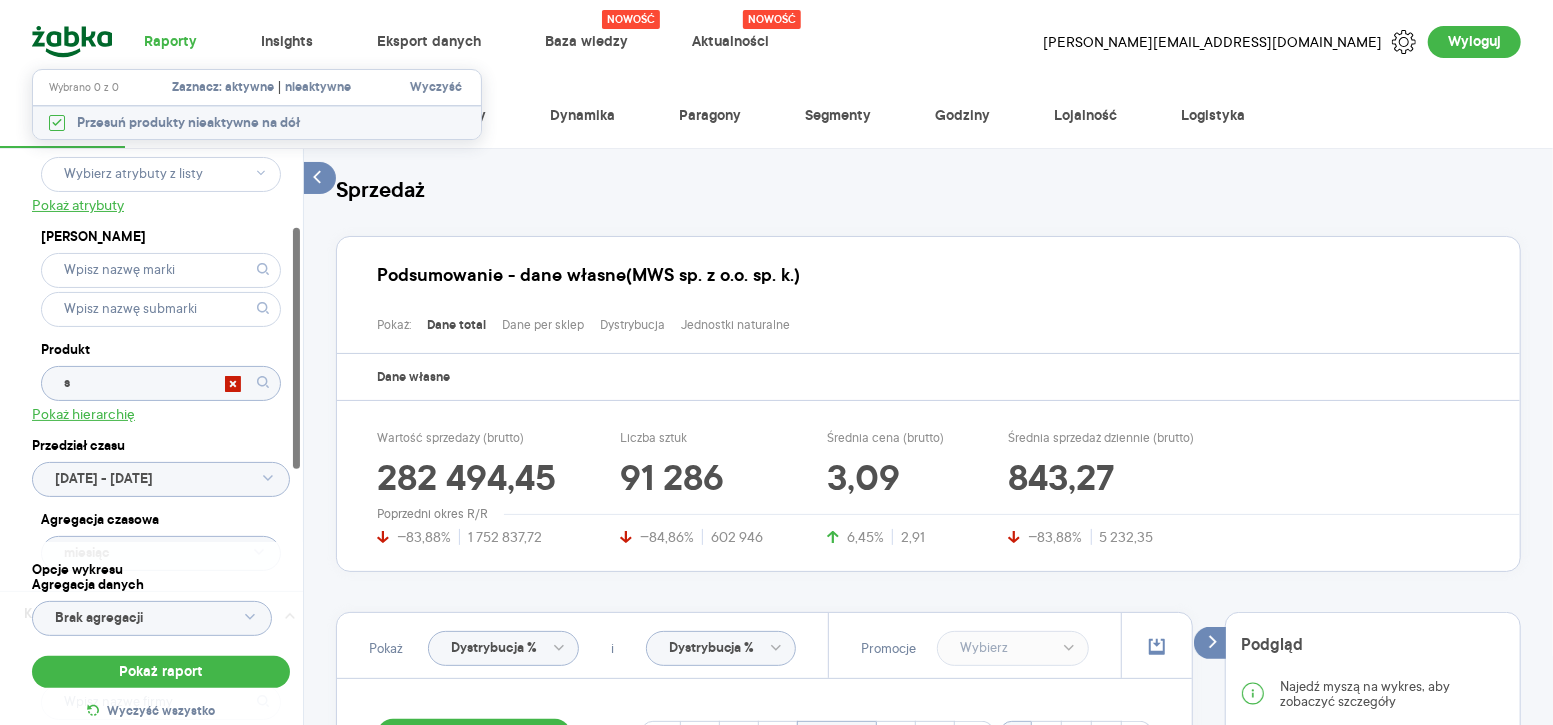 type 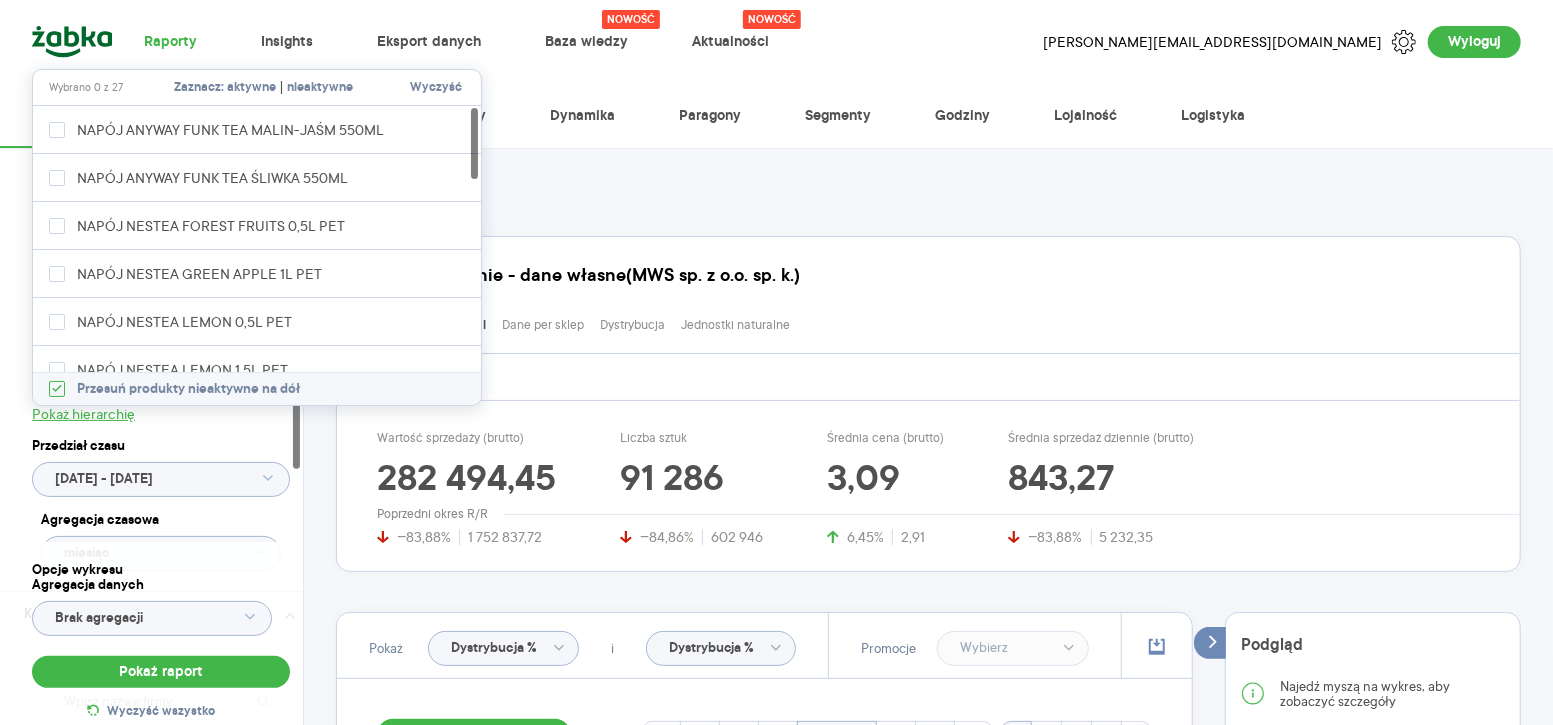 click on "Kategoria * Napoje Wybrano 1 z 8 Atrybuty Pokaż atrybuty Marka Produkt Pokaż hierarchię Przedział czasu 2024.07.01 - 2025.05.31 Agregacja czasowa miesiąc" at bounding box center (161, 276) 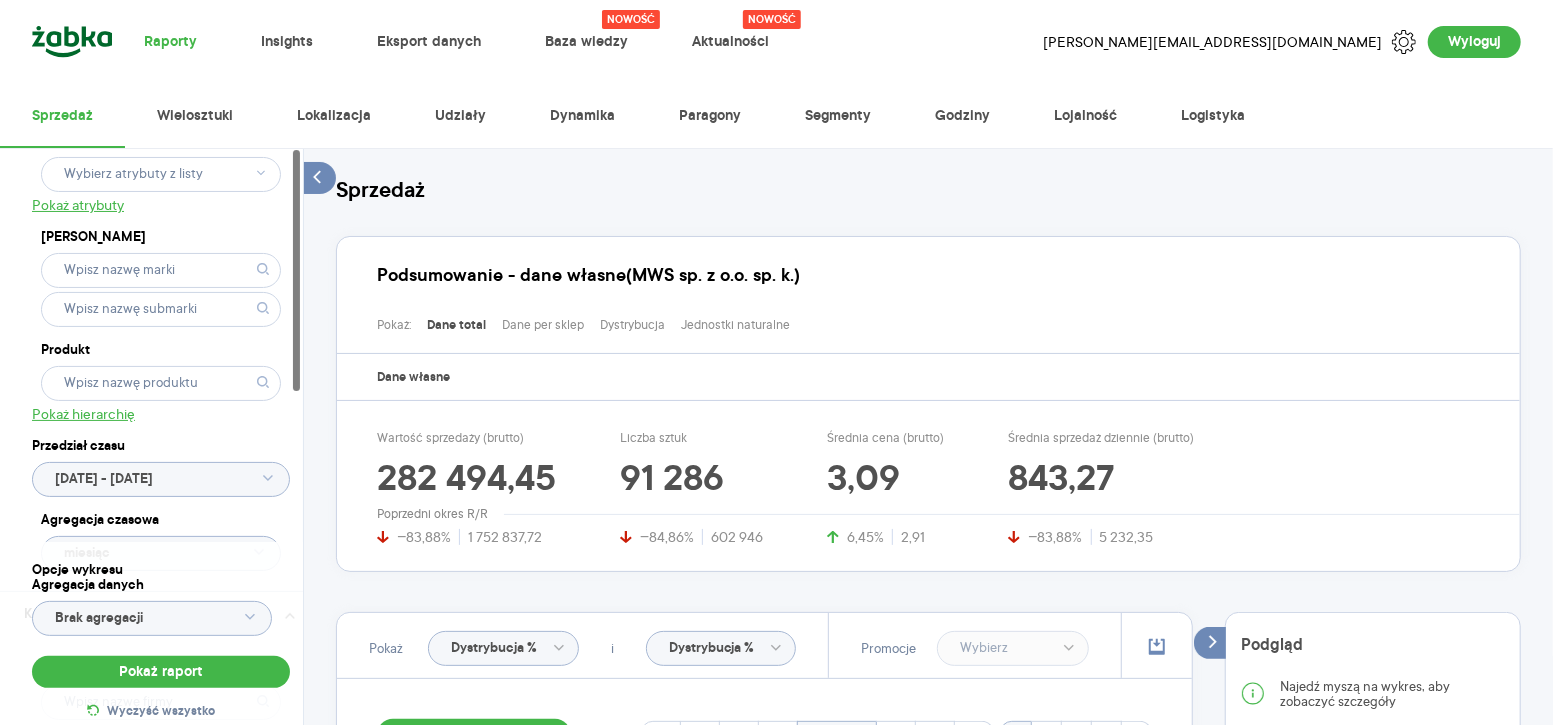 scroll, scrollTop: 0, scrollLeft: 0, axis: both 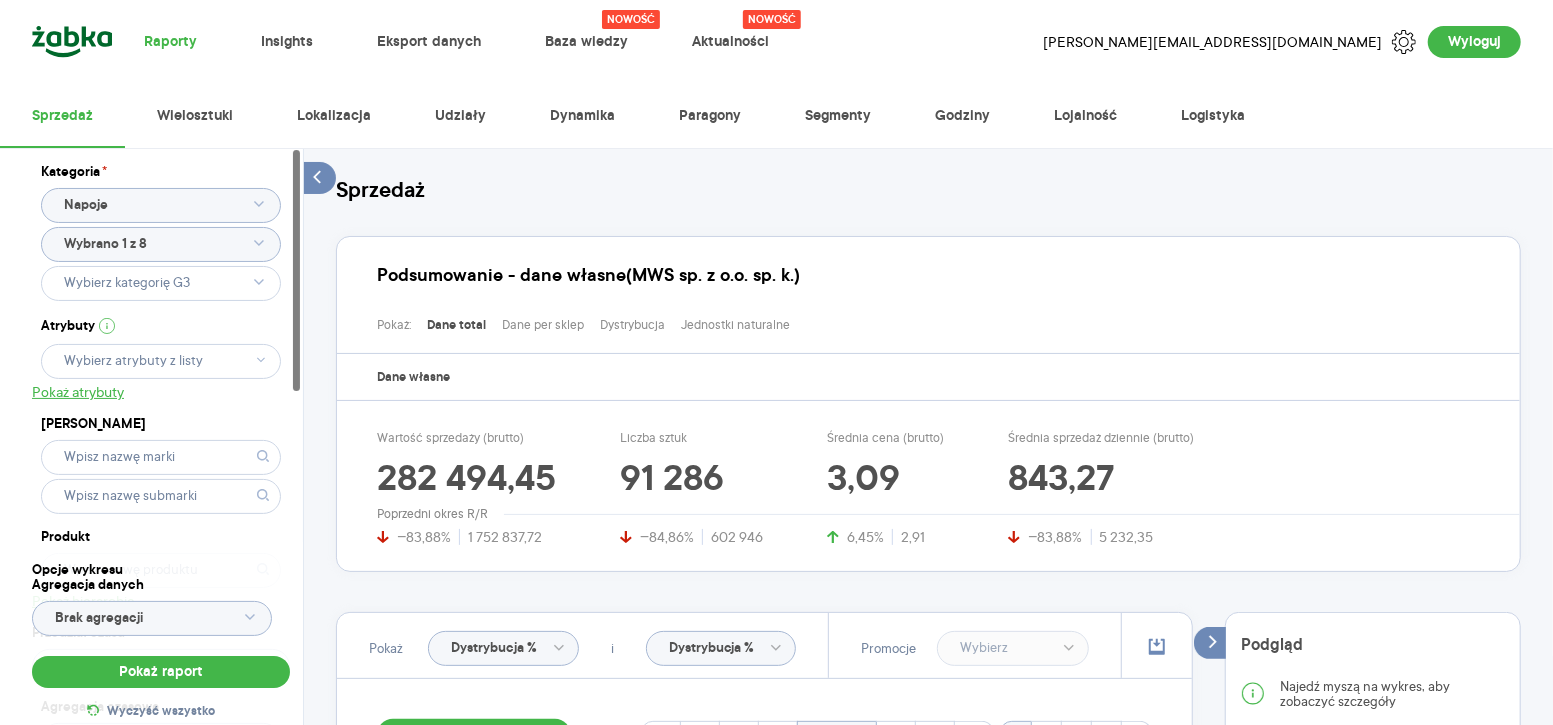 click on "Wybrano 1 z 8" 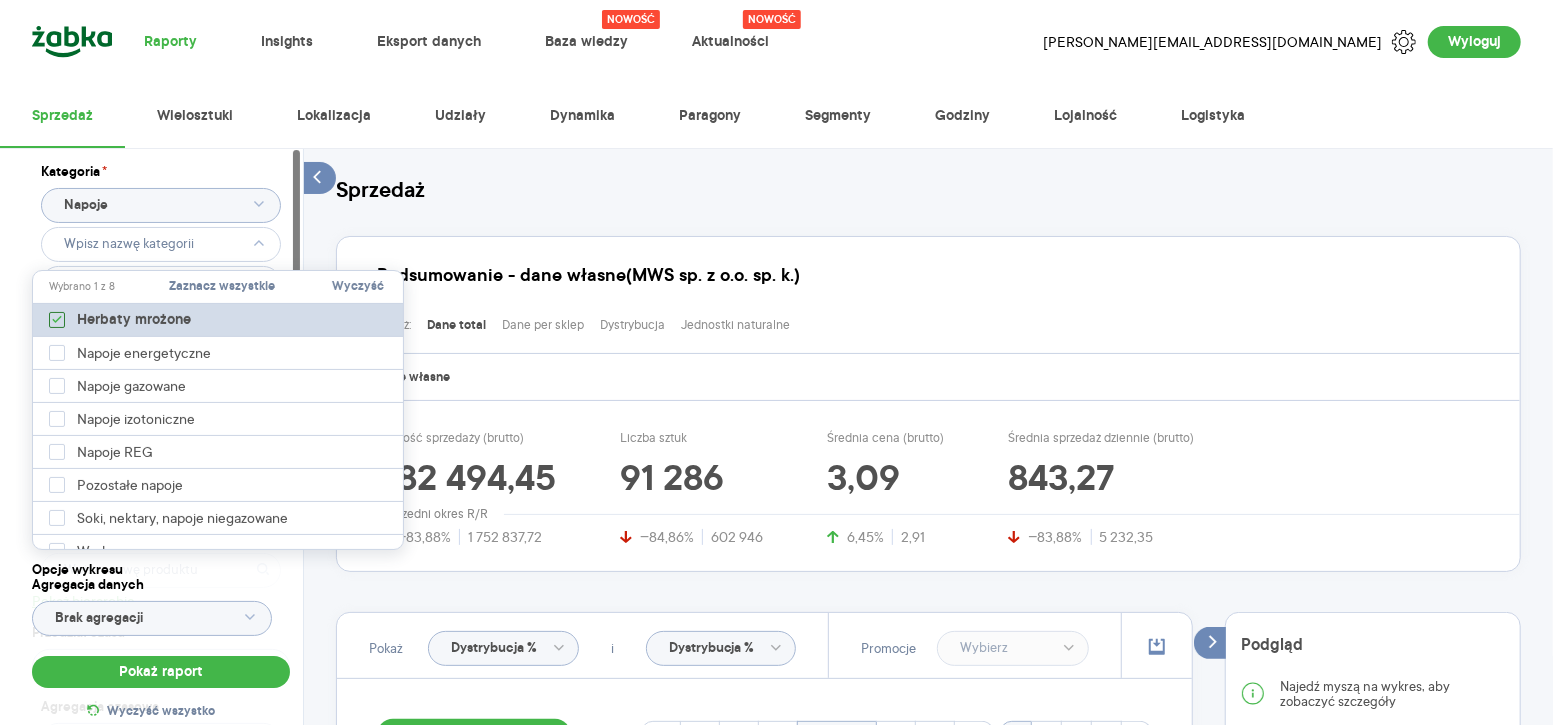 drag, startPoint x: 137, startPoint y: 233, endPoint x: 51, endPoint y: 317, distance: 120.21647 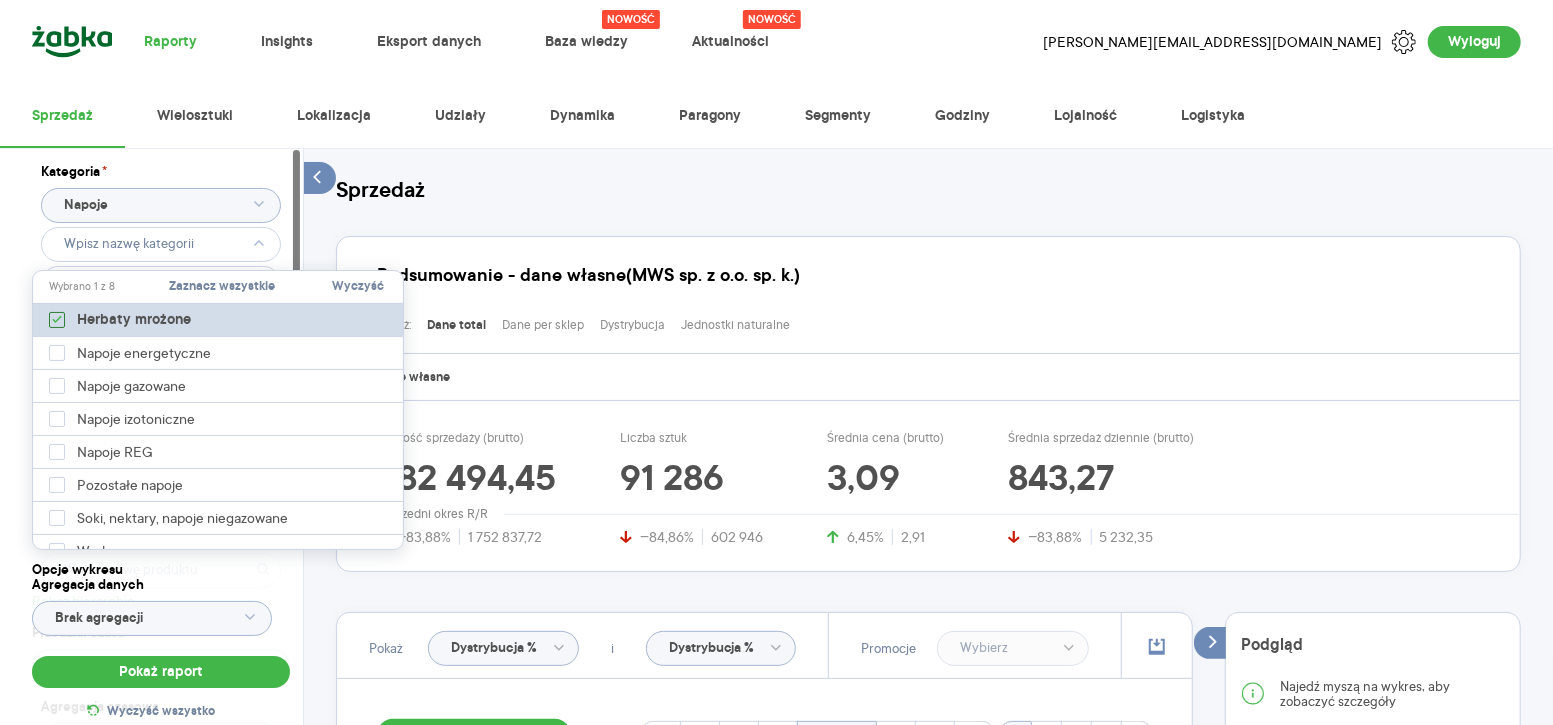 click on "Raporty Insights Eksport danych Nowość Baza wiedzy Nowość Aktualności e.pacut@maspex.com Wyloguj Sprzedaż Wielosztuki Lokalizacja Udziały Dynamika Paragony Segmenty Godziny Lojalność Logistyka Kategoria * Napoje Atrybuty Pokaż atrybuty Marka Produkt Pokaż hierarchię Przedział czasu 2024.07.01 - 2025.05.31 Agregacja czasowa miesiąc Konkurencja Dostawca Marka Produkt Kategorie referencyjne Region Rodzaje sklepów Rodzaje transakcji Wszystkie Like For Like Uwzględnij LFL Opcje wykresu Agregacja danych Brak agregacji Pokaż raport Wyczyść wszystko Sprzedaż Podsumowanie - dane własne  (MWS sp. z o.o. sp. k.) Pokaż: Dane total Dane per sklep Dystrybucja Jednostki naturalne Dane własne Wartość sprzedaży (brutto) 282 494,45 −83,88% 1 752 837,72 Liczba sztuk 91 286 −84,86% 602 946 Średnia cena (brutto) 3,09 6,45% 2,91 Średnia sprzedaż dziennie (brutto) 843,27 −83,88% 5 232,35 Poprzedni okres R/R Pokaż Dystrybucja % i Dystrybucja % Promocje Włącz tryb pełnoekranowy R T R K Miesiąc" at bounding box center [776, 362] 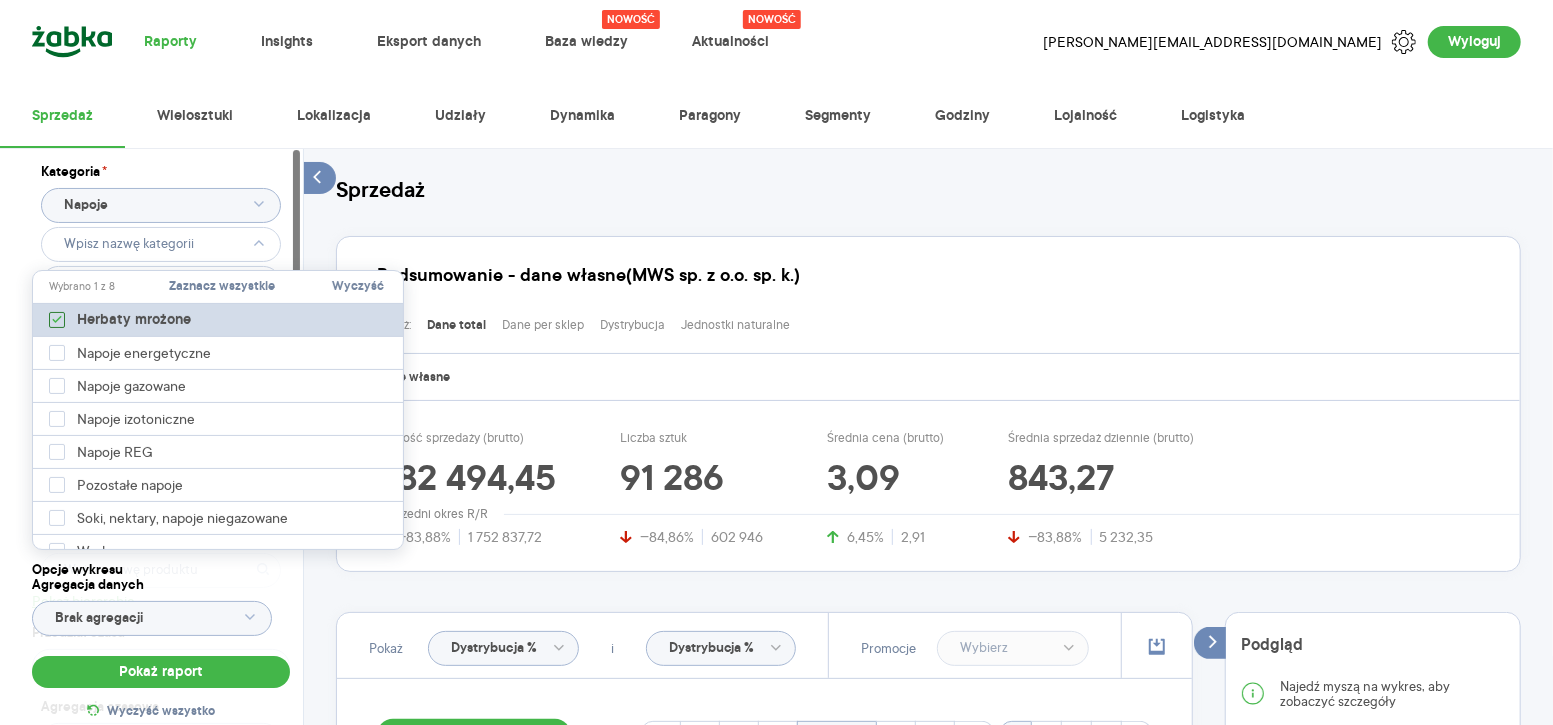 click 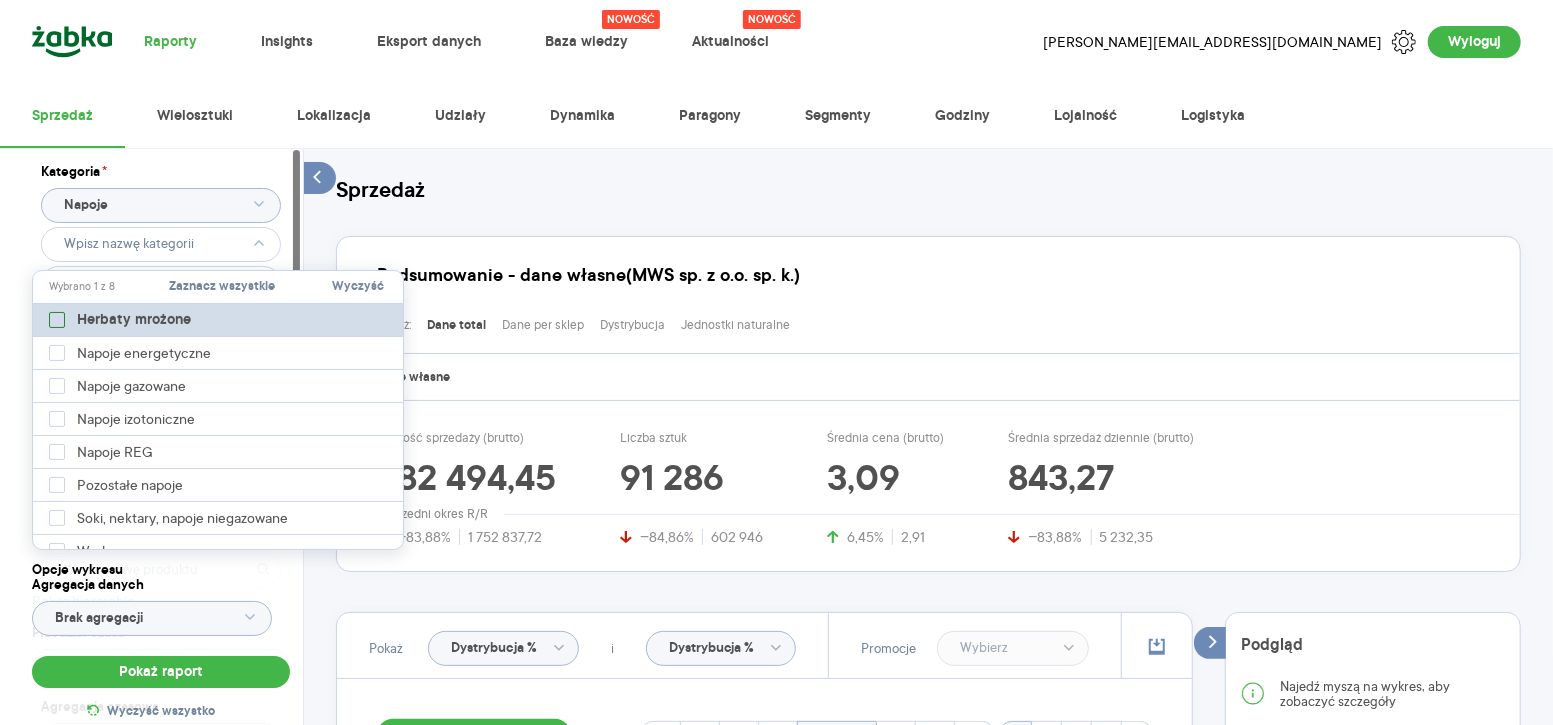 type on "Pobieranie" 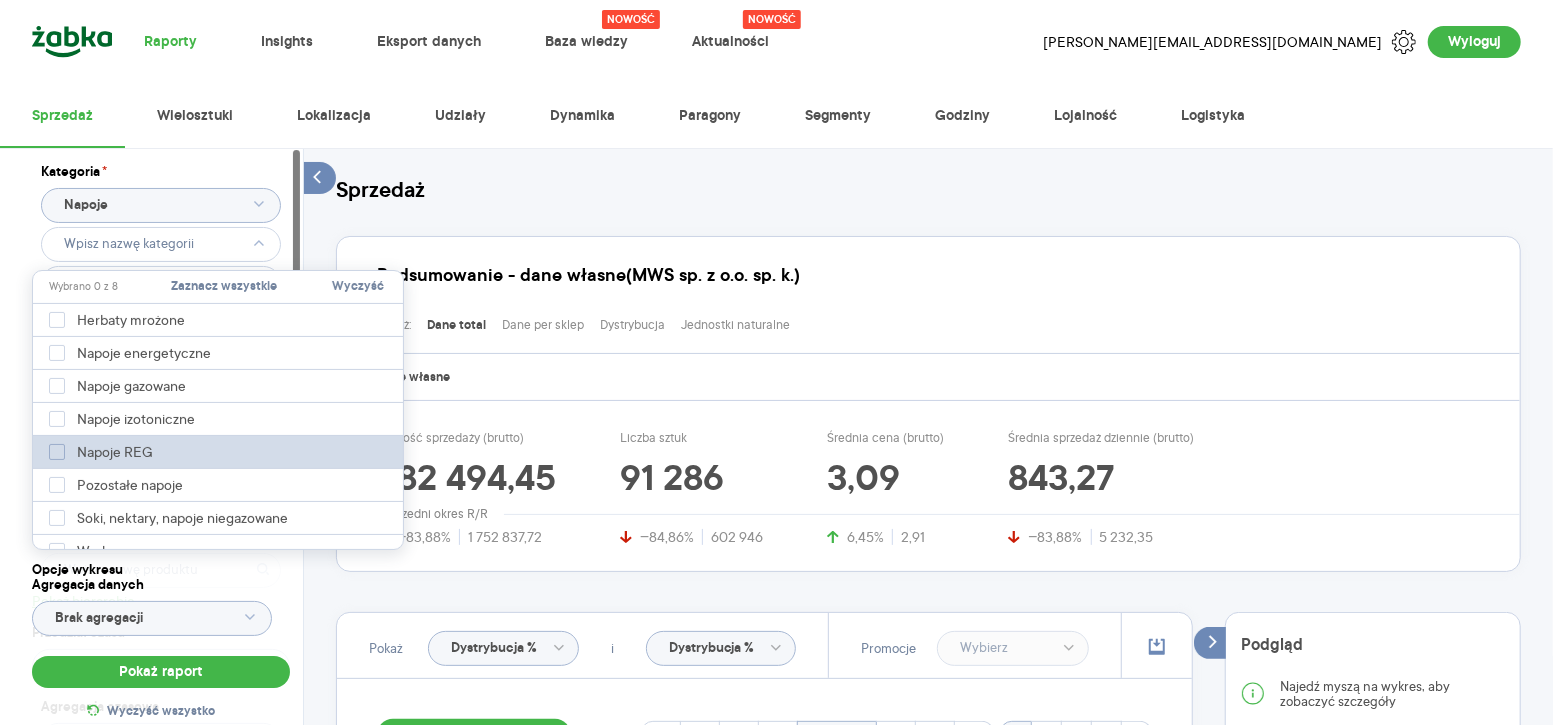 click 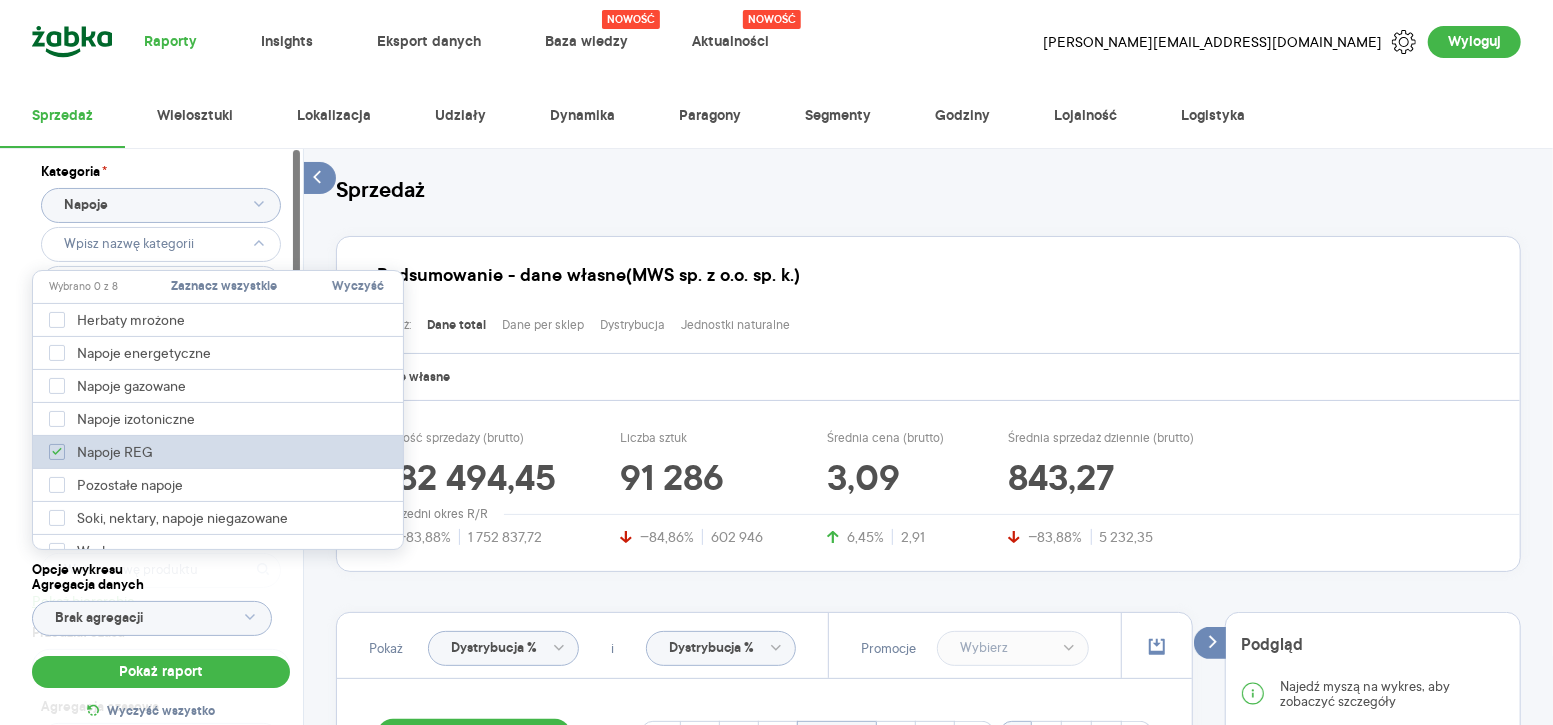 type on "Pobieranie" 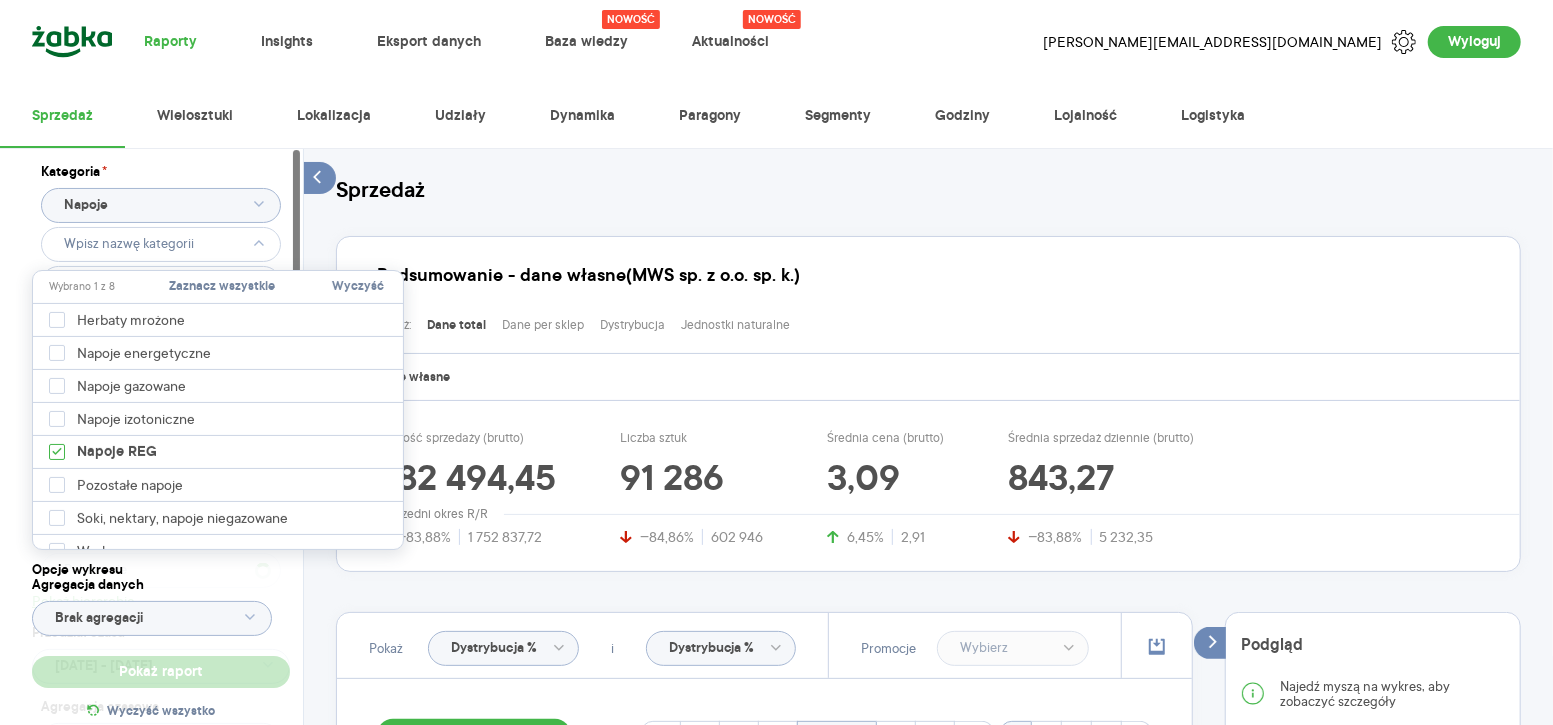 click on "Kategoria * Napoje Atrybuty Pobieranie Pokaż atrybuty Marka Produkt Pokaż hierarchię Przedział czasu 2024.07.01 - 2025.05.31 Agregacja czasowa miesiąc" at bounding box center (161, 463) 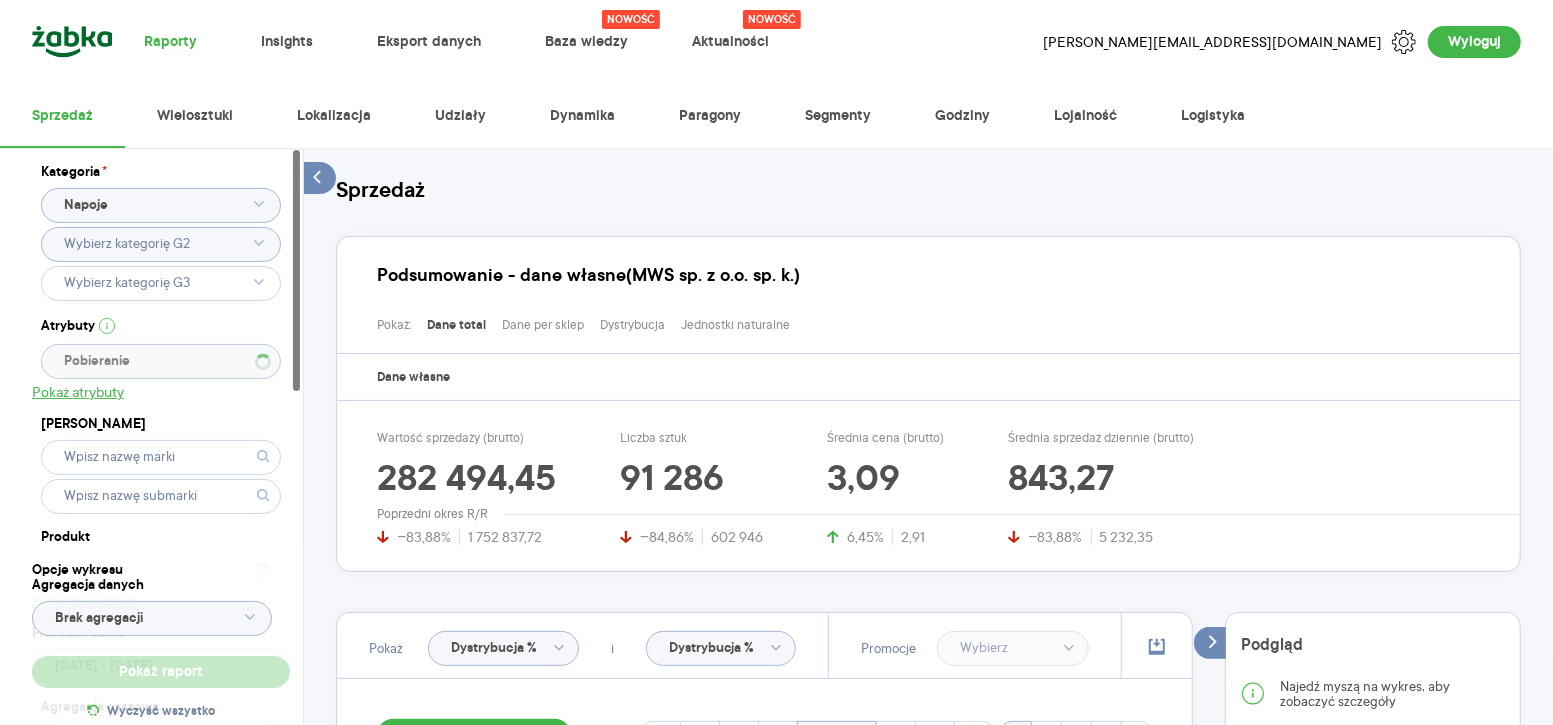 type on "Wybrano 1 z 8" 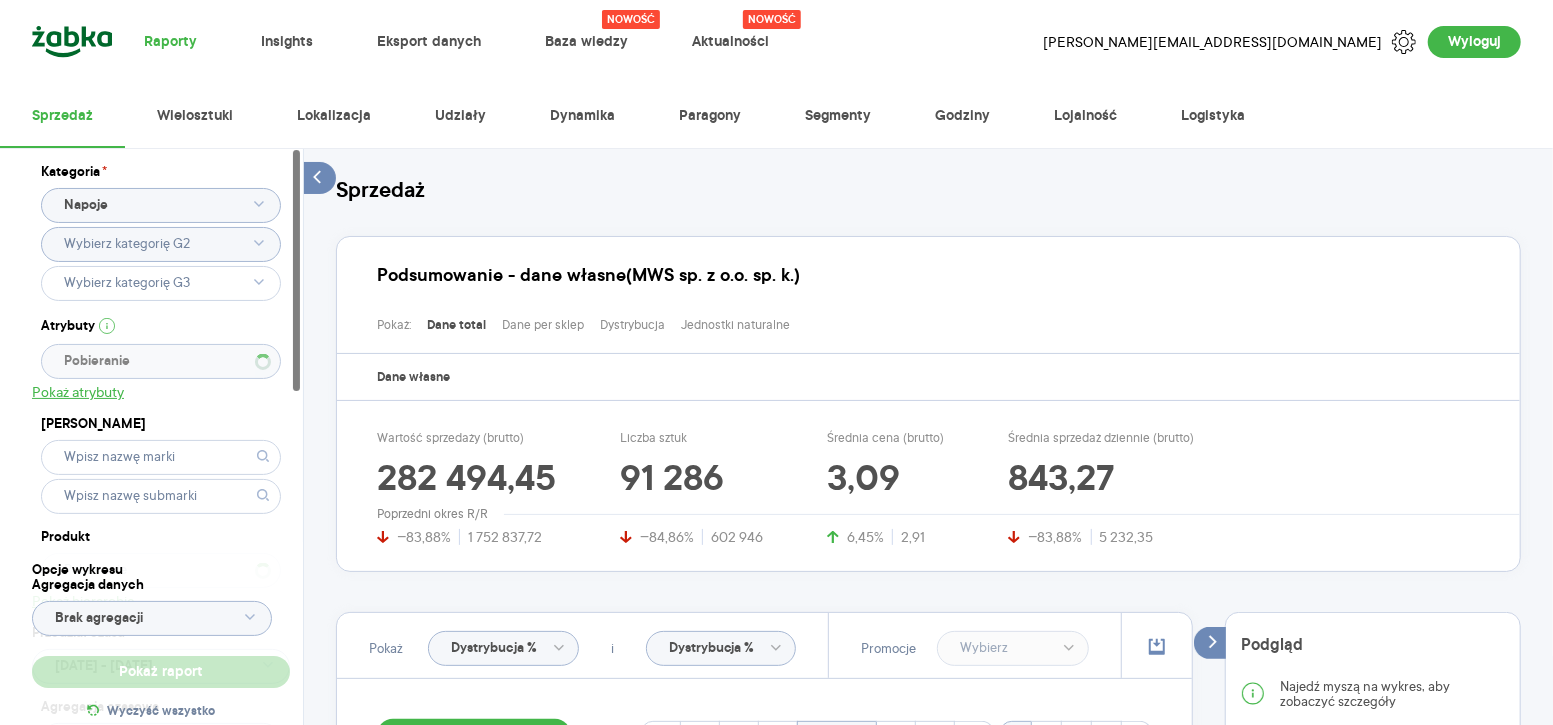 type 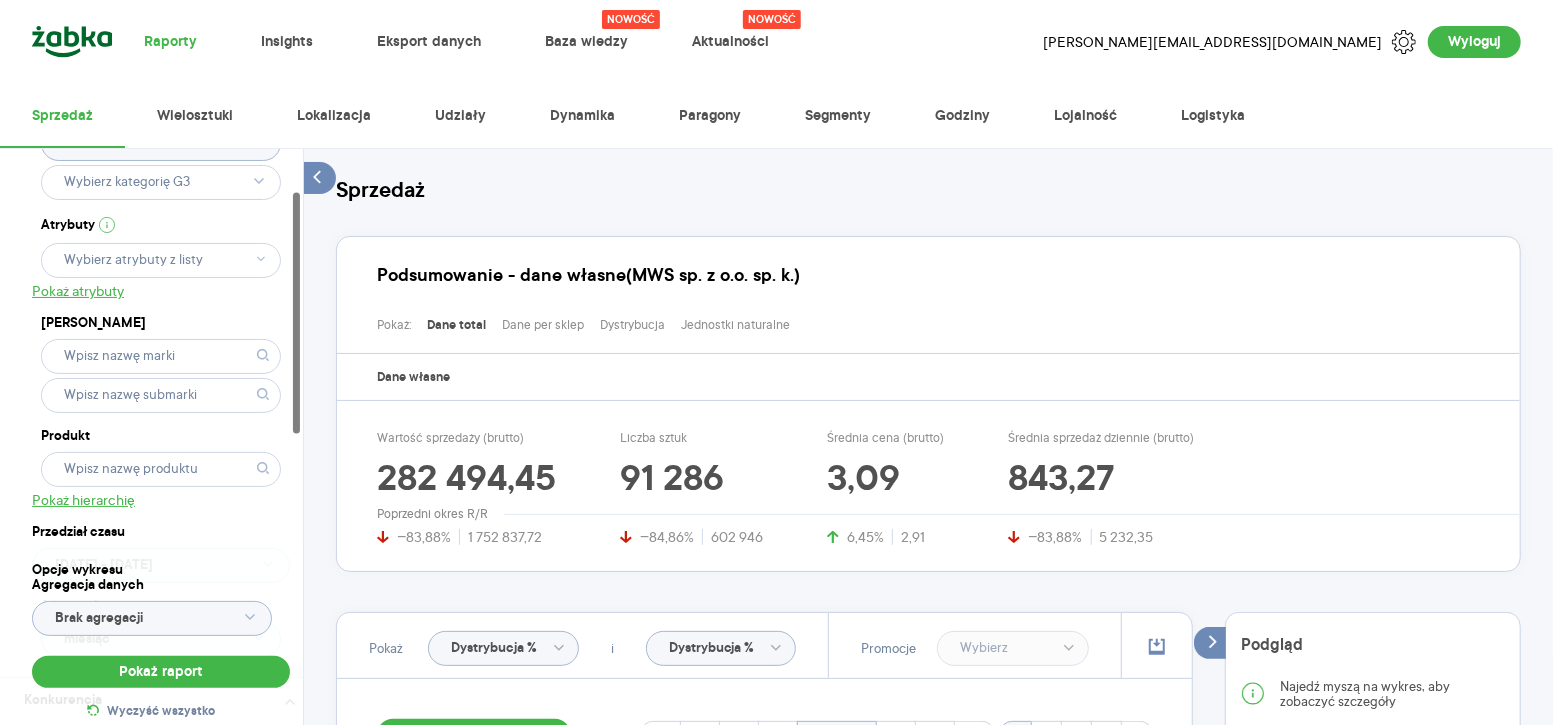 scroll, scrollTop: 102, scrollLeft: 0, axis: vertical 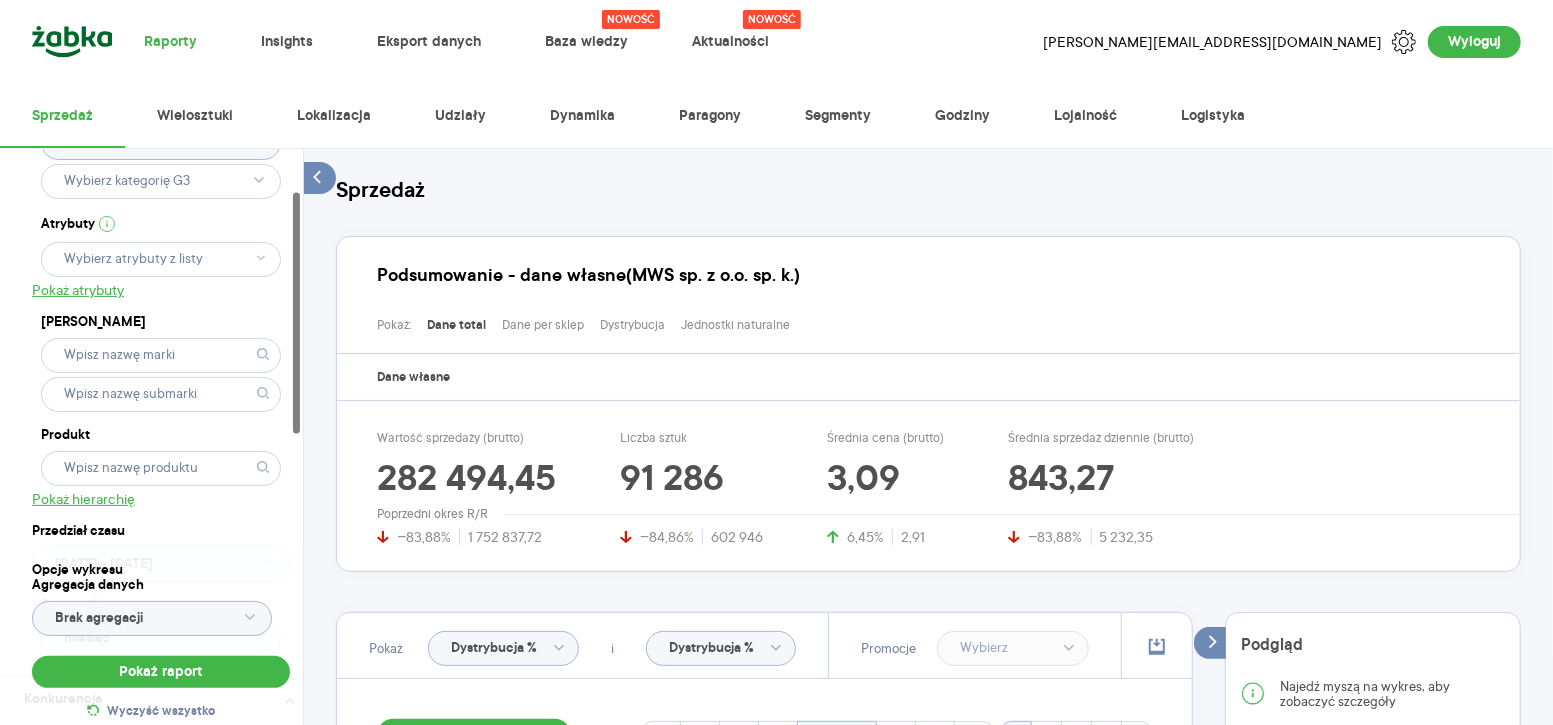 click 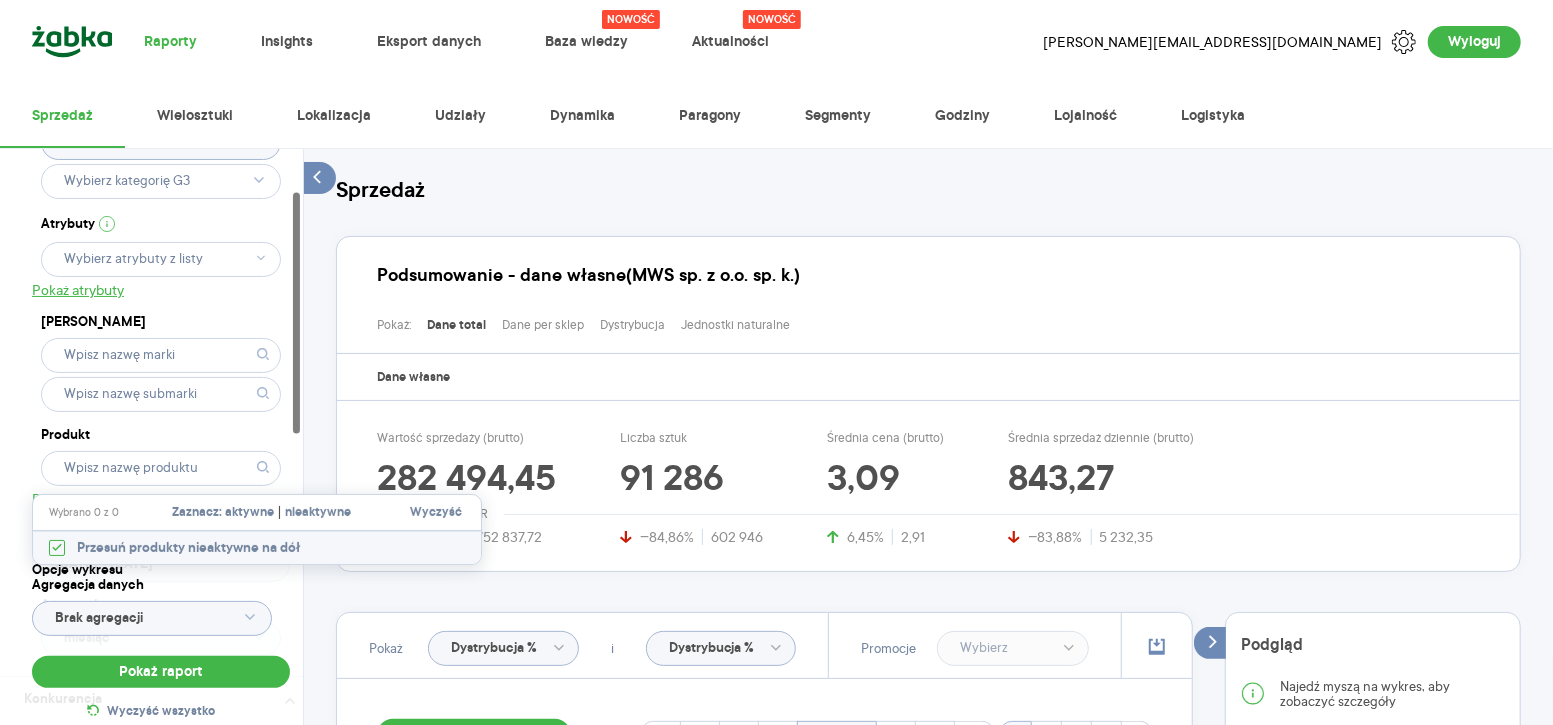 click 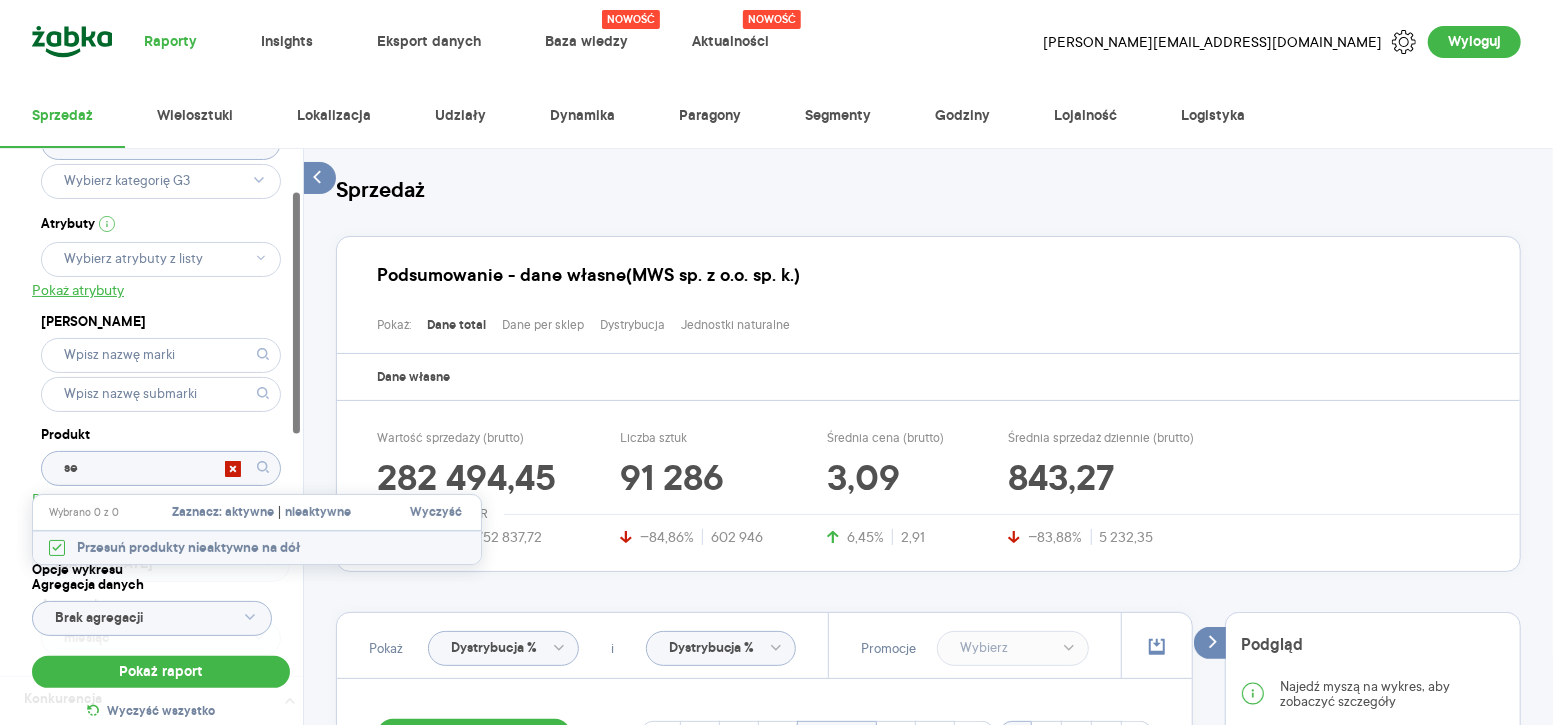 type on "s" 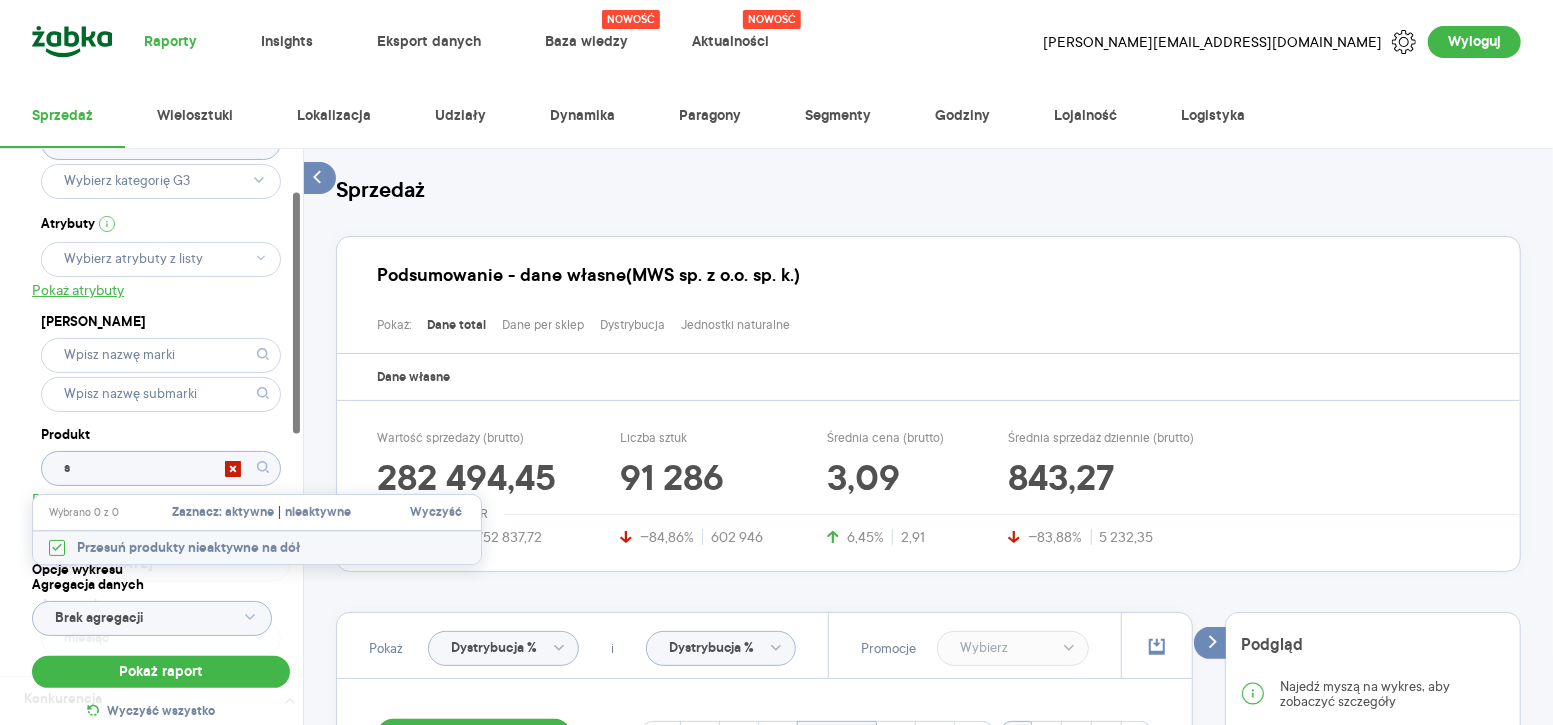 type 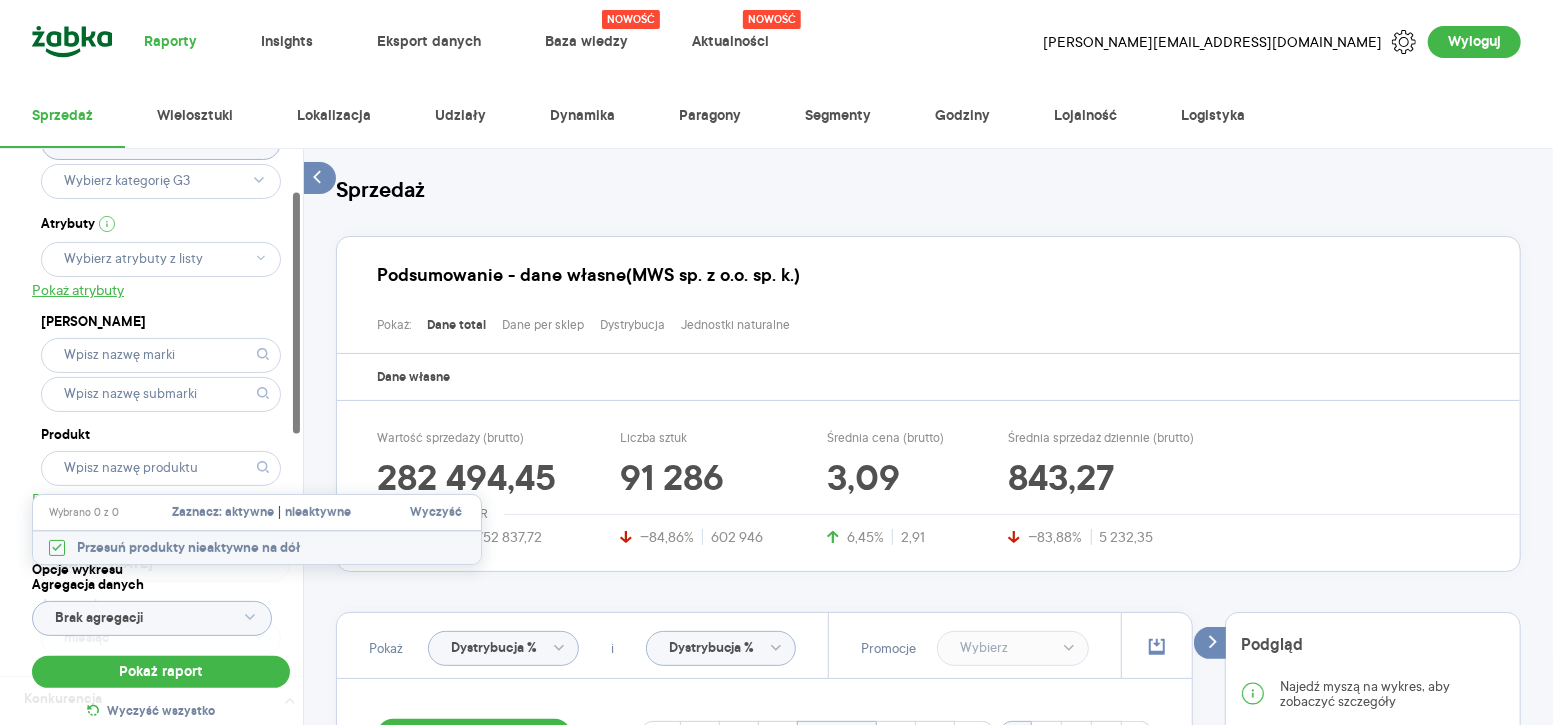 scroll, scrollTop: 0, scrollLeft: 0, axis: both 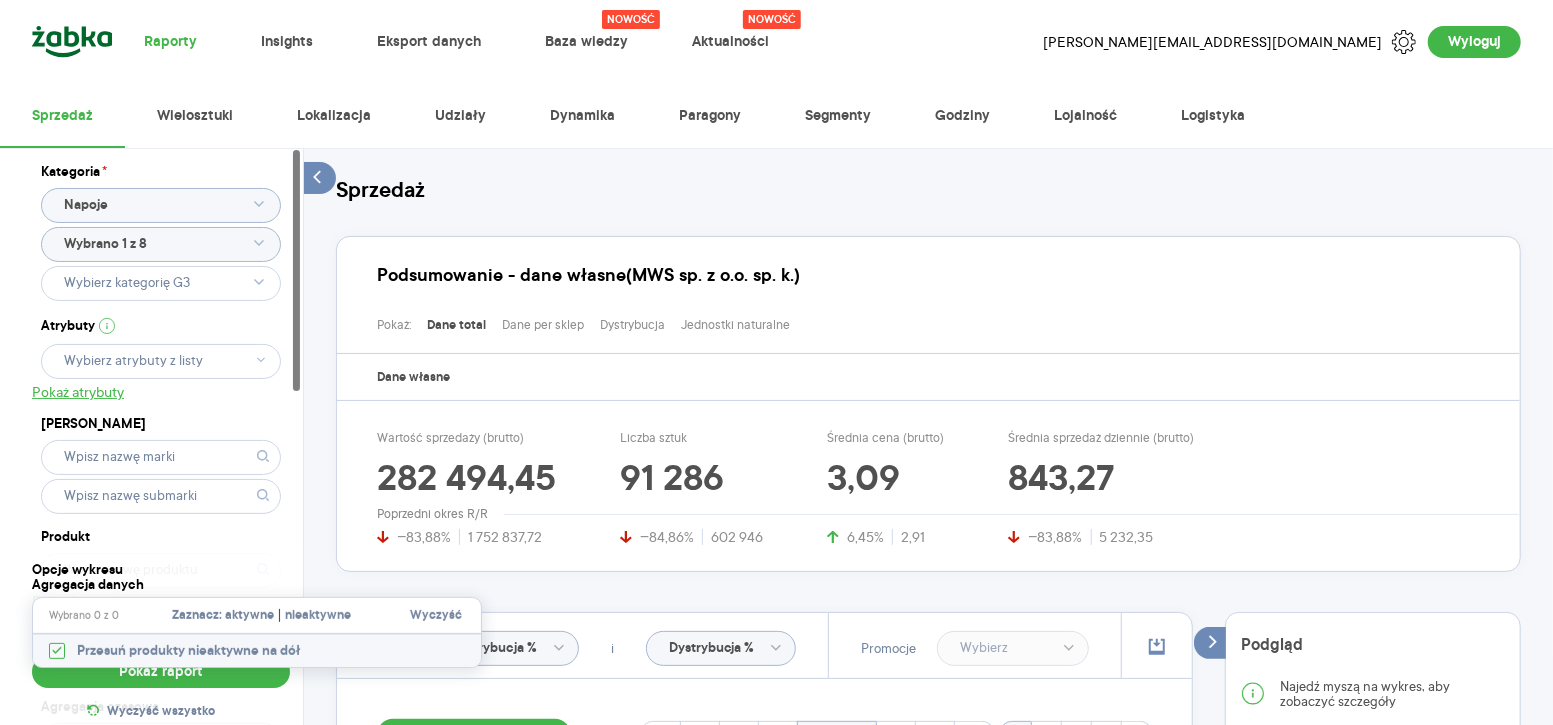 click on "Wybrano 1 z 8" 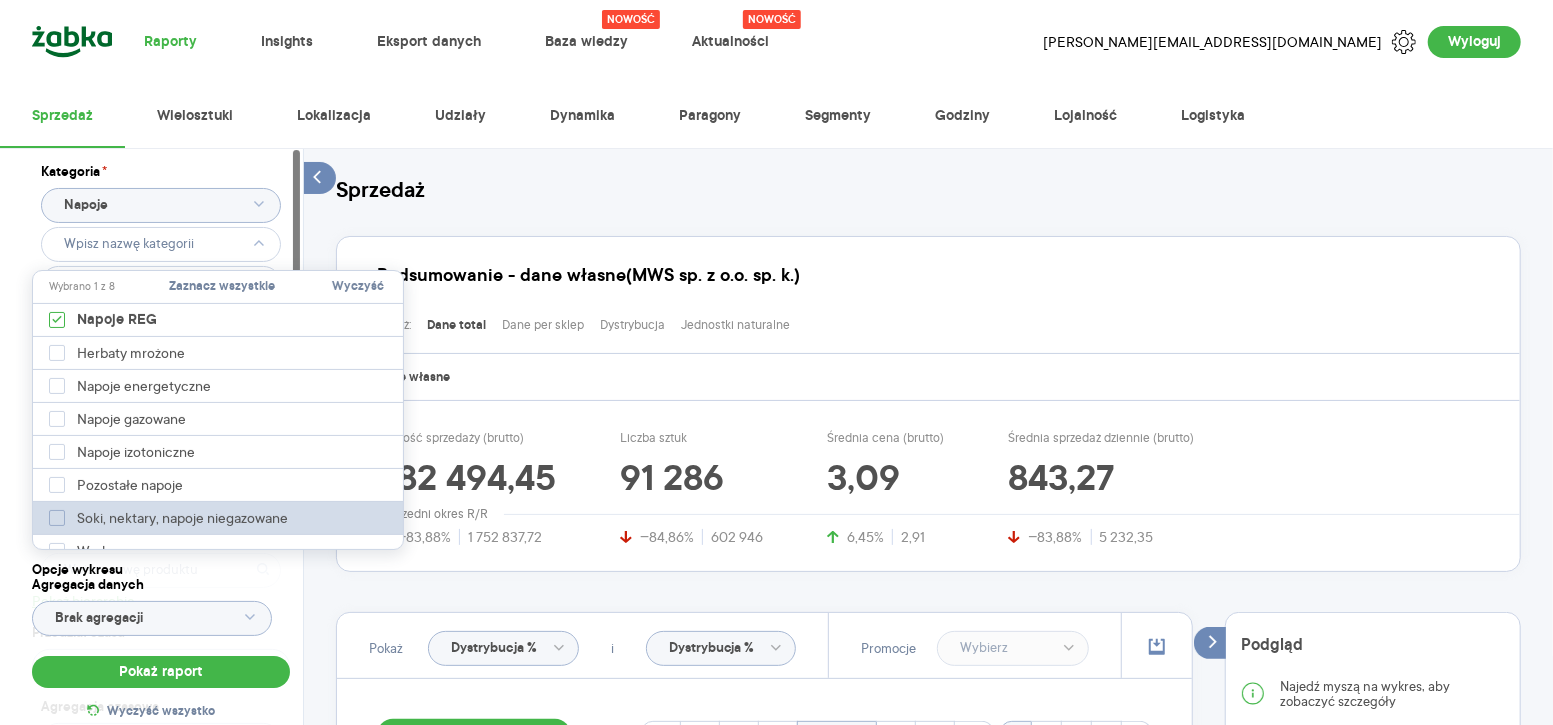 click at bounding box center (57, 518) 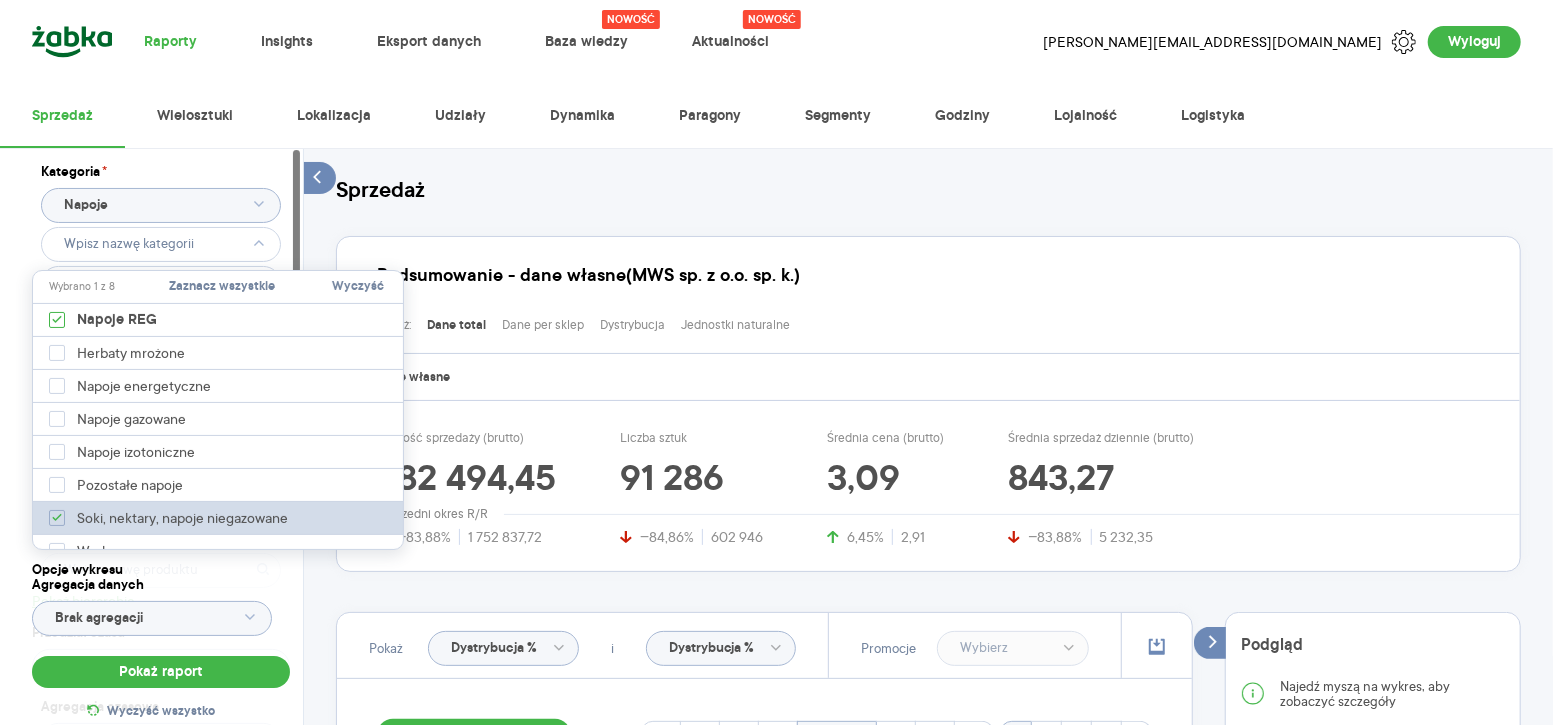 type on "Pobieranie" 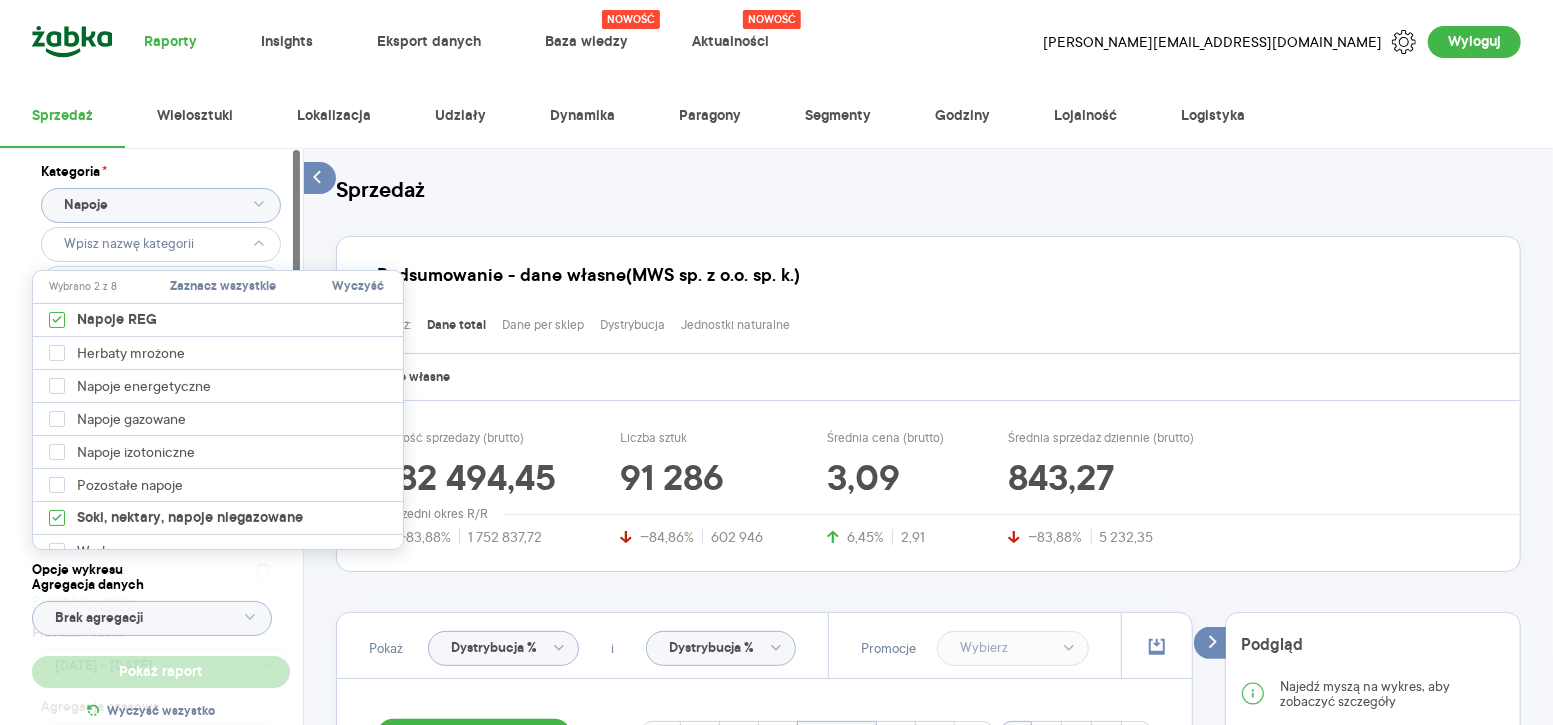 click on "Kategoria * Napoje Atrybuty Pobieranie Pokaż atrybuty Marka Produkt Pokaż hierarchię Przedział czasu 2024.07.01 - 2025.05.31 Agregacja czasowa miesiąc" at bounding box center [161, 463] 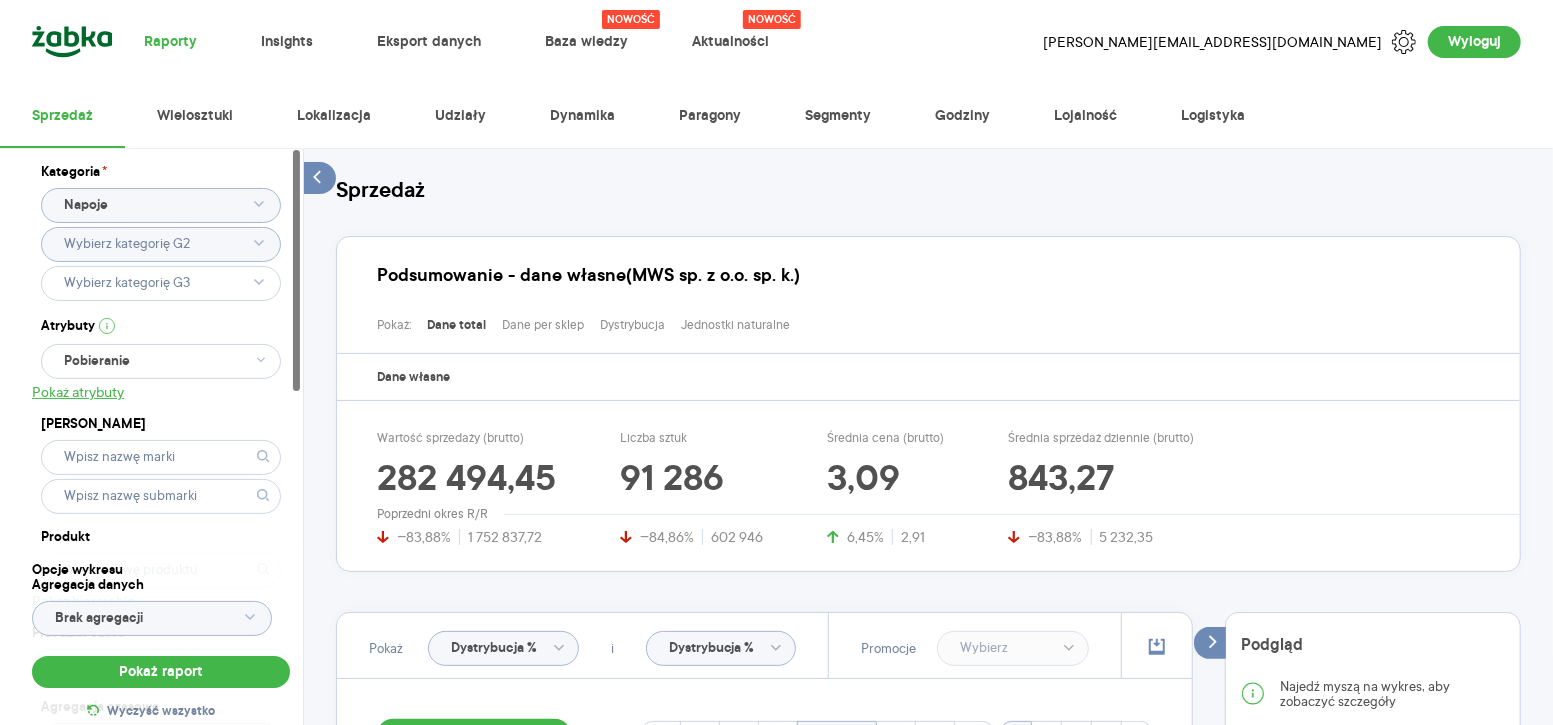 type on "Wybrano 2 z 8" 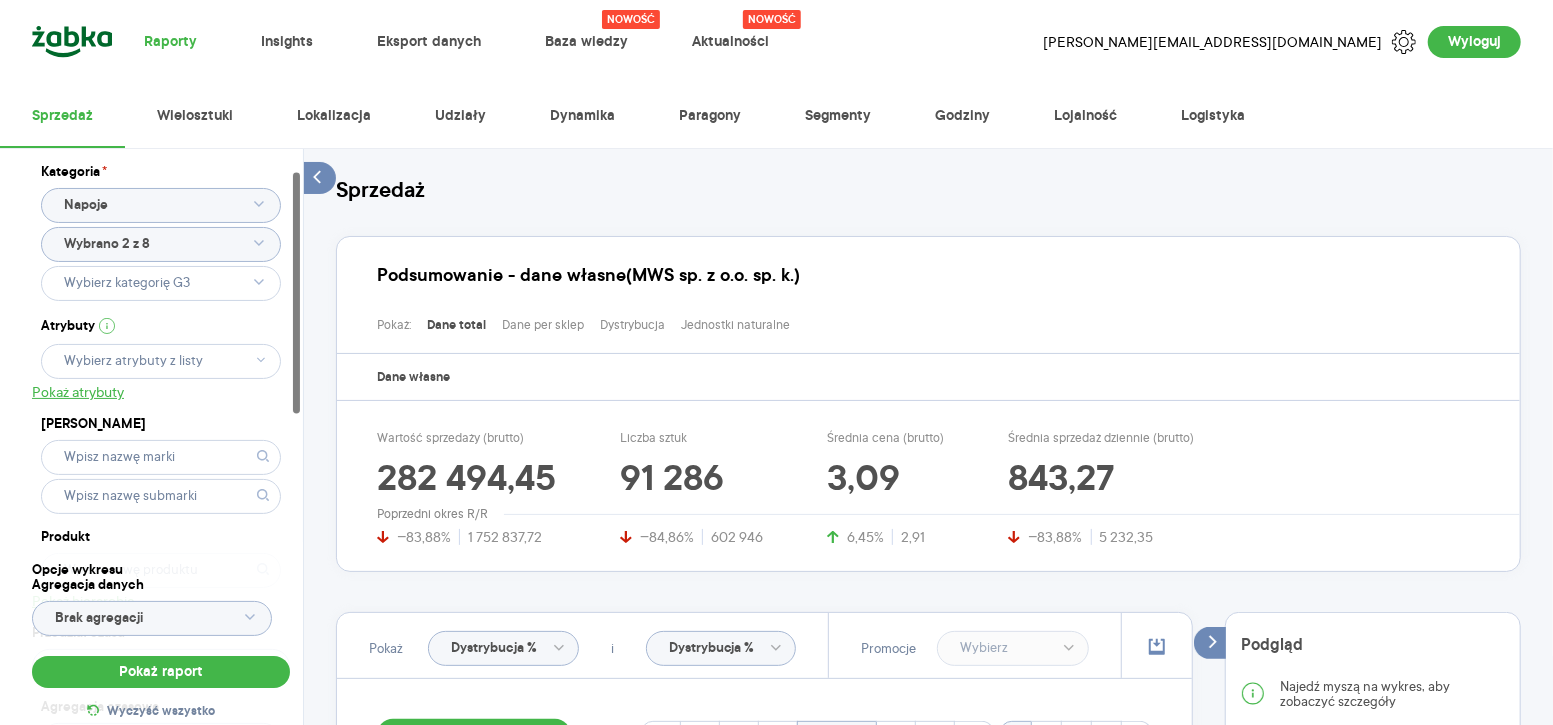 scroll, scrollTop: 119, scrollLeft: 0, axis: vertical 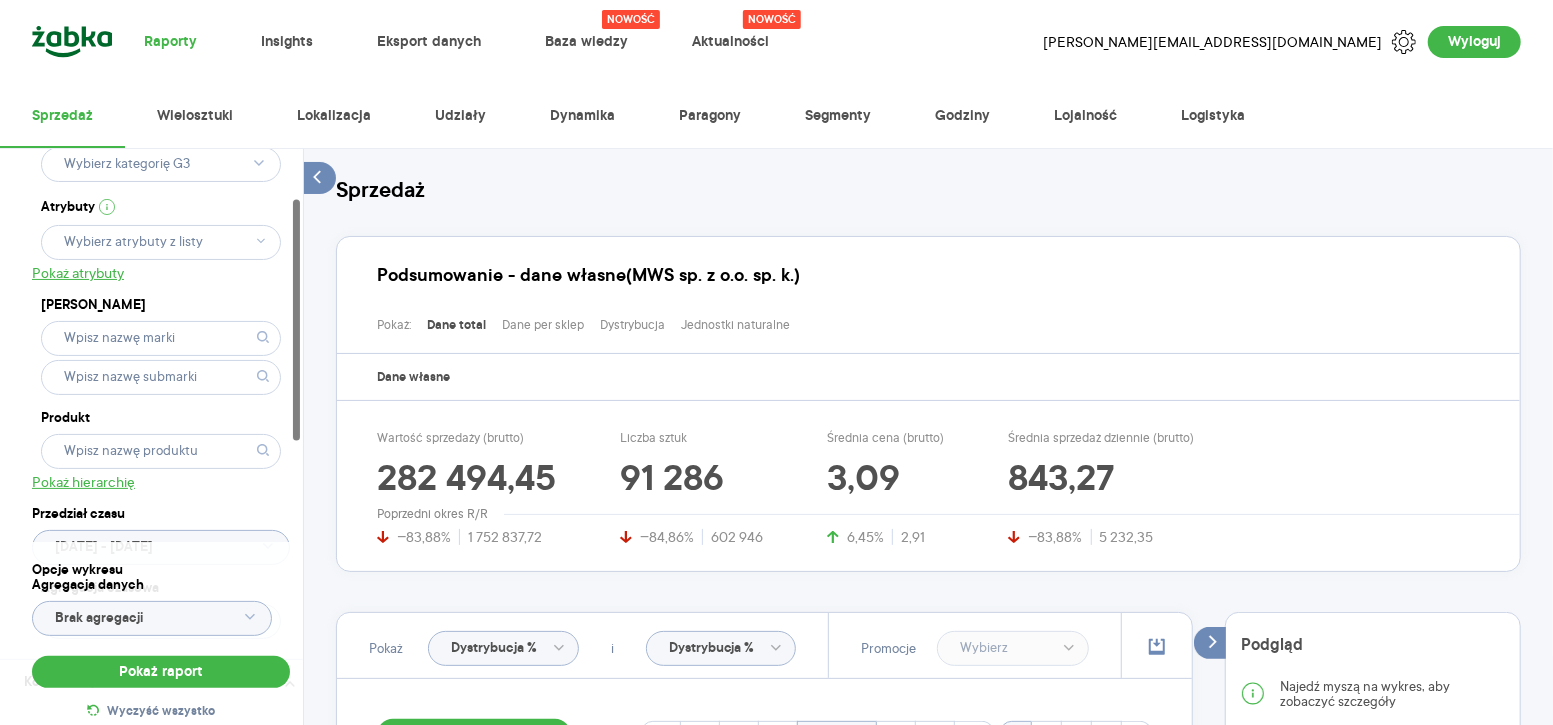 click 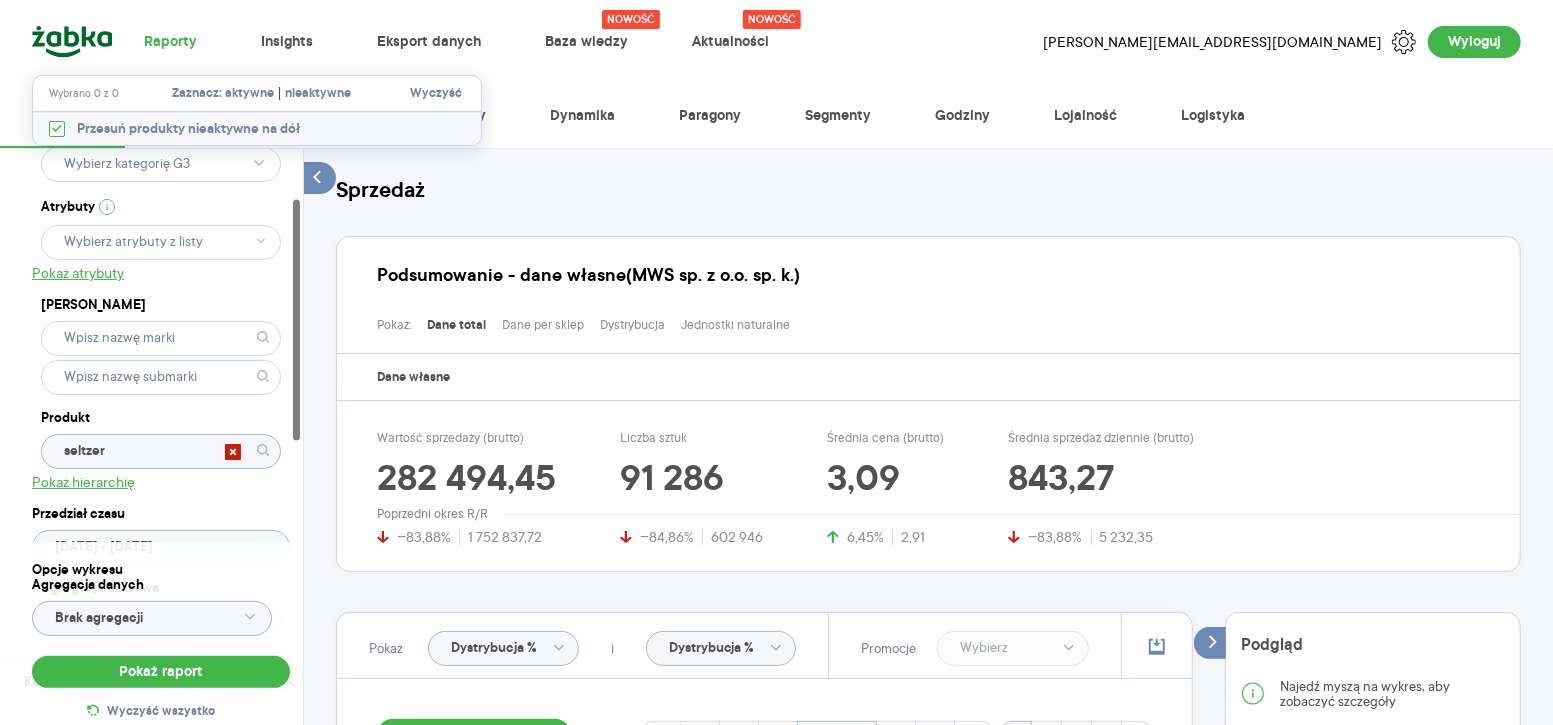 type on "seltzer" 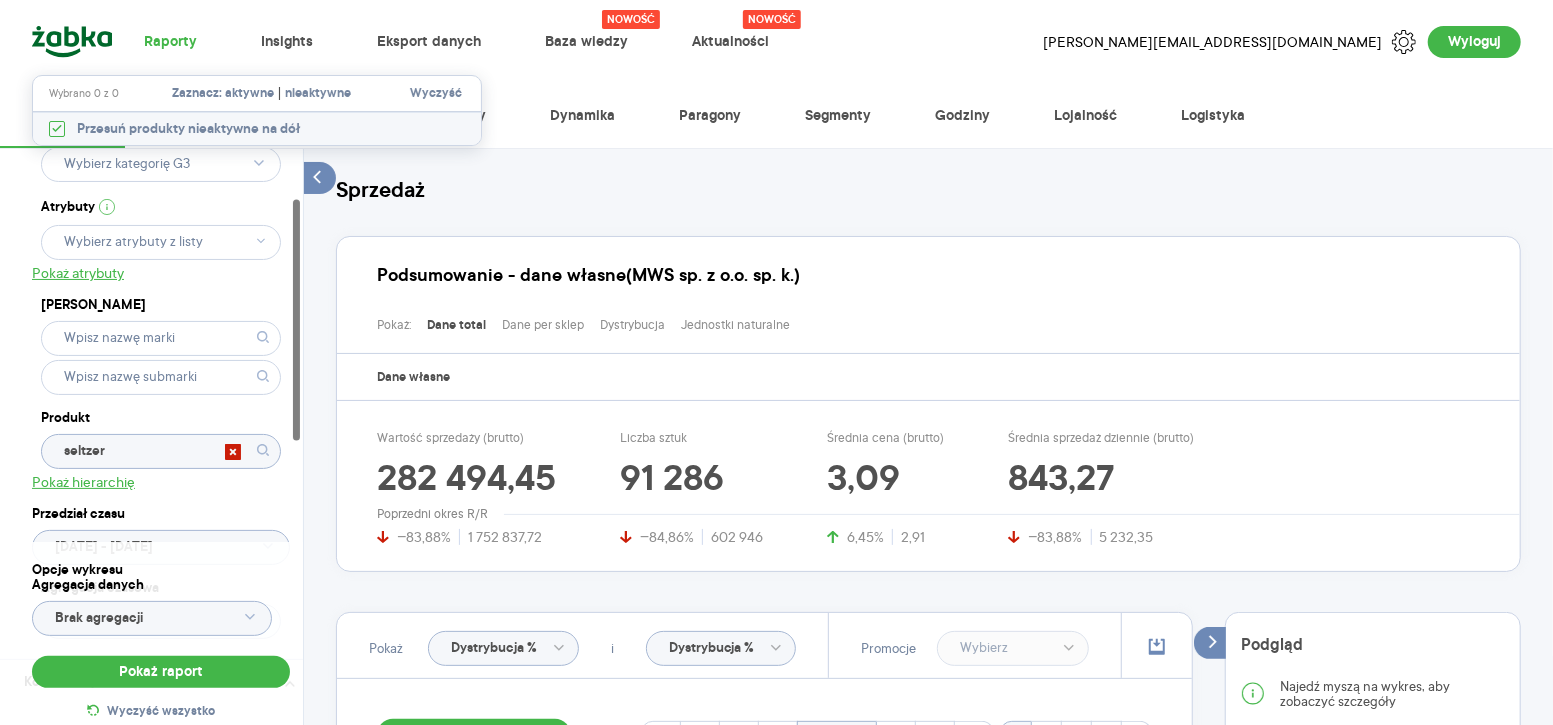 type 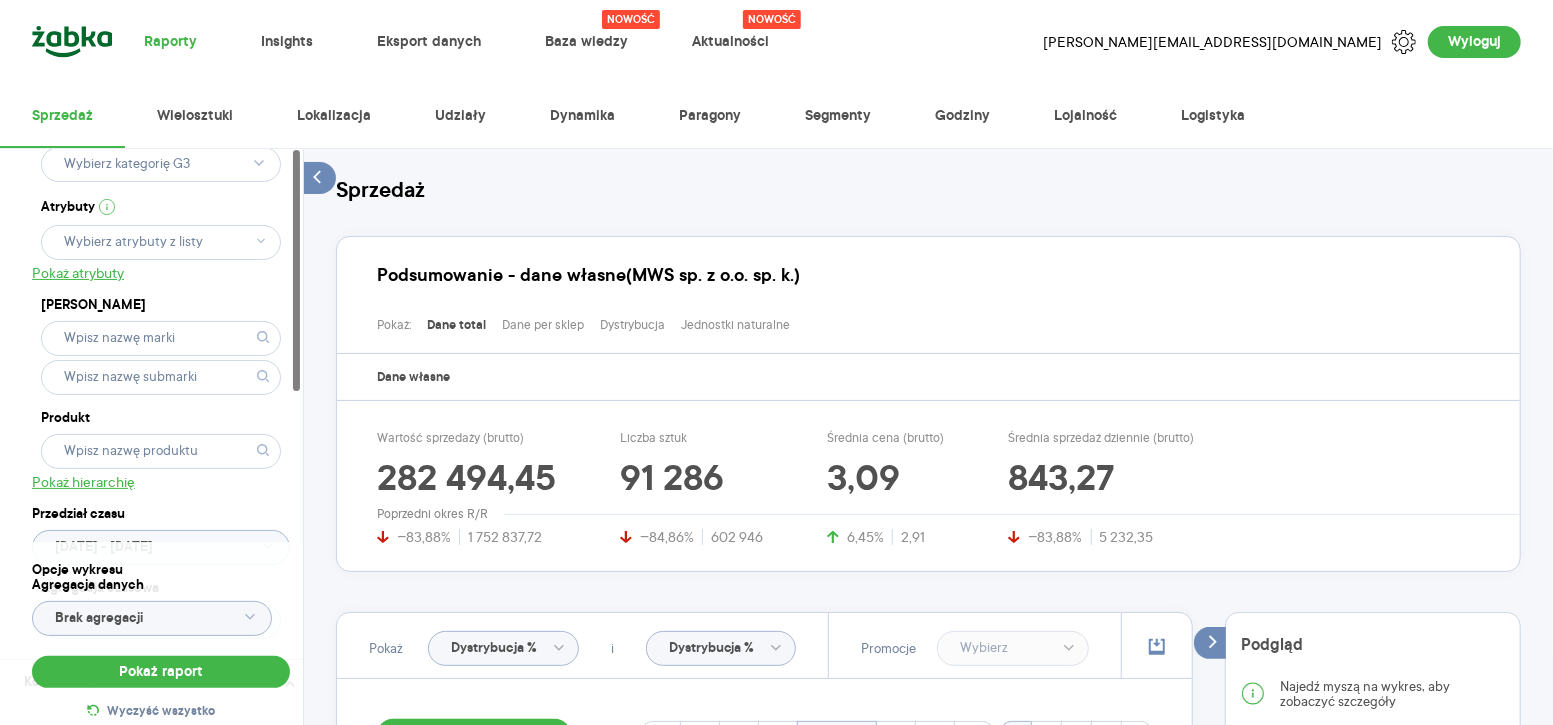 scroll, scrollTop: 0, scrollLeft: 0, axis: both 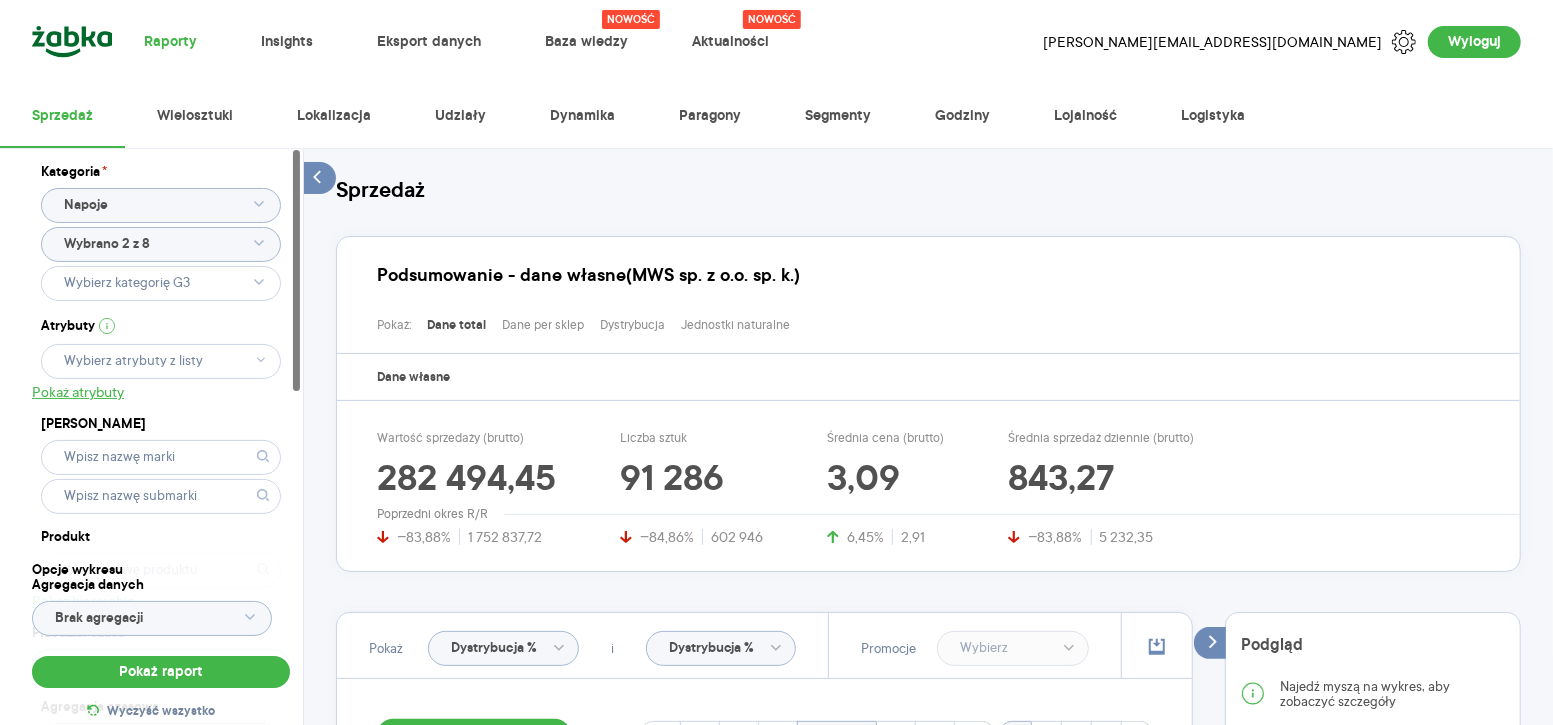 click on "Wybrano 2 z 8" 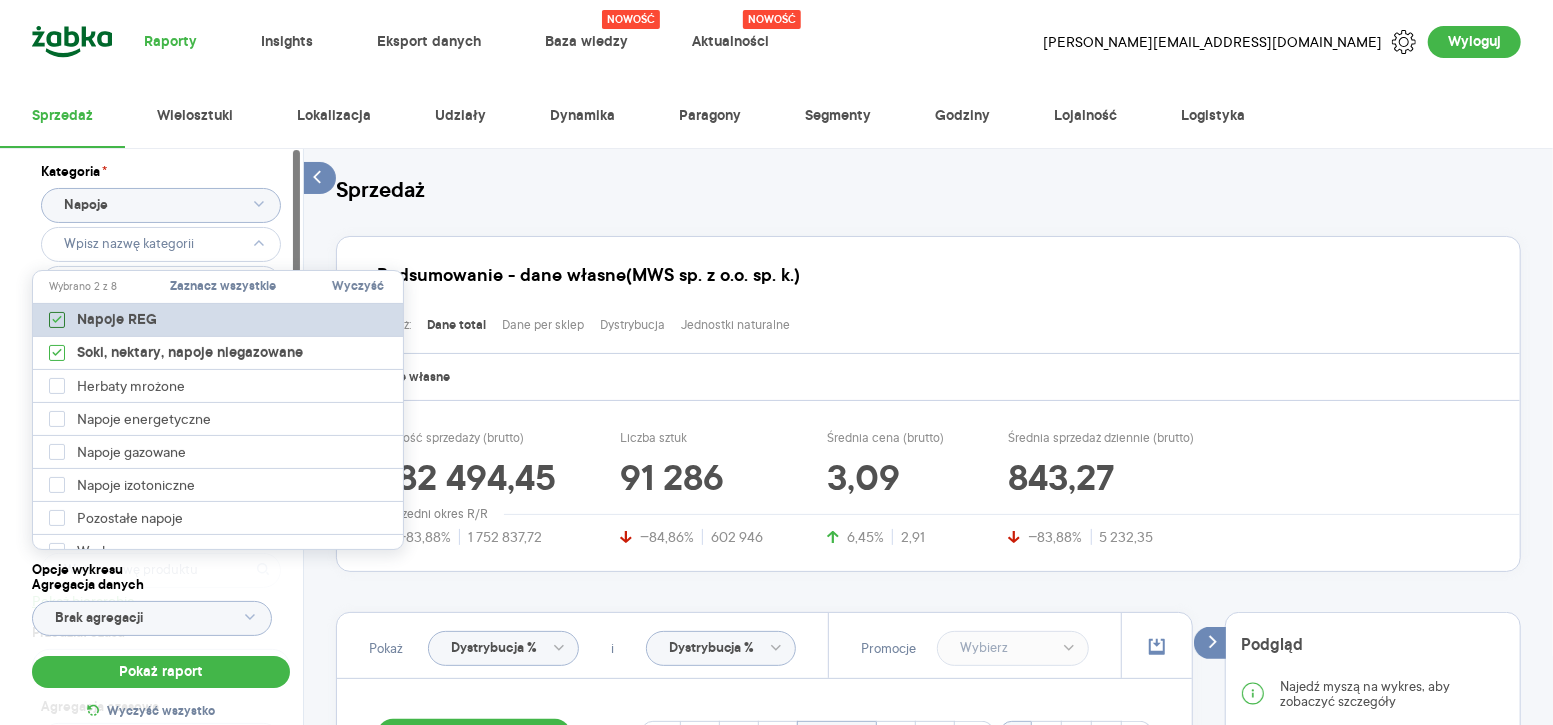 click 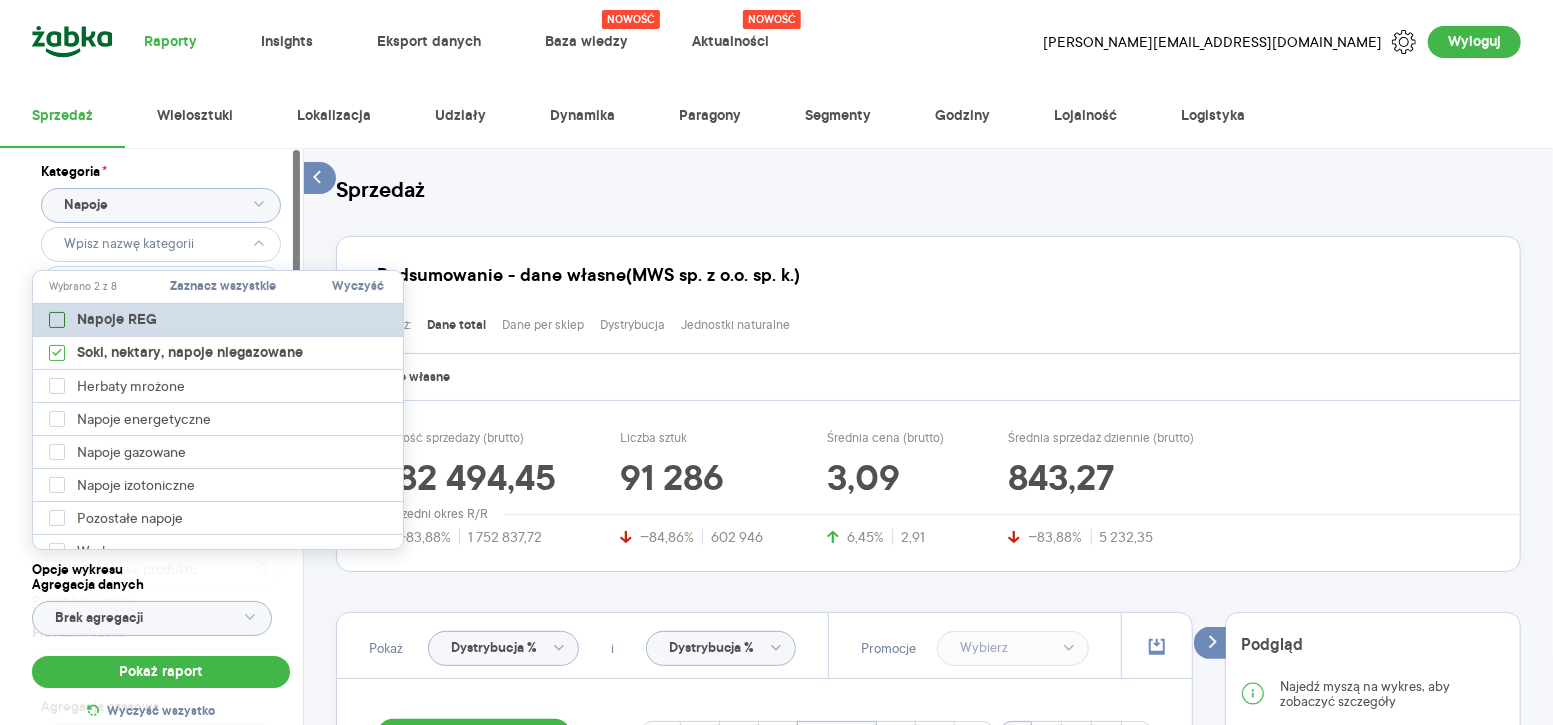 type on "Pobieranie" 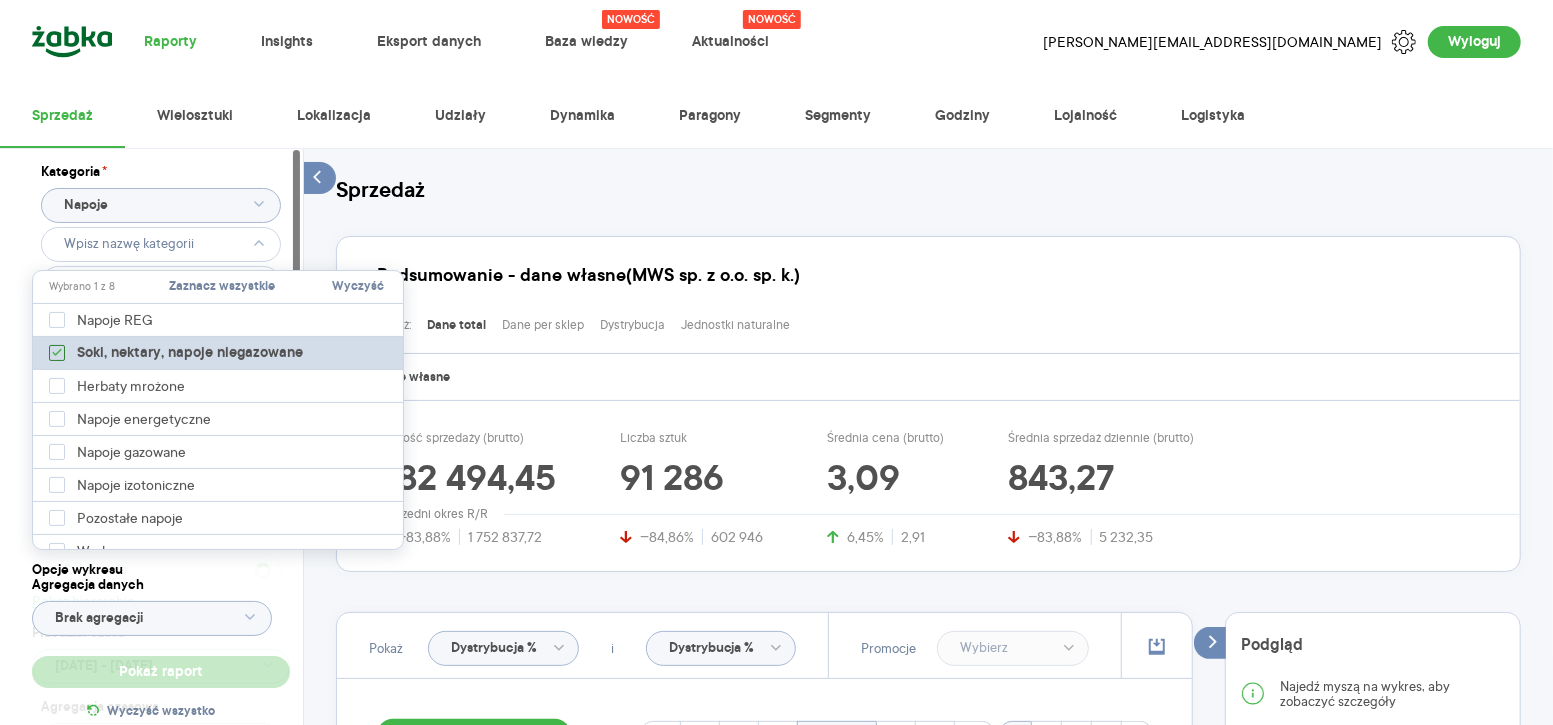 click 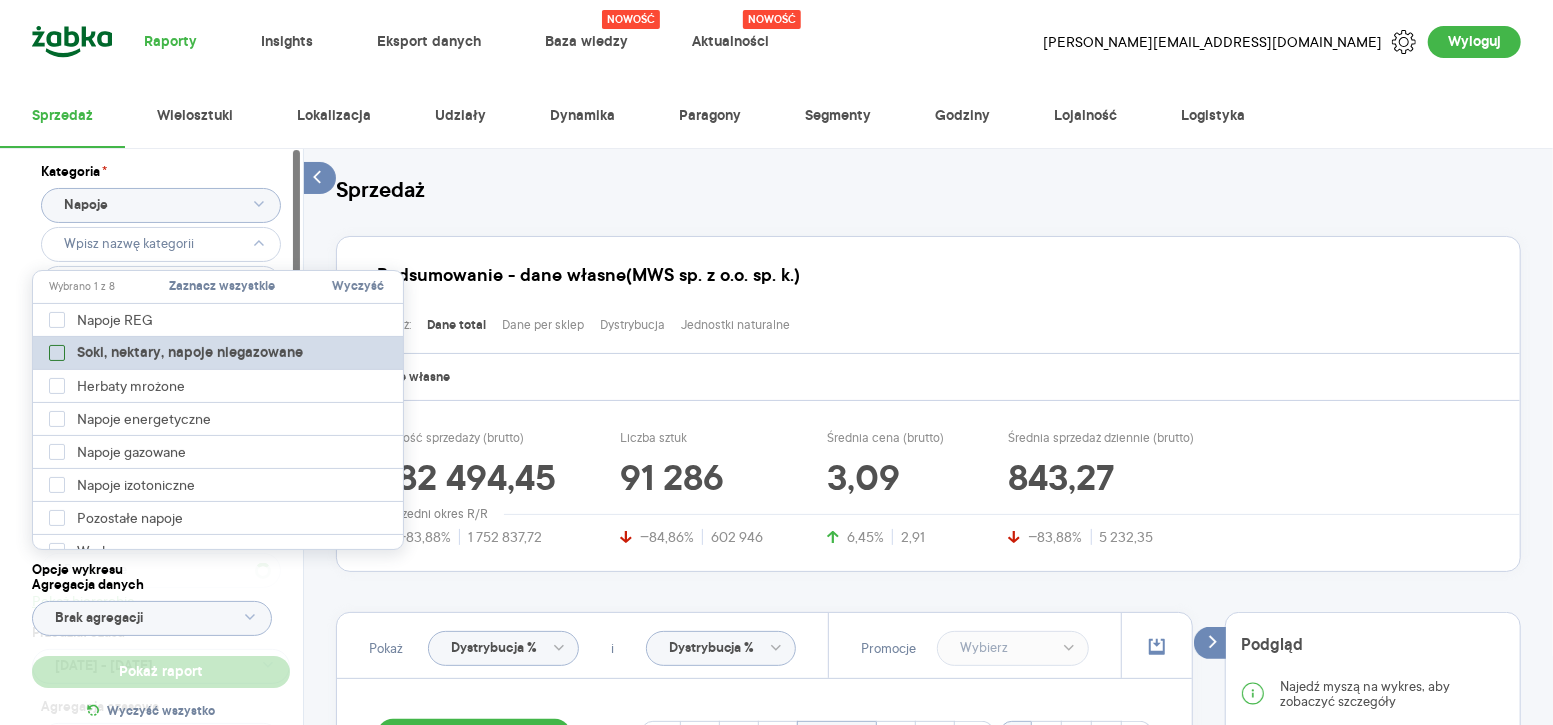 type on "Pobieranie" 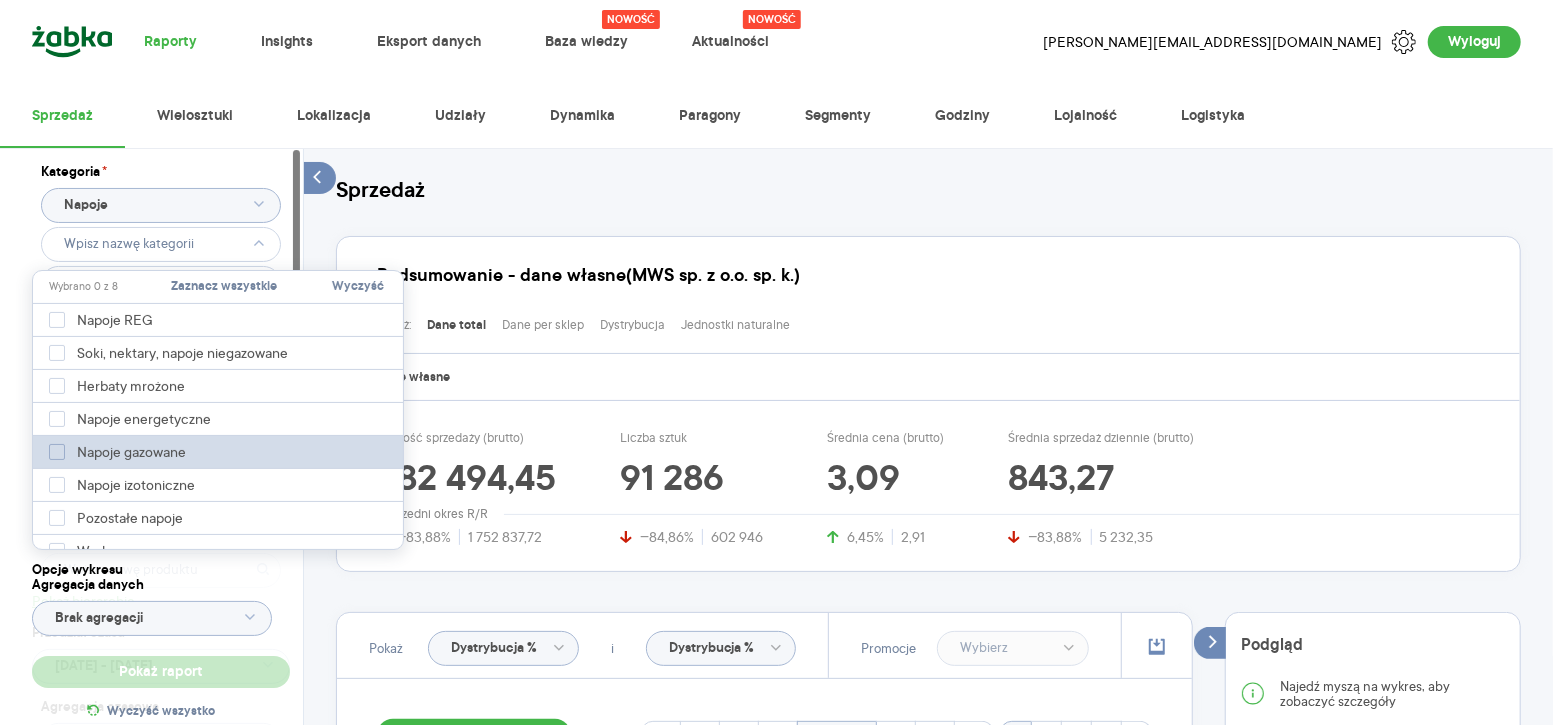 click 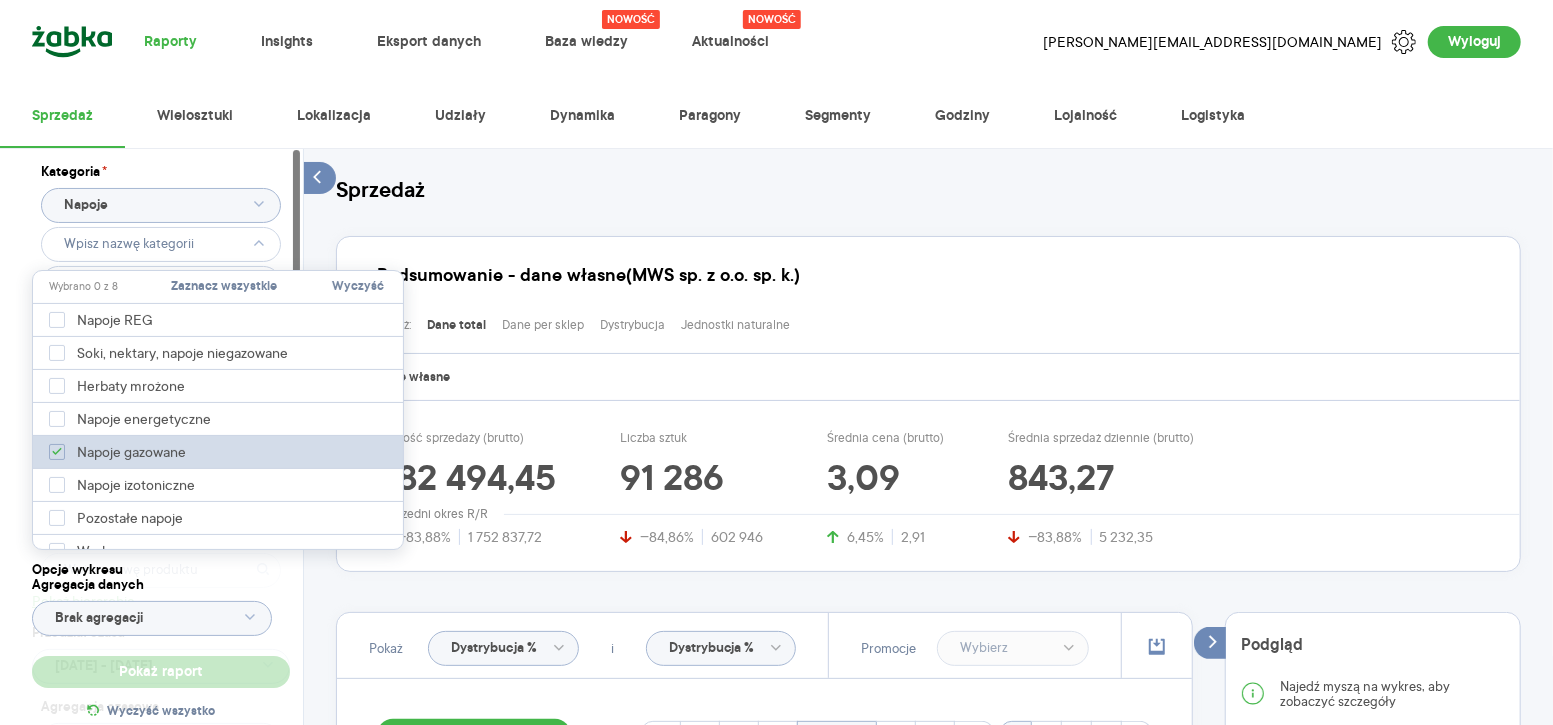 type on "Pobieranie" 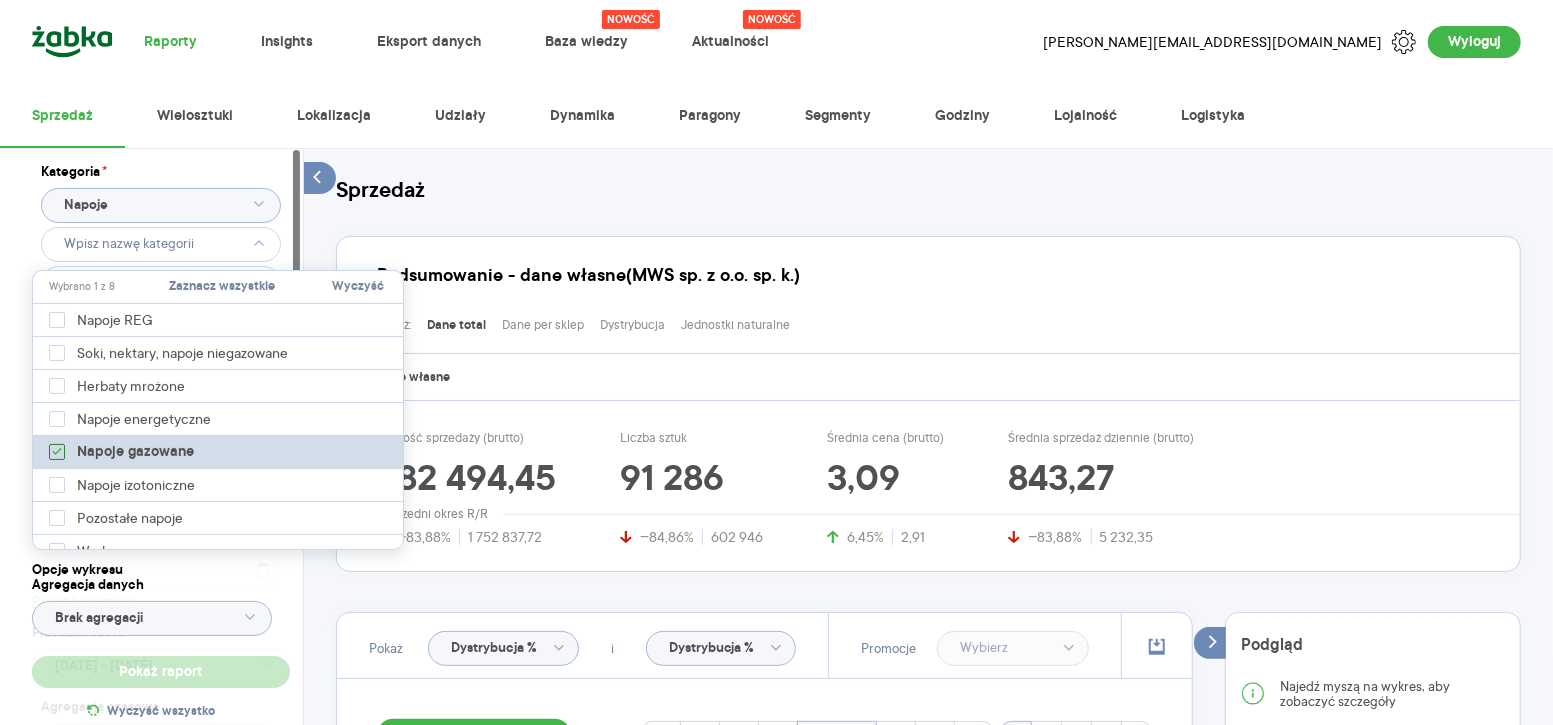 type 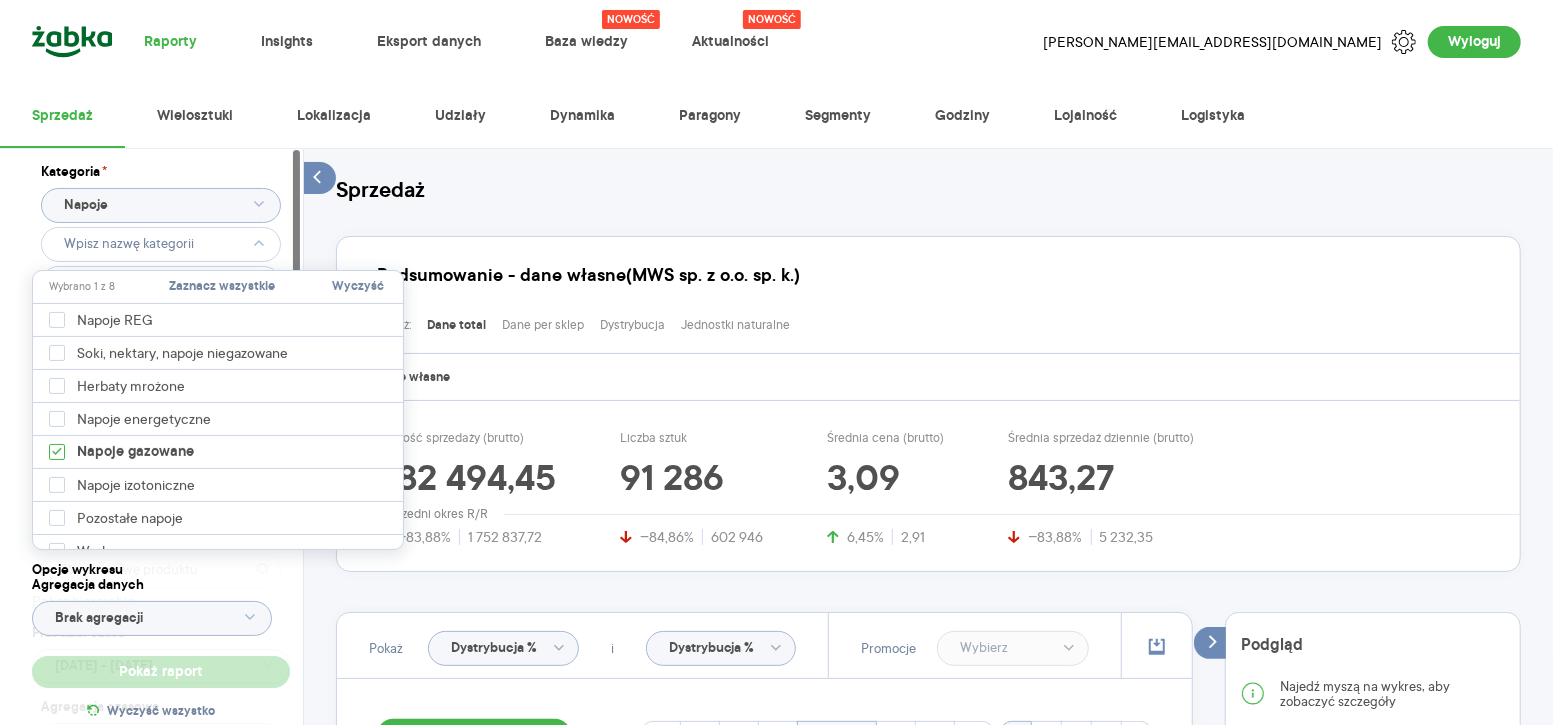 click on "Kategoria * Napoje Atrybuty Pokaż atrybuty Marka Produkt Pokaż hierarchię Przedział czasu [DATE] - [DATE] Agregacja czasowa miesiąc" at bounding box center [161, 463] 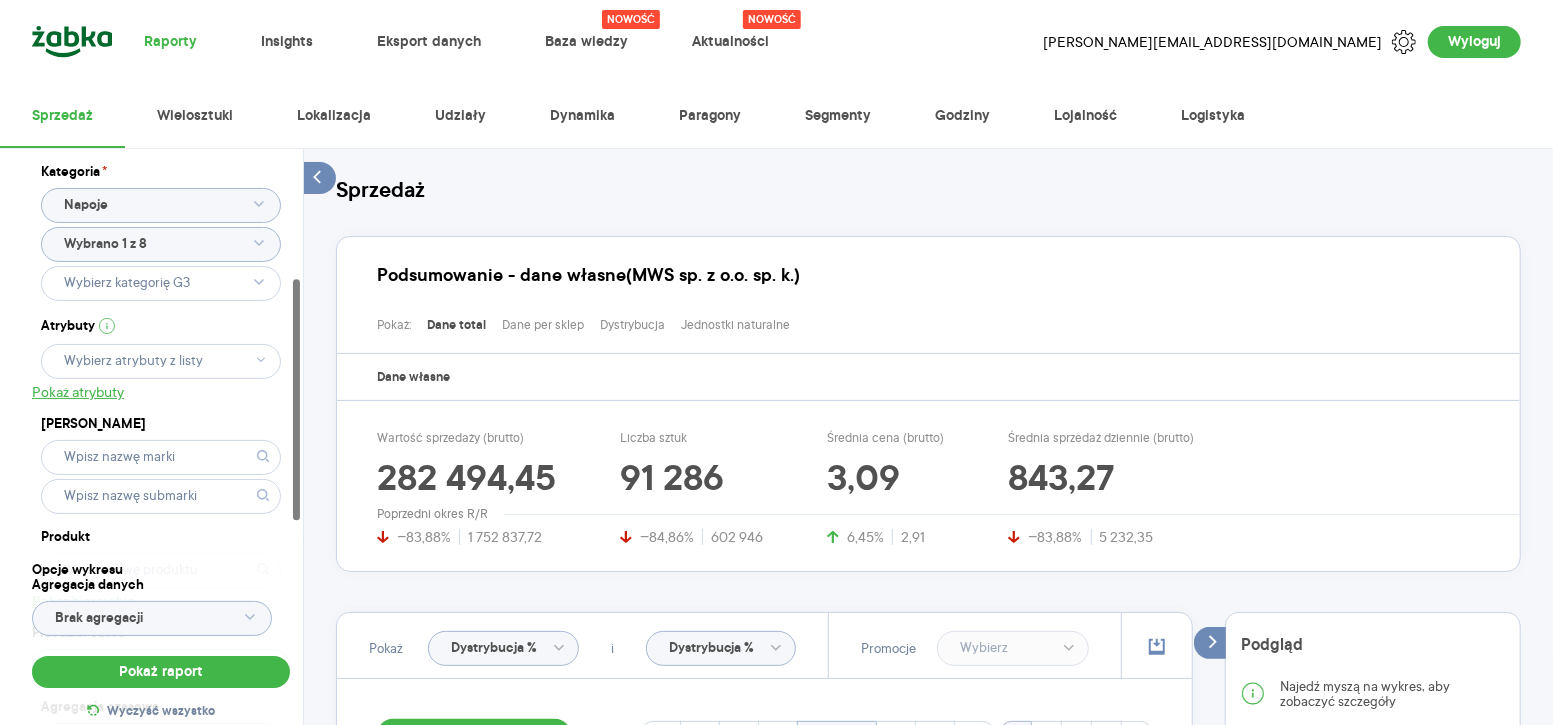 scroll, scrollTop: 311, scrollLeft: 0, axis: vertical 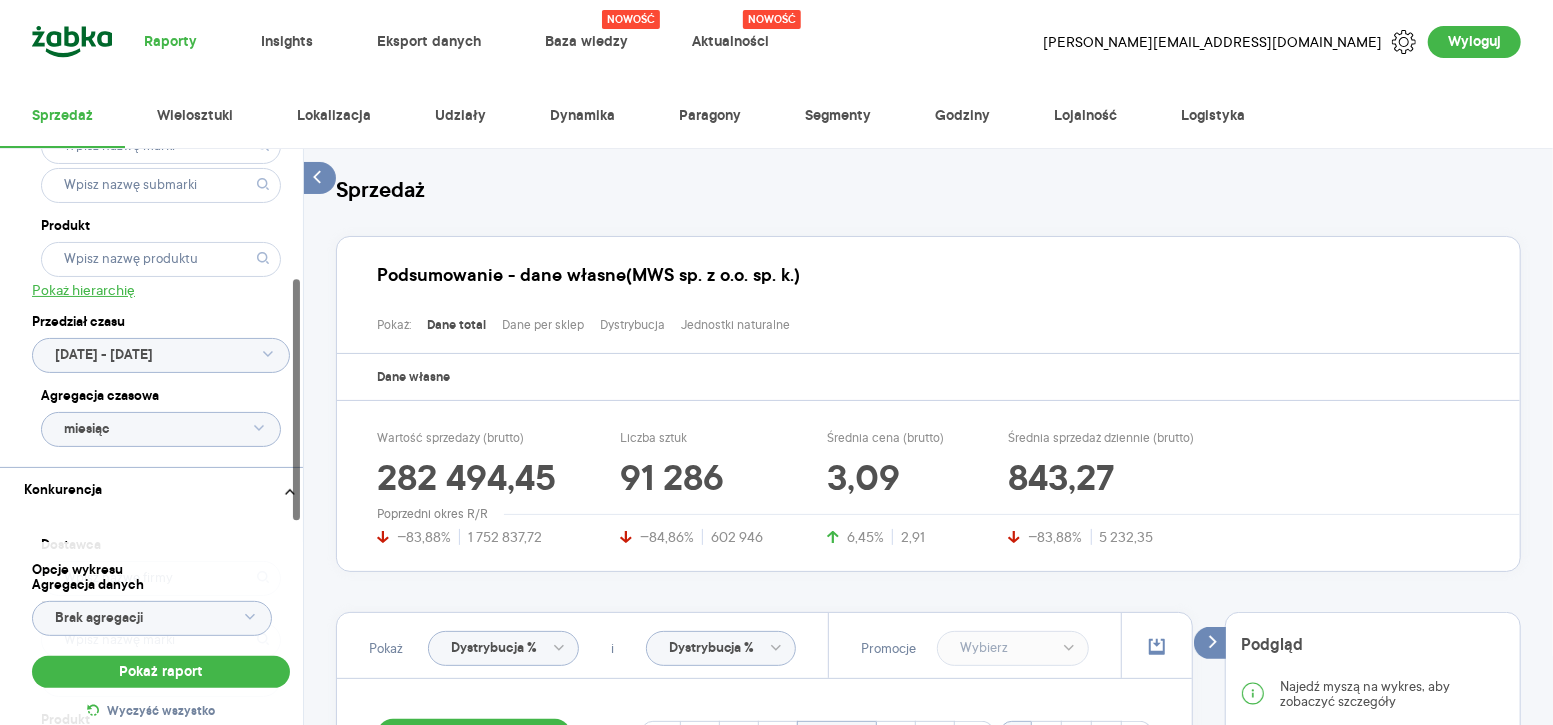 click 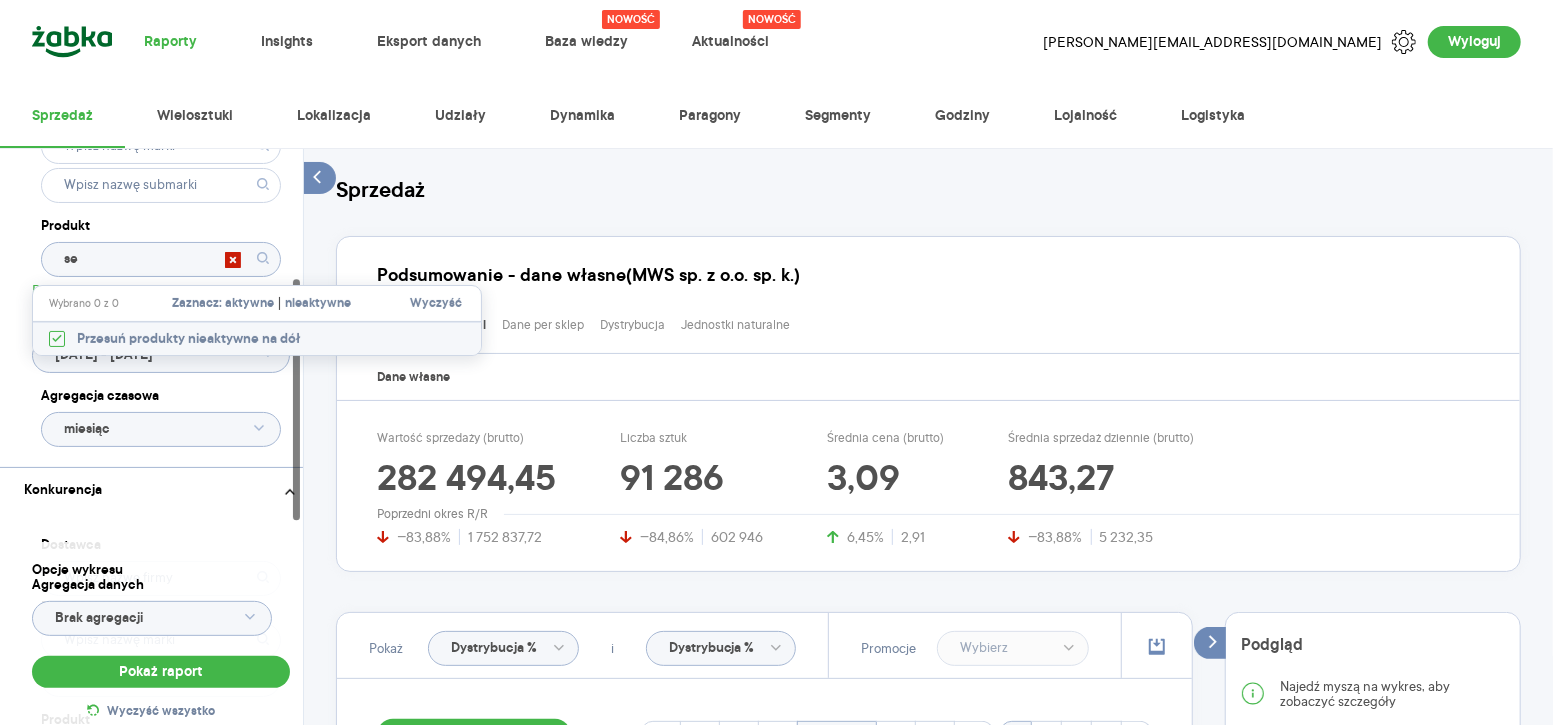 type on "s" 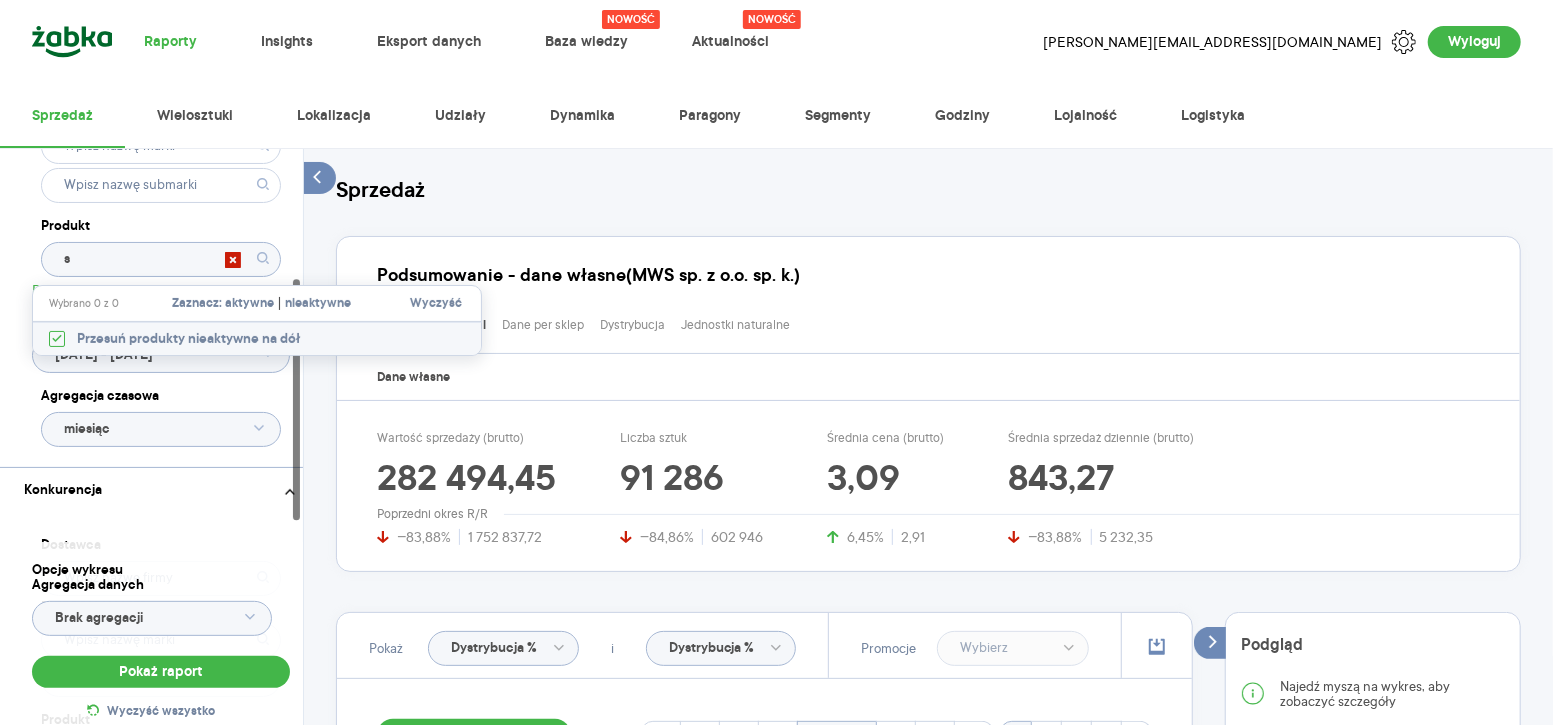 type 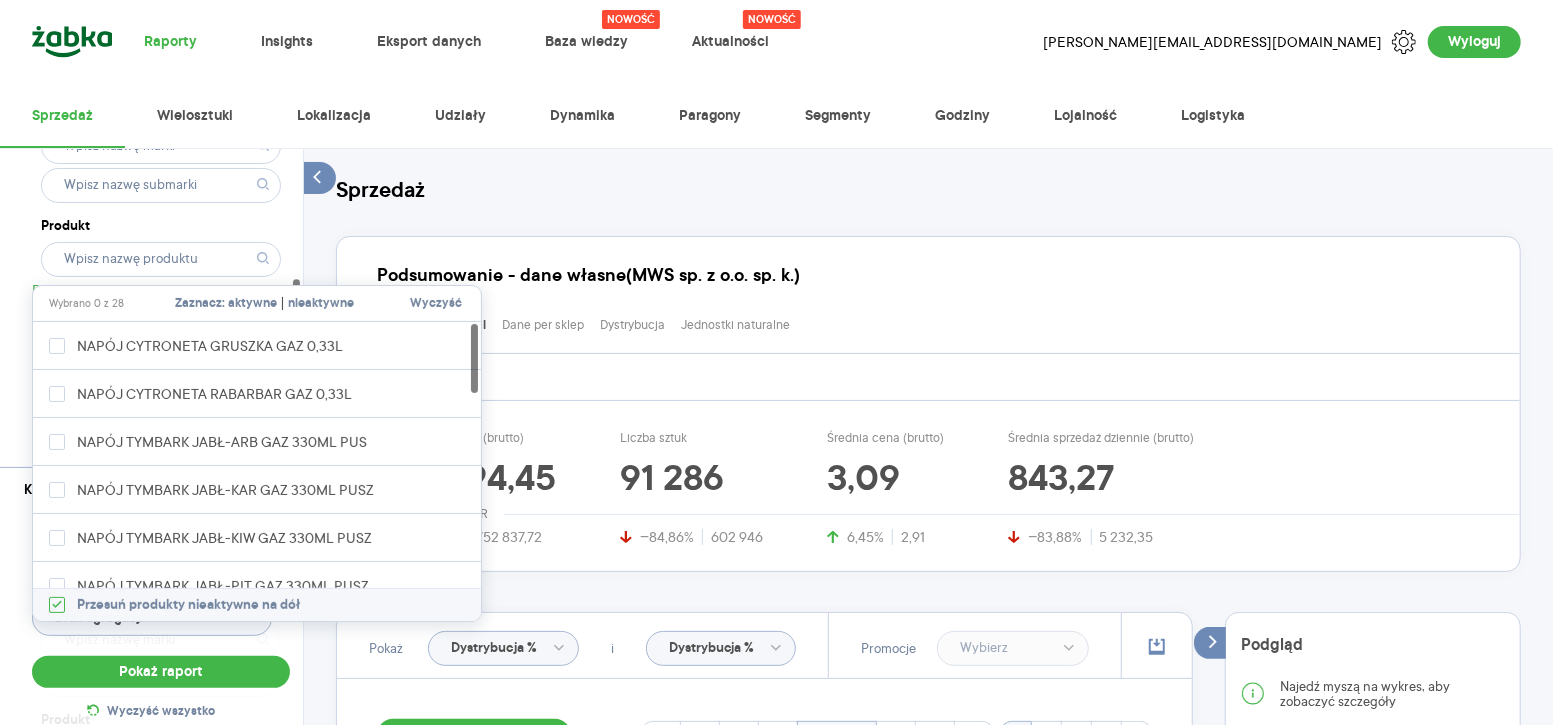 scroll, scrollTop: 0, scrollLeft: 0, axis: both 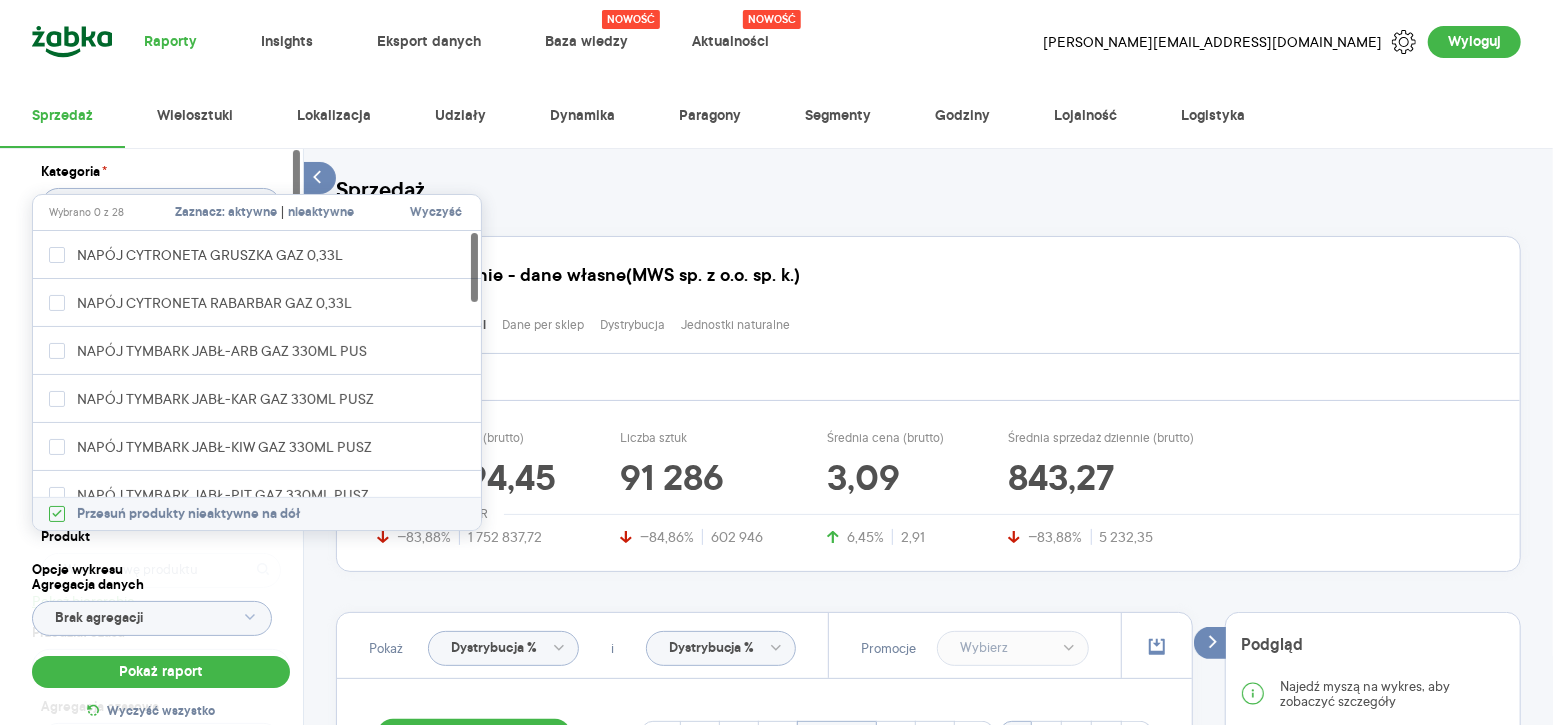 click on "Kategoria * Napoje Wybrano 1 z 8 Atrybuty Pokaż atrybuty Marka Produkt Pokaż hierarchię Przedział czasu 2024.07.01 - 2025.05.31 Agregacja czasowa miesiąc" at bounding box center (161, 463) 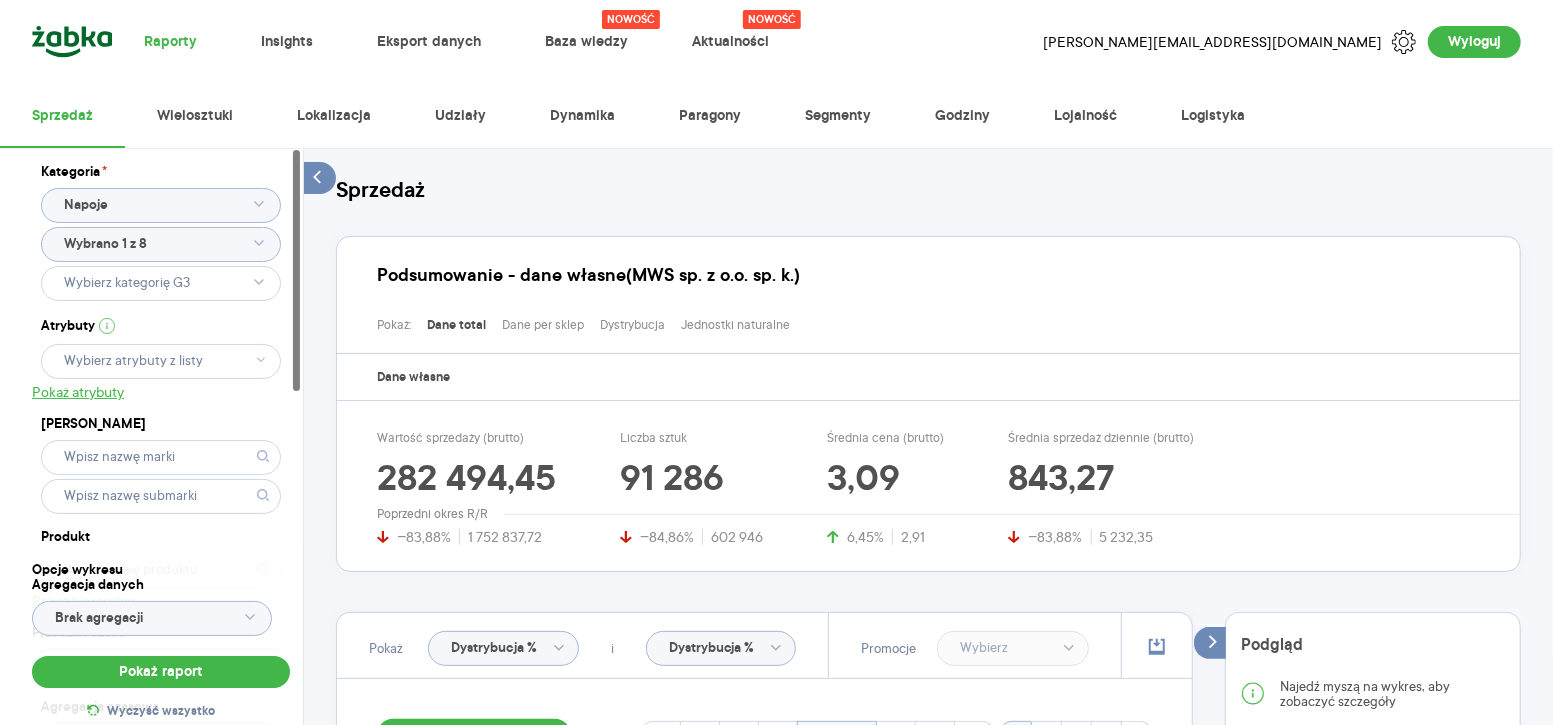 click 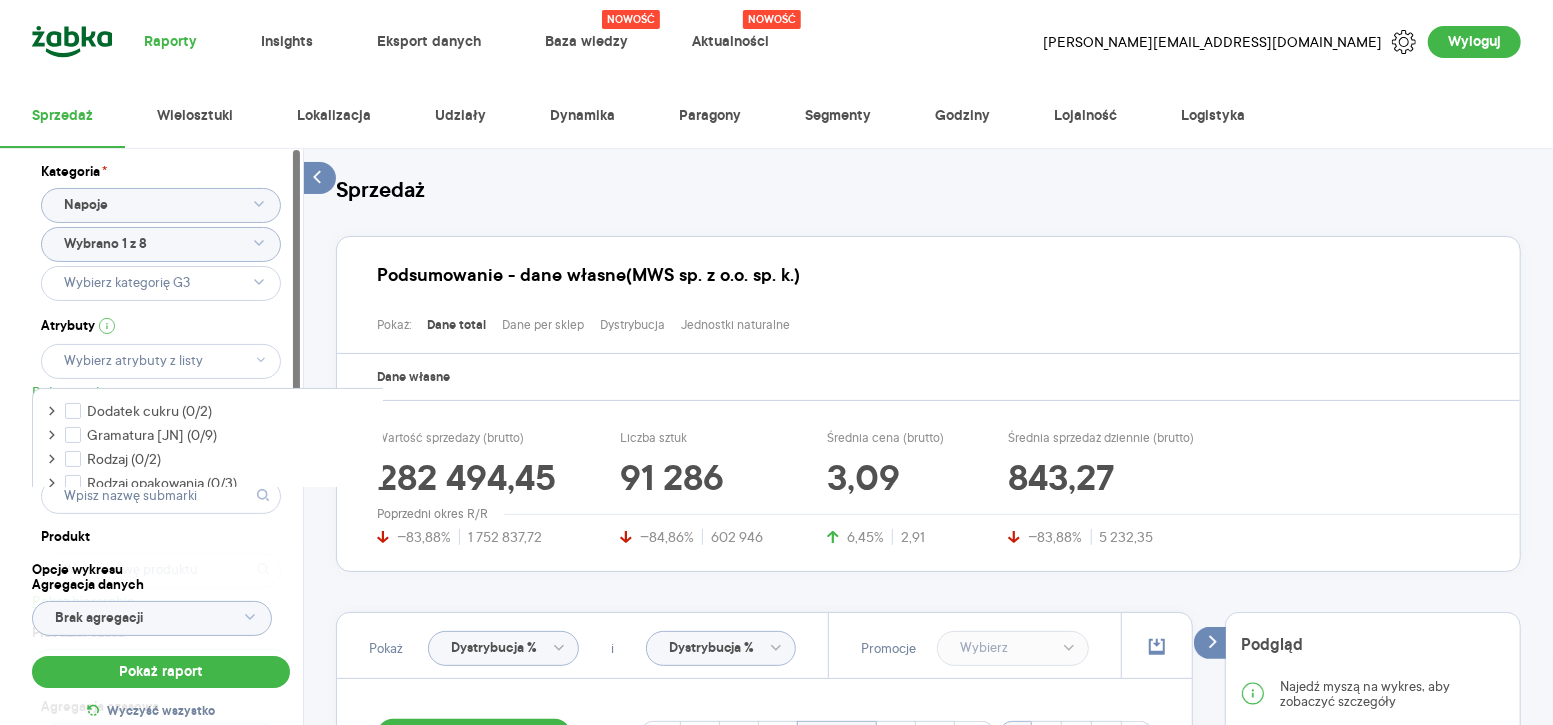 click on "Kategoria * Napoje Wybrano 1 z 8 Atrybuty Pokaż atrybuty Marka Produkt Pokaż hierarchię Przedział czasu 2024.07.01 - 2025.05.31 Agregacja czasowa miesiąc" at bounding box center (161, 463) 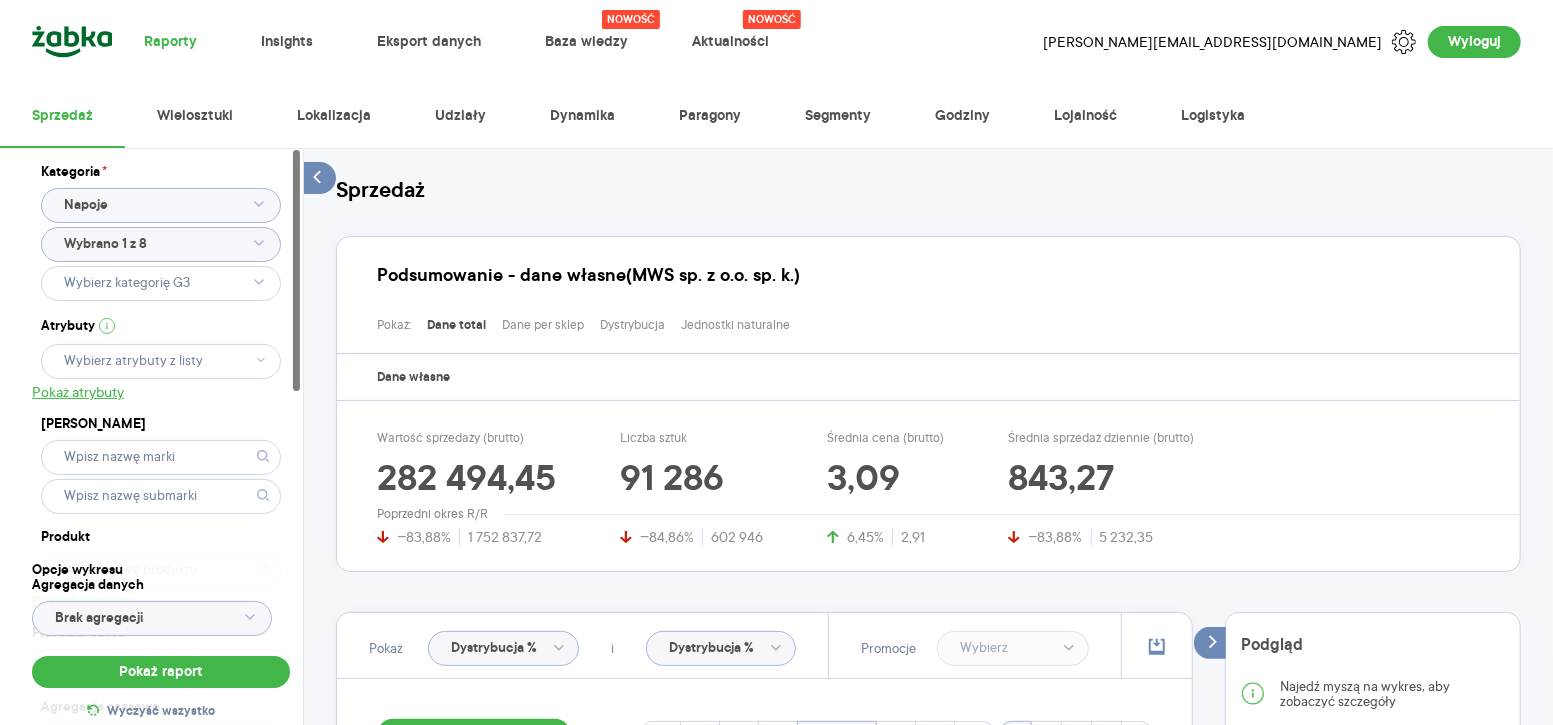 scroll, scrollTop: 117, scrollLeft: 0, axis: vertical 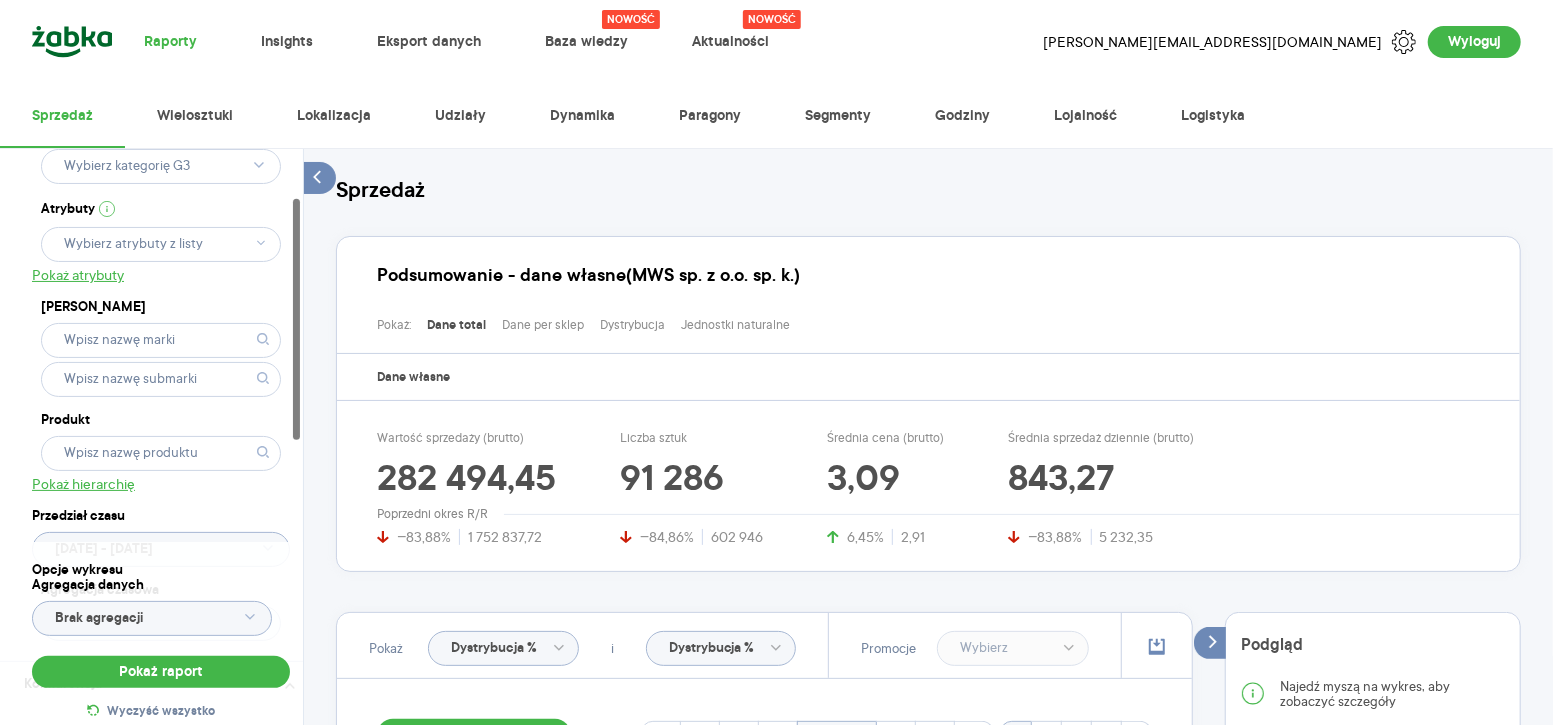 click 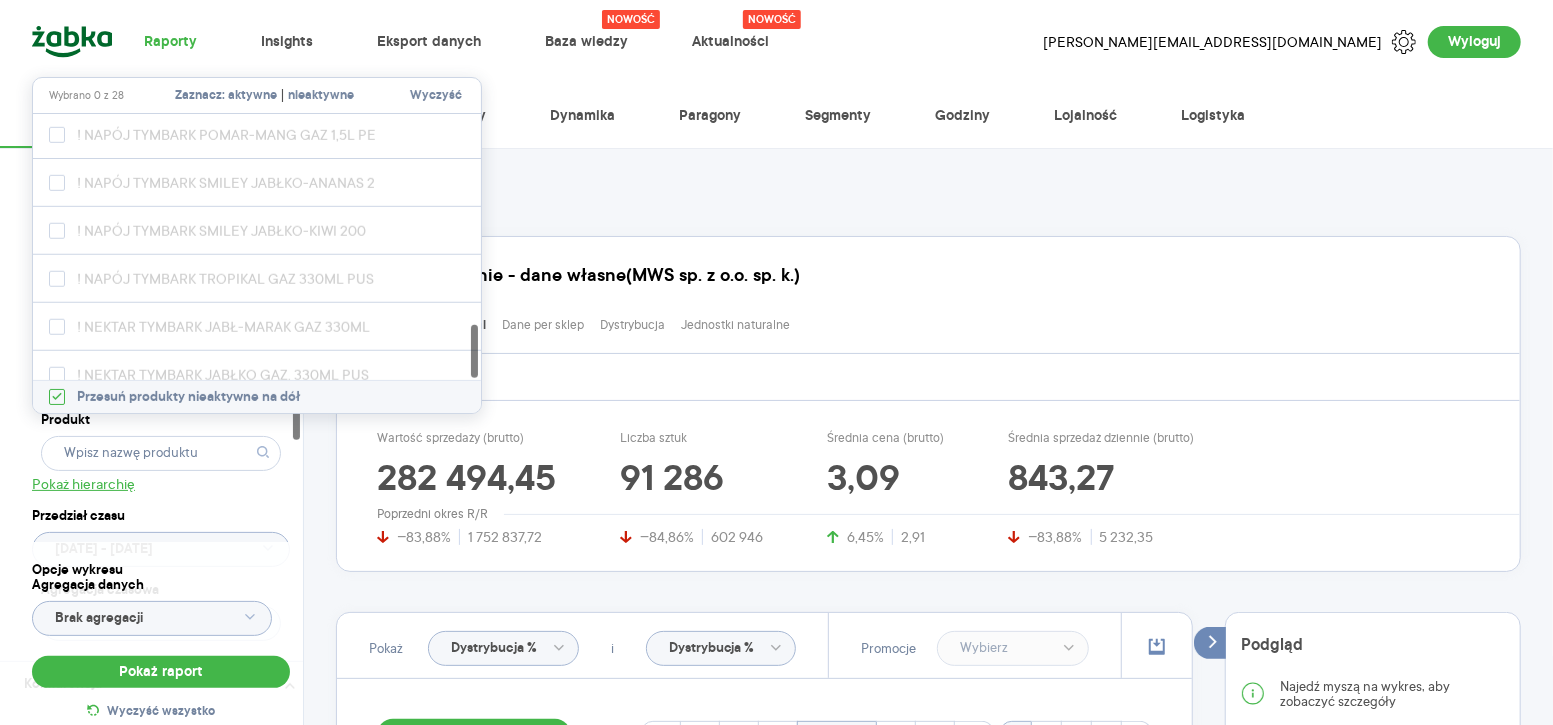 scroll, scrollTop: 1078, scrollLeft: 0, axis: vertical 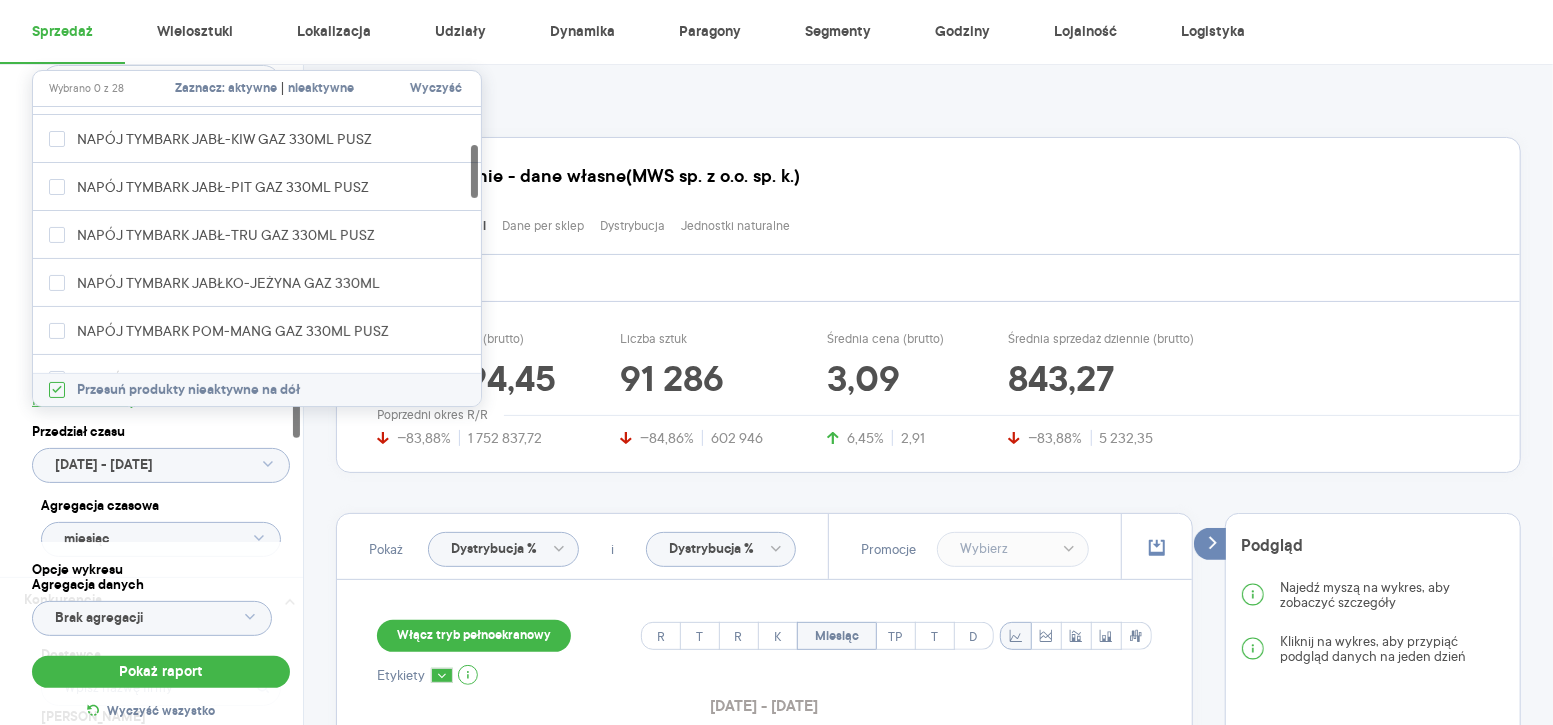 click on "Kategoria * Napoje Wybrano 1 z 8 Atrybuty Pokaż atrybuty Marka Produkt Pokaż hierarchię Przedział czasu 2024.07.01 - 2025.05.31 Agregacja czasowa miesiąc" at bounding box center [161, 262] 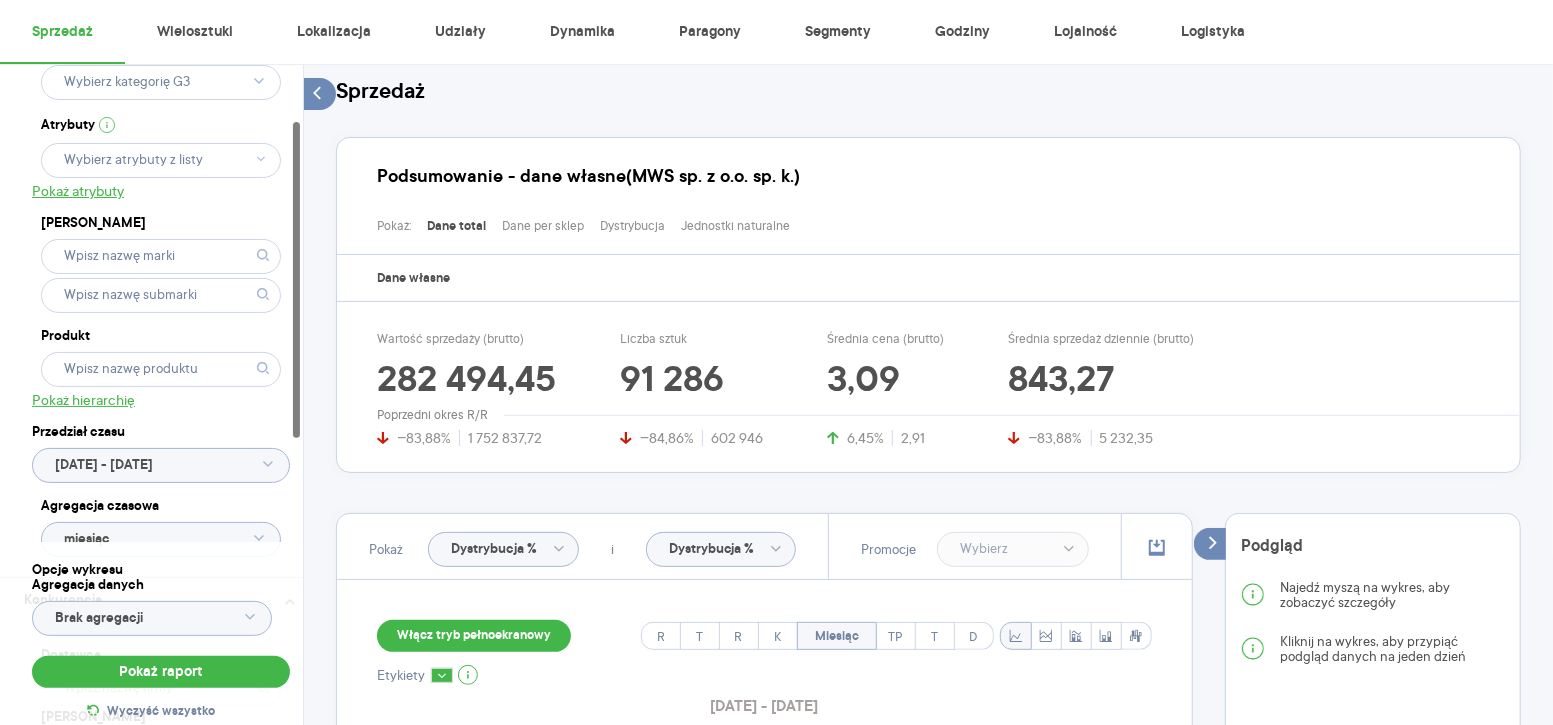 scroll, scrollTop: 0, scrollLeft: 0, axis: both 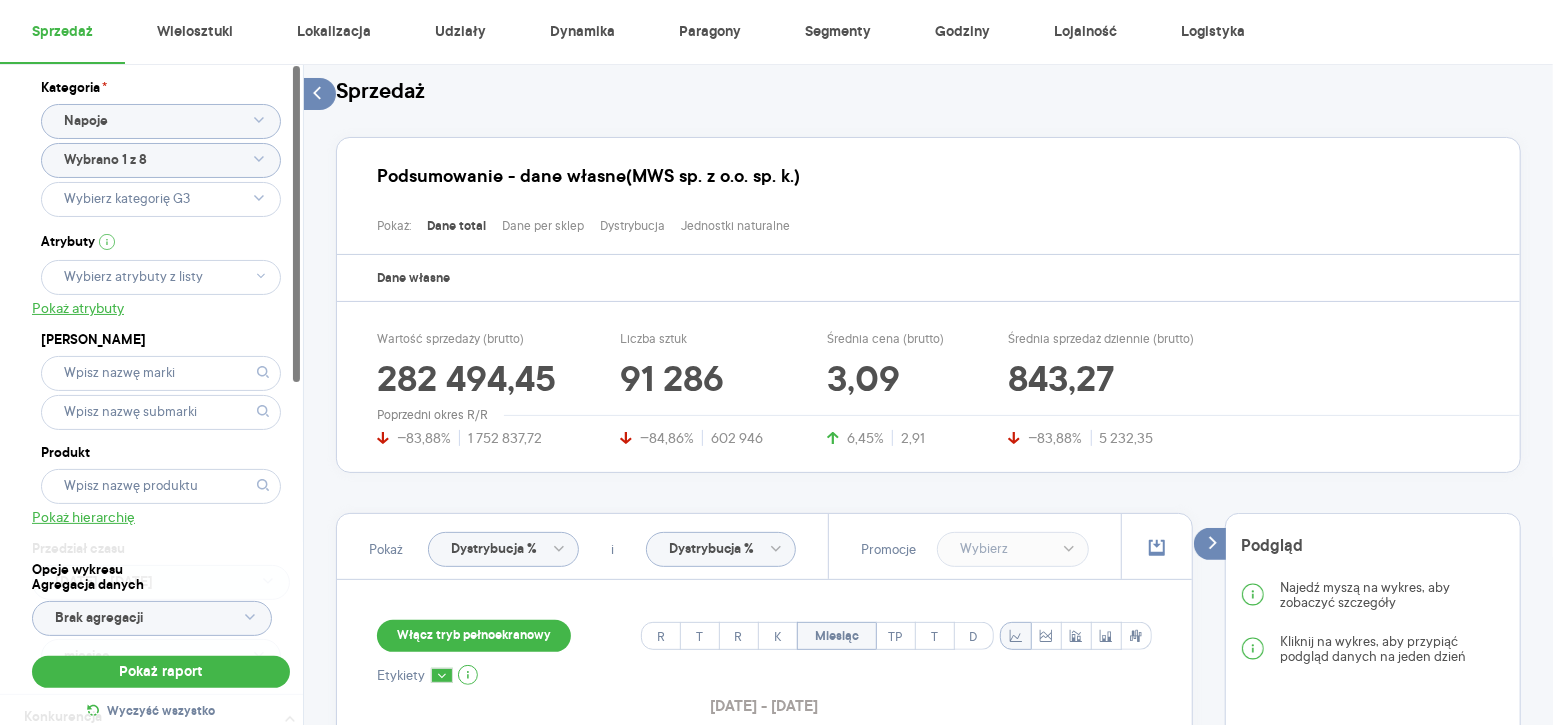 click on "Wybrano 1 z 8" 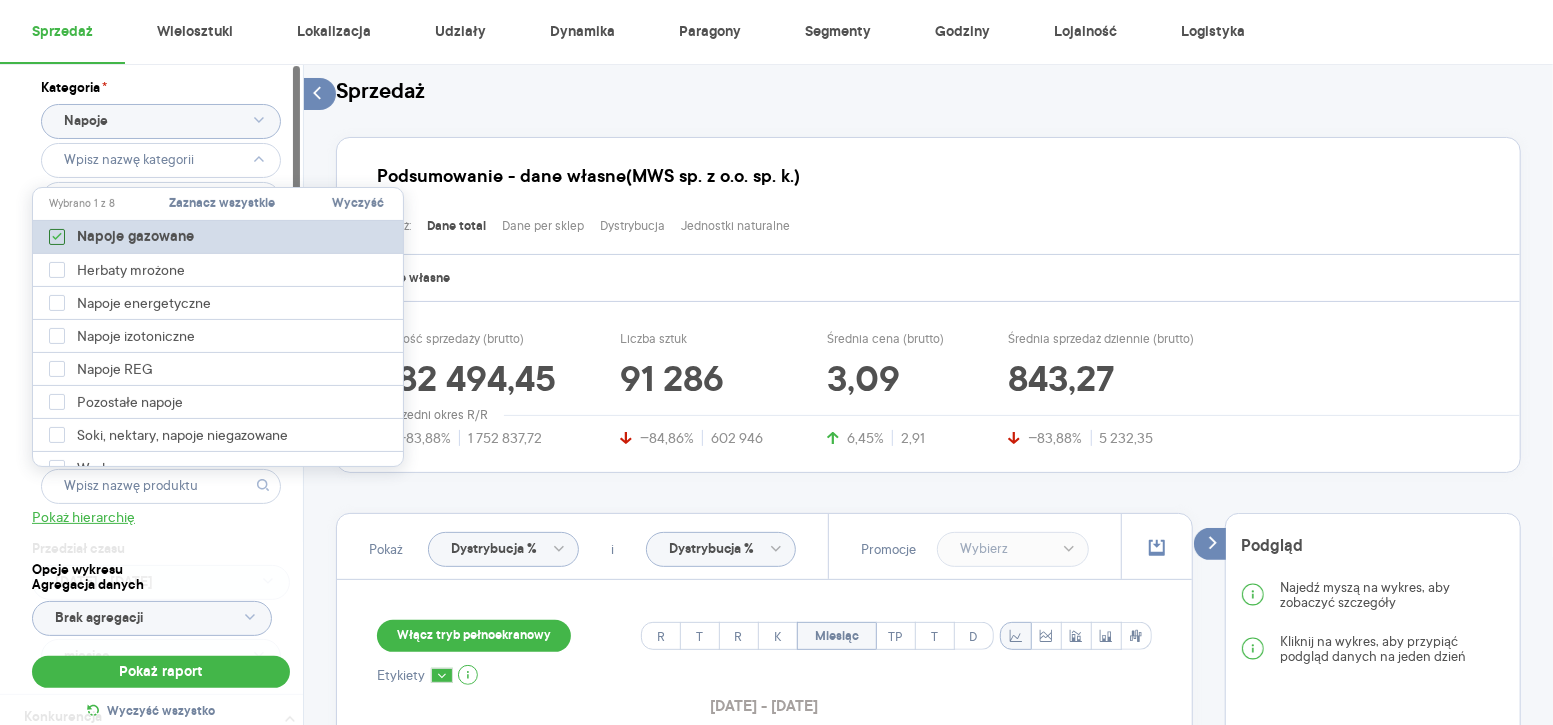 click at bounding box center (57, 237) 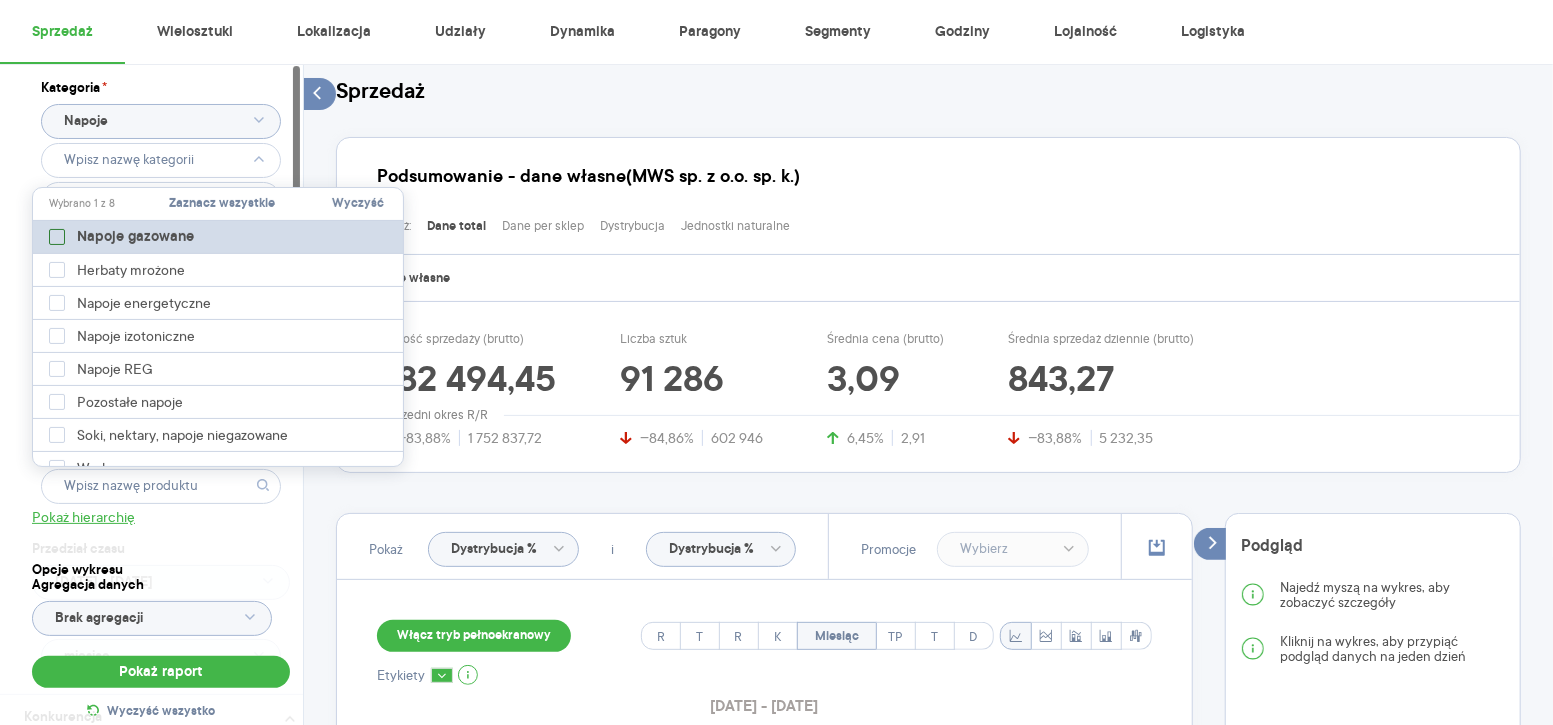type on "Pobieranie" 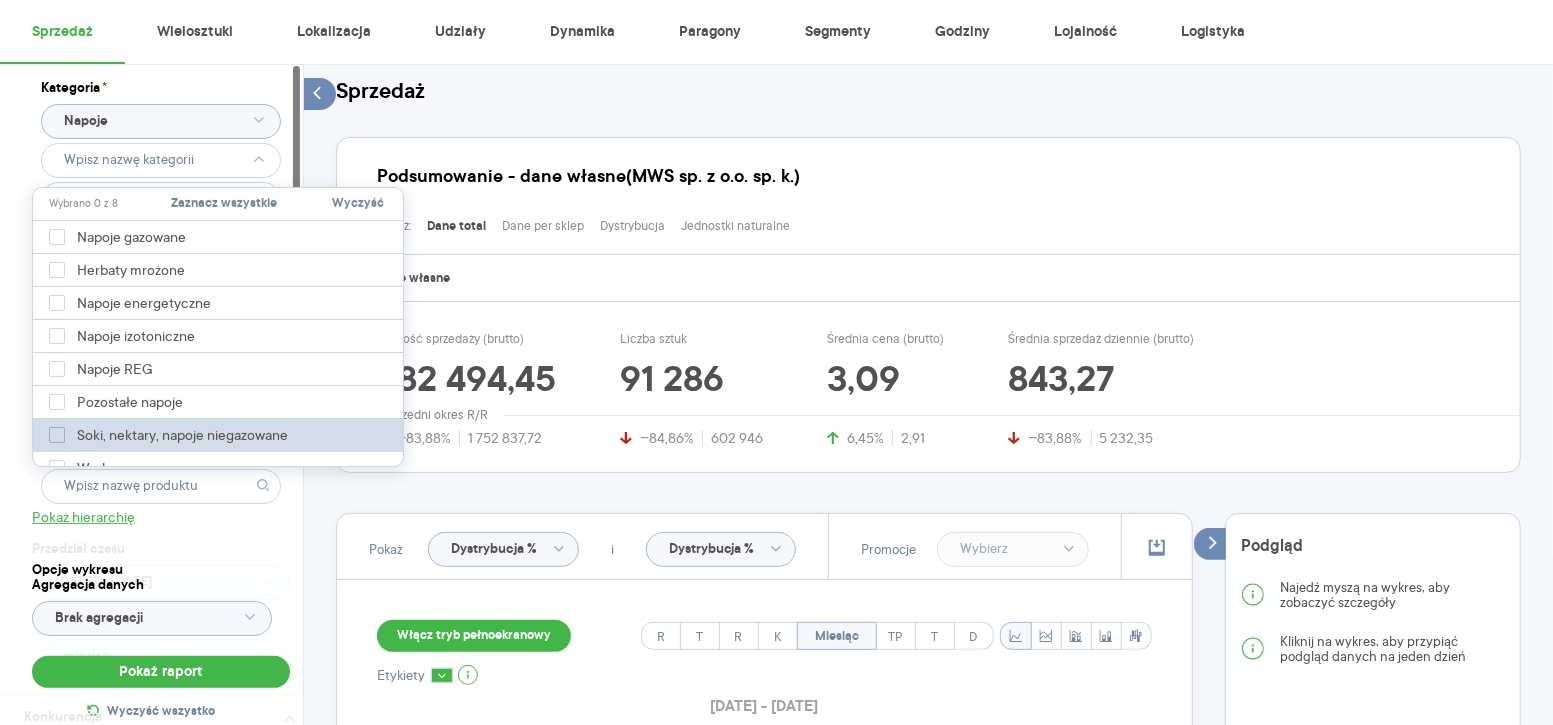 click 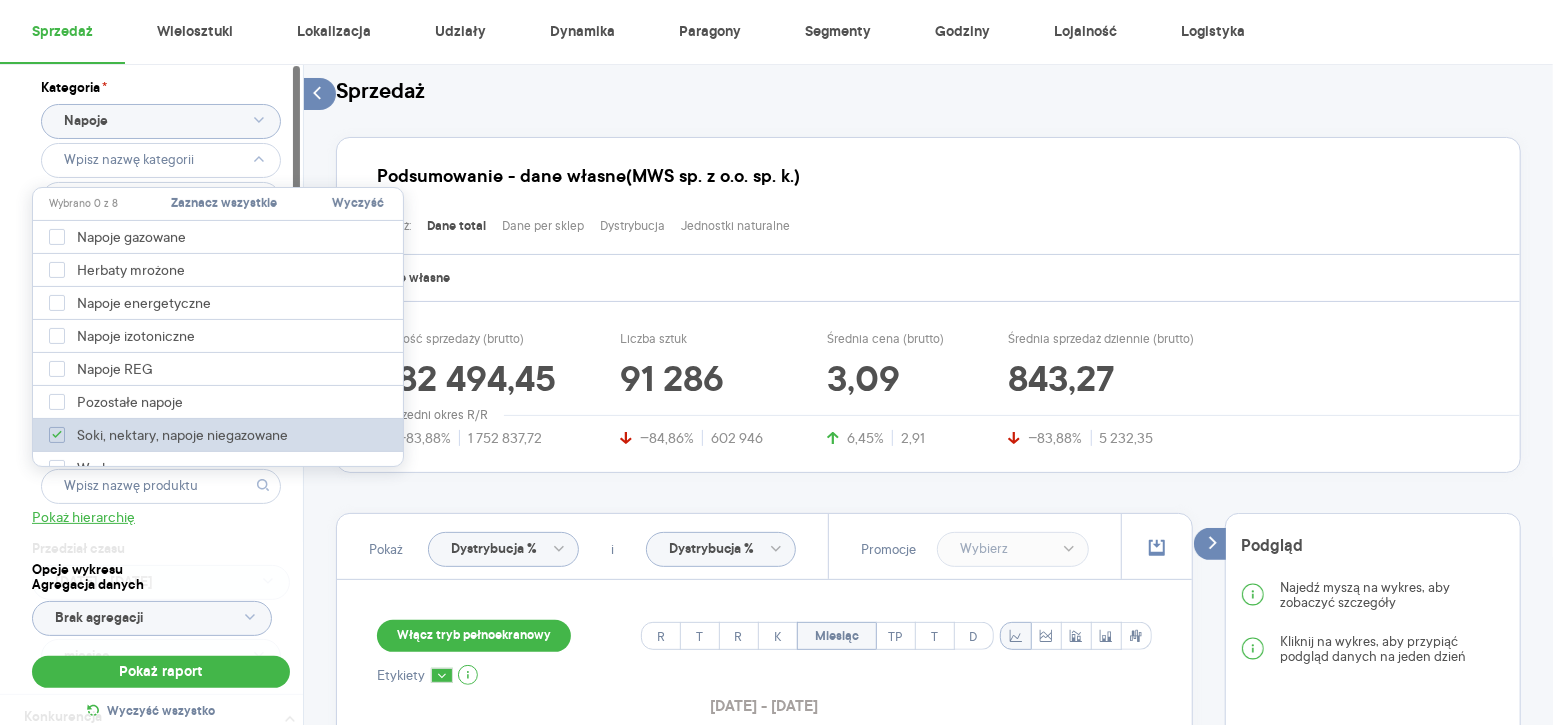 type on "Pobieranie" 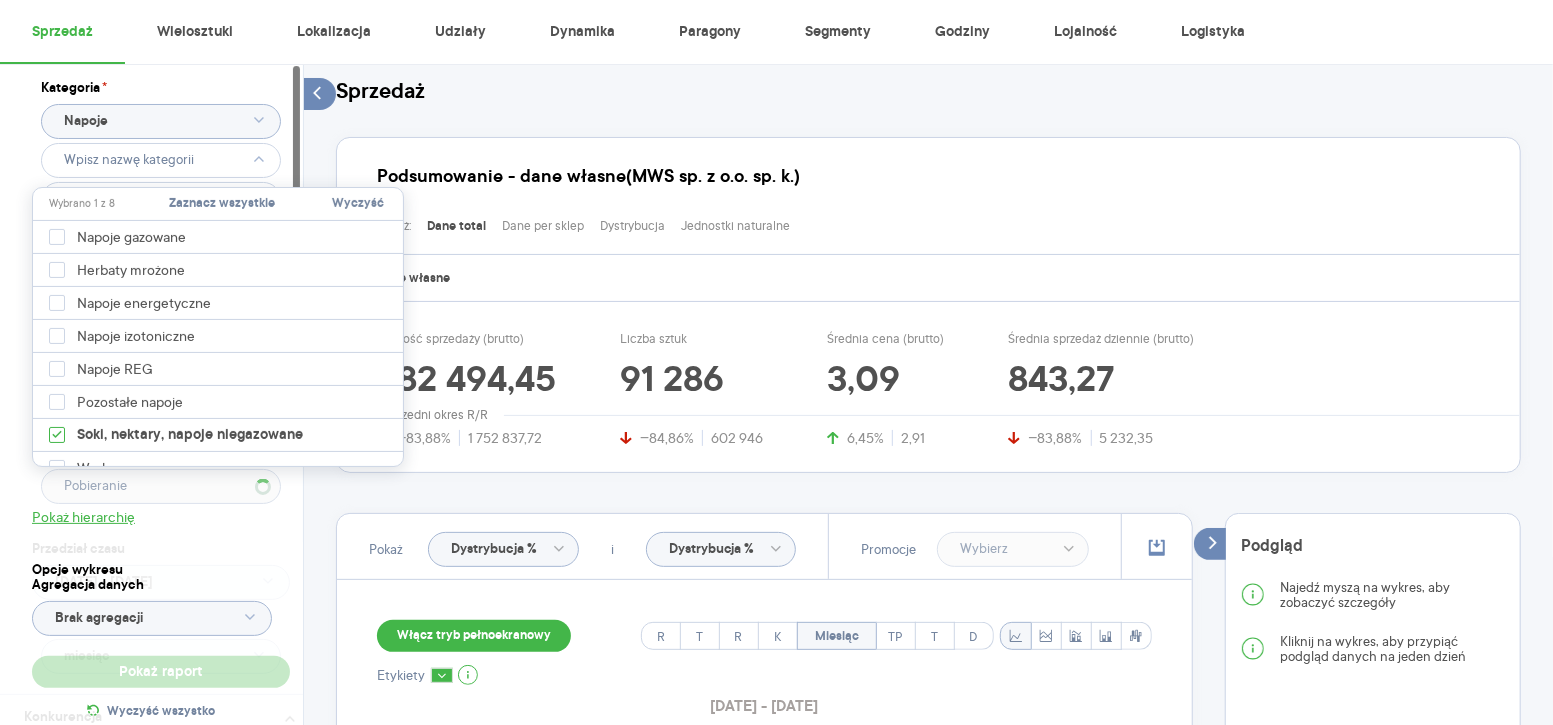 click on "Kategoria * Napoje Atrybuty Pobieranie Pokaż atrybuty Marka Produkt Pokaż hierarchię Przedział czasu 2024.07.01 - 2025.05.31 Agregacja czasowa miesiąc" at bounding box center [161, 379] 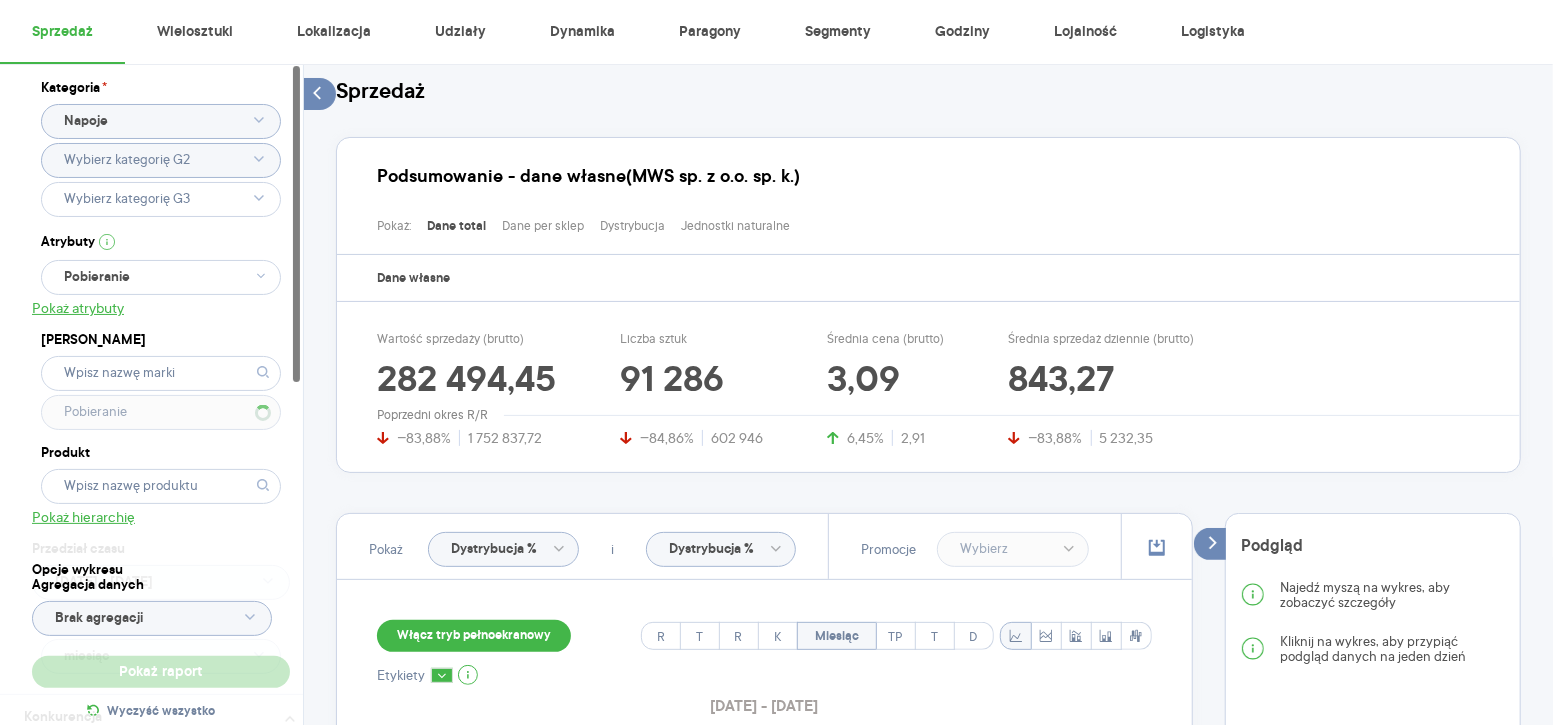 type on "Wybrano 1 z 8" 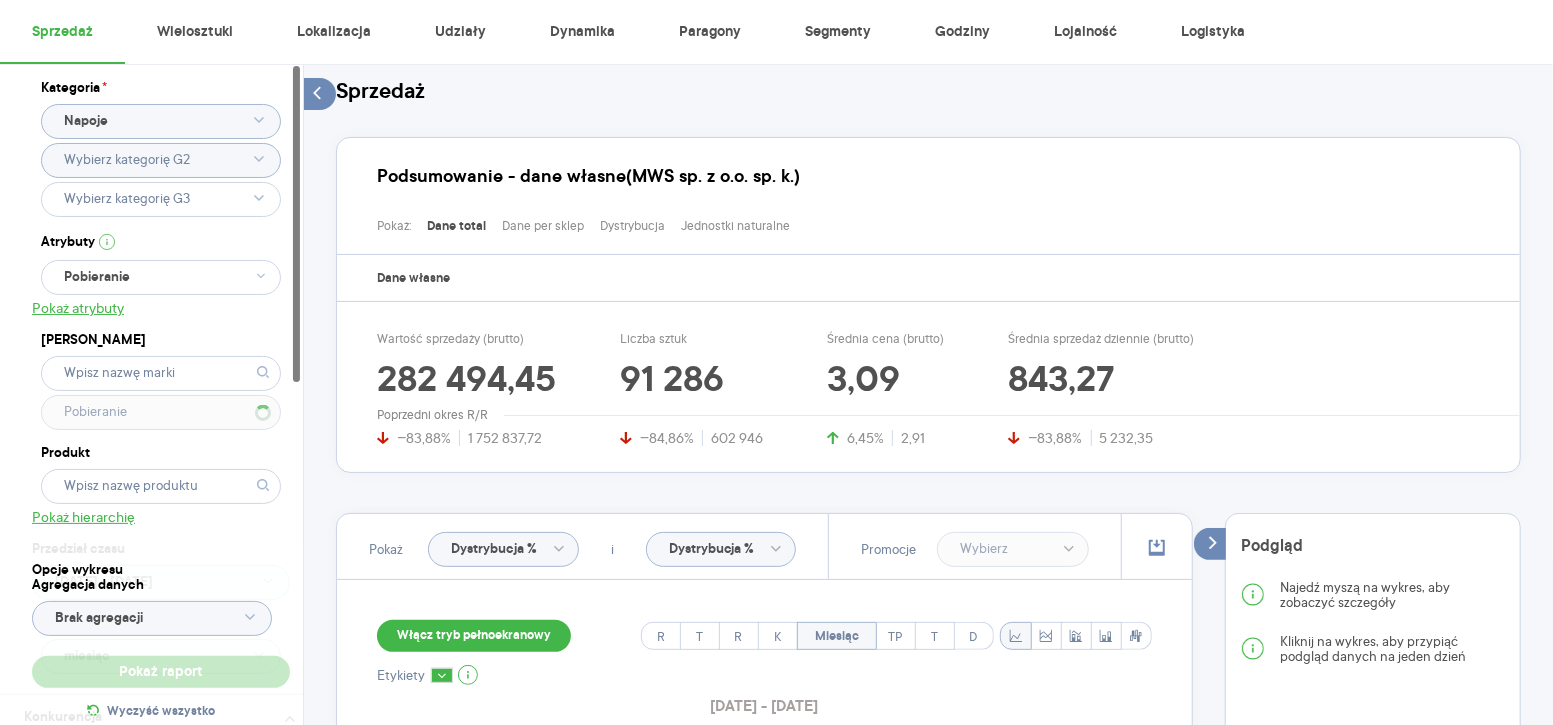 type 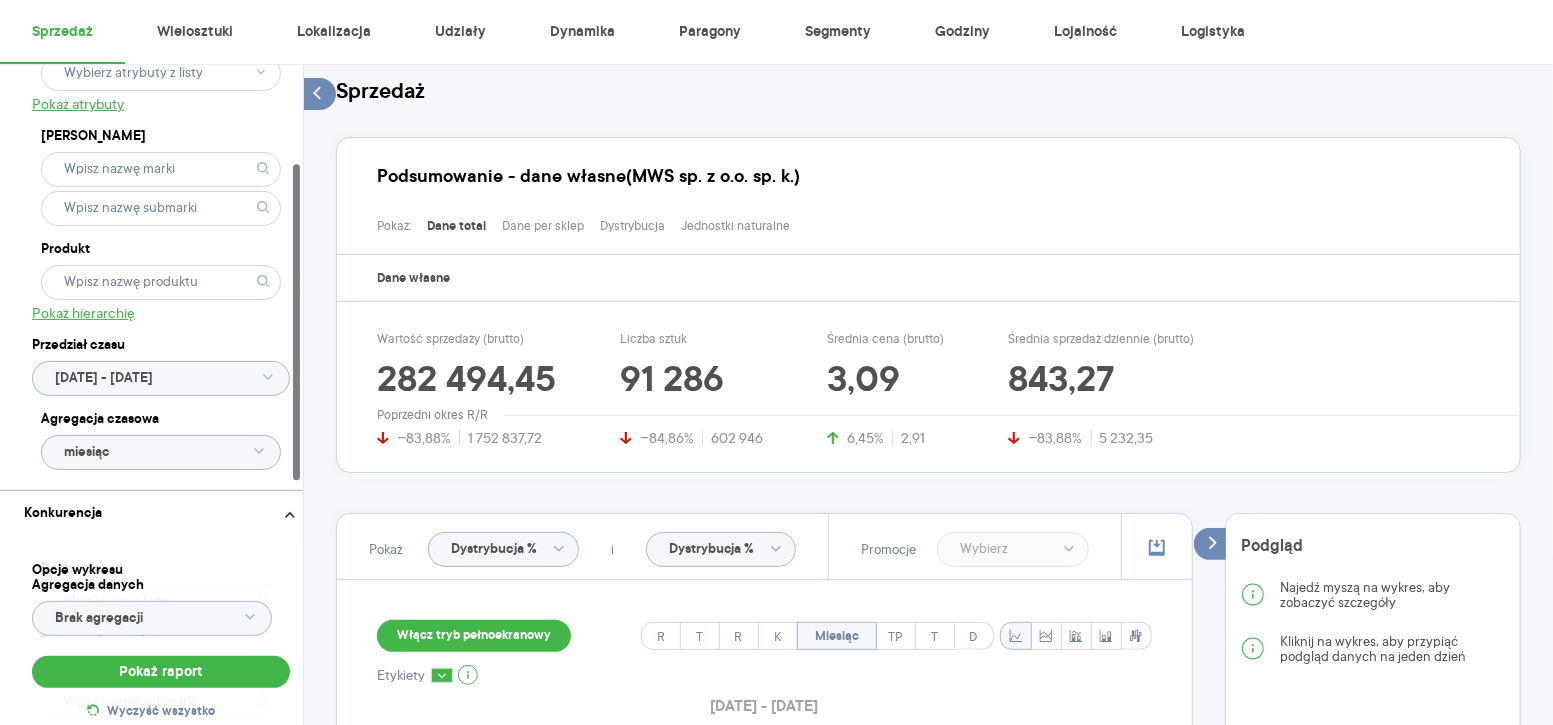 scroll, scrollTop: 207, scrollLeft: 0, axis: vertical 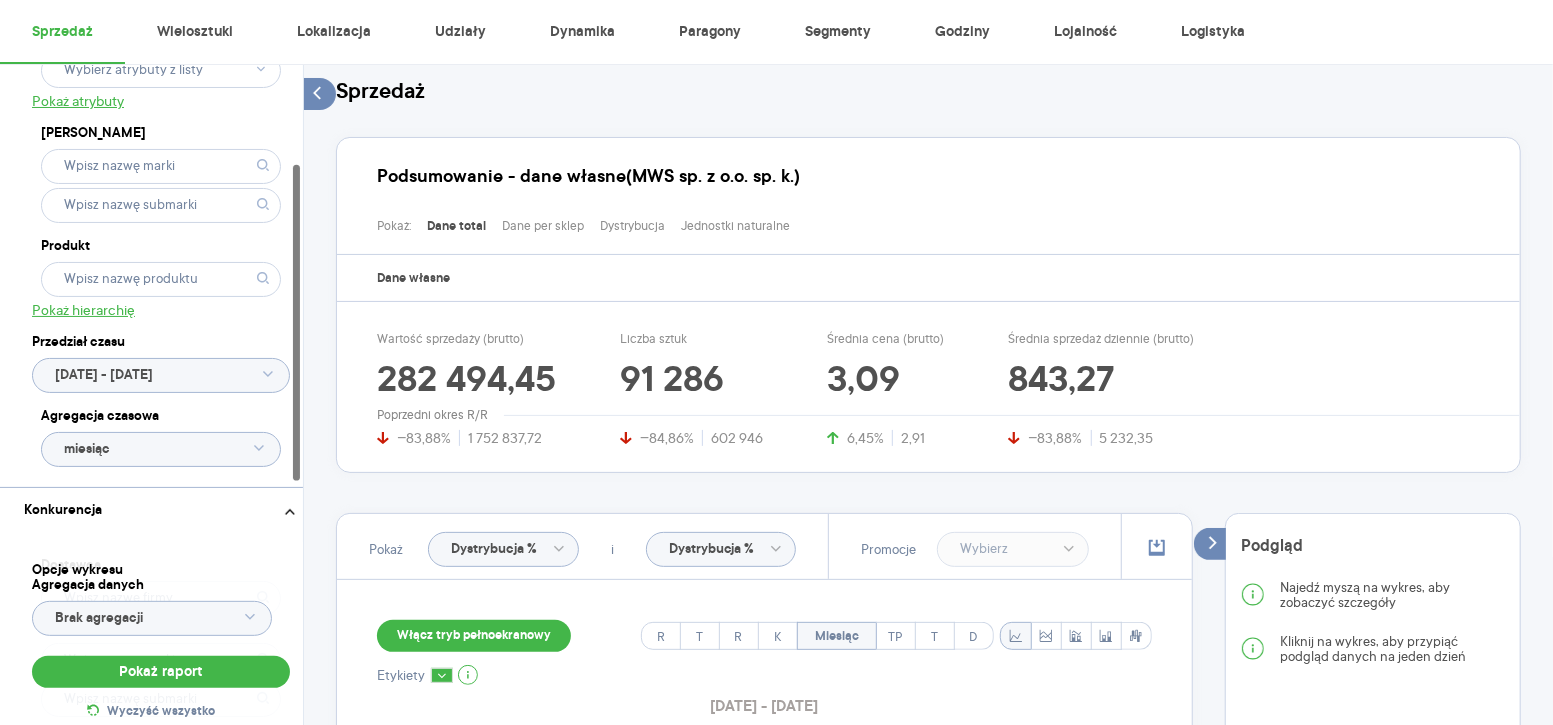 click 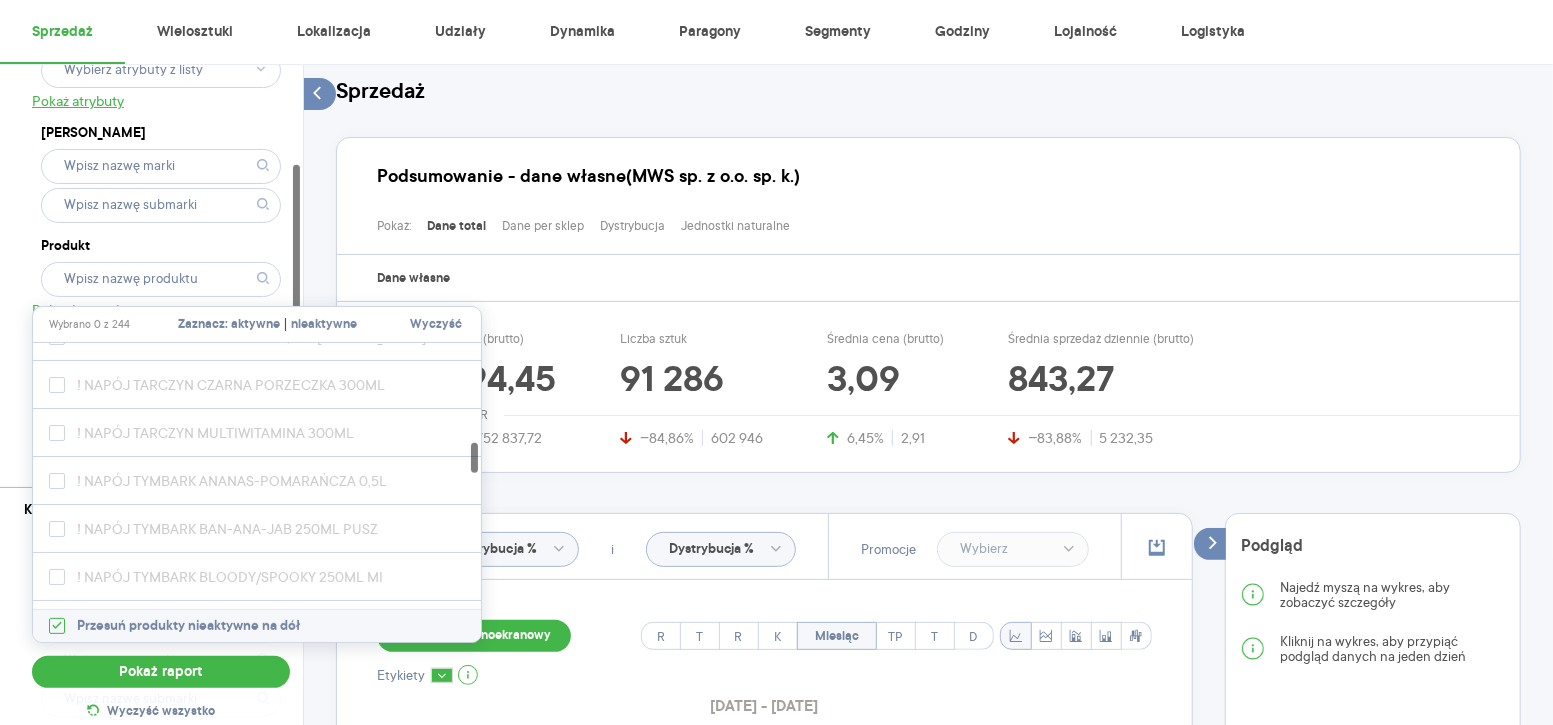 scroll, scrollTop: 4760, scrollLeft: 0, axis: vertical 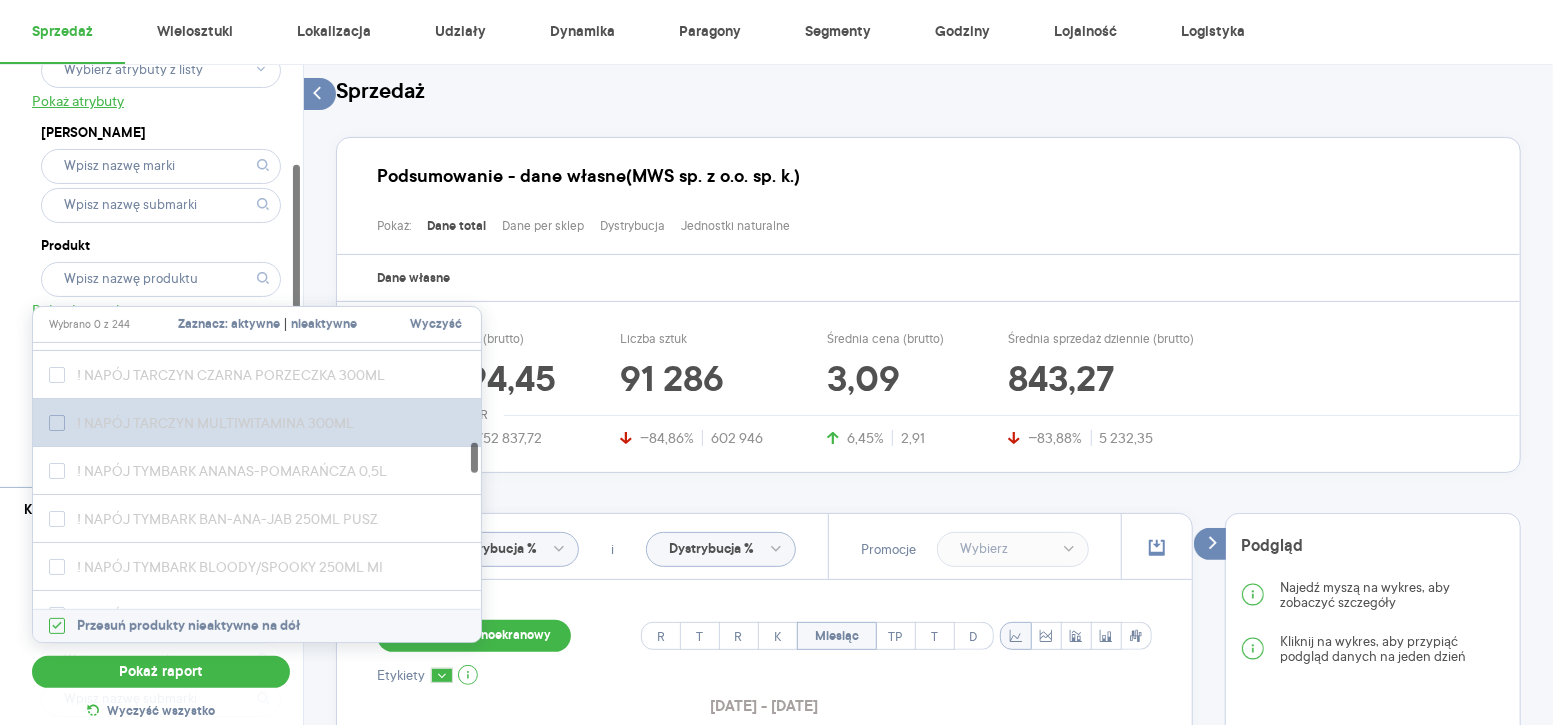 click 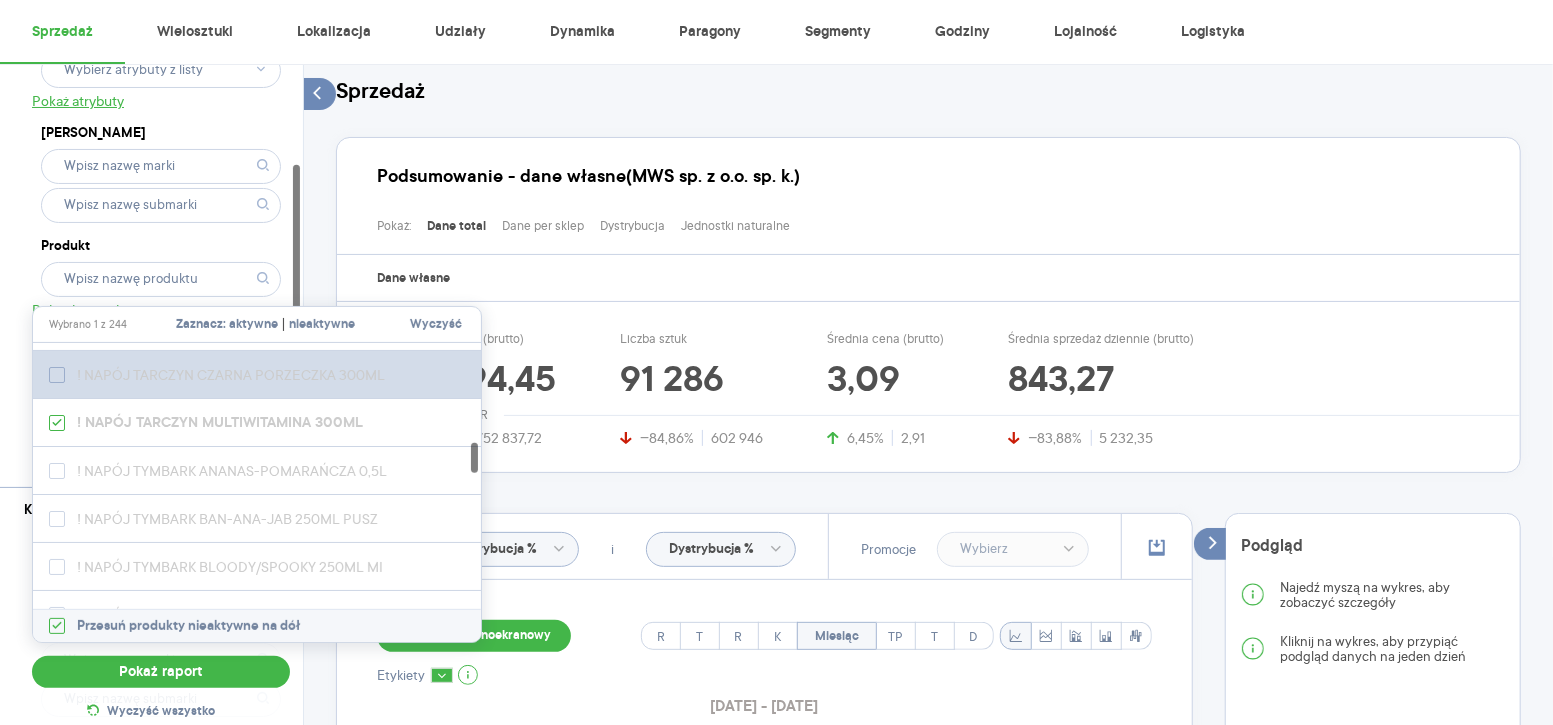 click 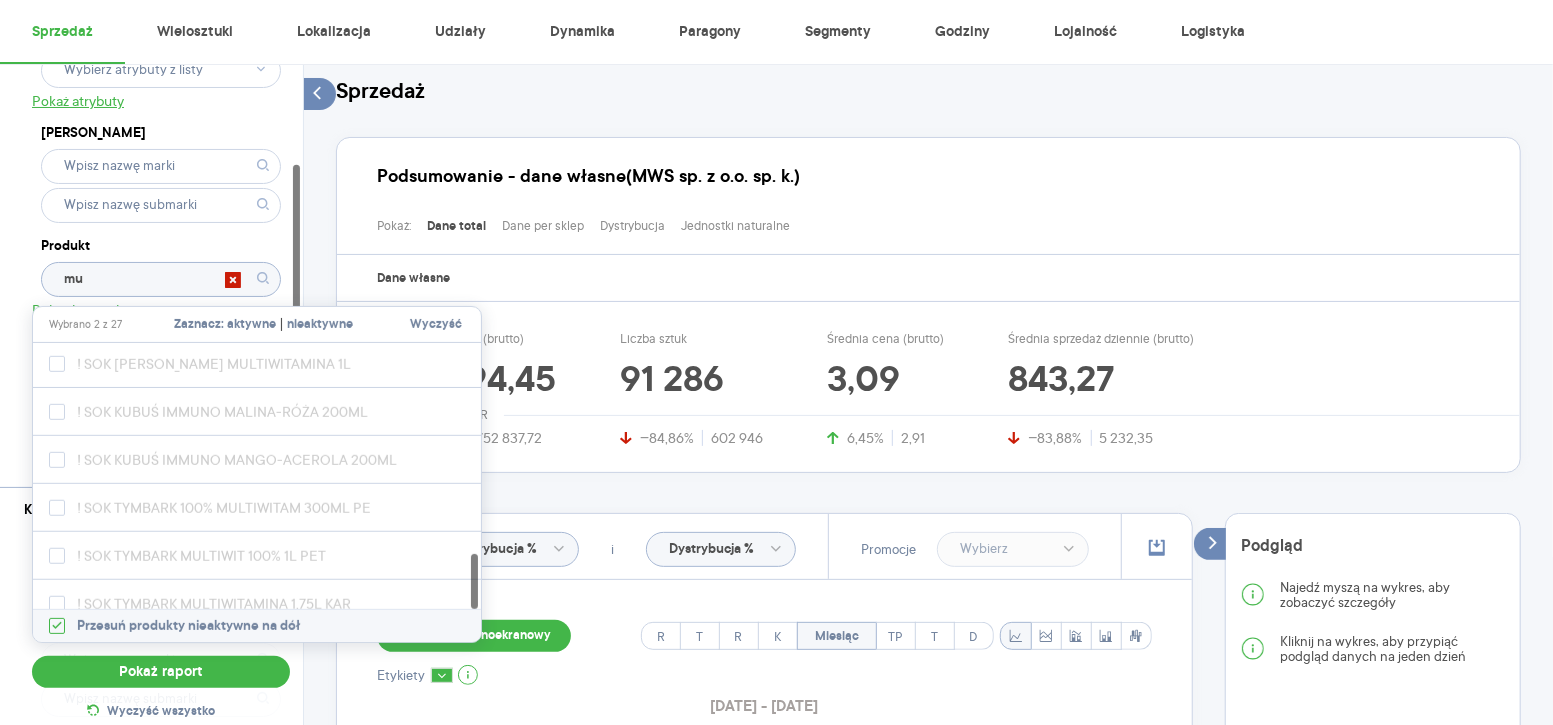 scroll, scrollTop: 1030, scrollLeft: 0, axis: vertical 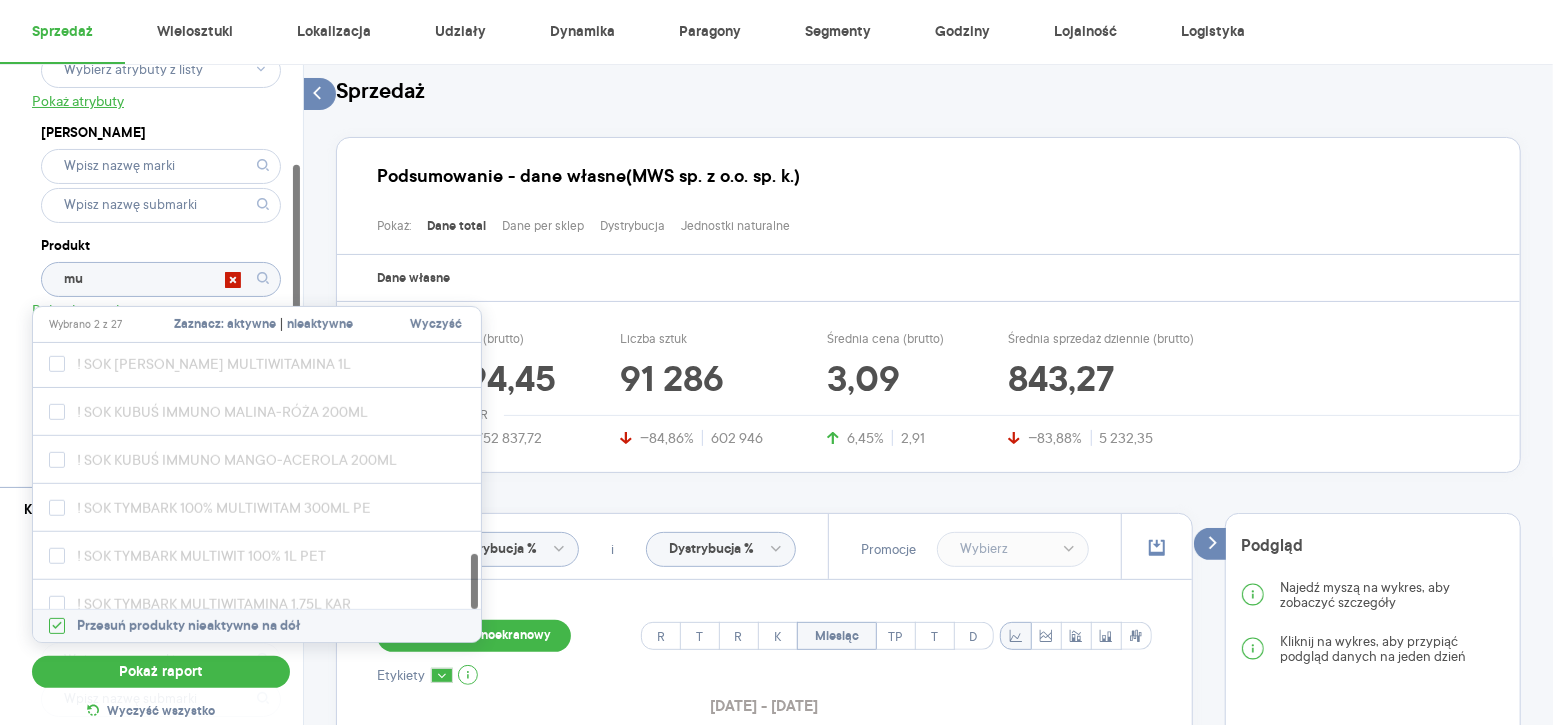 type on "mul" 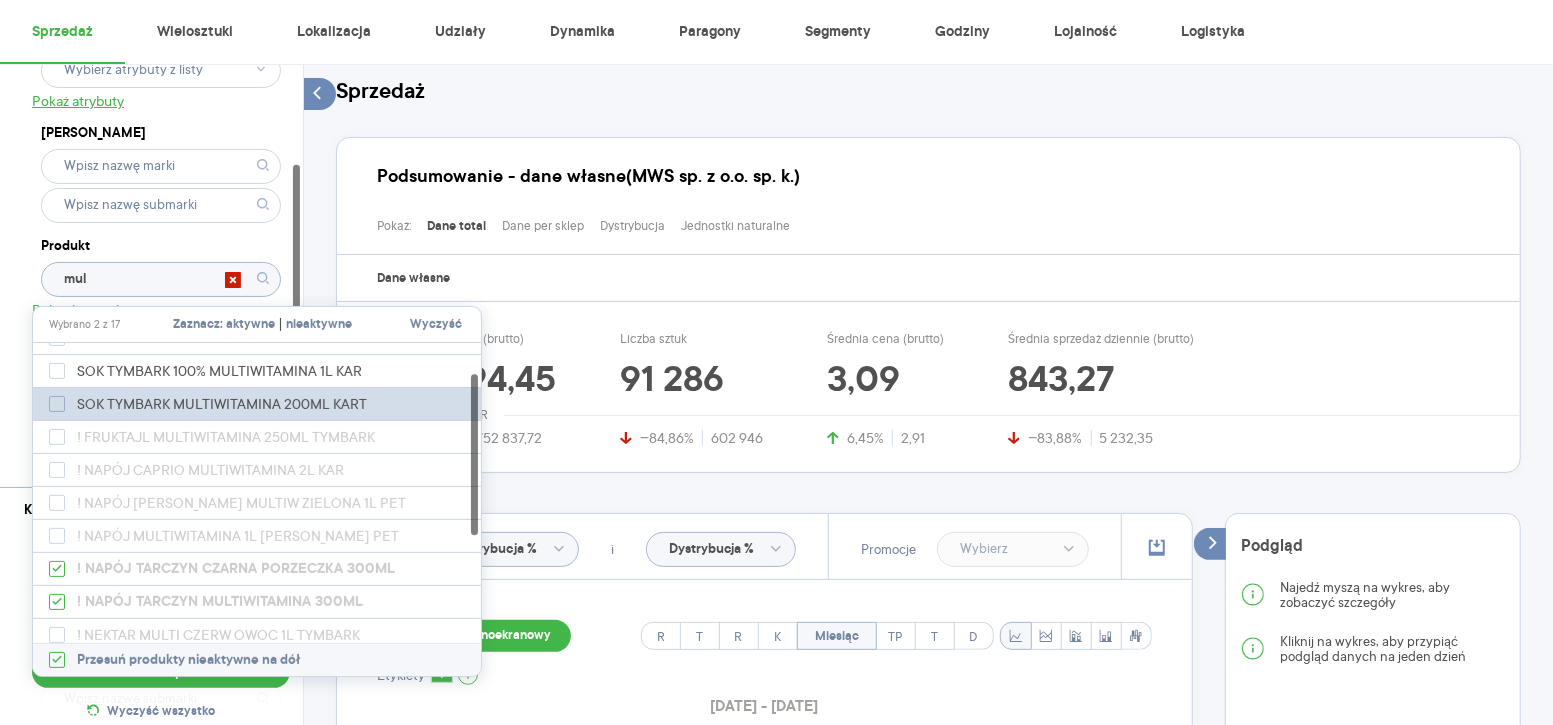 scroll, scrollTop: 54, scrollLeft: 0, axis: vertical 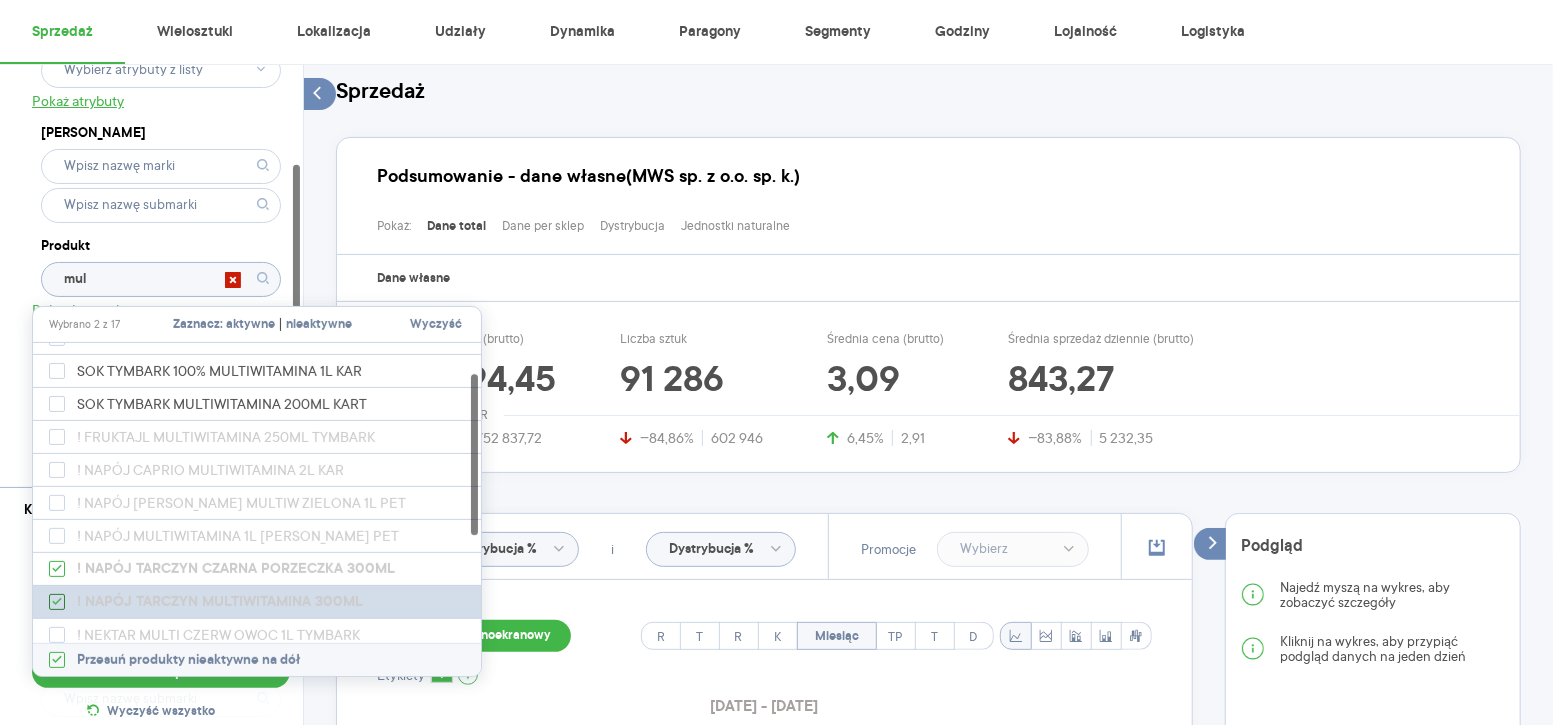 click 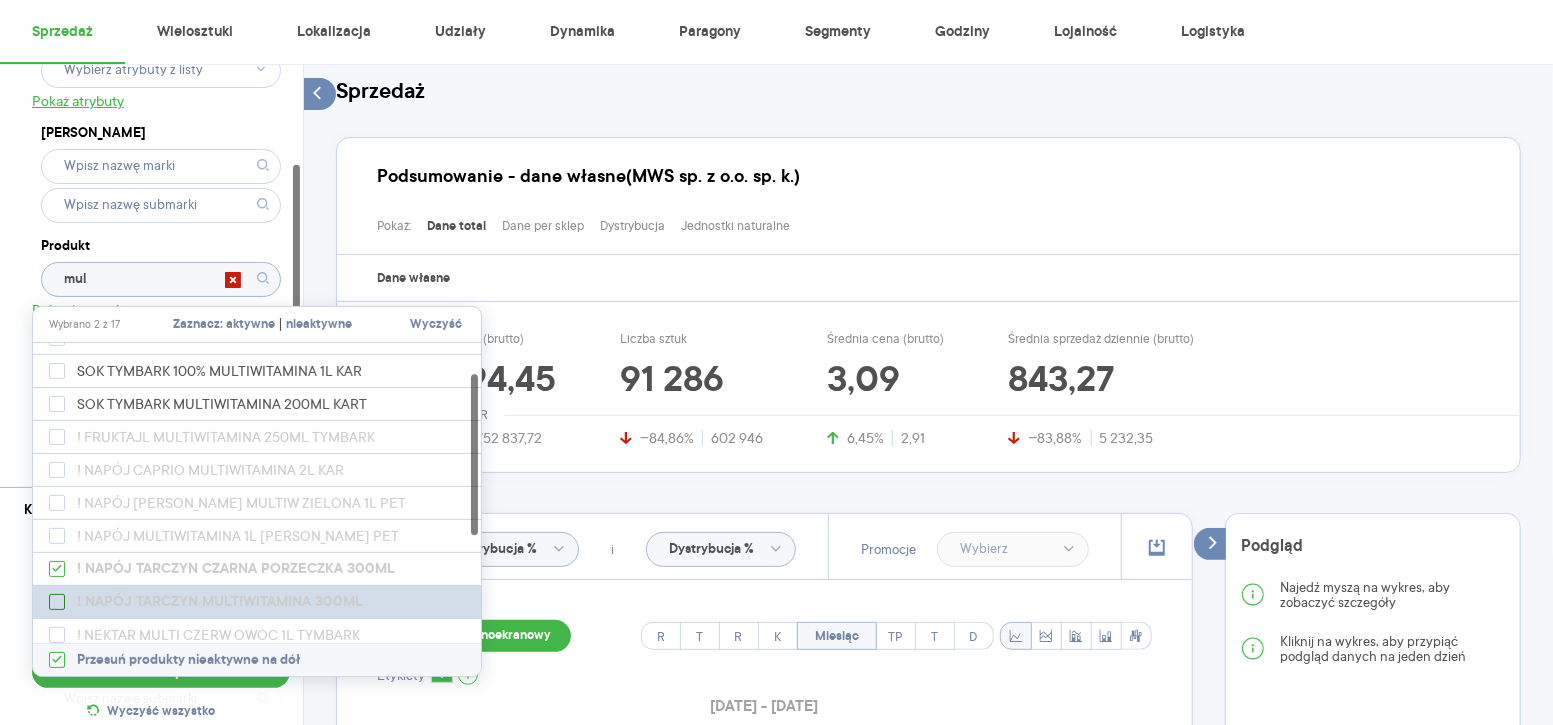 checkbox on "false" 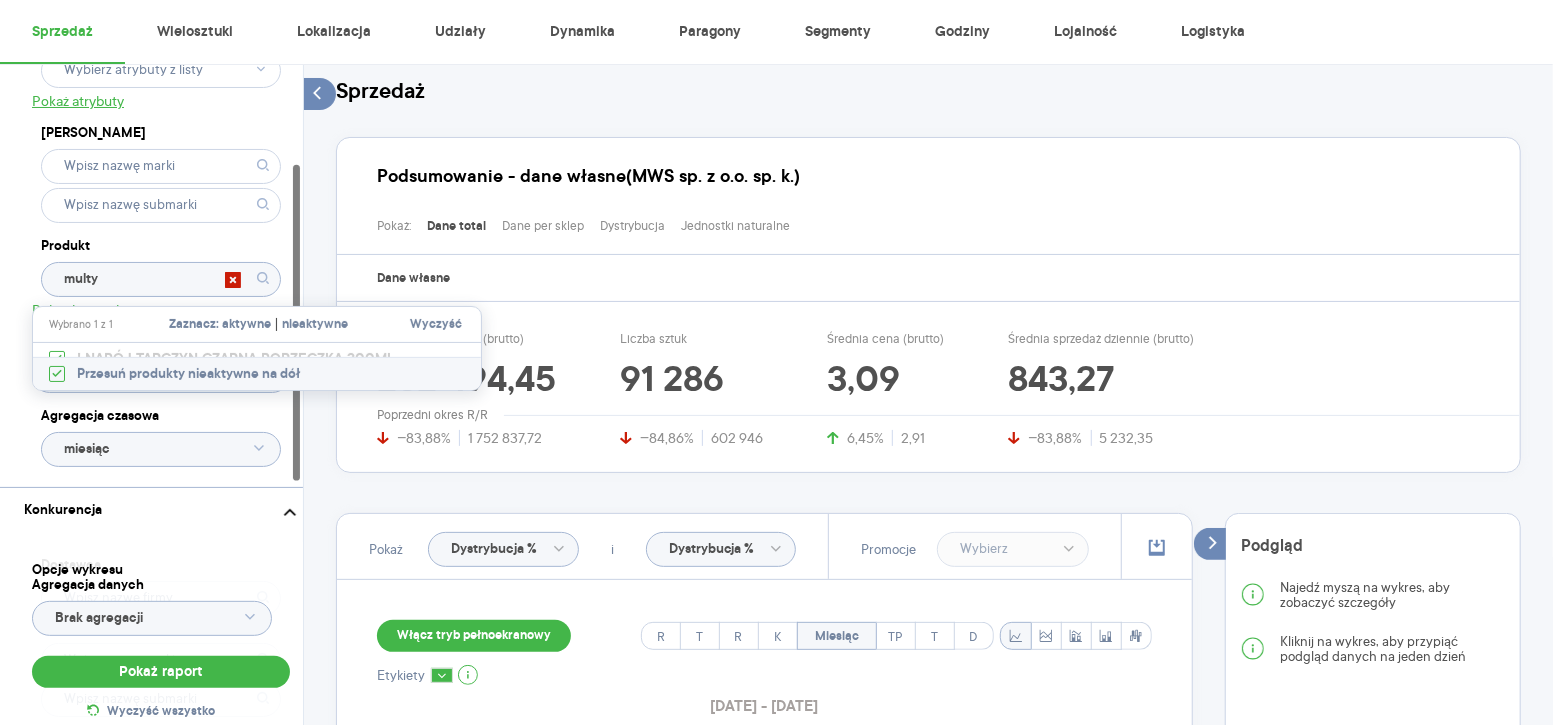 scroll, scrollTop: 0, scrollLeft: 0, axis: both 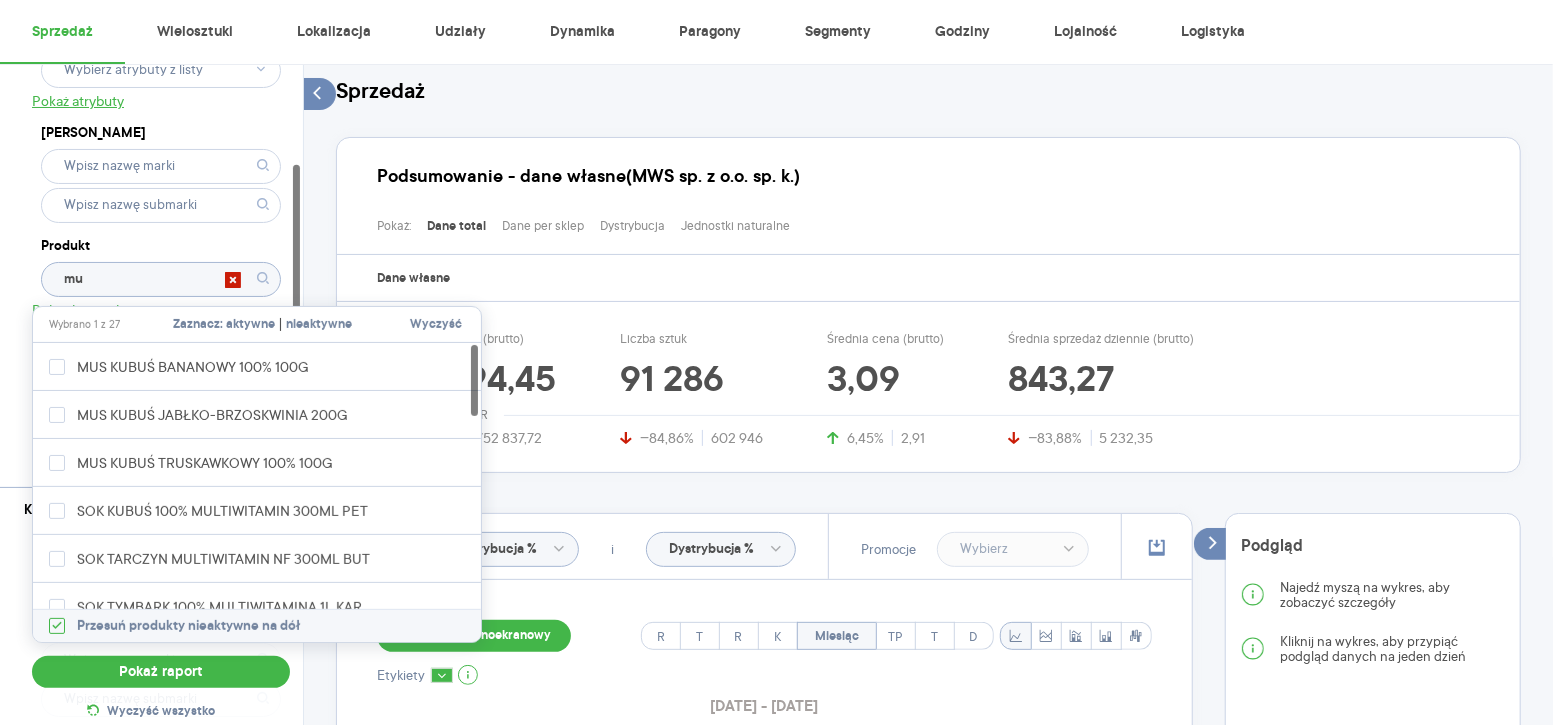 type on "m" 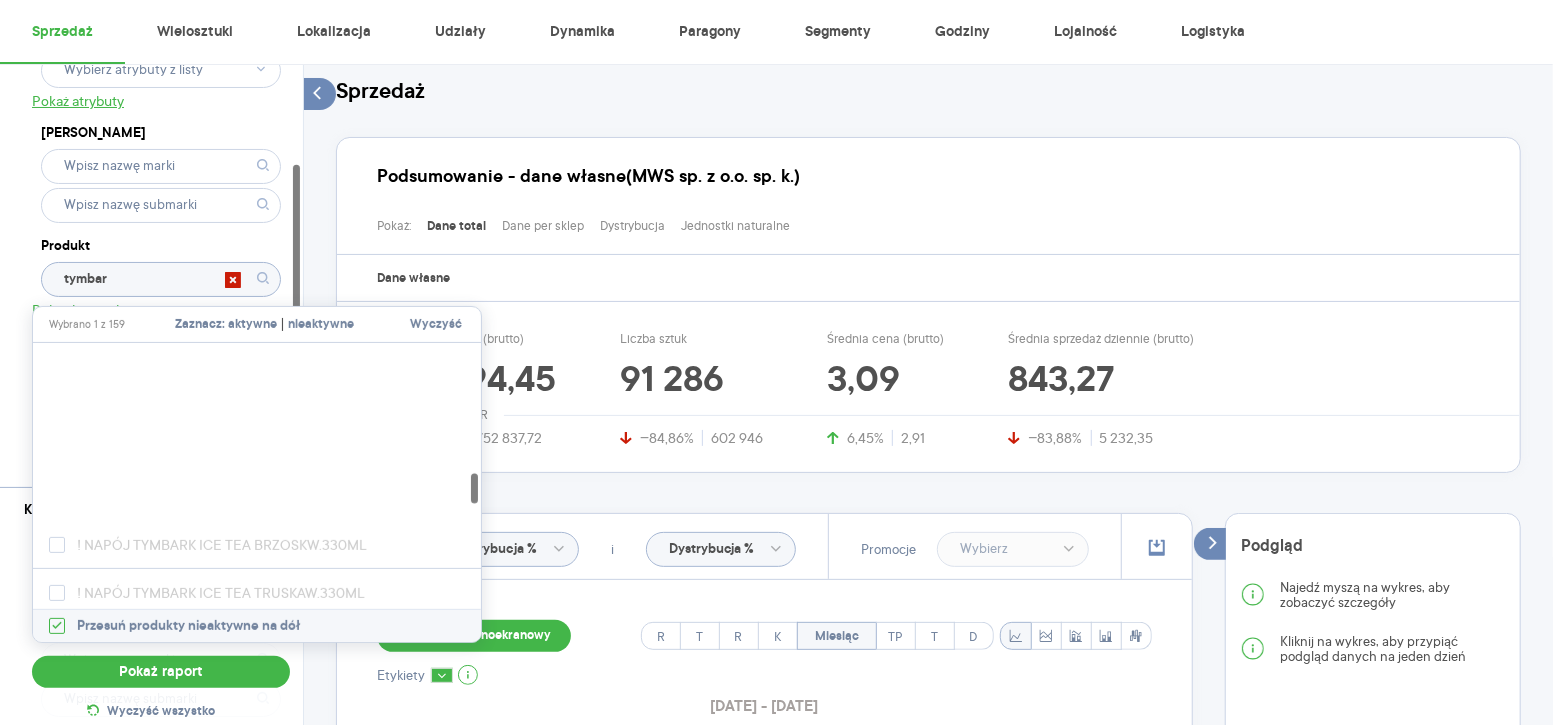 scroll, scrollTop: 3347, scrollLeft: 0, axis: vertical 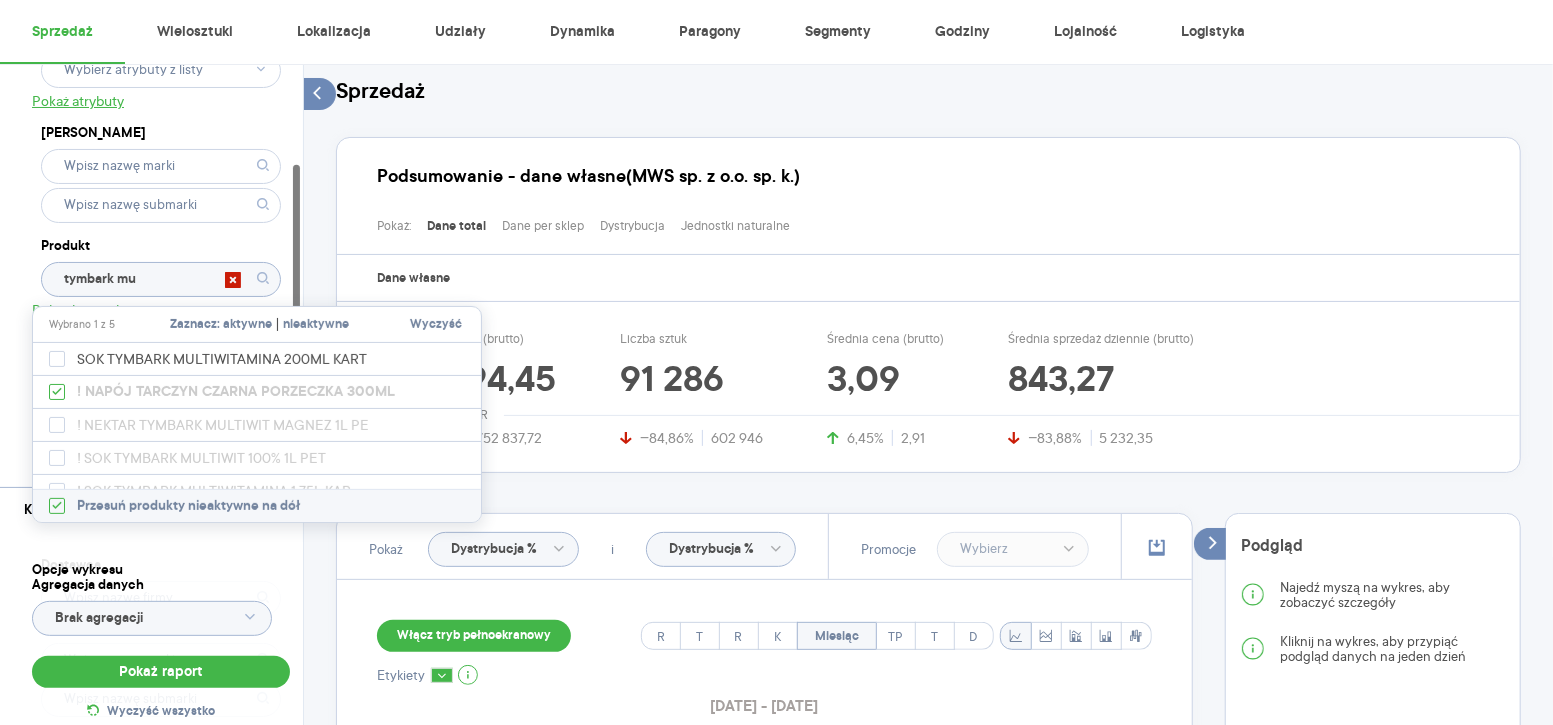 type on "tymbark mul" 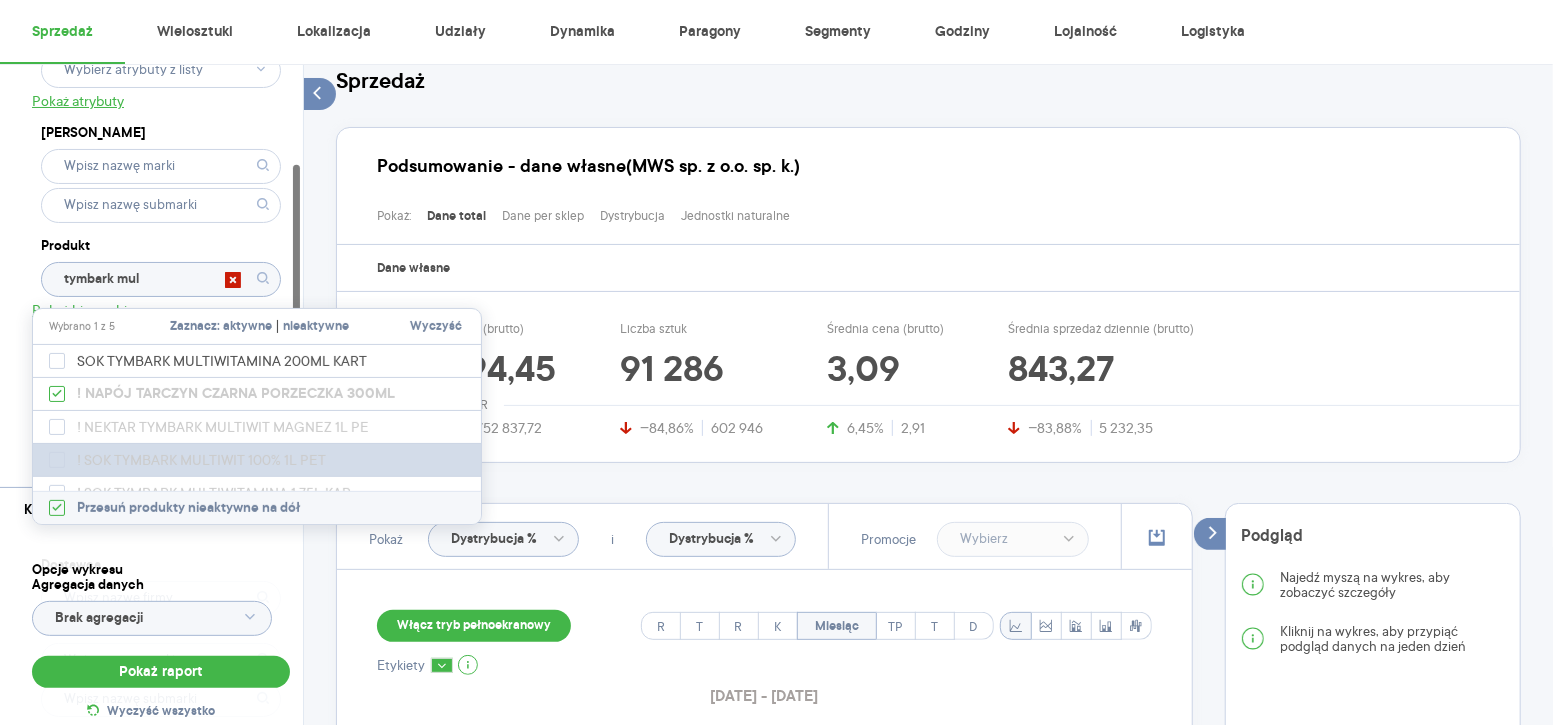 scroll, scrollTop: 111, scrollLeft: 0, axis: vertical 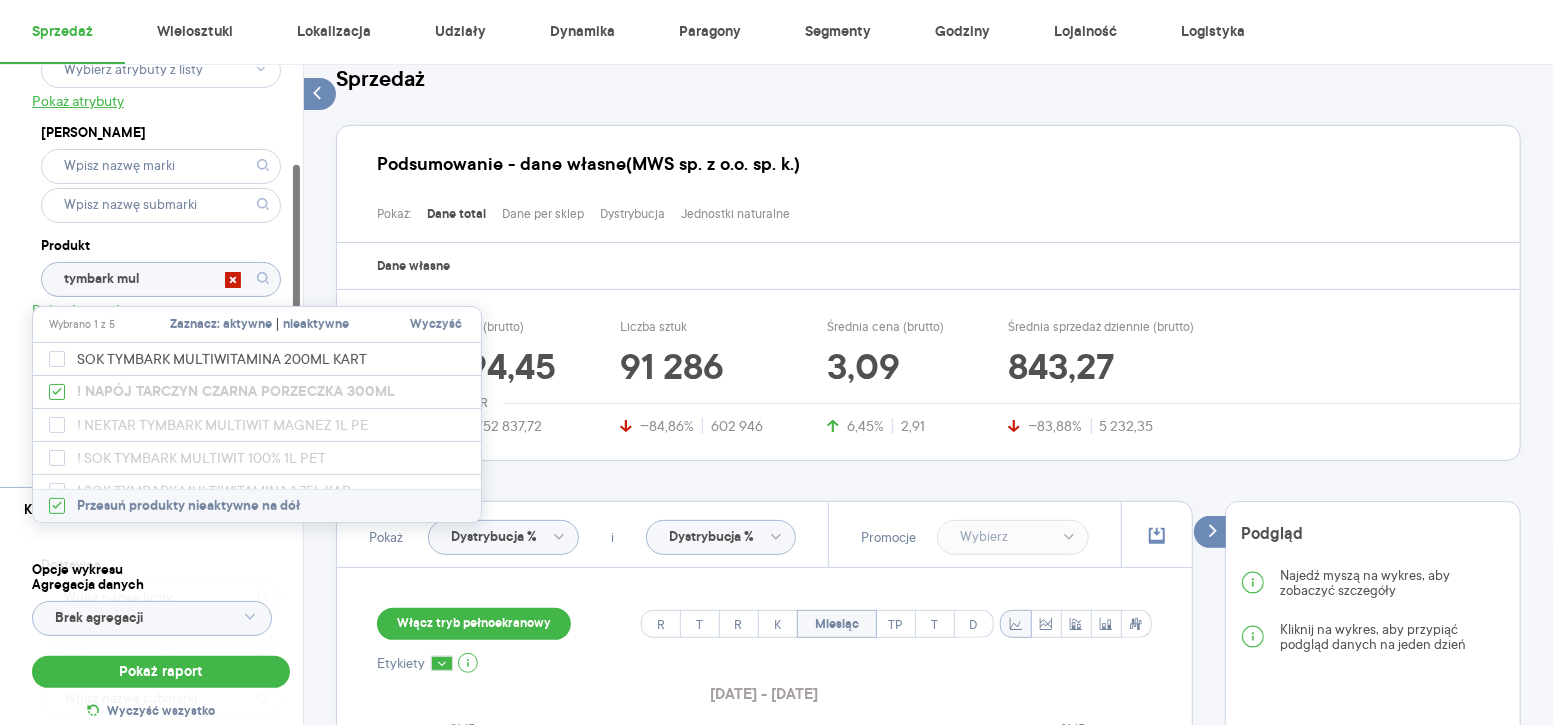 drag, startPoint x: 145, startPoint y: 279, endPoint x: 6, endPoint y: 272, distance: 139.17615 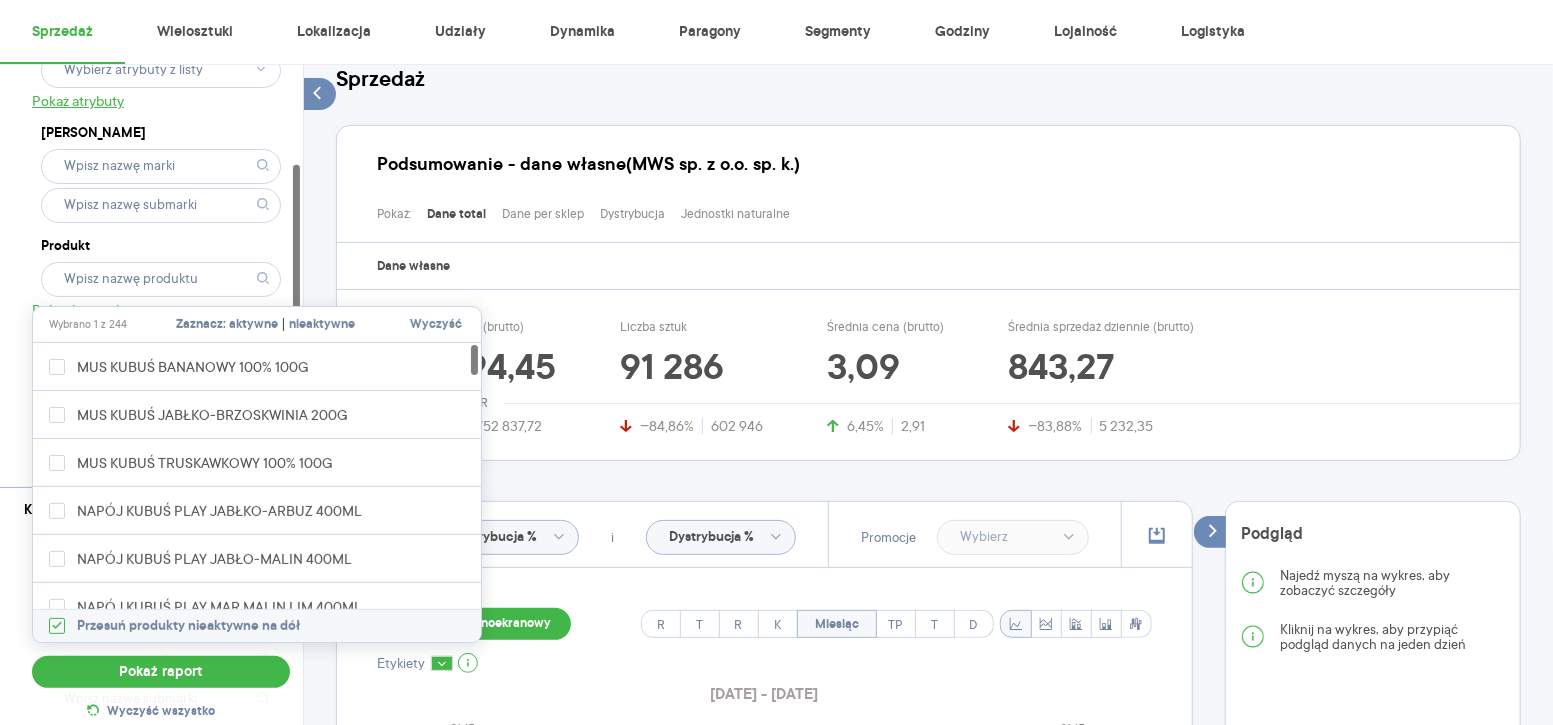 click on "Produkt" at bounding box center [161, 246] 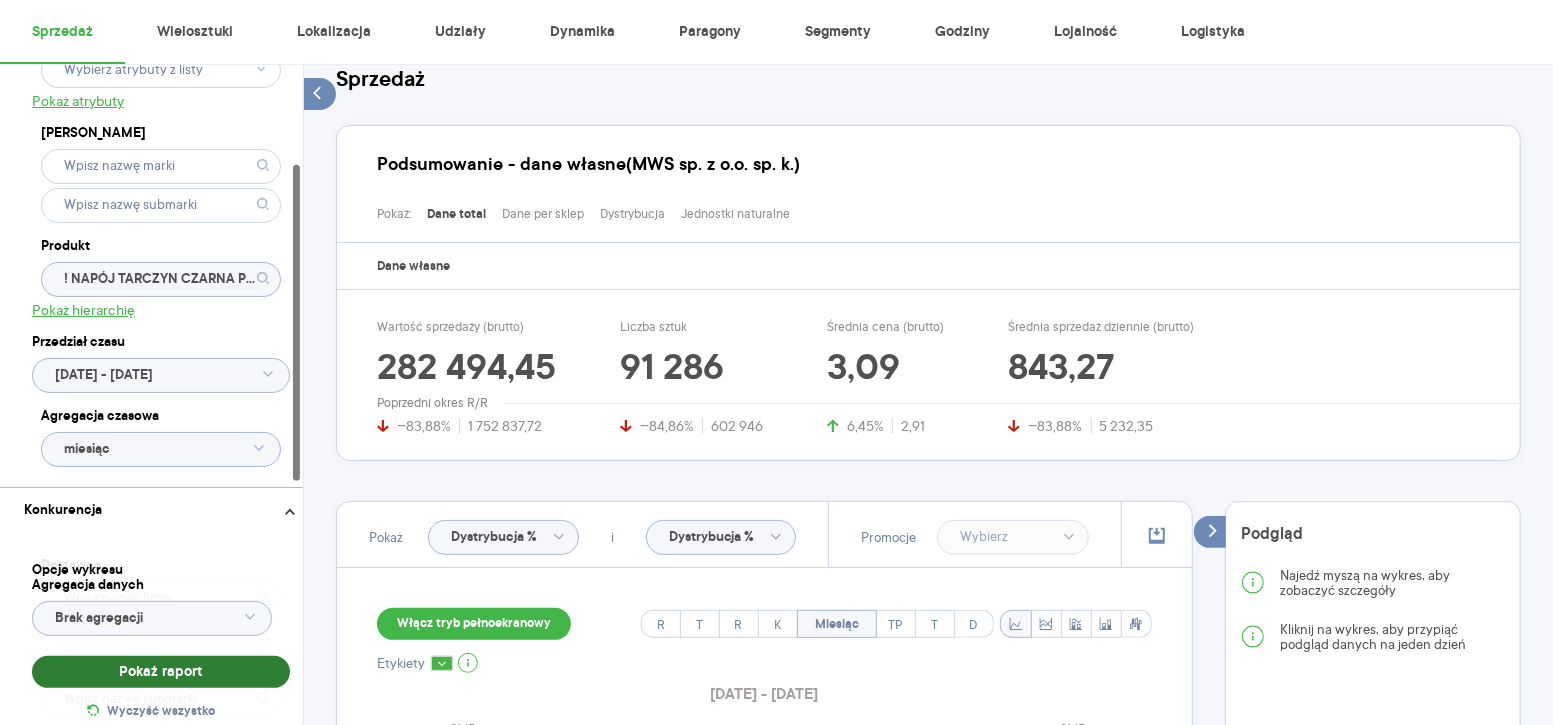 click on "Pokaż raport" at bounding box center (161, 672) 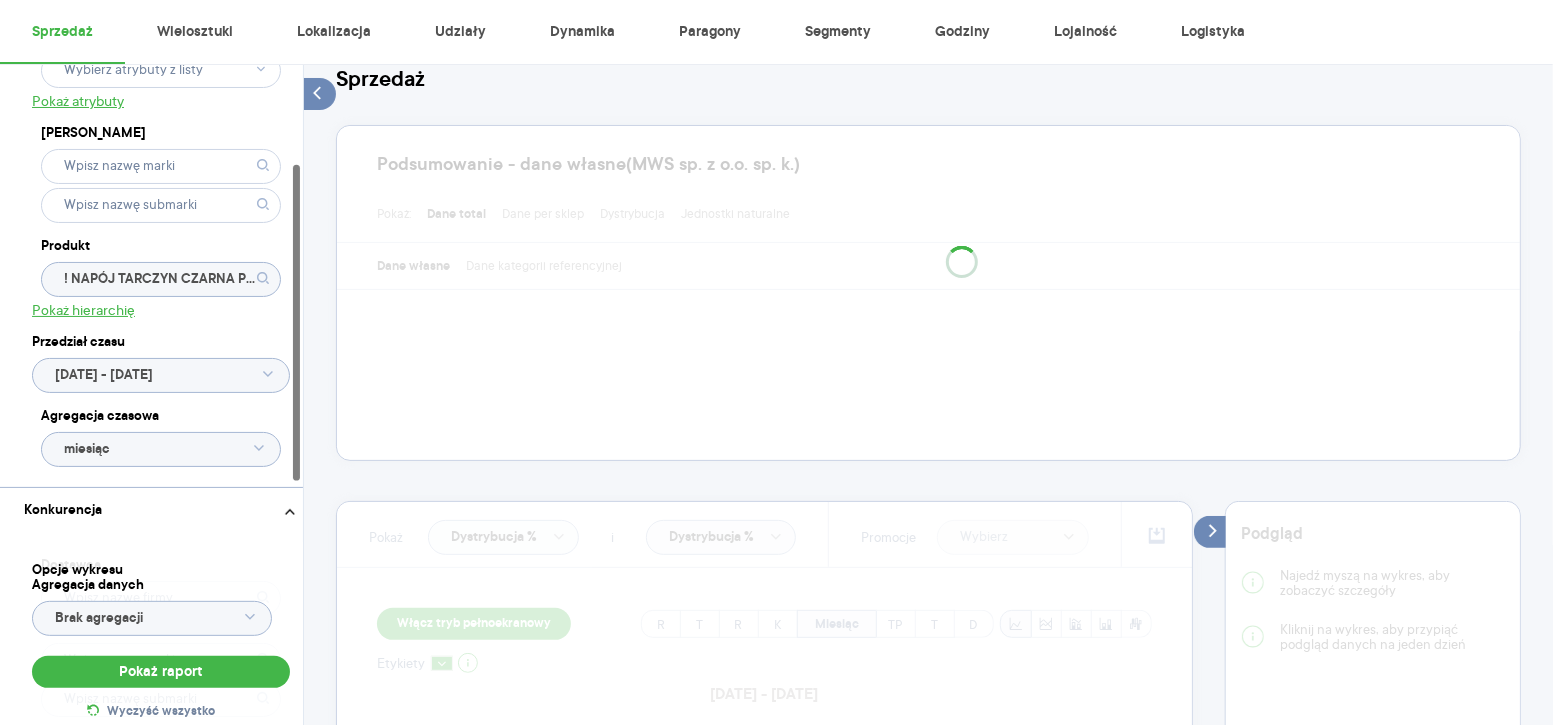 click at bounding box center [764, 831] 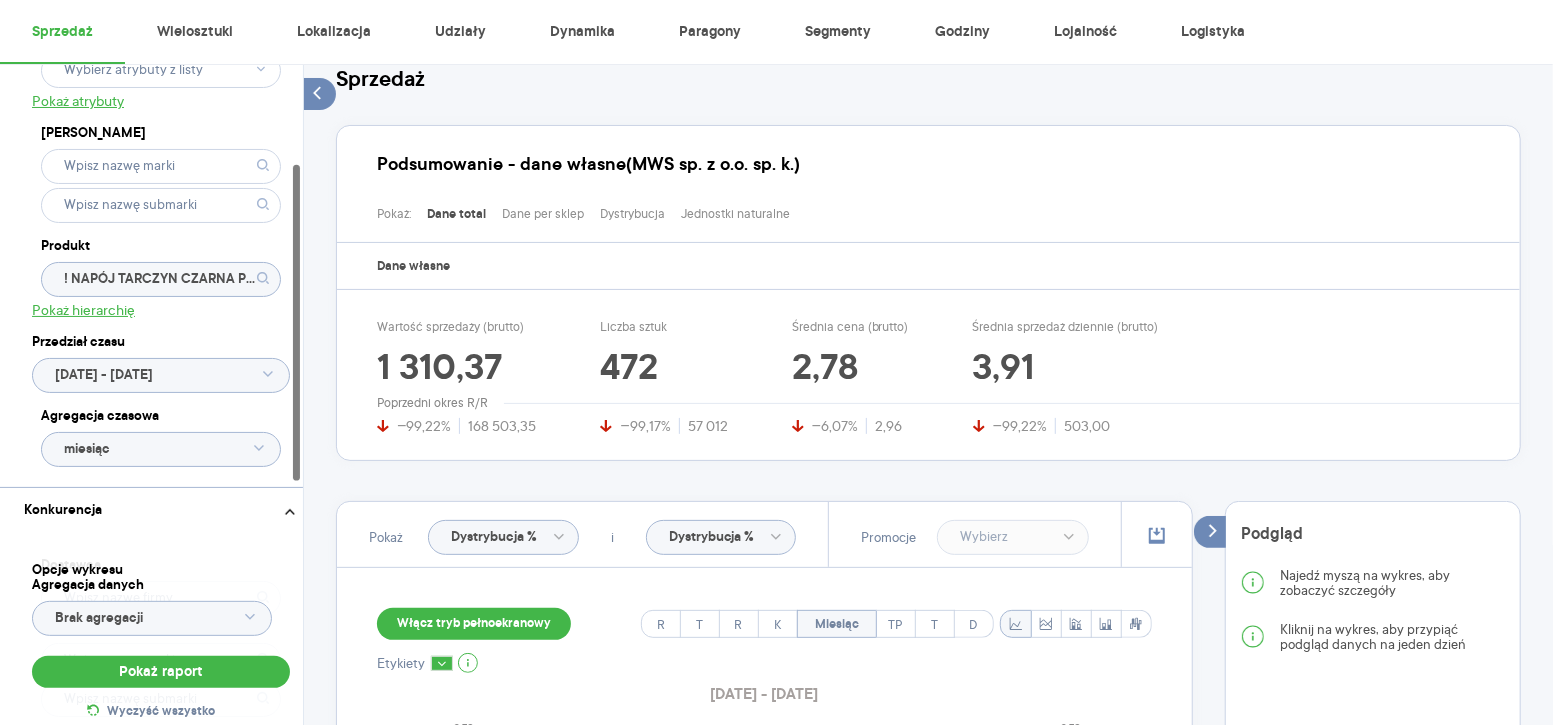 click on "Włącz tryb pełnoekranowy" at bounding box center (474, 624) 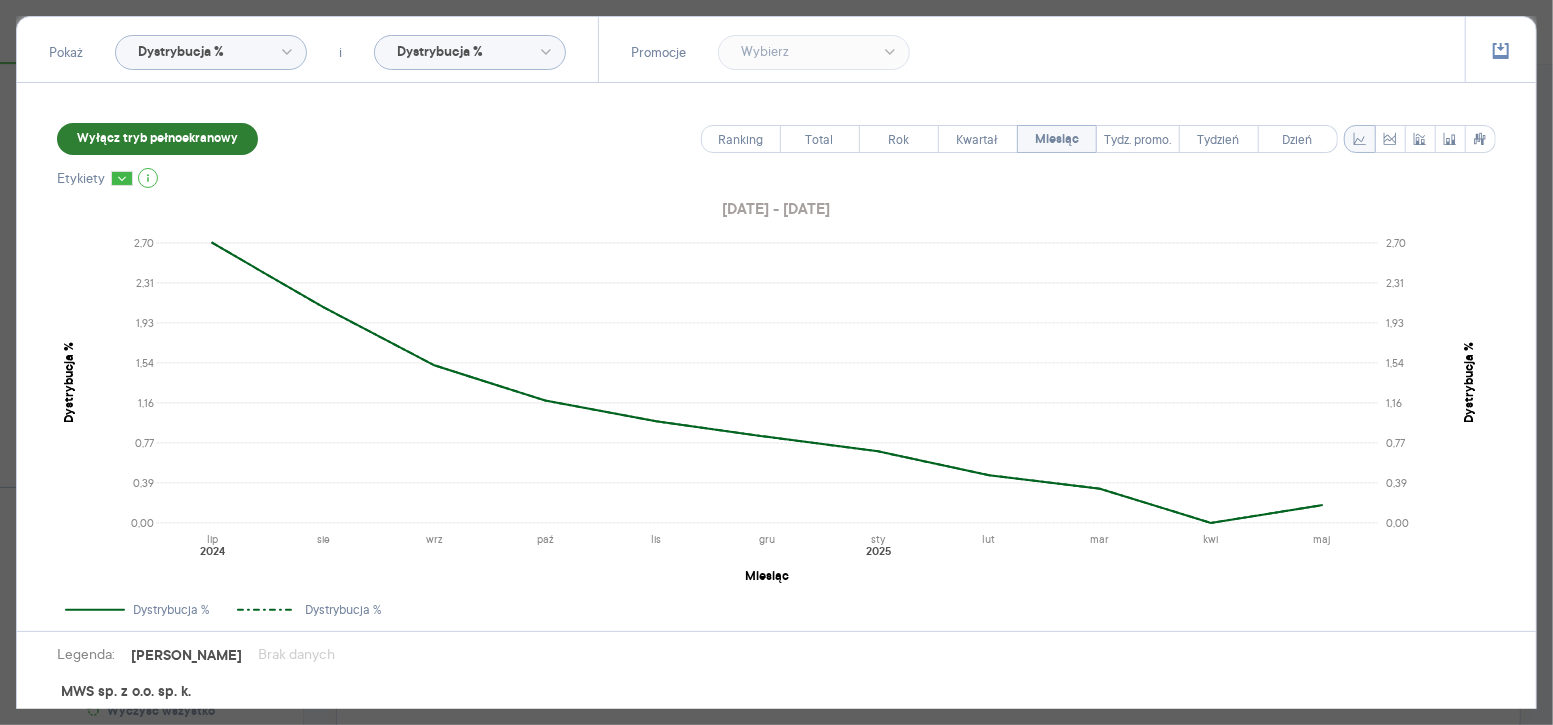 click on "Wyłącz tryb pełnoekranowy" at bounding box center [157, 139] 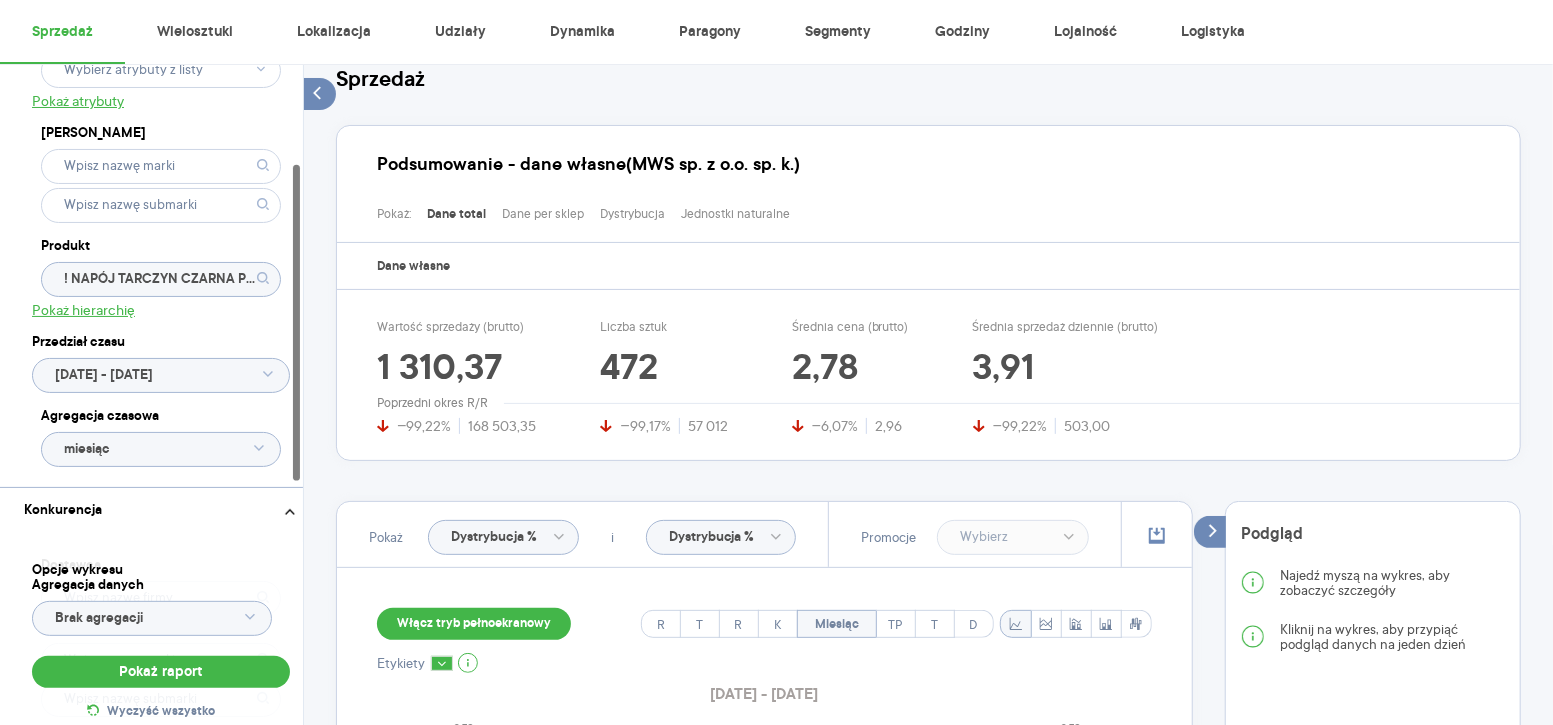 click on "! NAPÓJ TARCZYN CZARNA PORZECZKA 300ML" 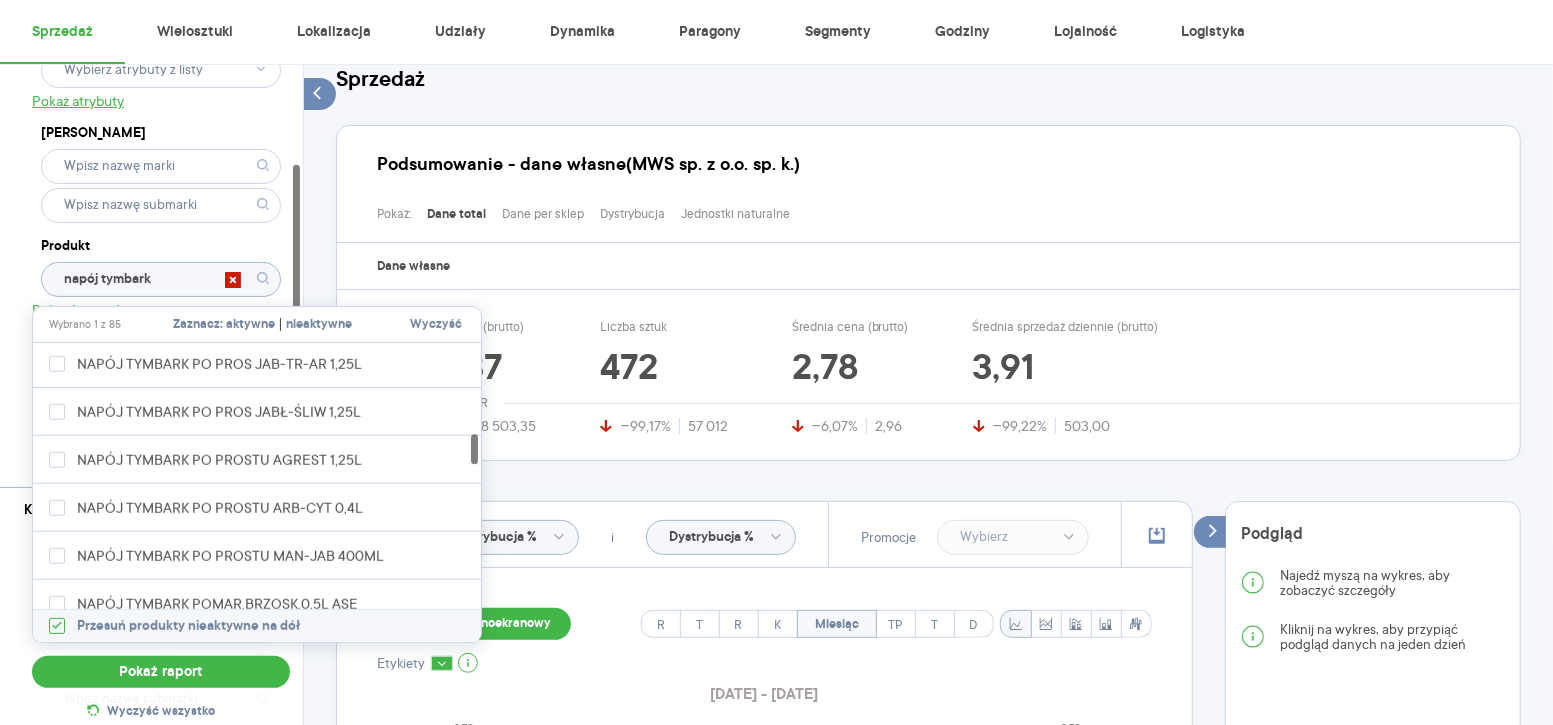 scroll, scrollTop: 1124, scrollLeft: 0, axis: vertical 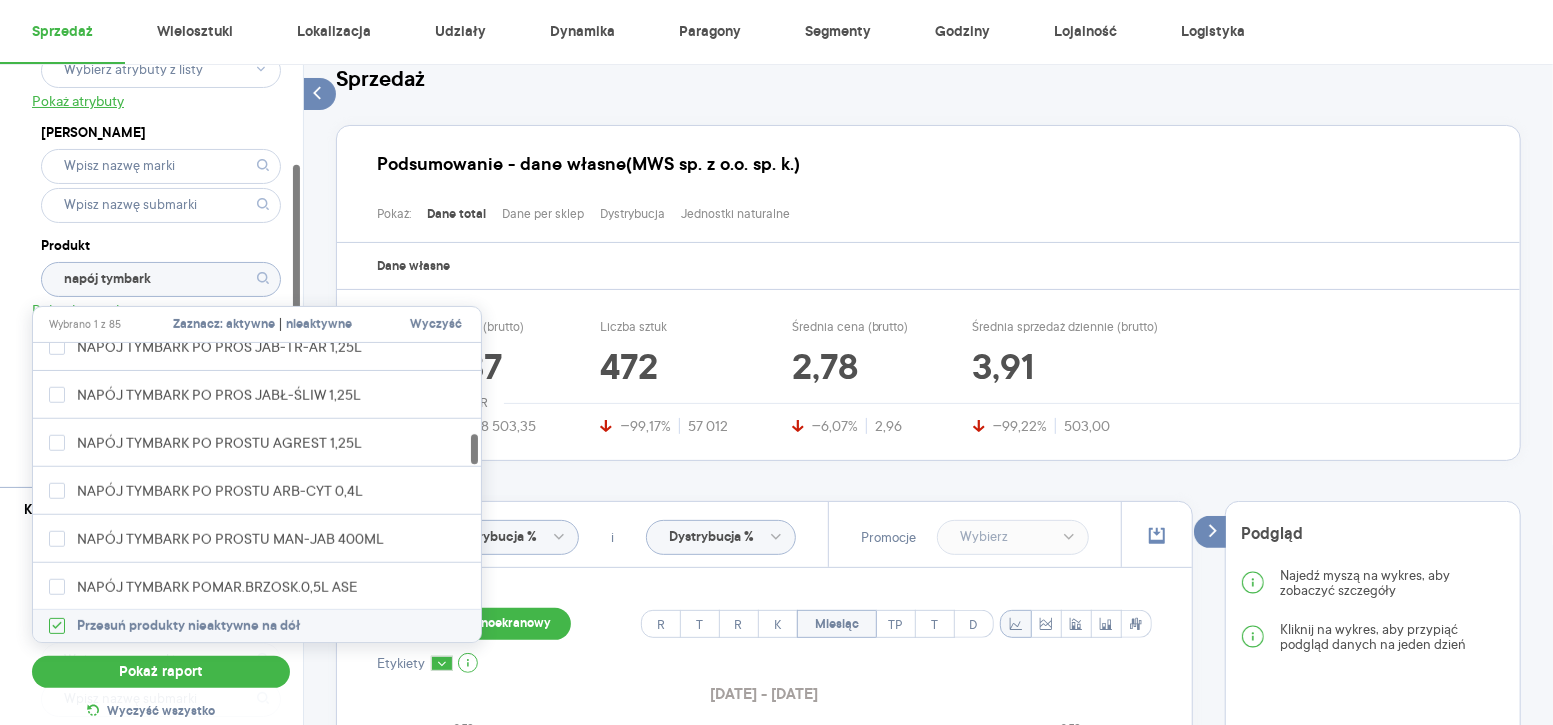 click on "nieaktywne" at bounding box center [319, 325] 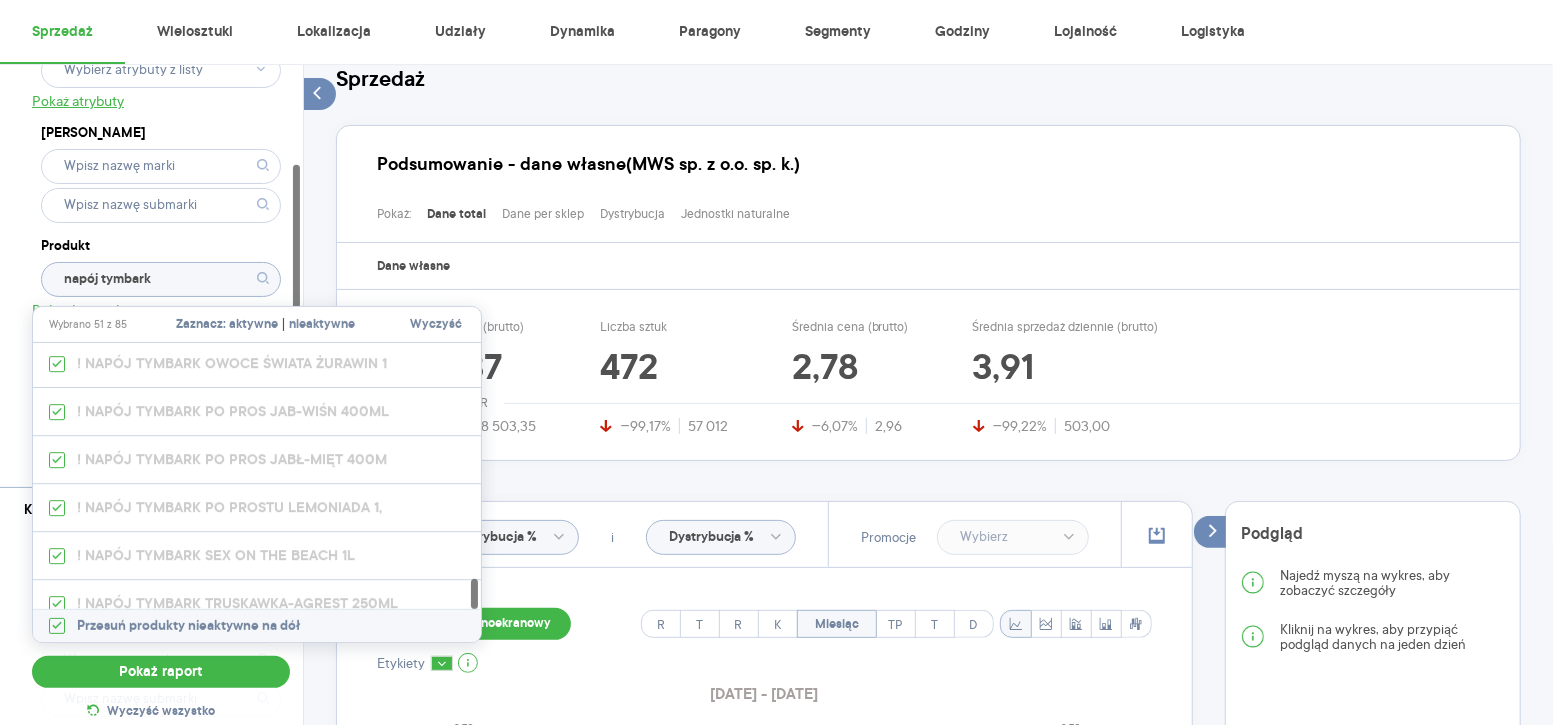 scroll, scrollTop: 3798, scrollLeft: 0, axis: vertical 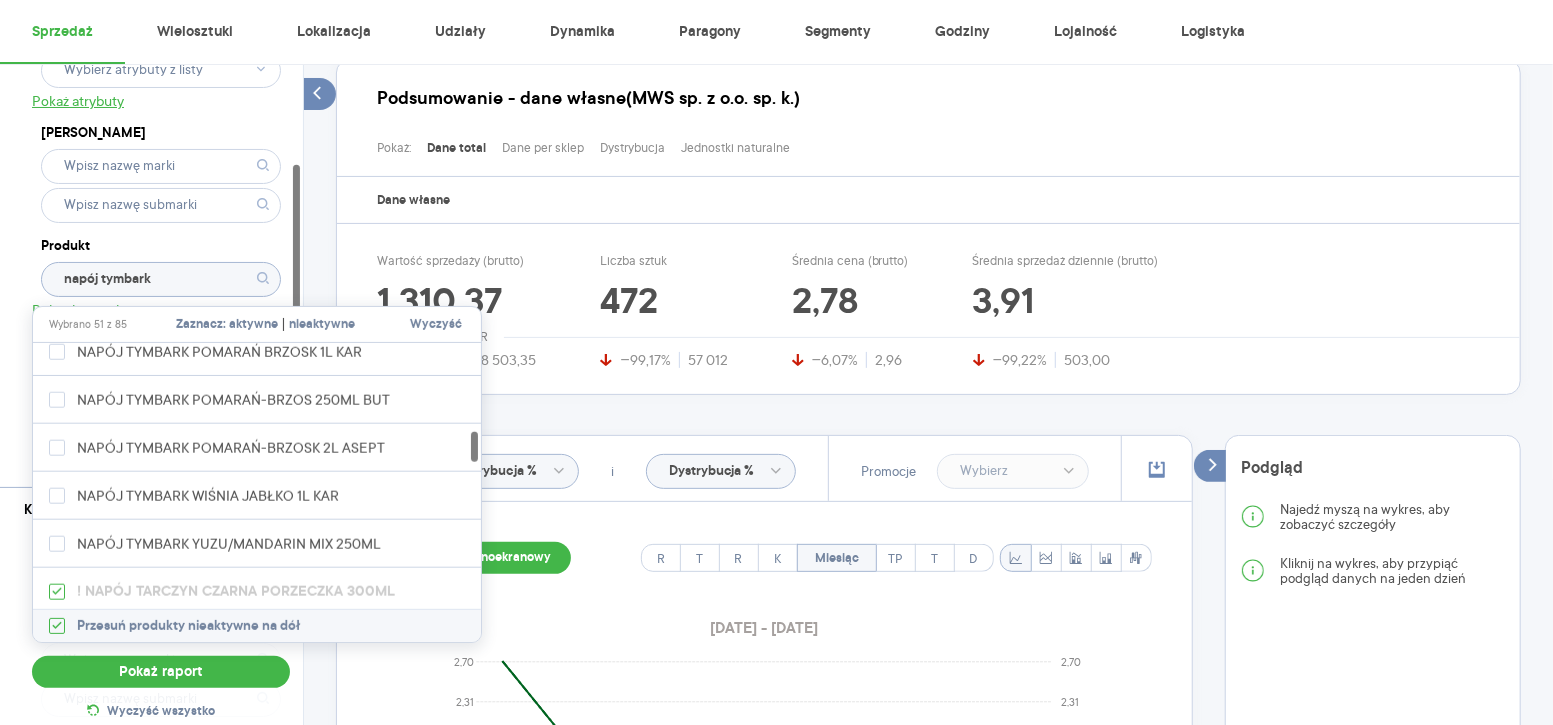 click on "Kategoria * Napoje Wybrano 1 z 8 Atrybuty Pokaż atrybuty Marka Produkt napój tymbark Pokaż hierarchię Przedział czasu 2024.07.01 - 2025.05.31 Agregacja czasowa miesiąc" at bounding box center [161, 172] 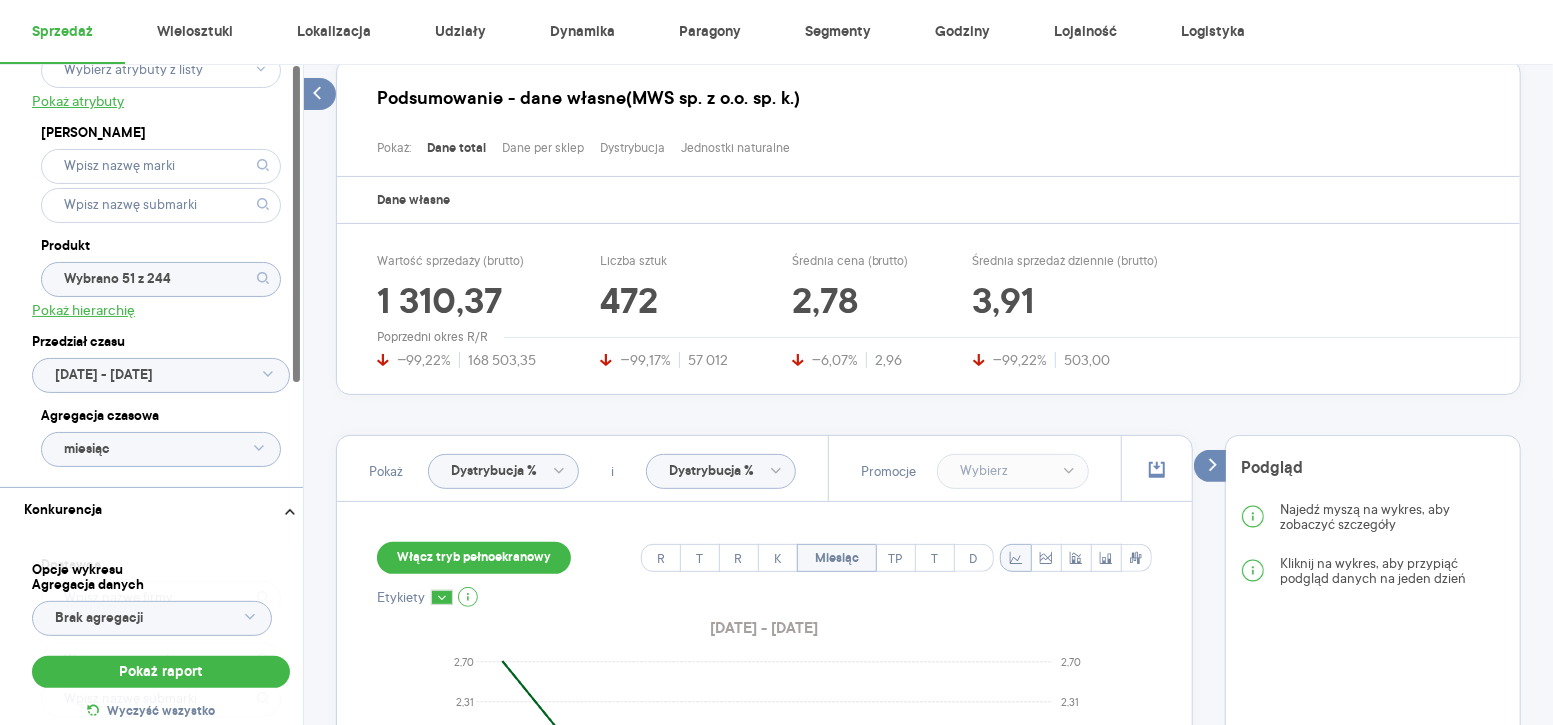 scroll, scrollTop: 0, scrollLeft: 0, axis: both 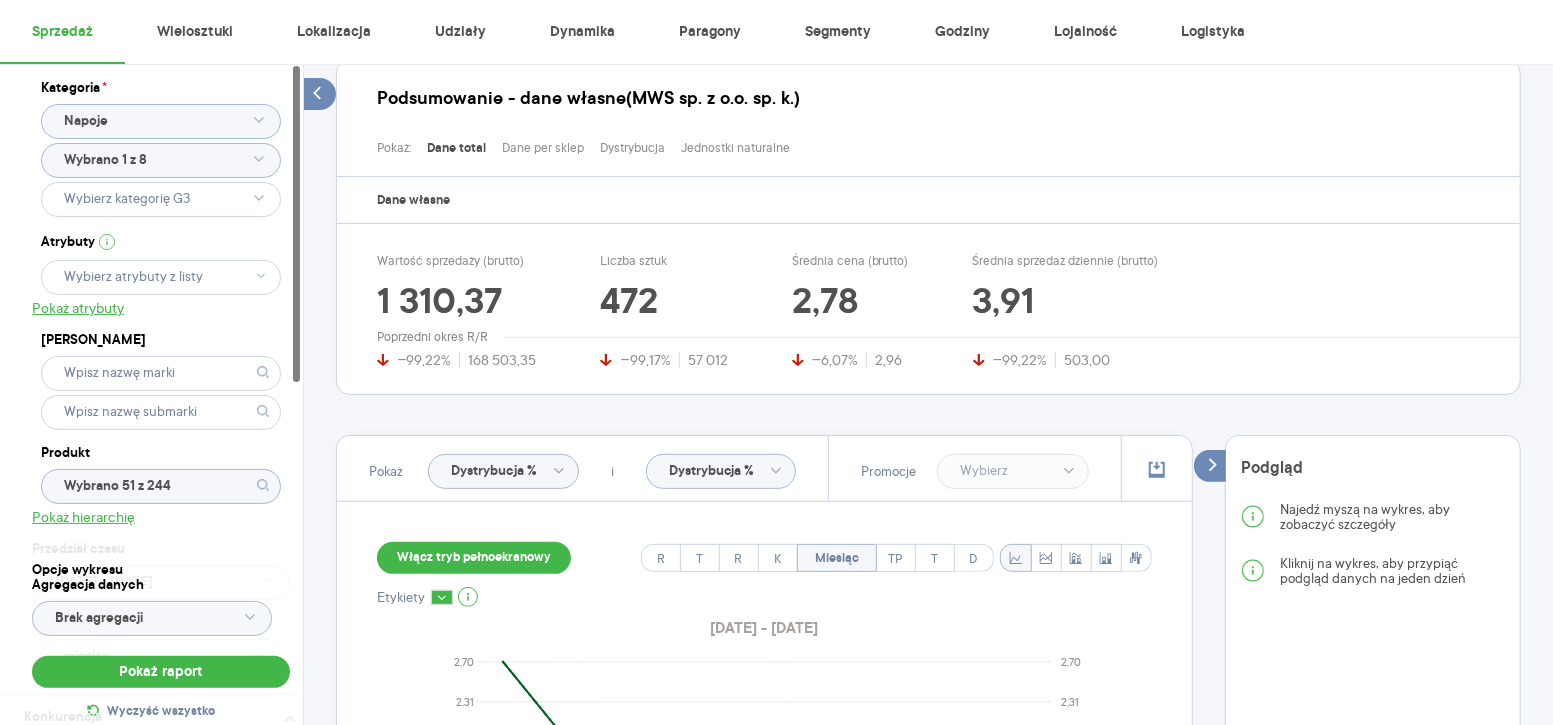 click on "Wybrano 1 z 8" 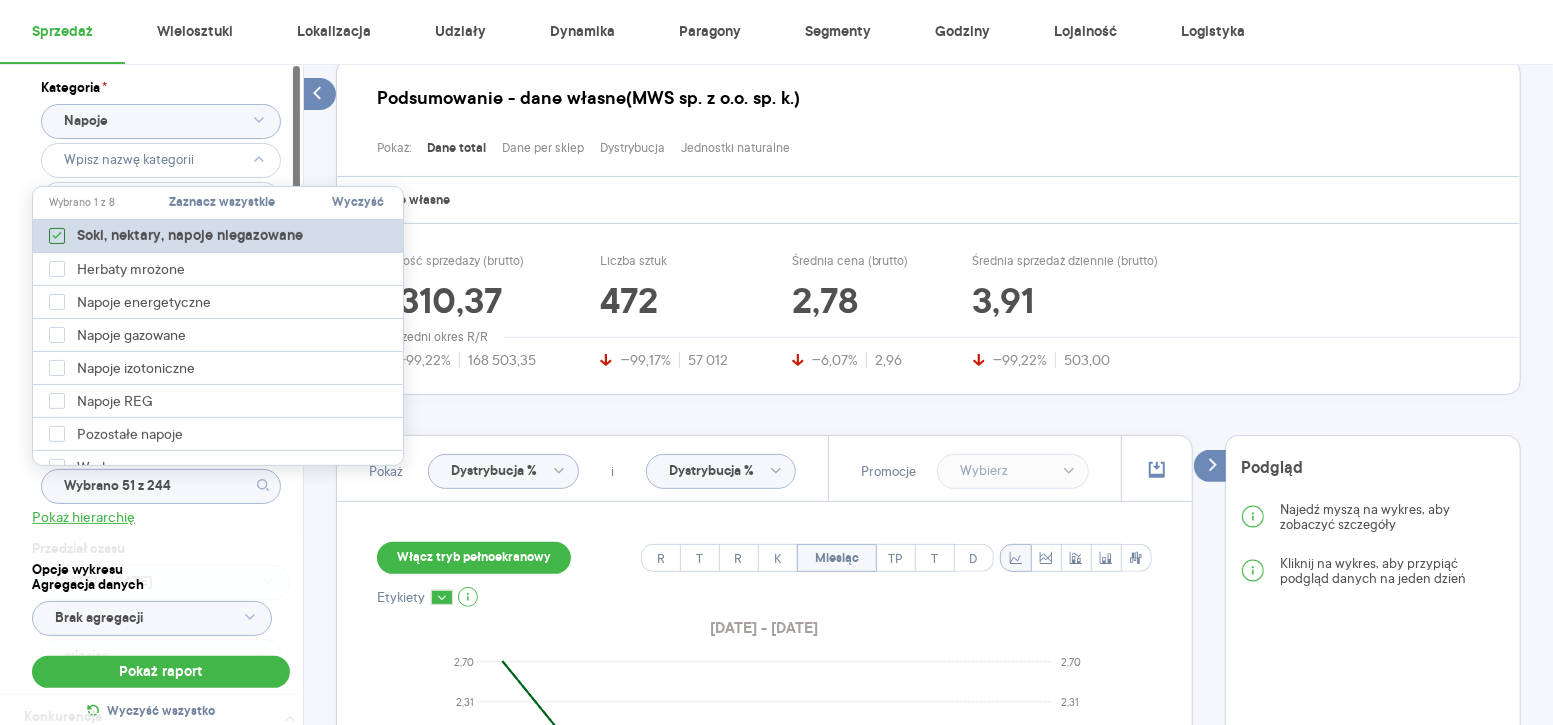 click 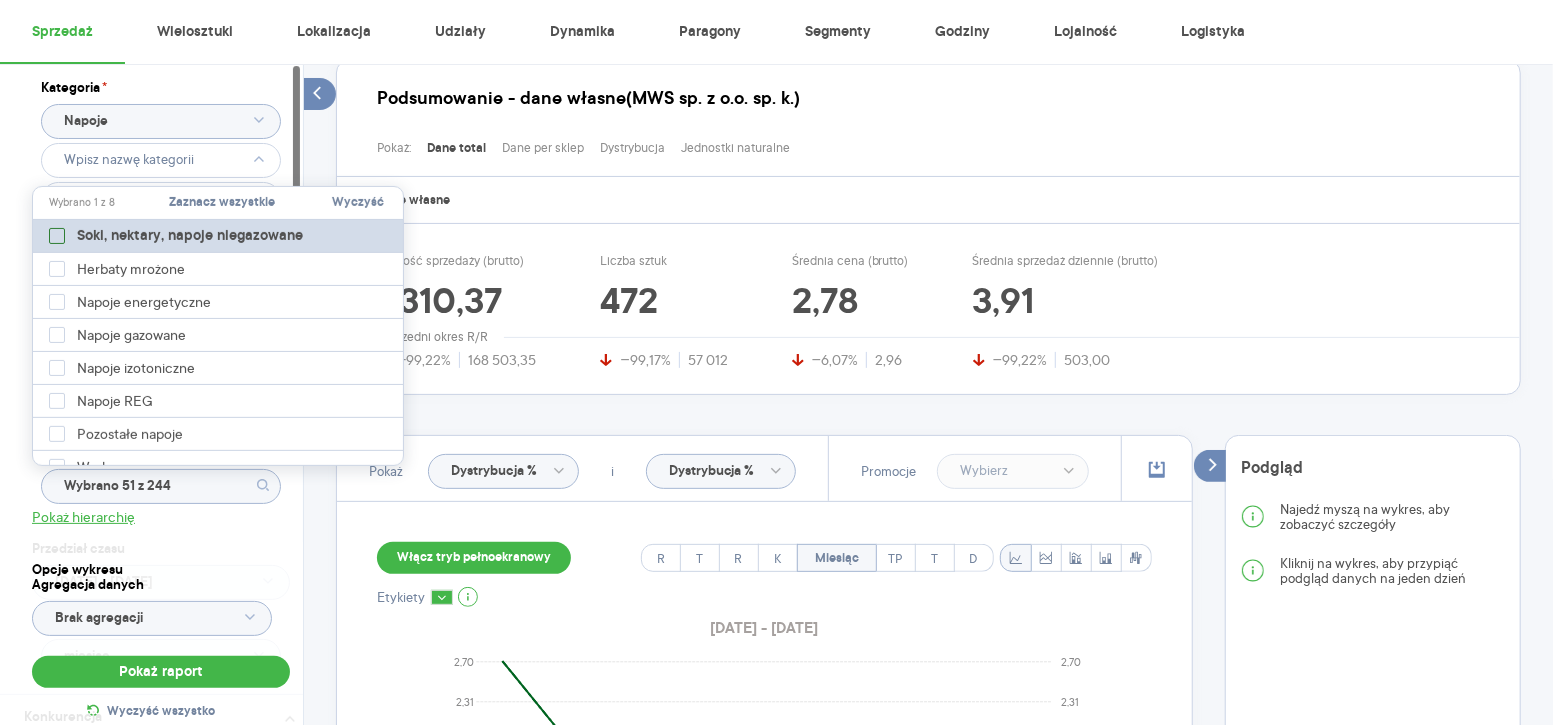type on "Pobieranie" 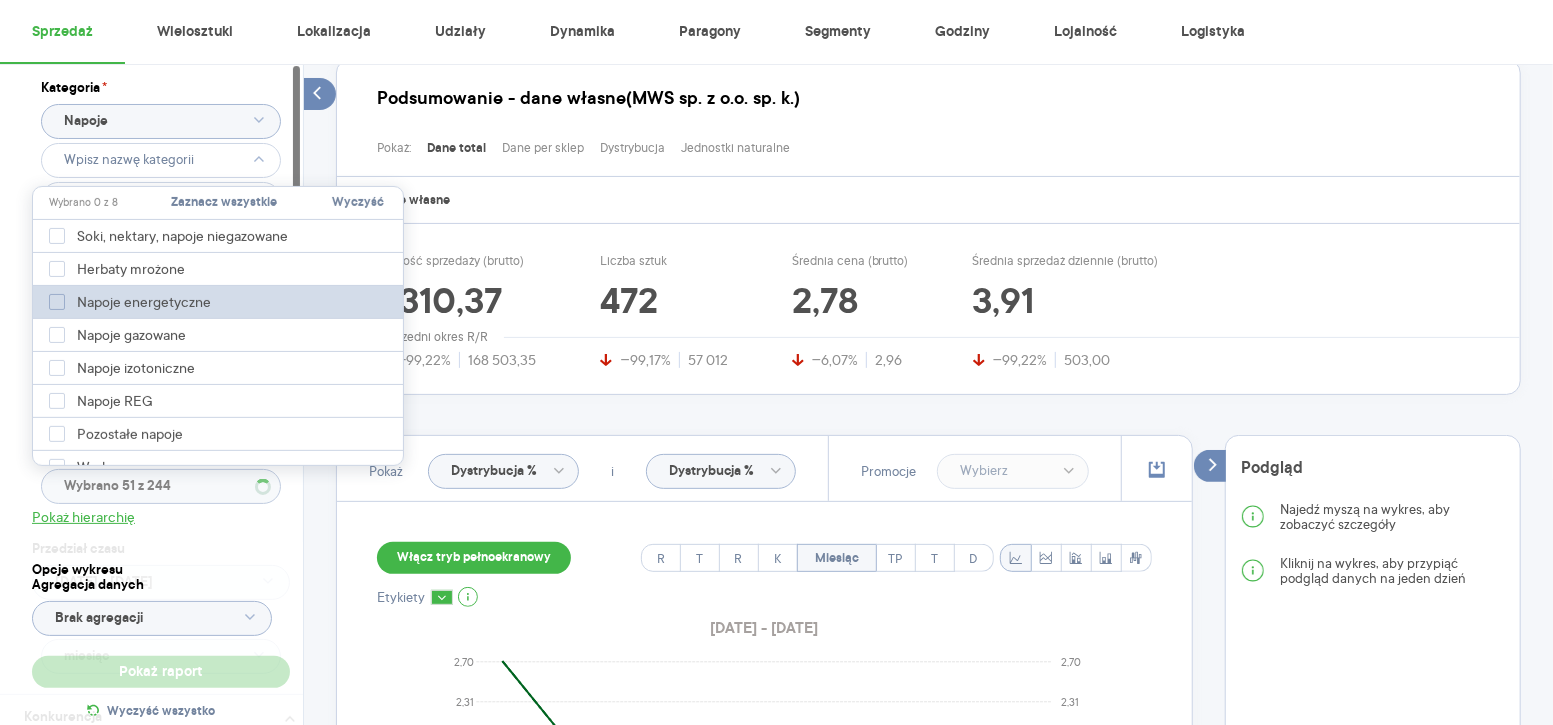 type 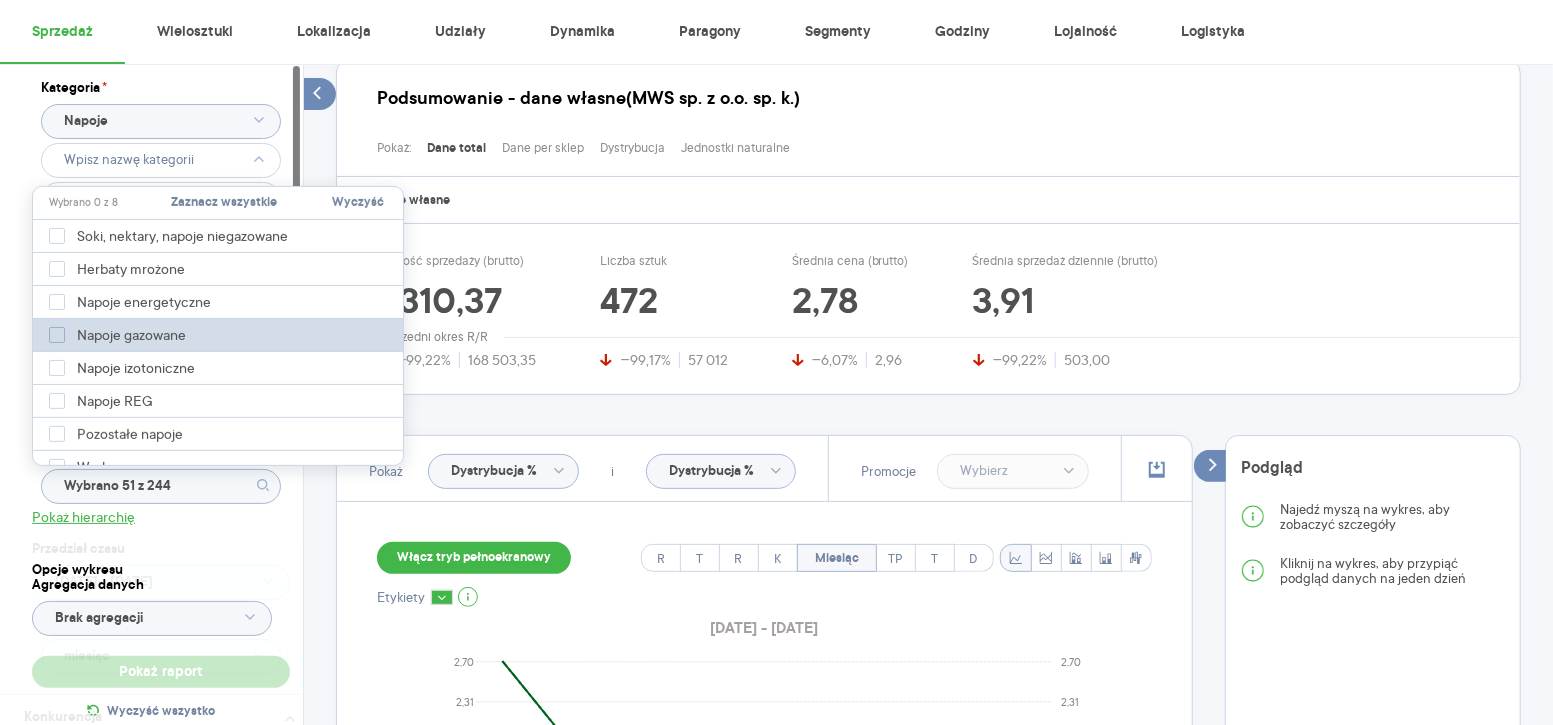 type on "Wybrano 51 z 477" 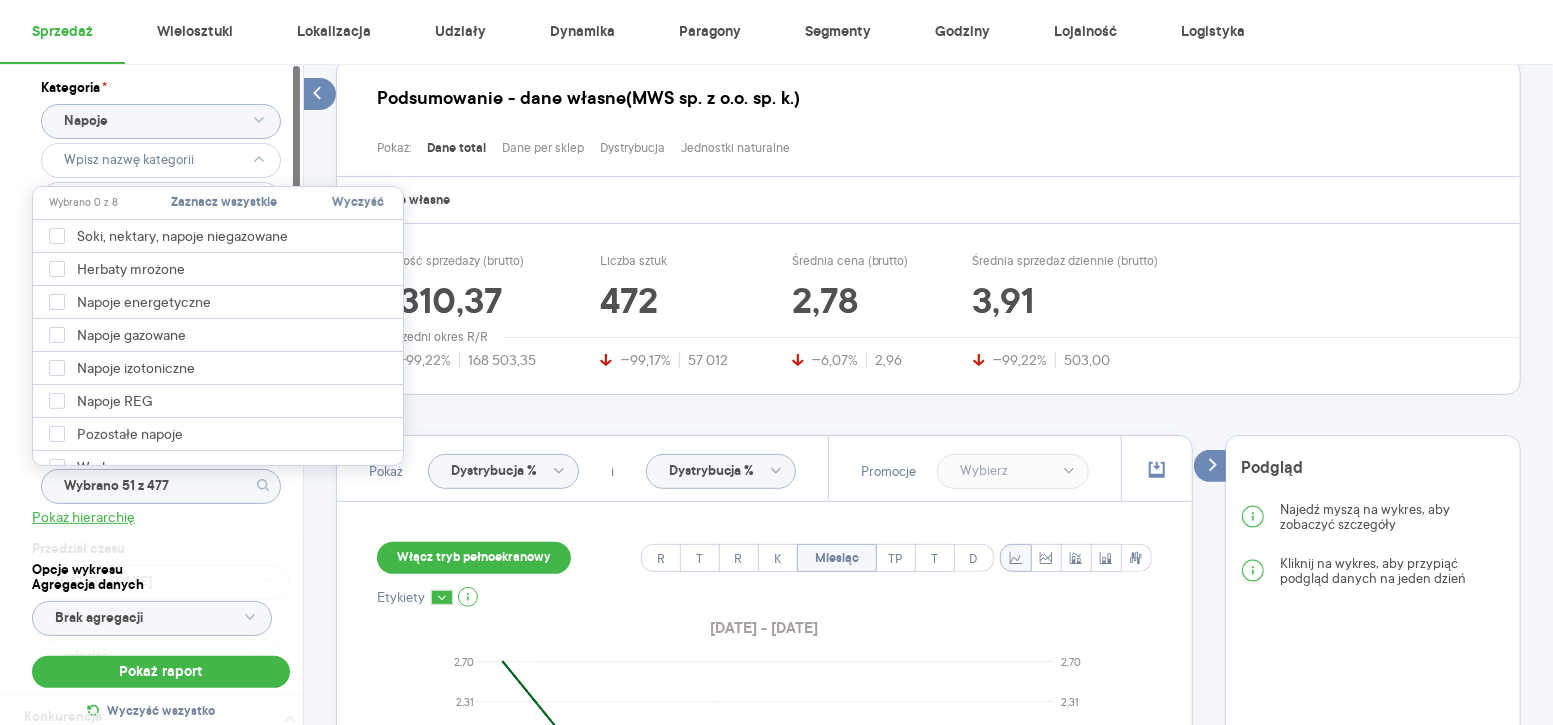 click on "Kategoria * Napoje Atrybuty Pokaż atrybuty Marka Produkt Wybrano 51 z 477 Pokaż hierarchię Przedział czasu 2024.07.01 - 2025.05.31 Agregacja czasowa miesiąc" at bounding box center [161, 379] 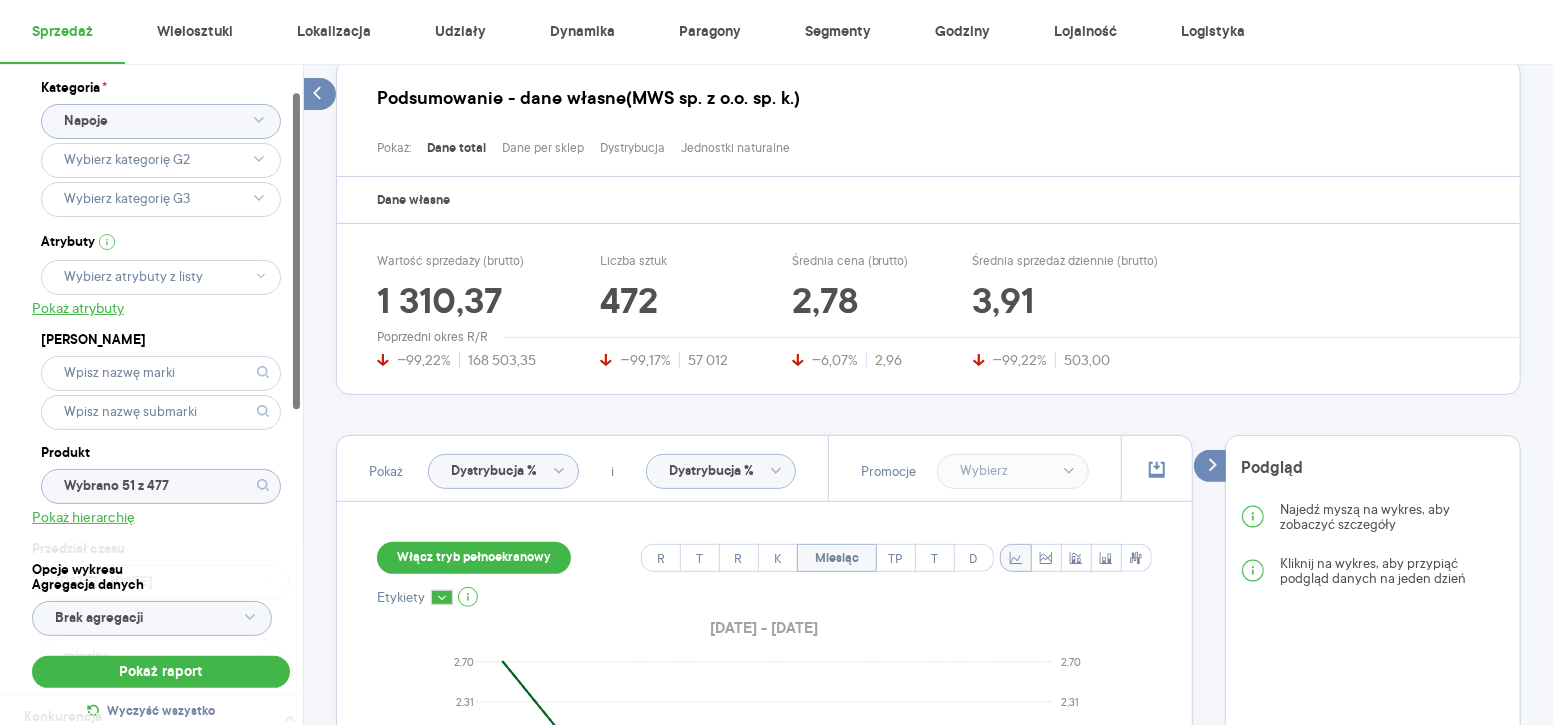scroll, scrollTop: 70, scrollLeft: 0, axis: vertical 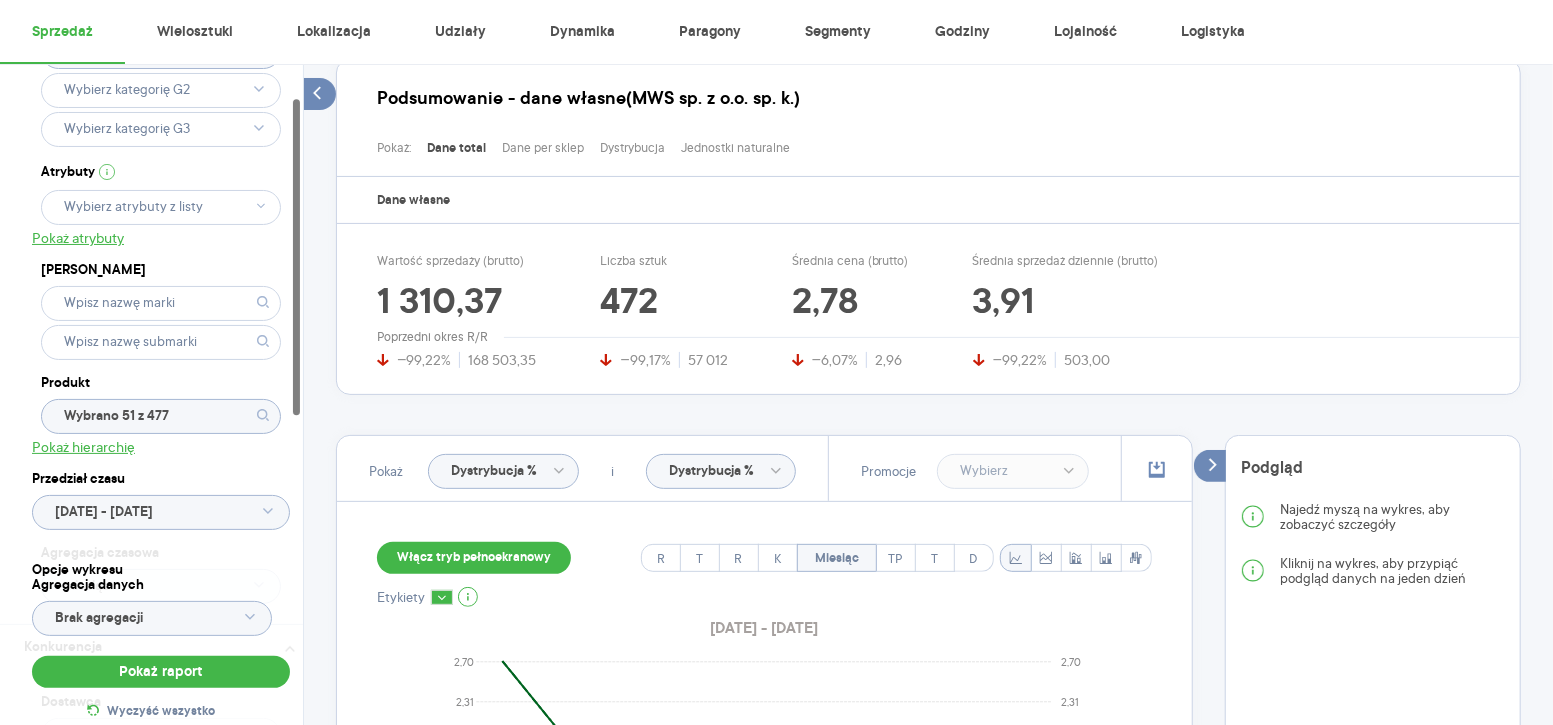 click on "Wybrano 51 z 477" 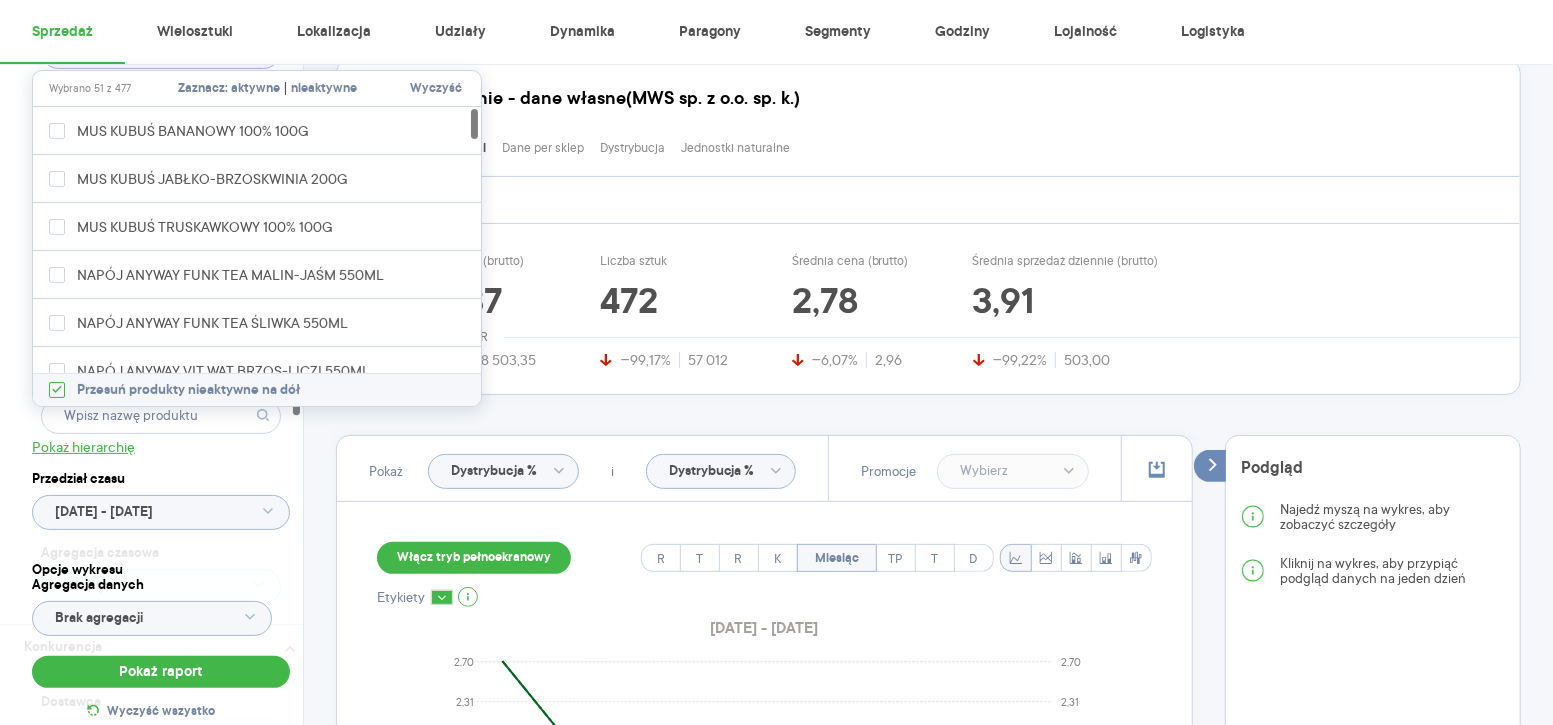 click on "Wyczyść" at bounding box center [436, 89] 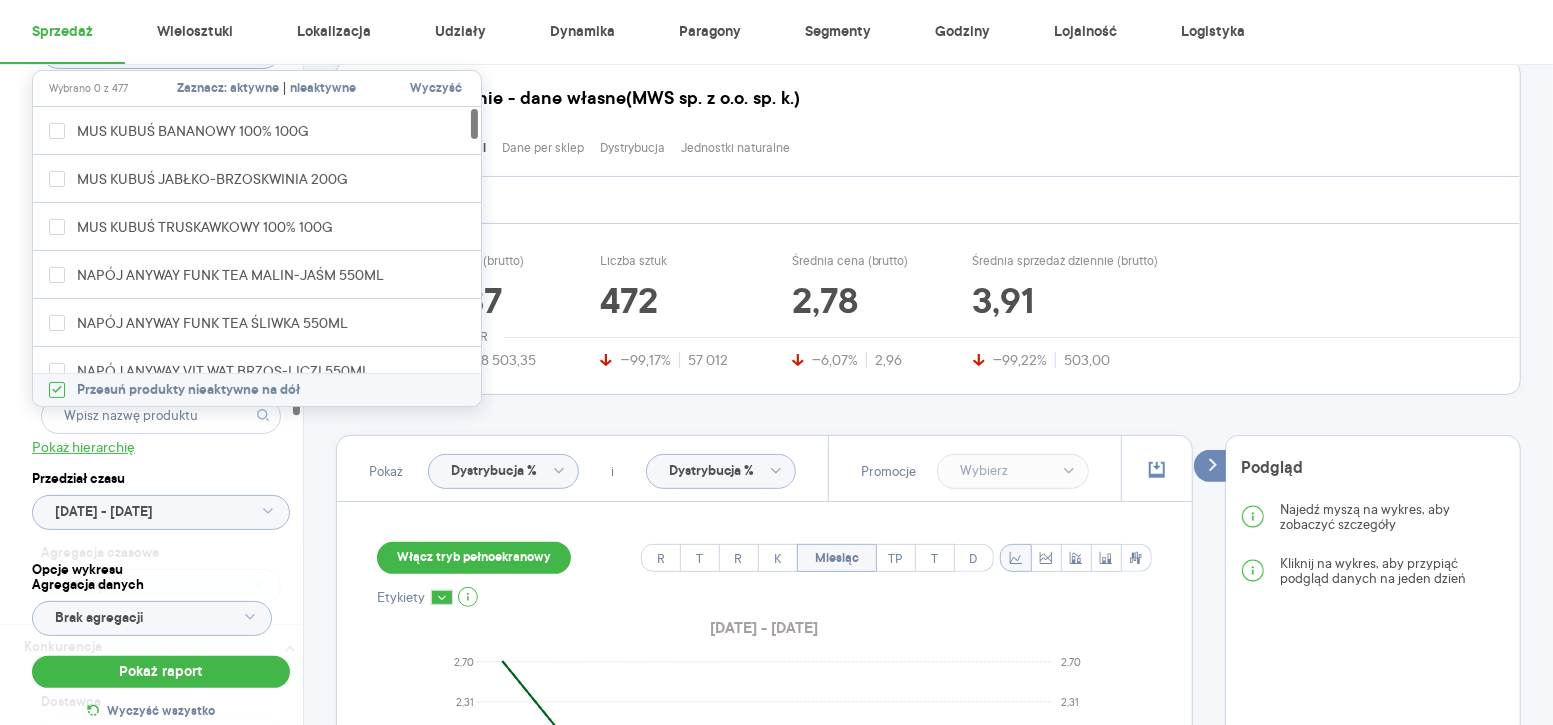 click on "Kategoria * Napoje Atrybuty Pokaż atrybuty Marka Produkt Pokaż hierarchię Przedział czasu [DATE] - [DATE] Agregacja czasowa miesiąc" at bounding box center (161, 309) 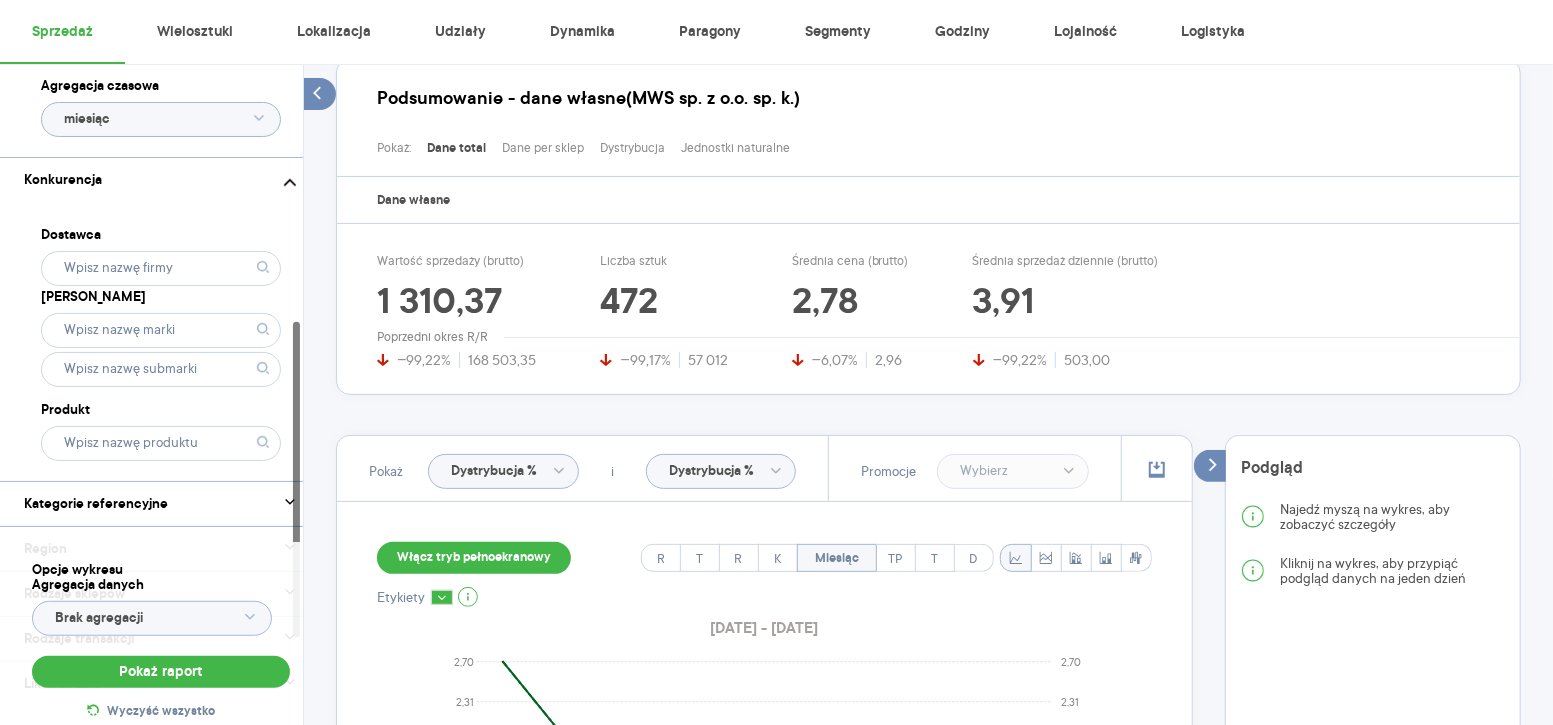 scroll, scrollTop: 0, scrollLeft: 0, axis: both 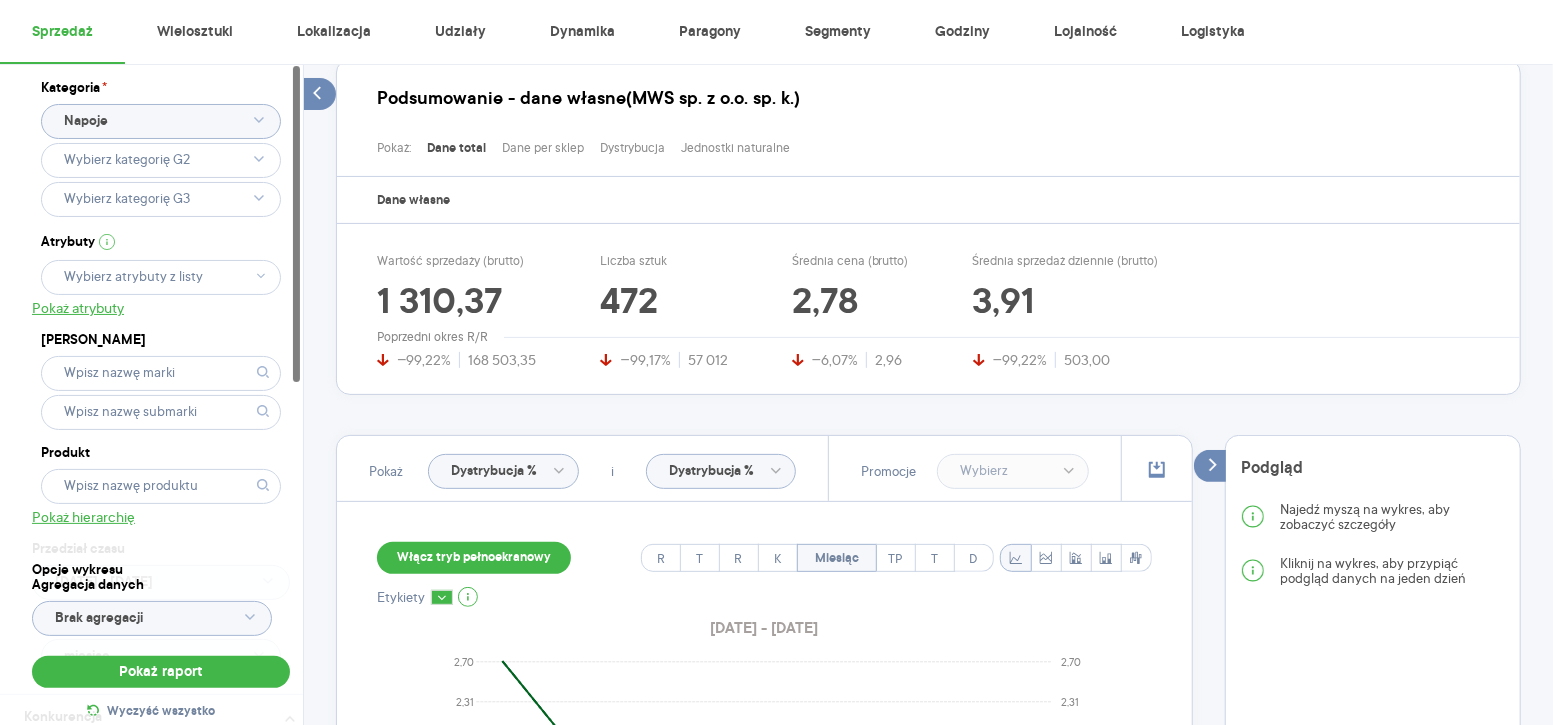 click 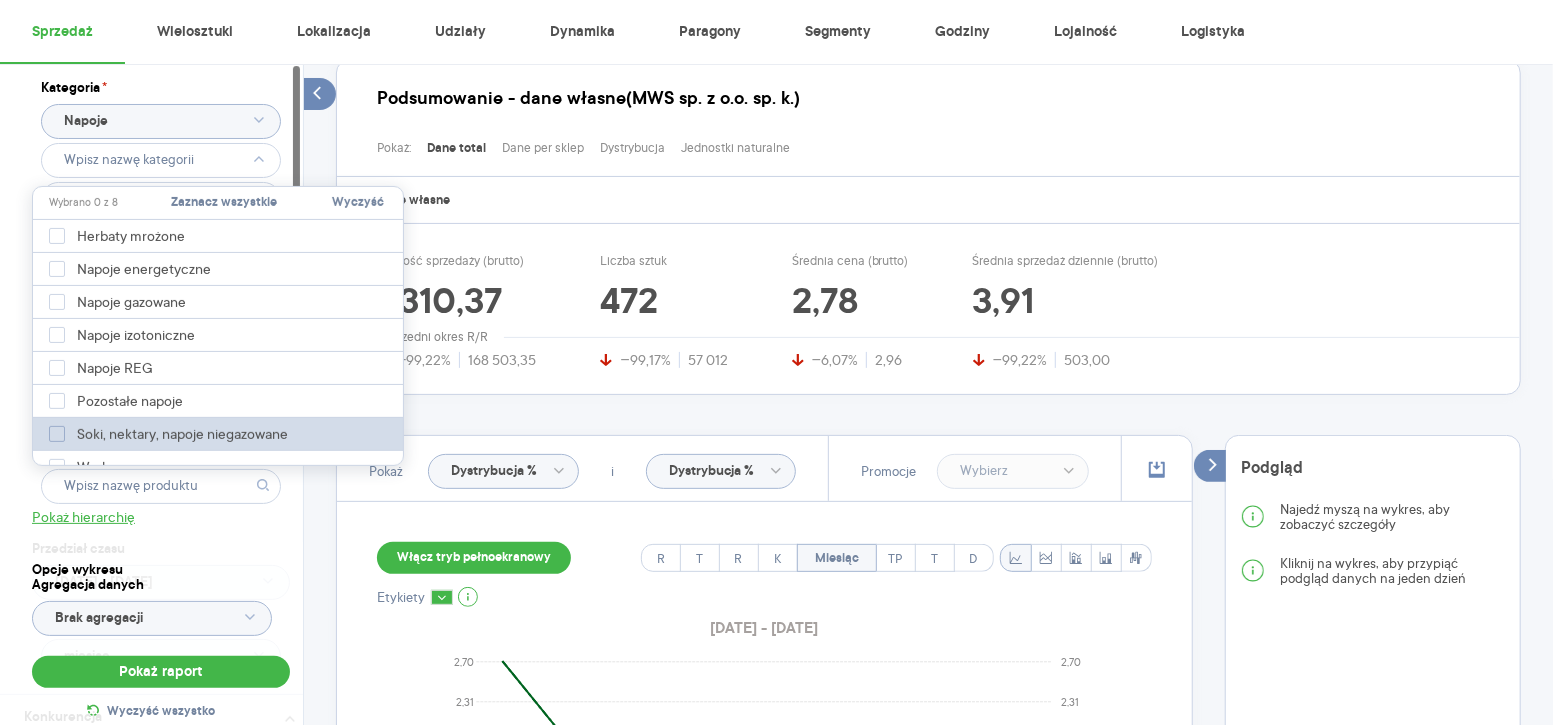 click on "Soki, nektary, napoje niegazowane" at bounding box center (190, 434) 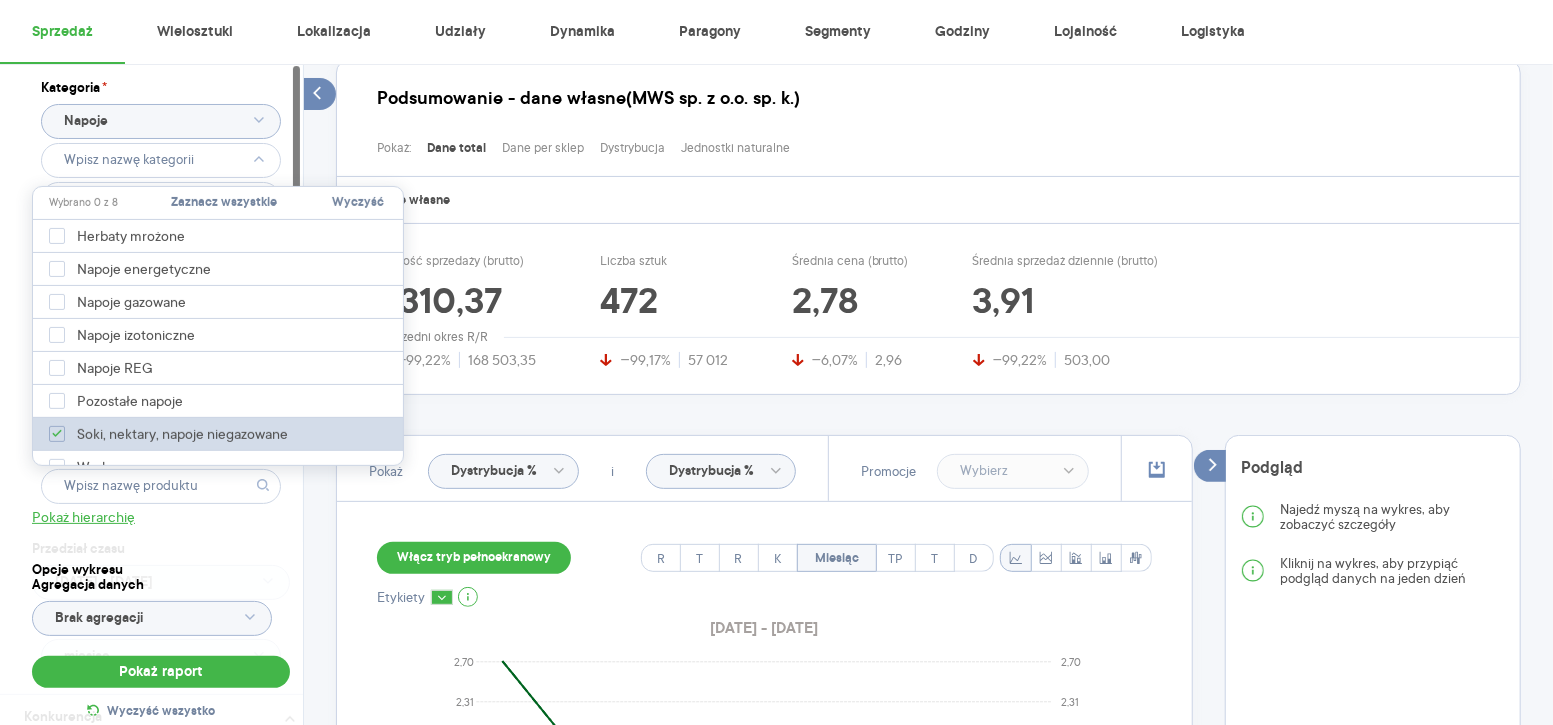 type on "Pobieranie" 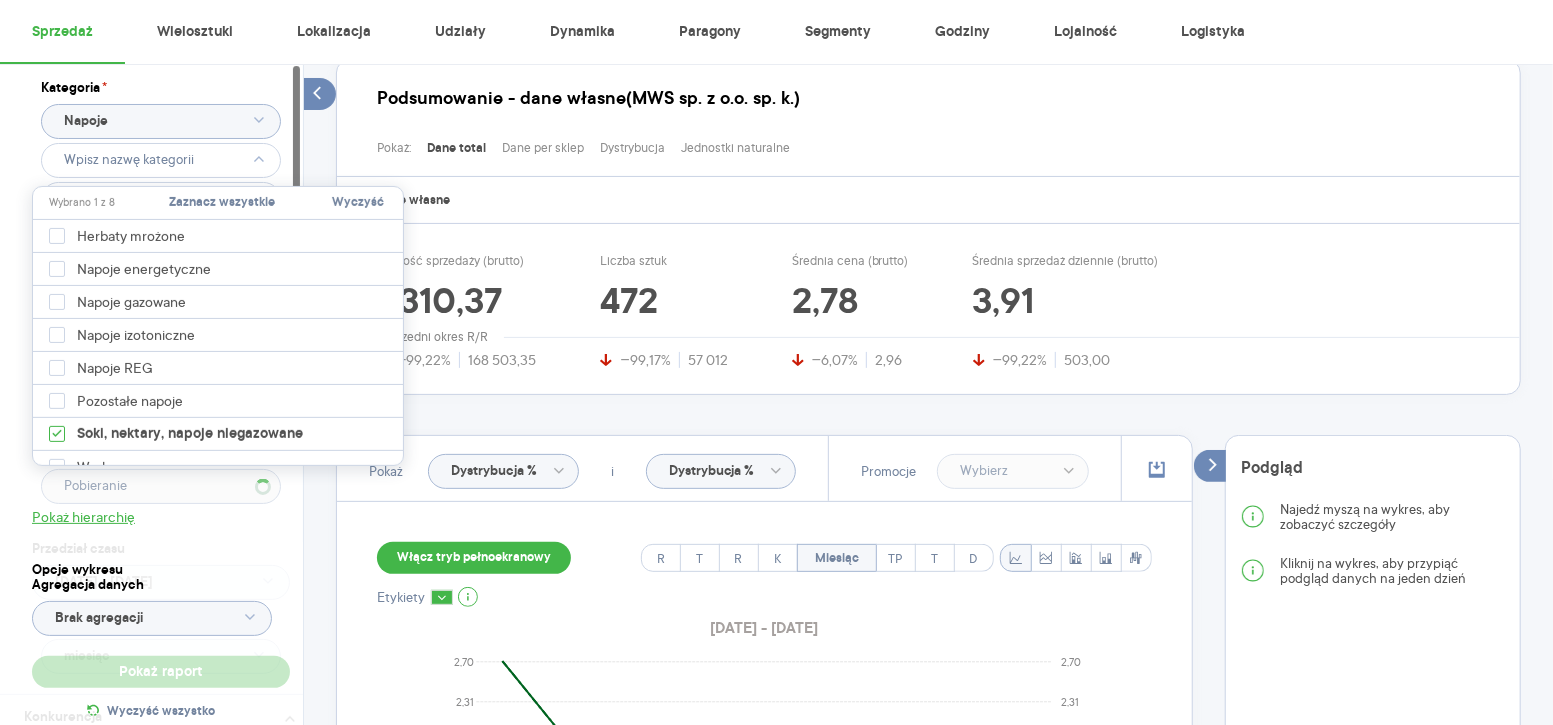 click on "Kategoria * Napoje Atrybuty Pobieranie Pokaż atrybuty Marka Produkt Pokaż hierarchię Przedział czasu 2024.07.01 - 2025.05.31 Agregacja czasowa miesiąc" at bounding box center [161, 379] 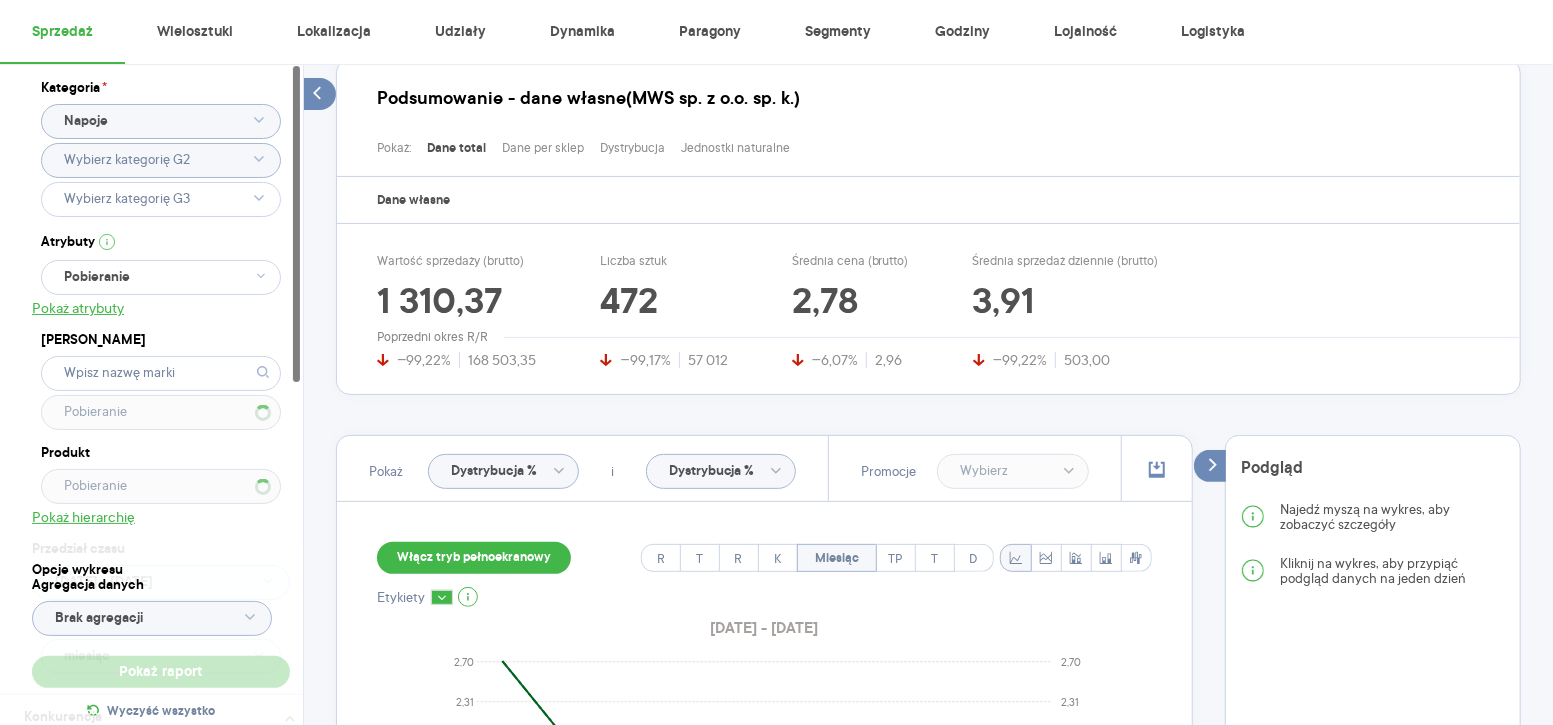 type on "Wybrano 1 z 8" 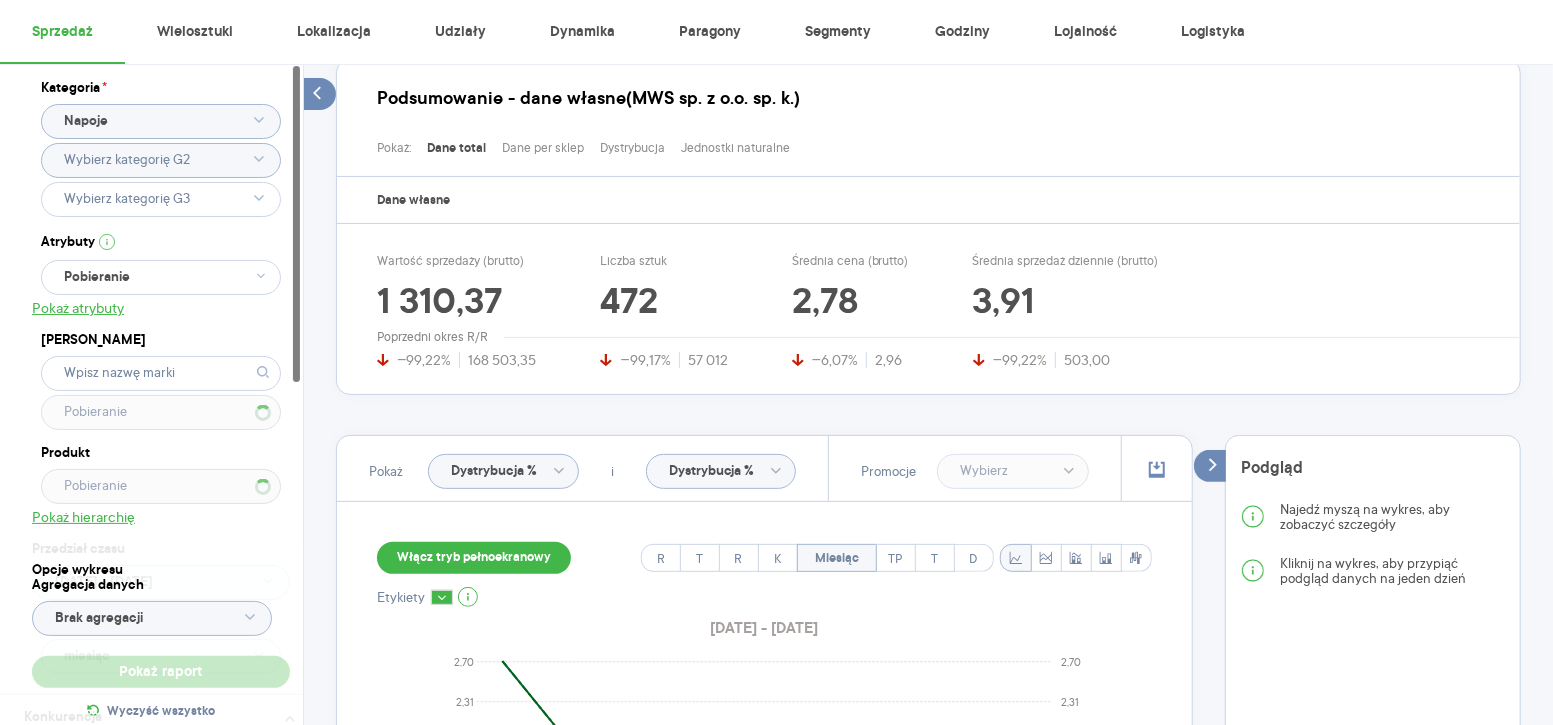 type 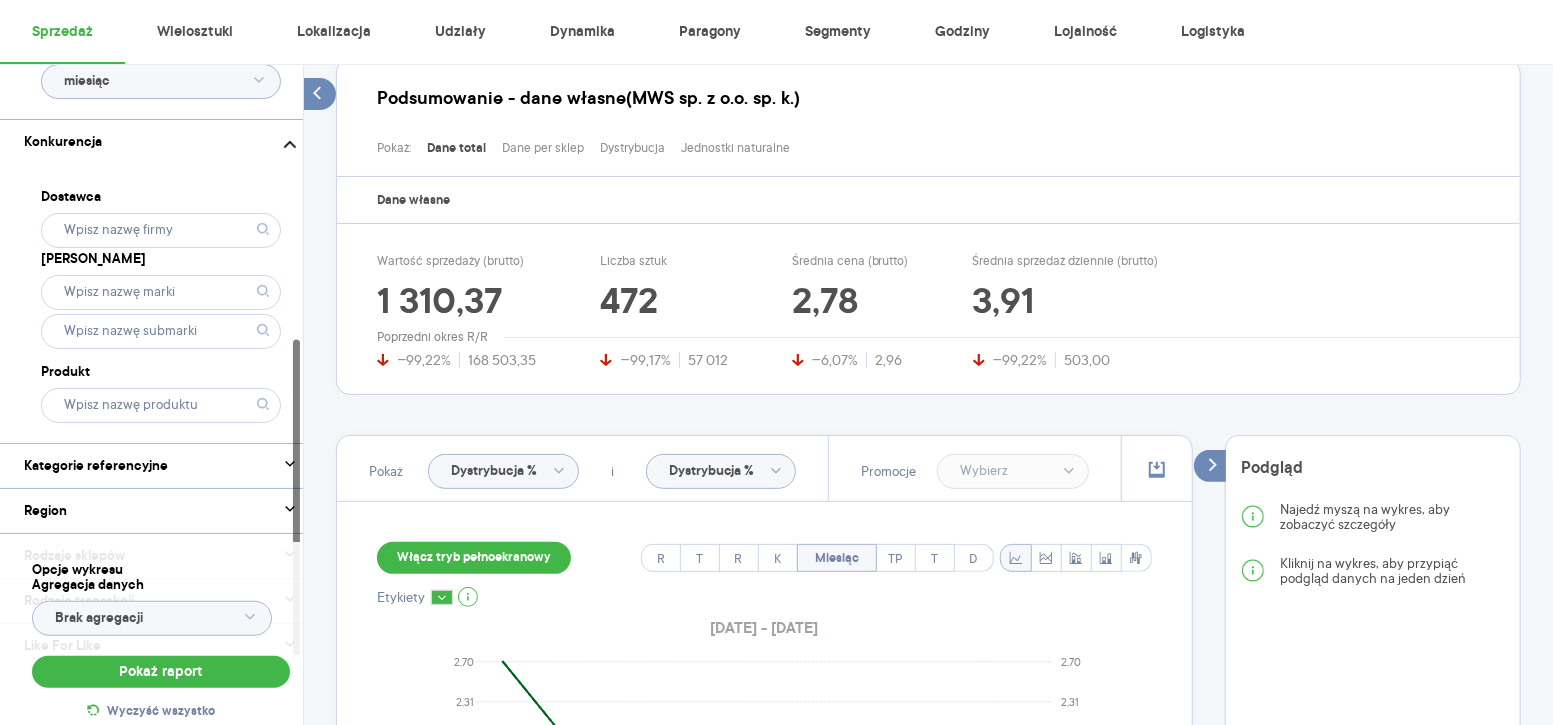 scroll, scrollTop: 584, scrollLeft: 0, axis: vertical 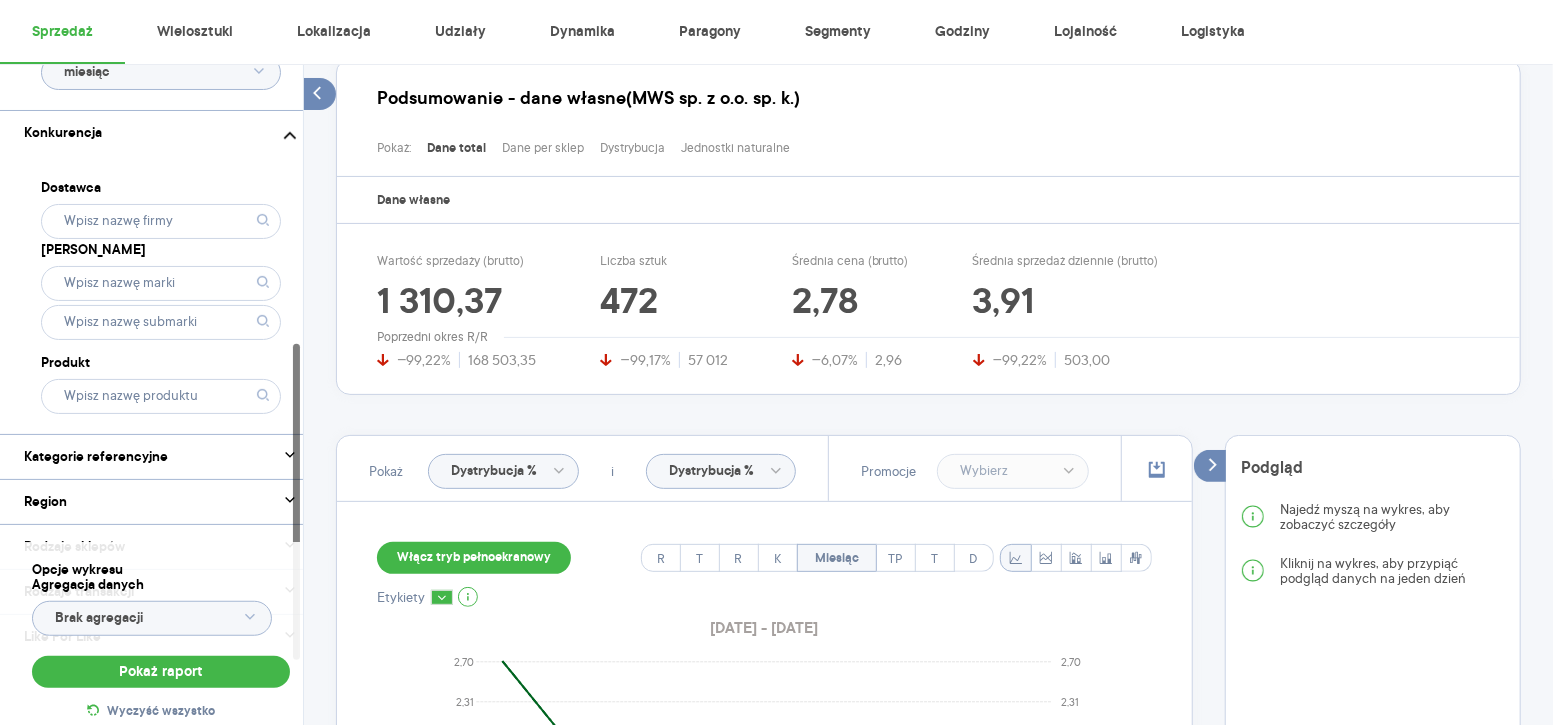 click 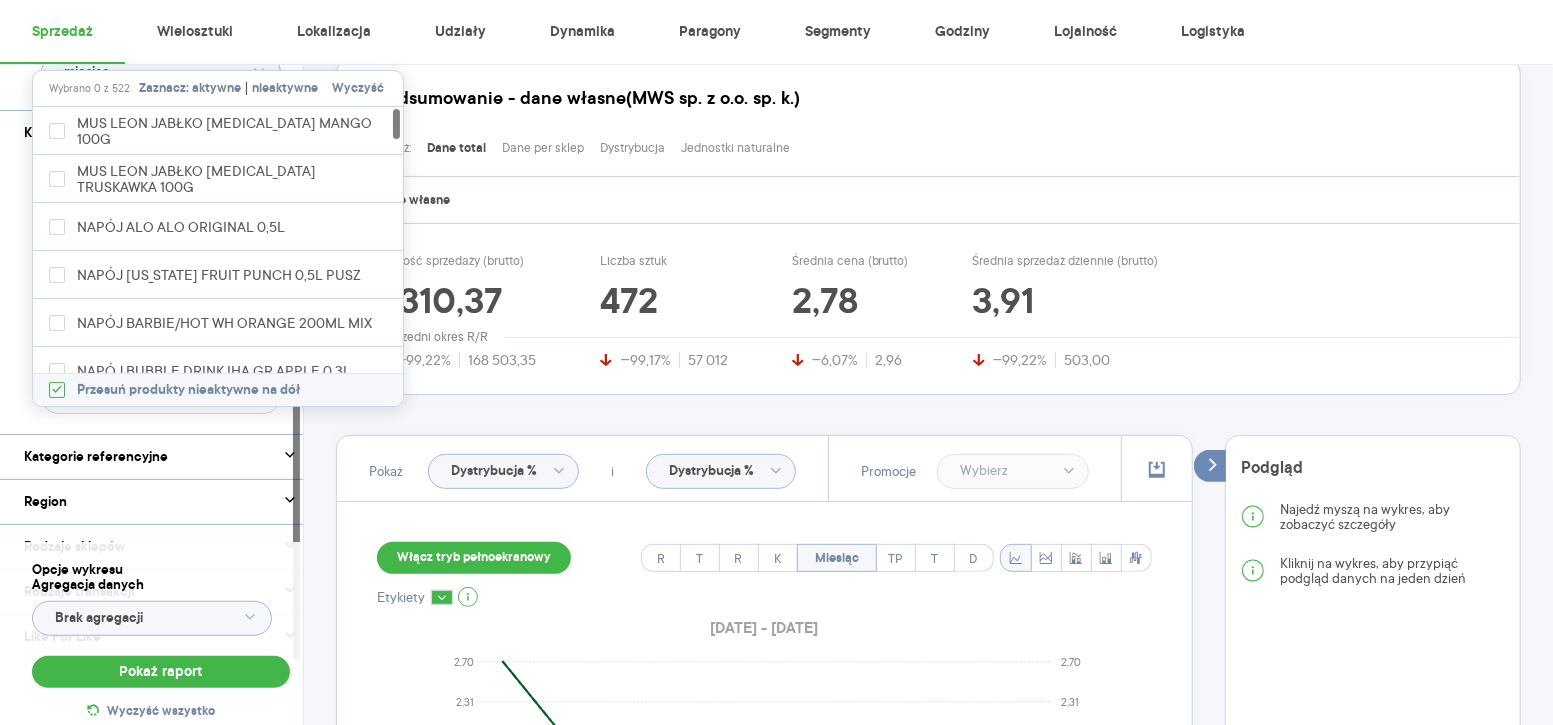 click on "Dostawca Marka Produkt" at bounding box center (161, 294) 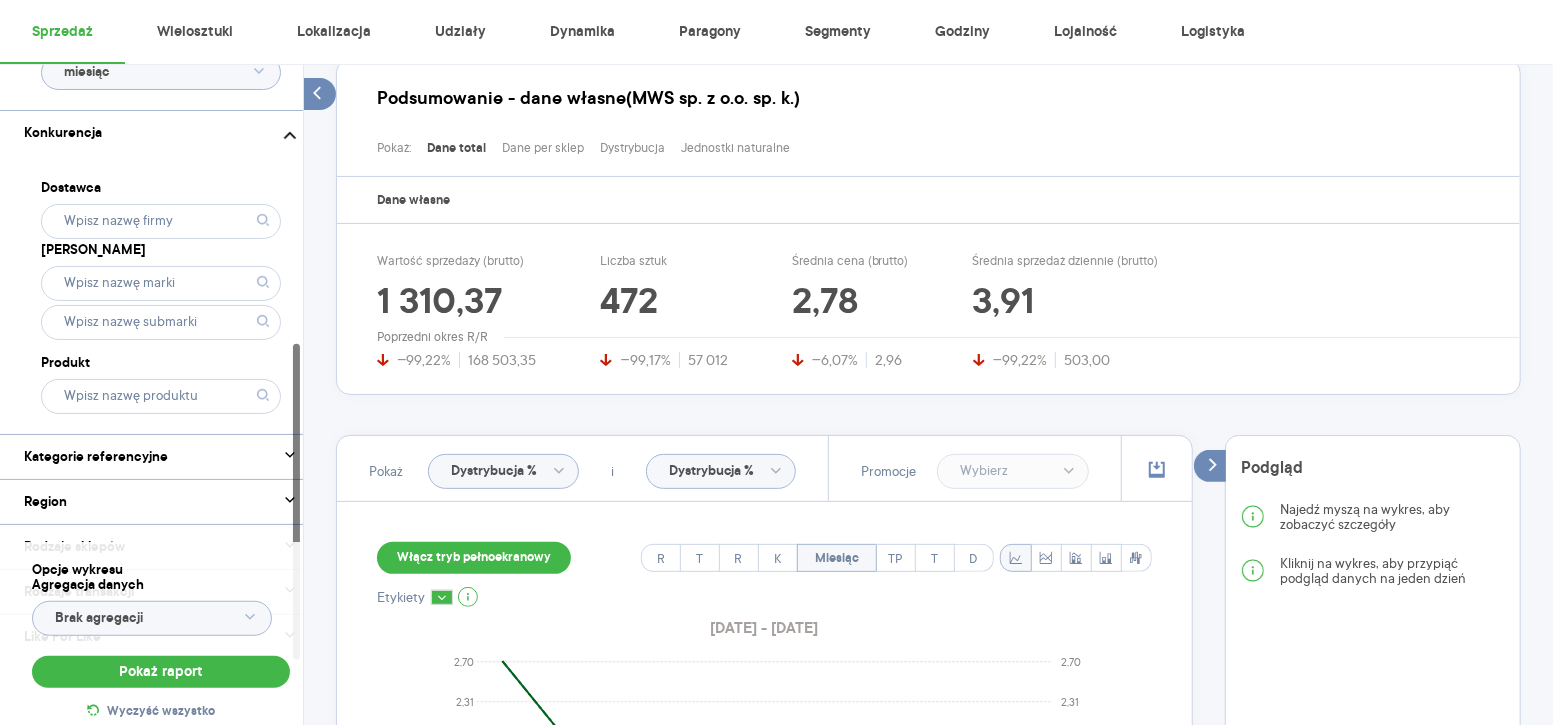 click 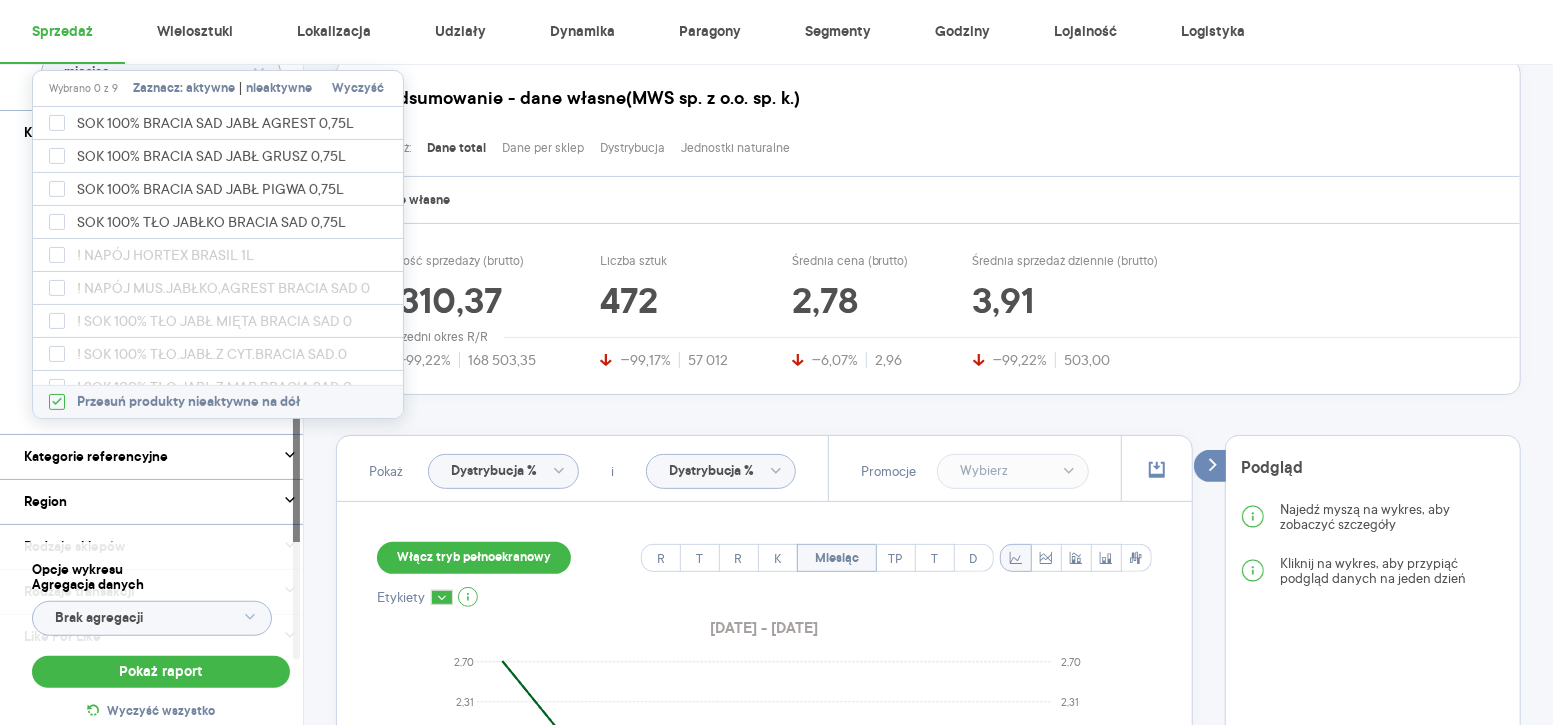 click on "nieaktywne" at bounding box center [279, 89] 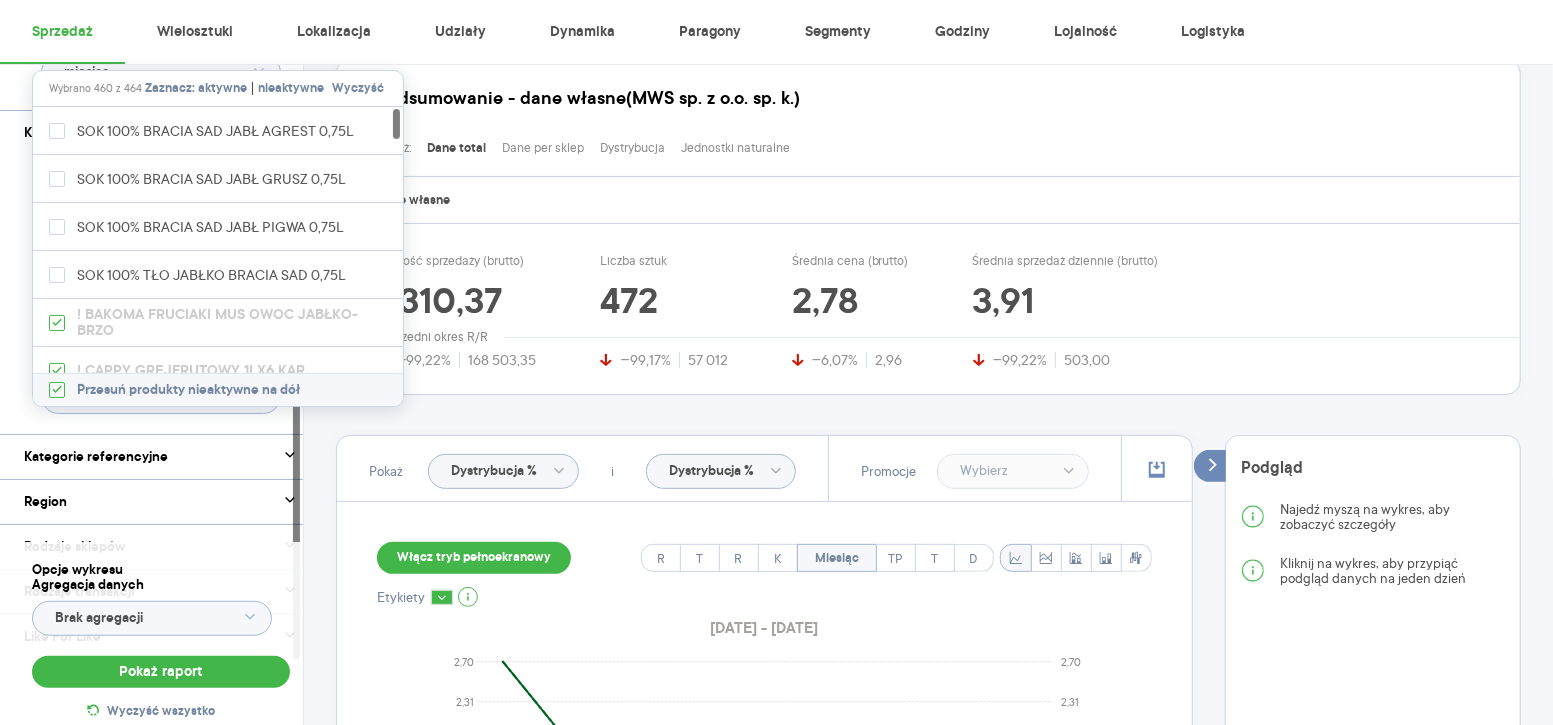 click on "aktywne" at bounding box center (222, 89) 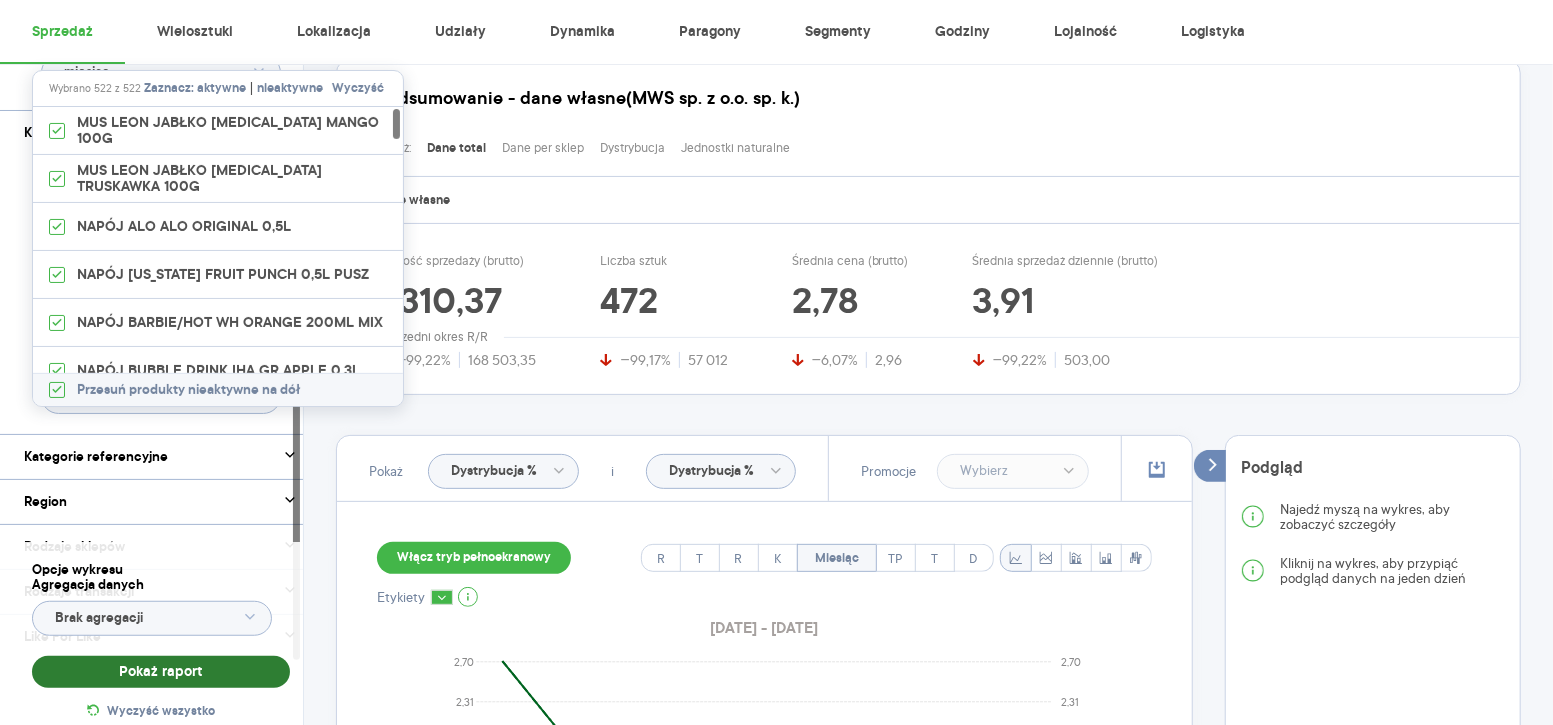 click on "Pokaż raport" at bounding box center [161, 672] 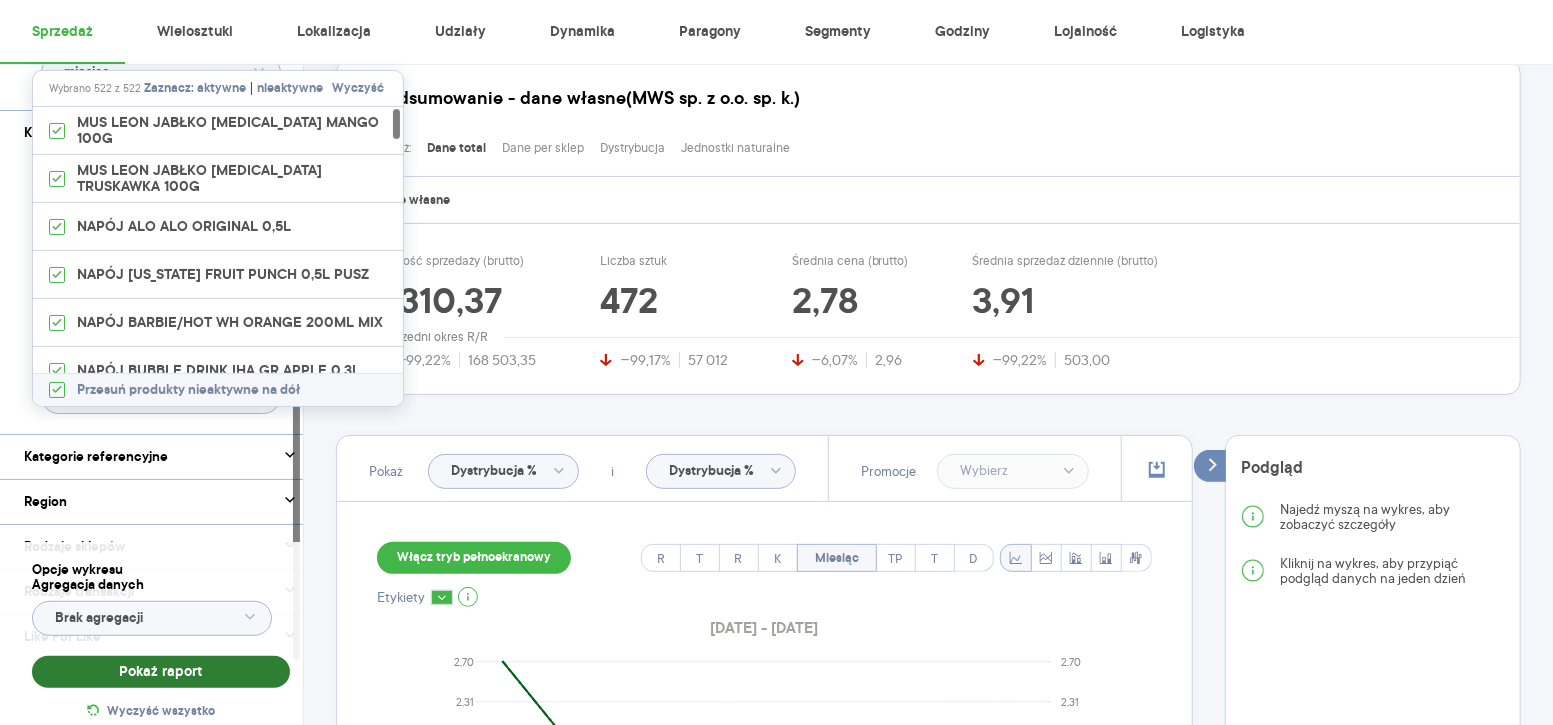 type on "Wybrano 522 z 522" 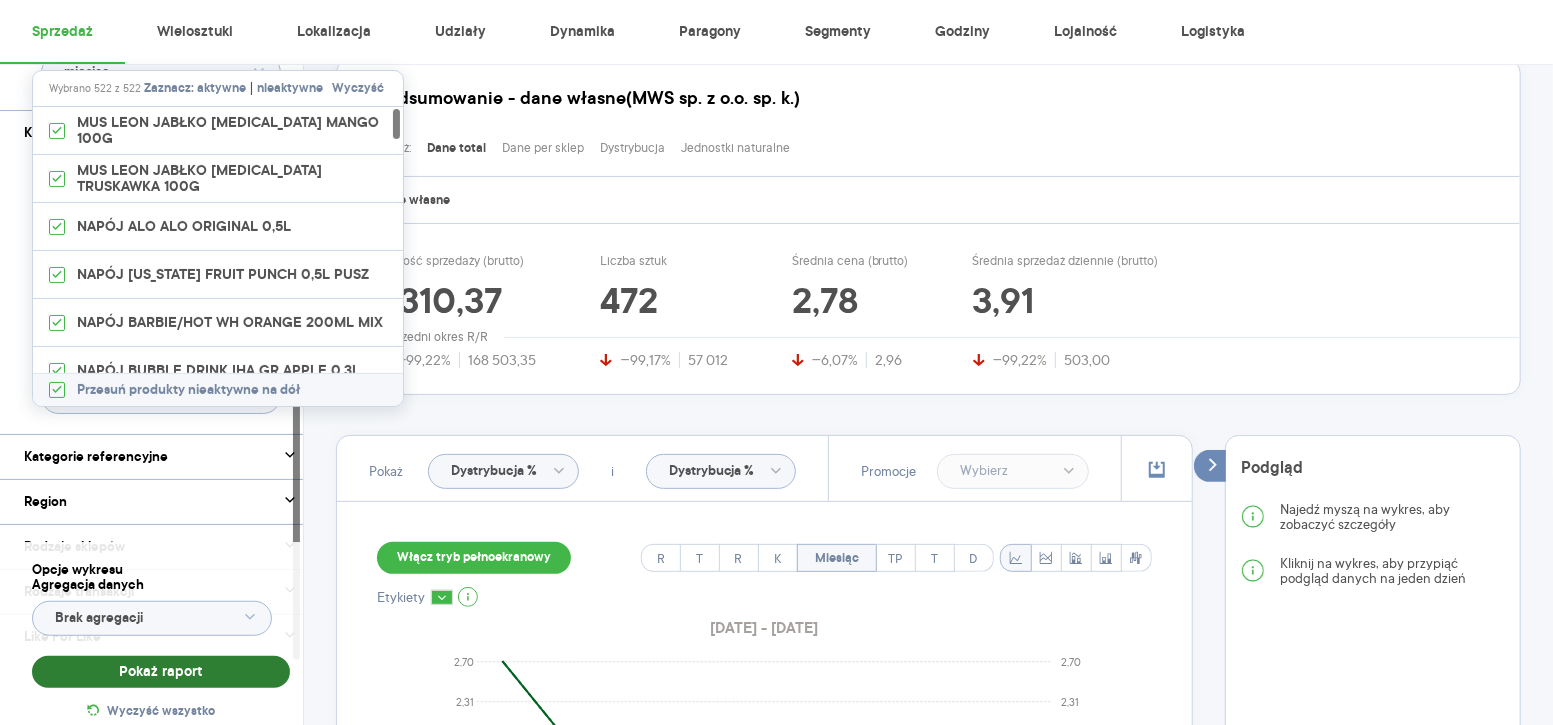 type 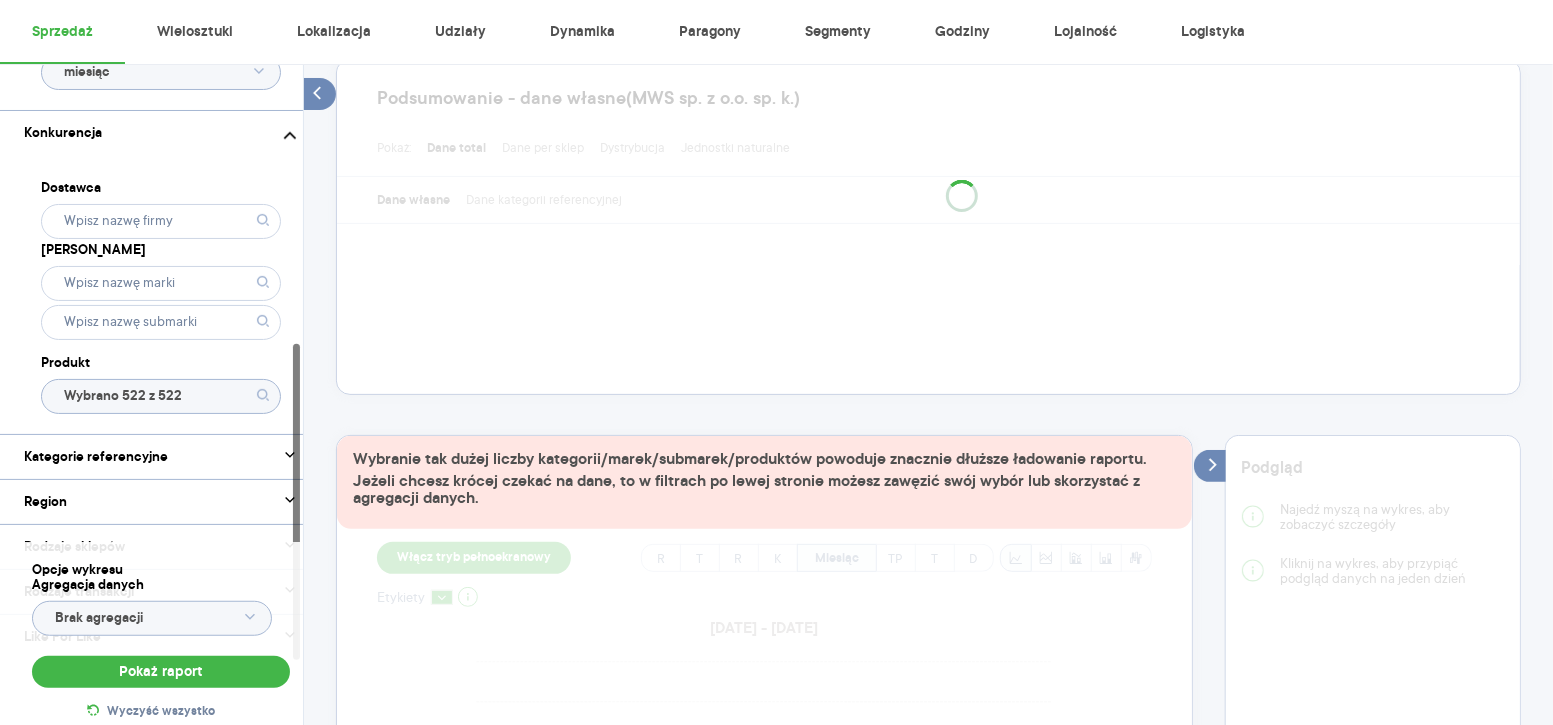 click on "Wybrano 522 z 522" 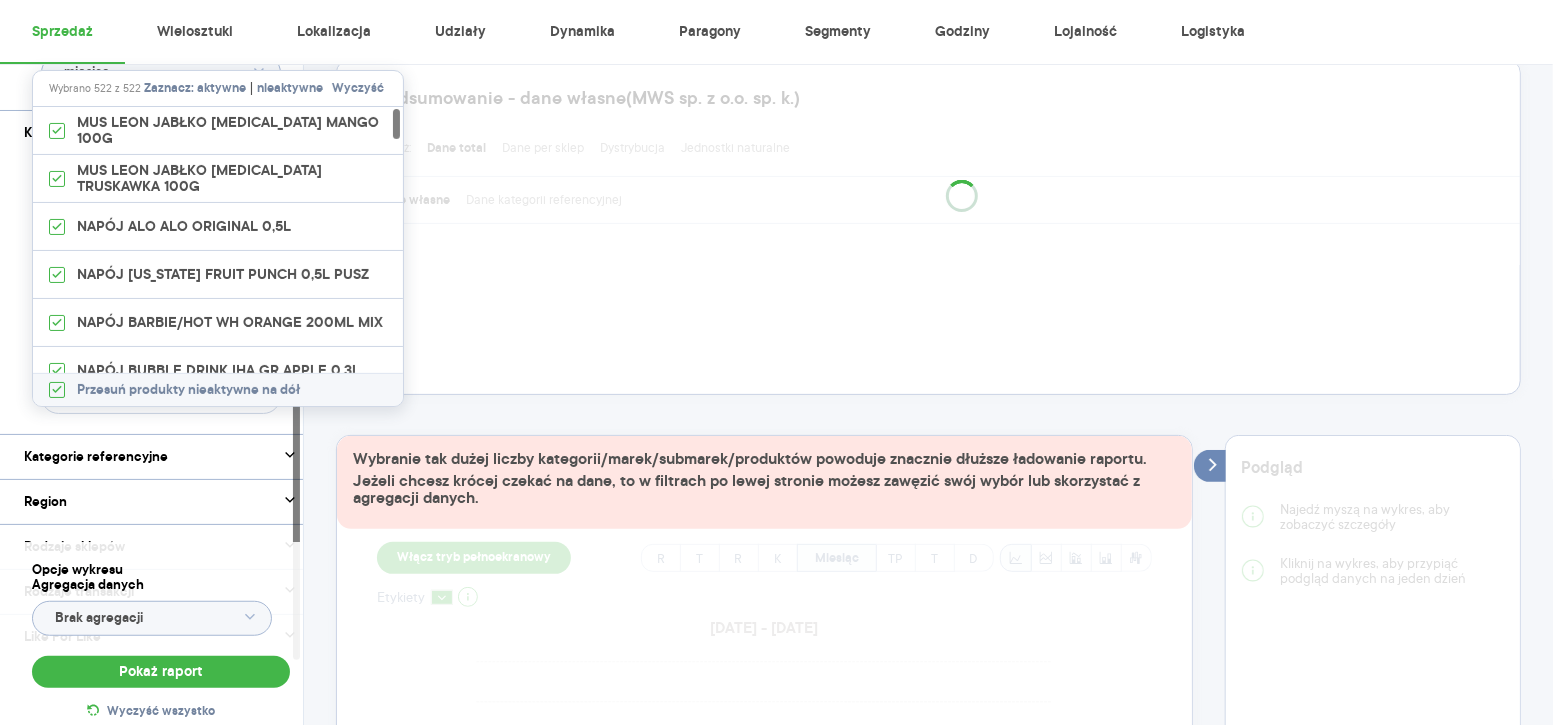 click on "Wyczyść" at bounding box center (358, 89) 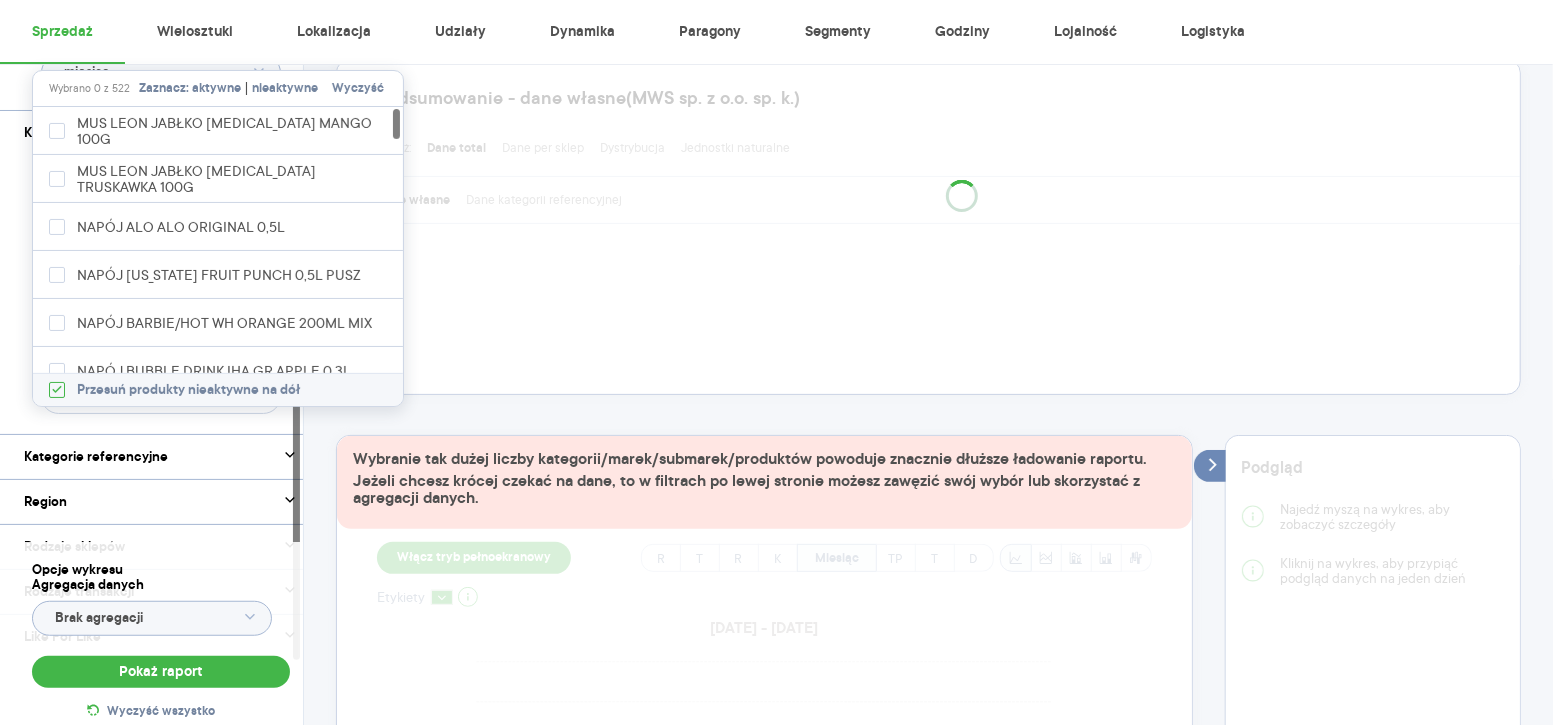 click on "Dostawca Marka Produkt" at bounding box center (161, 294) 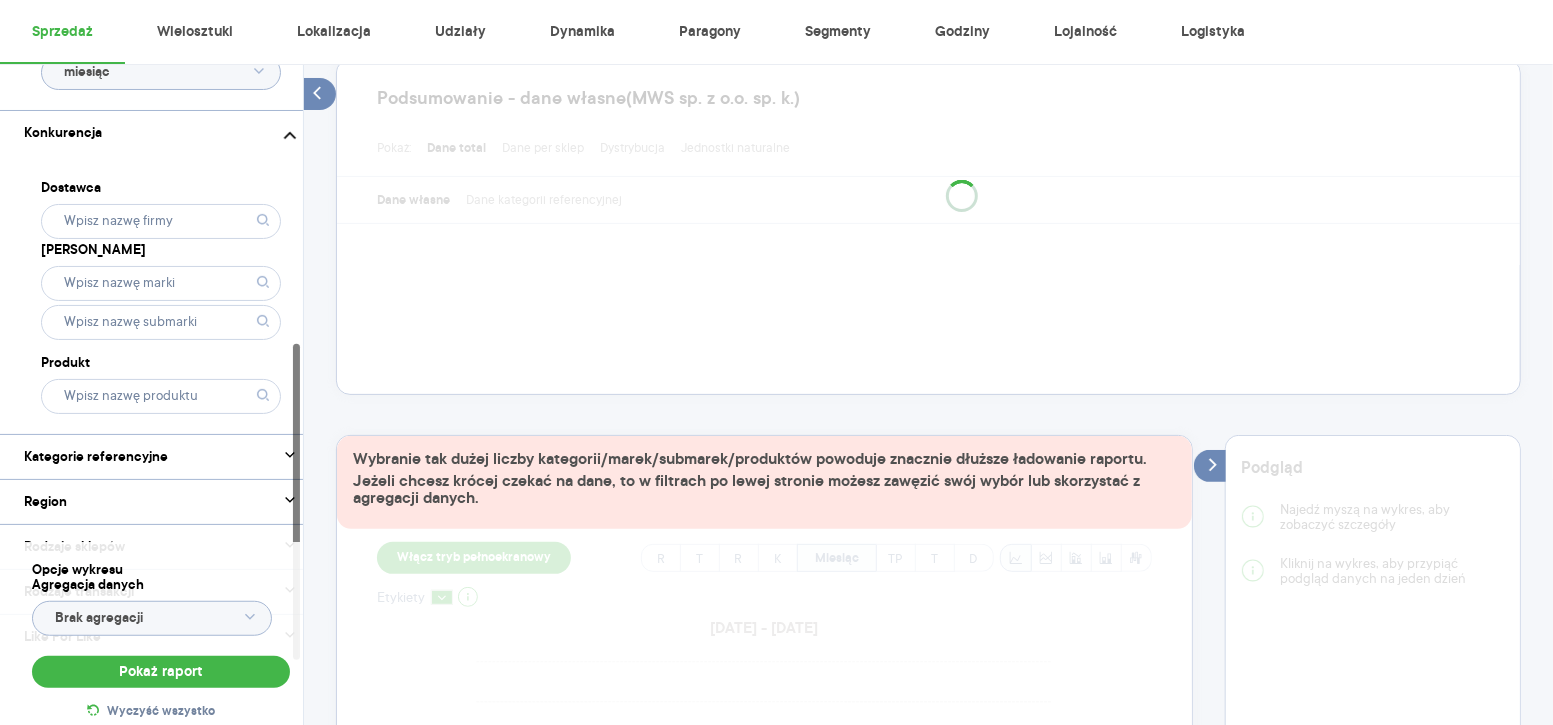 click 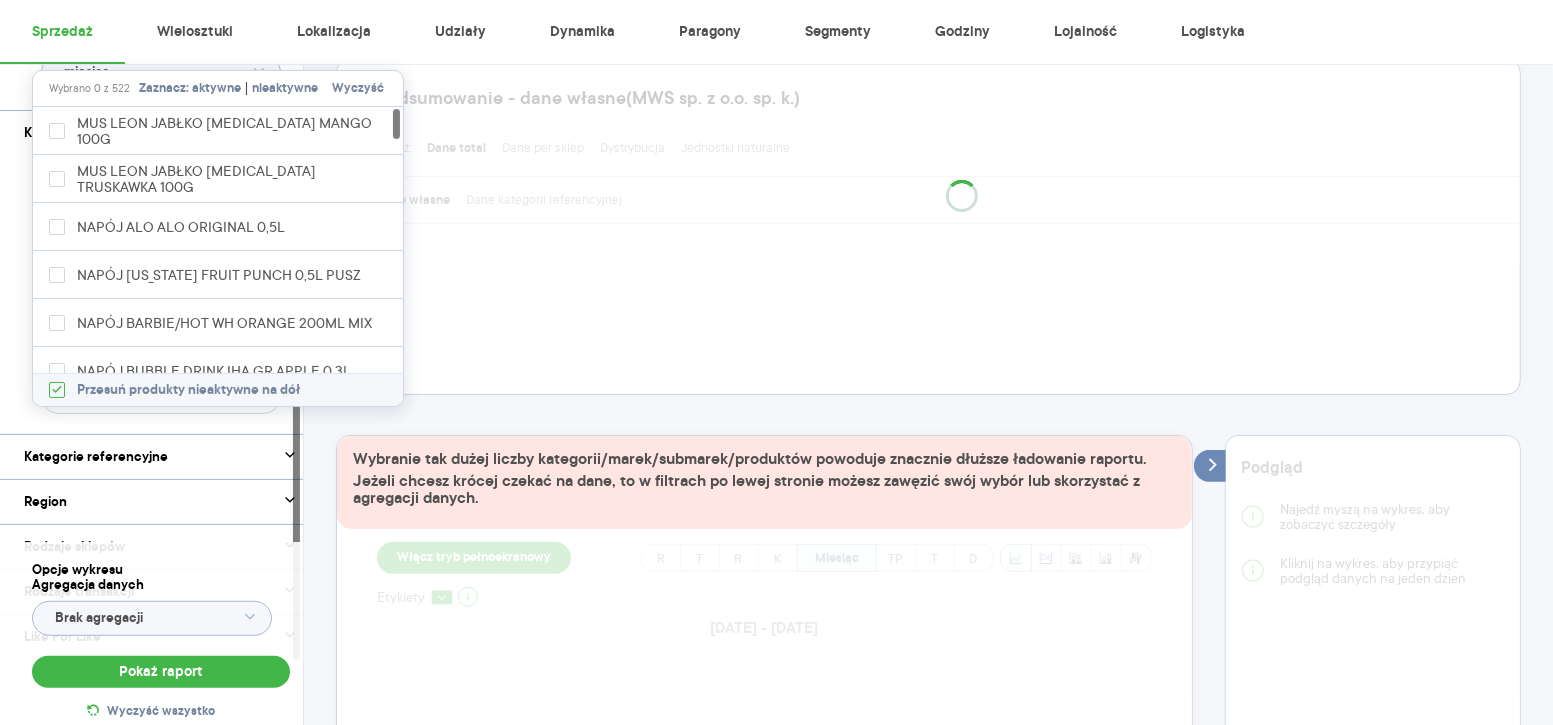 click on "Dostawca Marka Produkt" at bounding box center [161, 294] 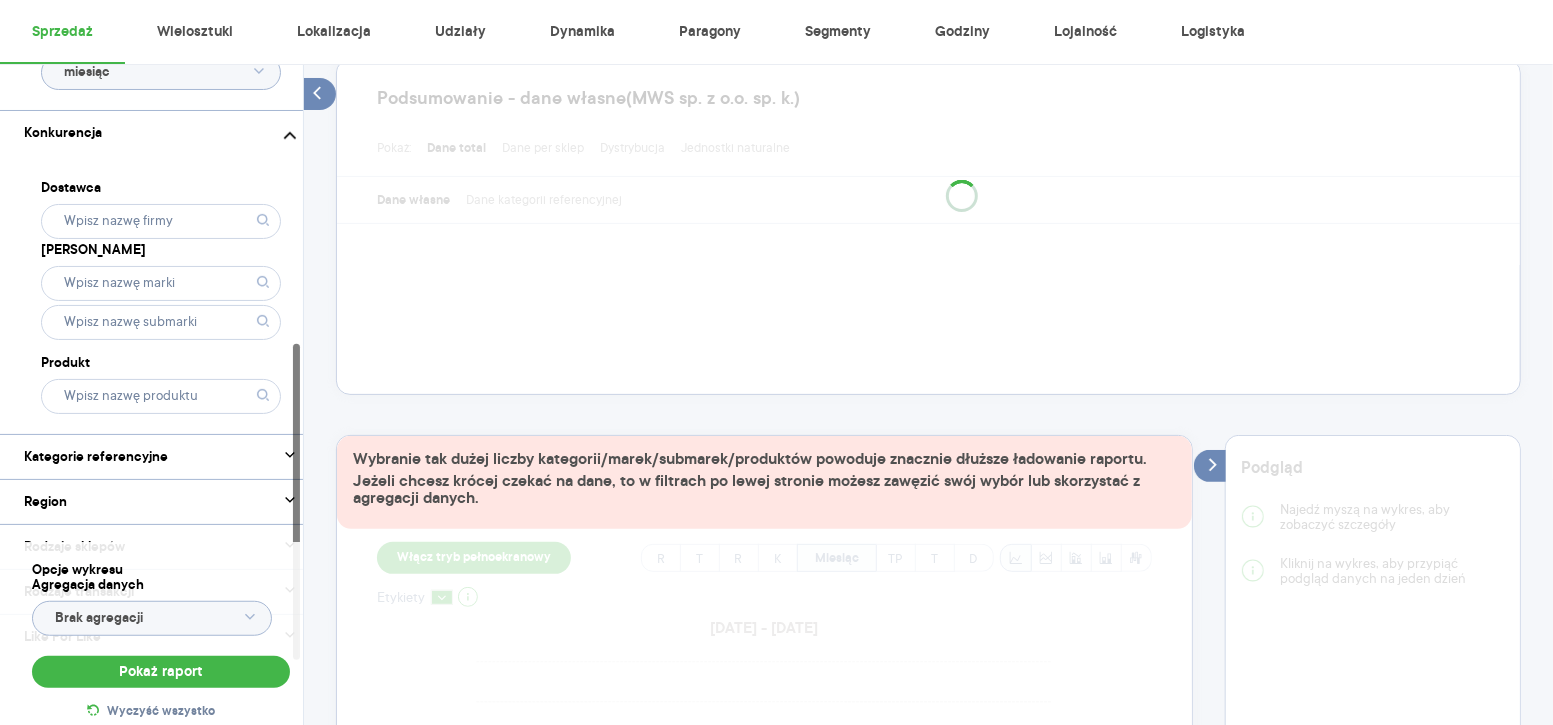 click 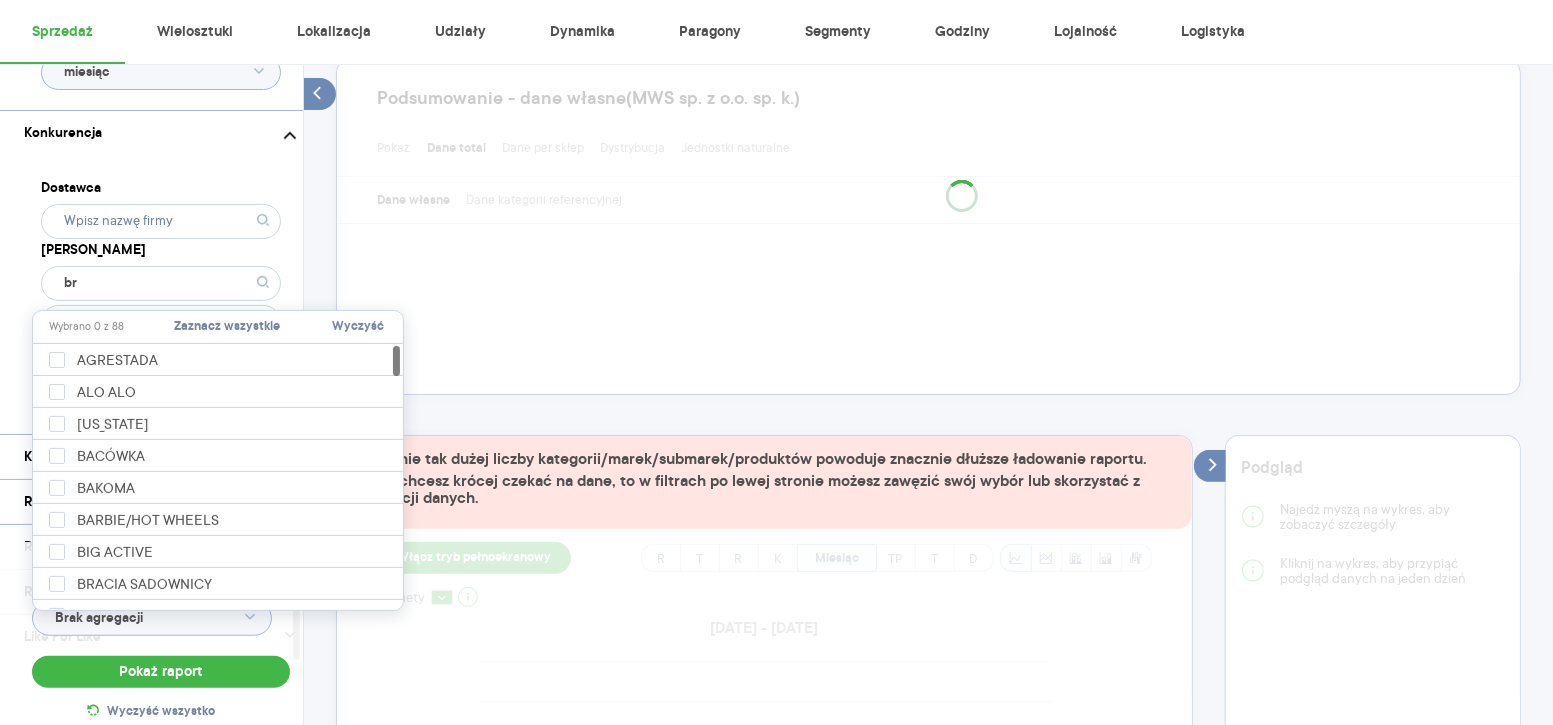 type on "bra" 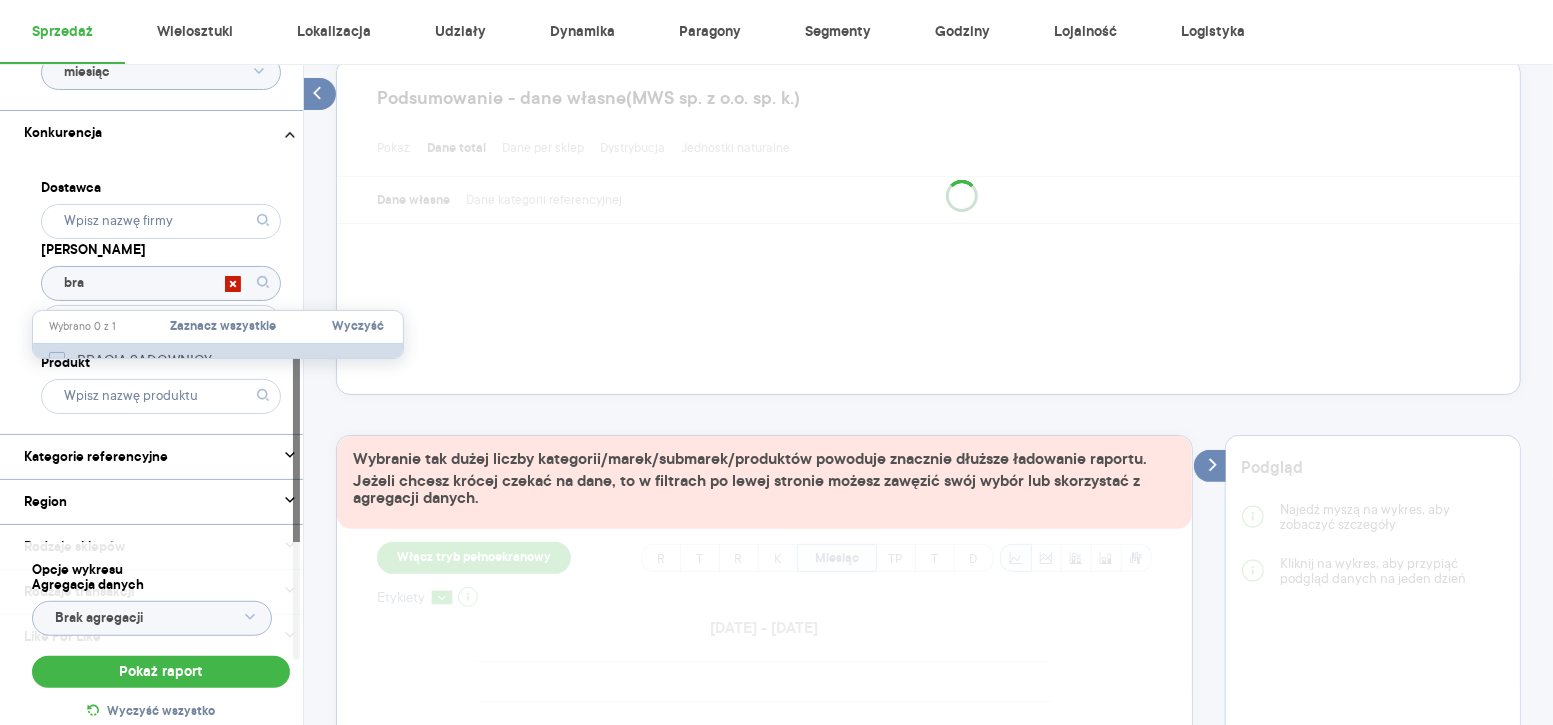 click 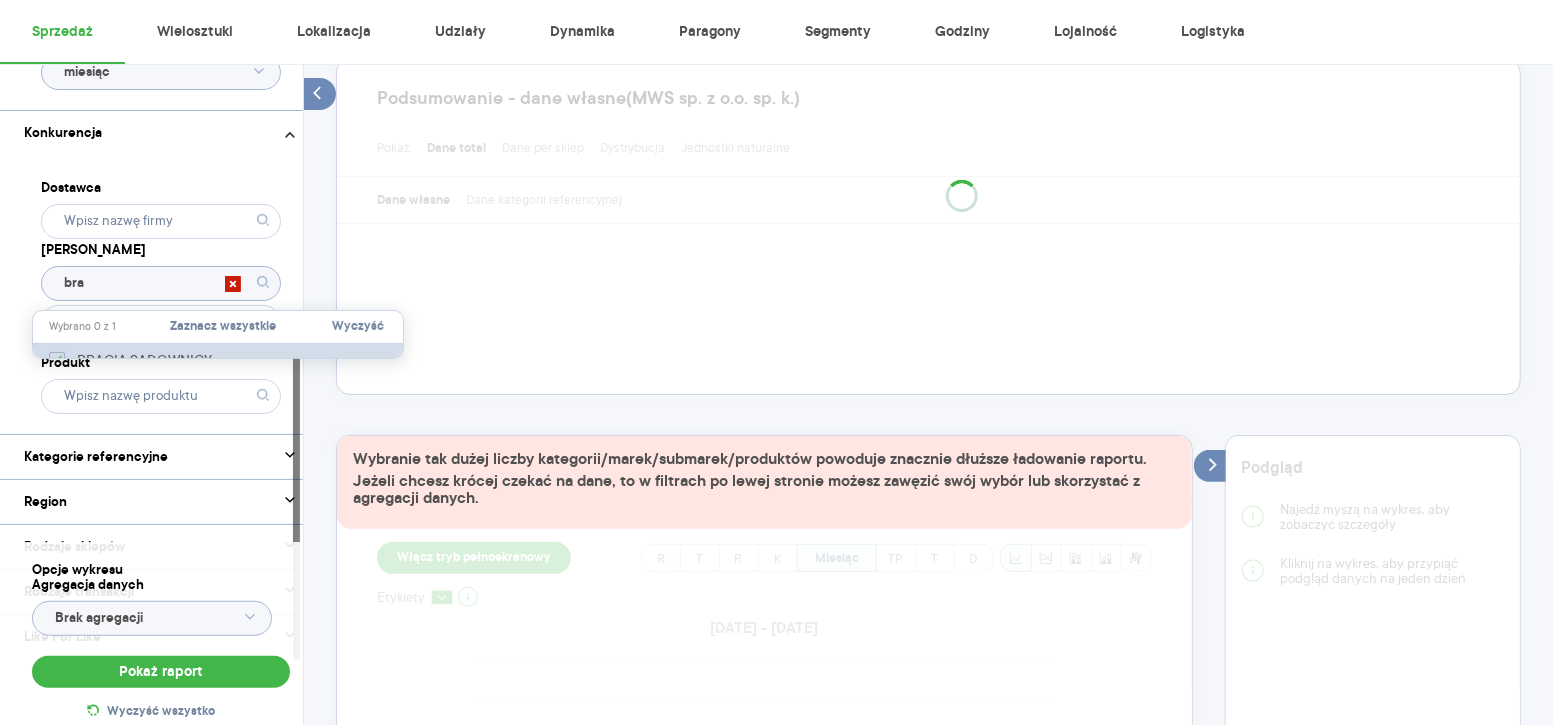 checkbox on "true" 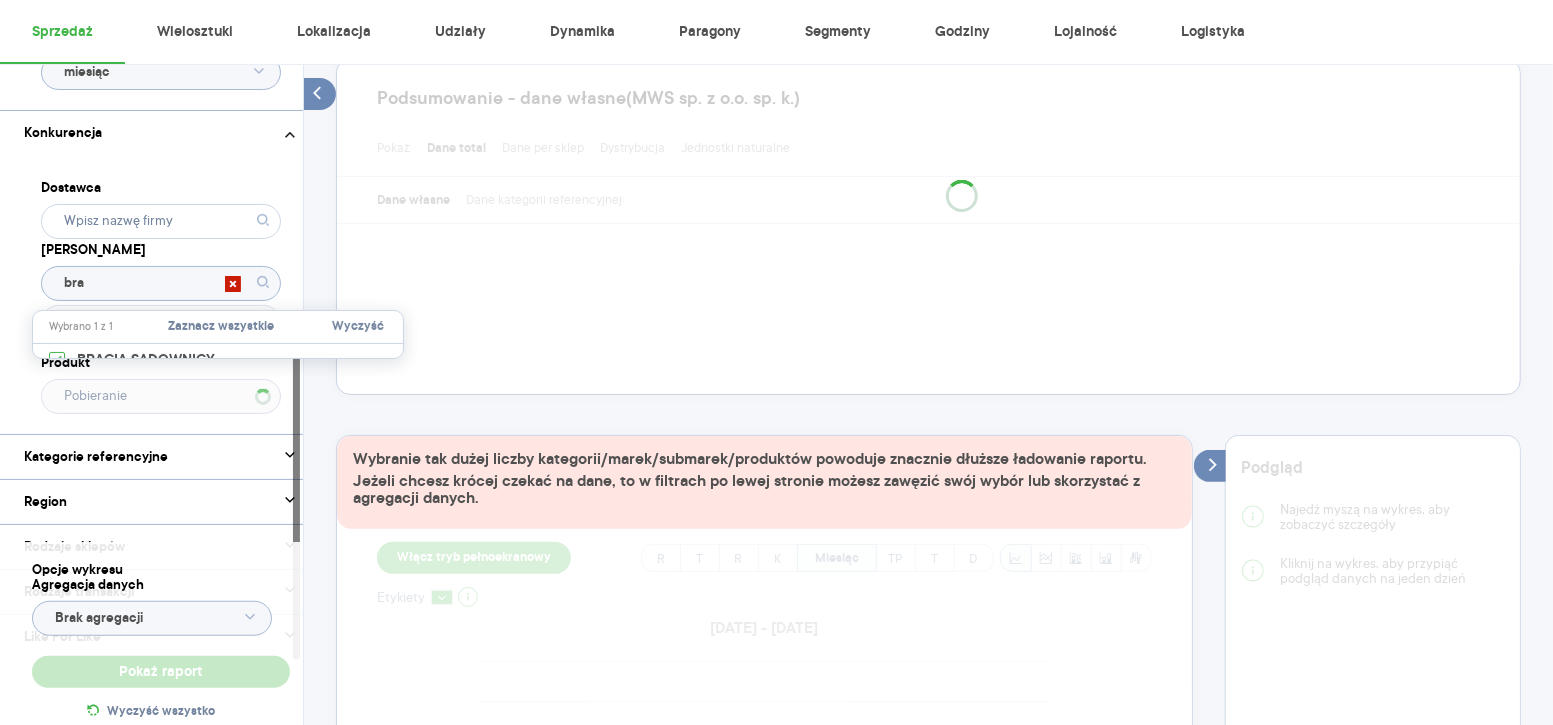 click on "Dostawca Marka bra Produkt" at bounding box center (161, 294) 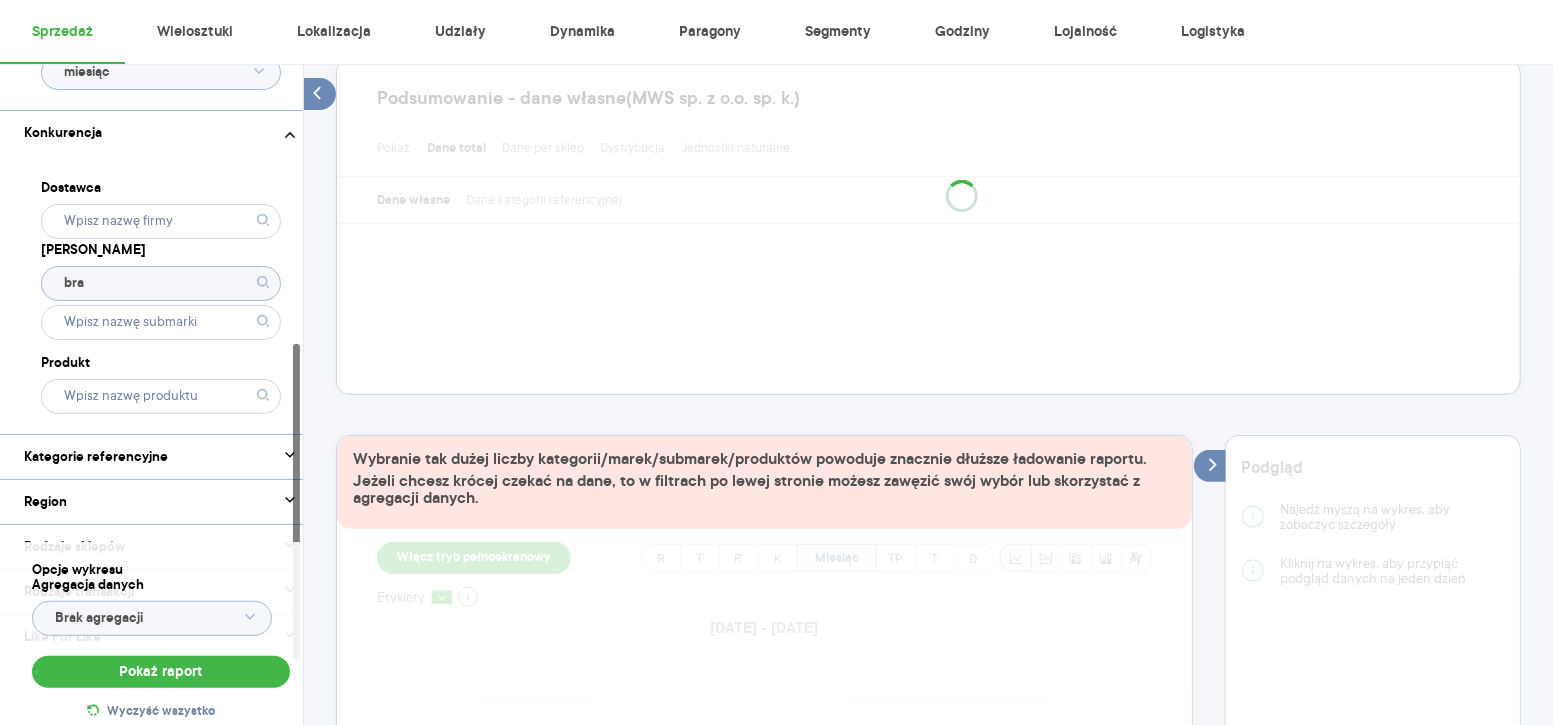 type on "BRACIA SADOWNICY" 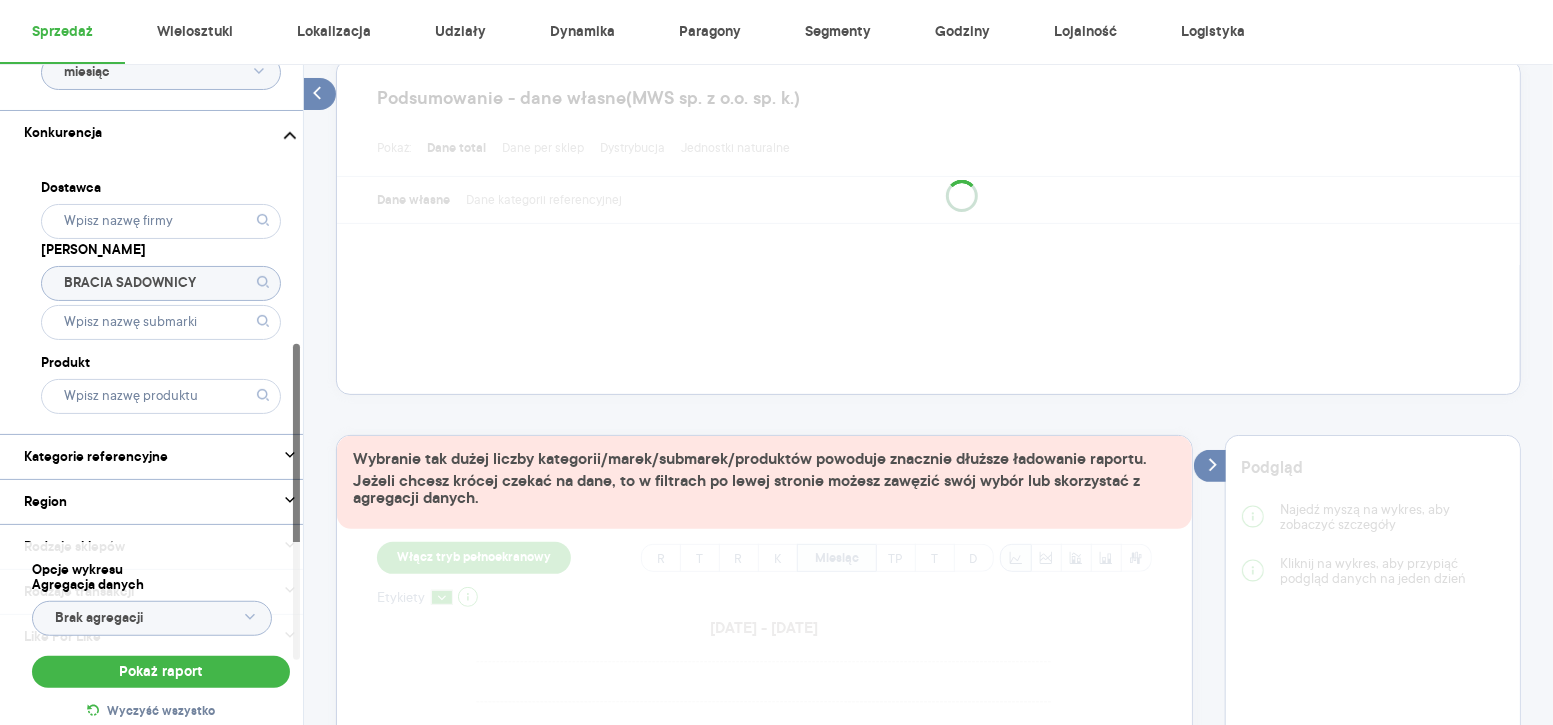 click 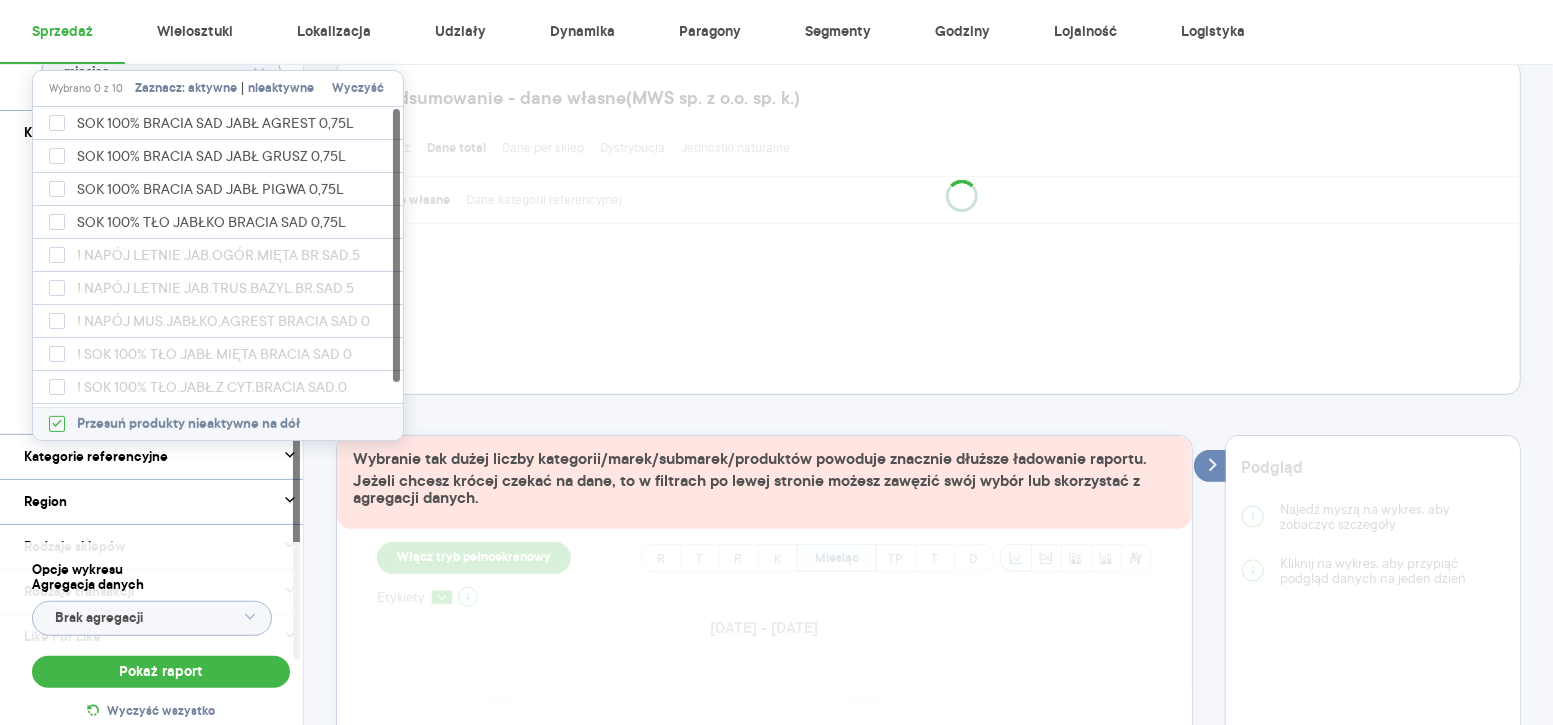 click on "aktywne" at bounding box center [212, 89] 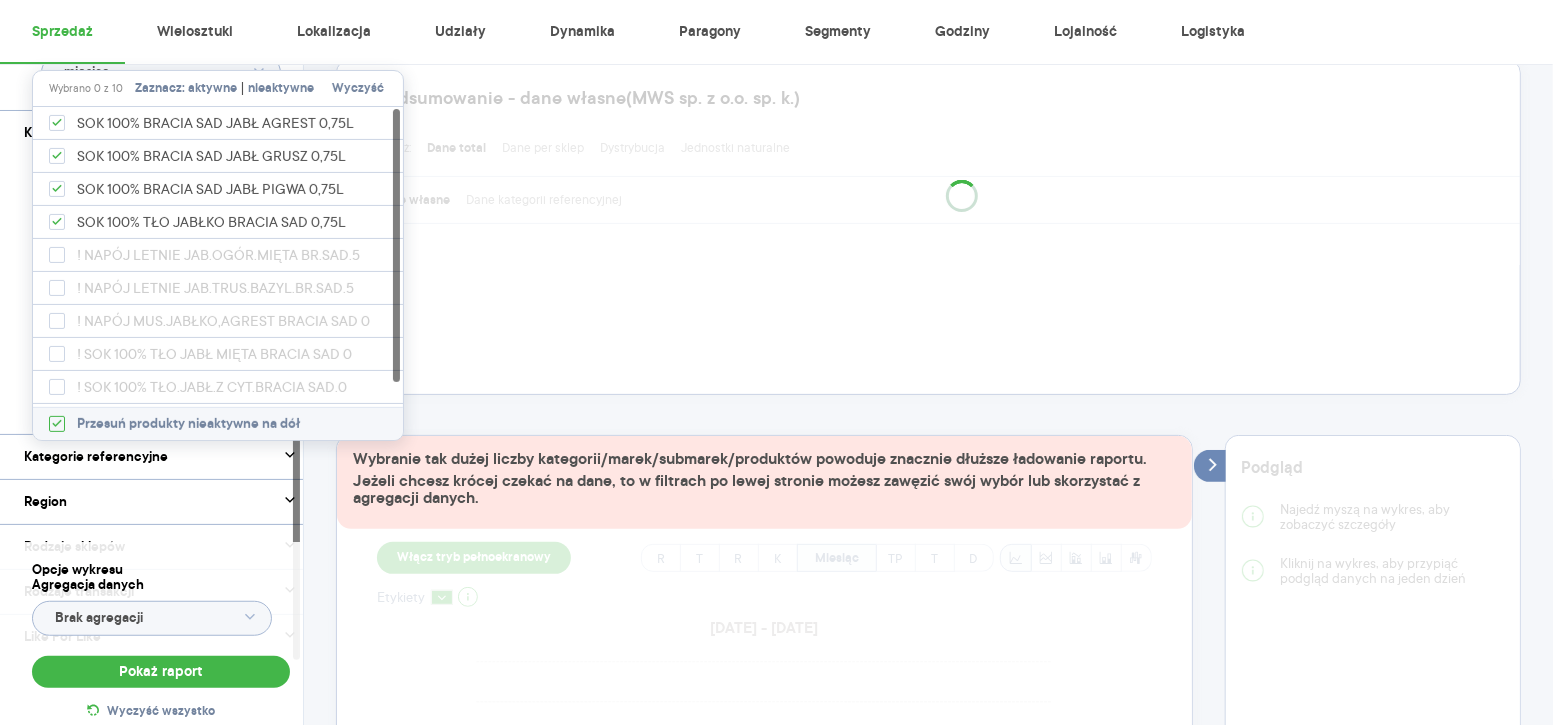 checkbox on "true" 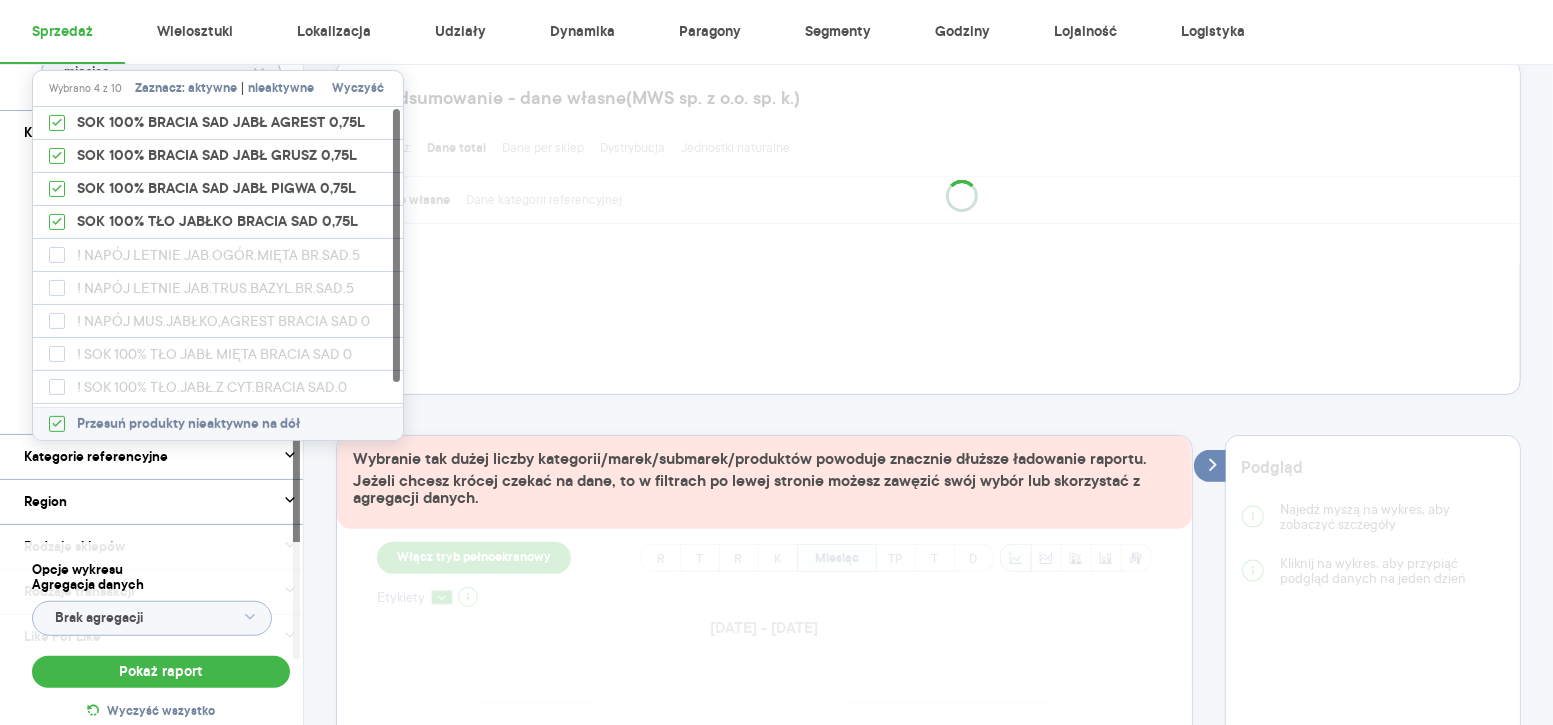 click on "nieaktywne" at bounding box center [281, 89] 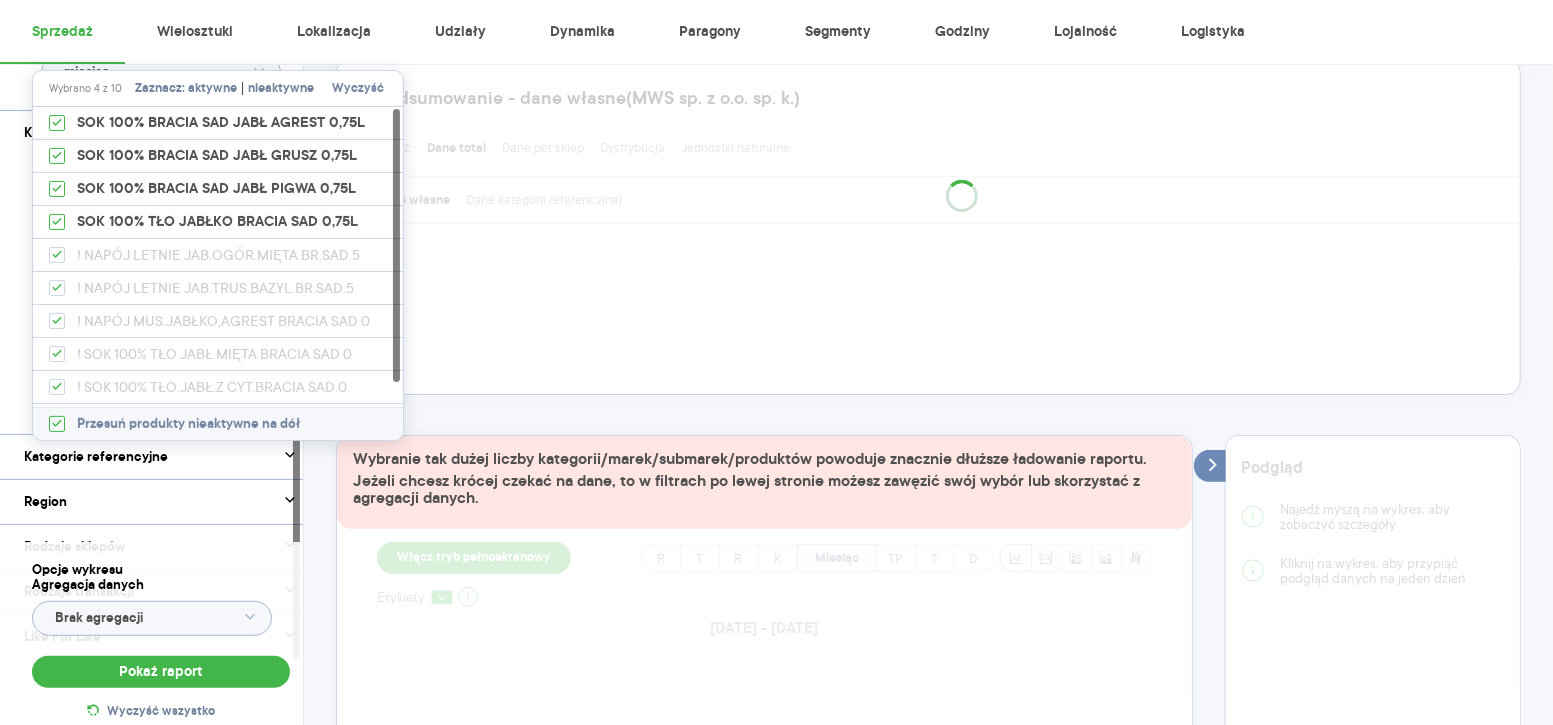 checkbox on "true" 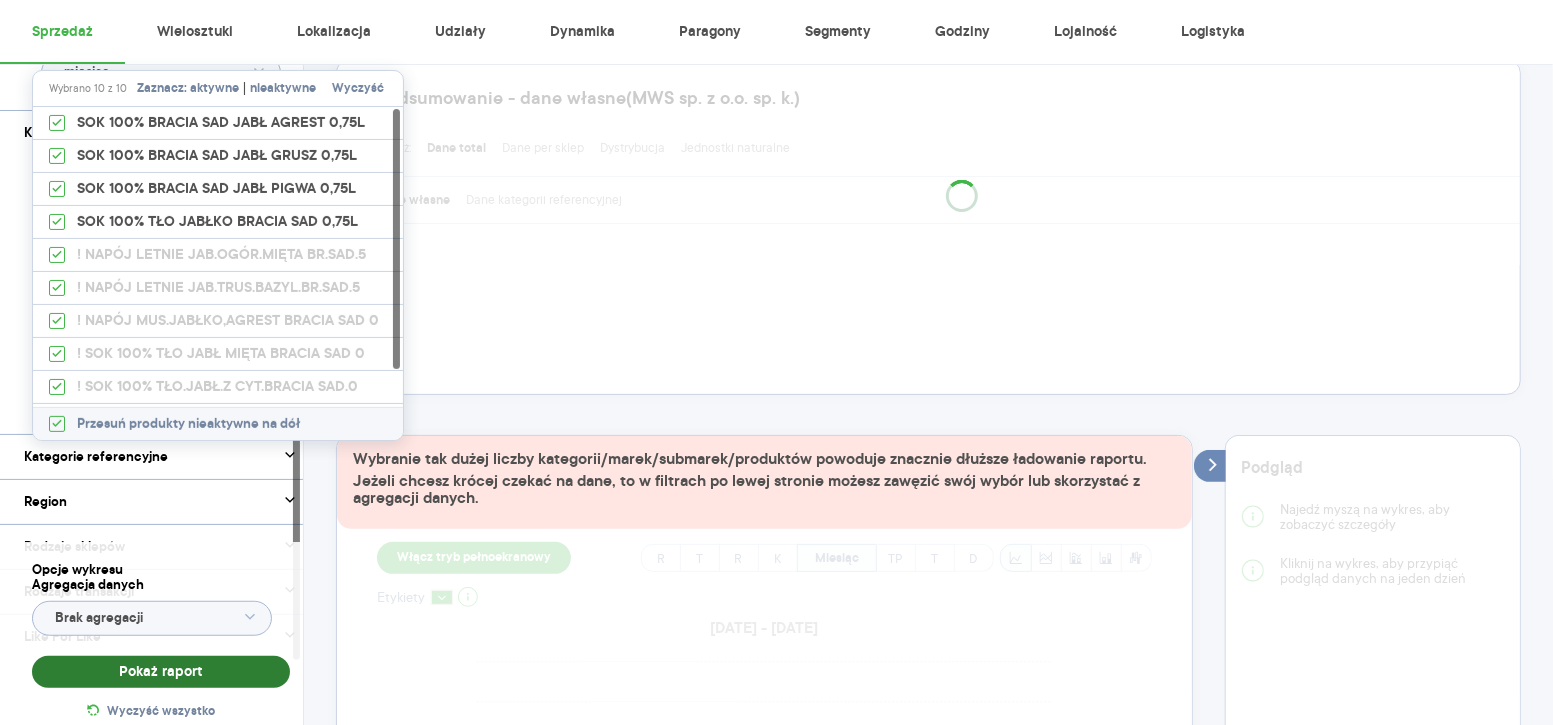click on "Pokaż raport" at bounding box center (161, 672) 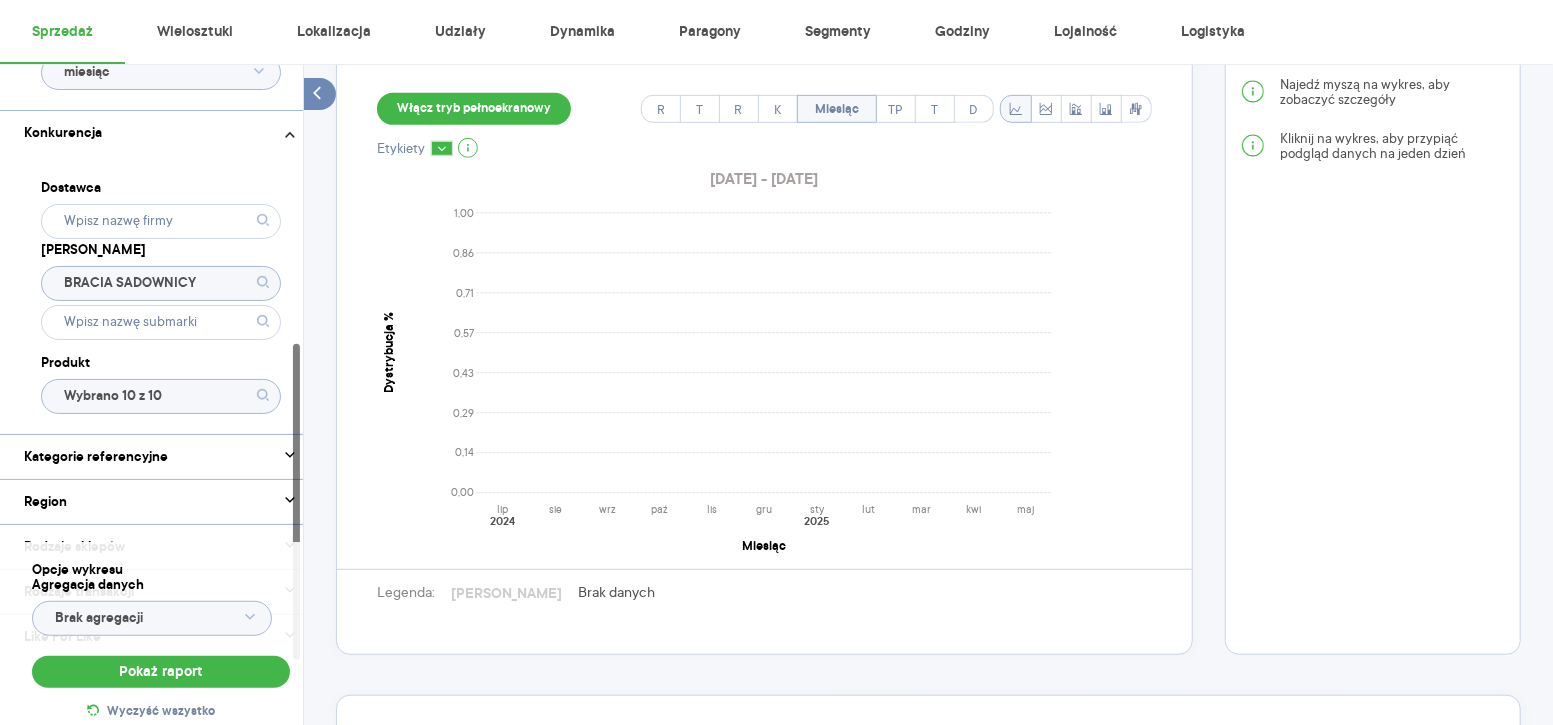 scroll, scrollTop: 627, scrollLeft: 0, axis: vertical 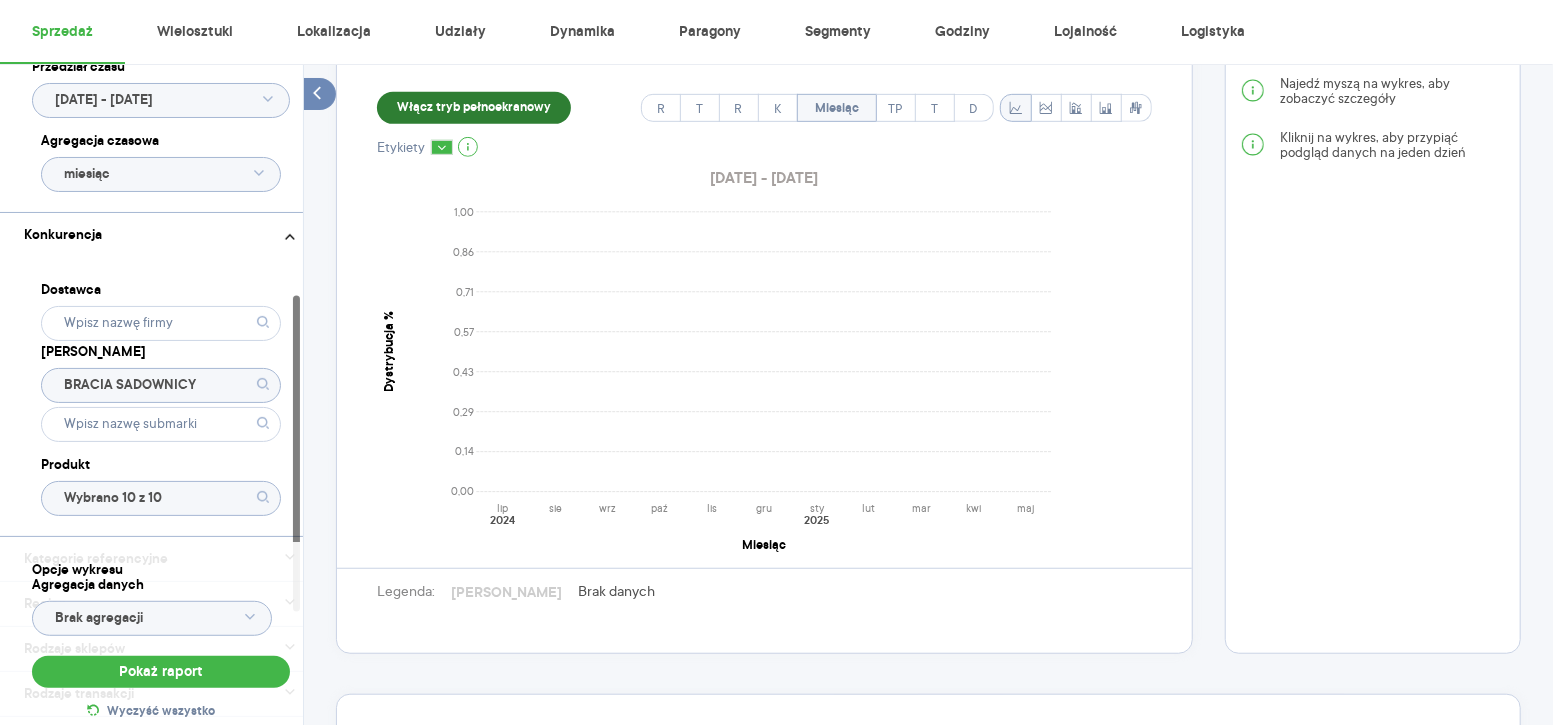 click on "Włącz tryb pełnoekranowy" at bounding box center (474, 108) 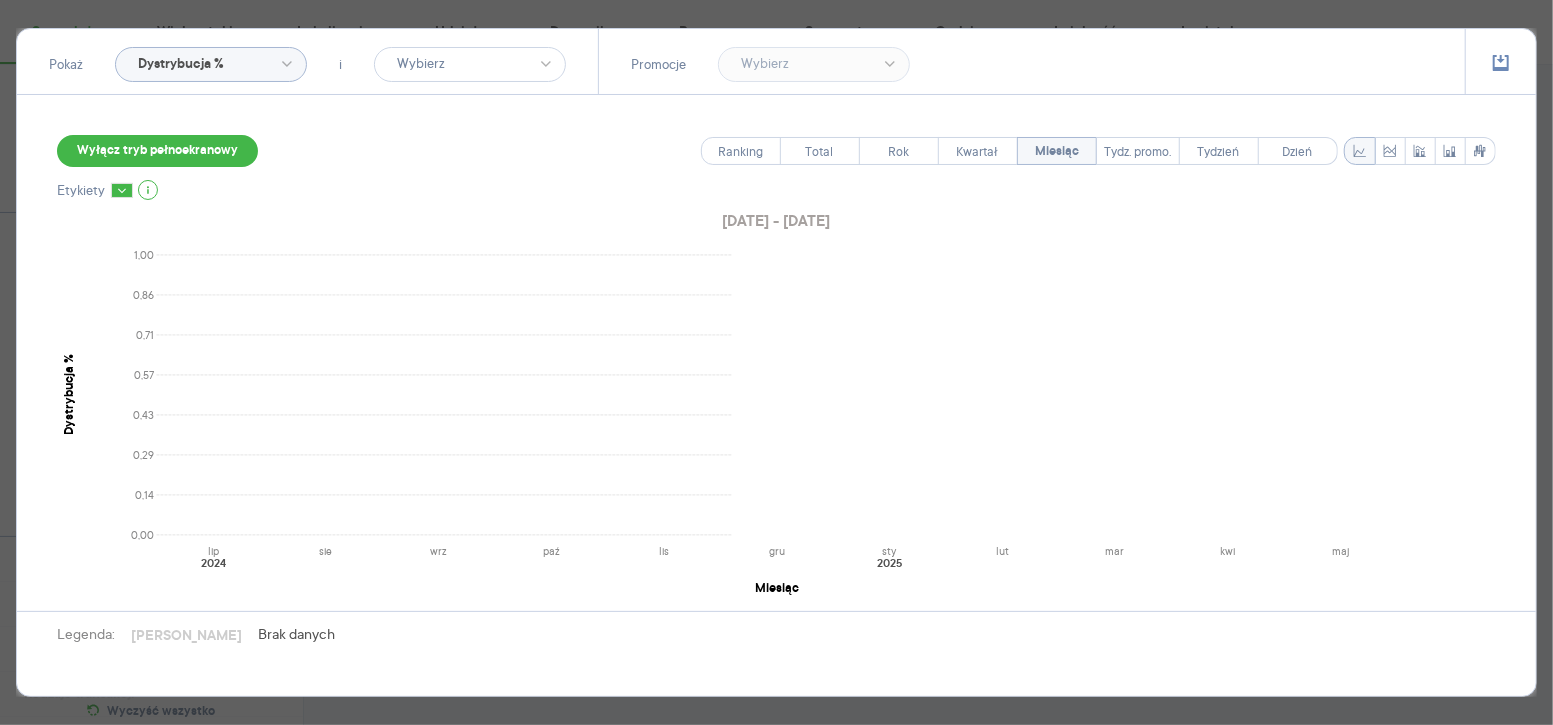 scroll, scrollTop: 217, scrollLeft: 0, axis: vertical 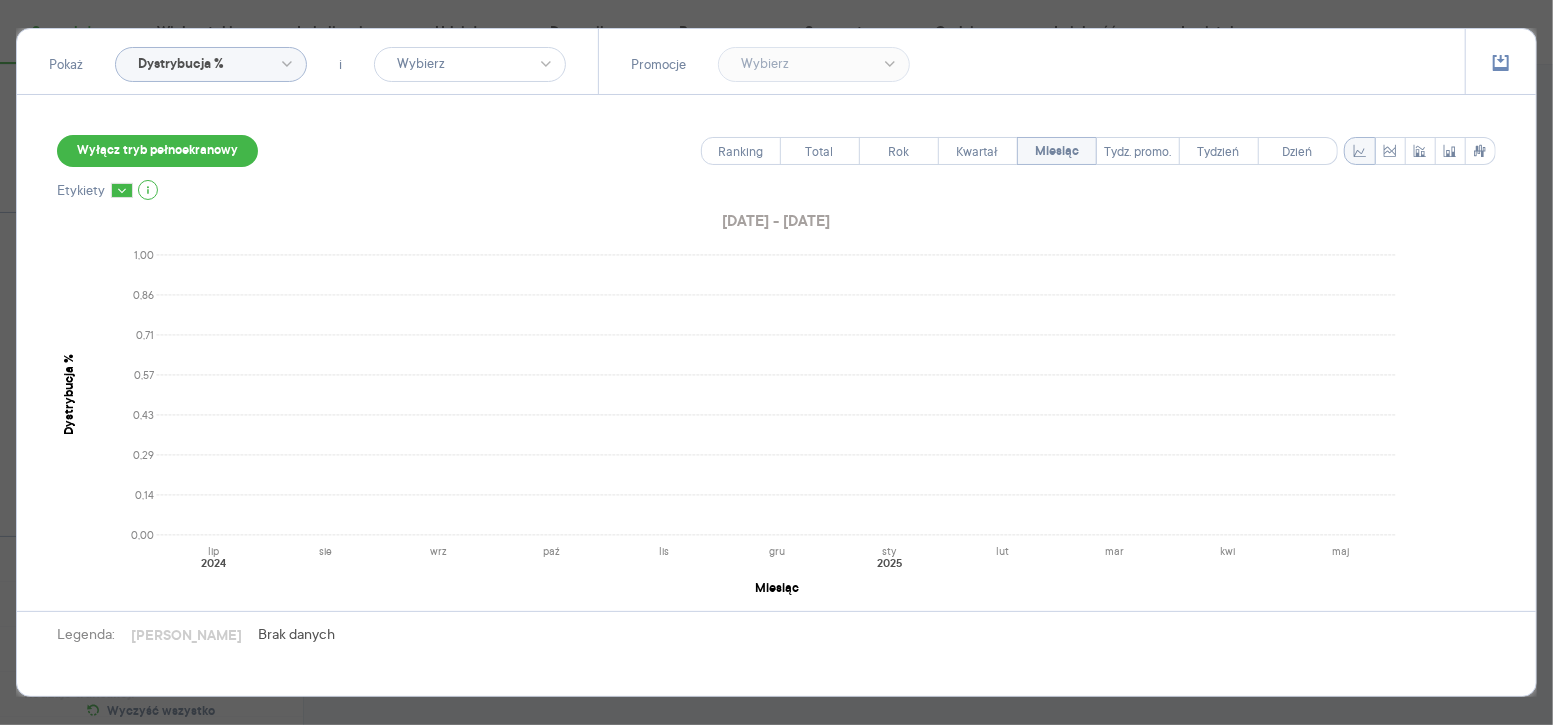 click on "Dystrybucja %" 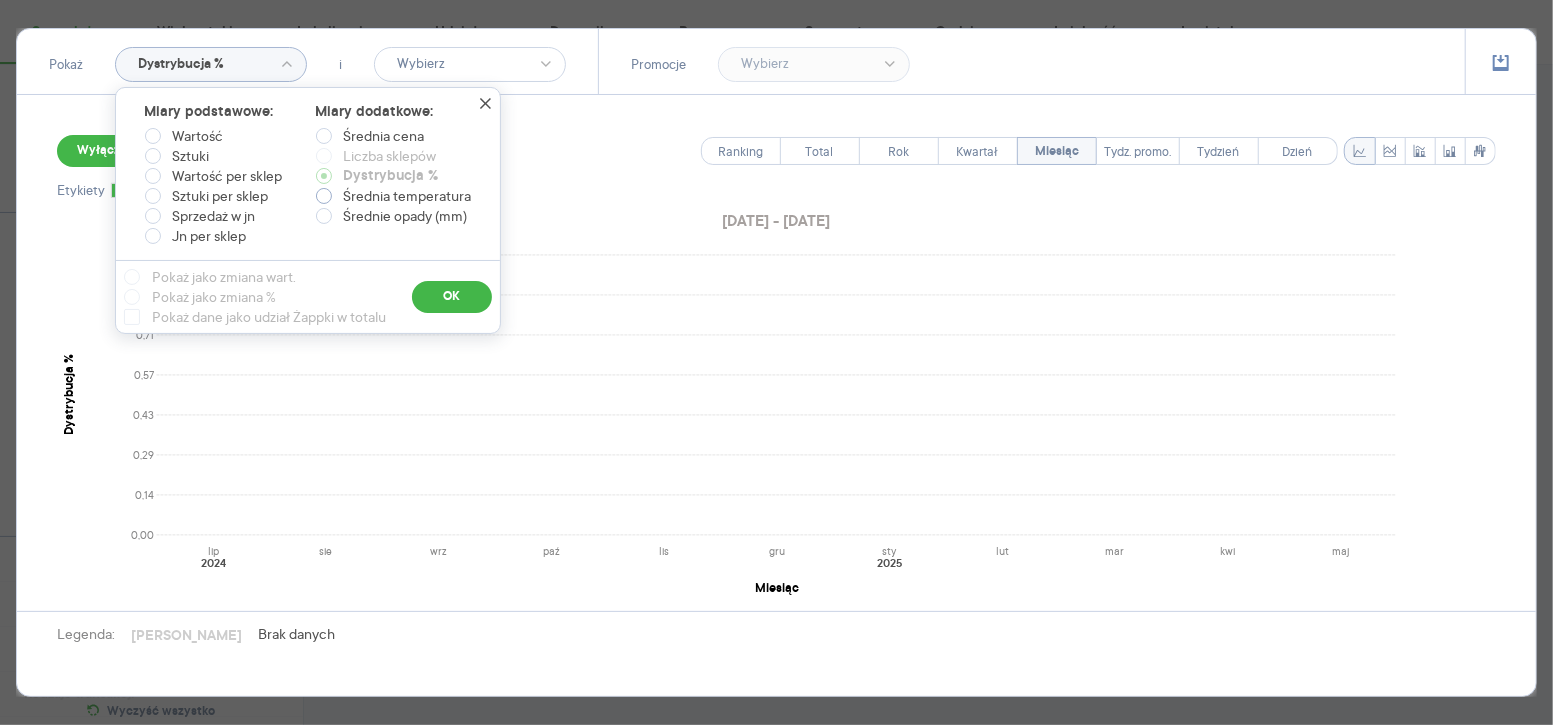 click on "Sztuki per sklep" at bounding box center (221, 196) 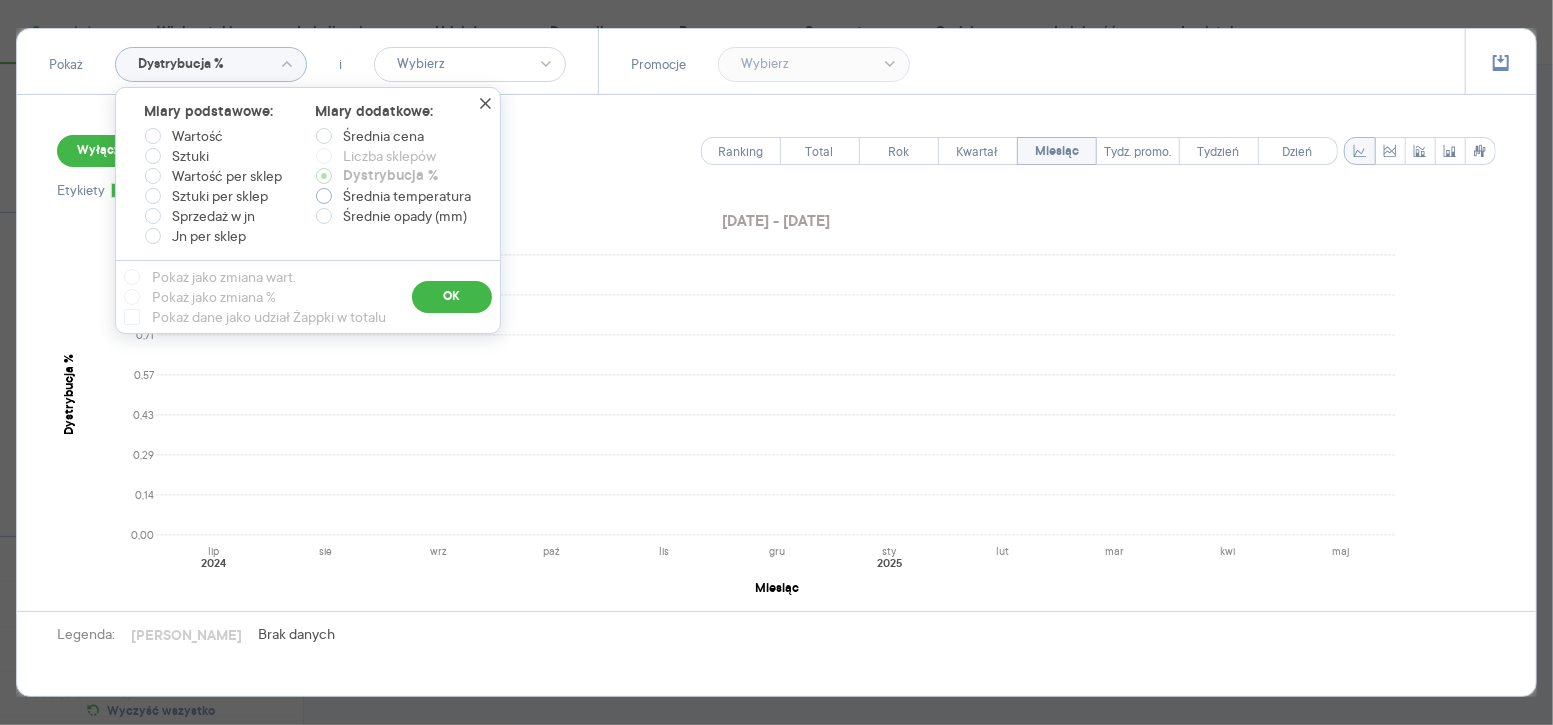 click on "Sztuki per sklep" at bounding box center [157, 198] 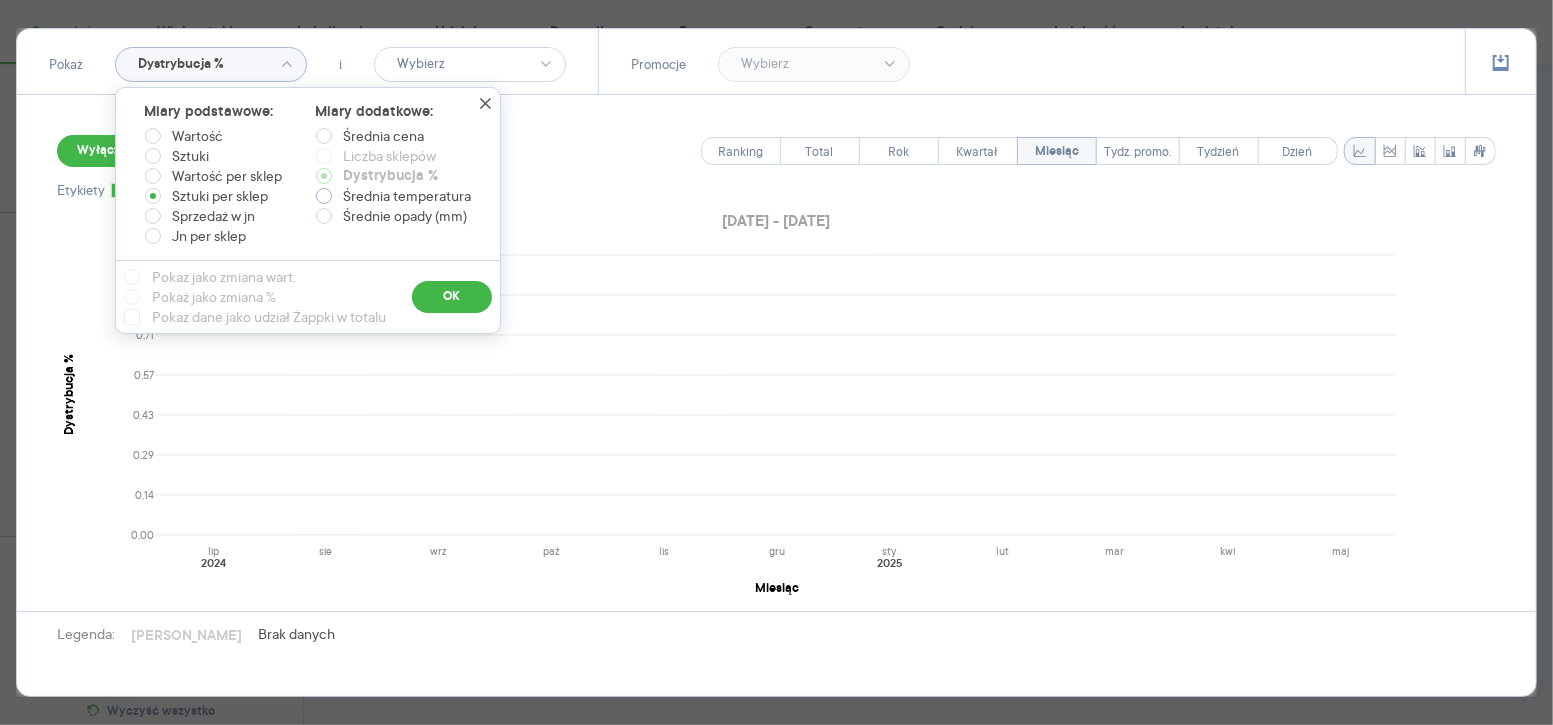 radio on "true" 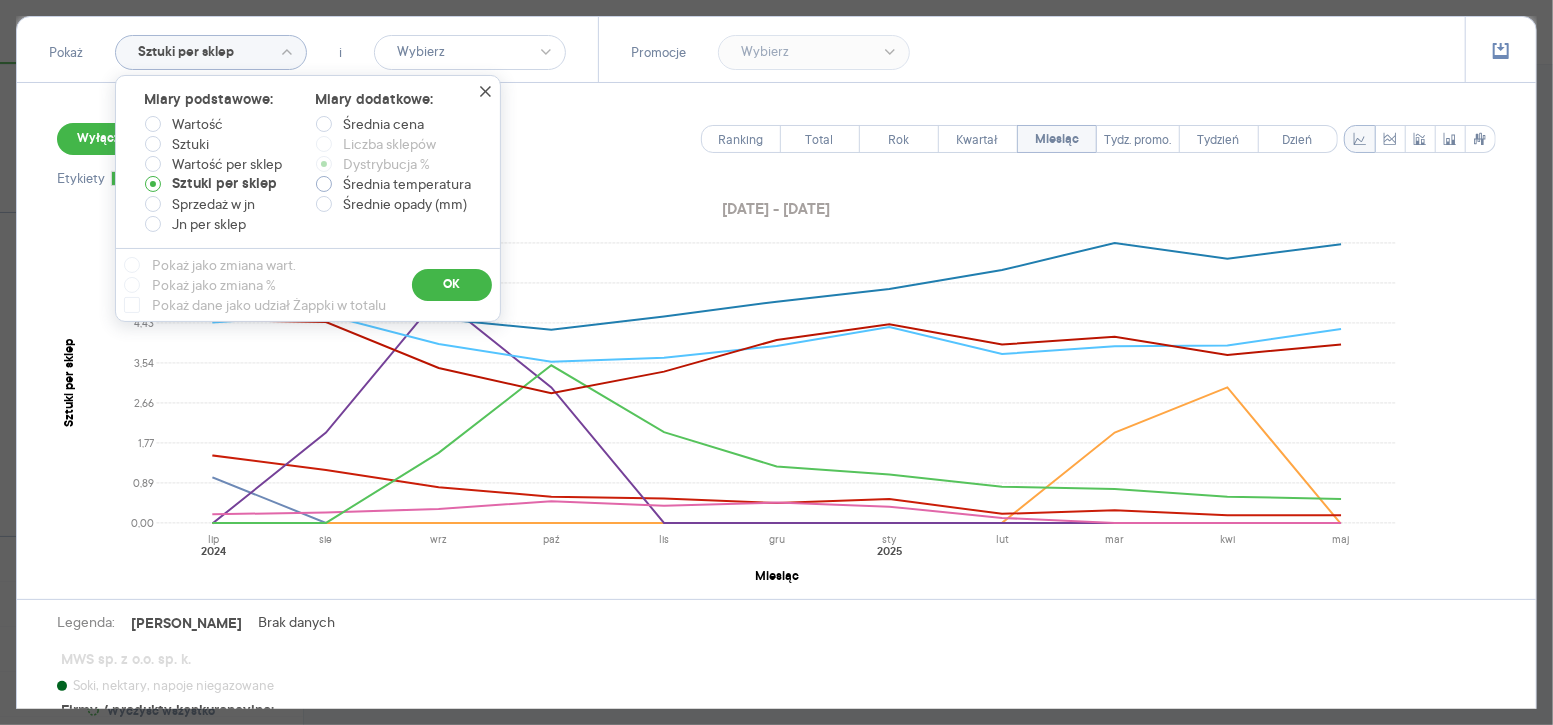type on "Sztuki per sklep" 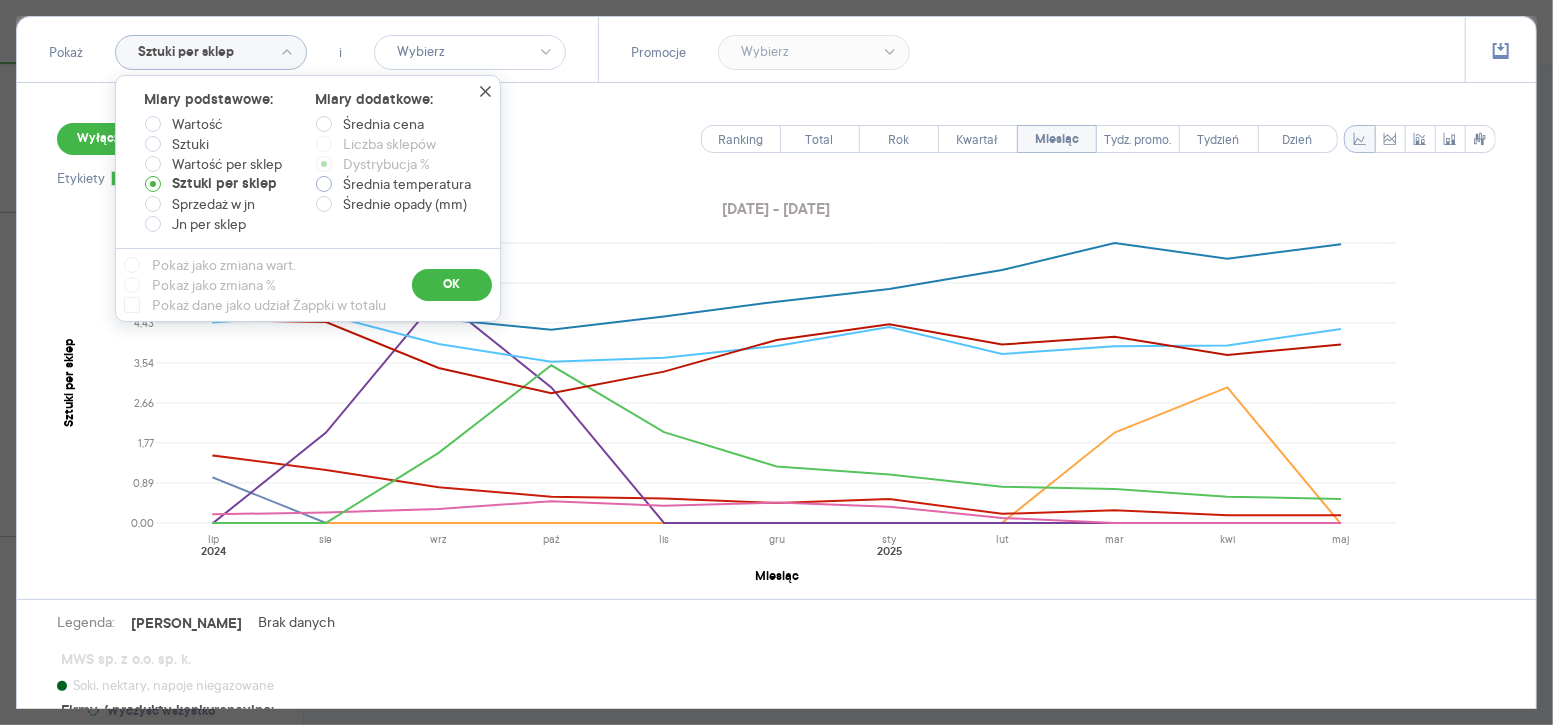 radio on "false" 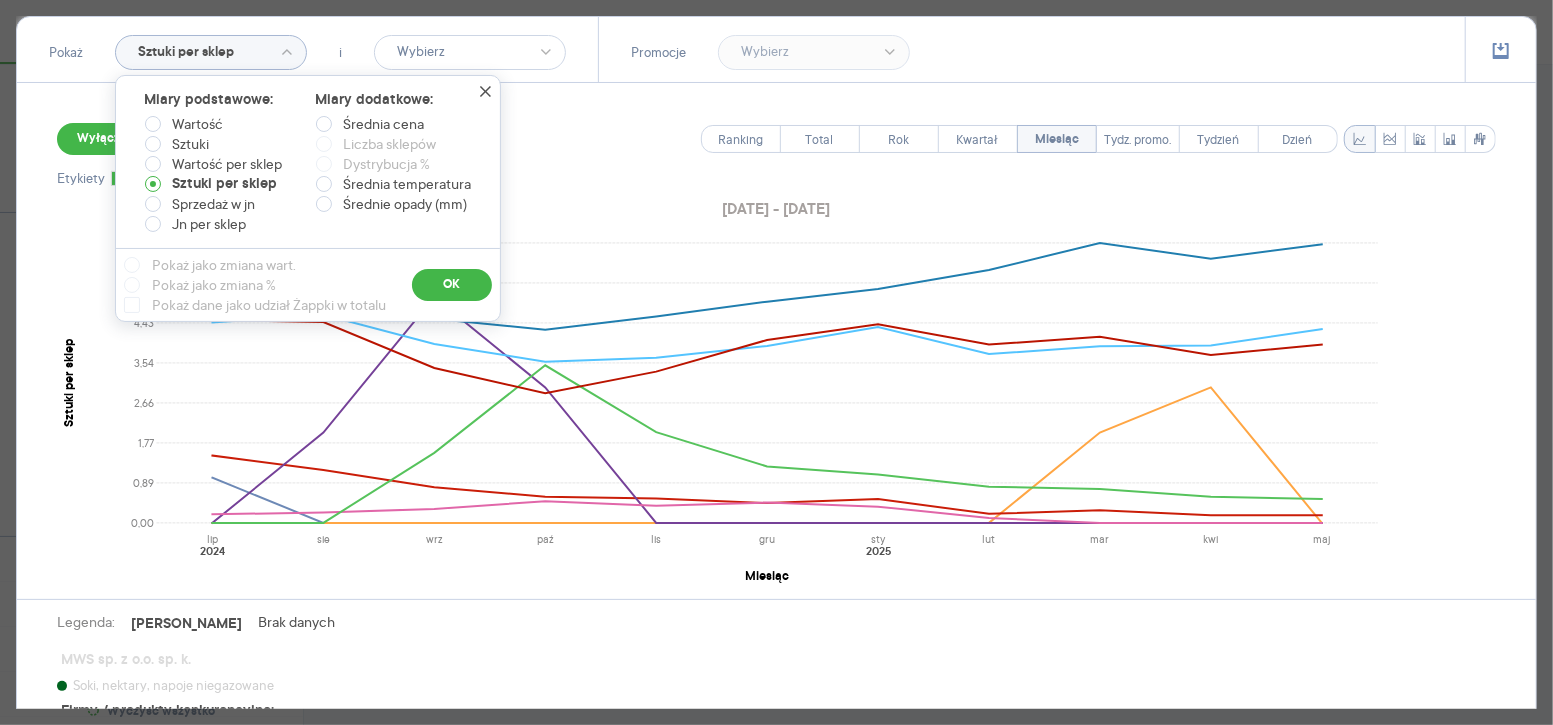 click 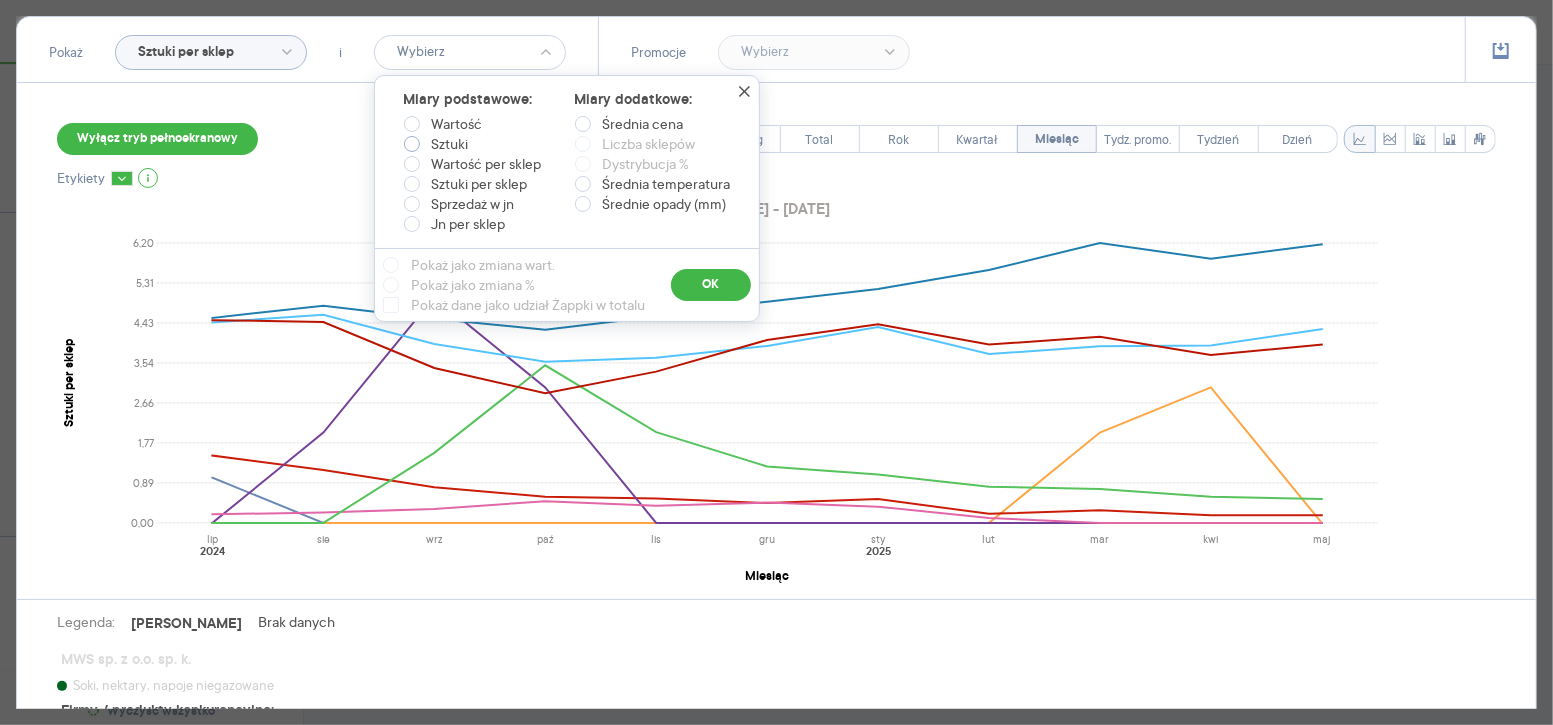 click at bounding box center (412, 144) 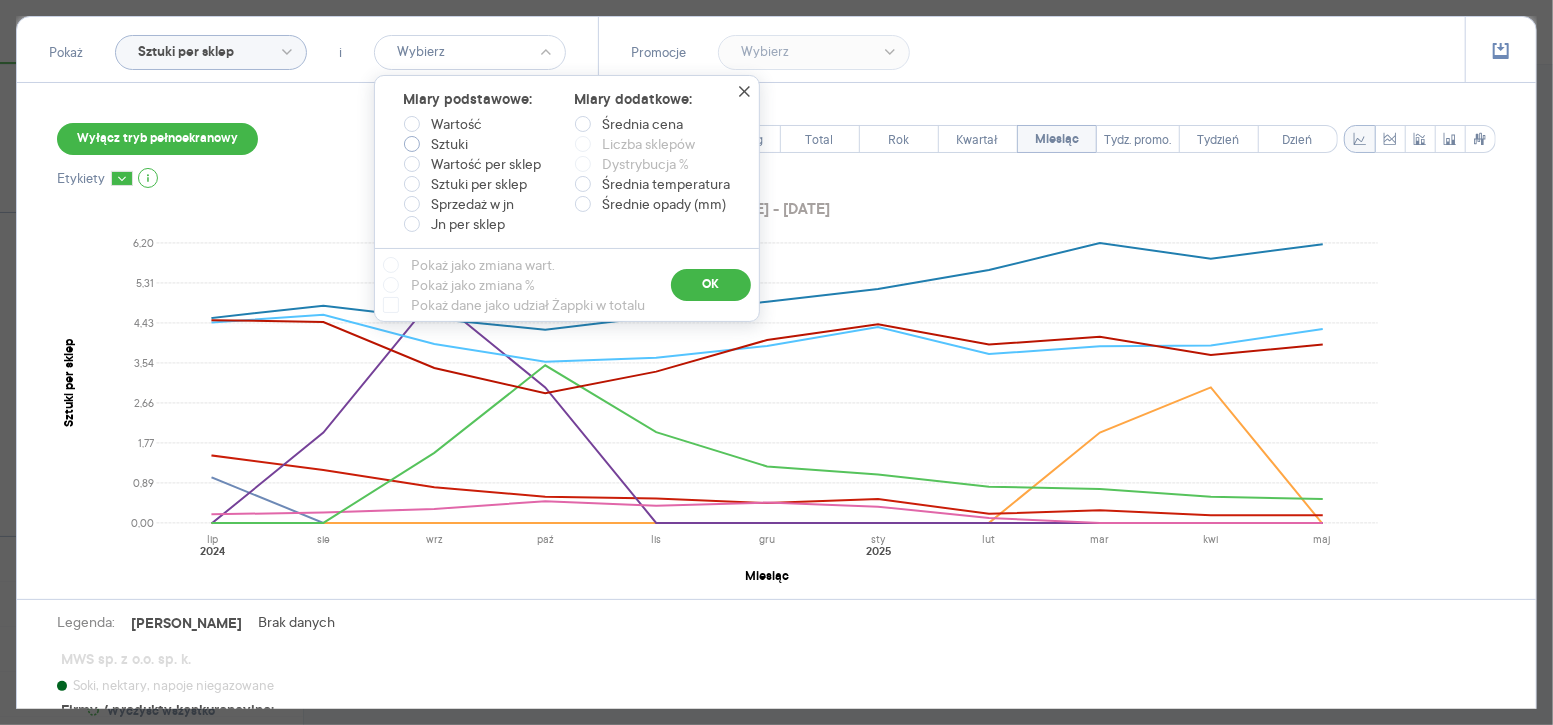 click on "Sztuki" at bounding box center (416, 146) 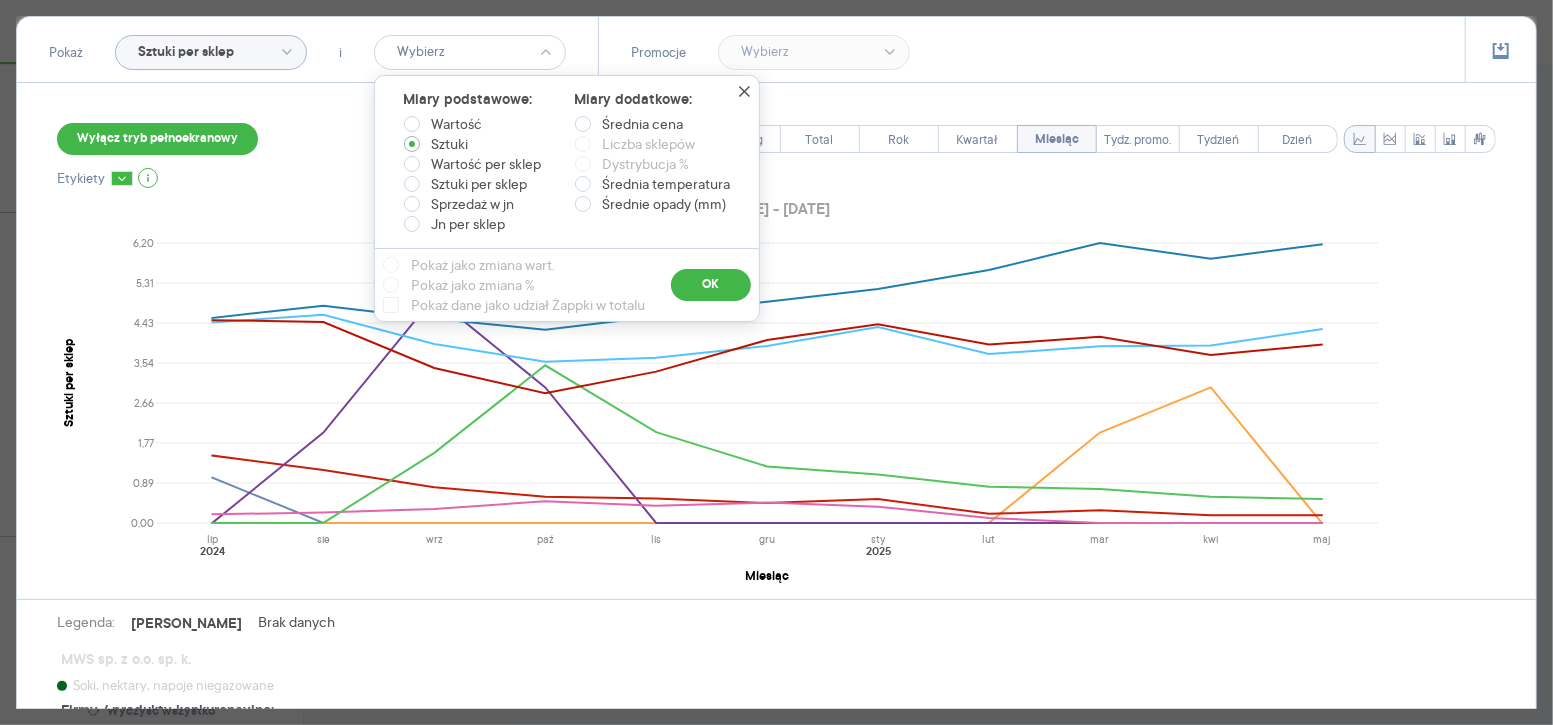 radio on "true" 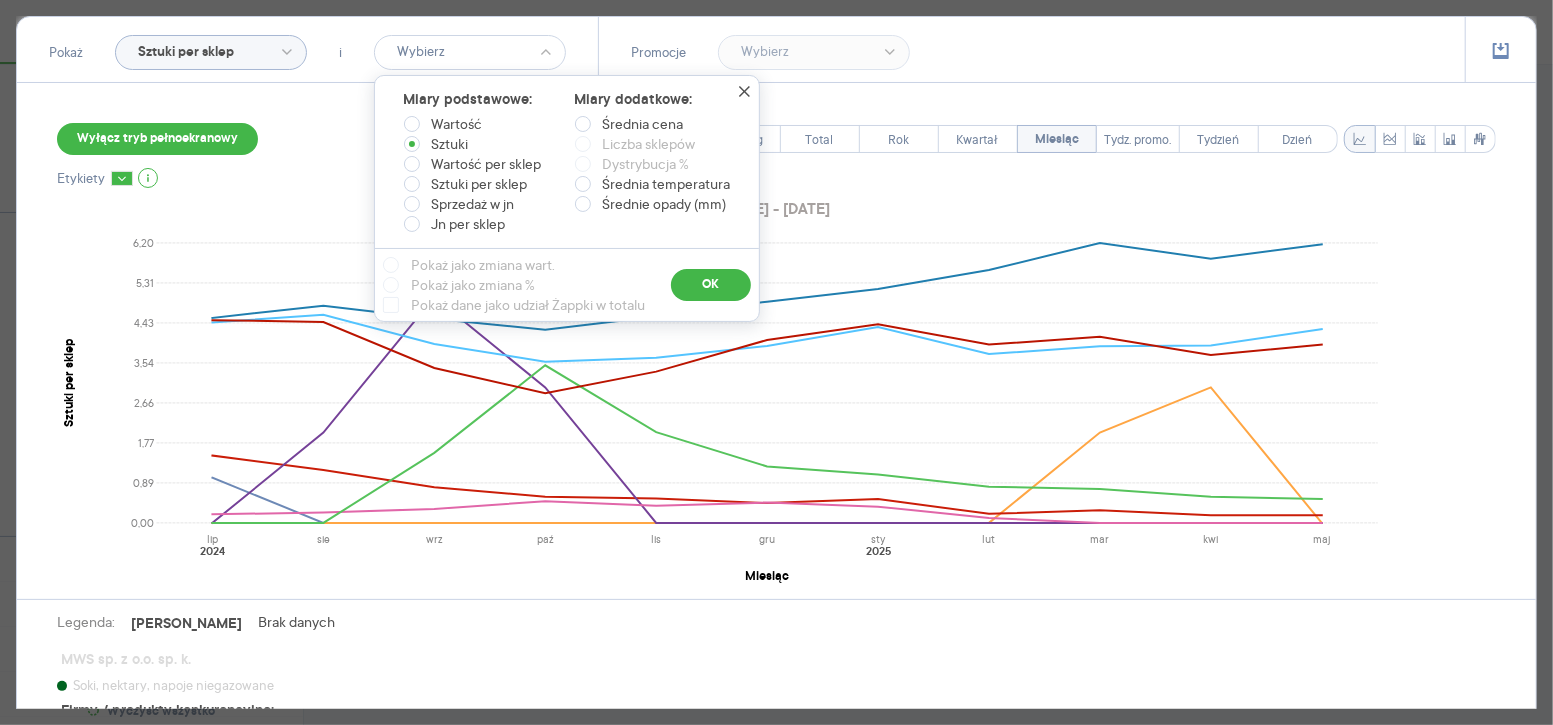 type on "Sztuki" 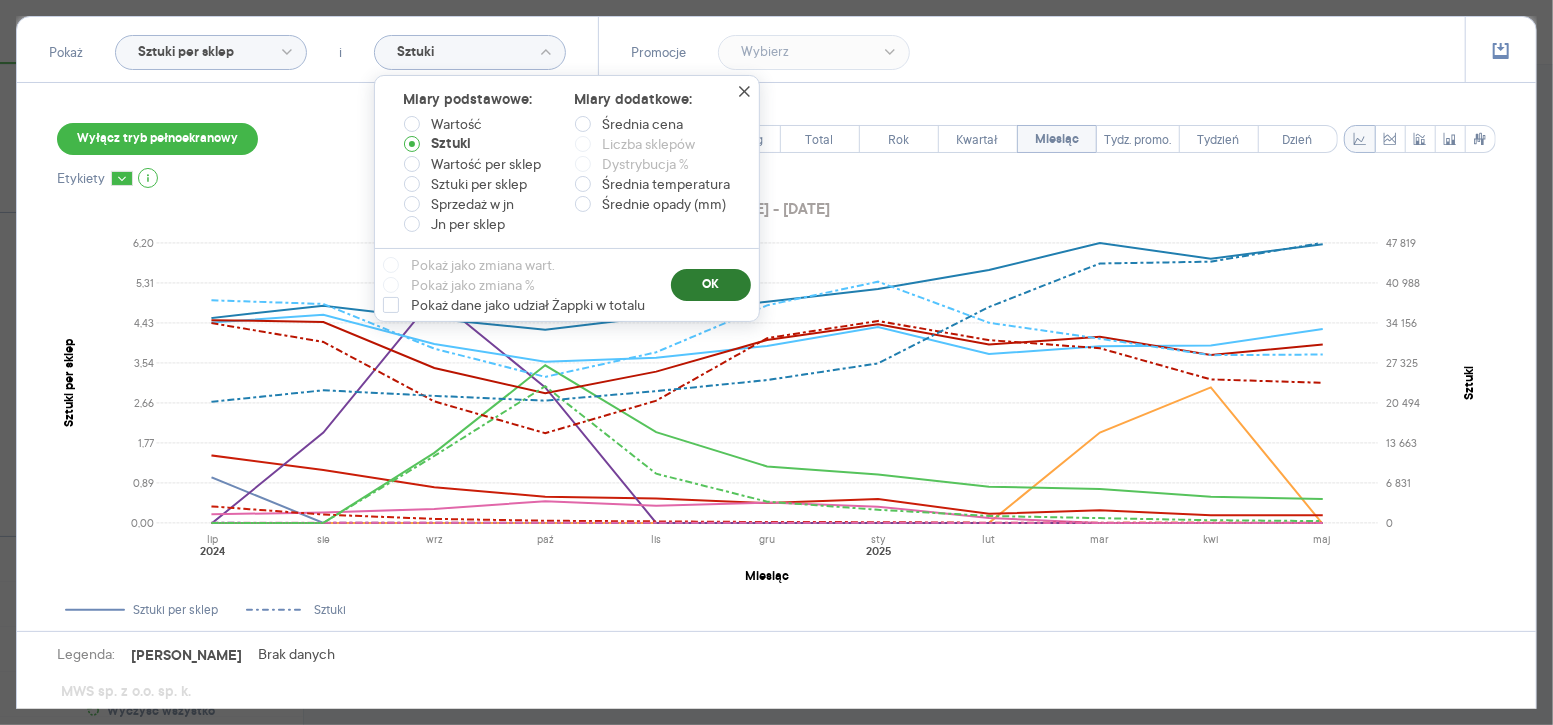 click on "OK" at bounding box center (711, 285) 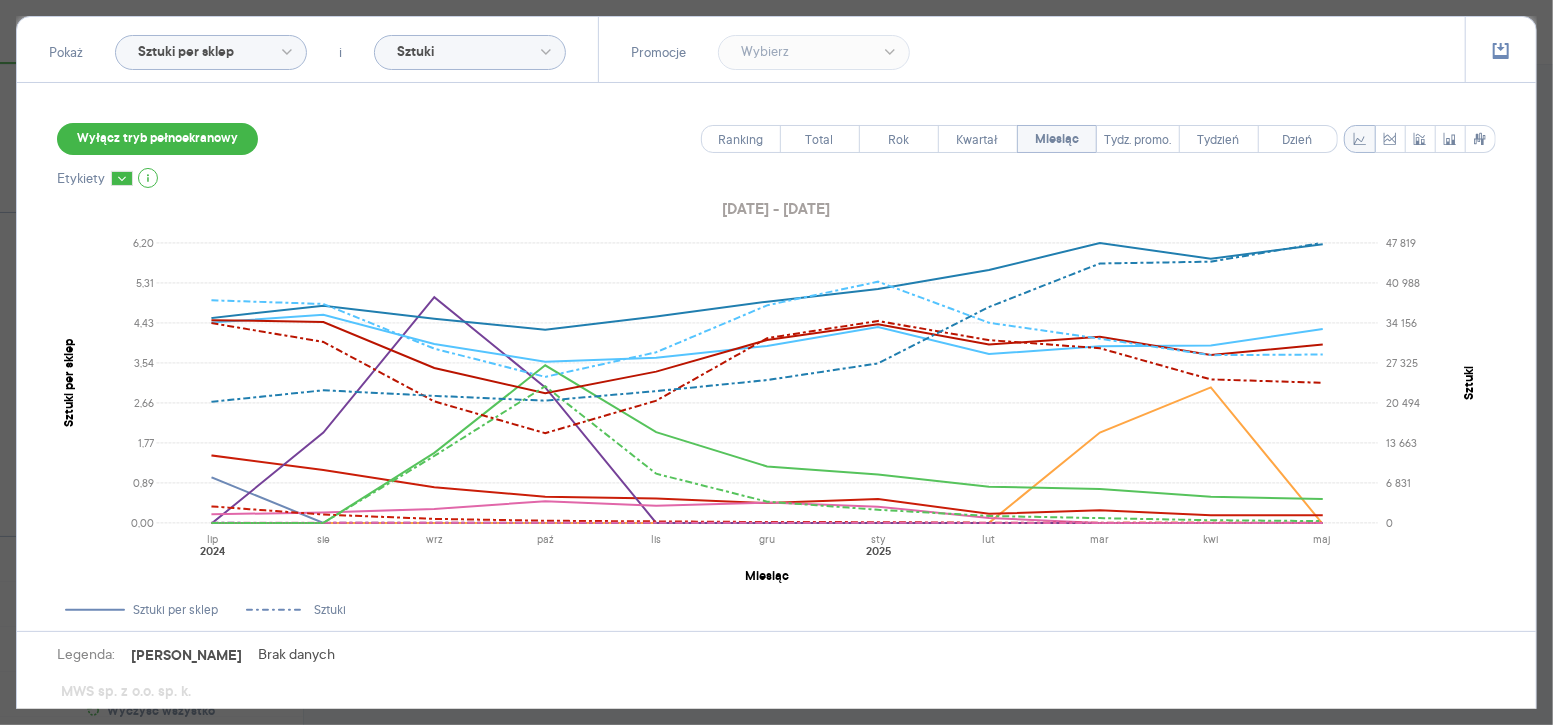 scroll, scrollTop: 251, scrollLeft: 0, axis: vertical 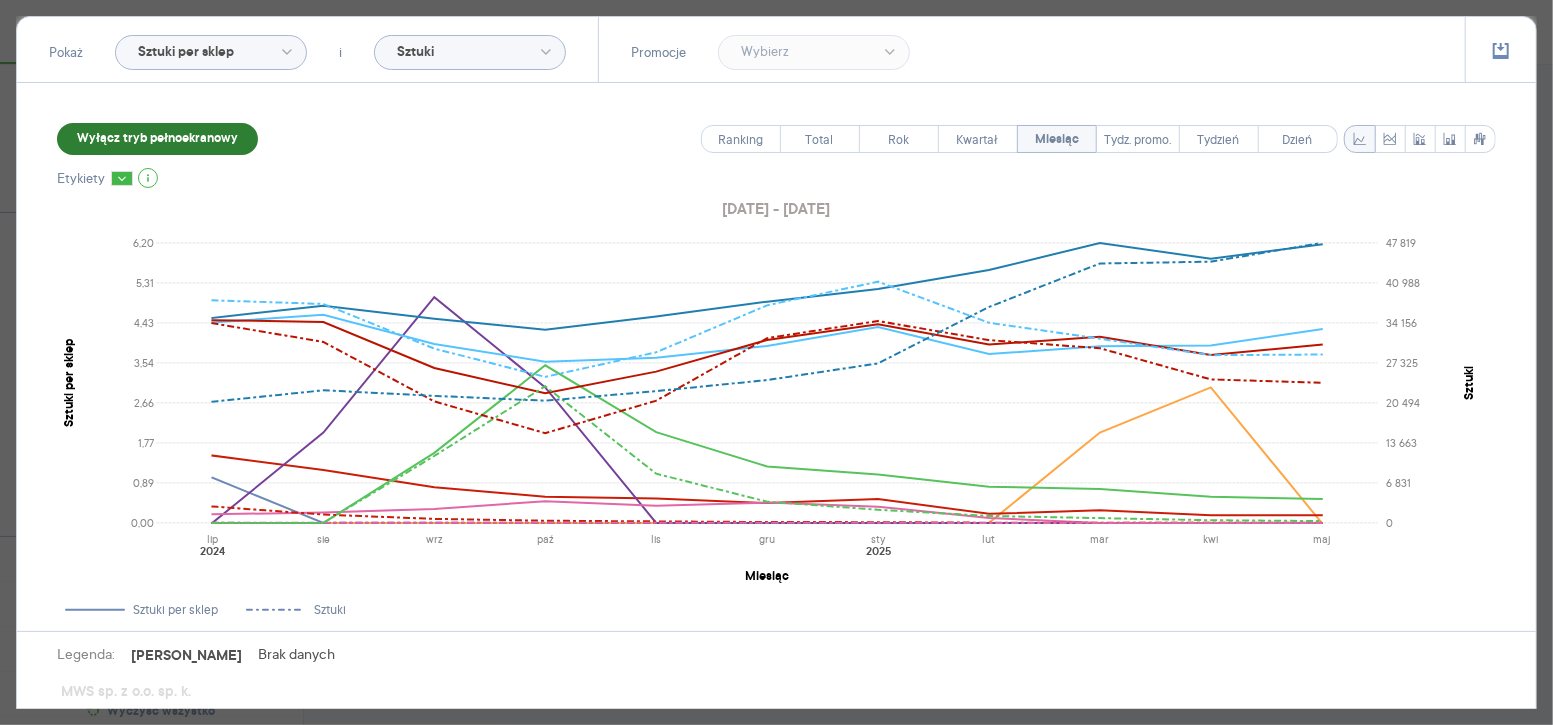 click on "Wyłącz tryb pełnoekranowy" at bounding box center [157, 139] 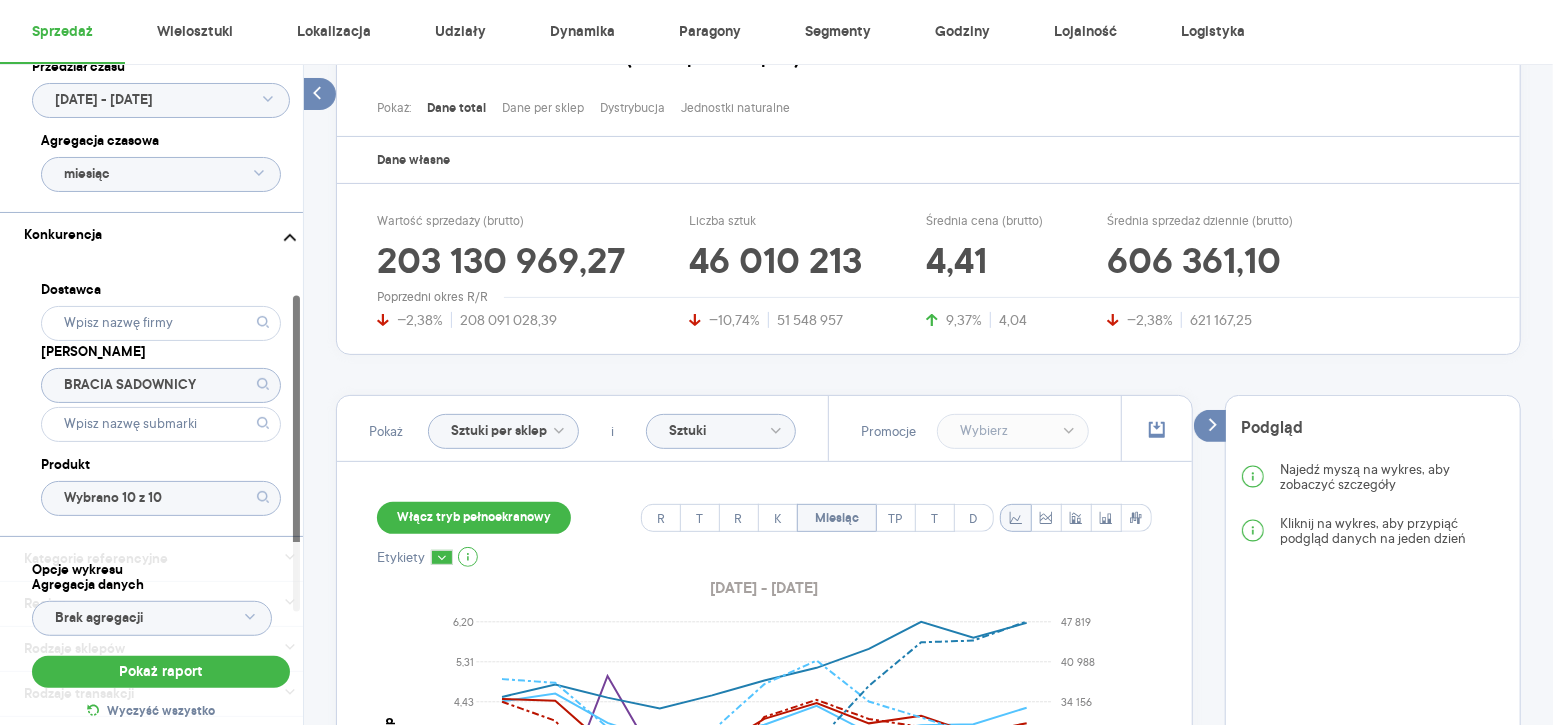 click on "BRACIA SADOWNICY" 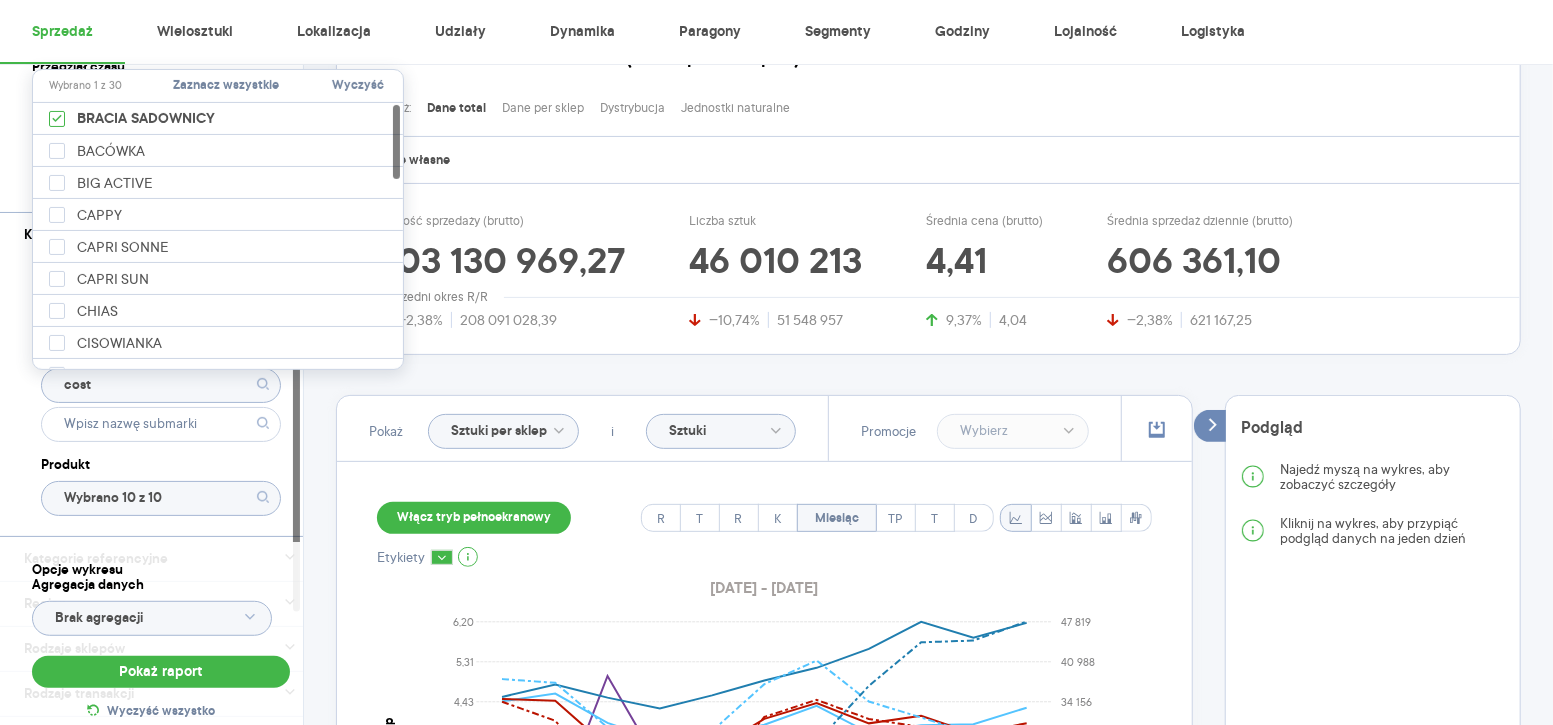 type on "costa" 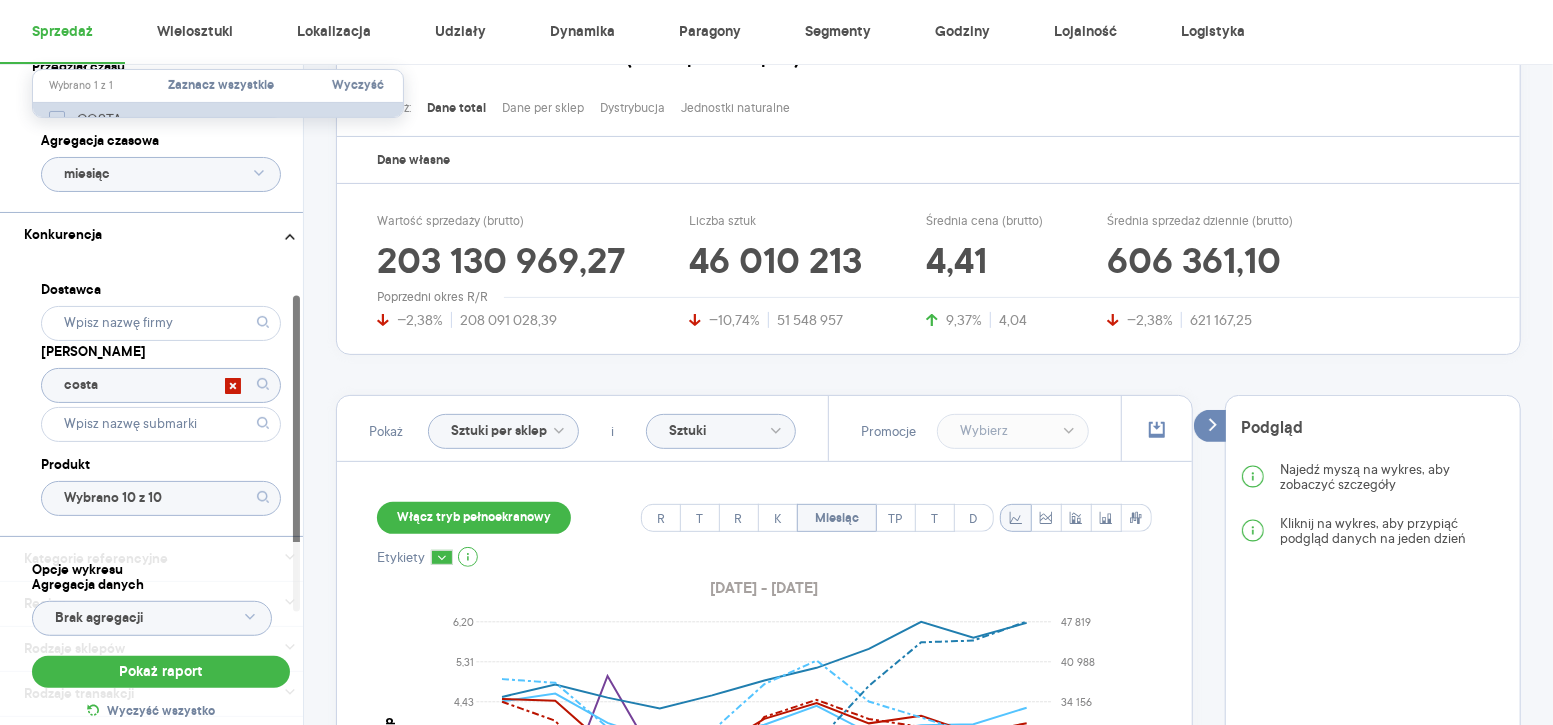 click 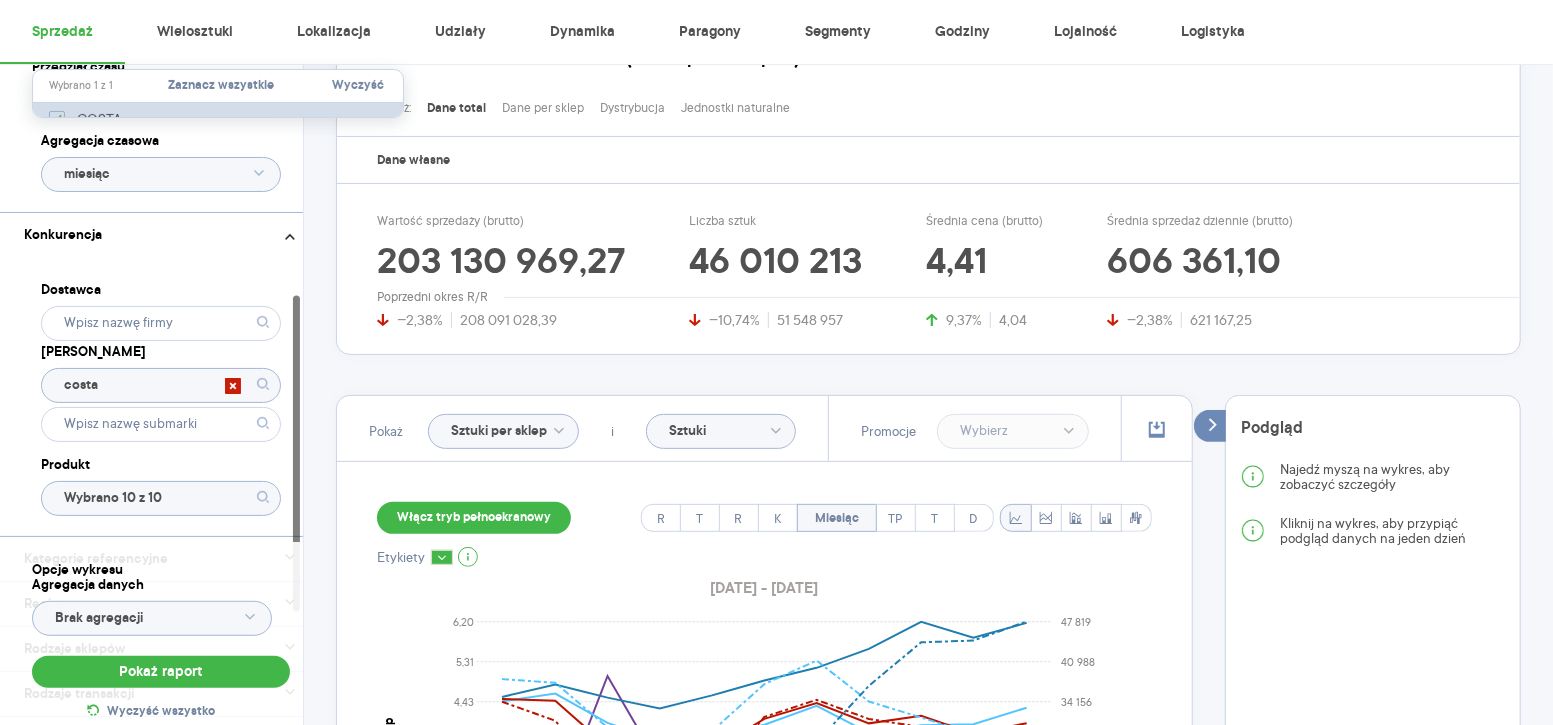 checkbox on "true" 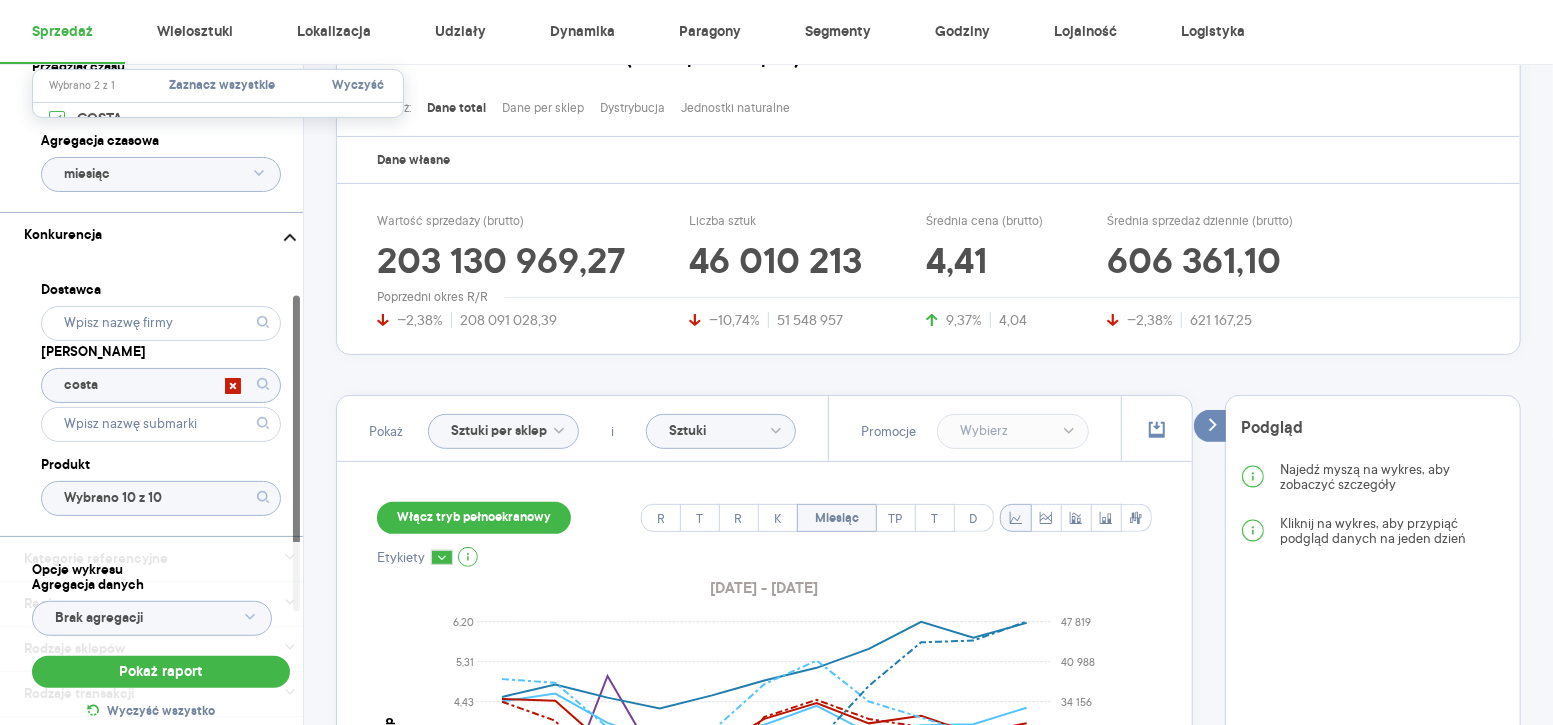 type on "Wybrano 10 z 17" 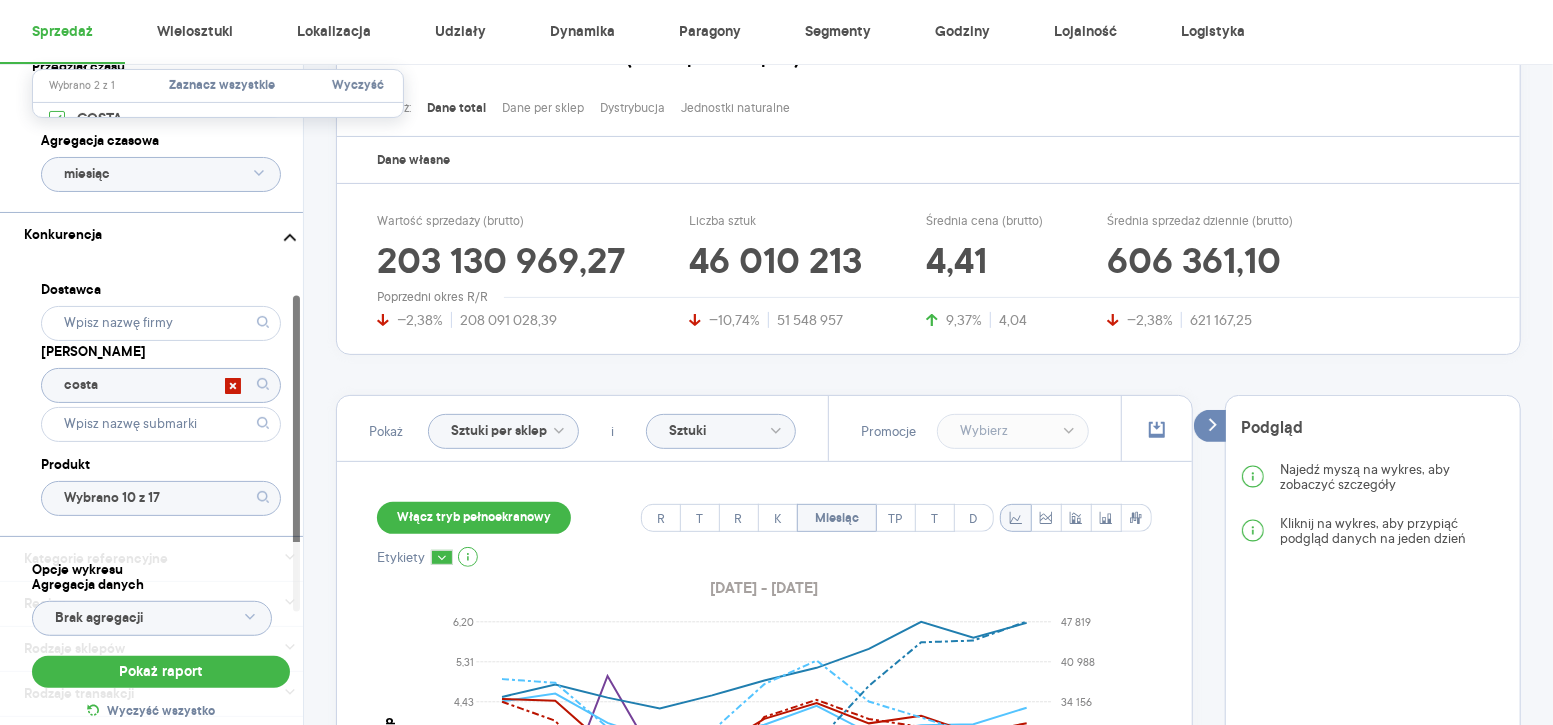 click on "Wybrano 10 z 17" 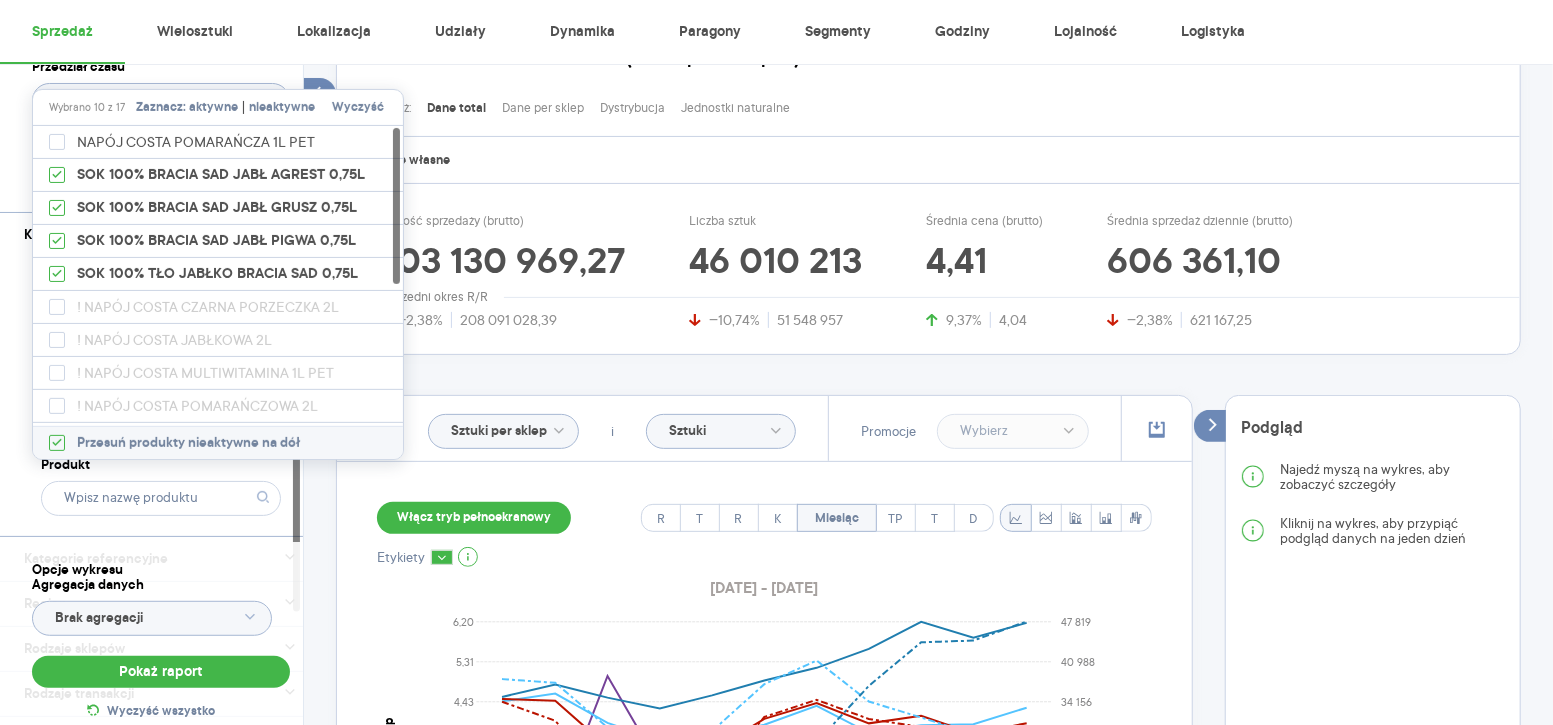 click on "Wyczyść" at bounding box center (358, 108) 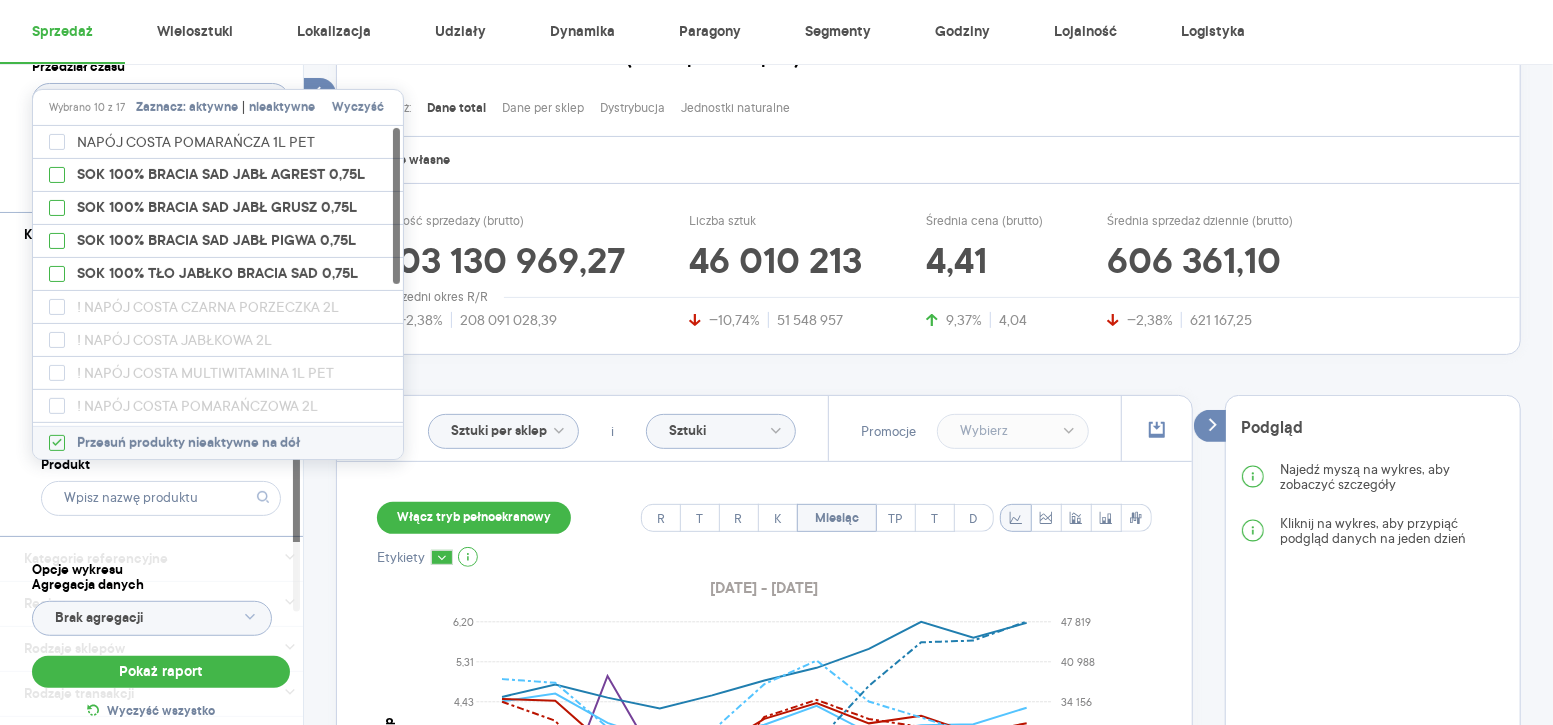 checkbox on "false" 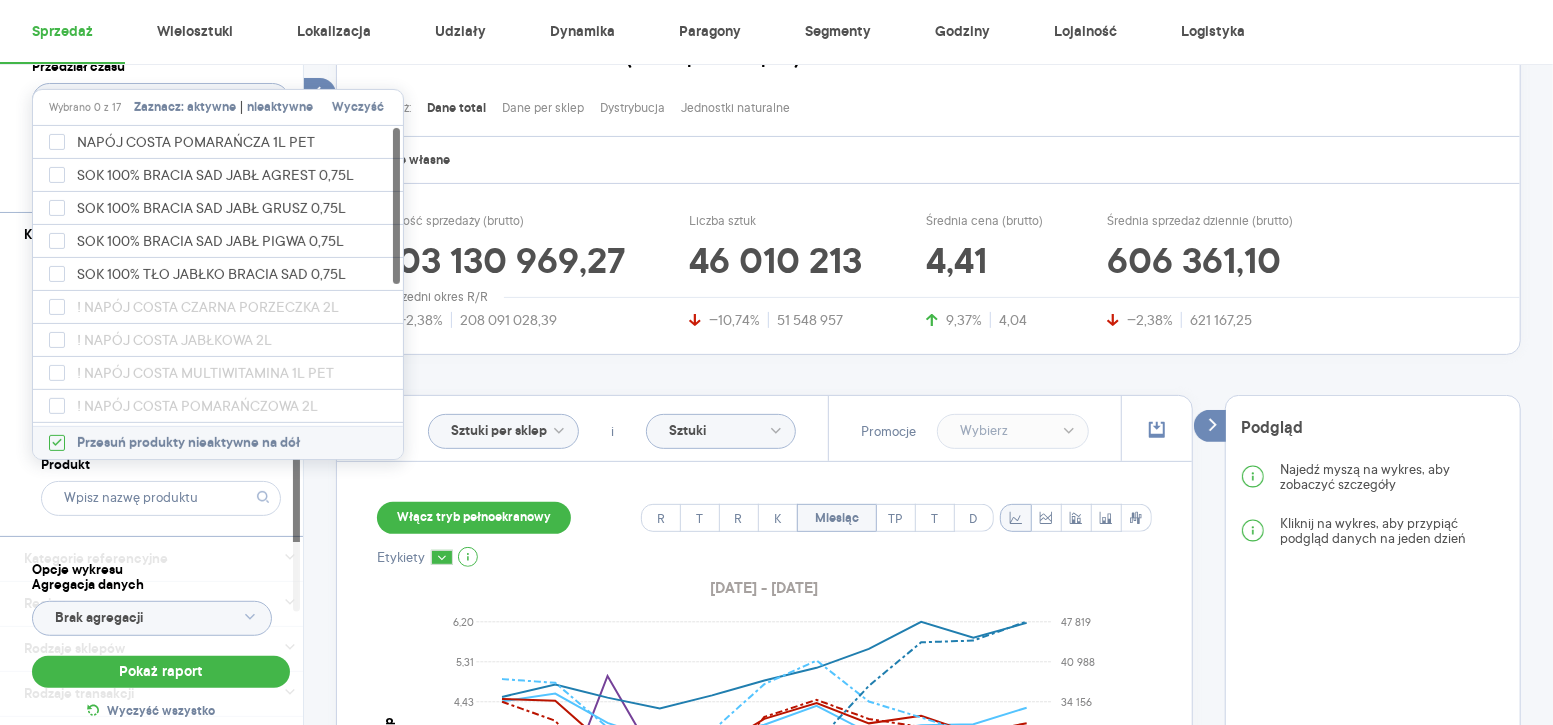 click on "Wyczyść" at bounding box center [358, 108] 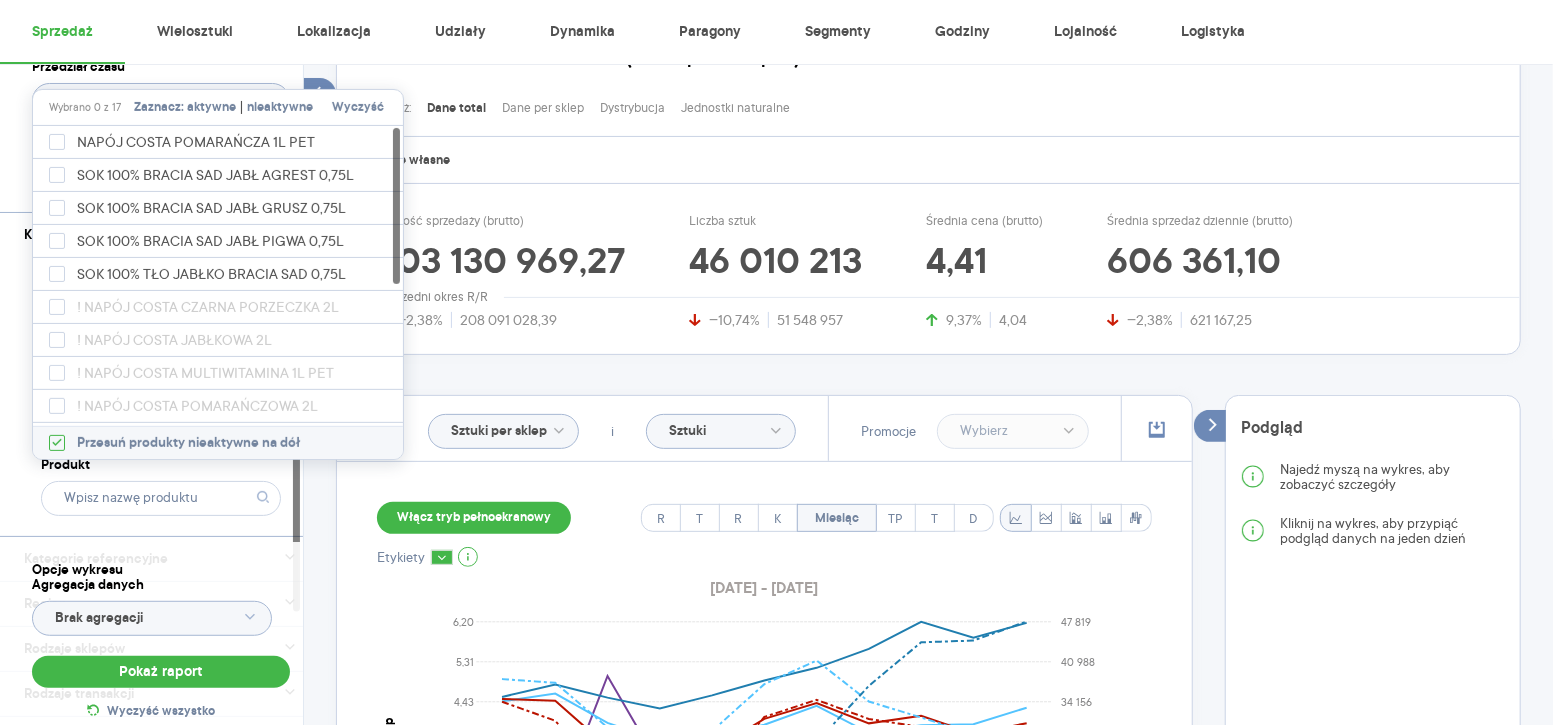 click on "aktywne" at bounding box center (211, 108) 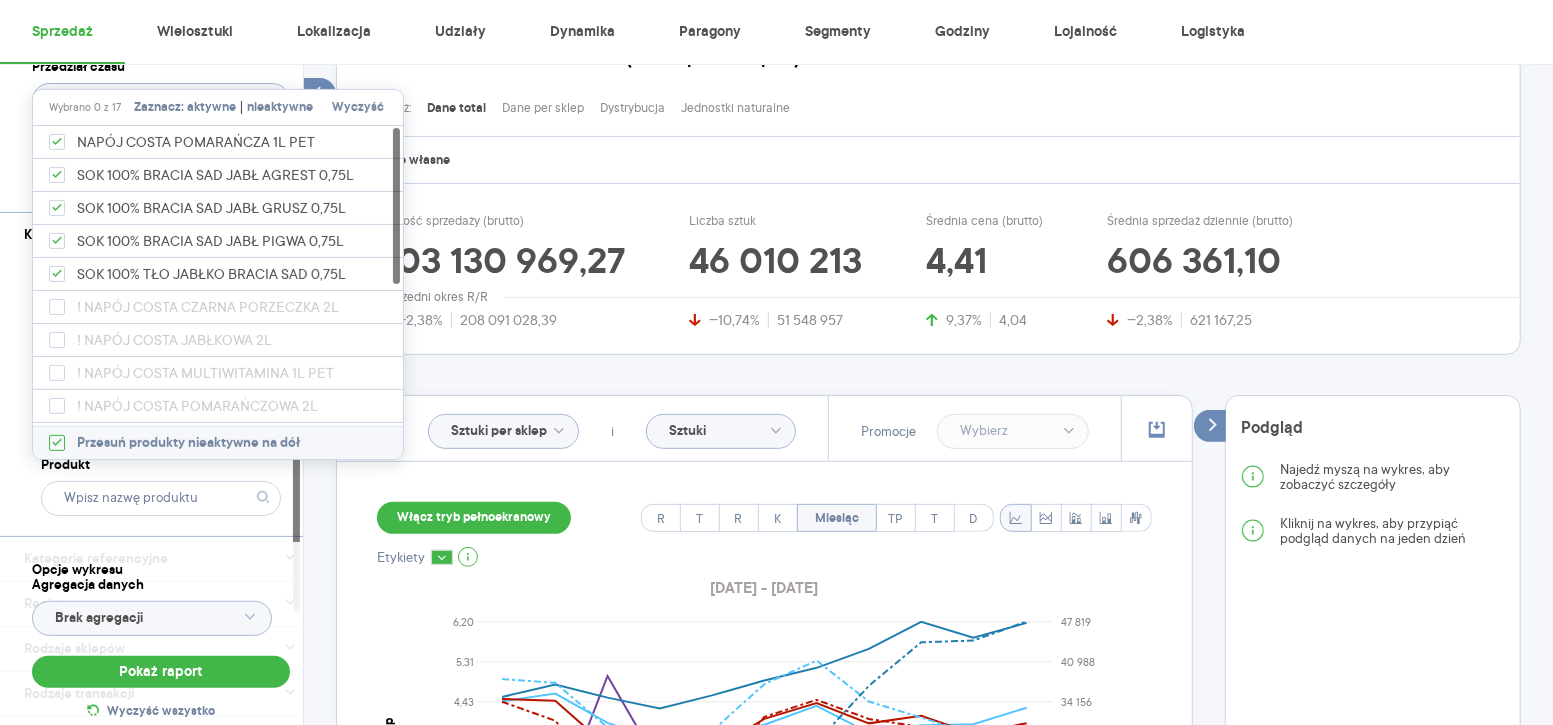 checkbox on "true" 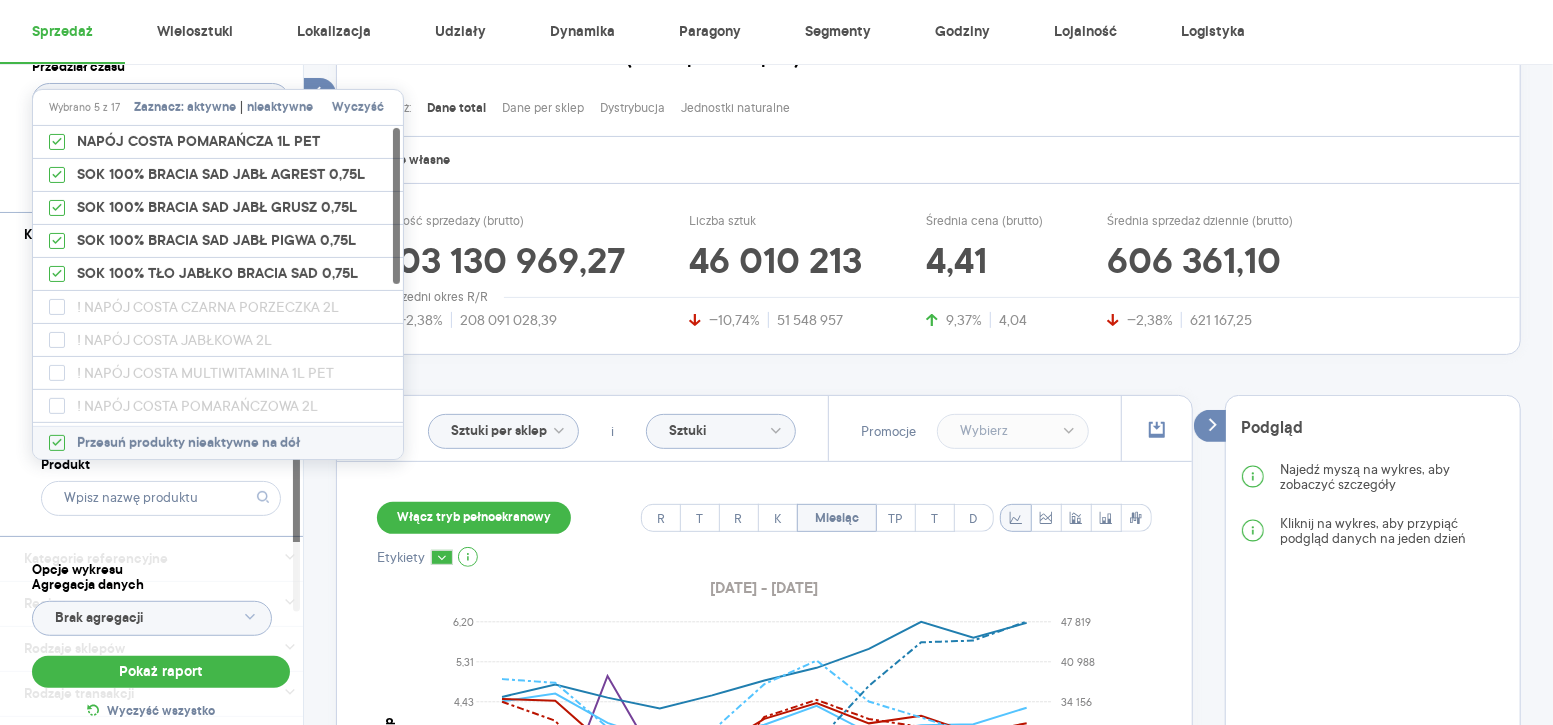 click on "nieaktywne" at bounding box center [280, 108] 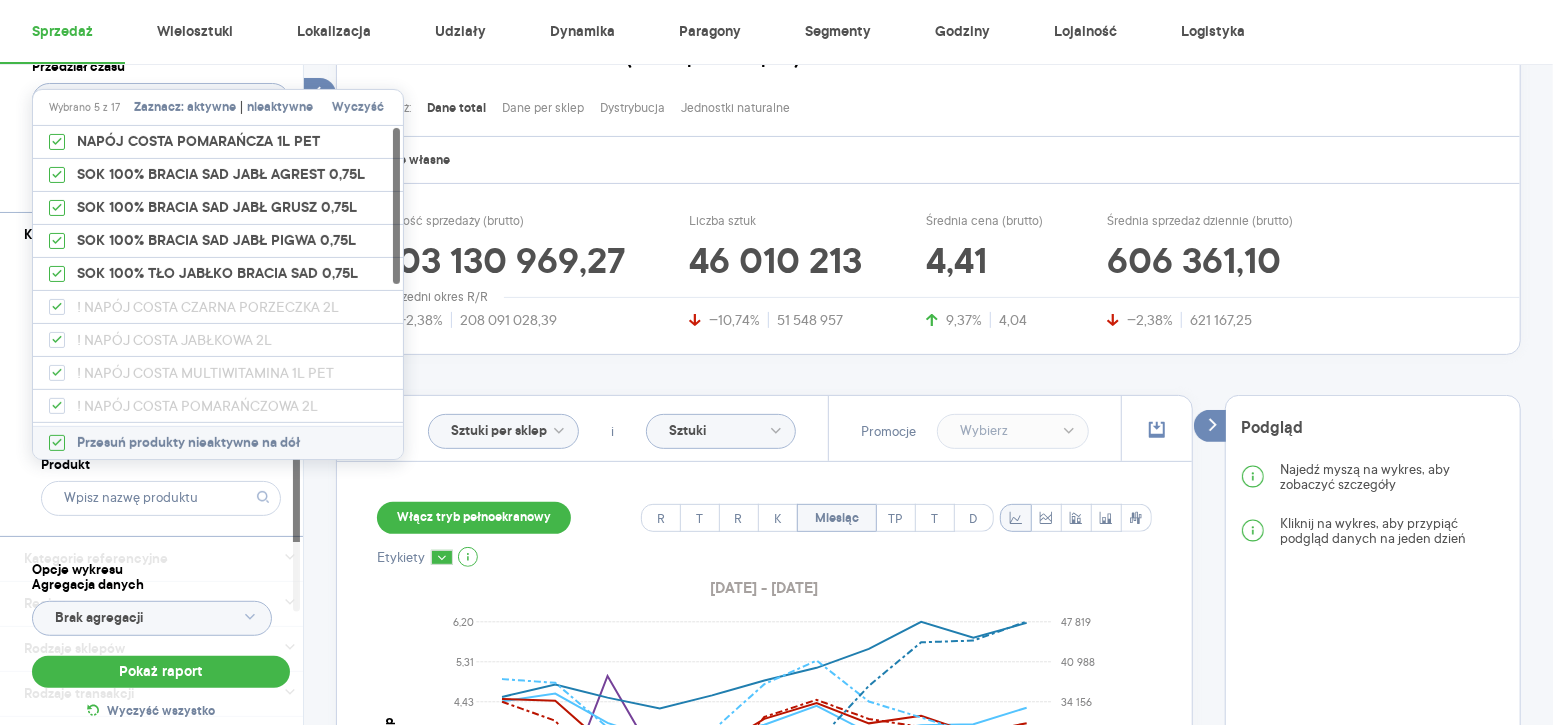 checkbox on "true" 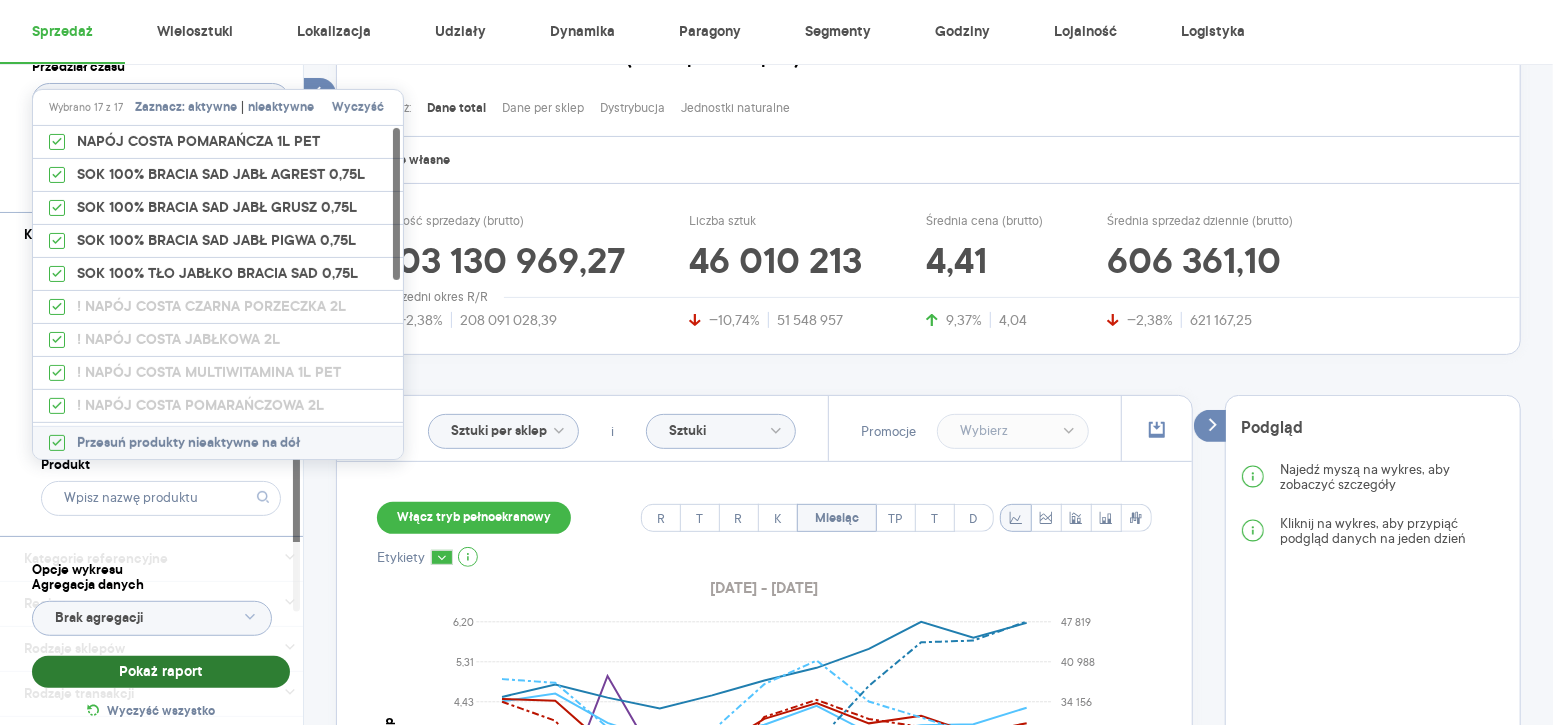 click on "Pokaż raport" at bounding box center [161, 672] 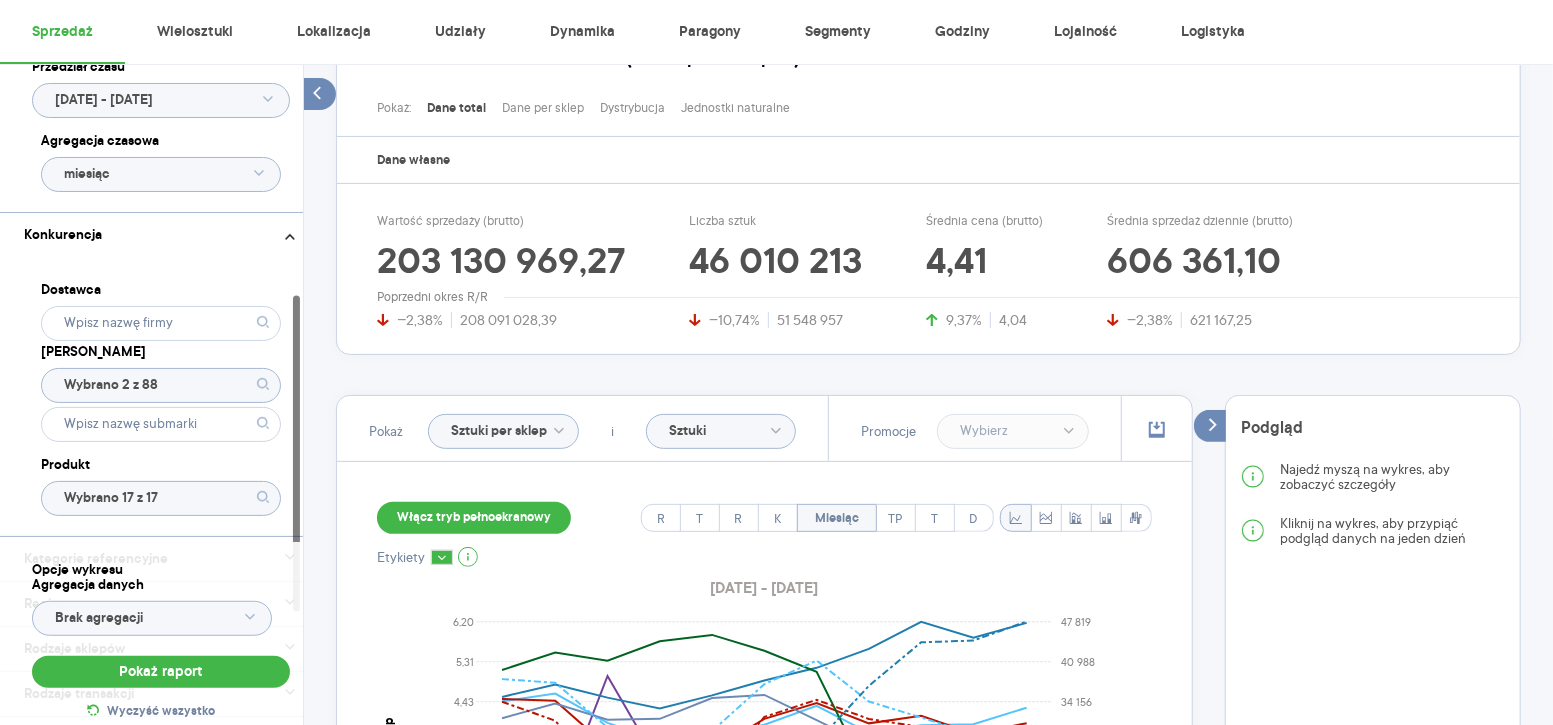 click on "Włącz tryb pełnoekranowy" at bounding box center [474, 518] 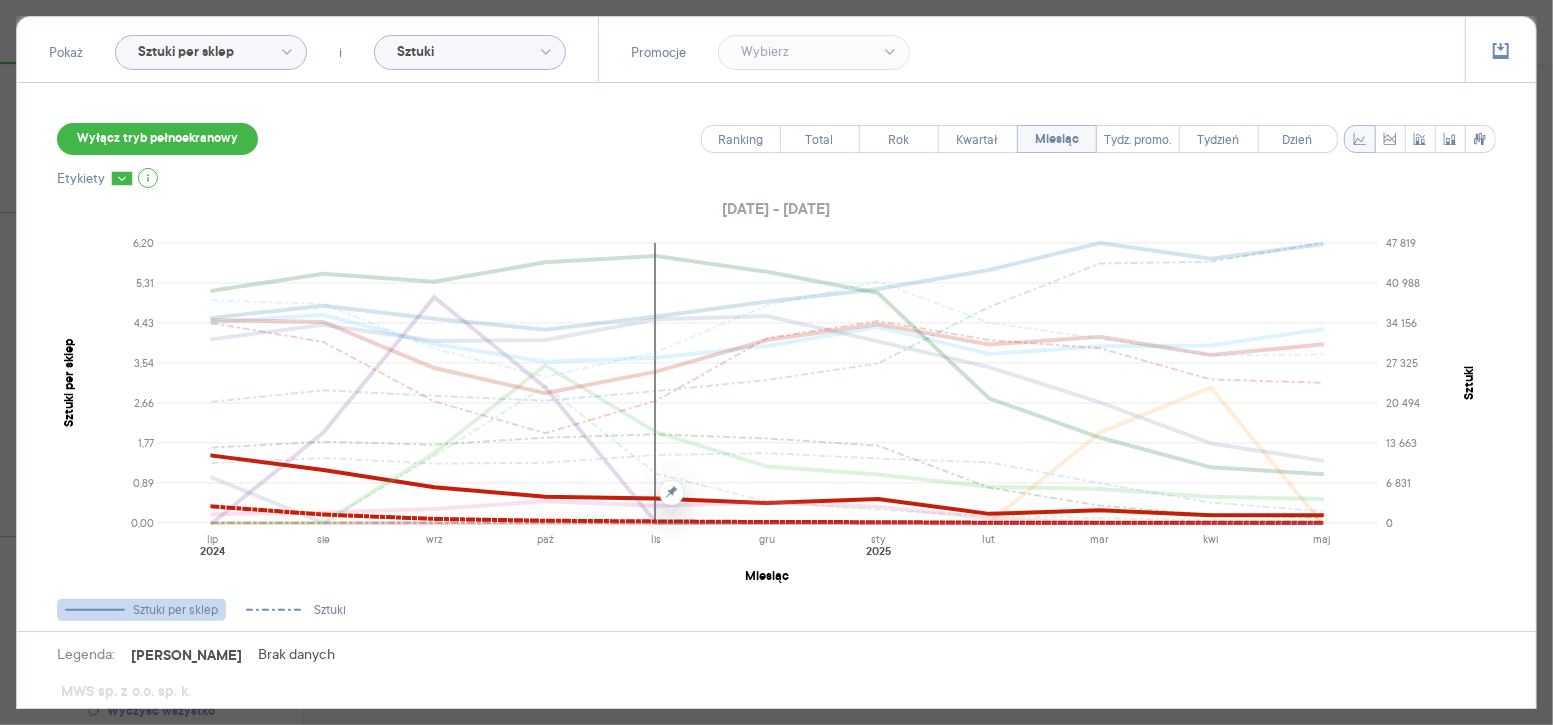 scroll, scrollTop: 409, scrollLeft: 0, axis: vertical 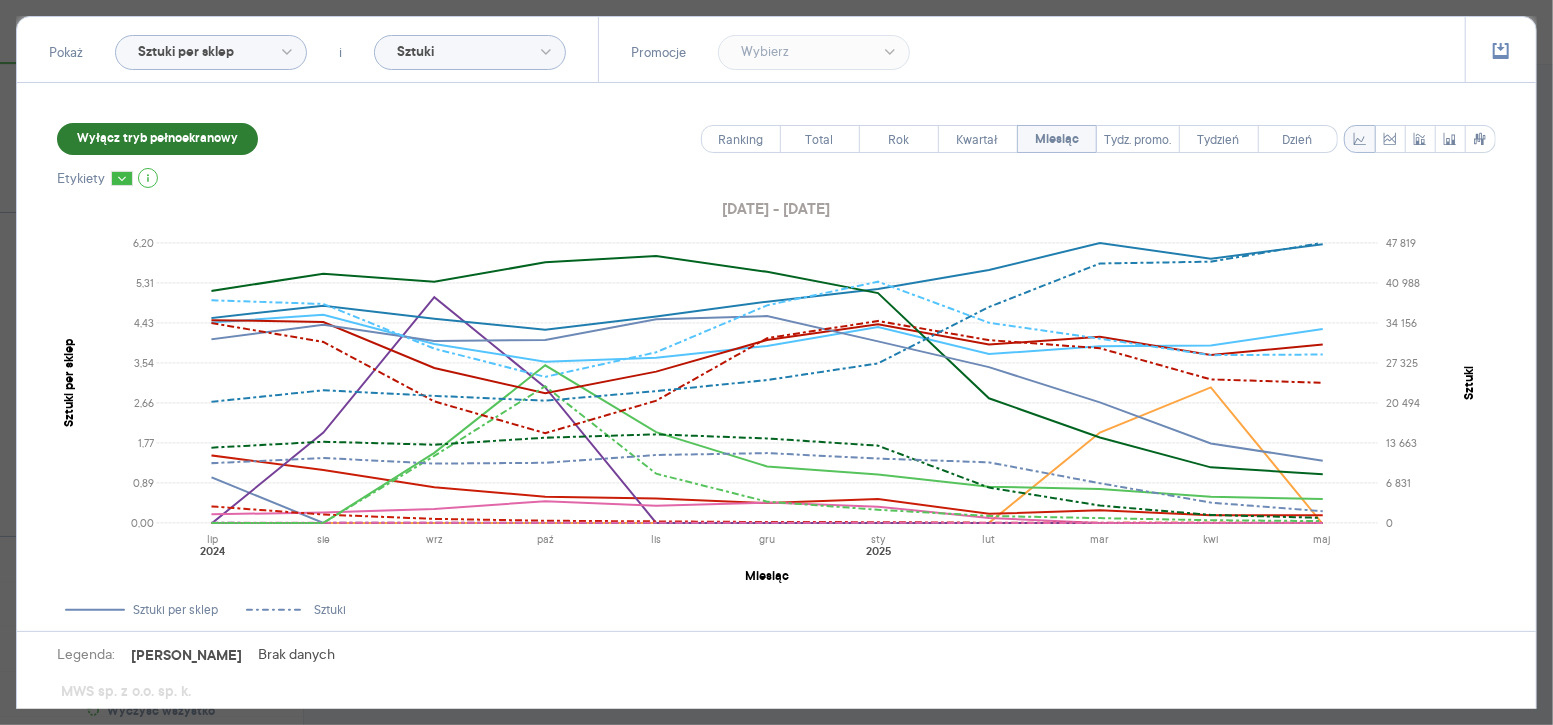 click on "Wyłącz tryb pełnoekranowy" at bounding box center [157, 139] 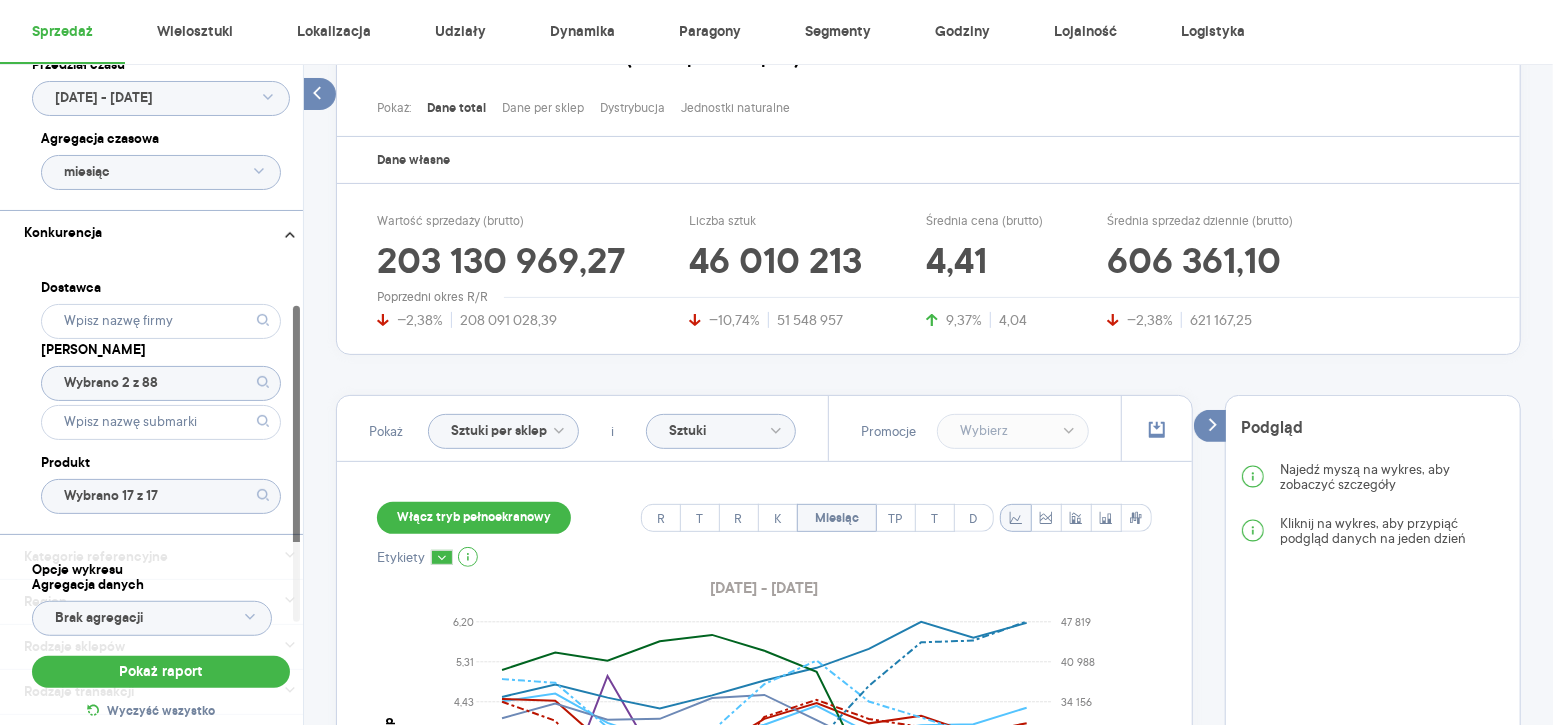 scroll, scrollTop: 504, scrollLeft: 0, axis: vertical 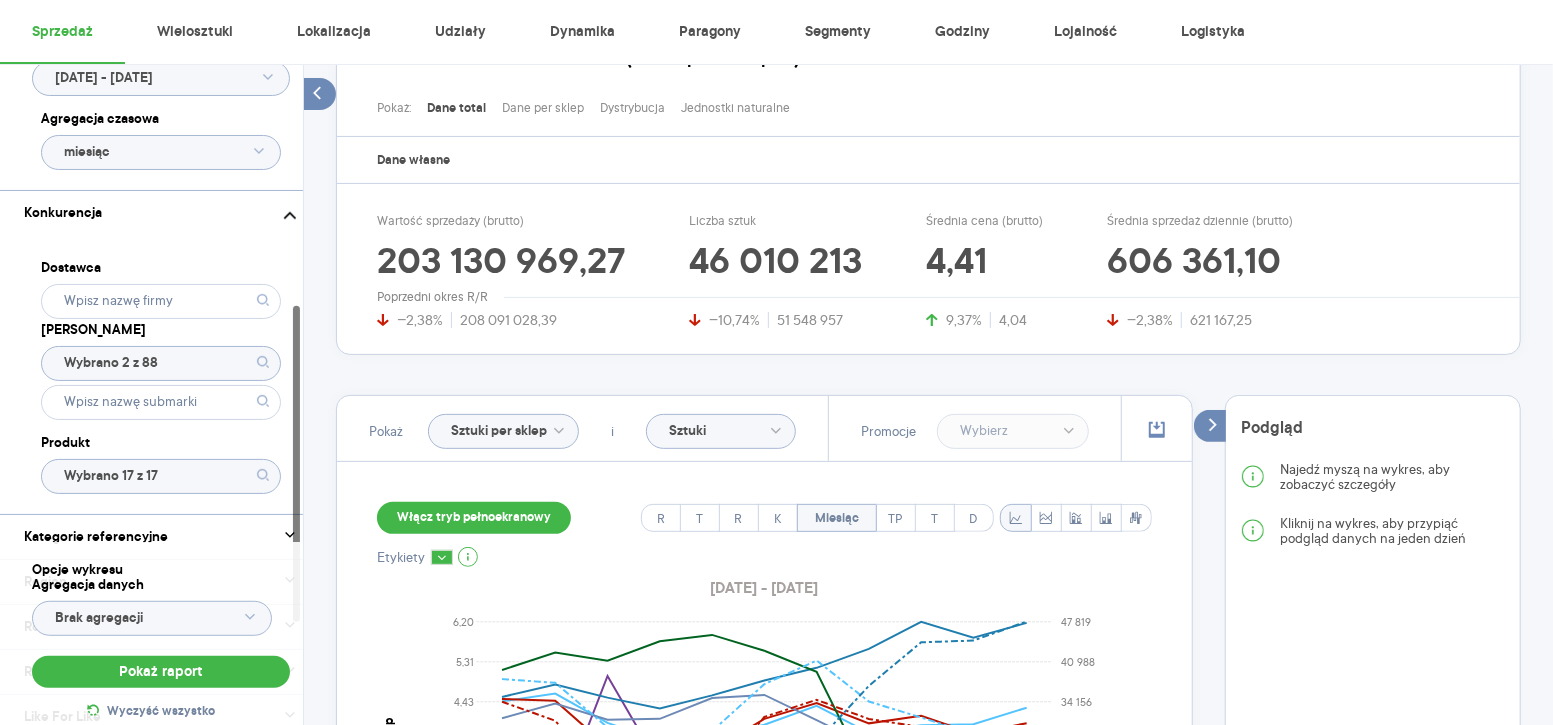 click on "Wybrano 2 z 88" 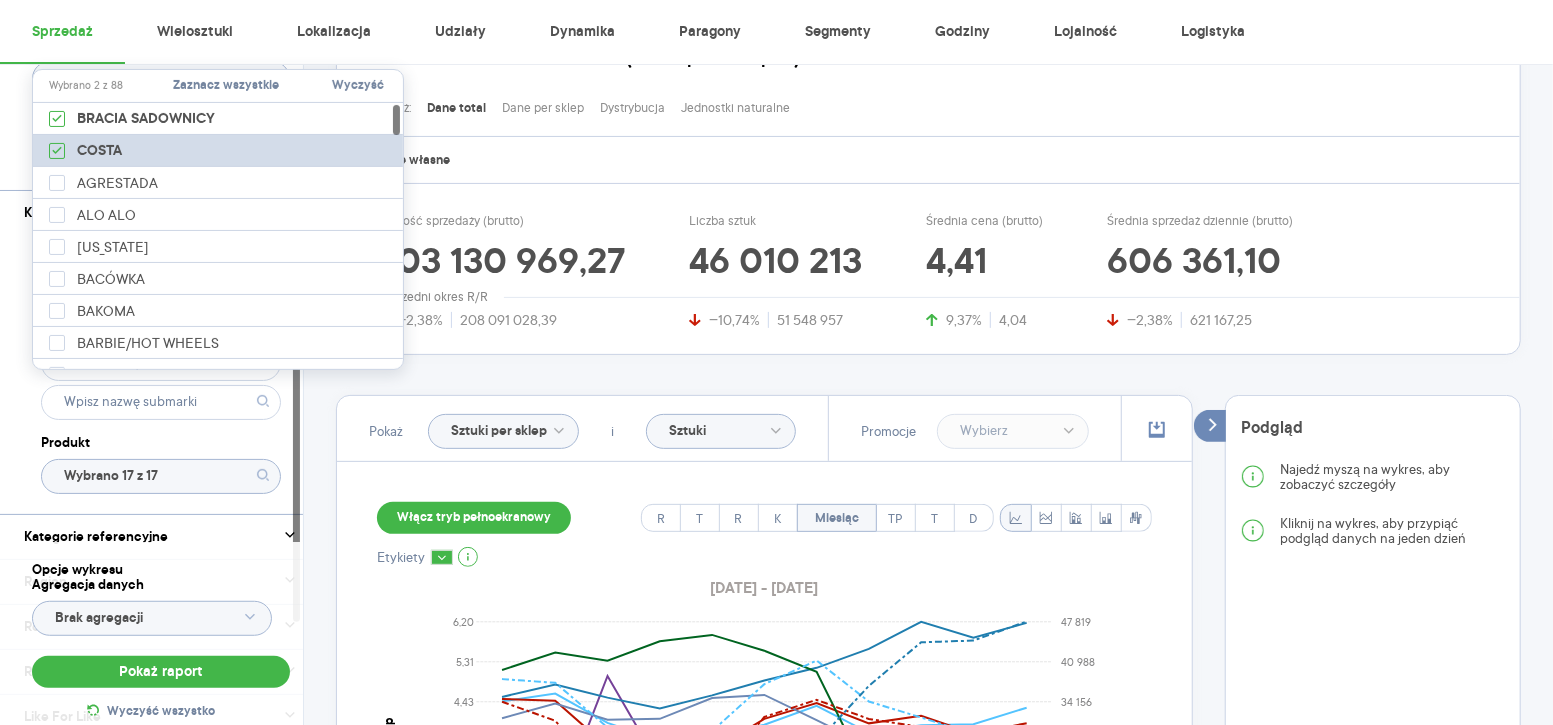 click on "COSTA" at bounding box center [221, 151] 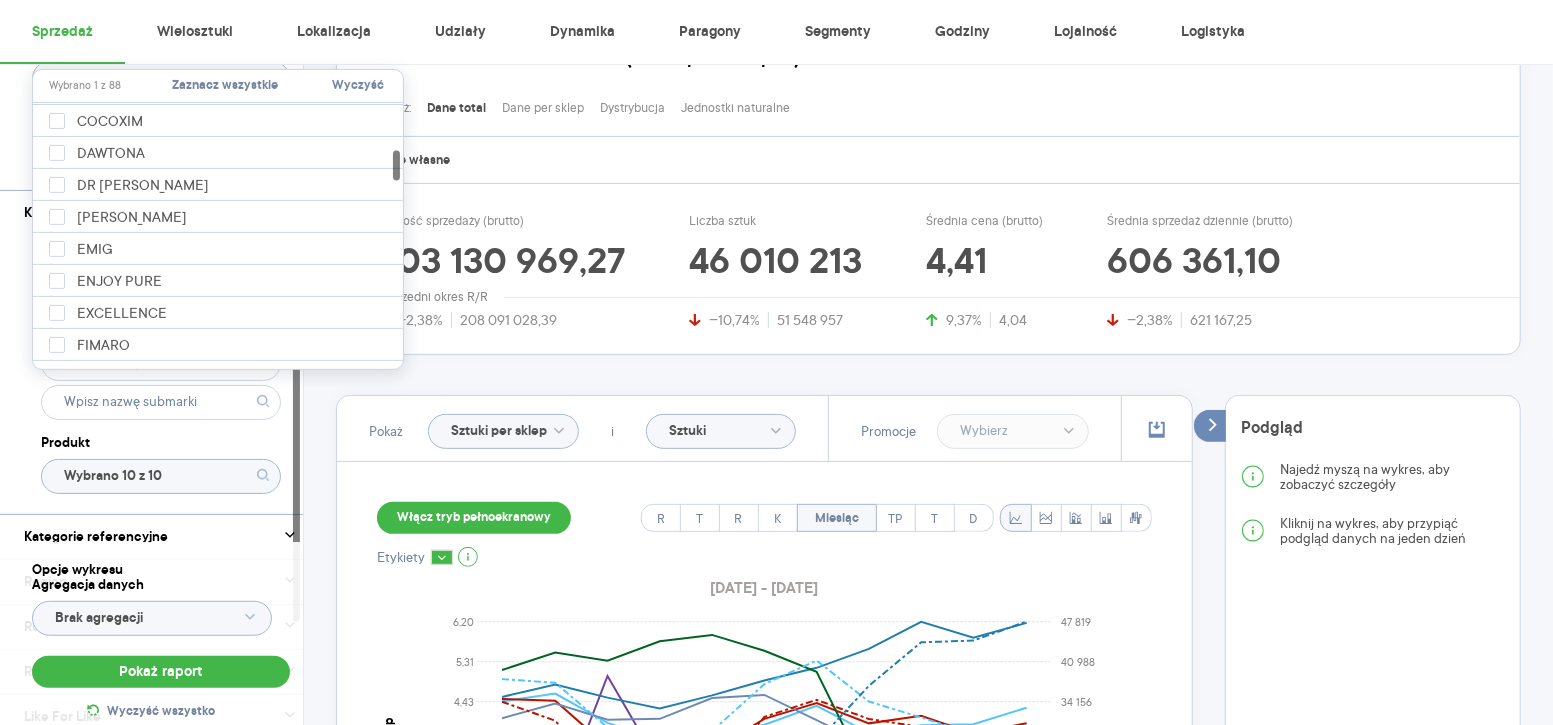 scroll, scrollTop: 560, scrollLeft: 0, axis: vertical 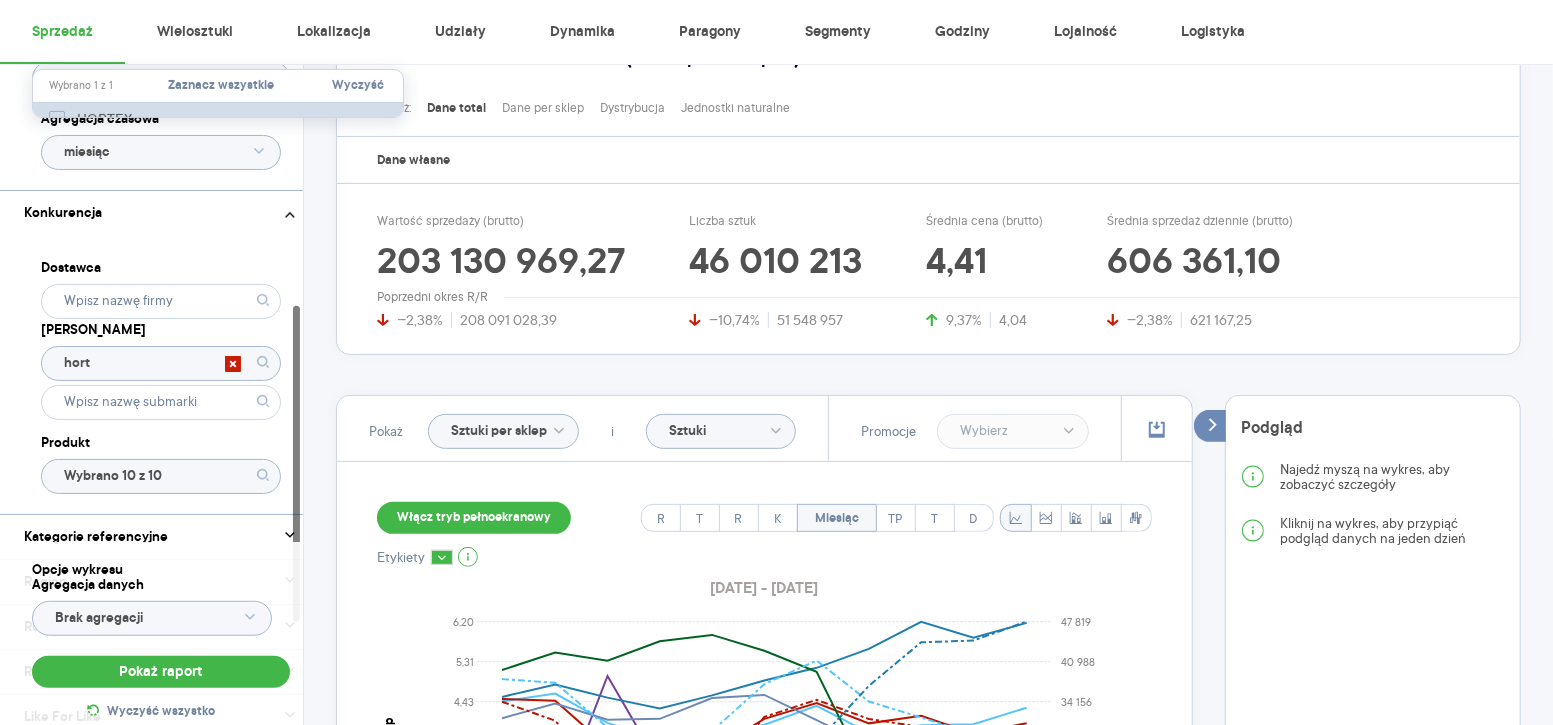 click 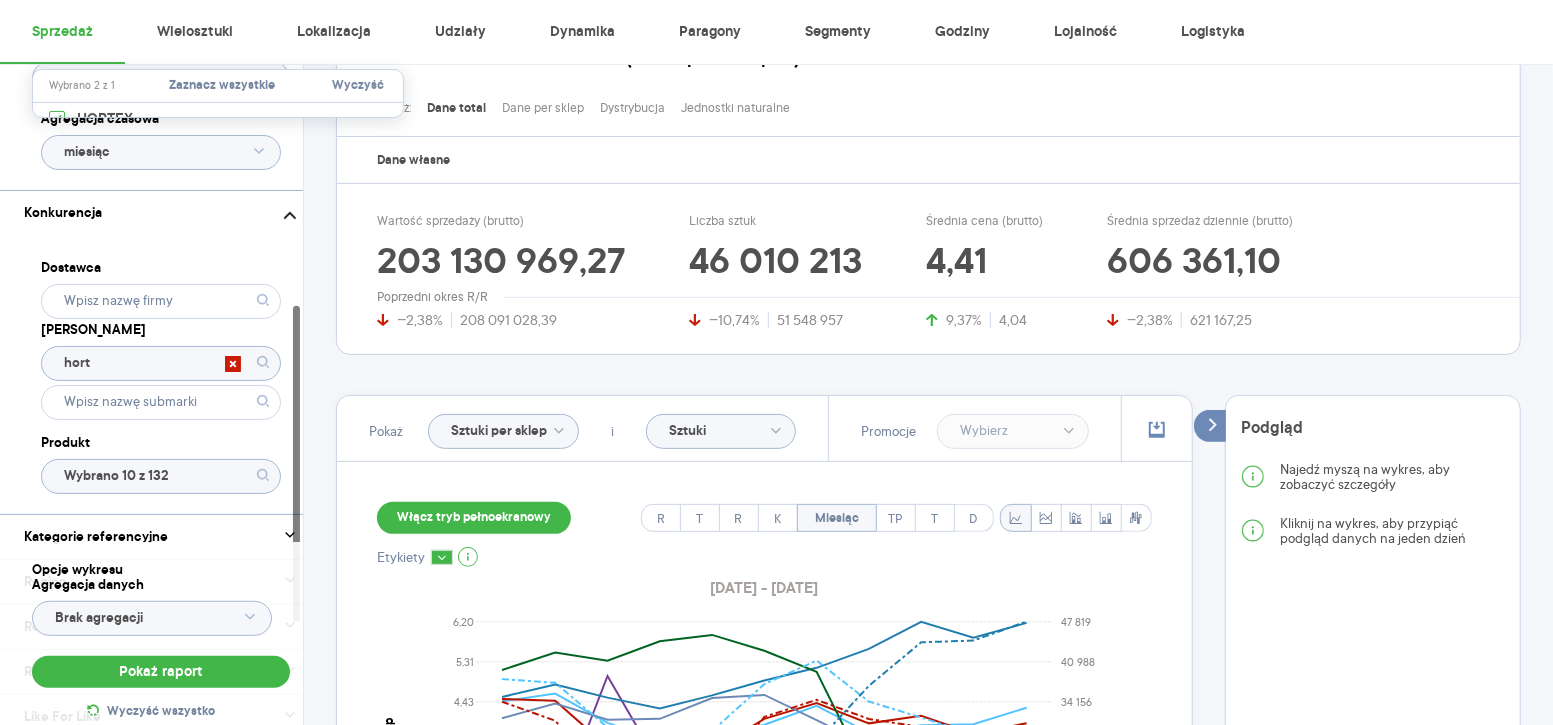 click on "Wybrano 10 z 132" 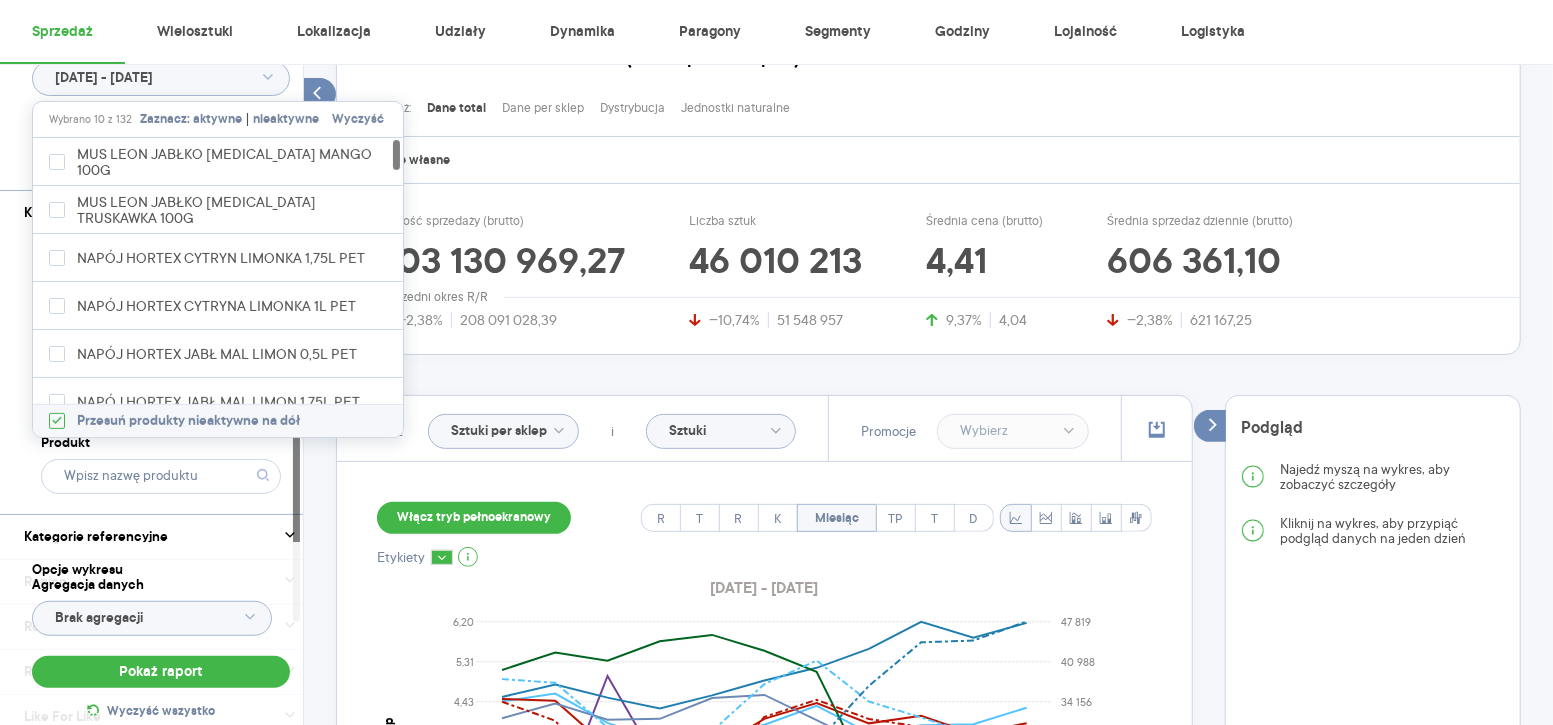 click on "Wyczyść" at bounding box center (358, 120) 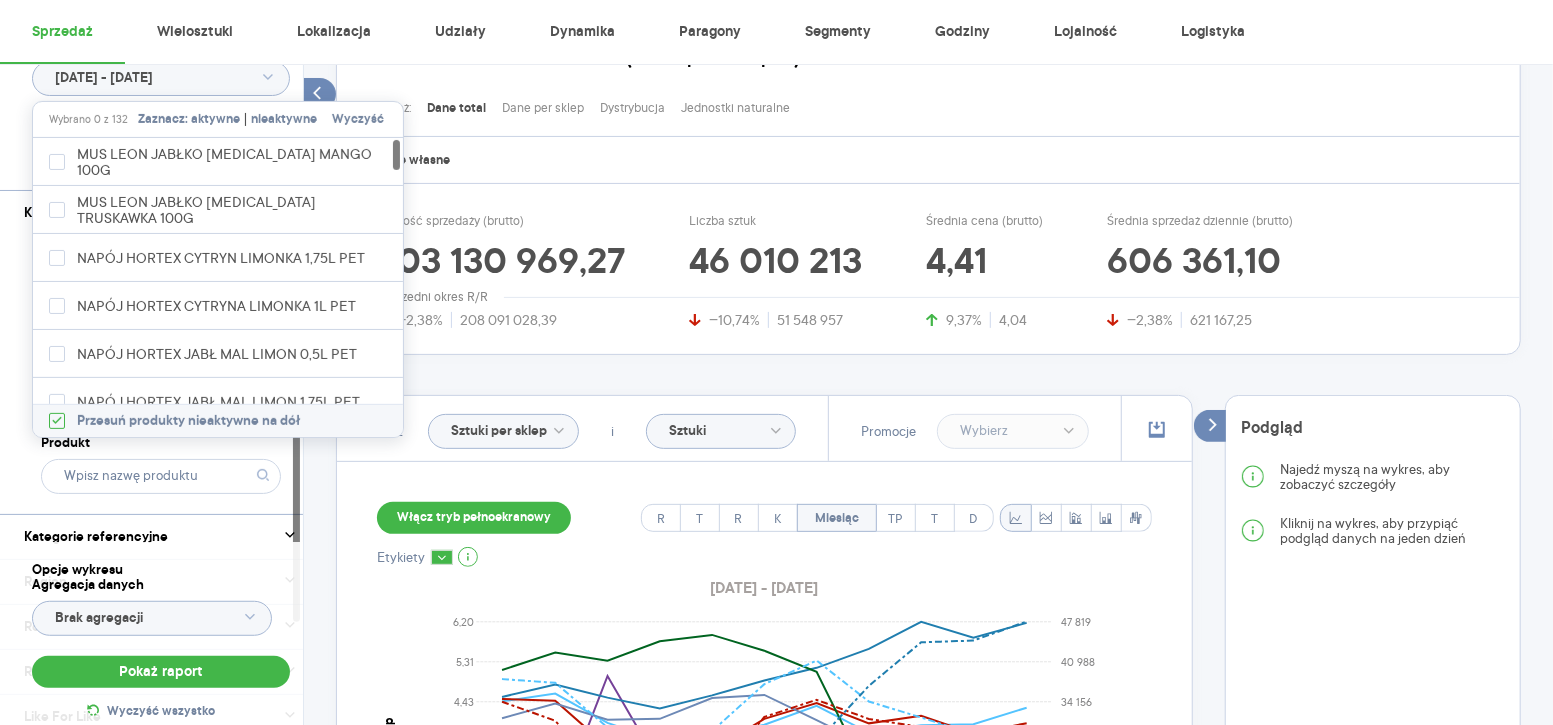 click 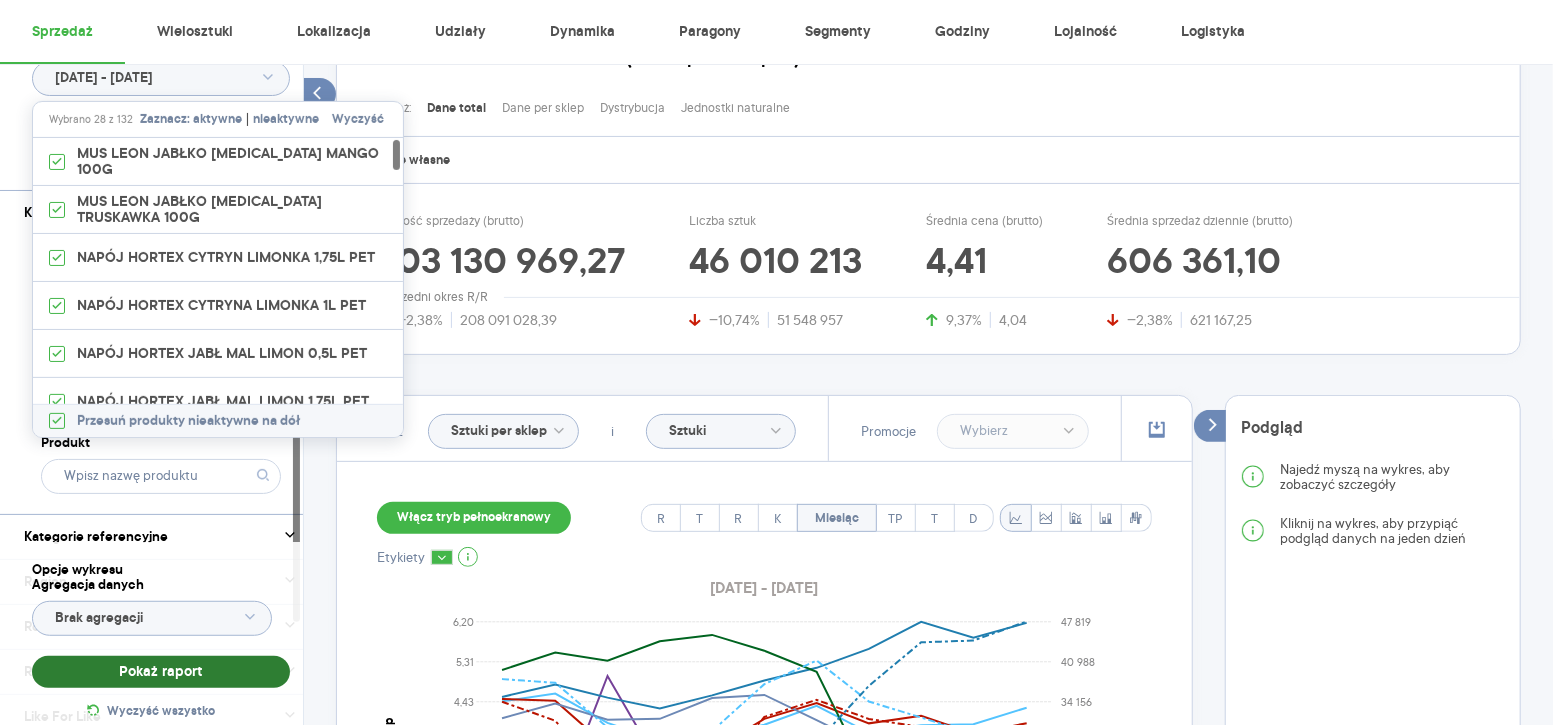 click on "Pokaż raport" at bounding box center [161, 672] 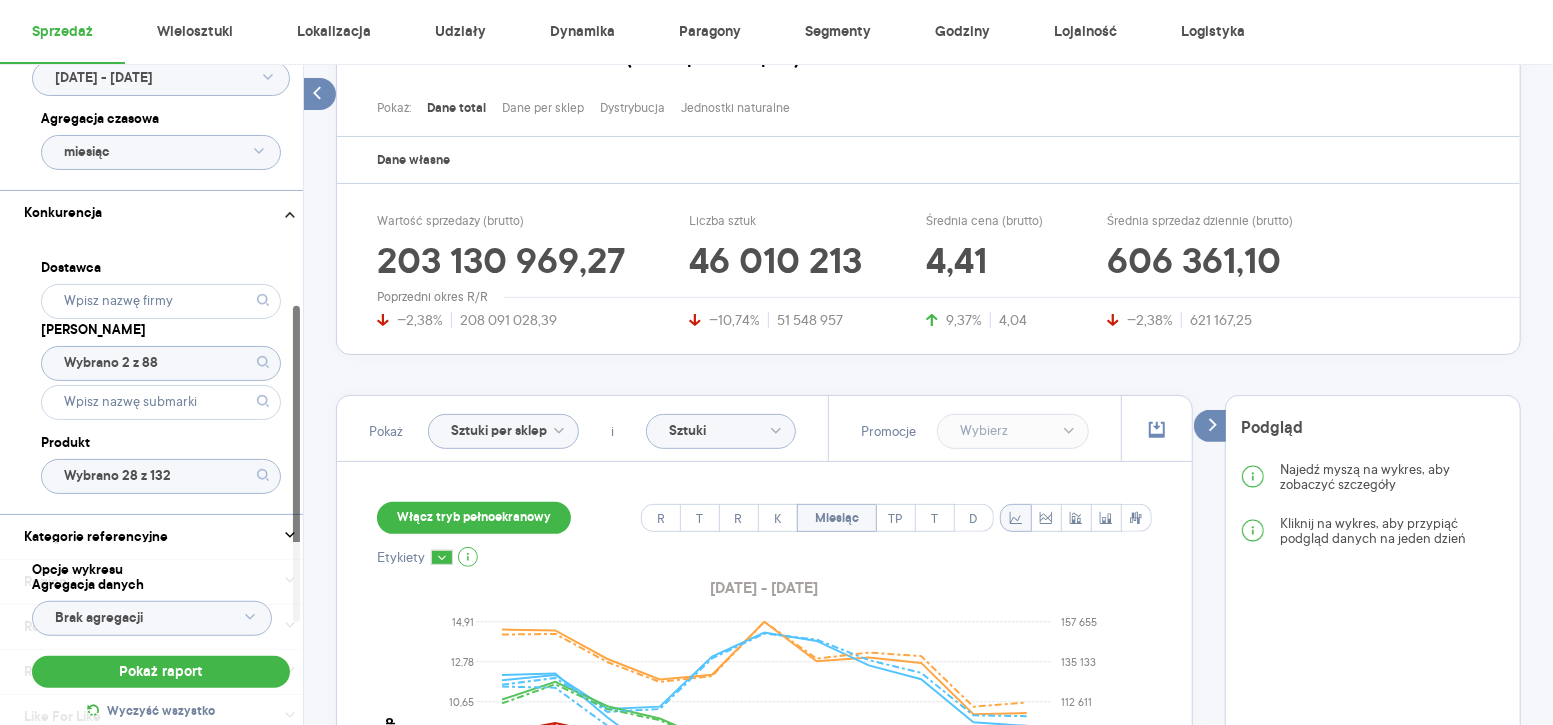 click on "Włącz tryb pełnoekranowy" at bounding box center [474, 518] 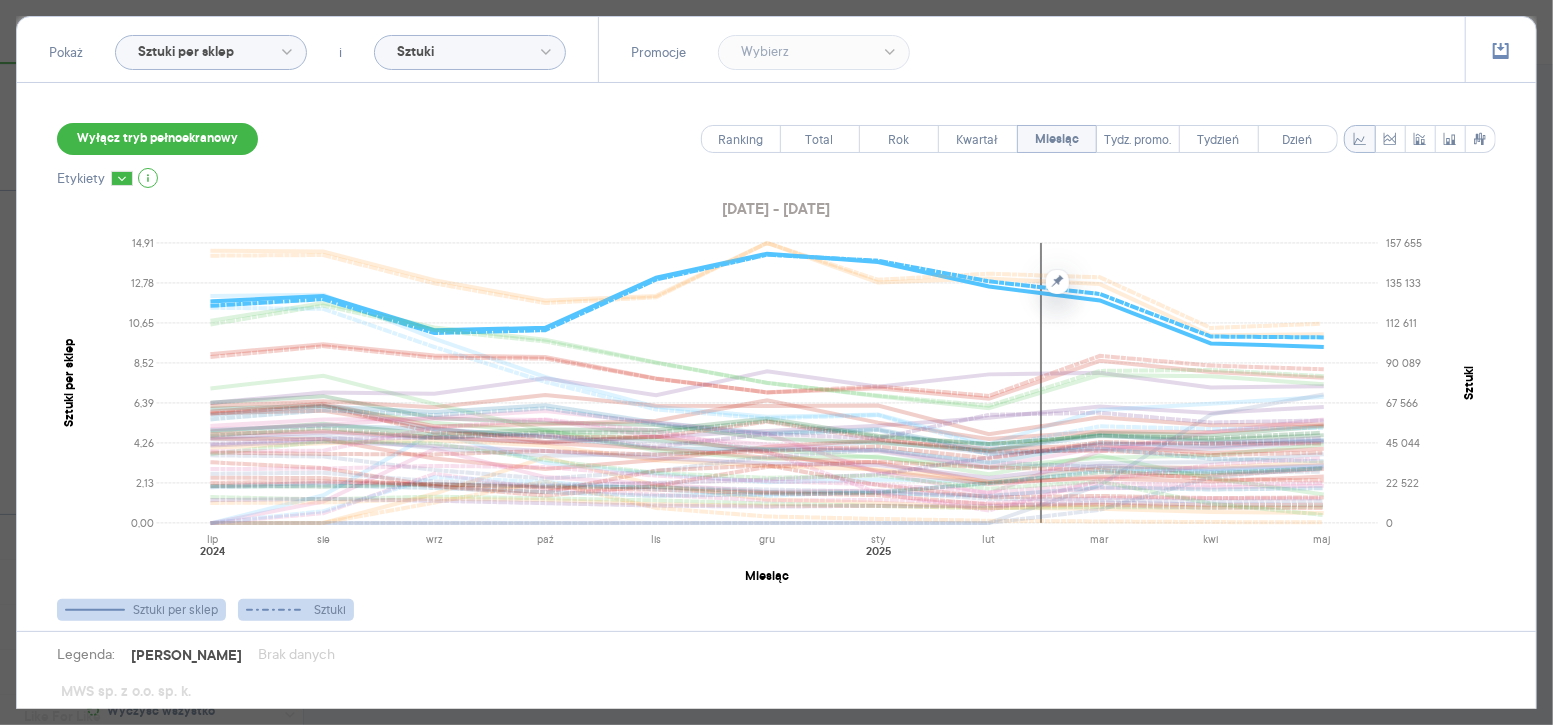 scroll, scrollTop: 2299, scrollLeft: 0, axis: vertical 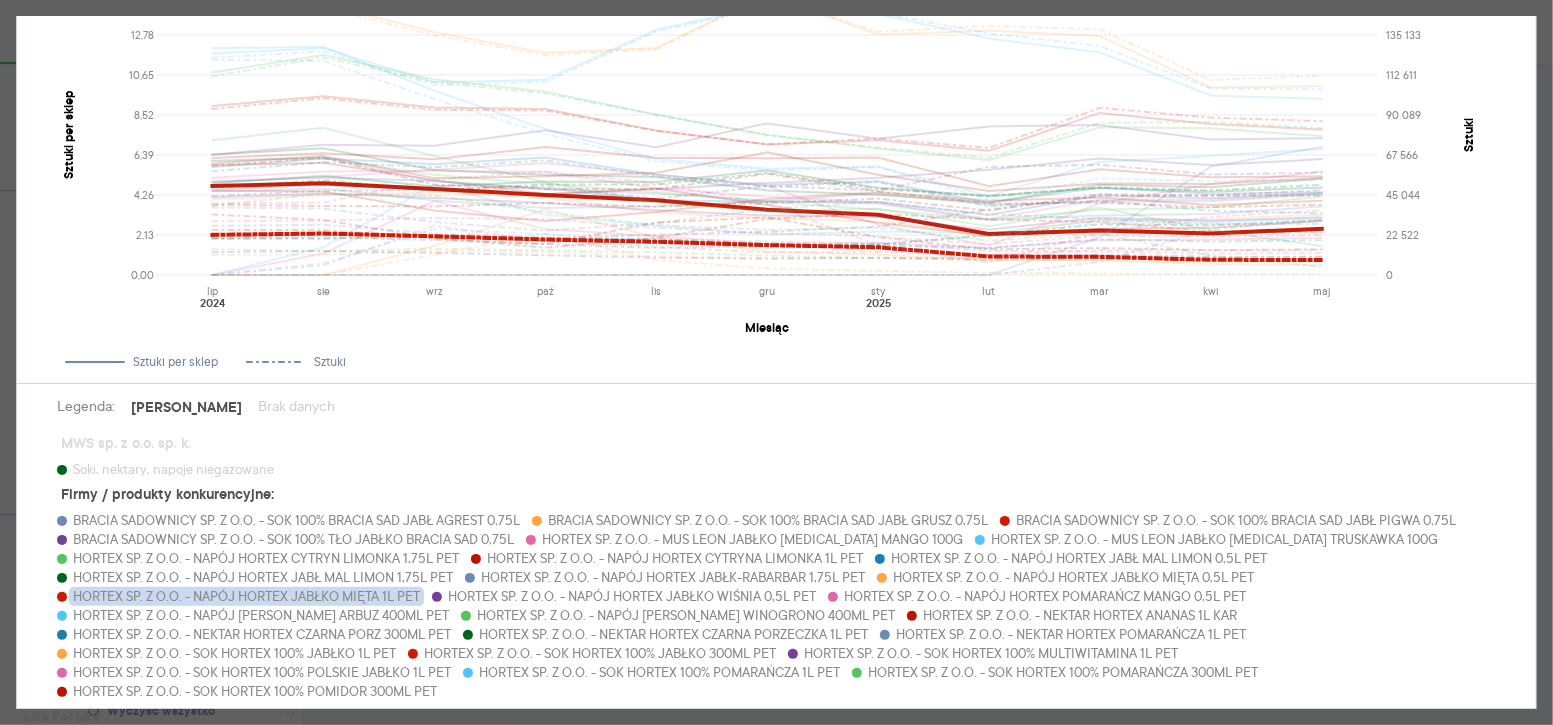 click on "HORTEX SP. Z O.O. - NAPÓJ HORTEX JABŁKO MIĘTA 1L PET" at bounding box center [246, 596] 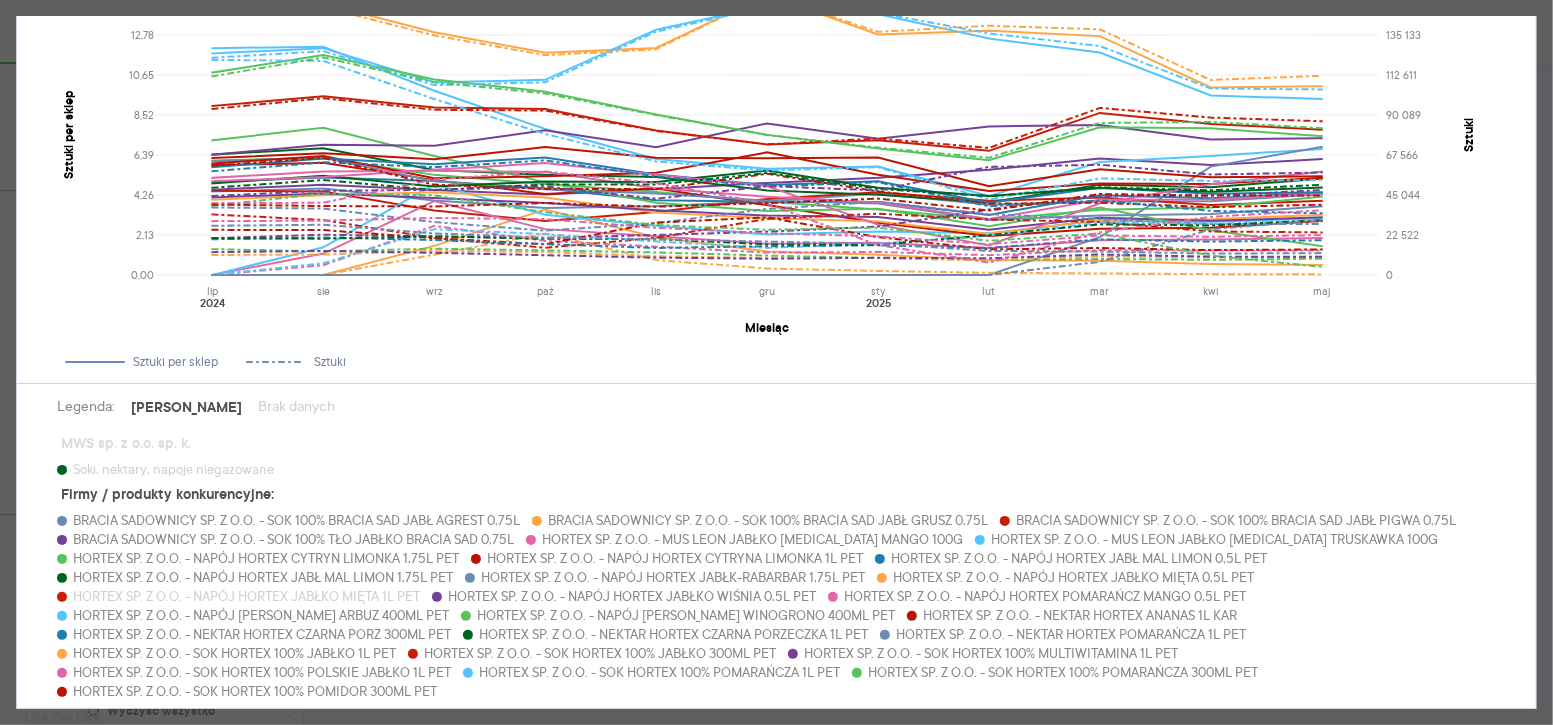 click on "HORTEX SP. Z O.O. - NAPÓJ HORTEX JABŁKO MIĘTA 1L PET" at bounding box center (246, 596) 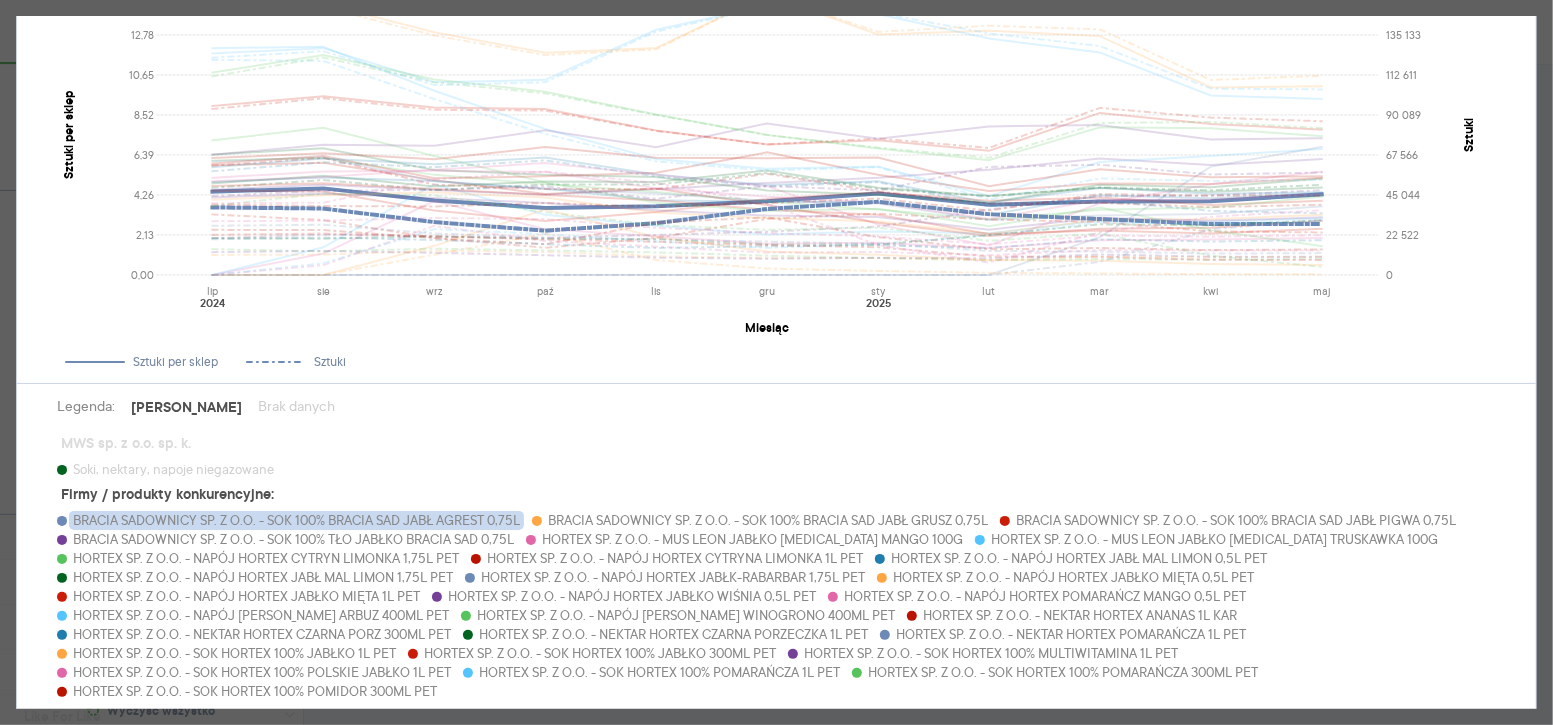 click on "BRACIA SADOWNICY SP. Z O.O. - SOK 100% BRACIA SAD JABŁ AGREST 0,75L" at bounding box center (296, 520) 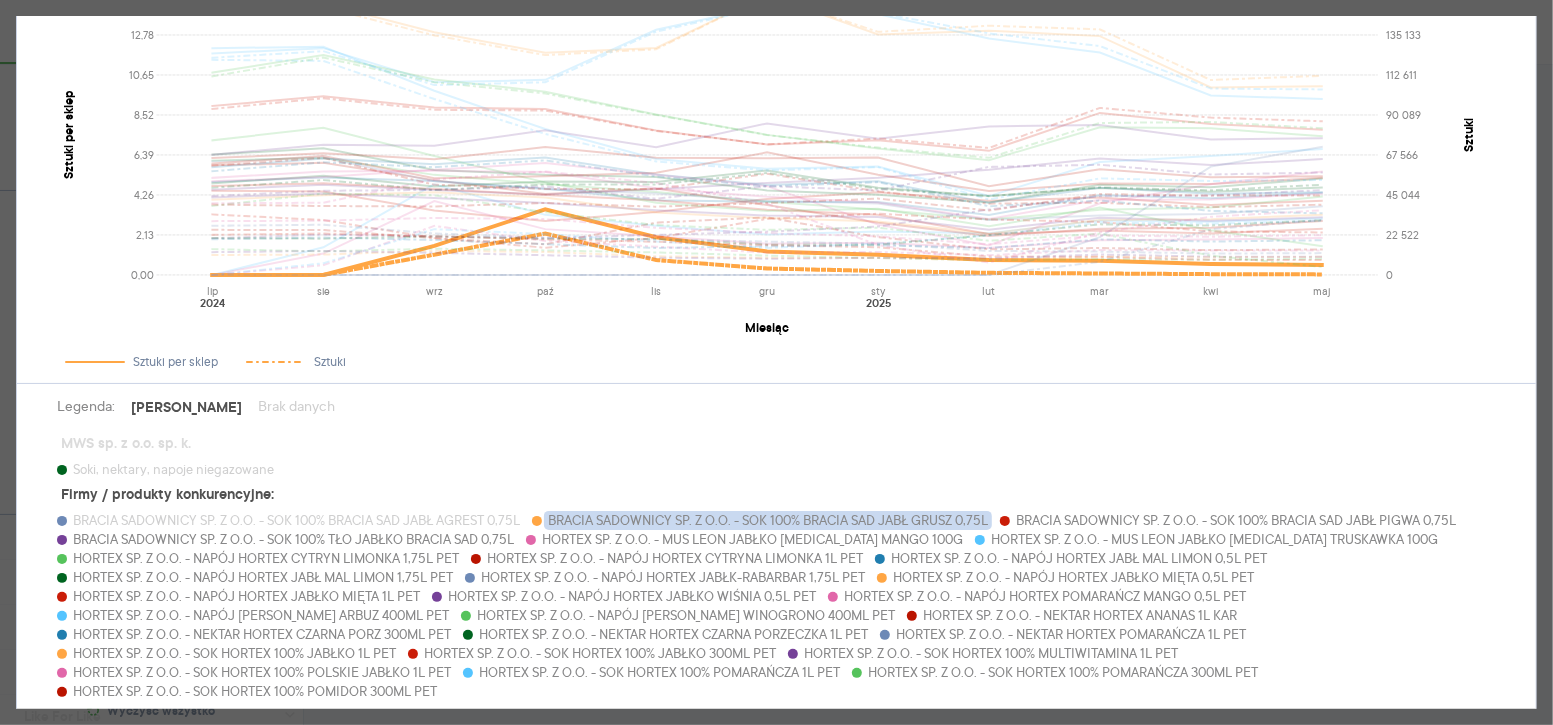 click on "BRACIA SADOWNICY SP. Z O.O. - SOK 100% BRACIA SAD JABŁ GRUSZ 0,75L" at bounding box center [768, 520] 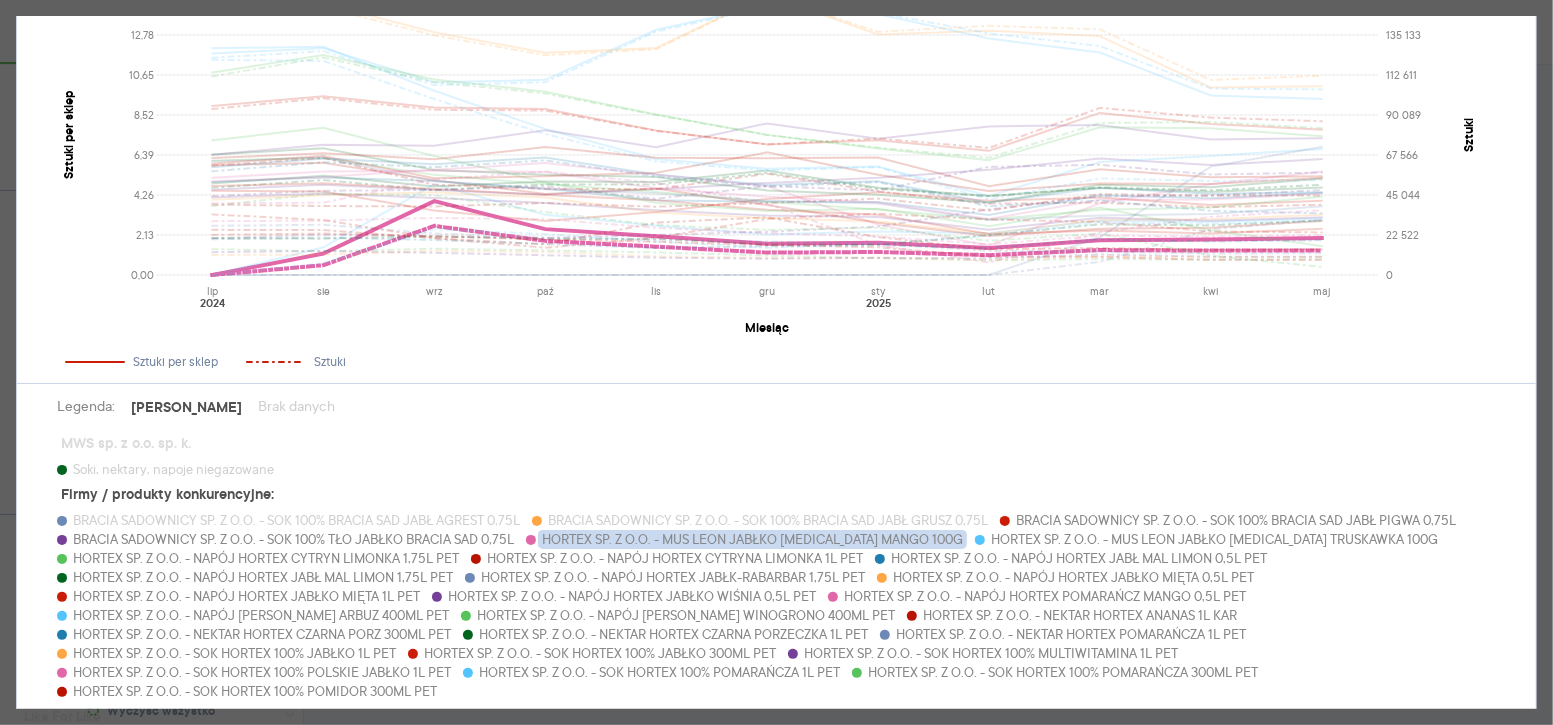 click on "HORTEX SP. Z O.O. - MUS LEON JABŁKO [MEDICAL_DATA] MANGO 100G" at bounding box center [752, 539] 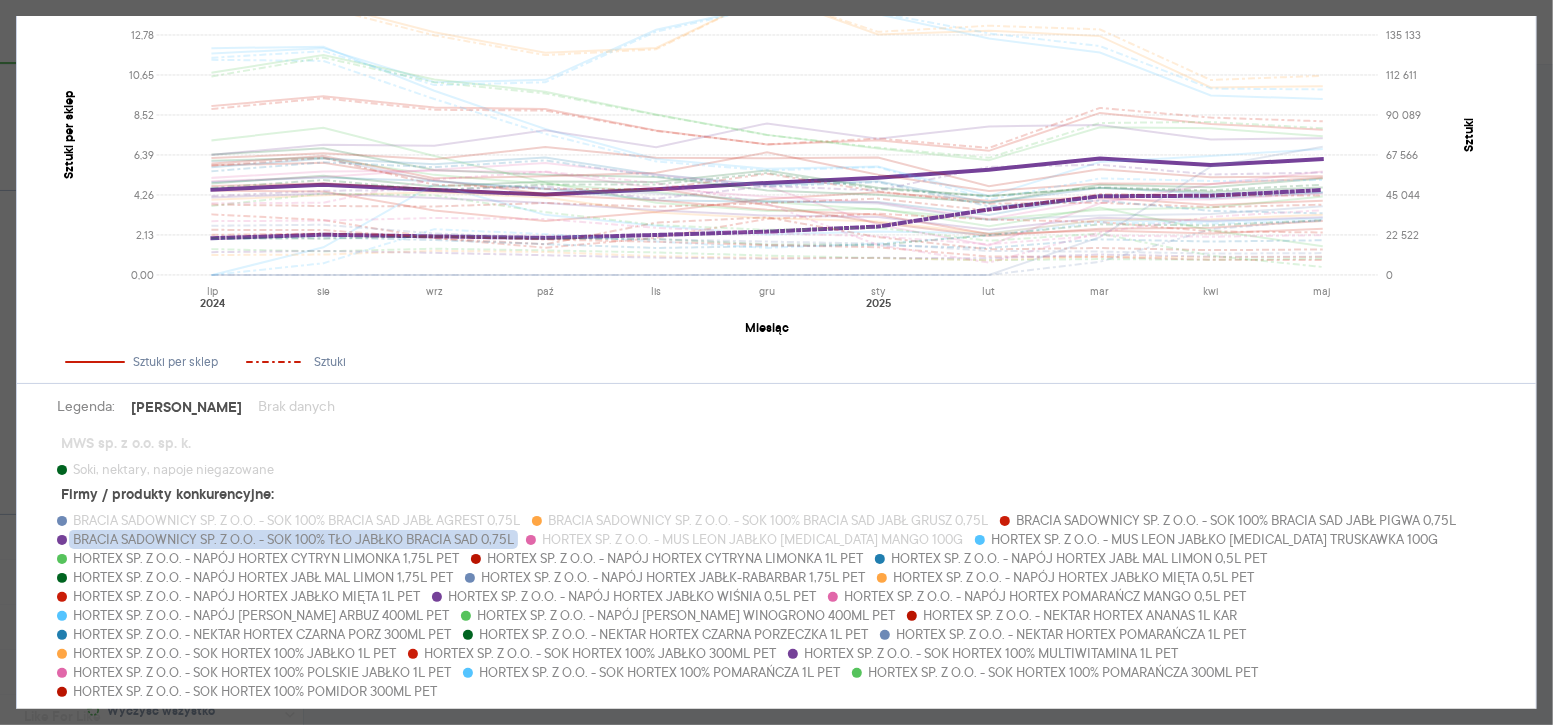 click on "BRACIA SADOWNICY SP. Z O.O. - SOK 100% TŁO JABŁKO BRACIA SAD 0,75L" at bounding box center (293, 539) 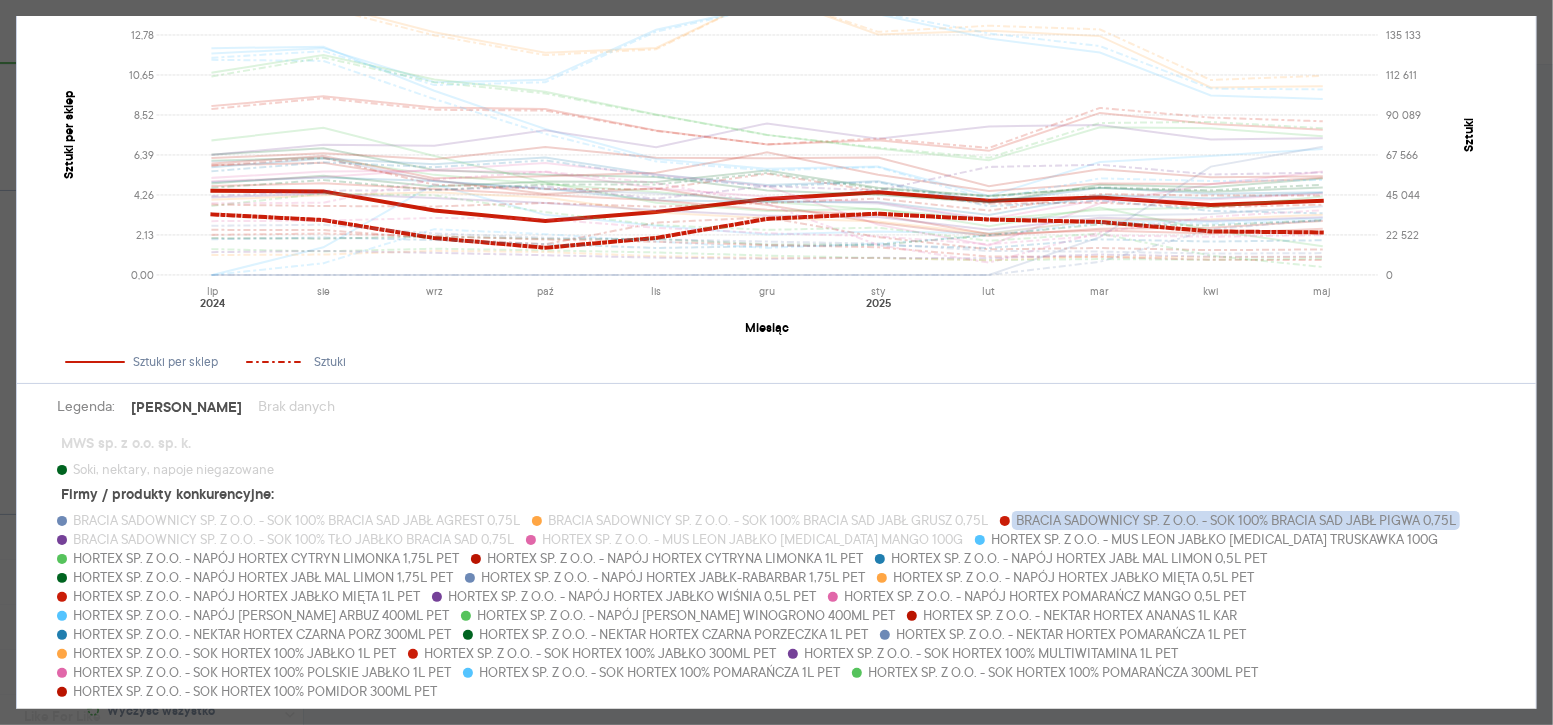 click on "BRACIA SADOWNICY SP. Z O.O. - SOK 100% BRACIA SAD JABŁ PIGWA 0,75L" at bounding box center [1236, 520] 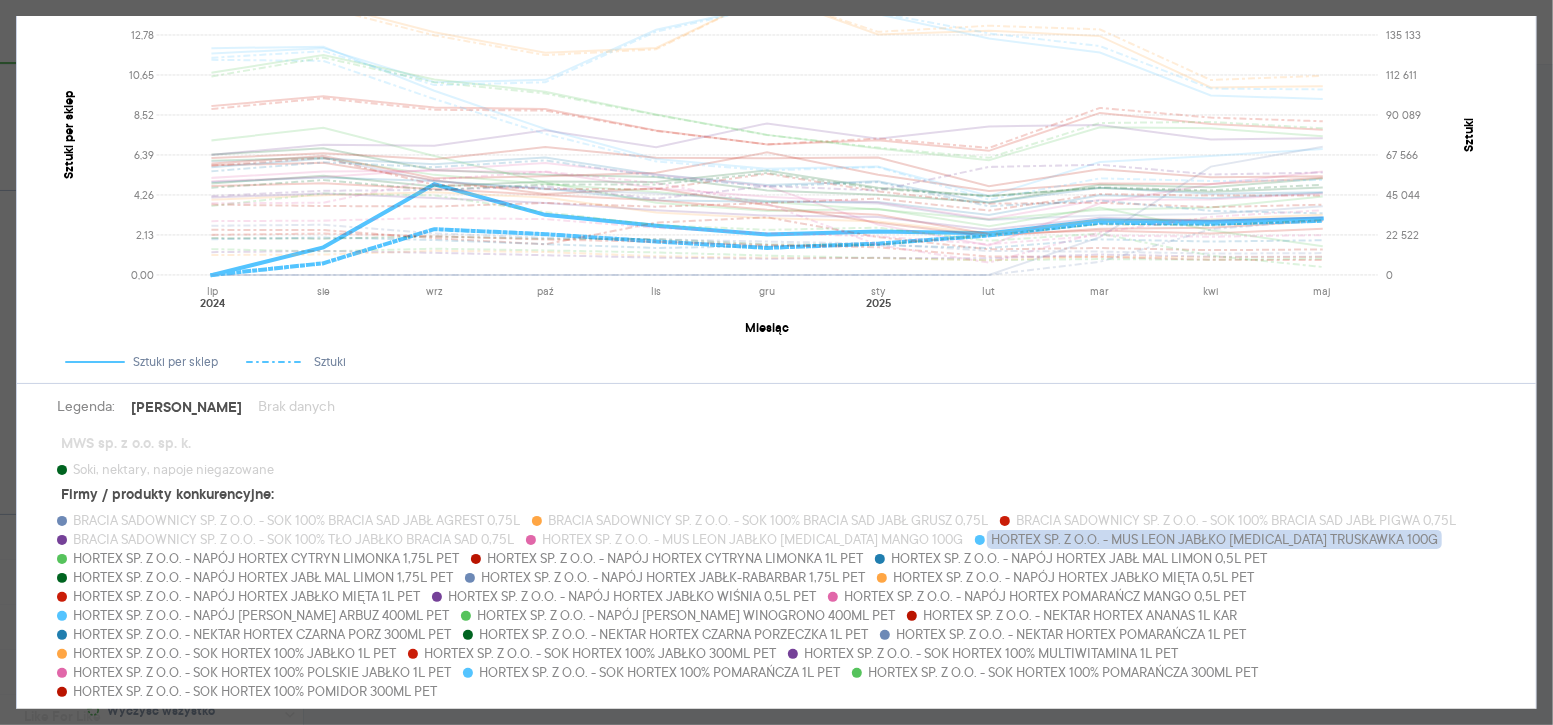 click on "HORTEX SP. Z O.O. - MUS LEON JABŁKO [MEDICAL_DATA] TRUSKAWKA 100G" at bounding box center [1214, 539] 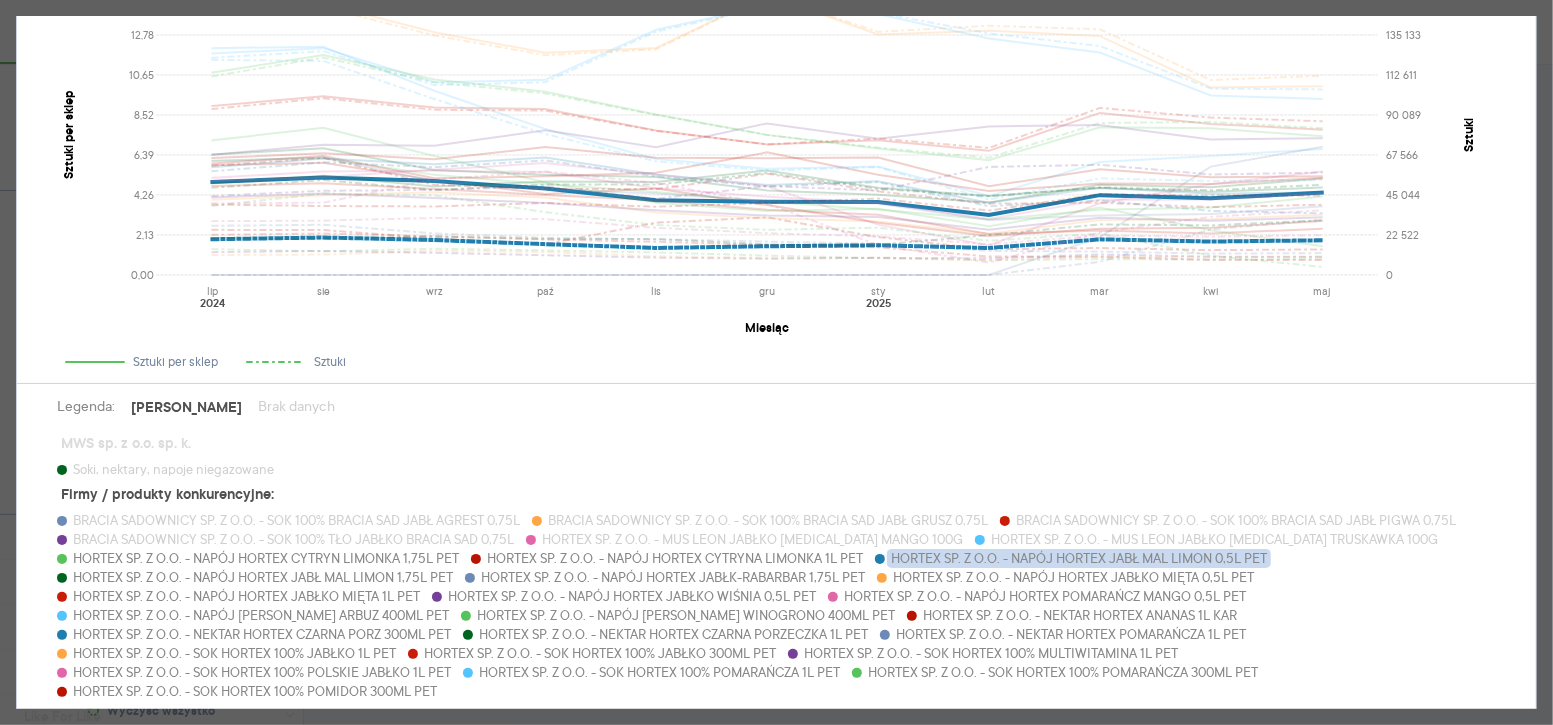 click on "HORTEX SP. Z O.O. - NAPÓJ HORTEX JABŁ MAL LIMON 0,5L PET" at bounding box center [1079, 558] 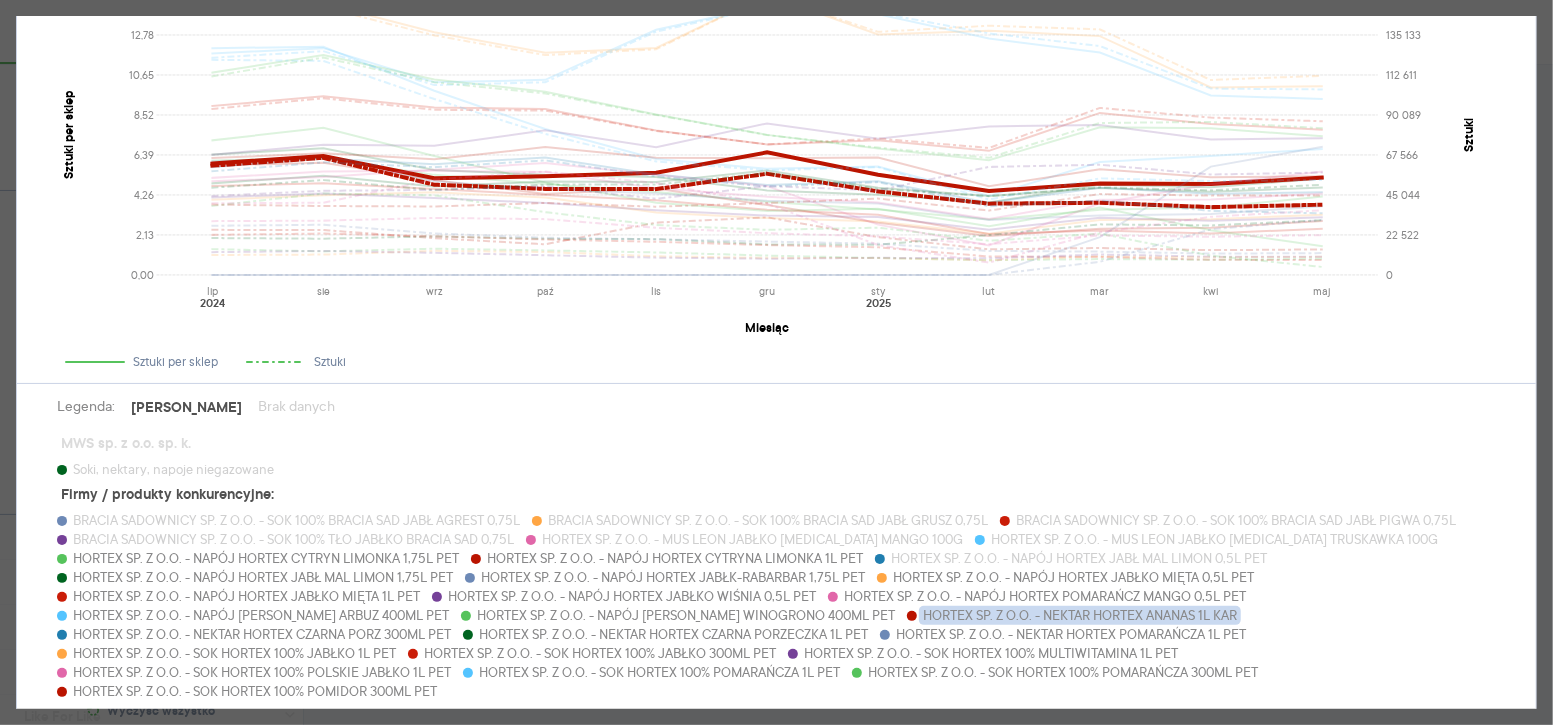 click on "HORTEX SP. Z O.O. - NEKTAR HORTEX ANANAS 1L KAR" at bounding box center [1080, 615] 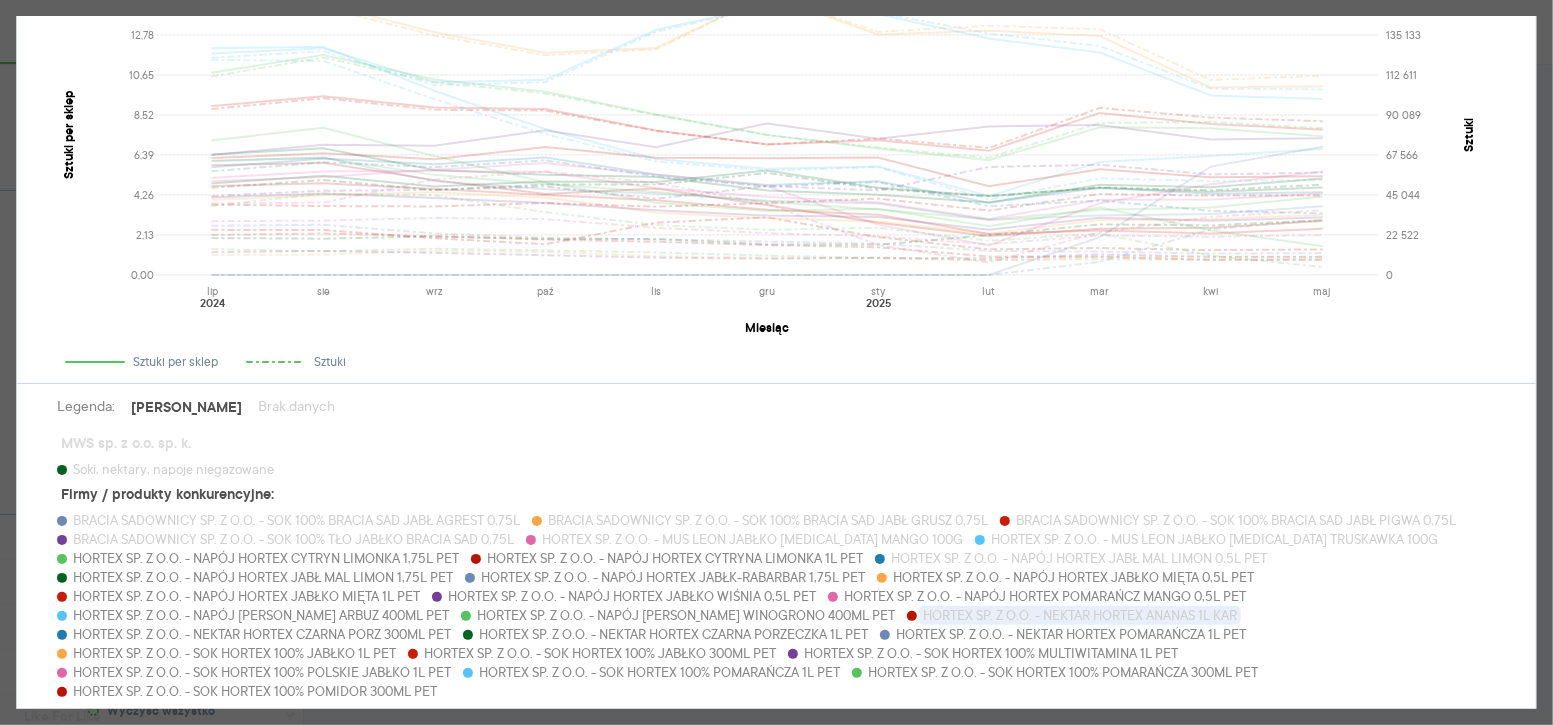 click on "HORTEX SP. Z O.O. - NEKTAR HORTEX ANANAS 1L KAR" at bounding box center (1080, 615) 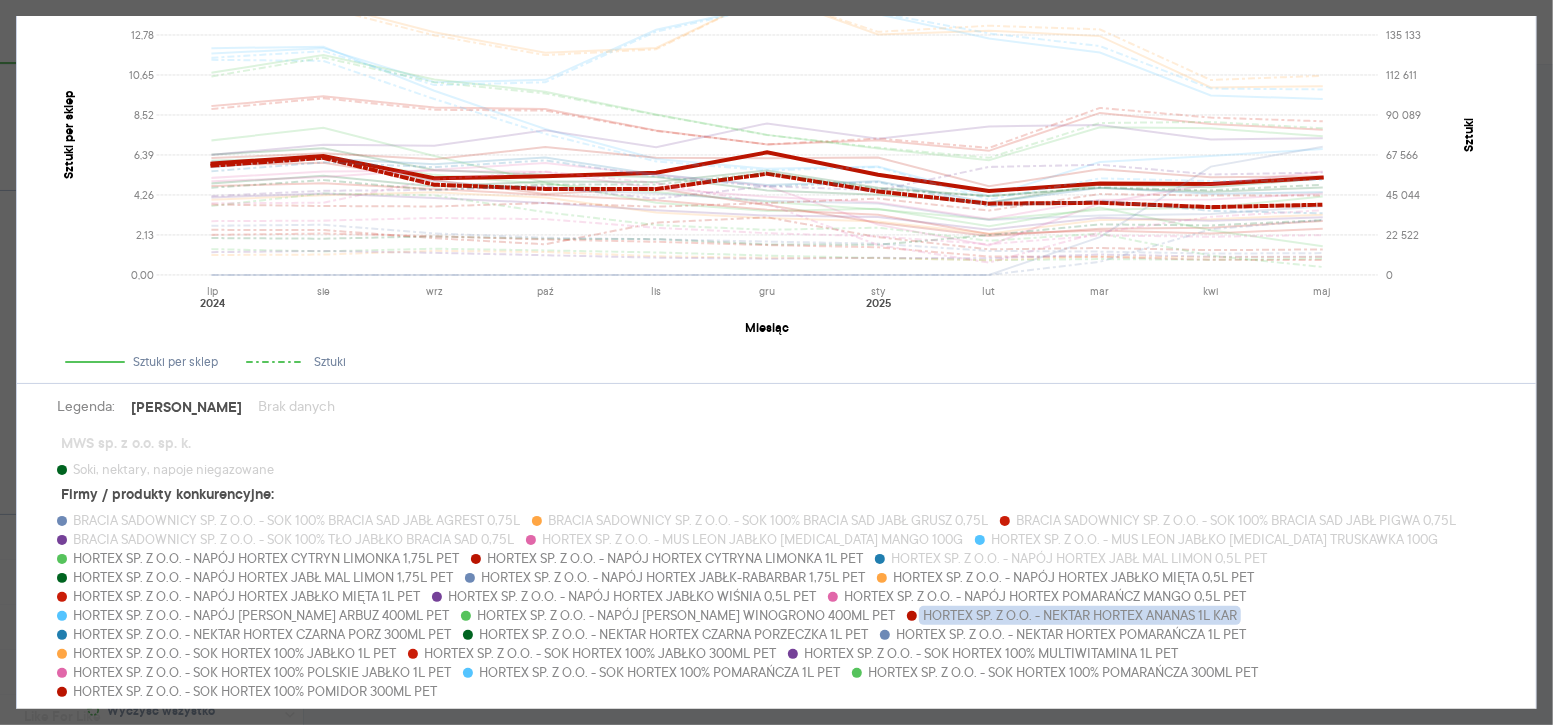 click on "HORTEX SP. Z O.O. - NEKTAR HORTEX ANANAS 1L KAR" at bounding box center [1080, 615] 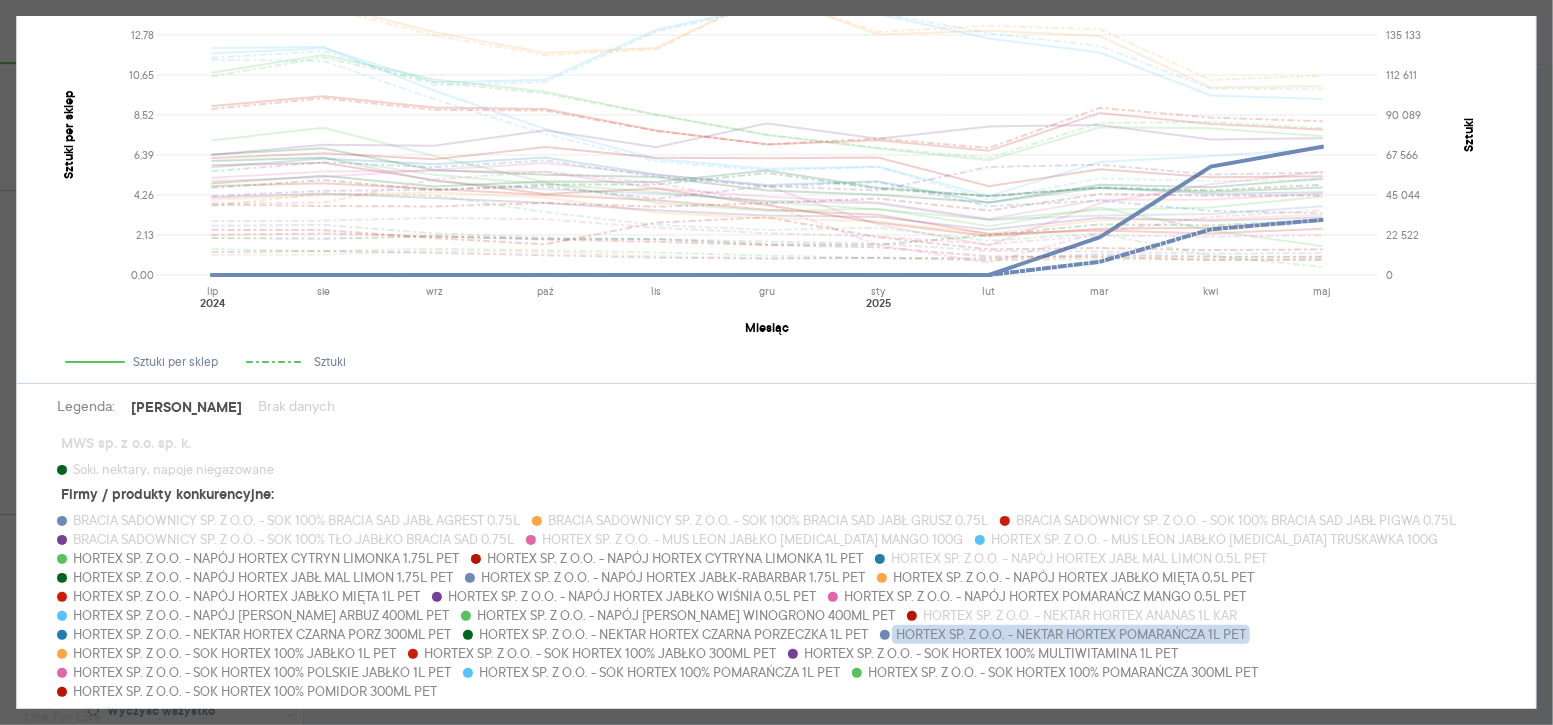click on "HORTEX SP. Z O.O. - NEKTAR HORTEX POMARAŃCZA 1L PET" at bounding box center (1071, 634) 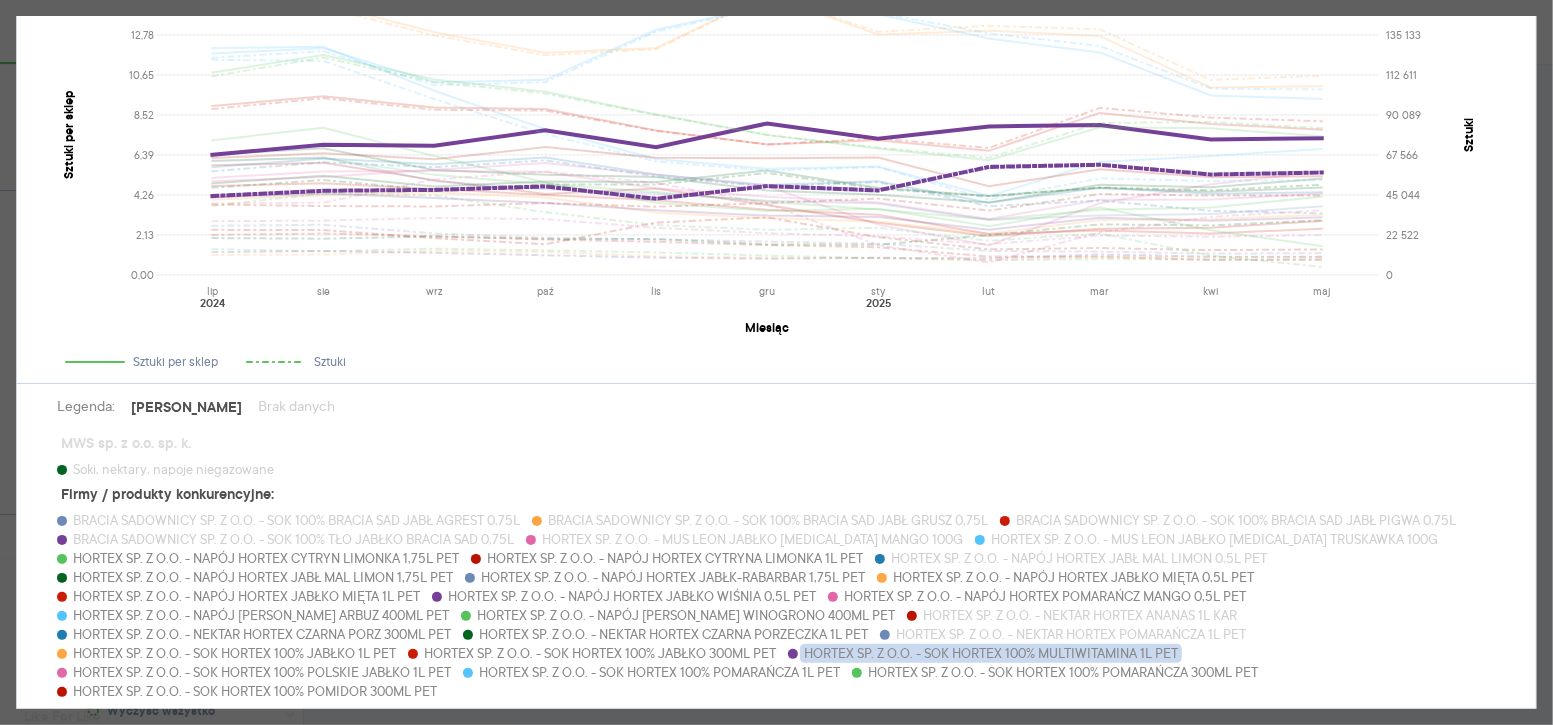 click on "HORTEX SP. Z O.O. - SOK HORTEX 100% MULTIWITAMINA 1L PET" at bounding box center [991, 653] 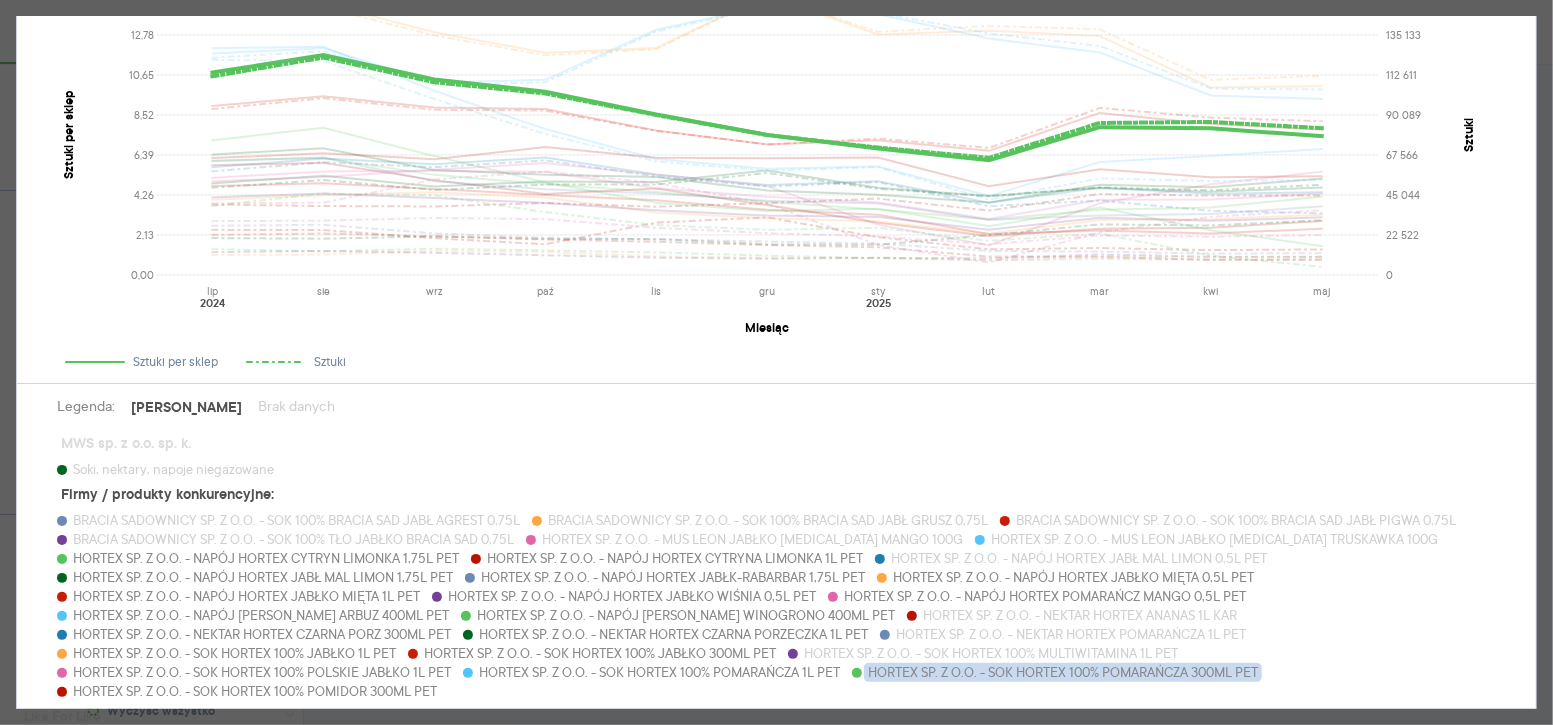 click on "HORTEX SP. Z O.O. - SOK HORTEX 100% POMARAŃCZA 300ML PET" at bounding box center (1063, 672) 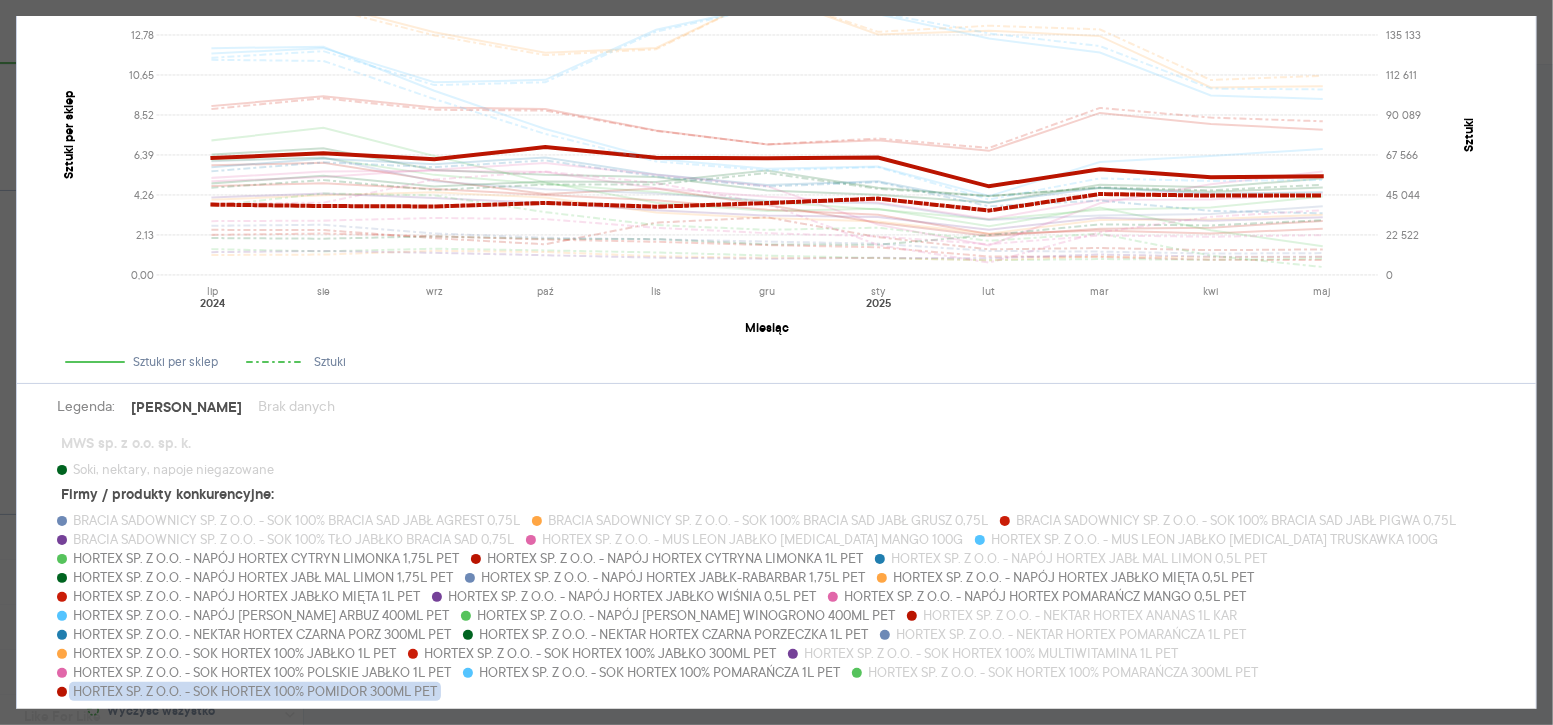click on "HORTEX SP. Z O.O. - SOK HORTEX 100% POMIDOR 300ML PET" at bounding box center (255, 691) 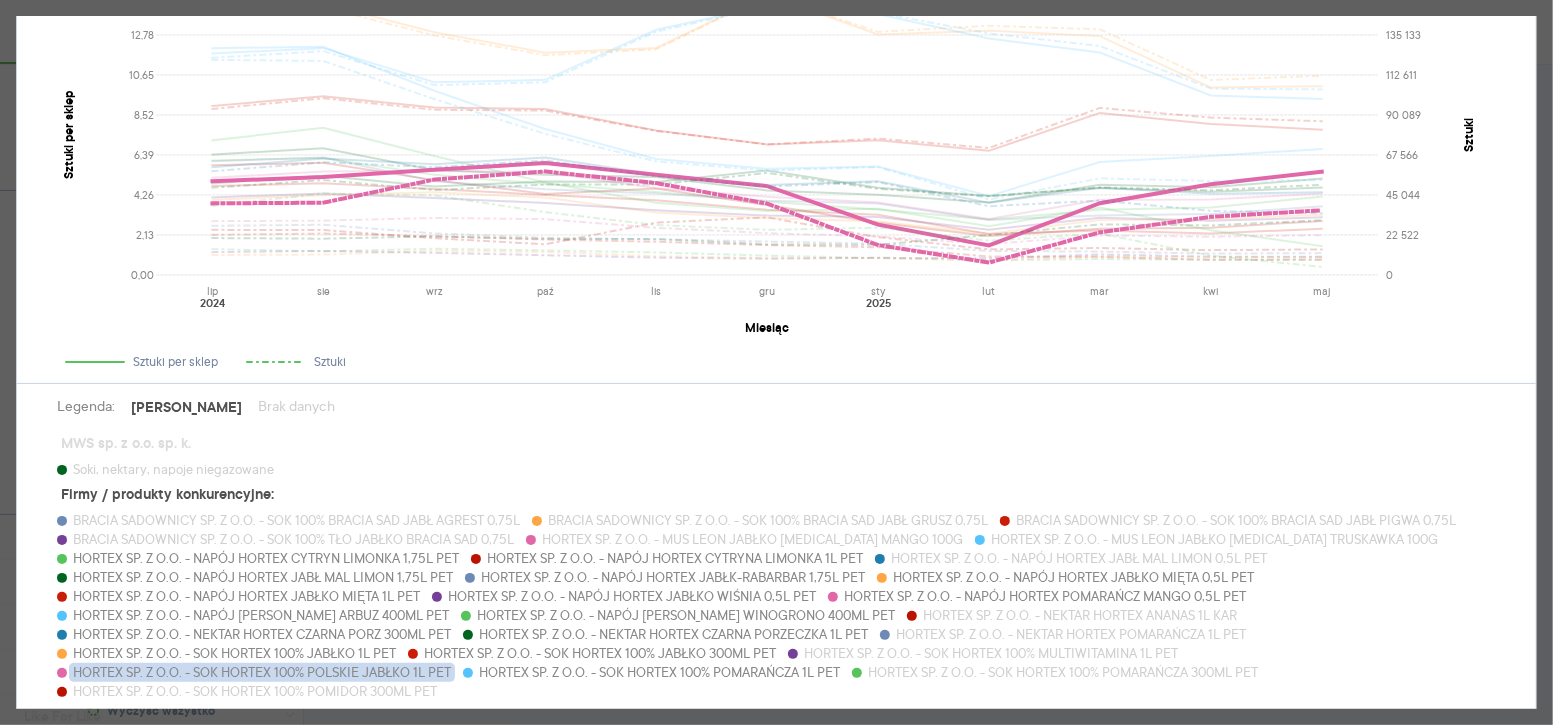 click on "HORTEX SP. Z O.O. - SOK HORTEX 100% POLSKIE JABŁKO 1L PET" at bounding box center (262, 672) 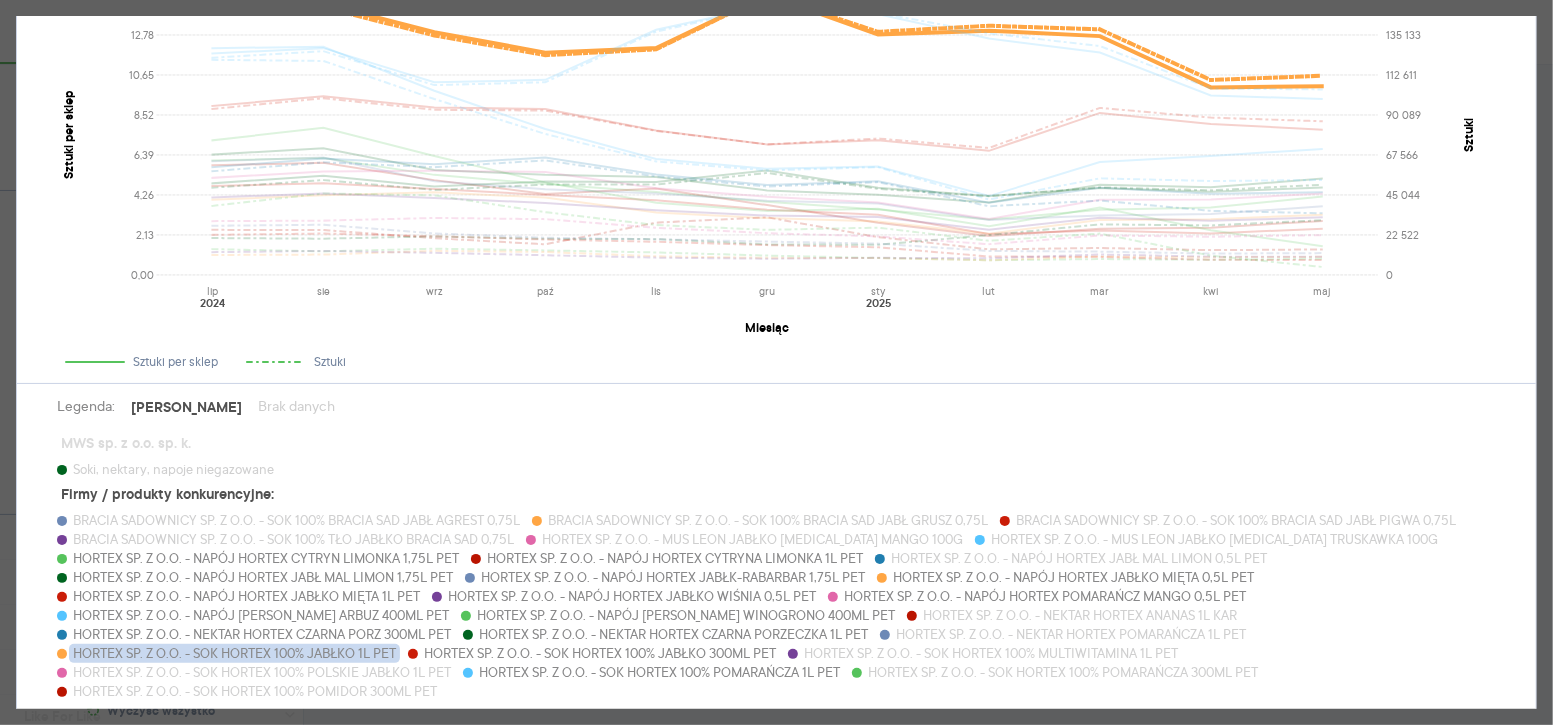 click on "HORTEX SP. Z O.O. - SOK HORTEX 100% JABŁKO 1L PET" at bounding box center [234, 653] 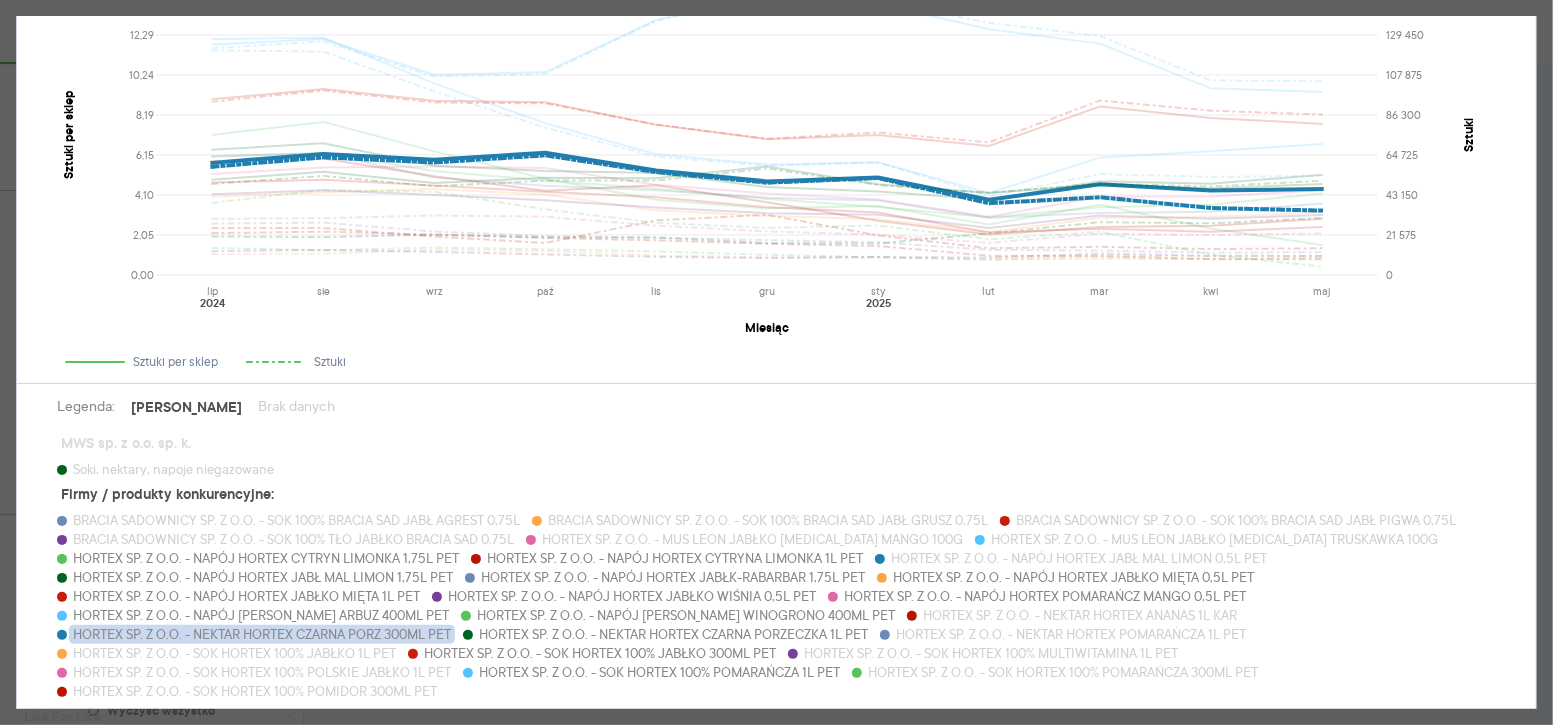 click on "HORTEX SP. Z O.O. - NEKTAR HORTEX CZARNA PORZ 300ML PET" at bounding box center (262, 634) 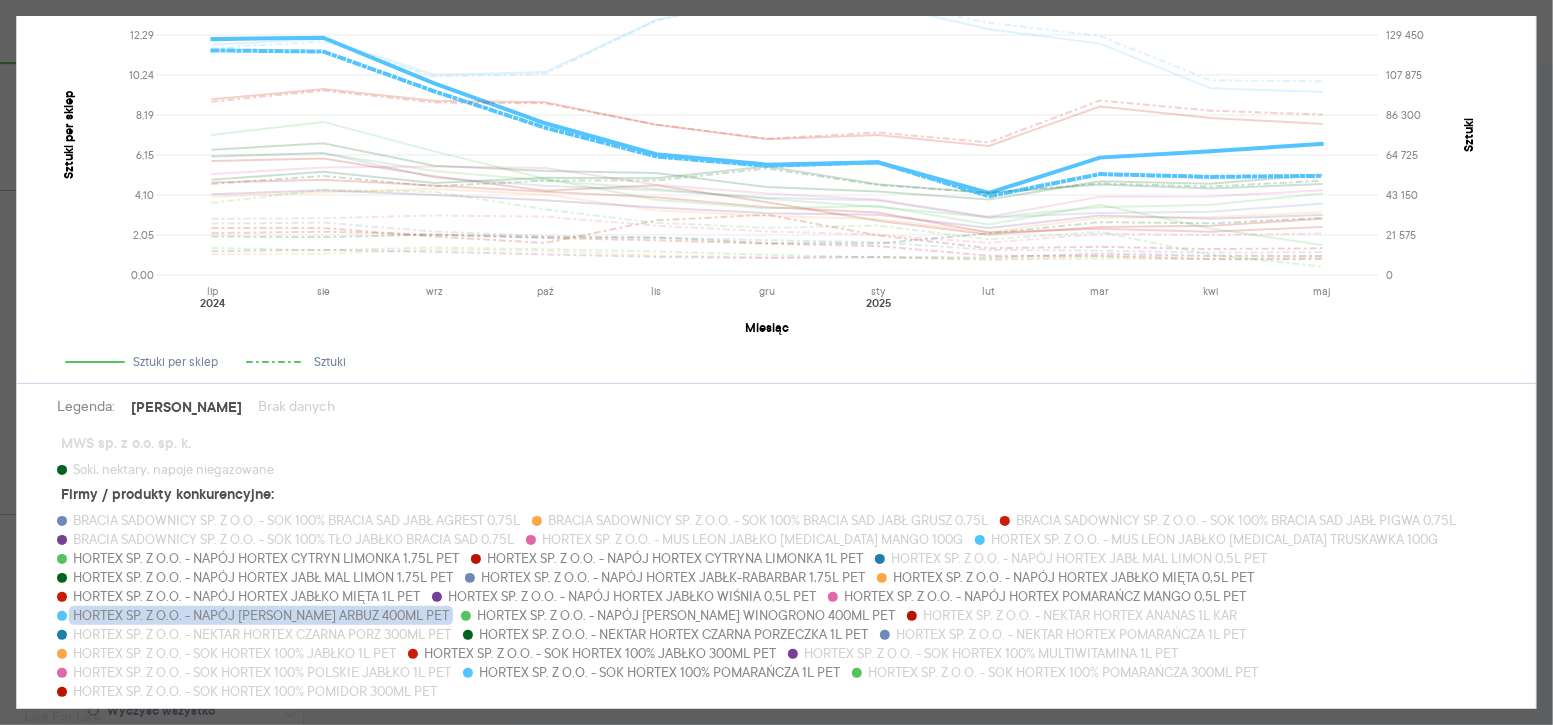 click on "HORTEX SP. Z O.O. - NAPÓJ [PERSON_NAME] ARBUZ 400ML PET" at bounding box center (261, 615) 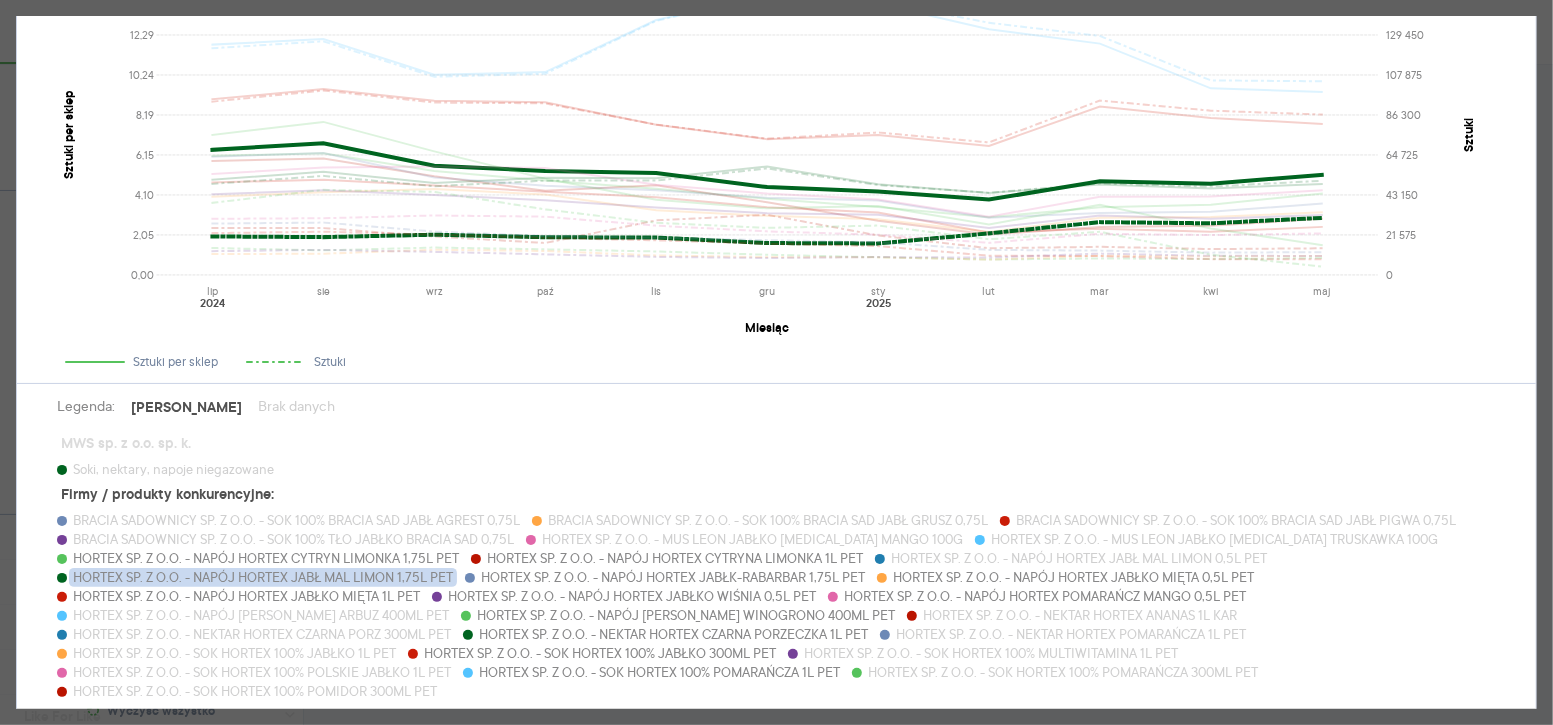 click on "HORTEX SP. Z O.O. - NAPÓJ HORTEX JABŁ MAL LIMON 1,75L PET" at bounding box center [263, 577] 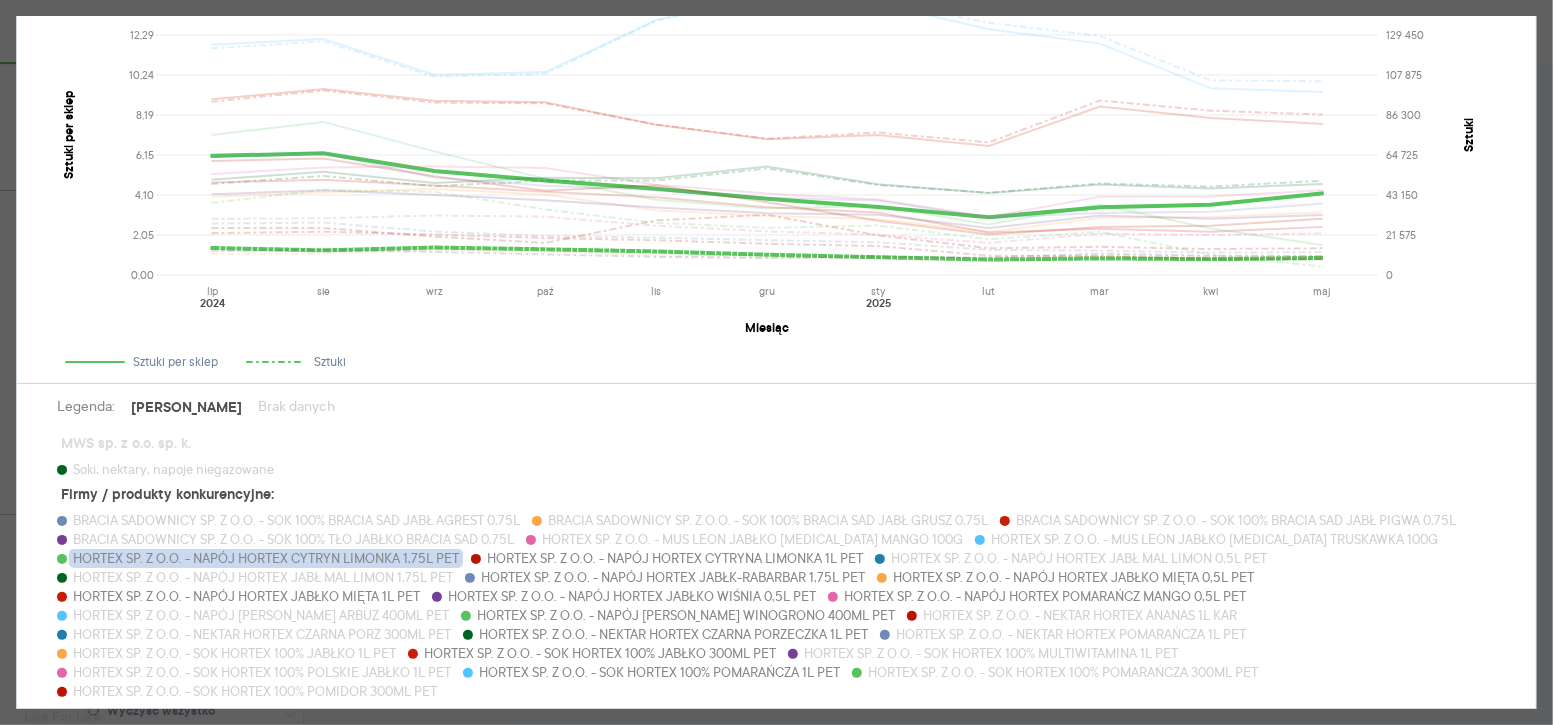 click on "HORTEX SP. Z O.O. - NAPÓJ HORTEX CYTRYN LIMONKA 1,75L PET" at bounding box center [266, 558] 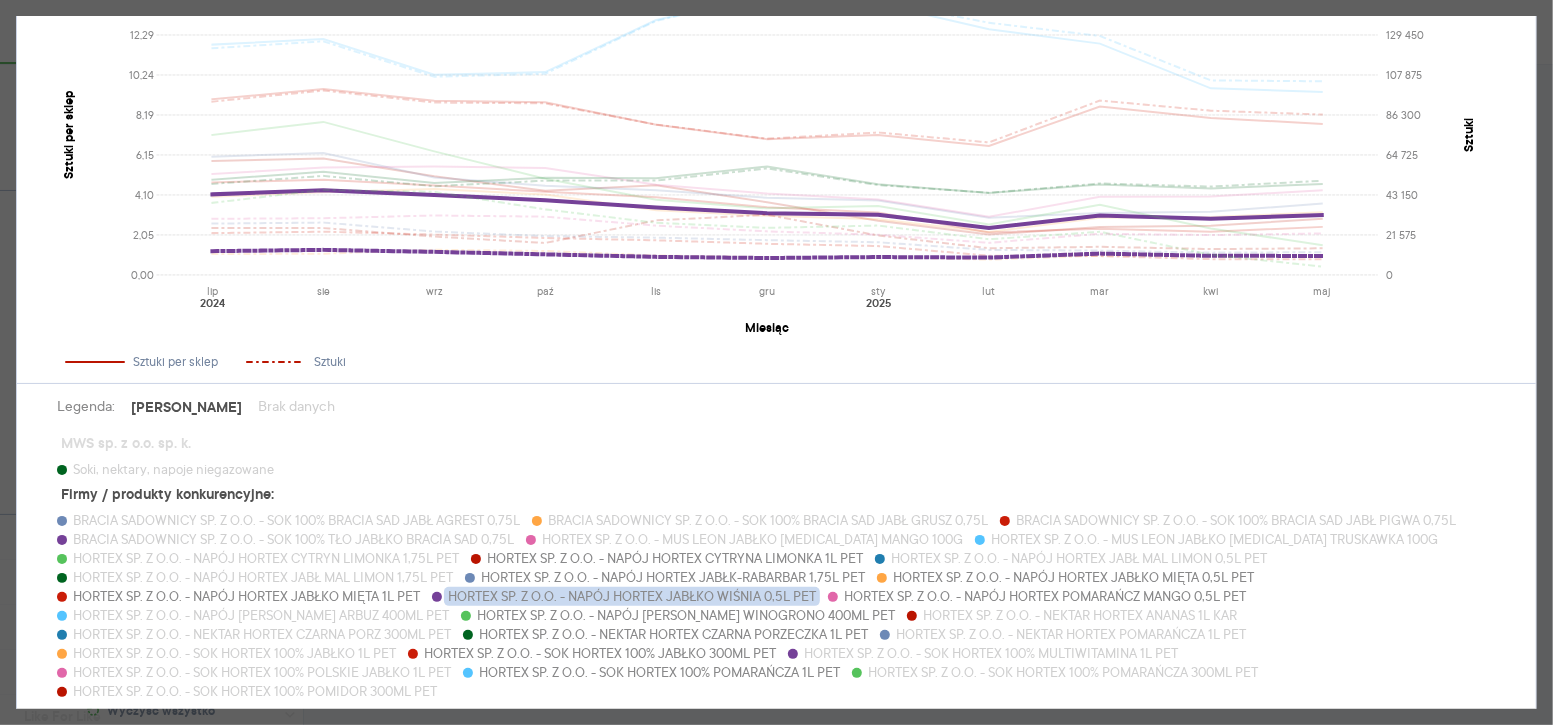 click on "HORTEX SP. Z O.O. - NAPÓJ HORTEX JABŁKO WIŚNIA 0,5L PET" at bounding box center (632, 596) 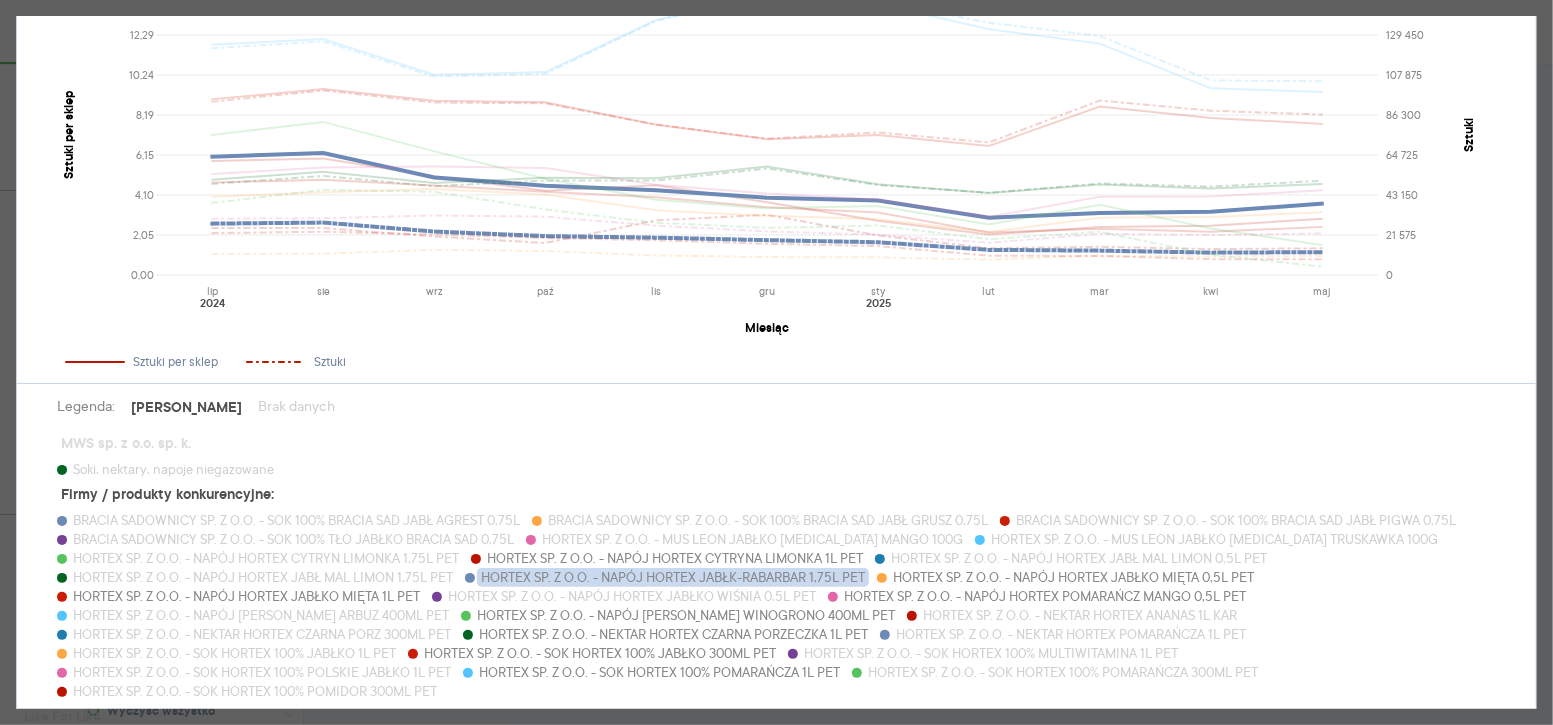 click on "HORTEX SP. Z O.O. - NAPÓJ HORTEX JABŁK-RABARBAR 1,75L PET" at bounding box center [673, 577] 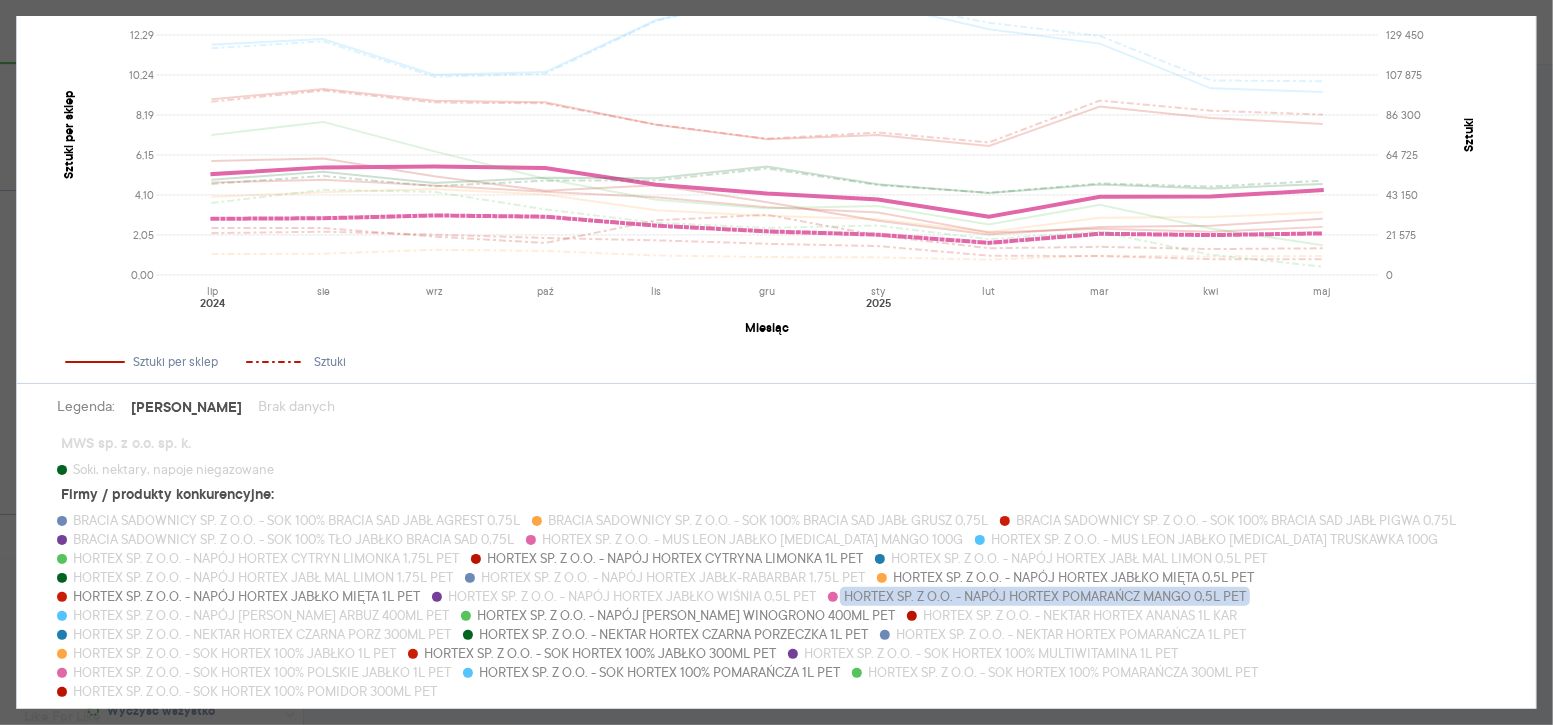 click on "HORTEX SP. Z O.O. - NAPÓJ HORTEX POMARAŃCZ MANGO 0,5L PET" at bounding box center (1045, 596) 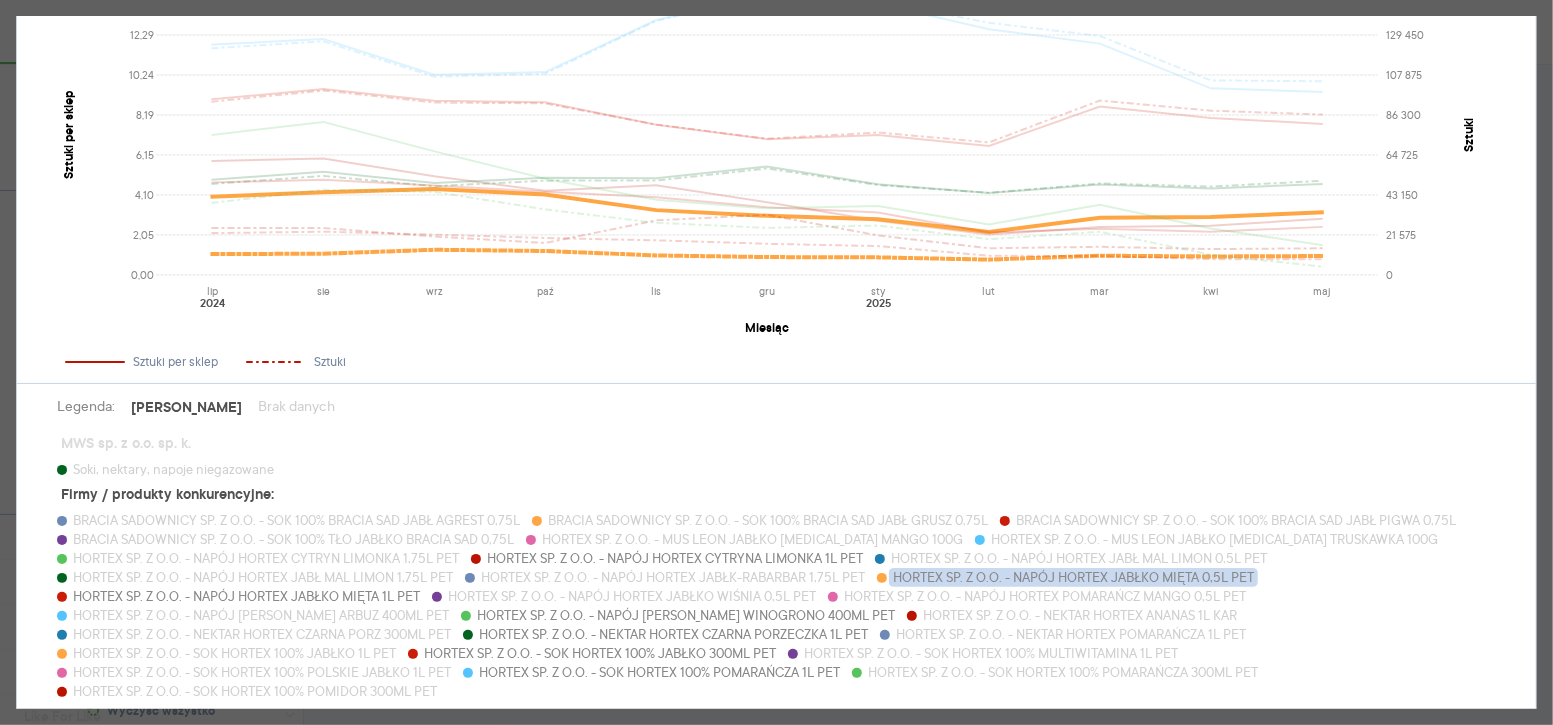 click on "HORTEX SP. Z O.O. - NAPÓJ HORTEX JABŁKO MIĘTA 0,5L PET" at bounding box center (1073, 577) 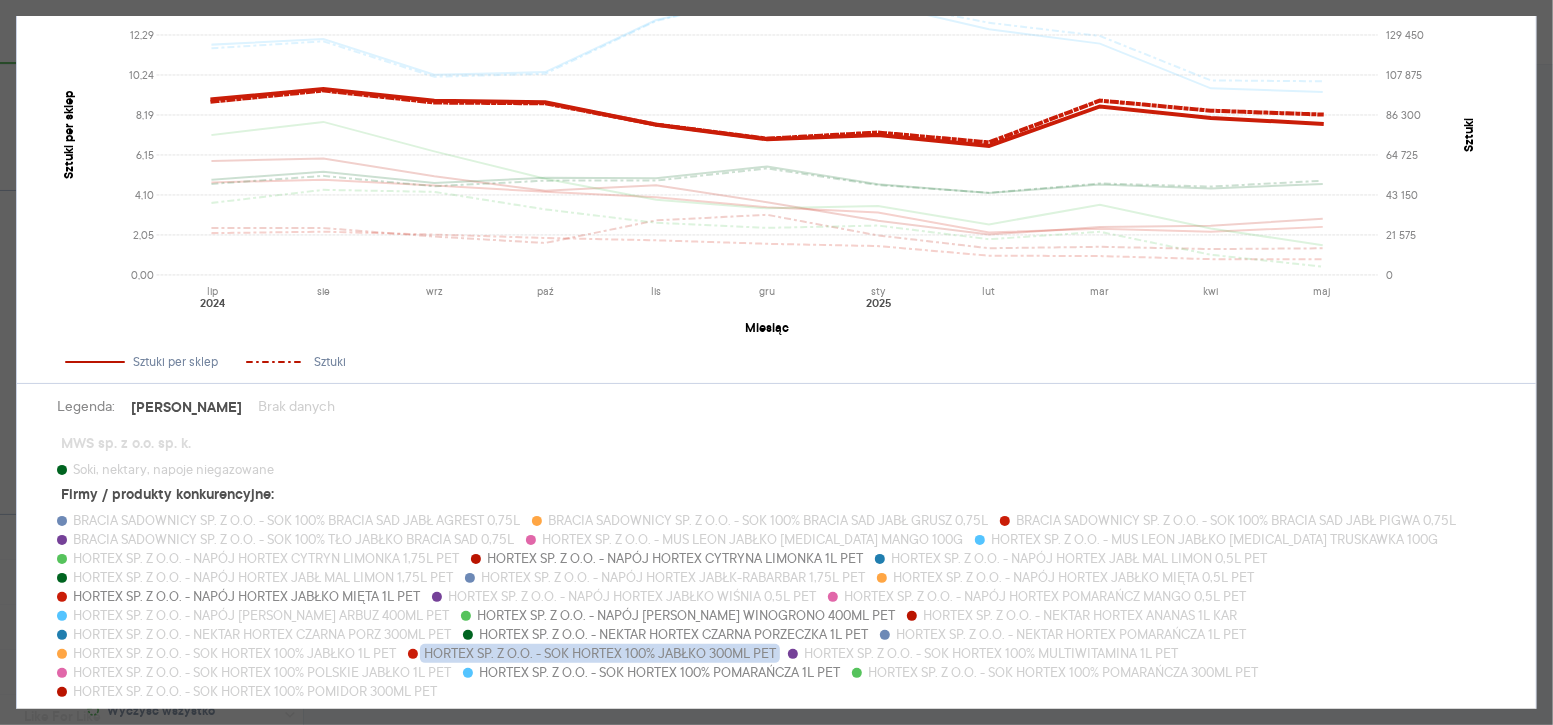 click on "HORTEX SP. Z O.O. - SOK HORTEX 100% JABŁKO 300ML PET" at bounding box center (600, 653) 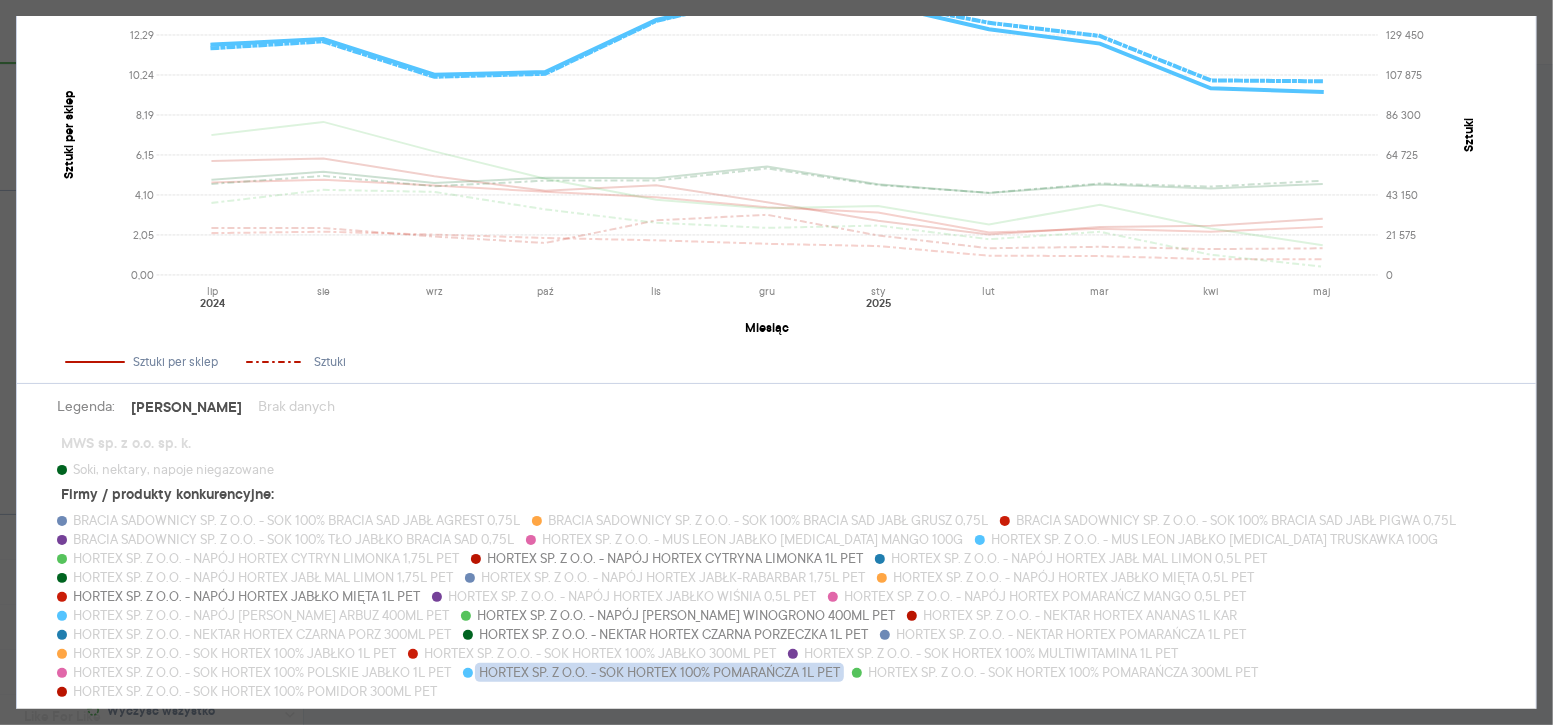 click on "HORTEX SP. Z O.O. - SOK HORTEX 100% POMARAŃCZA 1L PET" at bounding box center (659, 672) 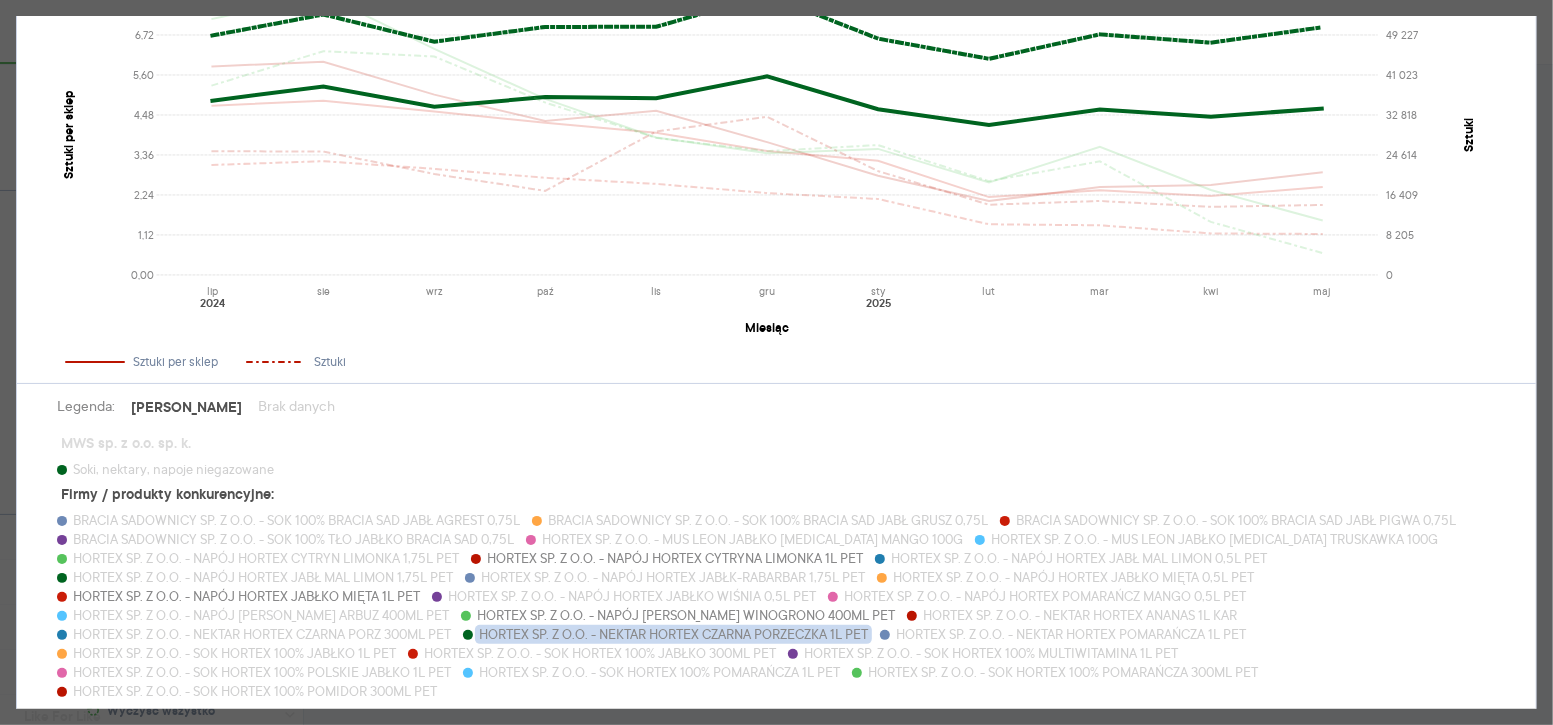 click on "HORTEX SP. Z O.O. - NEKTAR HORTEX CZARNA PORZECZKA 1L PET" at bounding box center [673, 634] 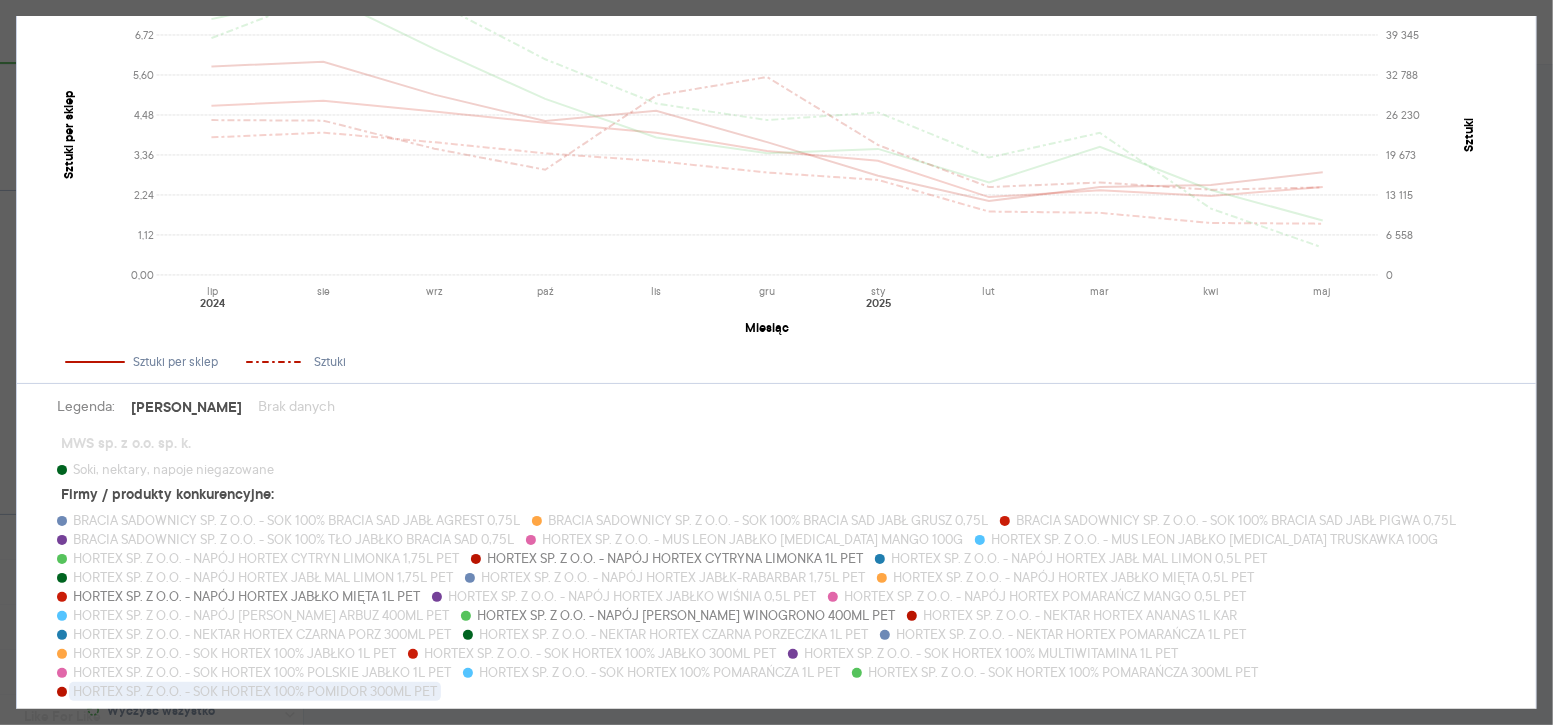 click on "HORTEX SP. Z O.O. - SOK HORTEX 100% POMIDOR 300ML PET" at bounding box center [255, 691] 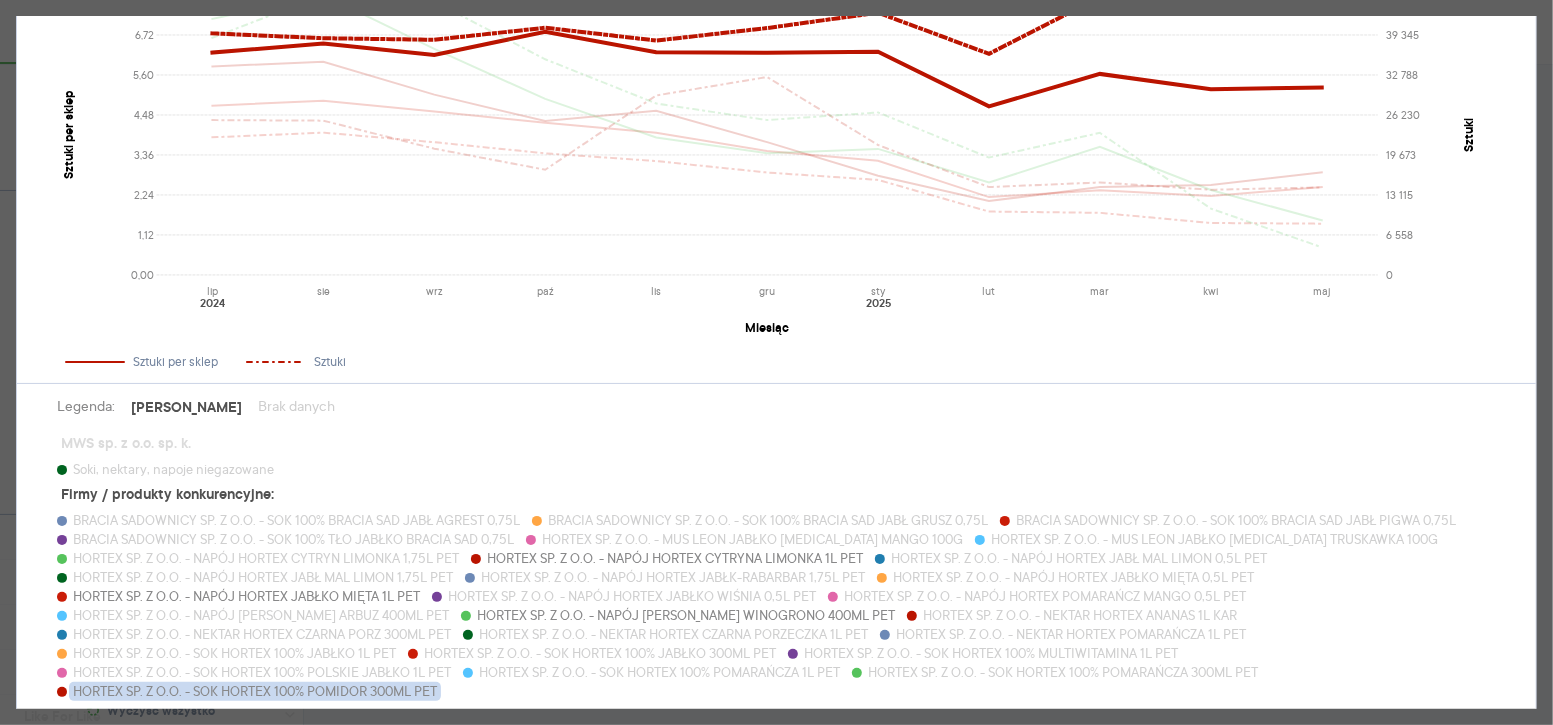 click on "HORTEX SP. Z O.O. - SOK HORTEX 100% POMIDOR 300ML PET" at bounding box center [255, 691] 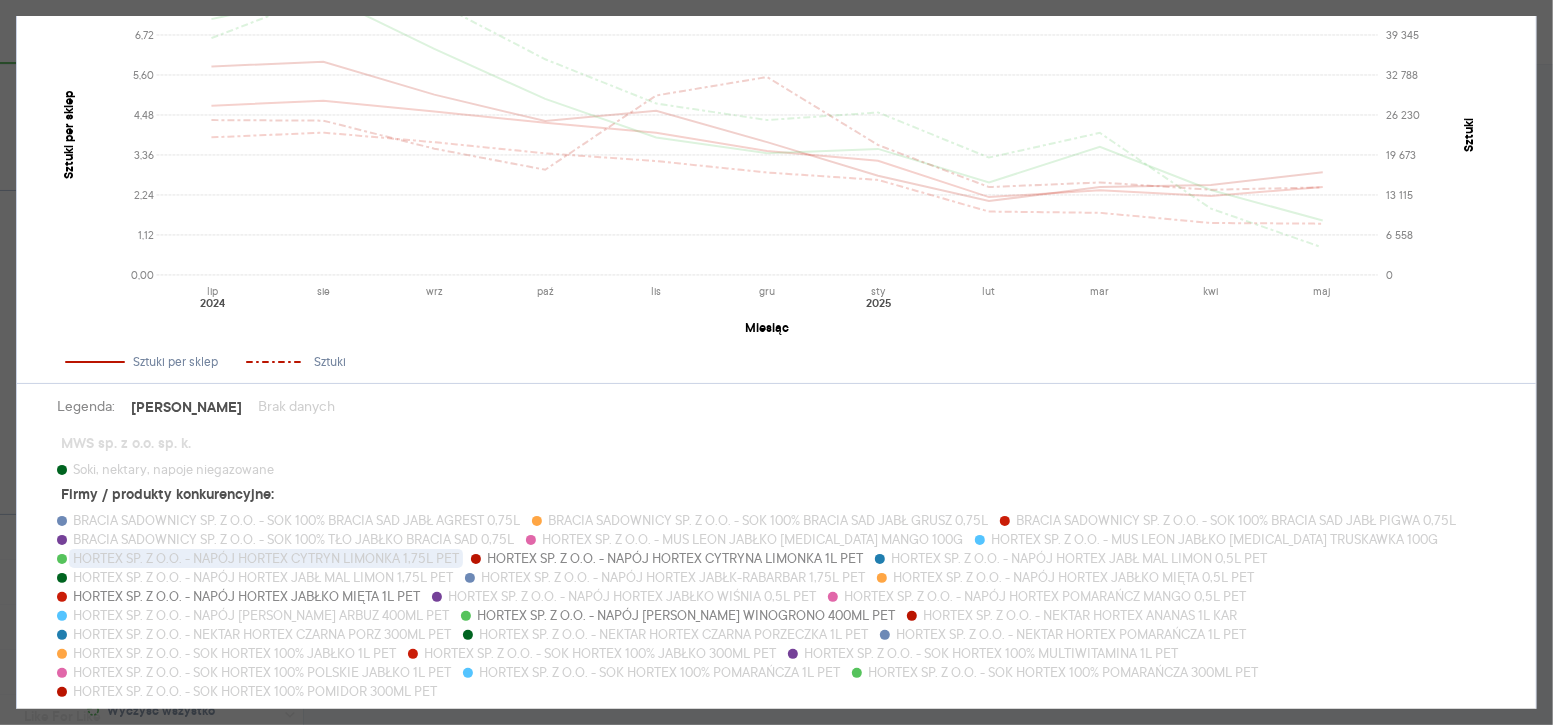 click on "HORTEX SP. Z O.O. - NAPÓJ HORTEX CYTRYN LIMONKA 1,75L PET" at bounding box center (266, 558) 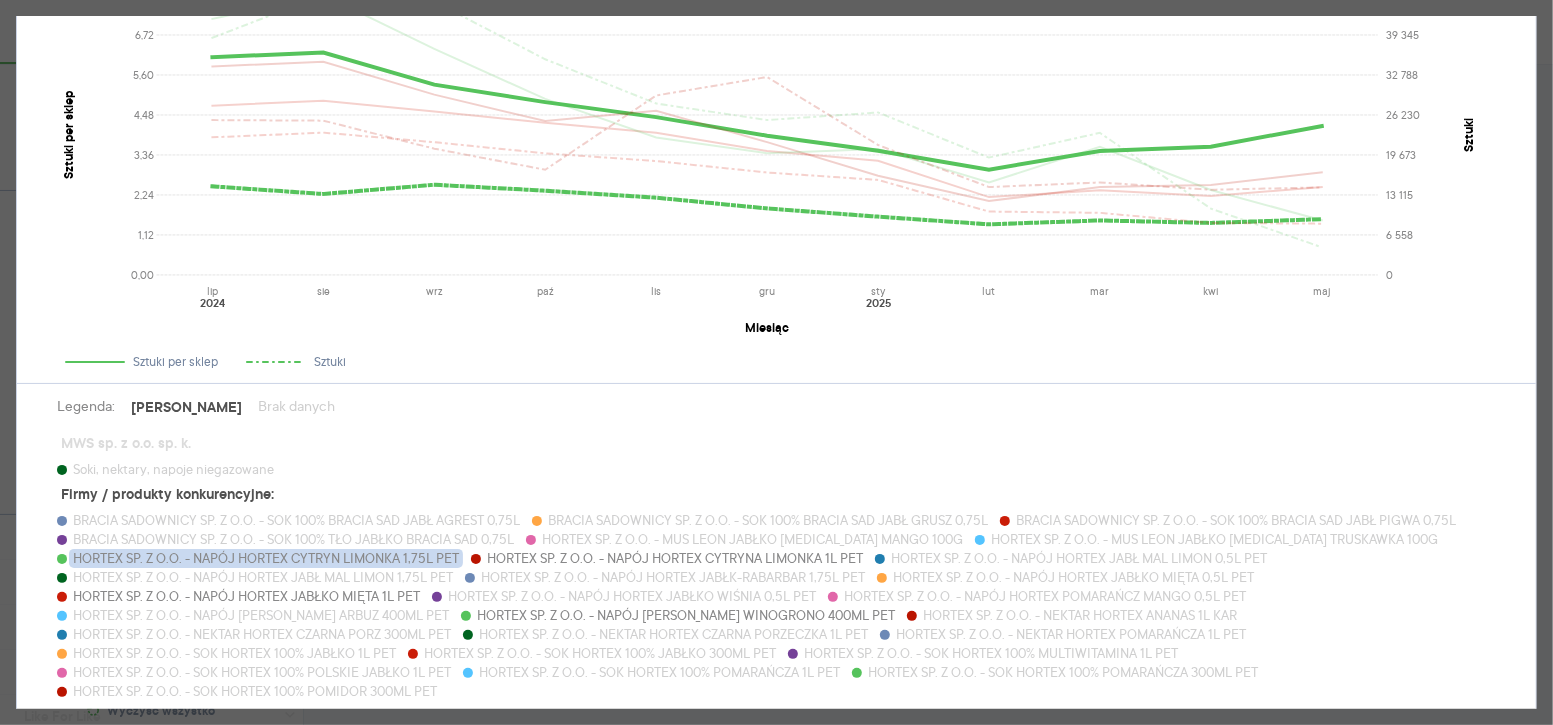 click on "HORTEX SP. Z O.O. - NAPÓJ HORTEX CYTRYN LIMONKA 1,75L PET" at bounding box center (266, 558) 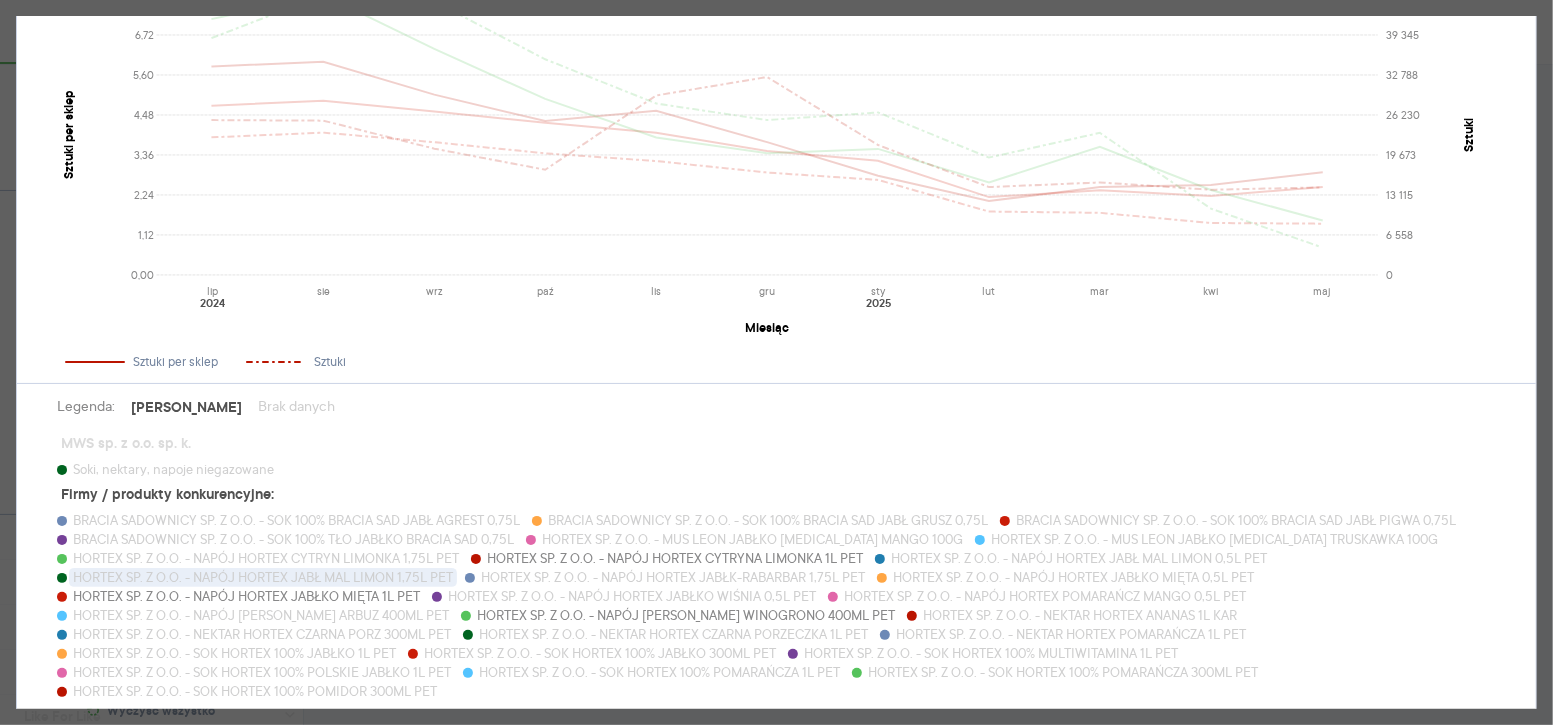 click on "HORTEX SP. Z O.O. - NAPÓJ HORTEX JABŁ MAL LIMON 1,75L PET" at bounding box center [263, 577] 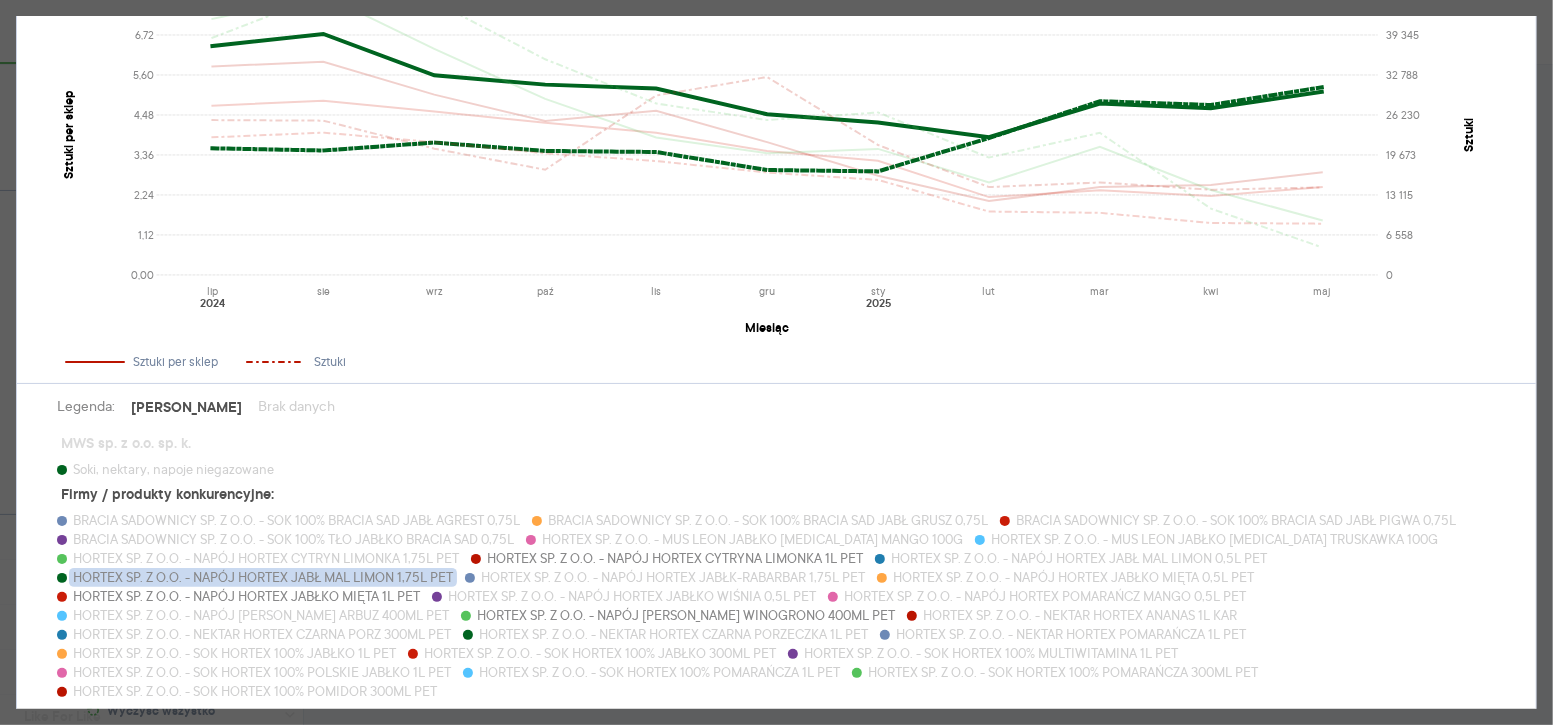 click on "HORTEX SP. Z O.O. - NAPÓJ HORTEX JABŁ MAL LIMON 1,75L PET" at bounding box center (263, 577) 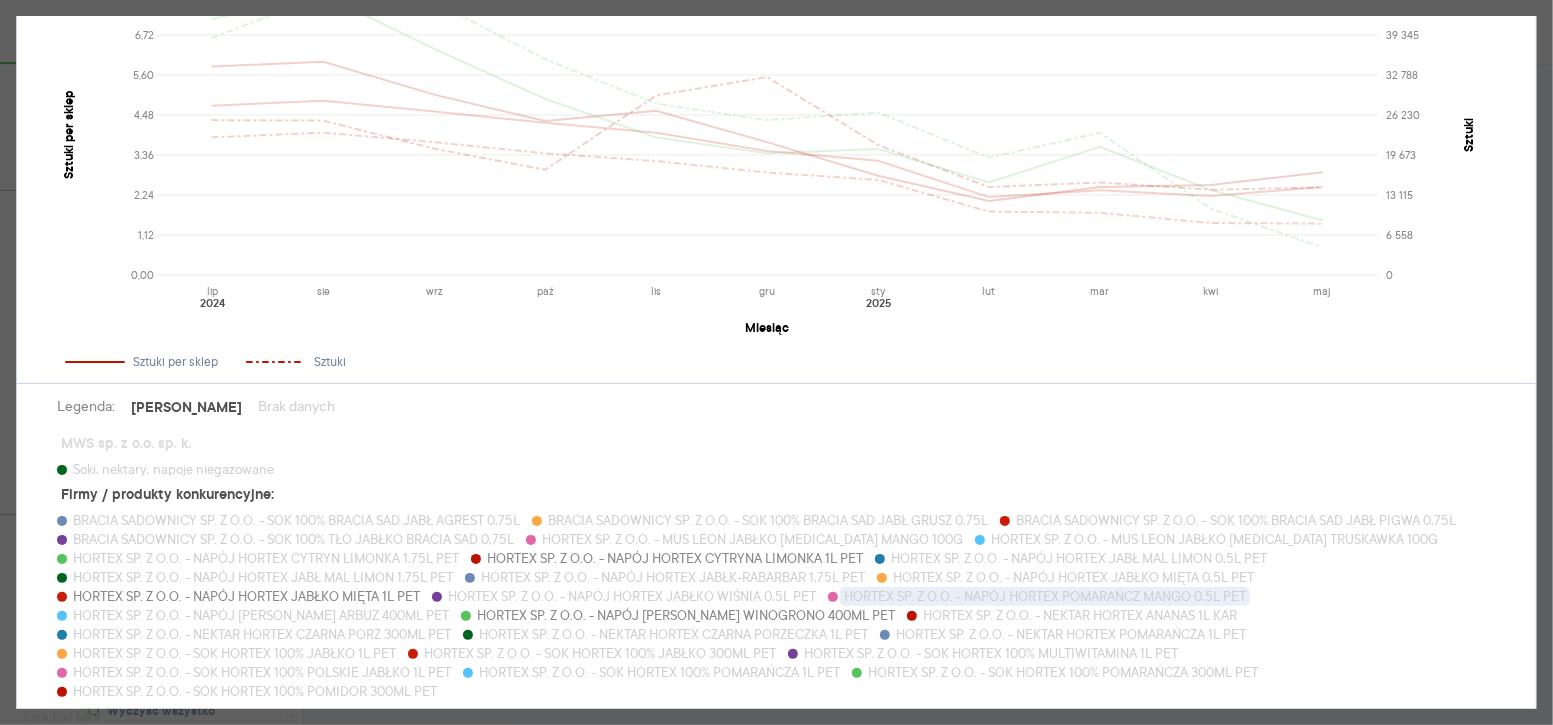 click on "HORTEX SP. Z O.O. - NAPÓJ HORTEX POMARAŃCZ MANGO 0,5L PET" at bounding box center (1045, 596) 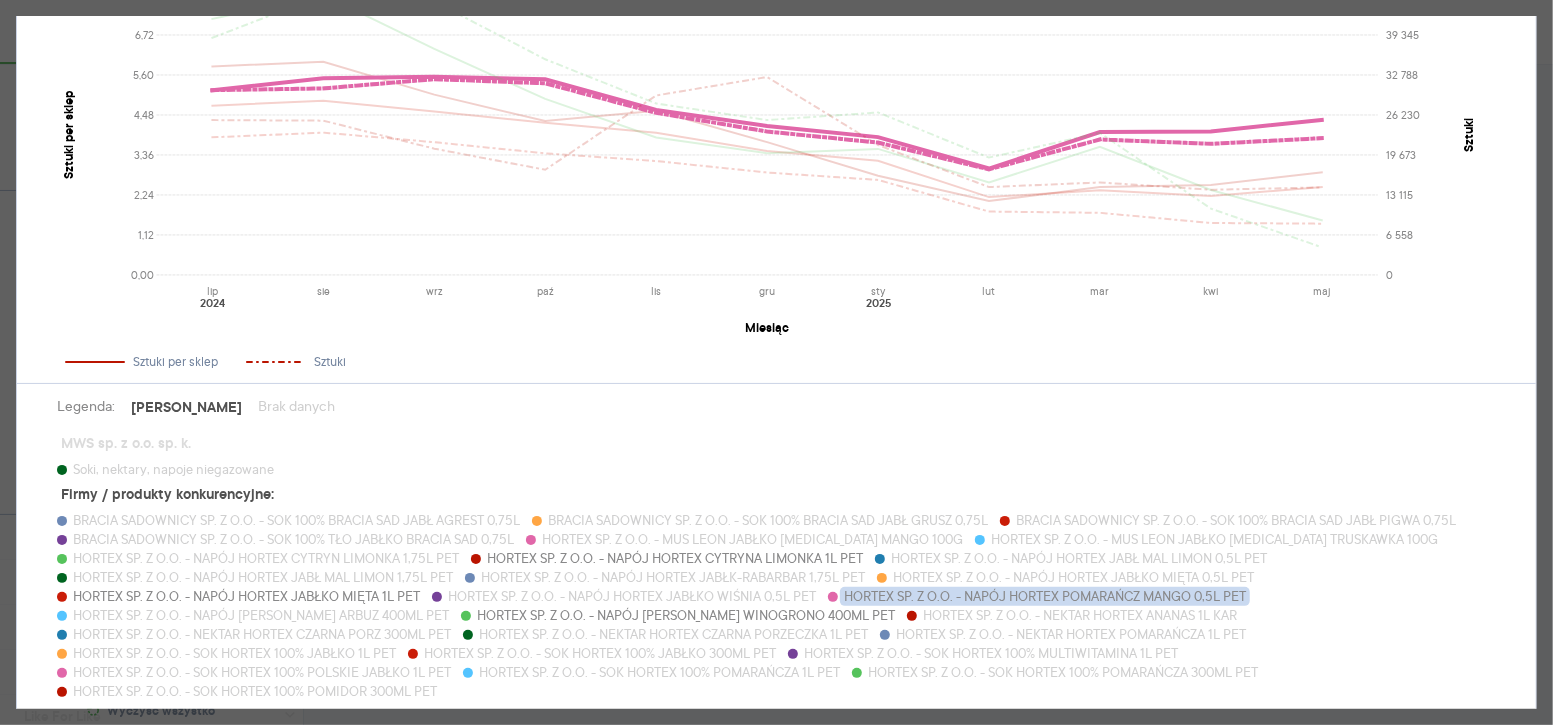 click on "HORTEX SP. Z O.O. - NAPÓJ HORTEX POMARAŃCZ MANGO 0,5L PET" at bounding box center [1045, 596] 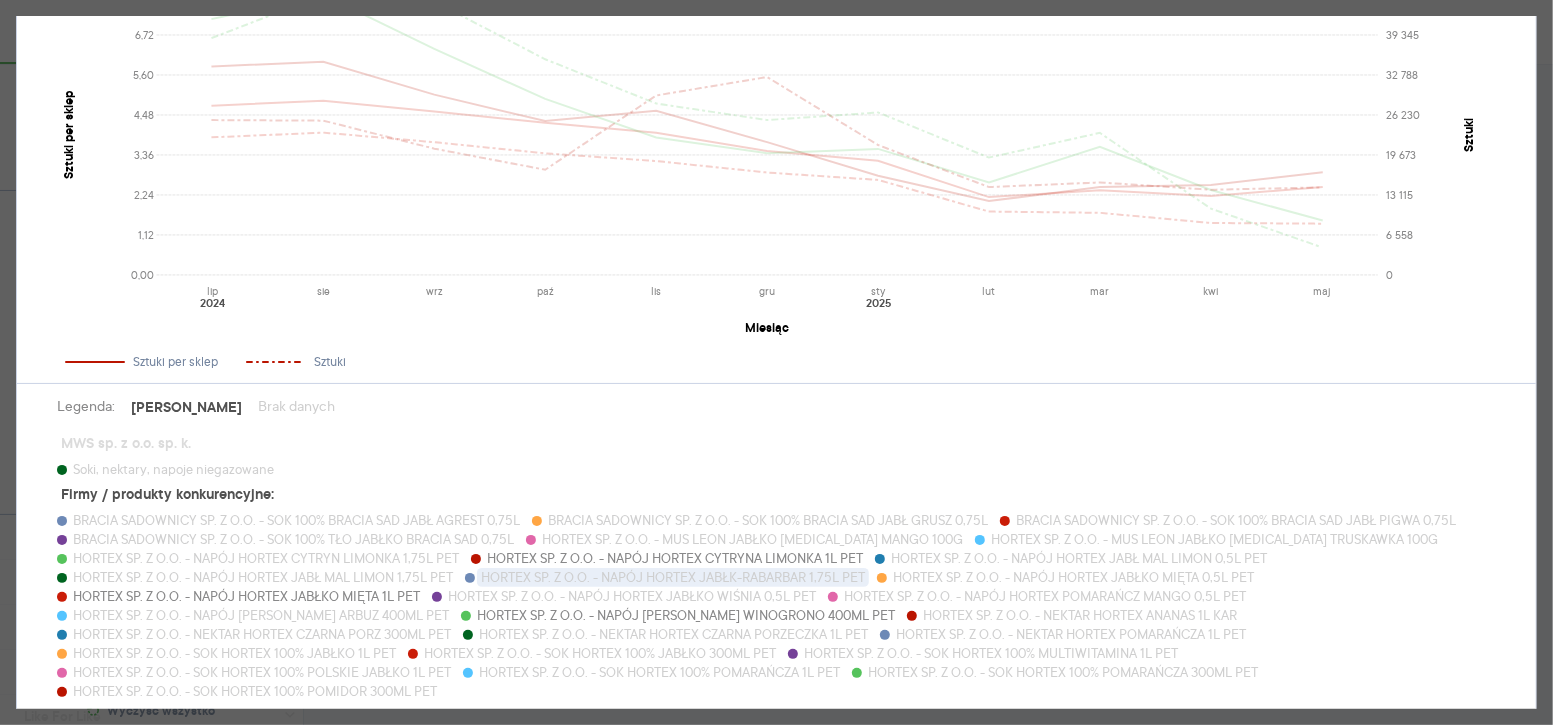 click on "HORTEX SP. Z O.O. - NAPÓJ HORTEX JABŁK-RABARBAR 1,75L PET" at bounding box center (673, 577) 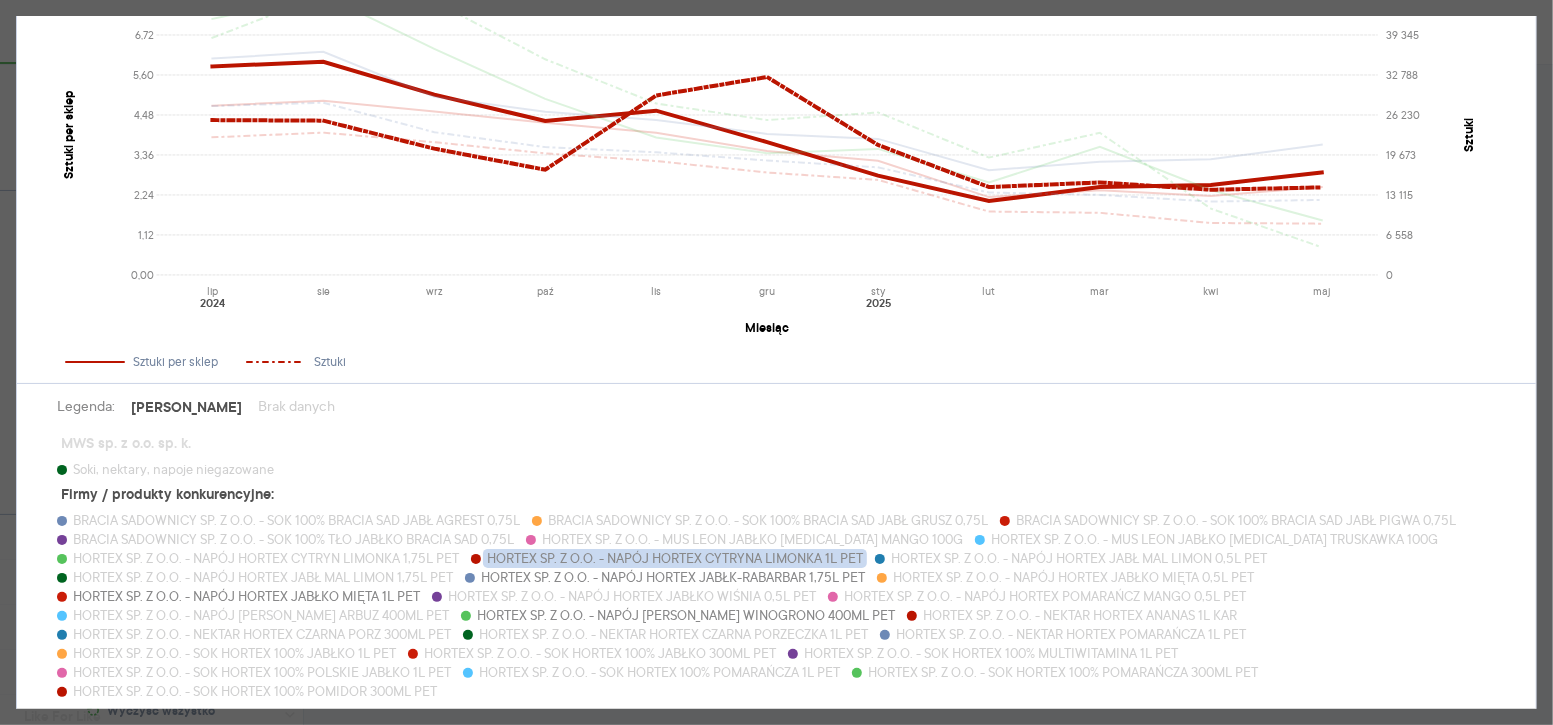 click on "HORTEX SP. Z O.O. - NAPÓJ HORTEX CYTRYNA LIMONKA 1L PET" at bounding box center [675, 558] 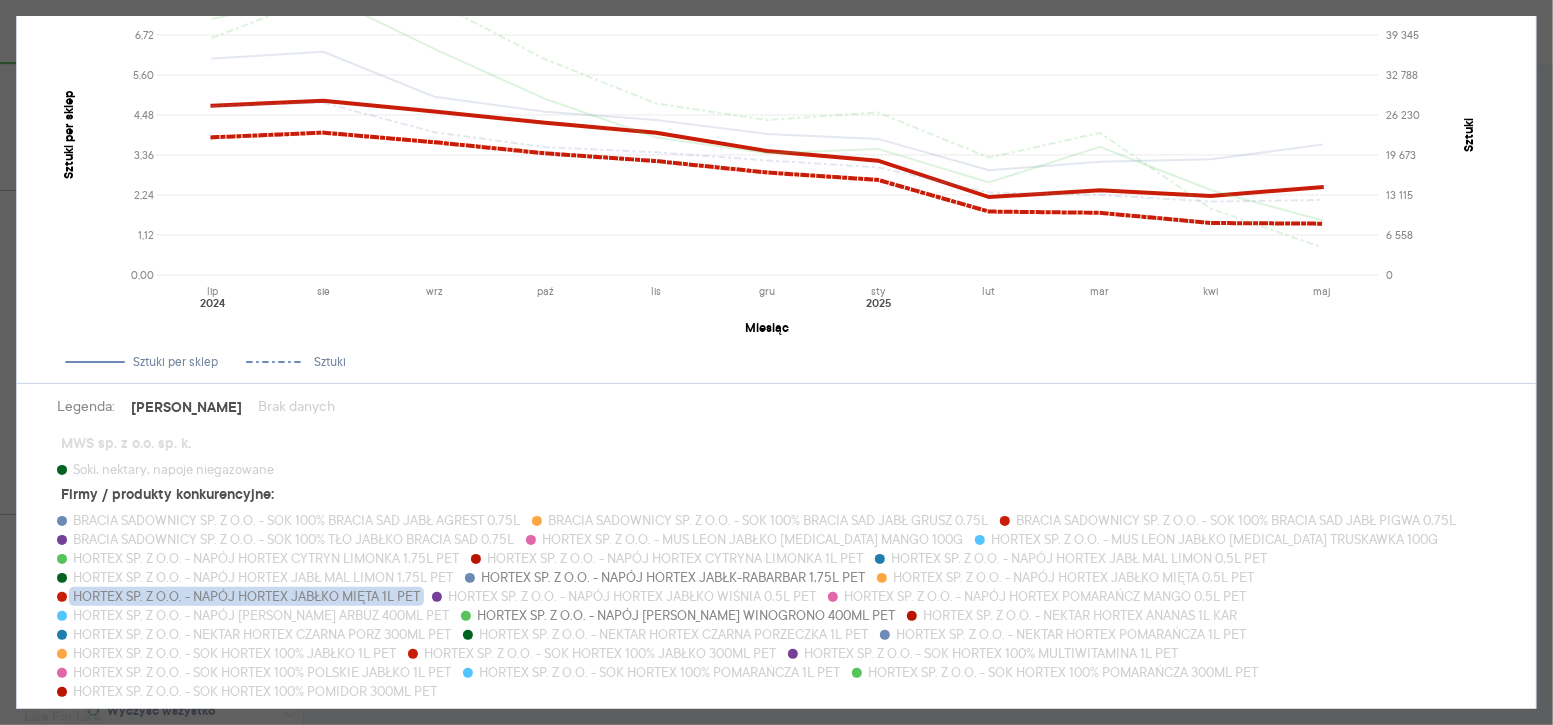 click on "HORTEX SP. Z O.O. - NAPÓJ HORTEX JABŁKO MIĘTA 1L PET" at bounding box center [246, 596] 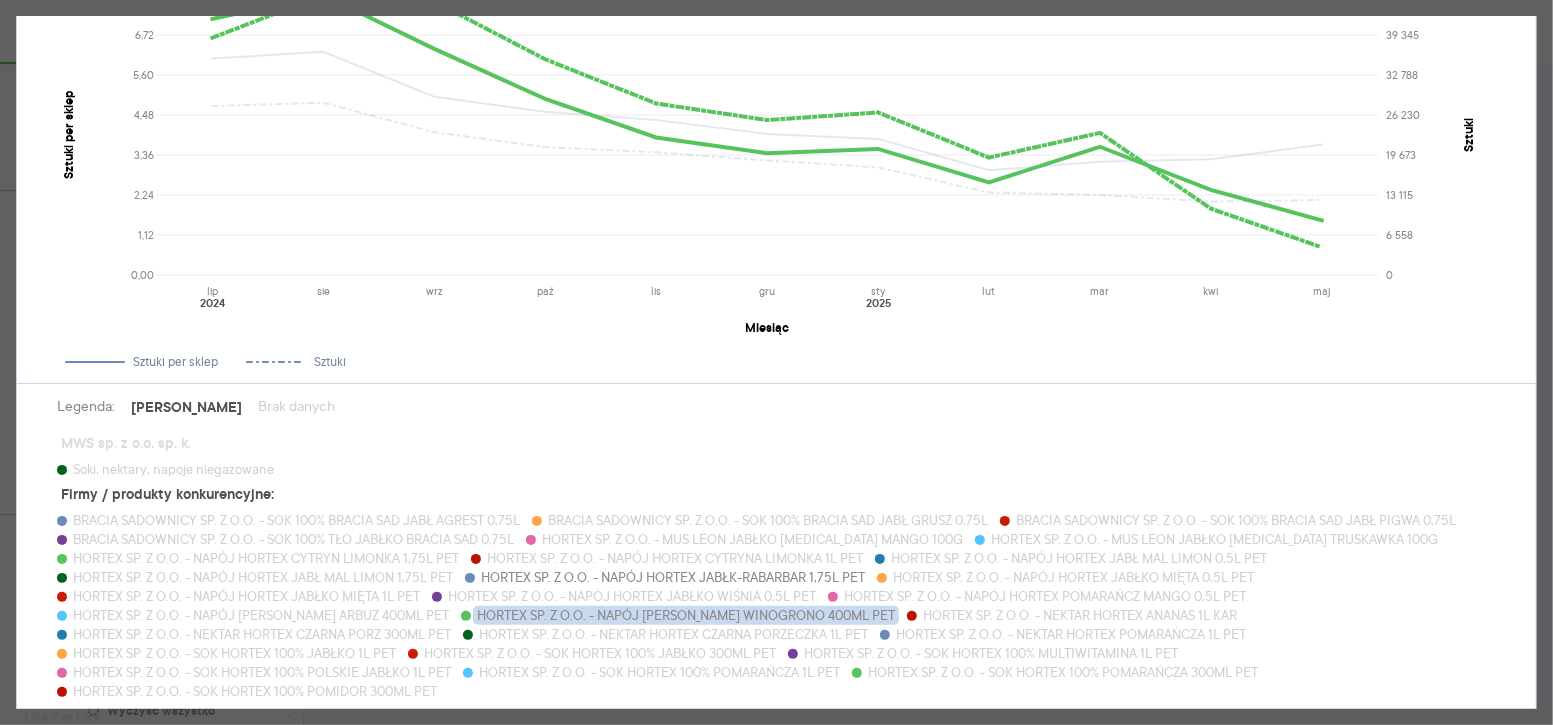 click on "HORTEX SP. Z O.O. - NAPÓJ [PERSON_NAME] WINOGRONO 400ML PET" at bounding box center [686, 615] 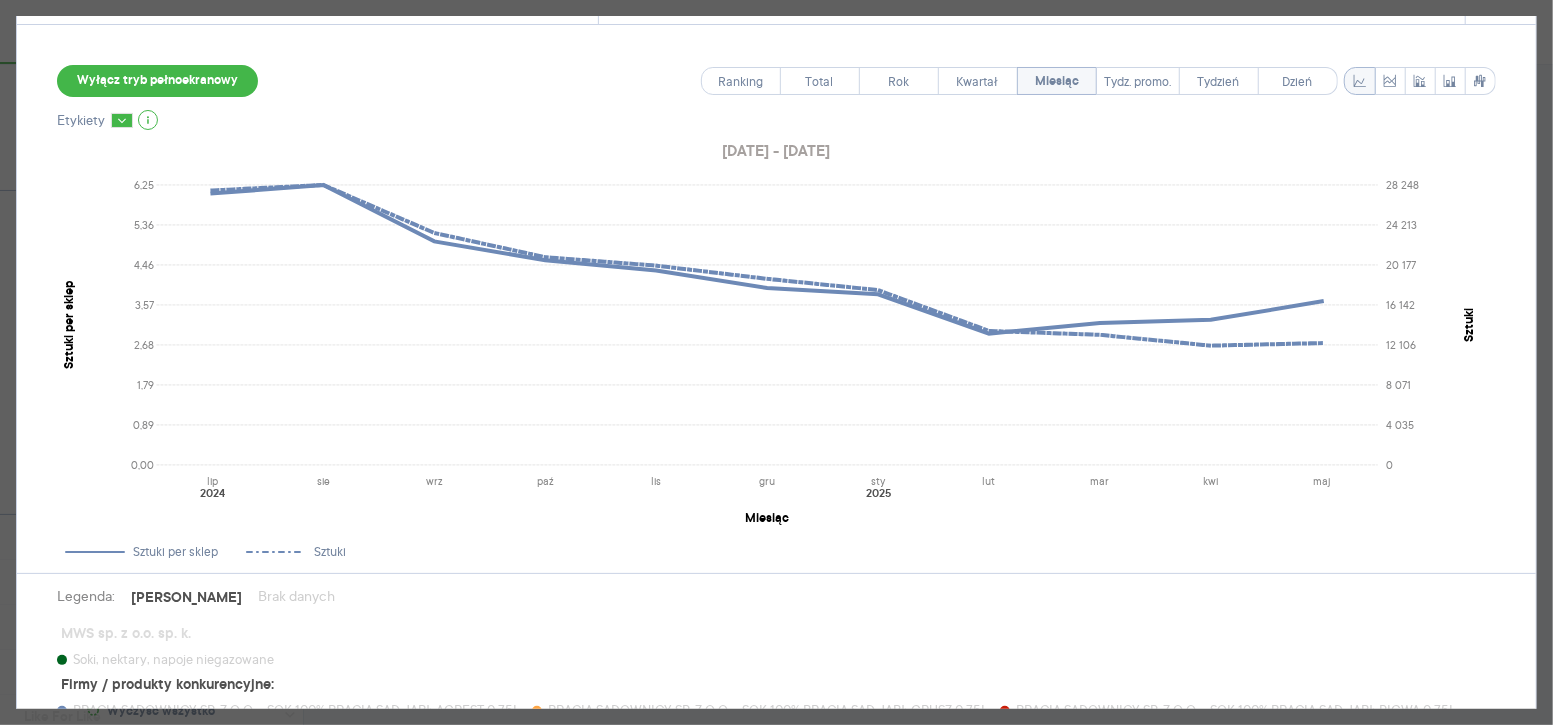 scroll, scrollTop: 58, scrollLeft: 0, axis: vertical 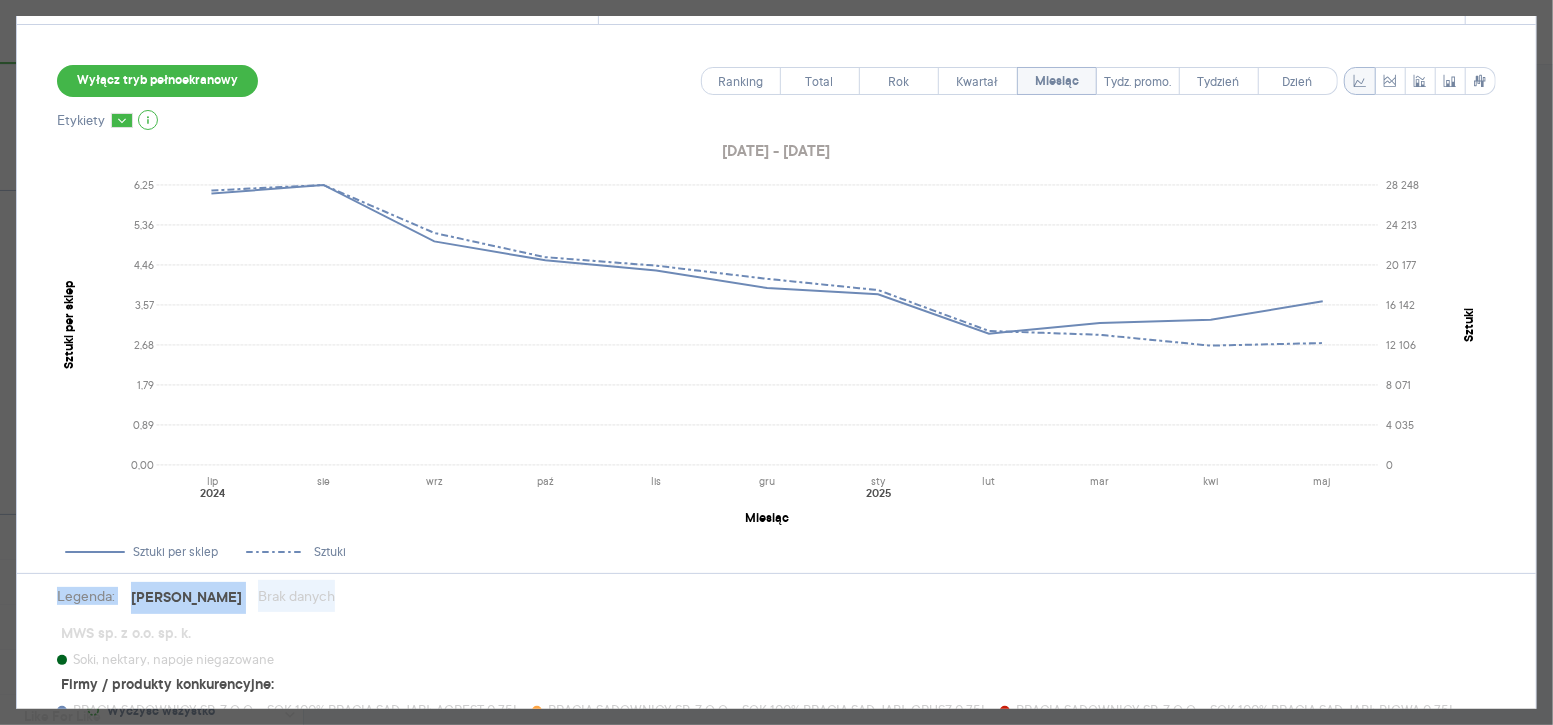 drag, startPoint x: 1020, startPoint y: 576, endPoint x: 1023, endPoint y: 563, distance: 13.341664 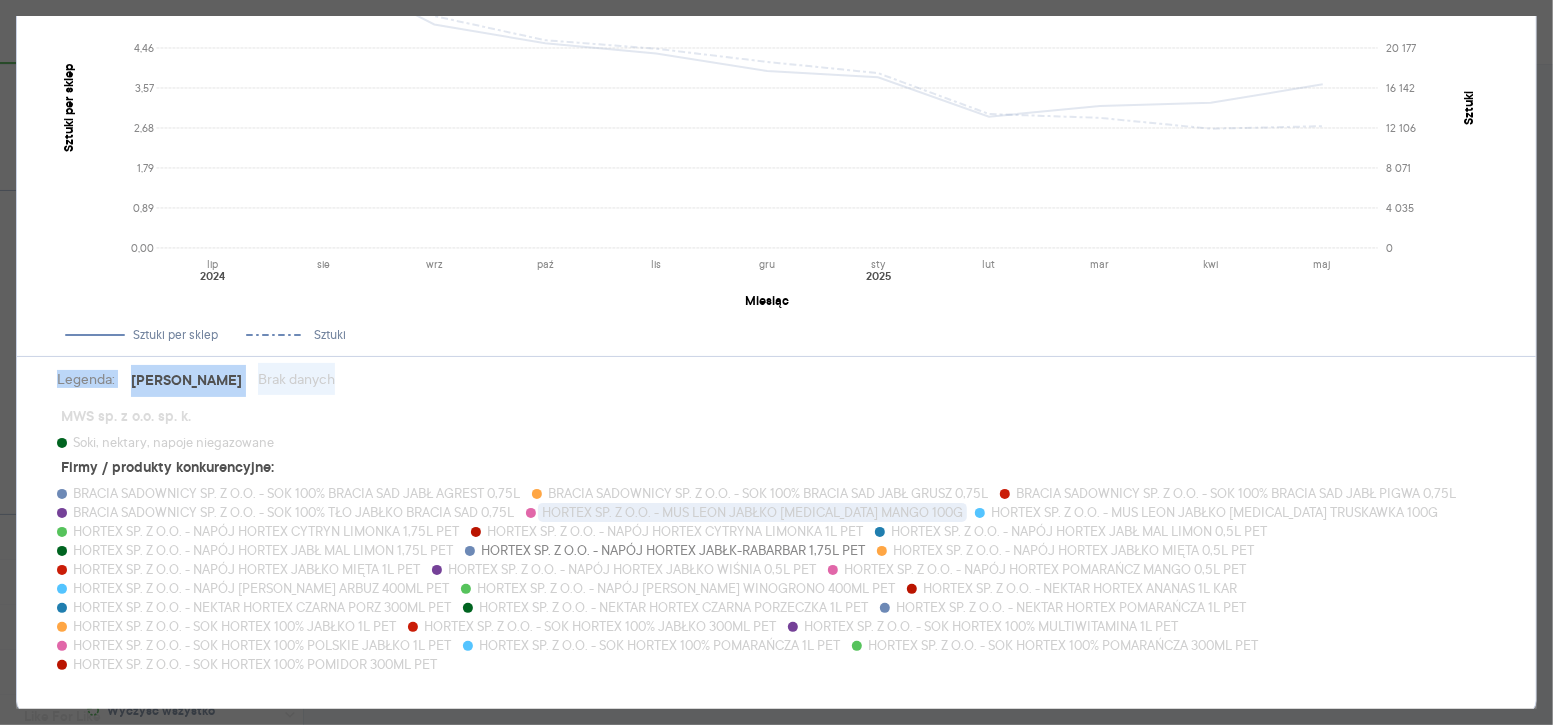 scroll, scrollTop: 0, scrollLeft: 0, axis: both 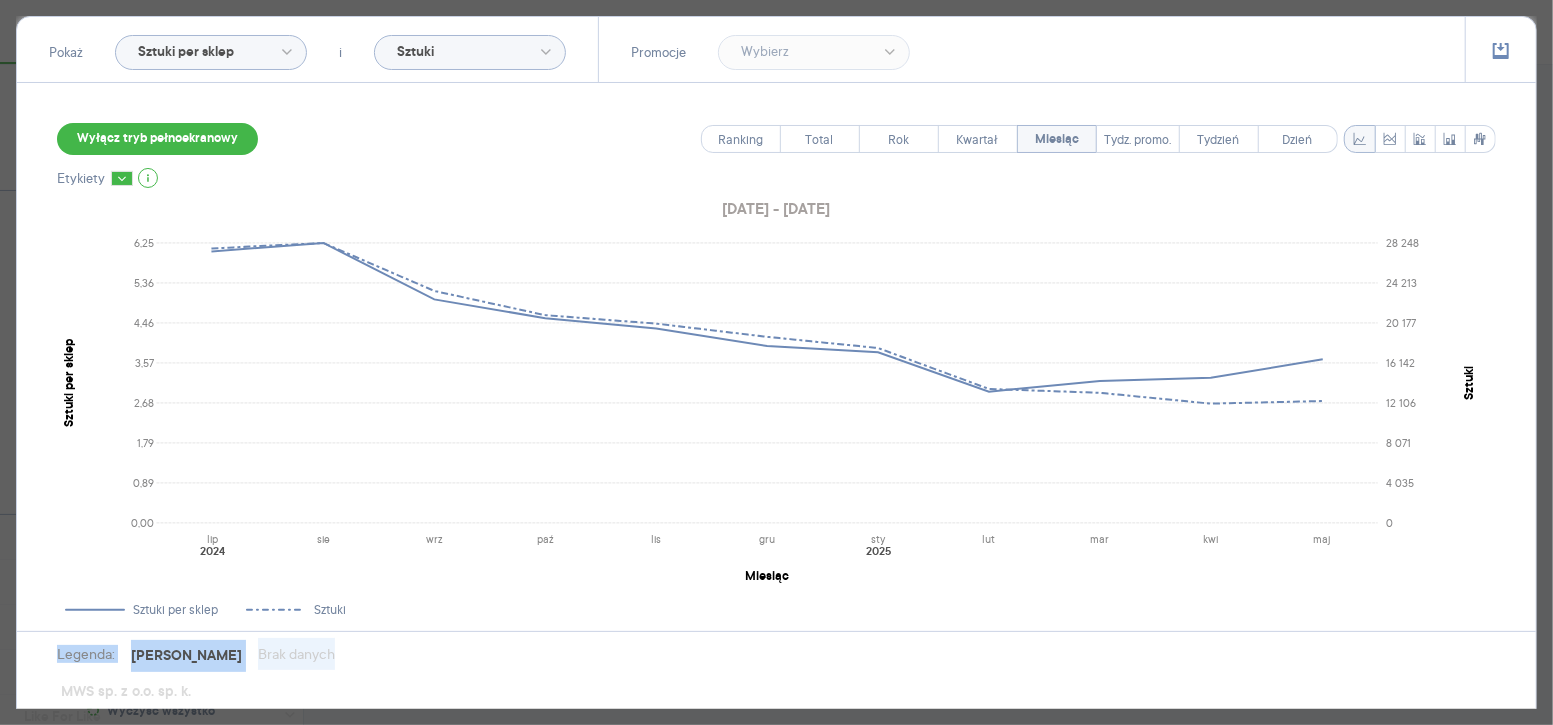click on "Sztuki per sklep Sztuki" at bounding box center (776, 615) 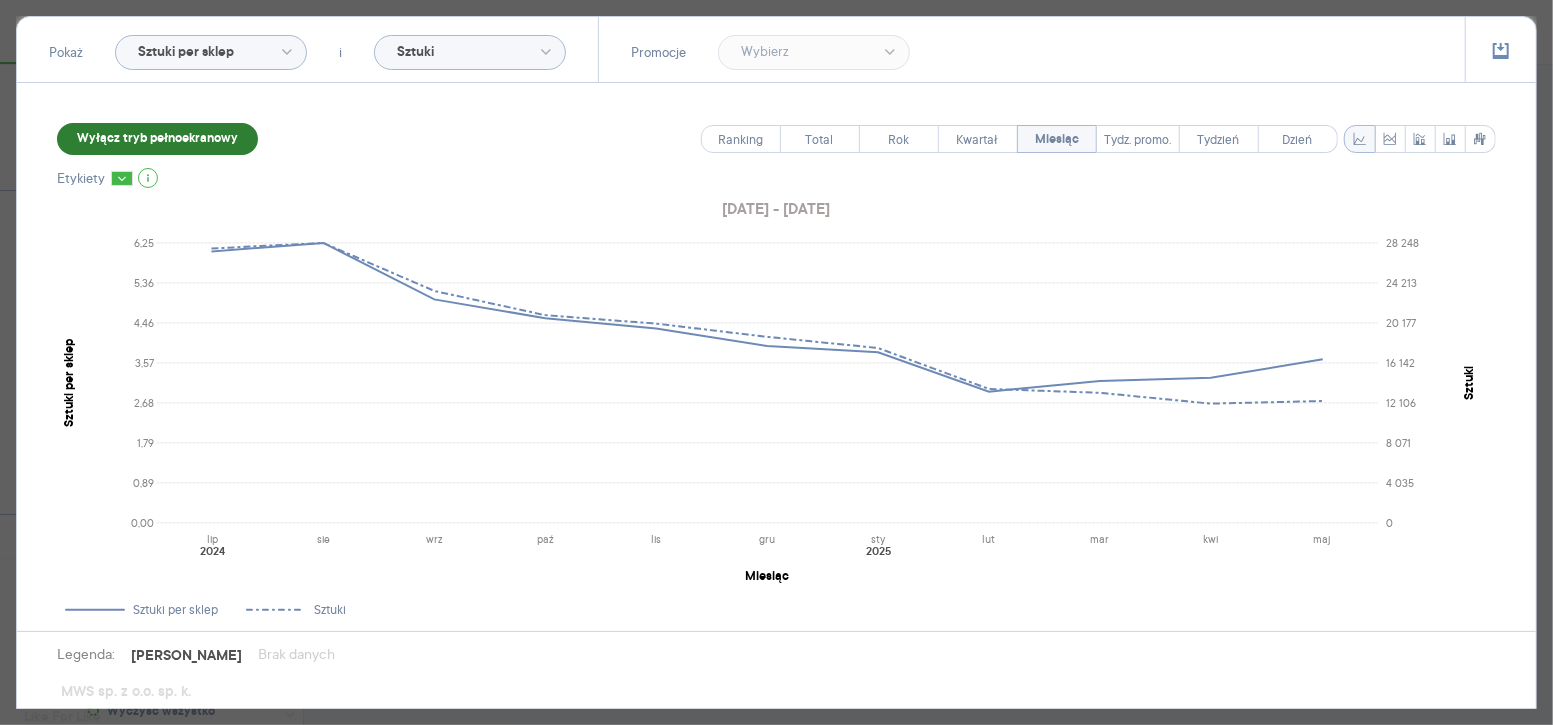 click on "Wyłącz tryb pełnoekranowy" at bounding box center (157, 139) 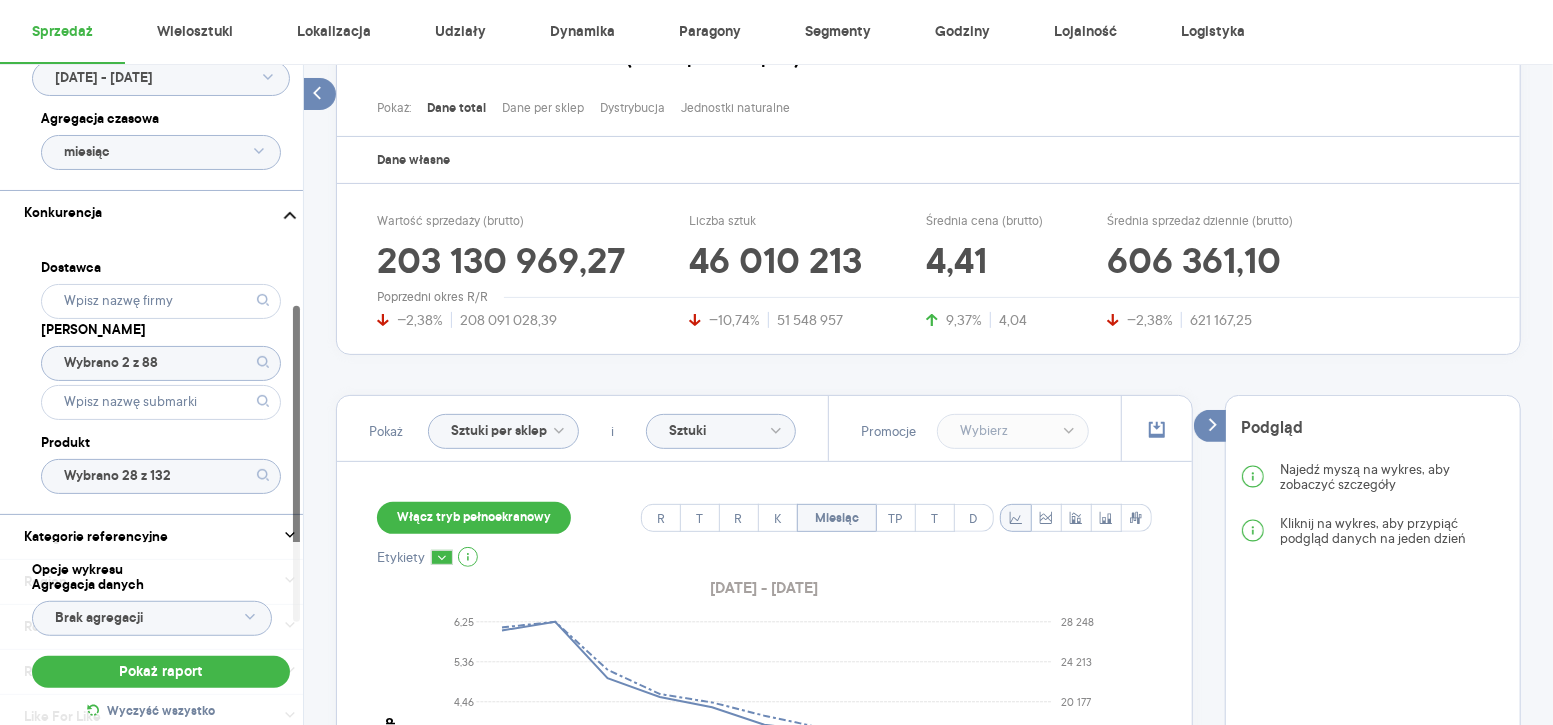 click on "Wybrano 2 z 88" 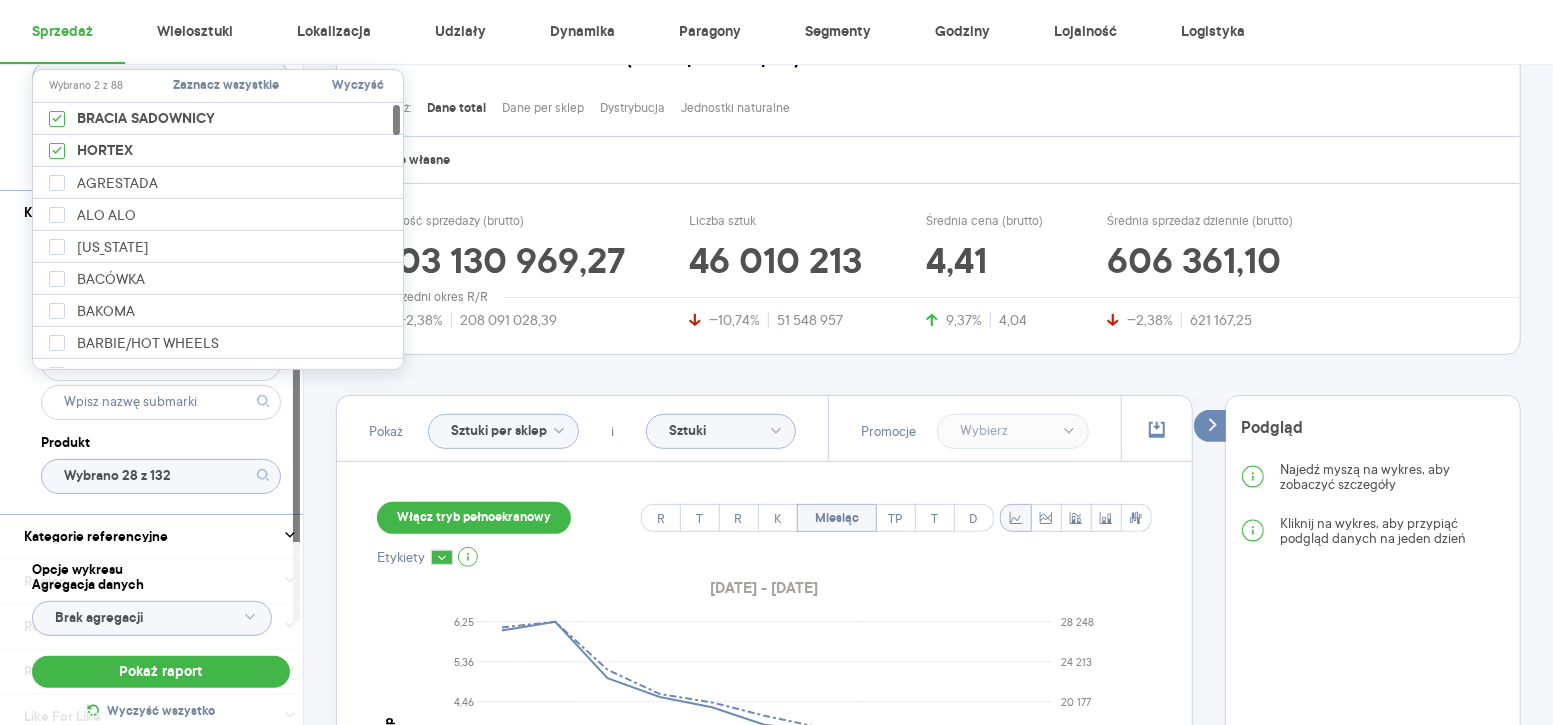 click on "Wyczyść" at bounding box center [358, 86] 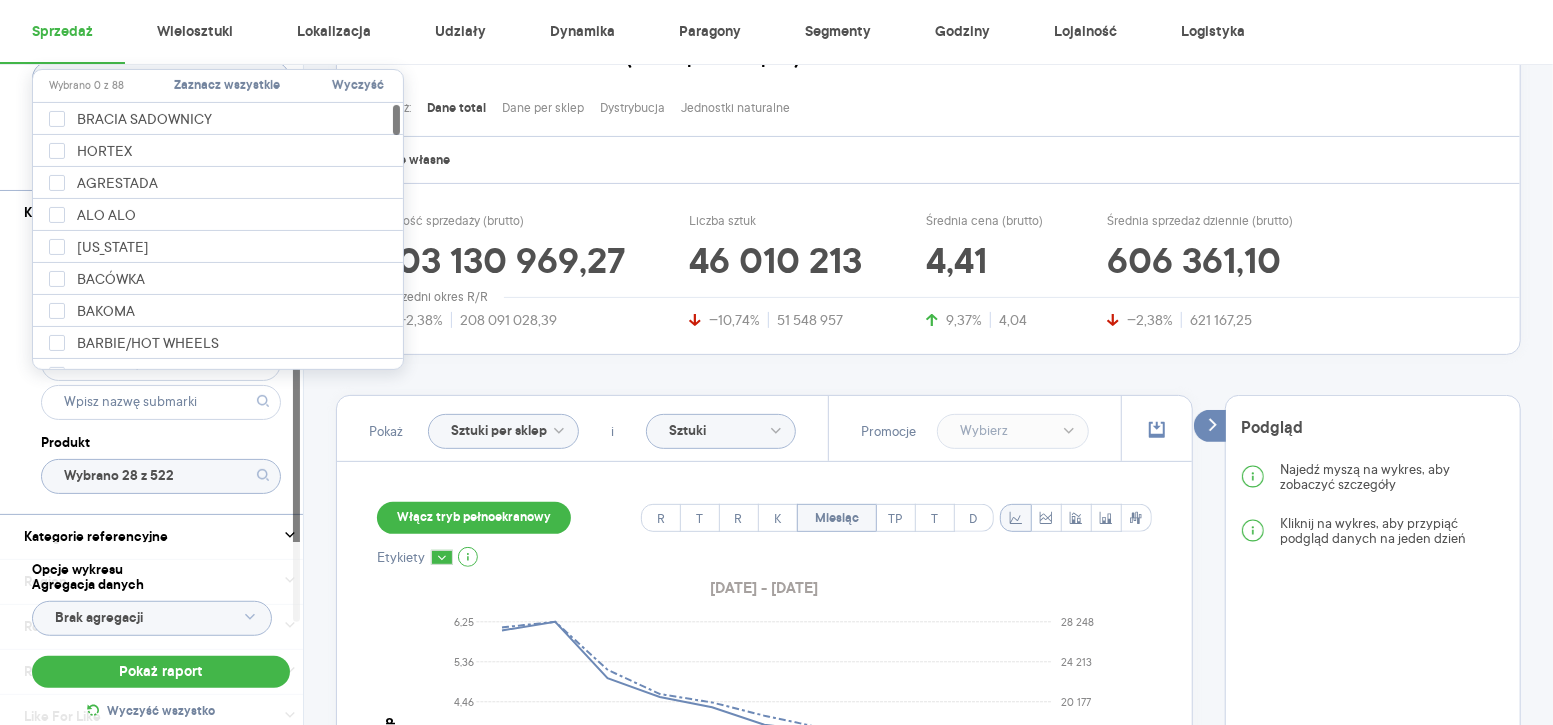 click on "Kategoria * Napoje Wybrano 1 z 8 Atrybuty Pokaż atrybuty Marka Produkt Pokaż hierarchię Przedział czasu 2024.07.01 - 2025.05.31 Agregacja czasowa miesiąc" at bounding box center [161, -125] 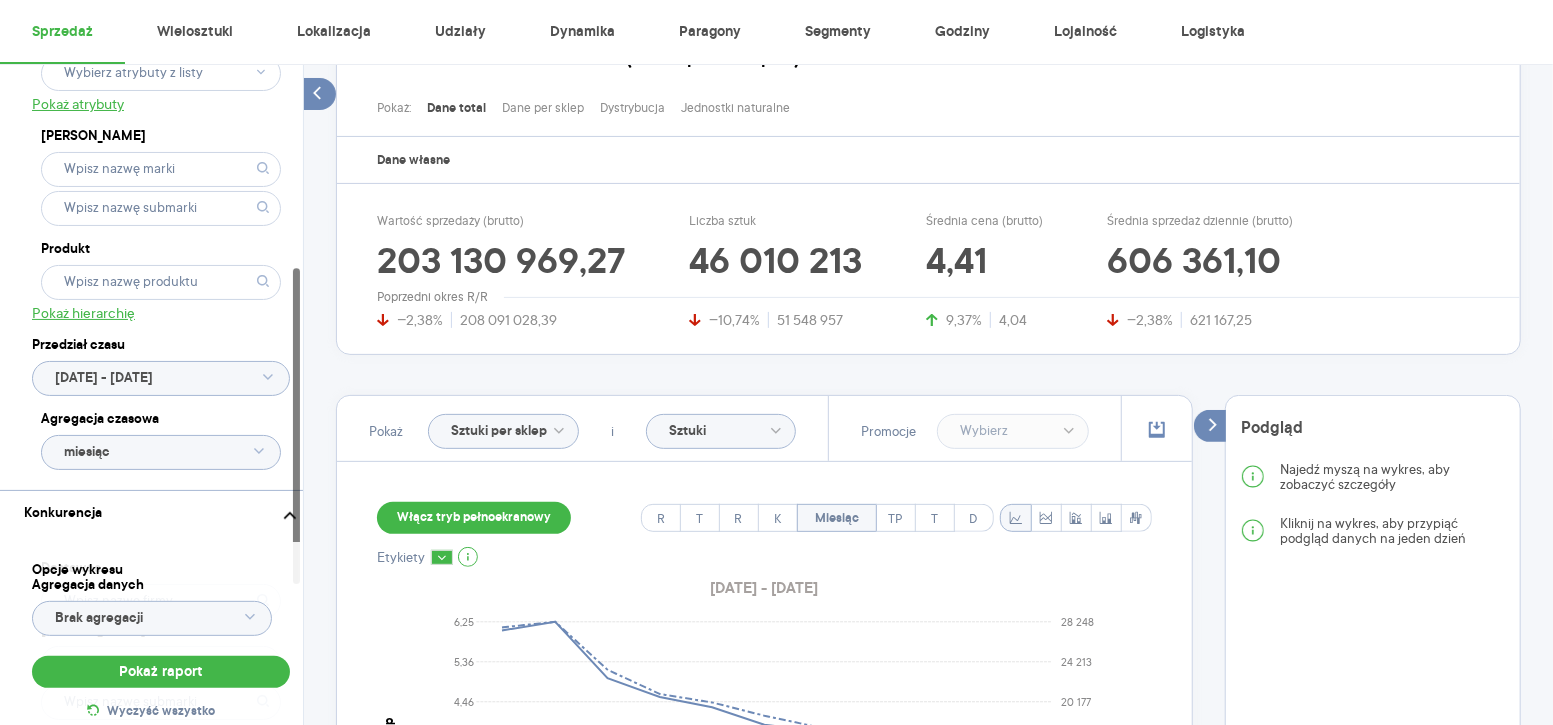 scroll, scrollTop: 204, scrollLeft: 0, axis: vertical 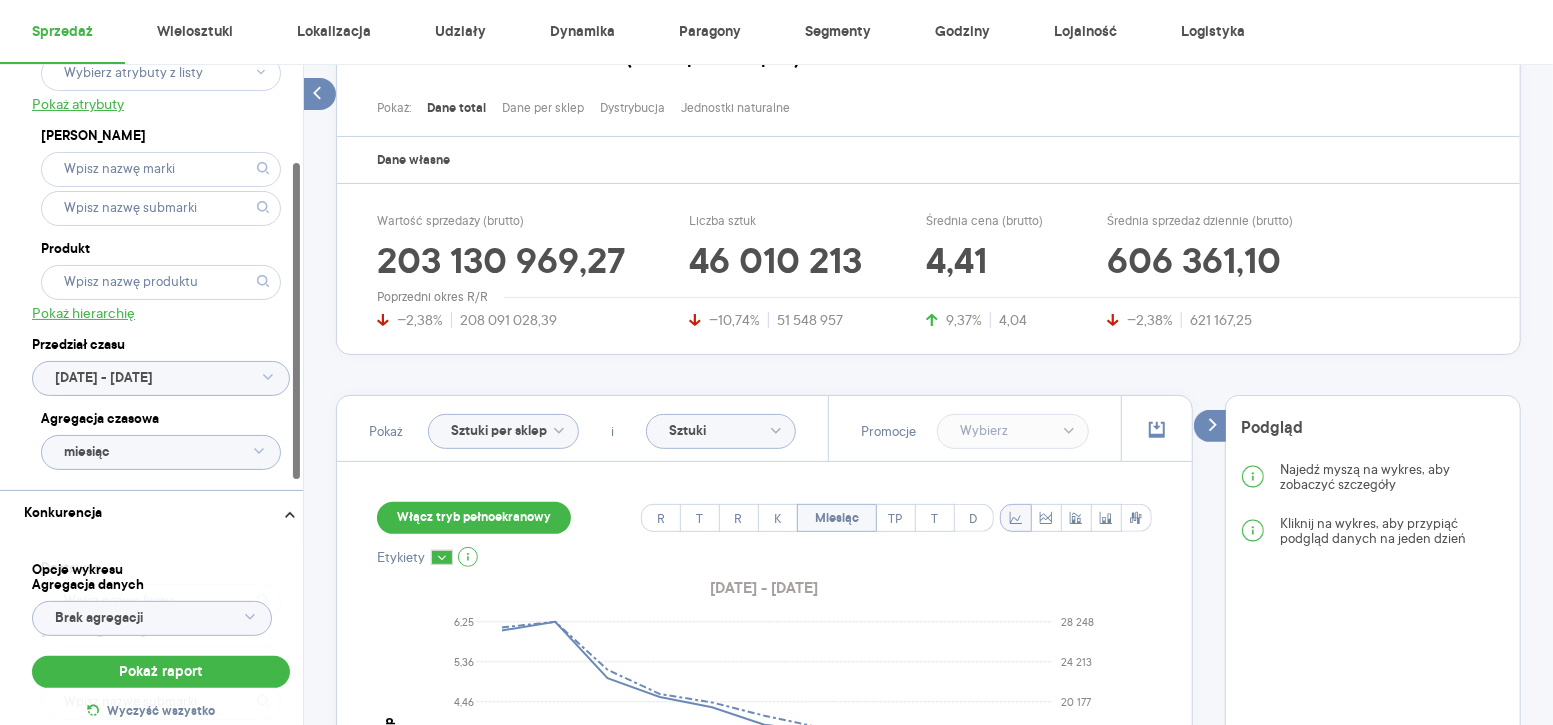 click 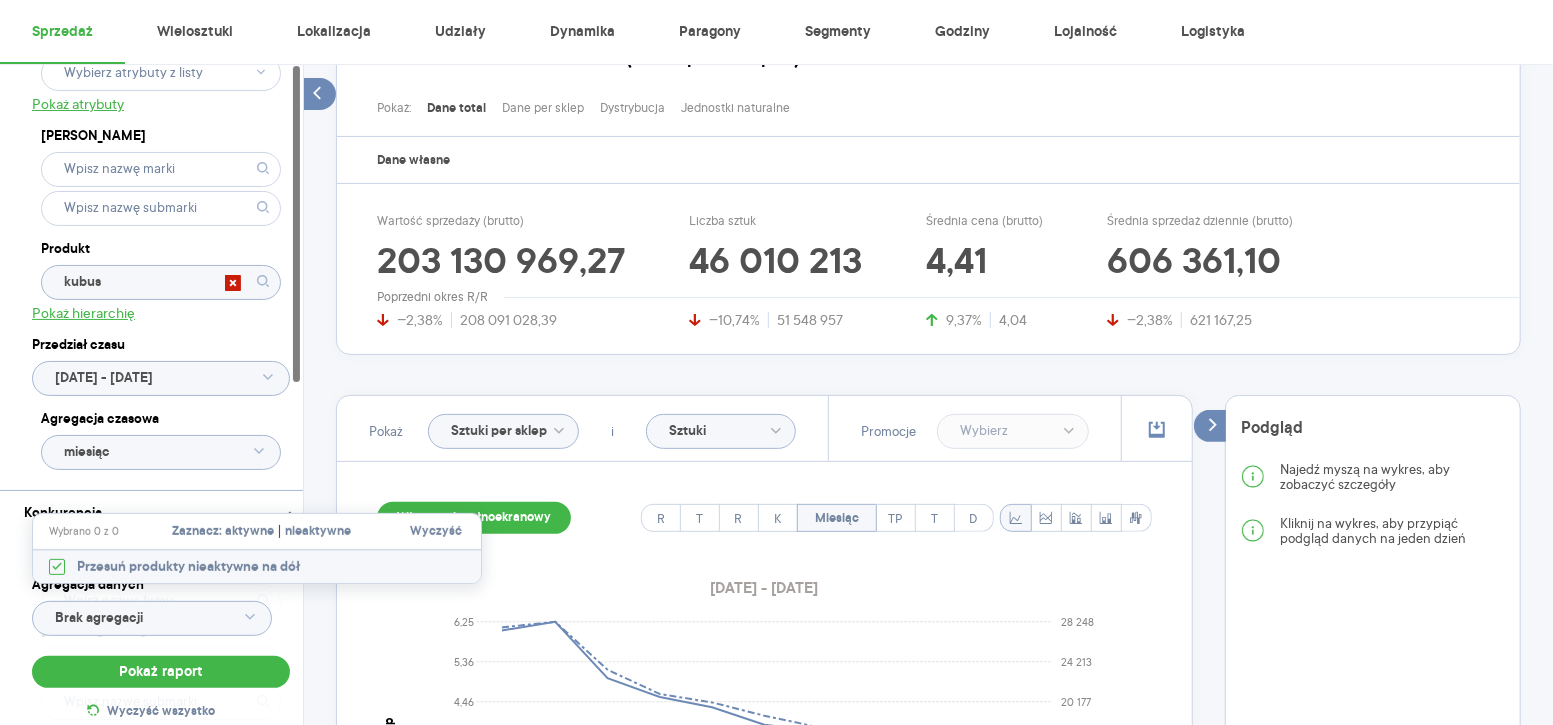 scroll, scrollTop: 0, scrollLeft: 0, axis: both 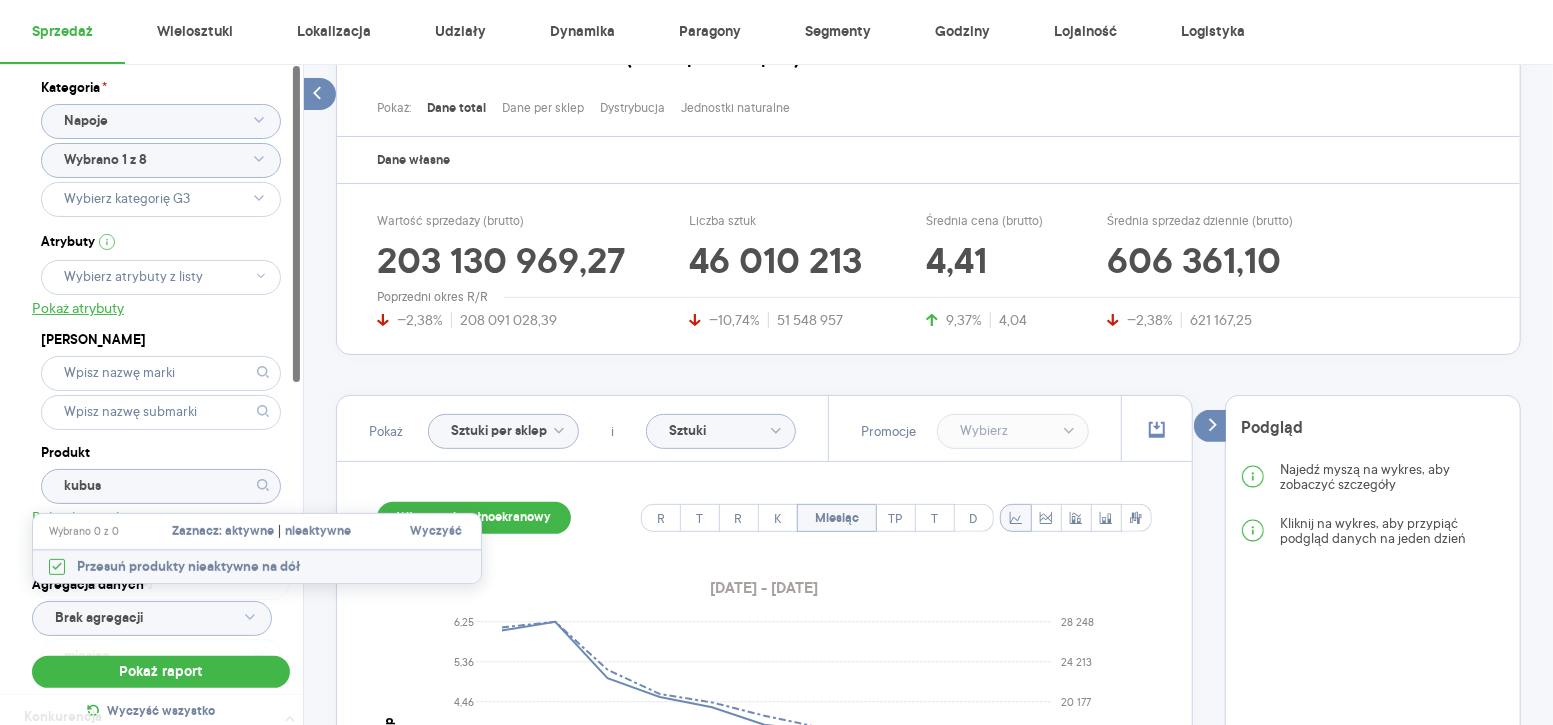 click on "Wybrano 1 z 8" 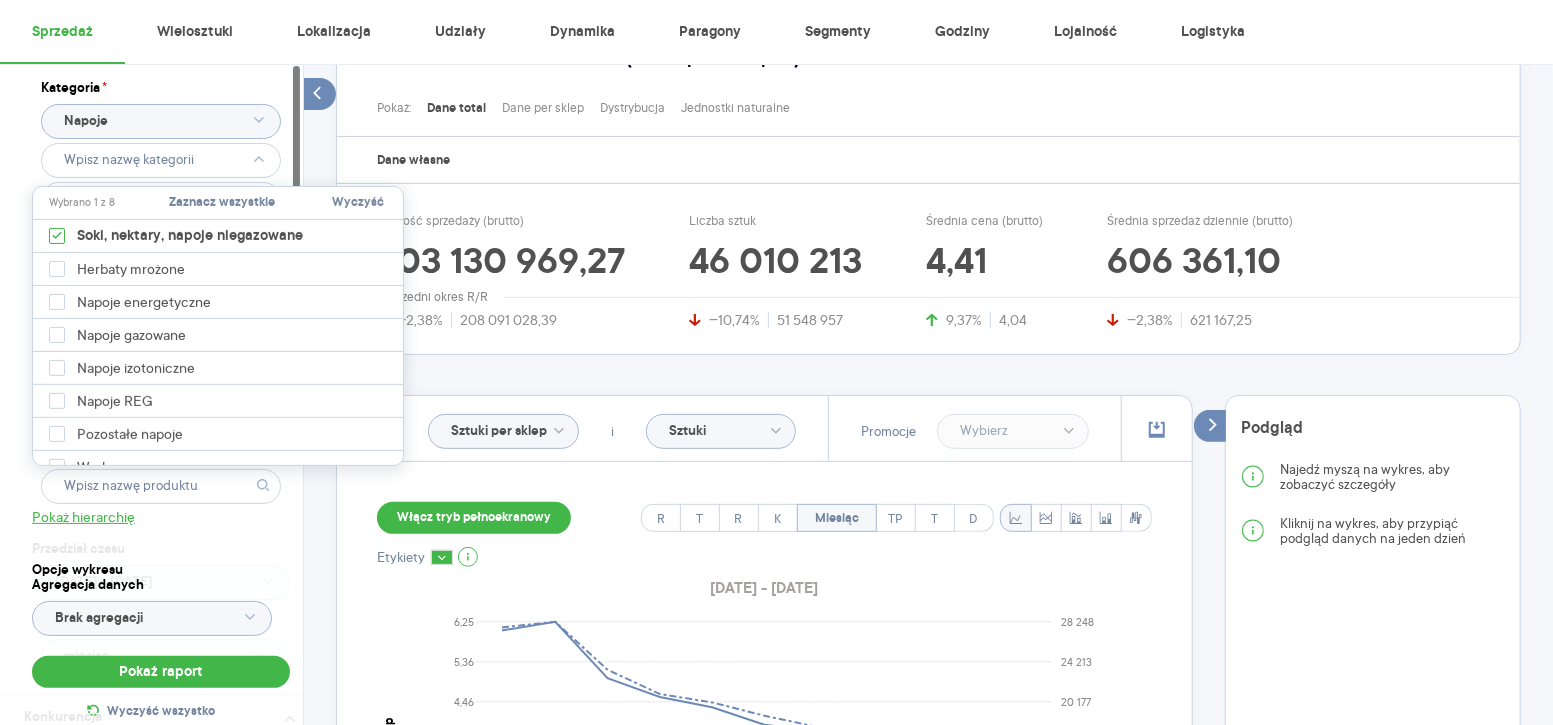 click on "Kategoria * Napoje Atrybuty Pokaż atrybuty Marka Produkt Pokaż hierarchię Przedział czasu [DATE] - [DATE] Agregacja czasowa miesiąc" at bounding box center [161, 379] 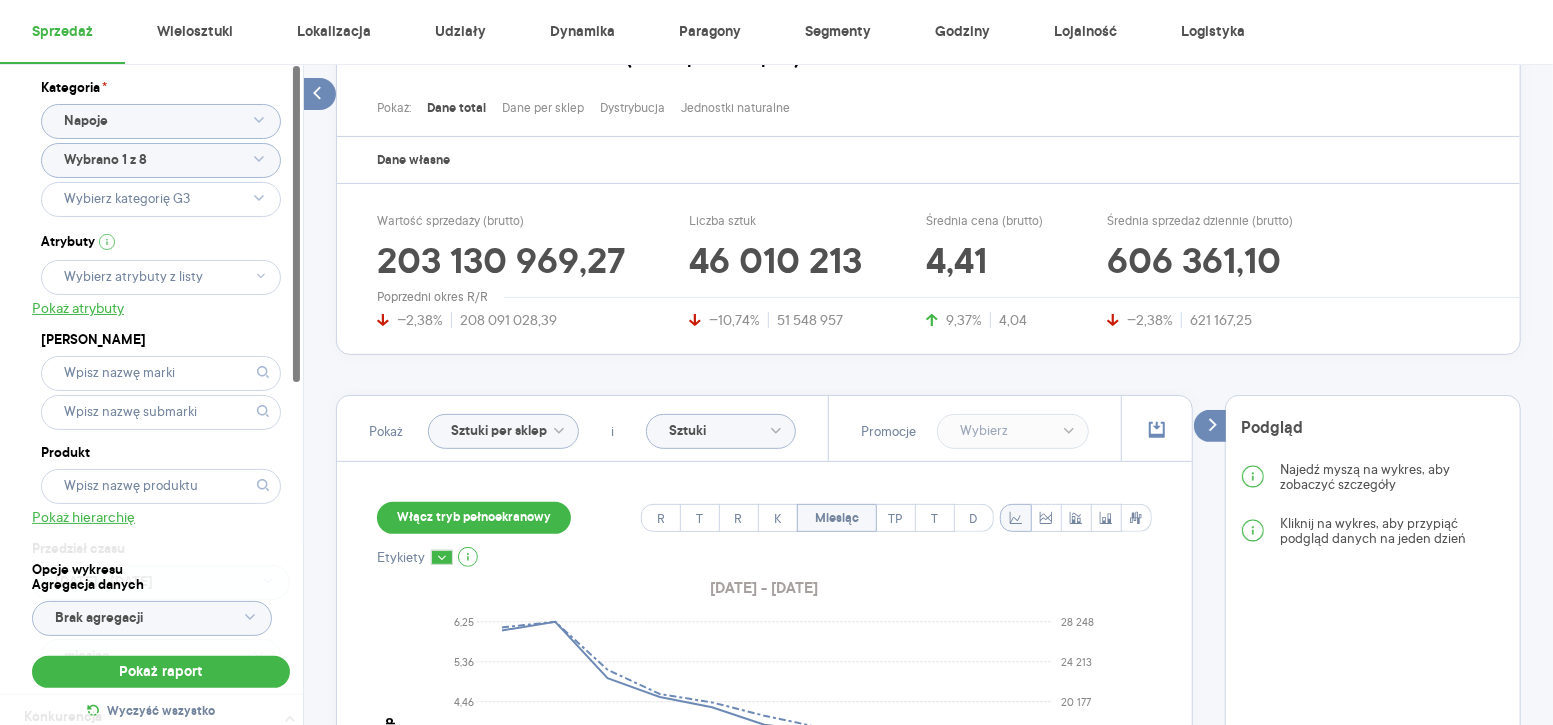 click 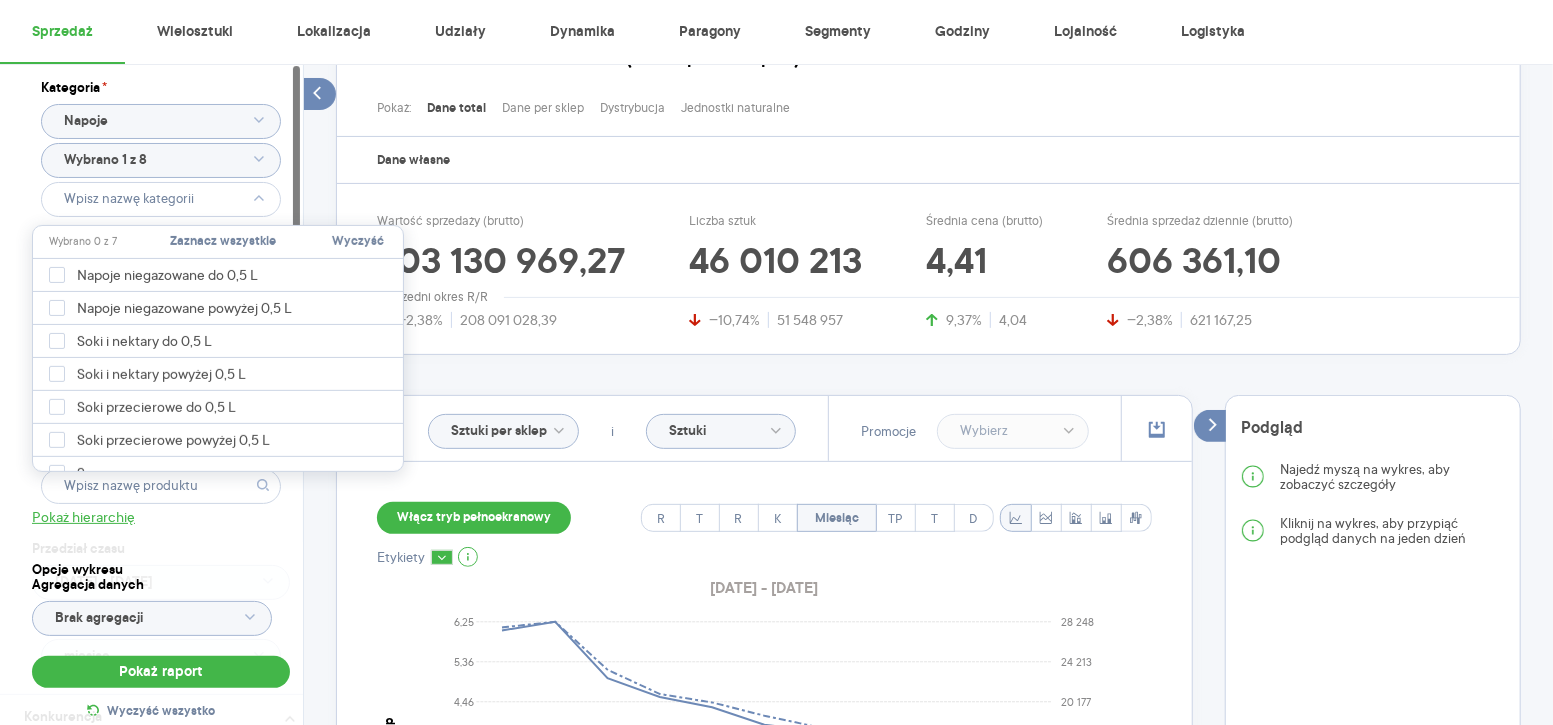click on "Kategoria * Napoje Wybrano 1 z 8 Atrybuty Pokaż atrybuty Marka Produkt Pokaż hierarchię Przedział czasu 2024.07.01 - 2025.05.31 Agregacja czasowa miesiąc" at bounding box center [161, 379] 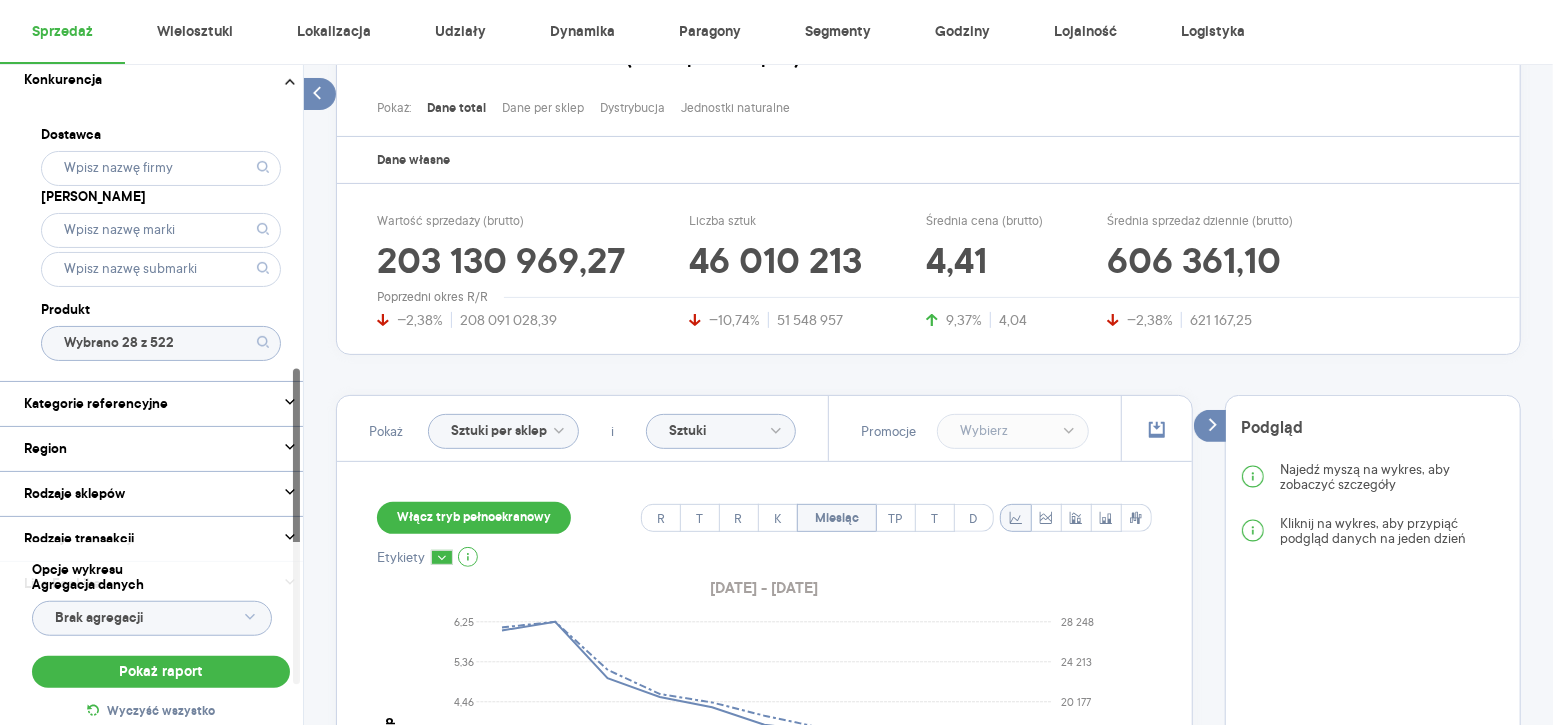 scroll, scrollTop: 638, scrollLeft: 0, axis: vertical 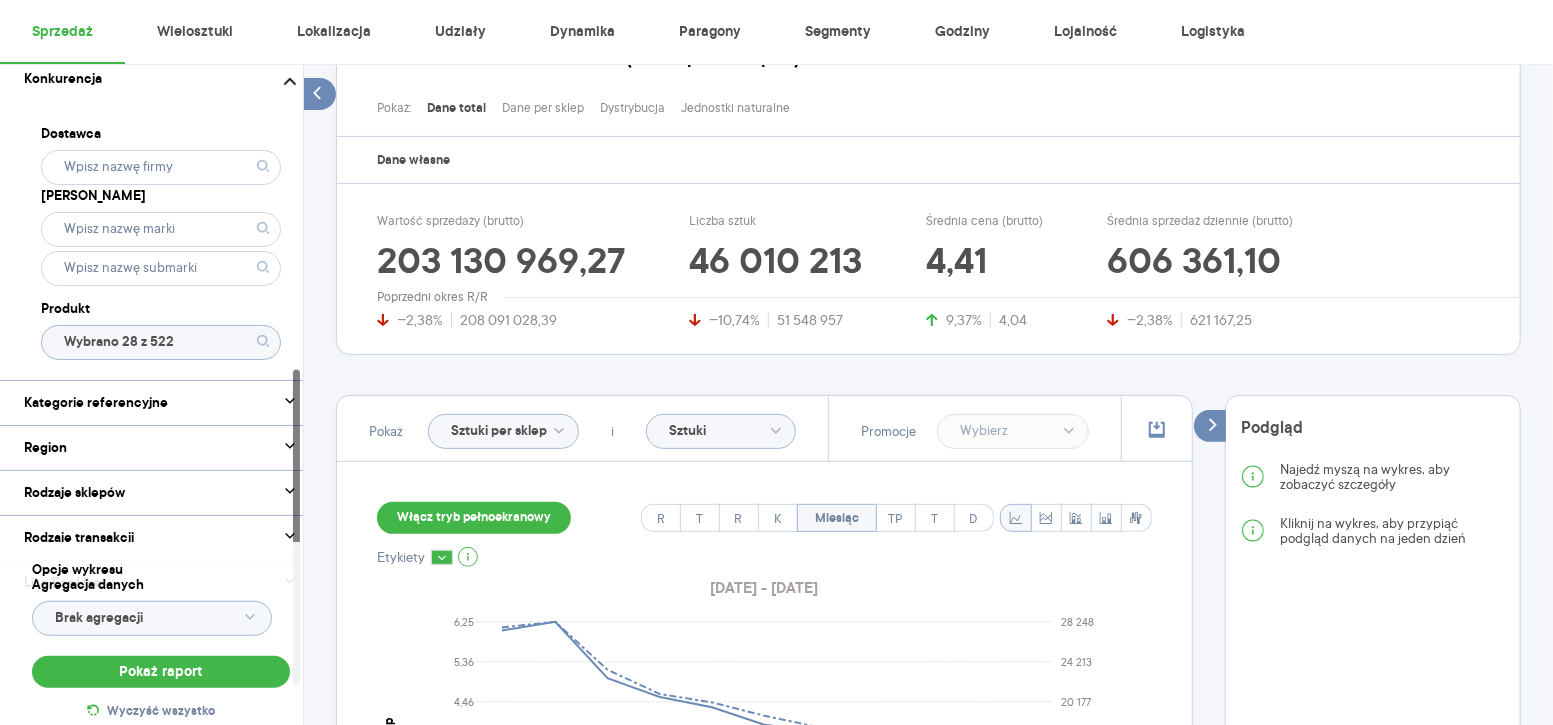 click on "Wybrano 28 z 522" 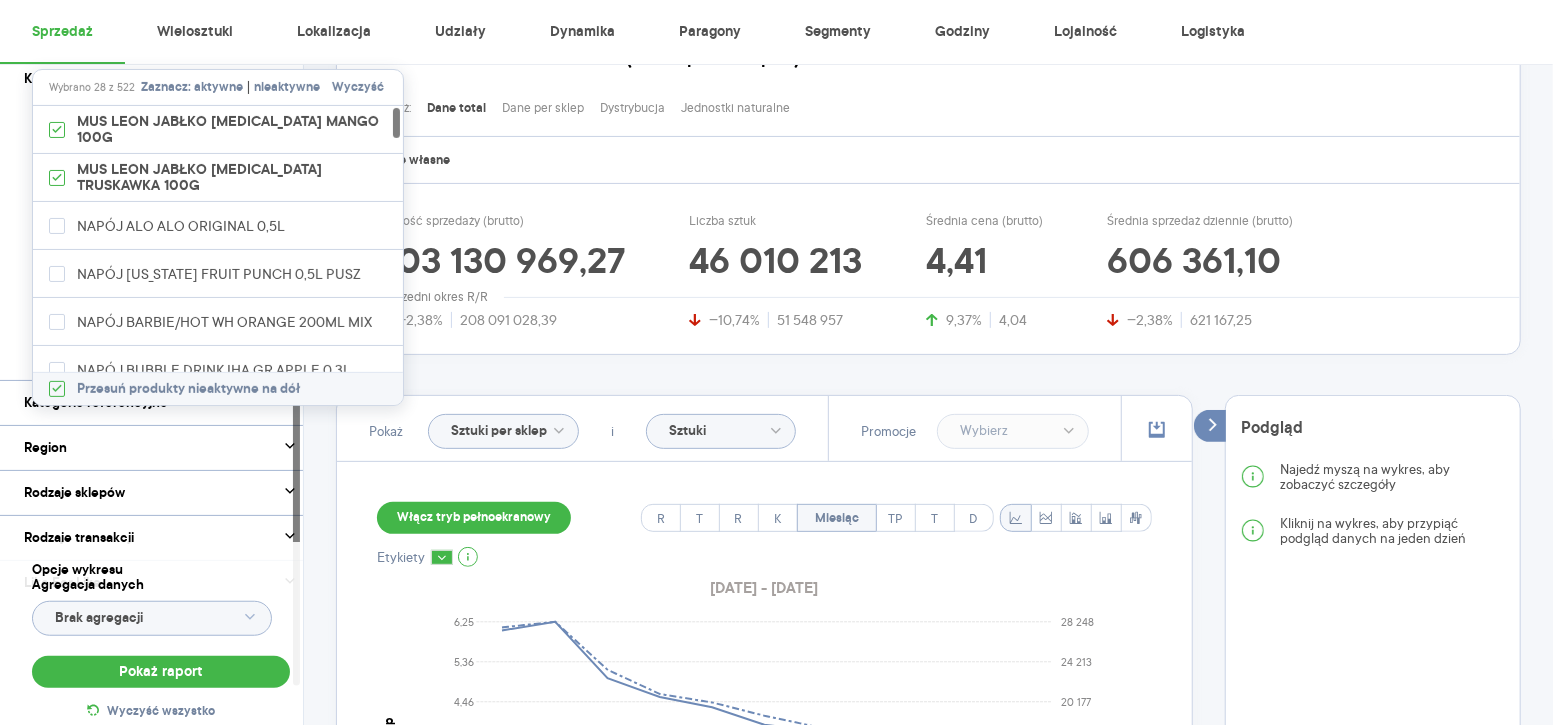 click on "Wyczyść" at bounding box center [358, 88] 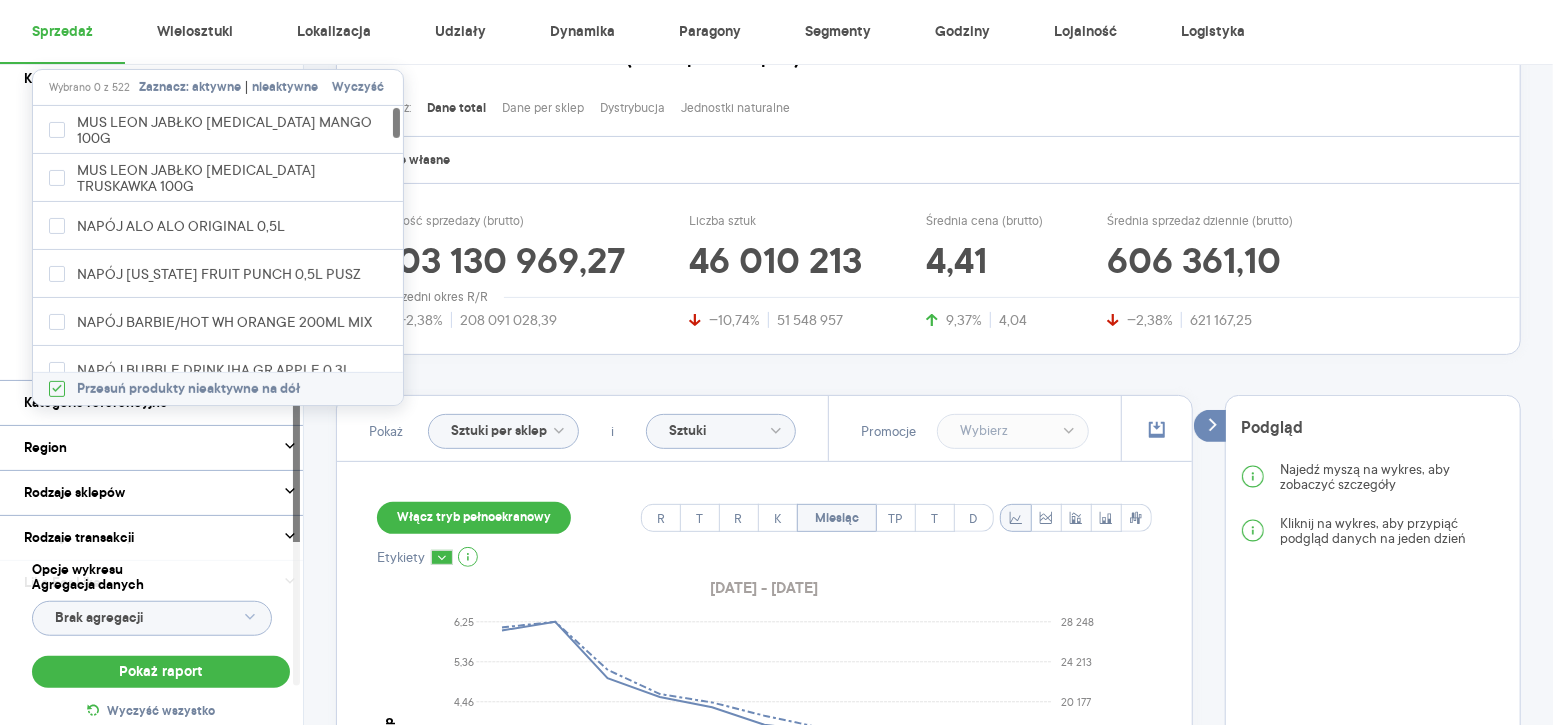 click on "Dostawca Marka Produkt" at bounding box center (161, 240) 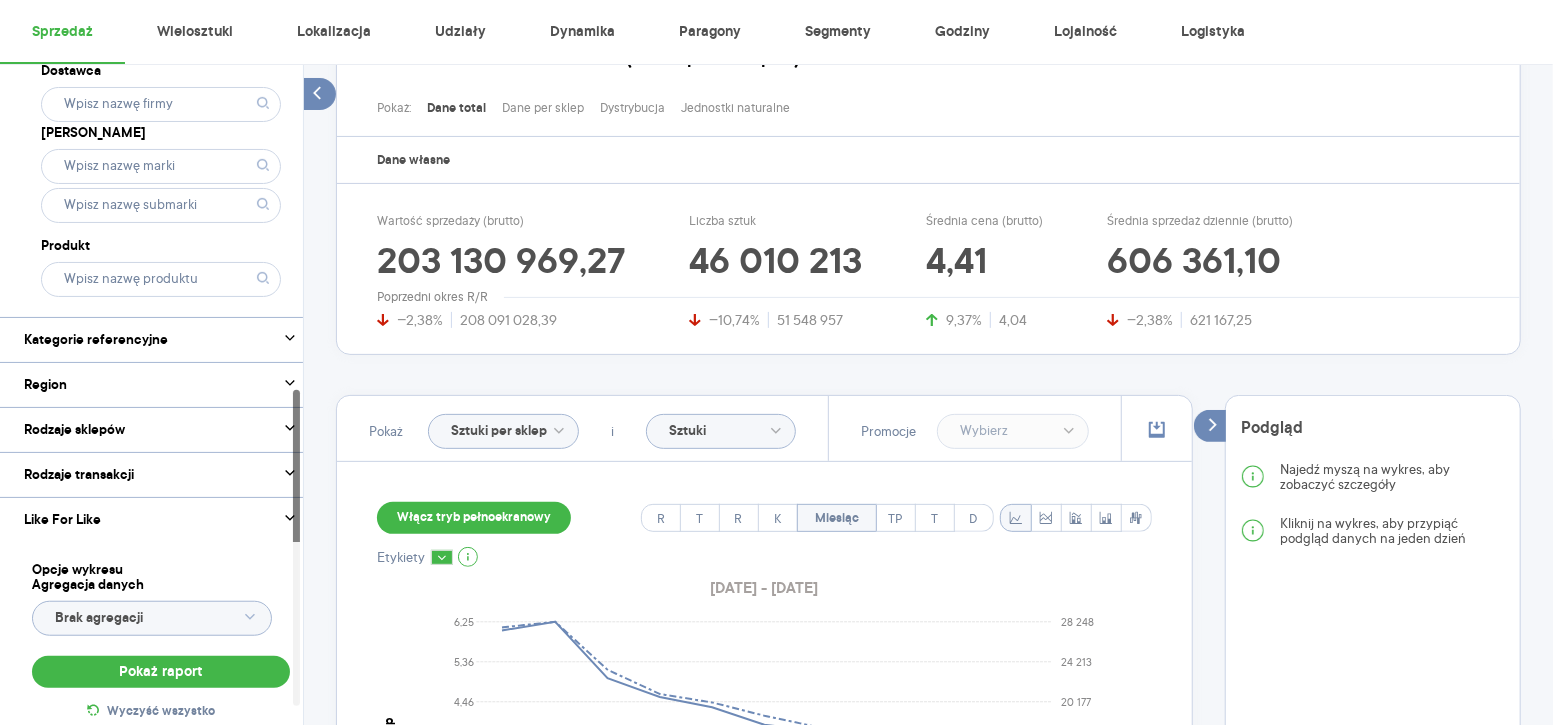 scroll, scrollTop: 672, scrollLeft: 0, axis: vertical 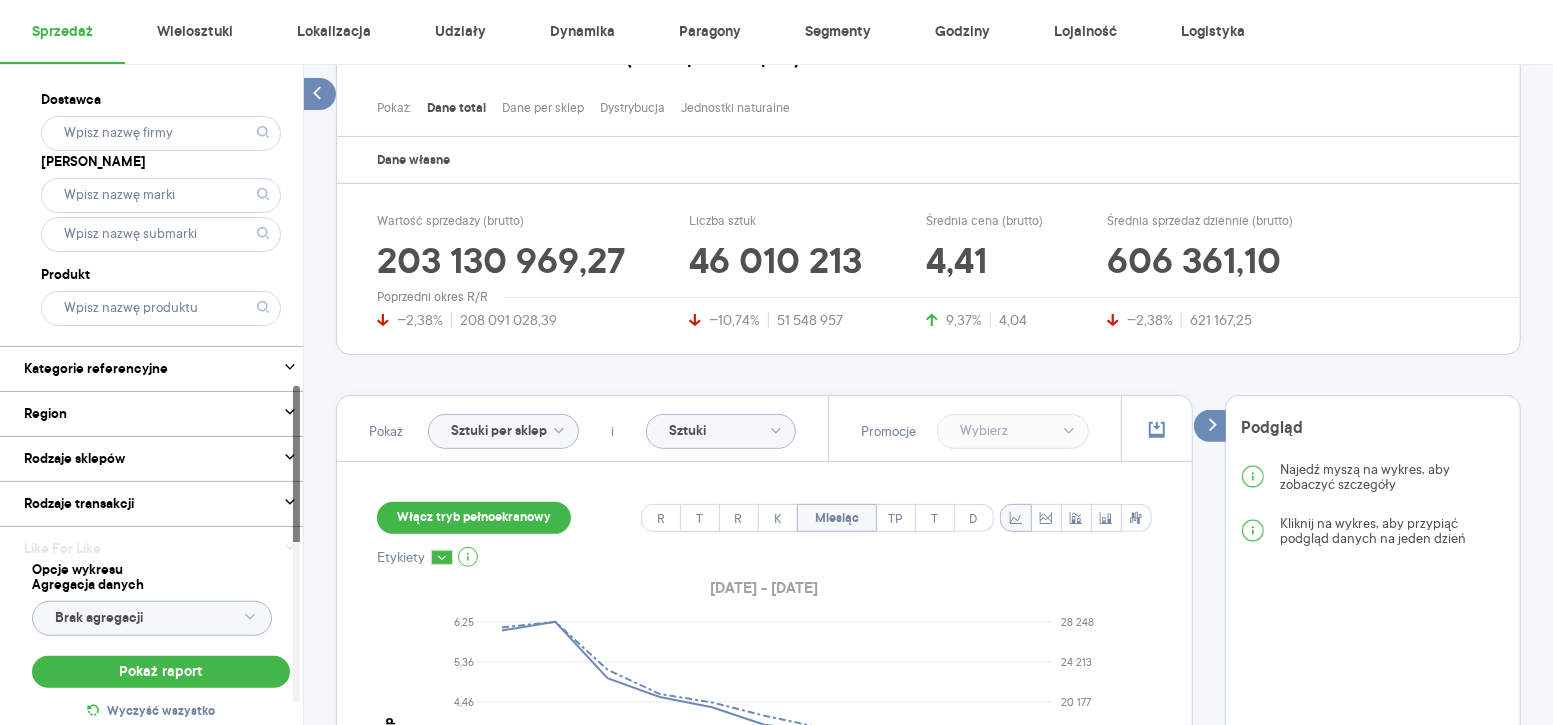 click 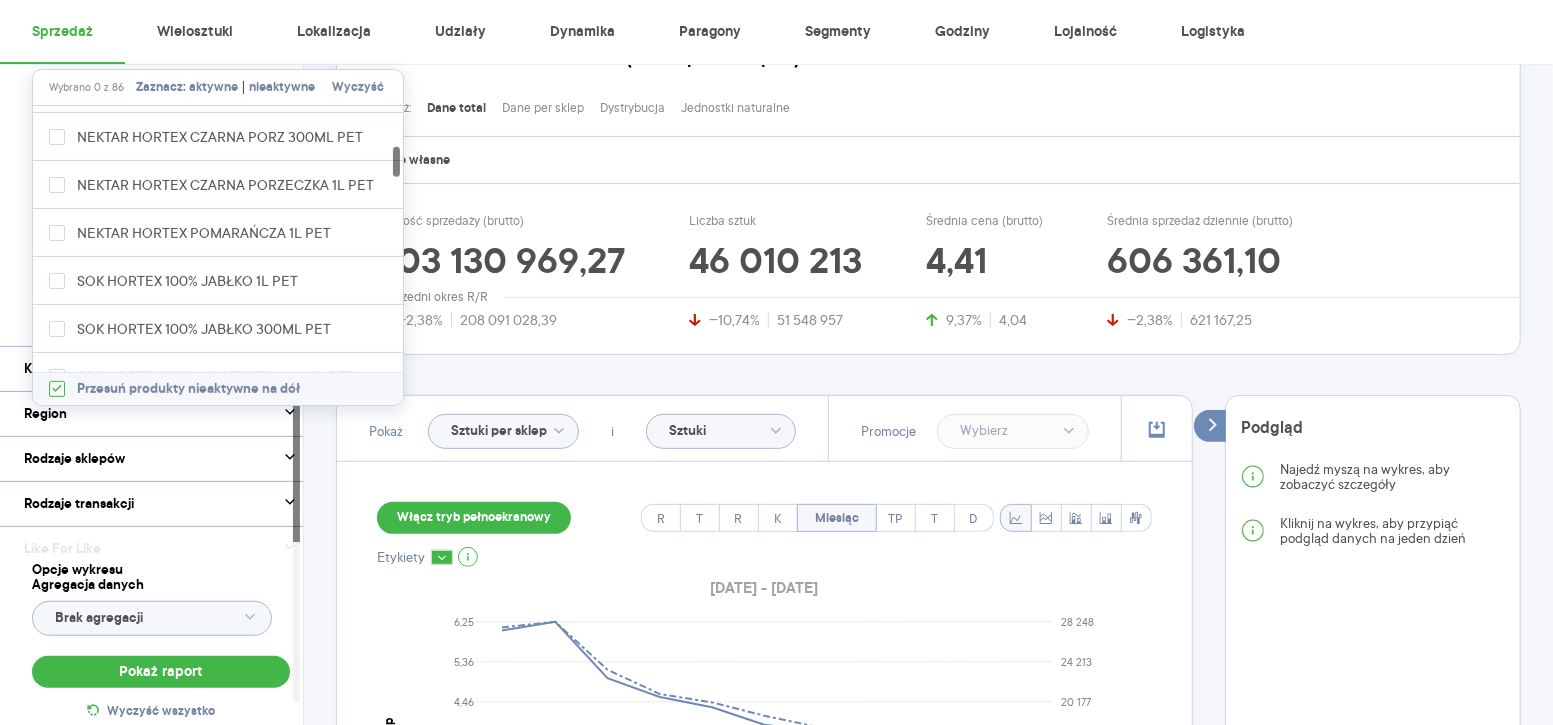 scroll, scrollTop: 456, scrollLeft: 0, axis: vertical 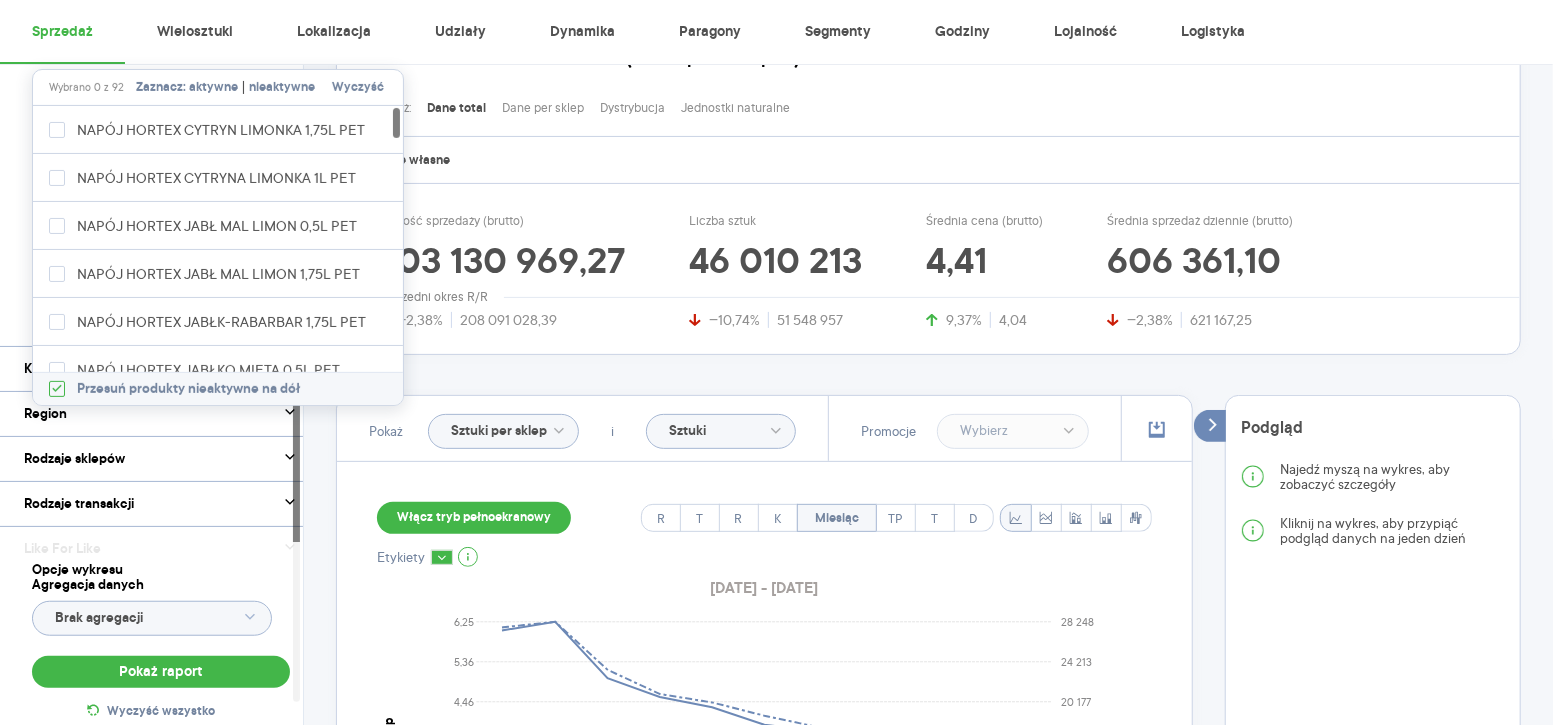 click on "nieaktywne" at bounding box center [282, 88] 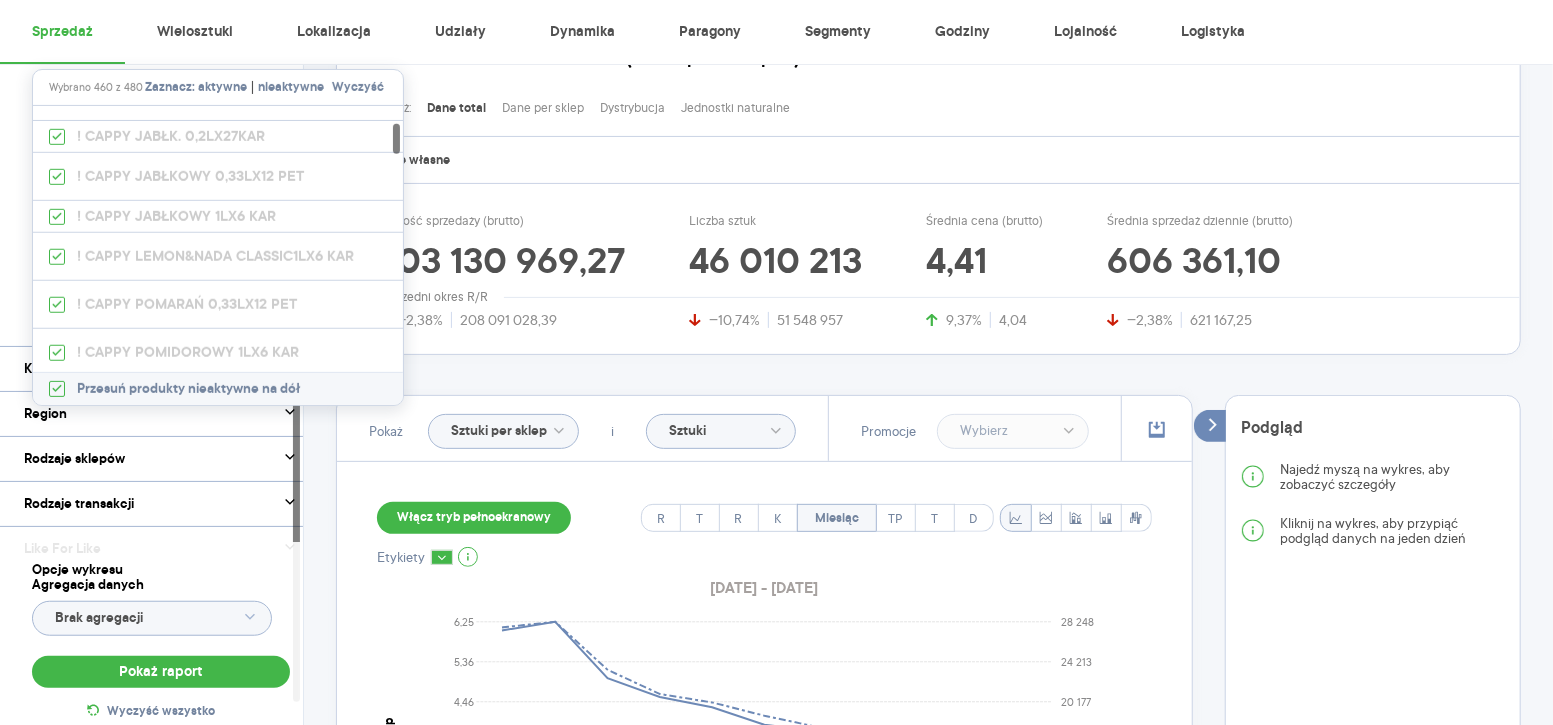 scroll, scrollTop: 1045, scrollLeft: 0, axis: vertical 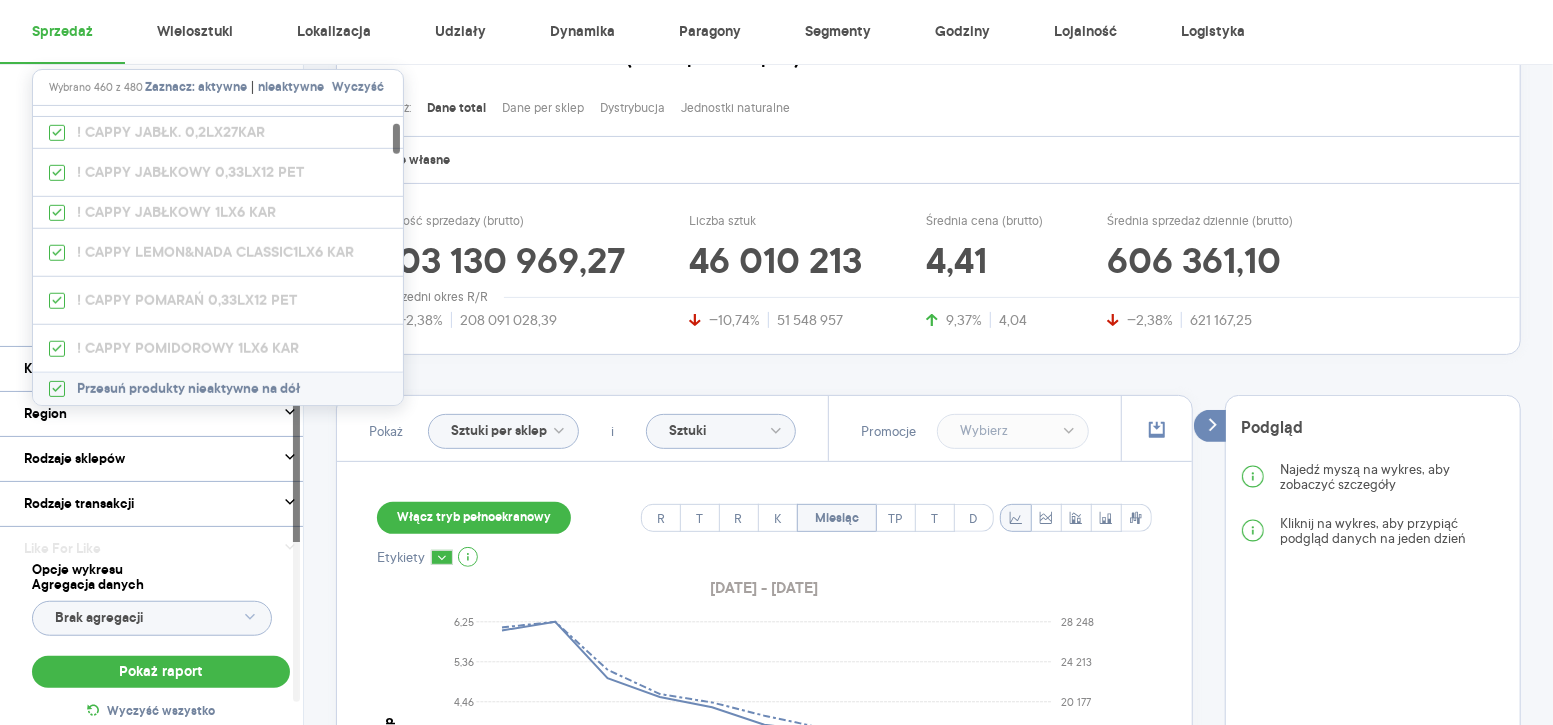 click on "Dostawca Marka Produkt horte" at bounding box center [161, 206] 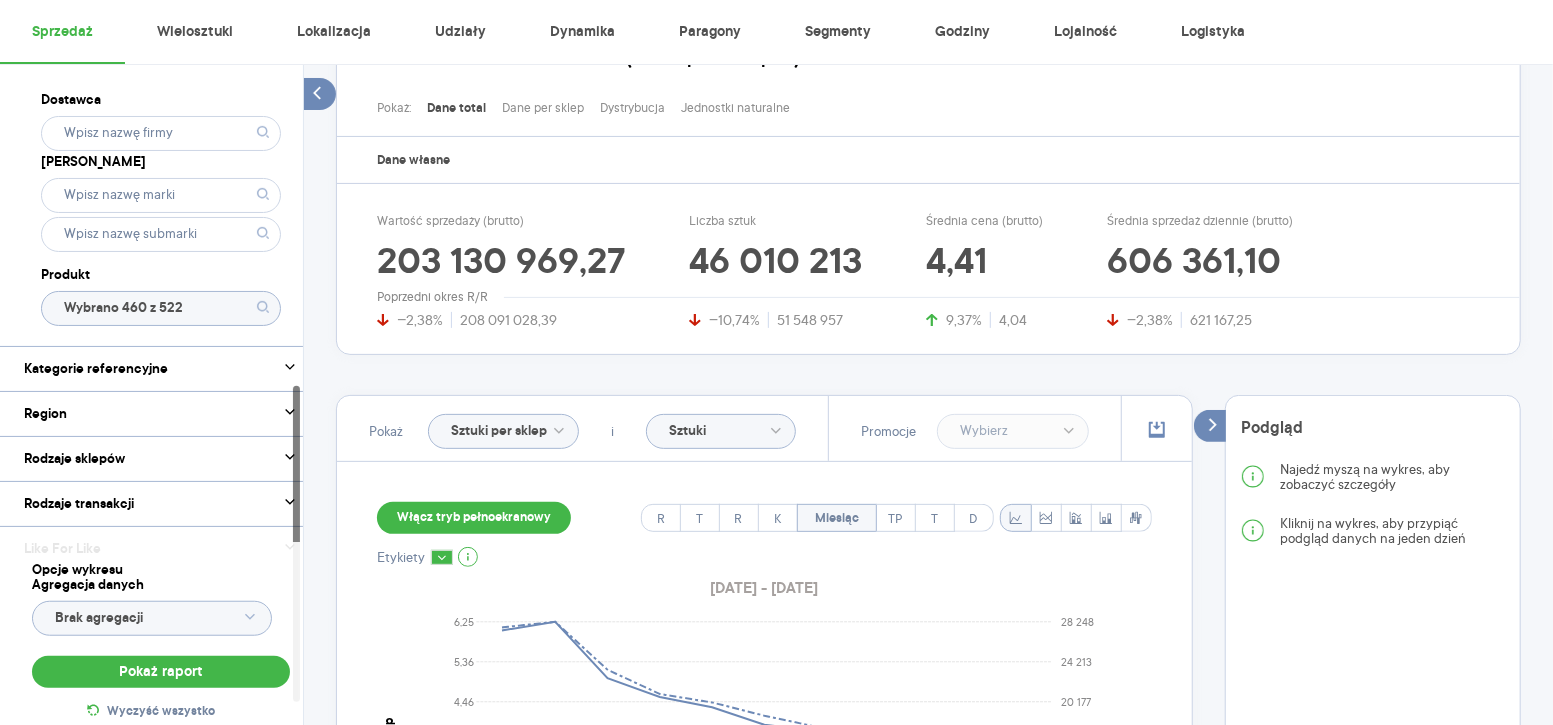 click 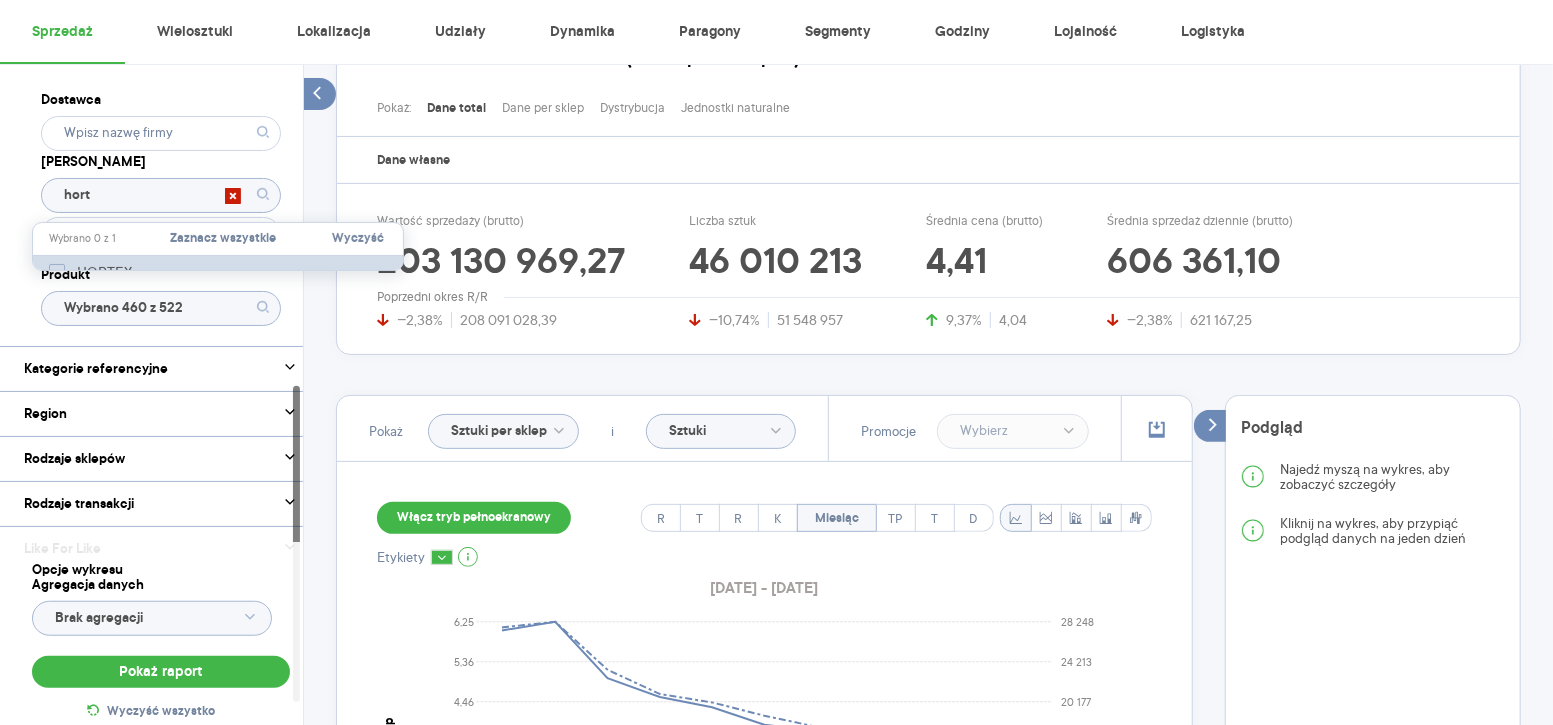 click on "HORTEX" at bounding box center [105, 272] 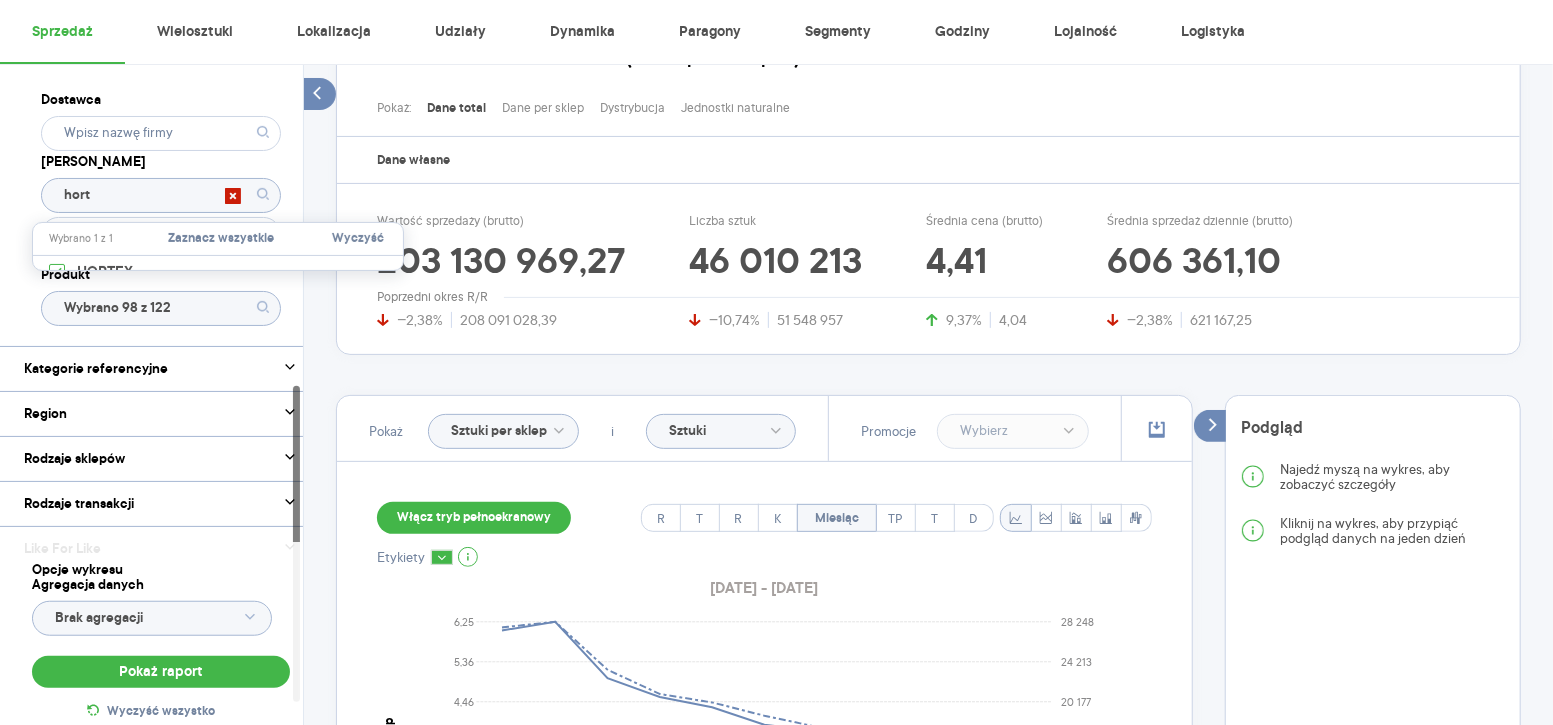 click on "Dostawca Marka hort Produkt Wybrano 98 z 122" at bounding box center [161, 206] 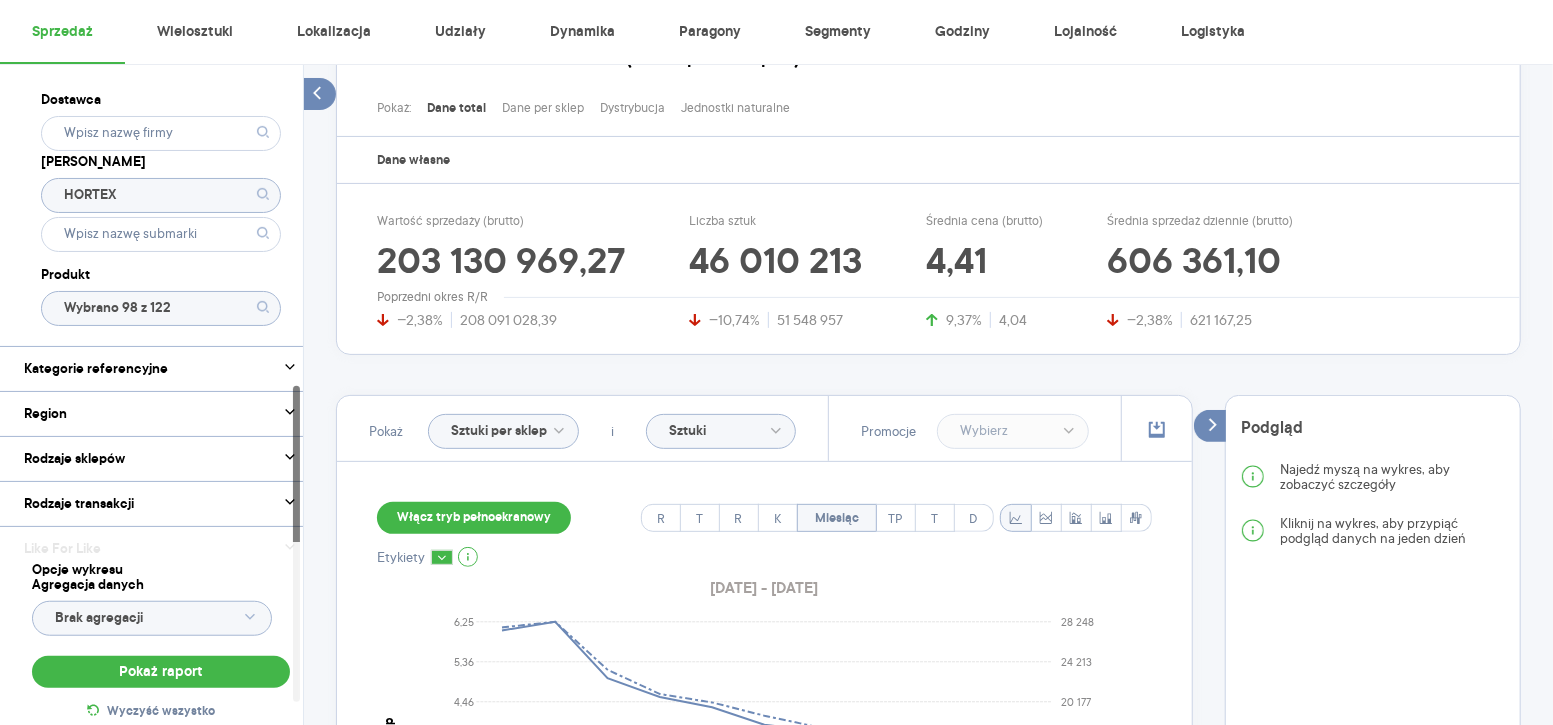 click on "Wybrano 98 z 122" 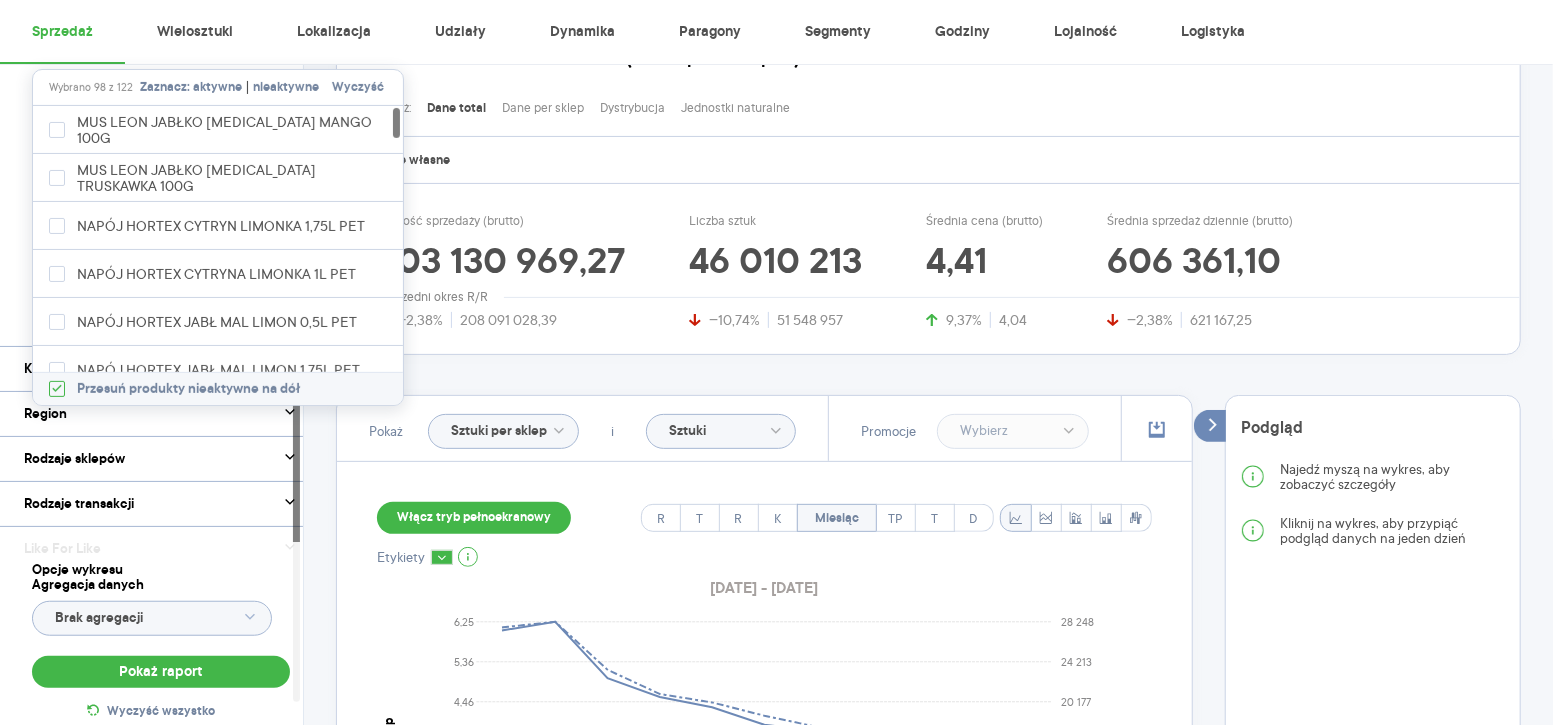 click on "Wyczyść" at bounding box center [358, 88] 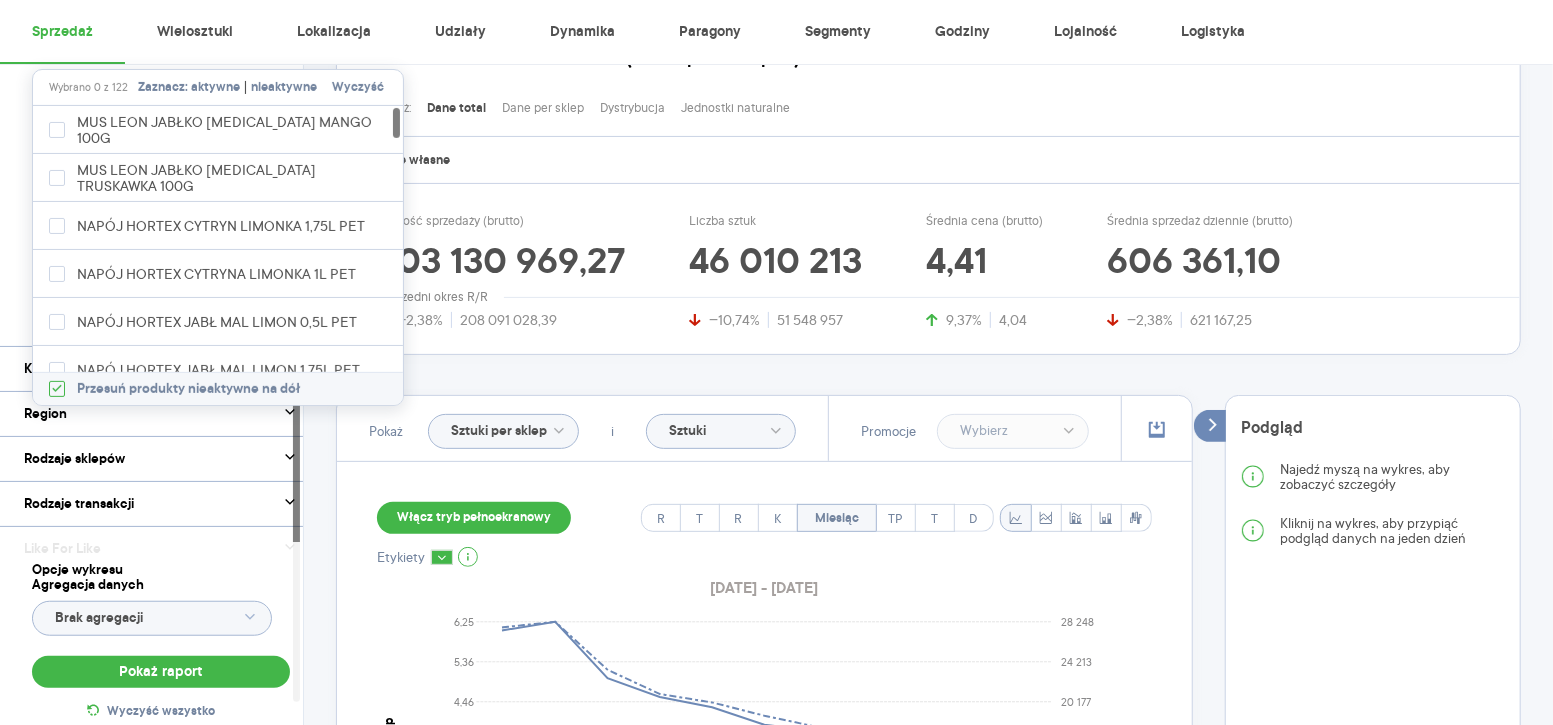 click on "Dostawca Marka HORTEX Produkt" at bounding box center (161, 206) 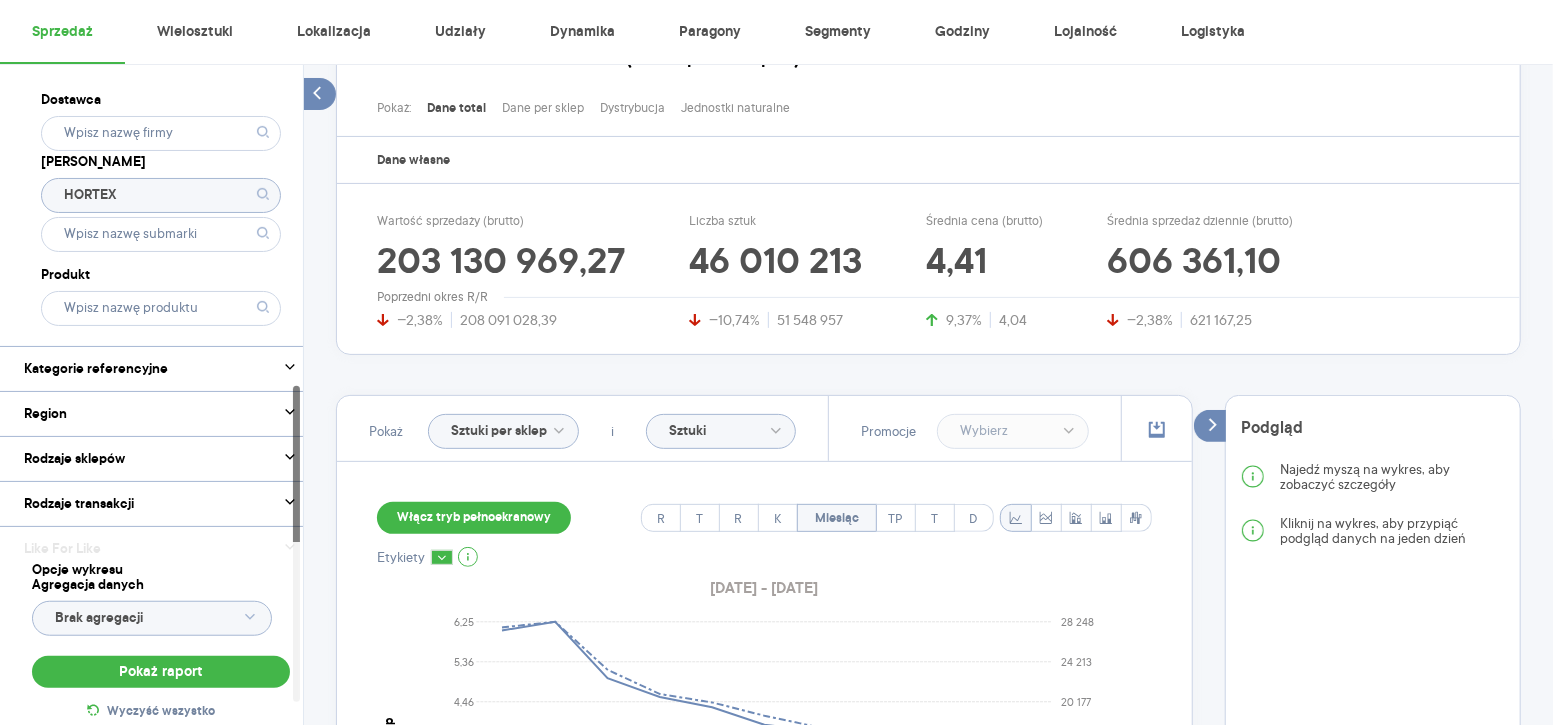 click 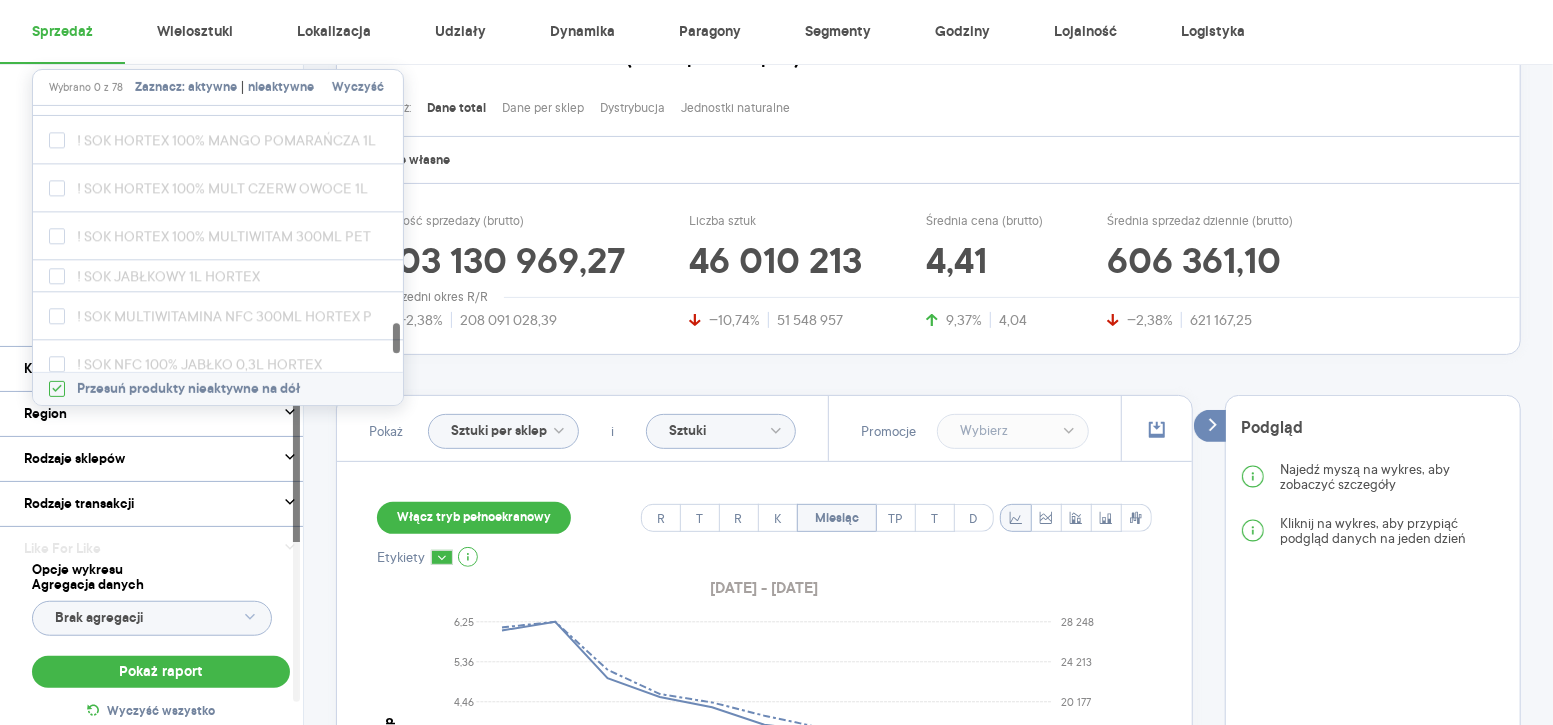 scroll, scrollTop: 3096, scrollLeft: 0, axis: vertical 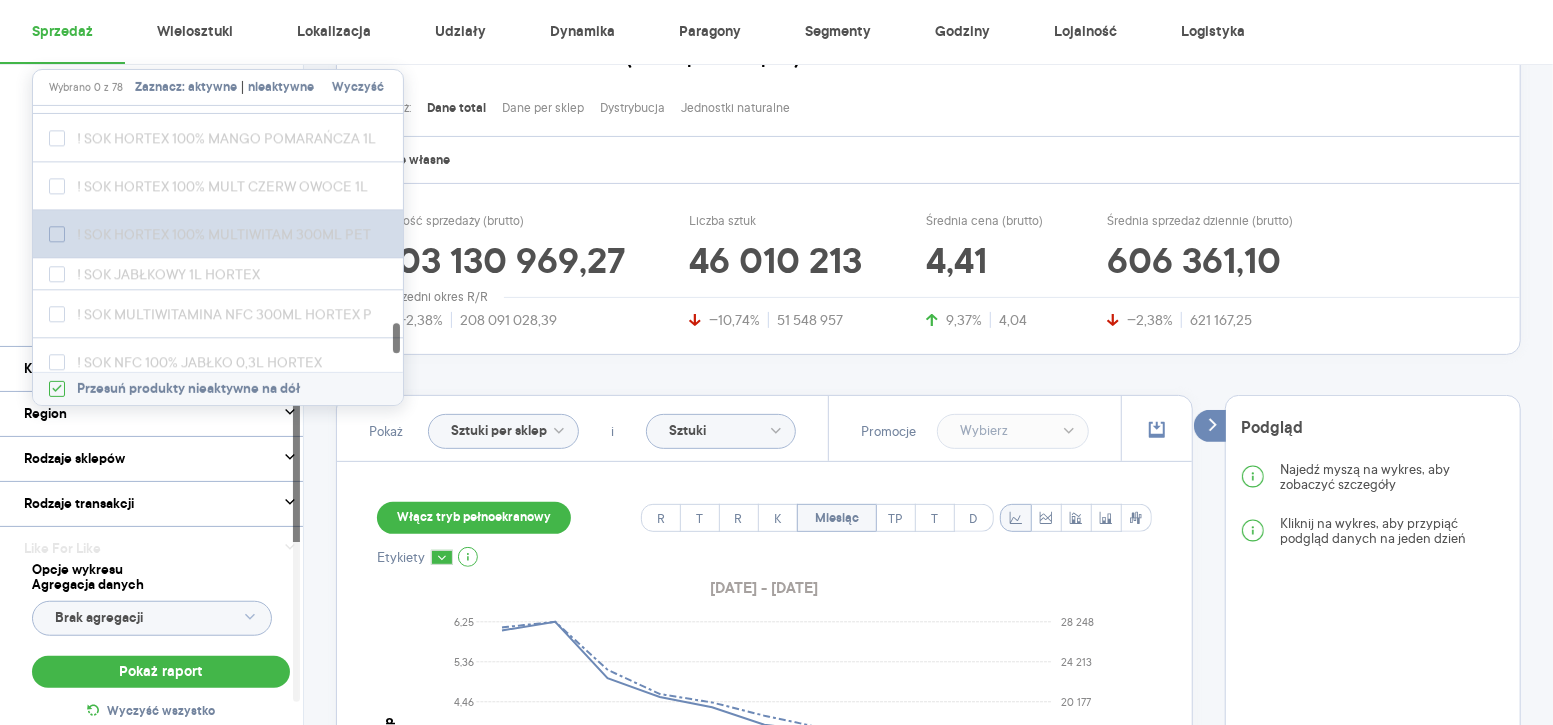 click at bounding box center [57, 234] 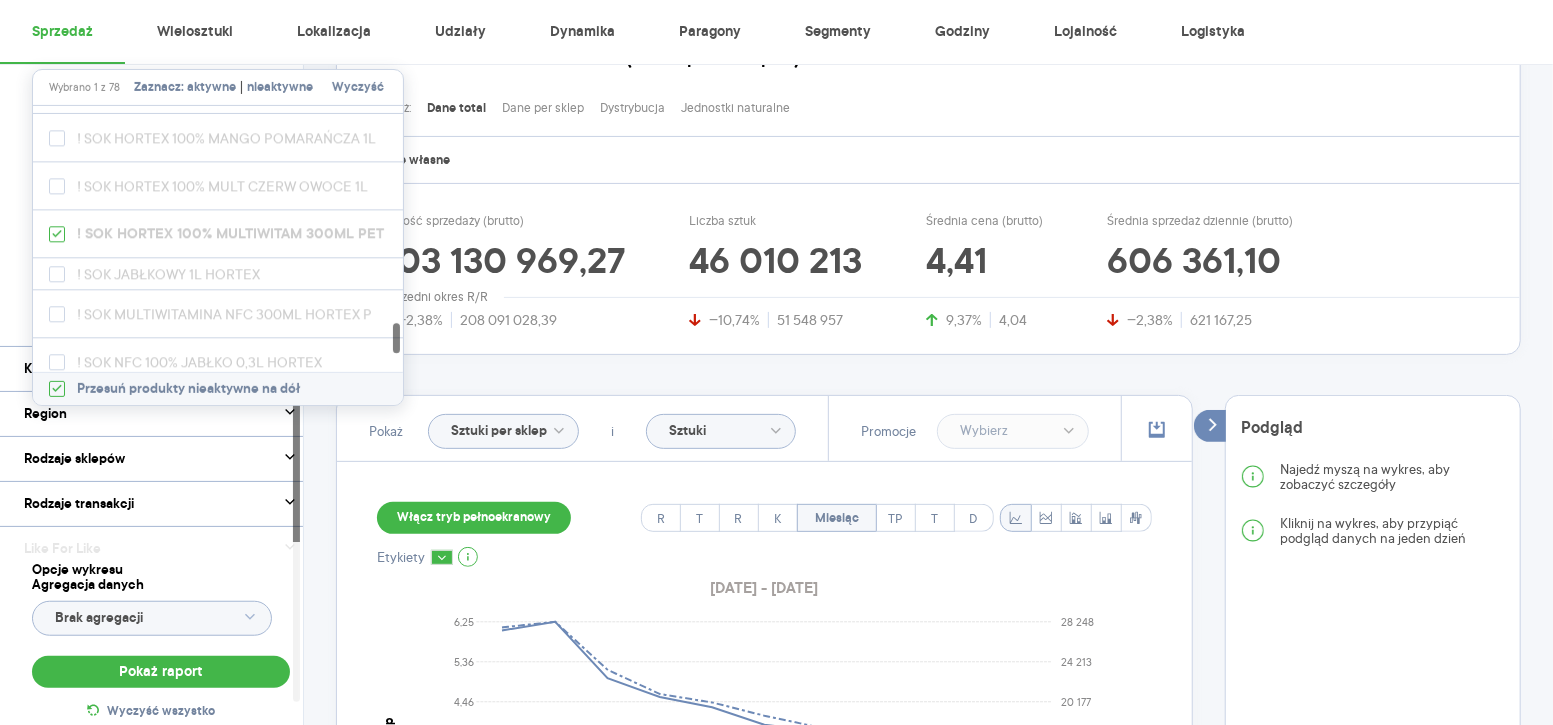 click on "Dostawca Marka HORTEX Produkt hortex" at bounding box center (161, 206) 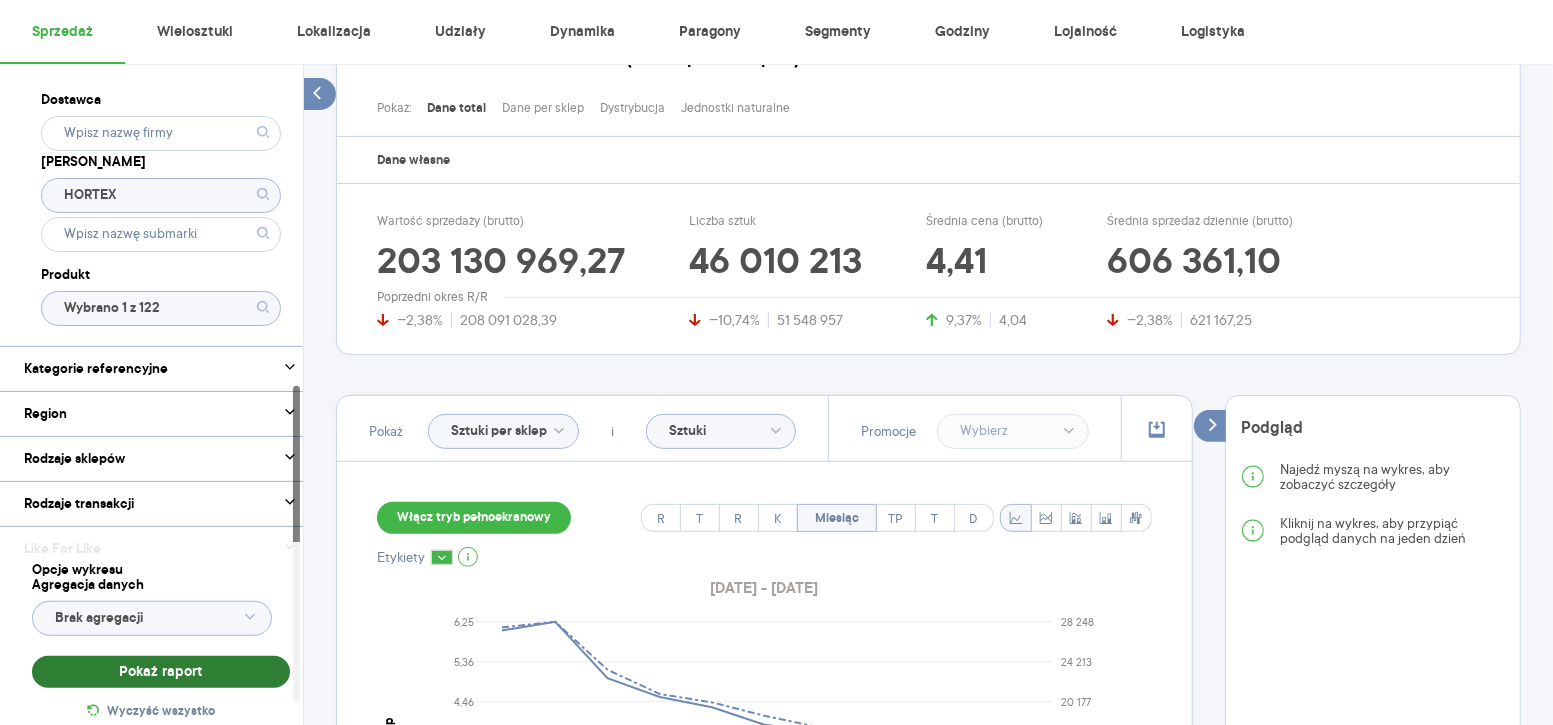 click on "Pokaż raport" at bounding box center [161, 672] 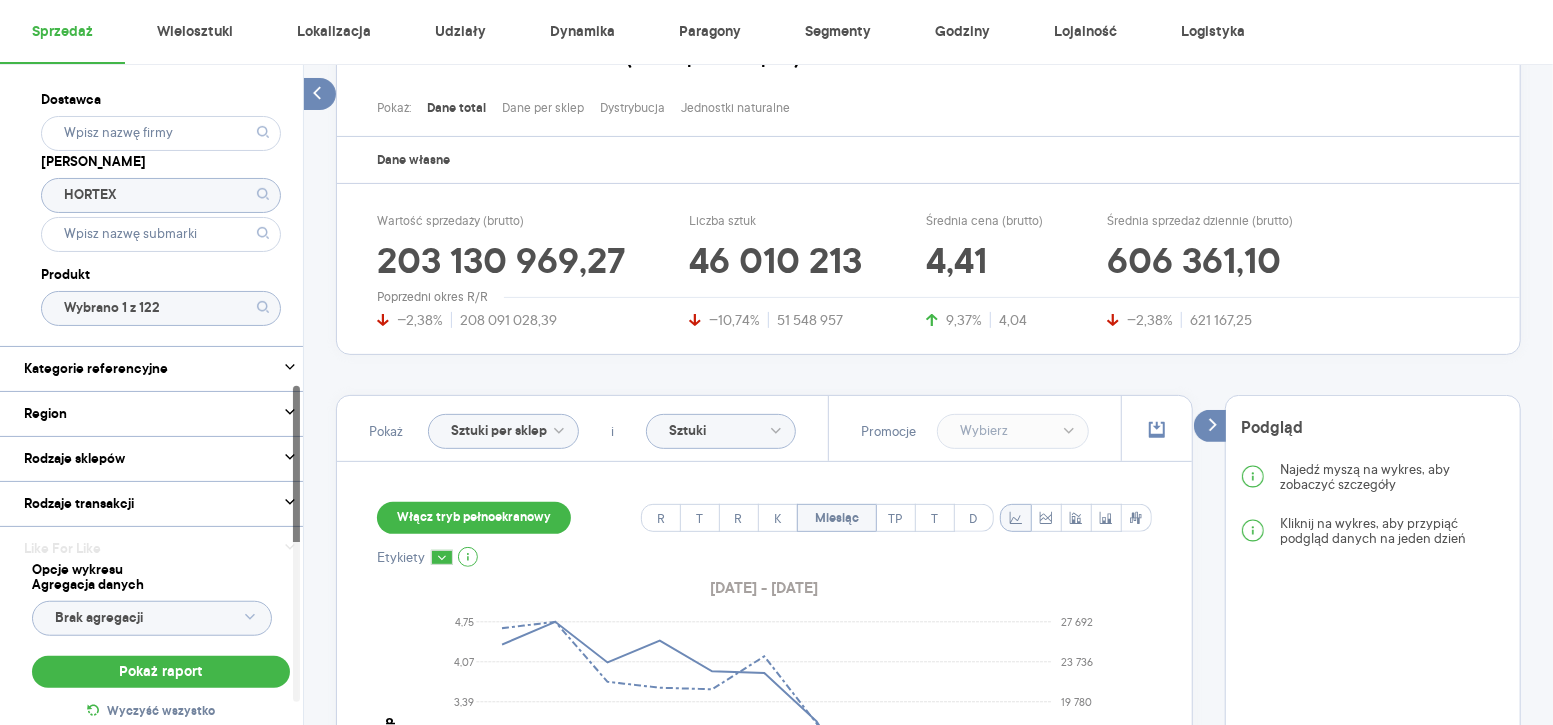 click on "Włącz tryb pełnoekranowy" at bounding box center (474, 518) 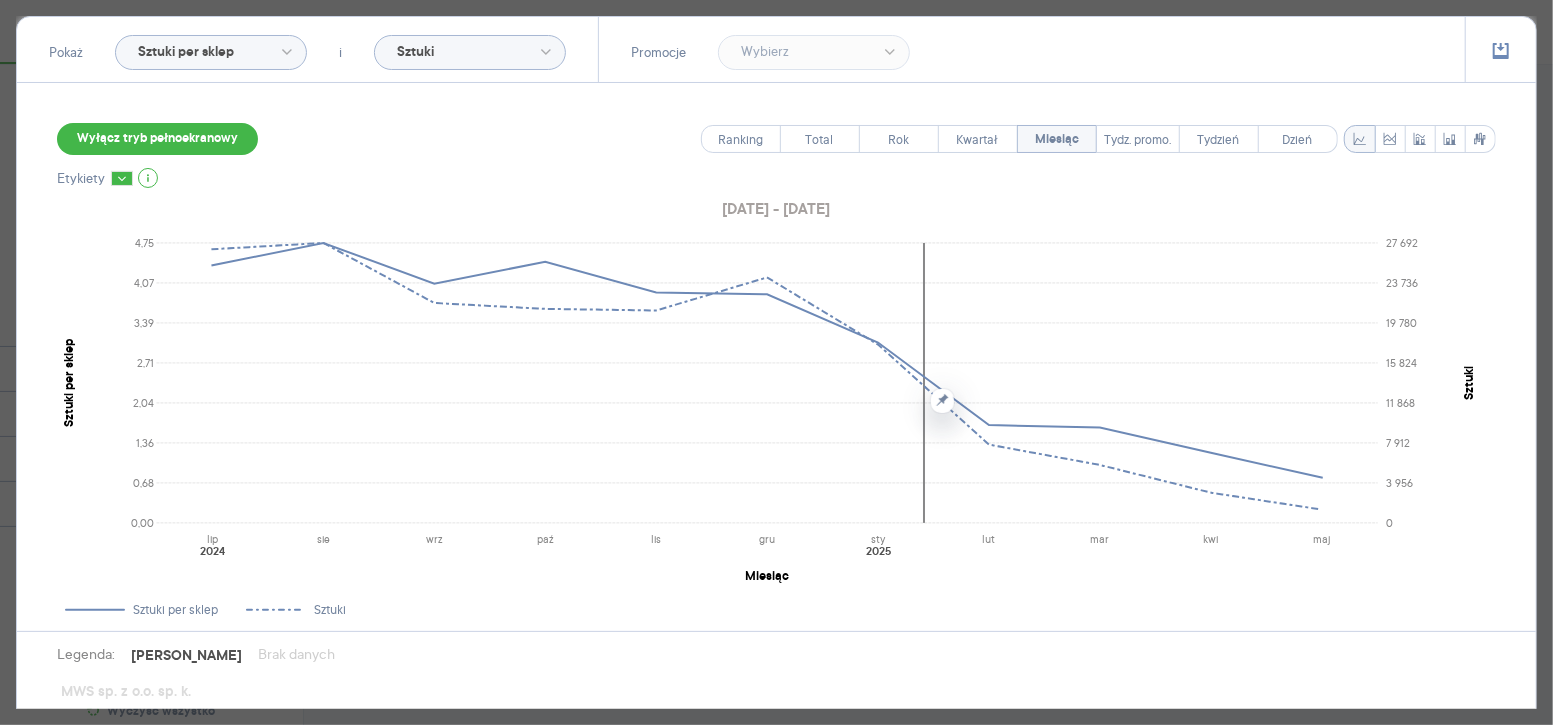 scroll, scrollTop: 65, scrollLeft: 0, axis: vertical 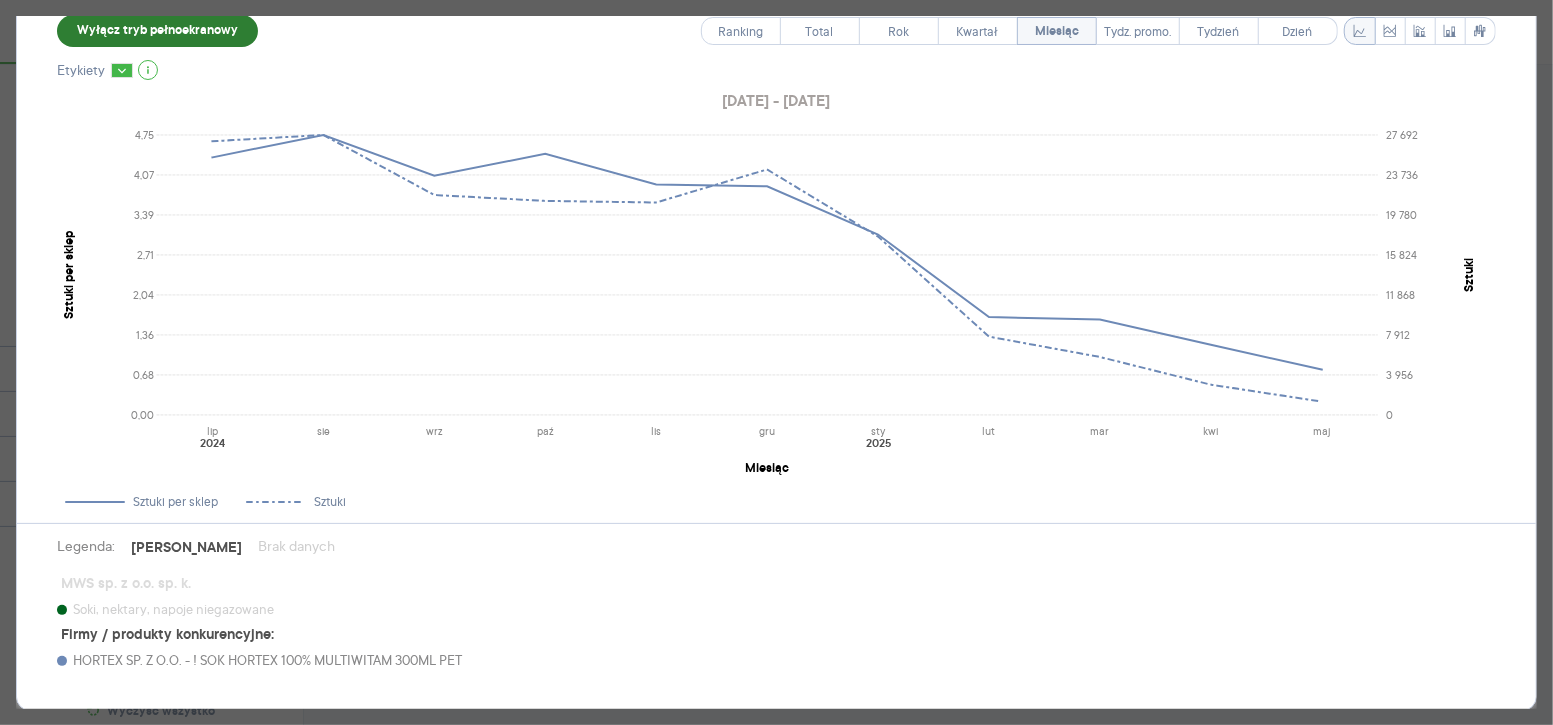 click on "Wyłącz tryb pełnoekranowy" at bounding box center (157, 31) 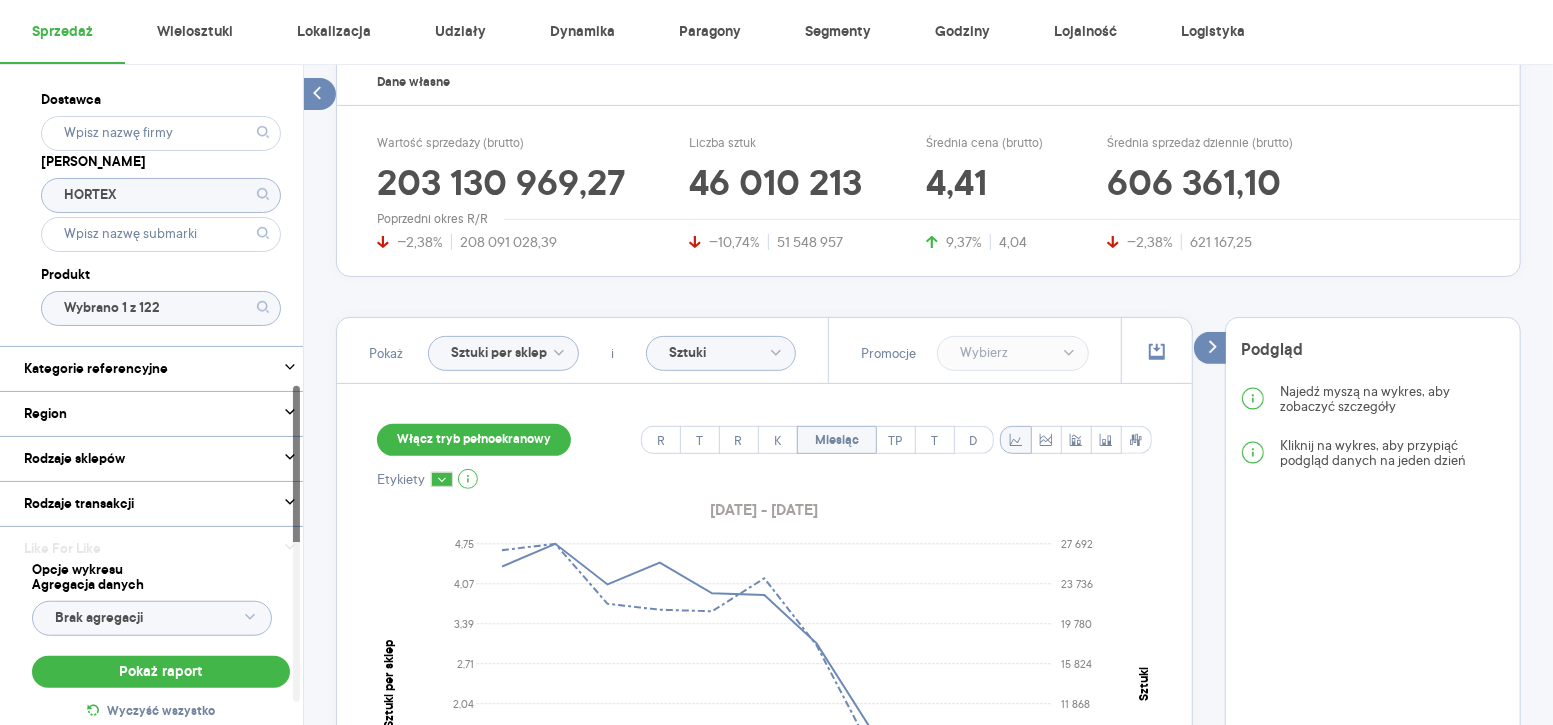 scroll, scrollTop: 290, scrollLeft: 0, axis: vertical 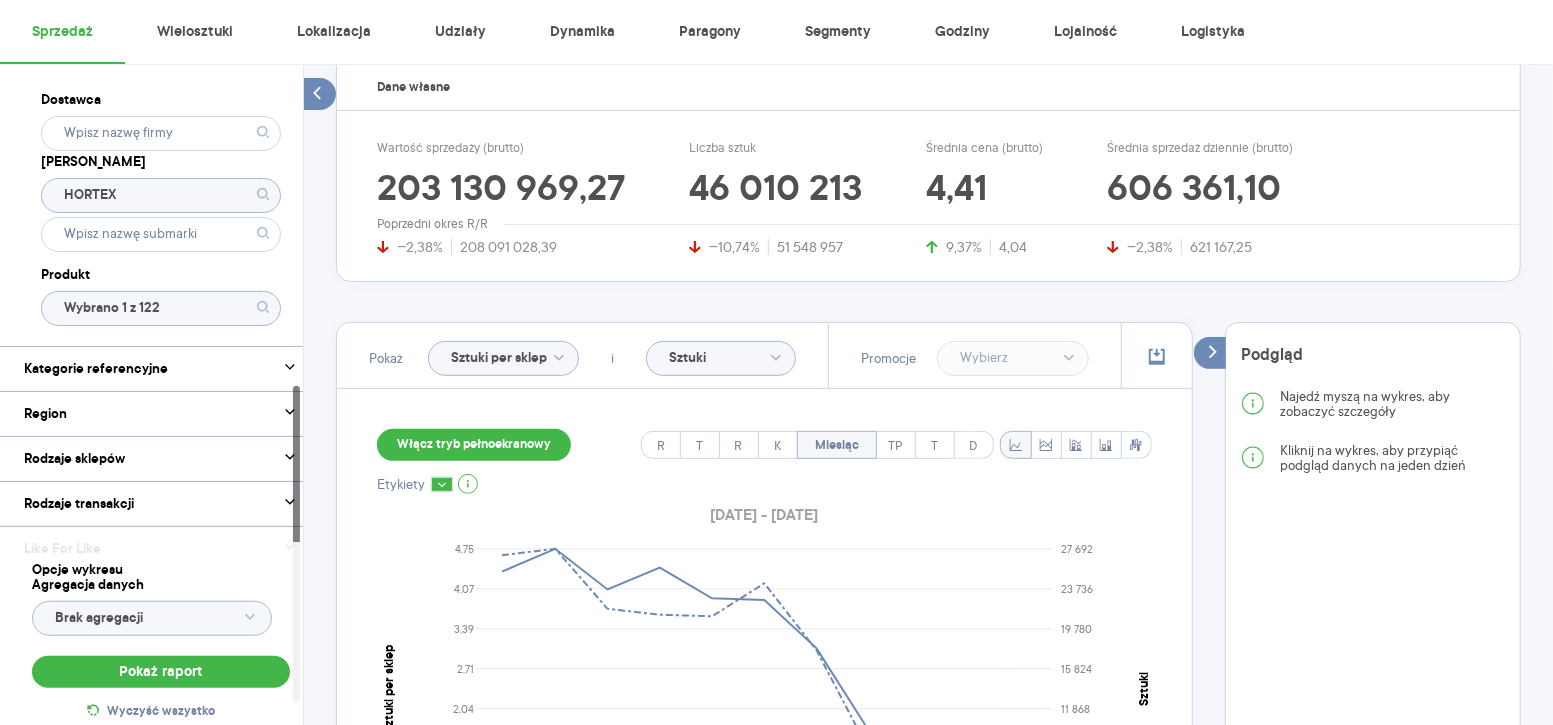click on "HORTEX" 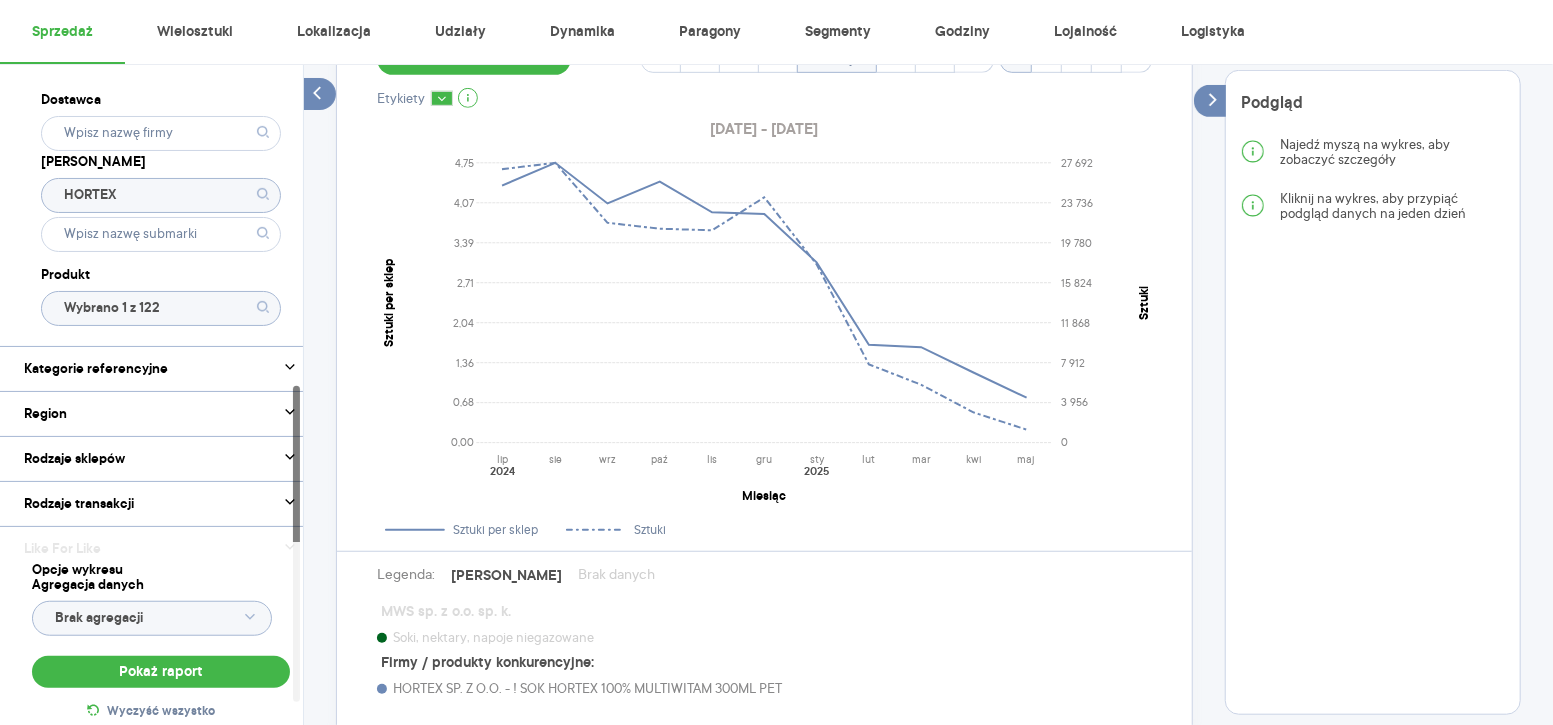 scroll, scrollTop: 675, scrollLeft: 0, axis: vertical 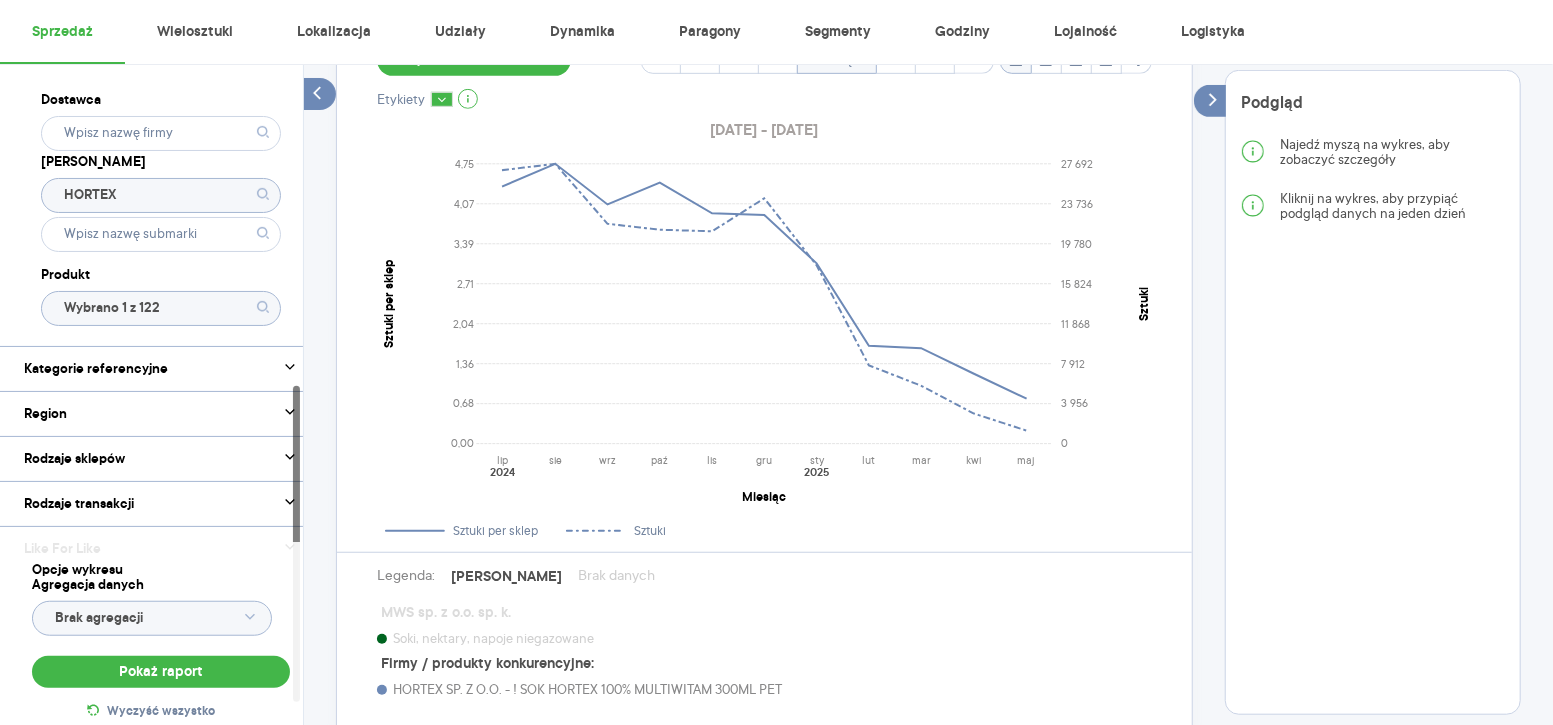drag, startPoint x: 184, startPoint y: 205, endPoint x: -11, endPoint y: 199, distance: 195.09229 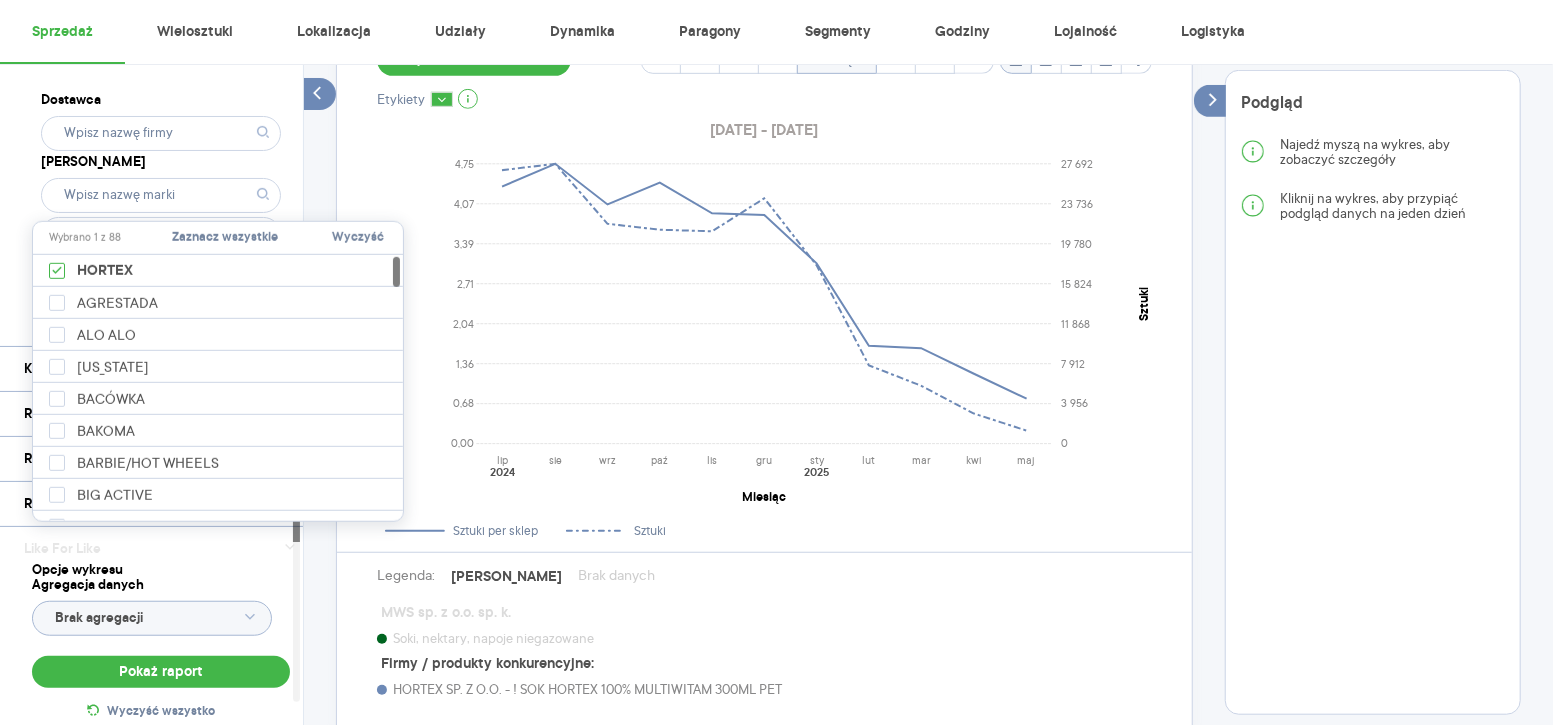 click on "Dostawca Marka Produkt Wybrano 1 z 122" at bounding box center [161, 206] 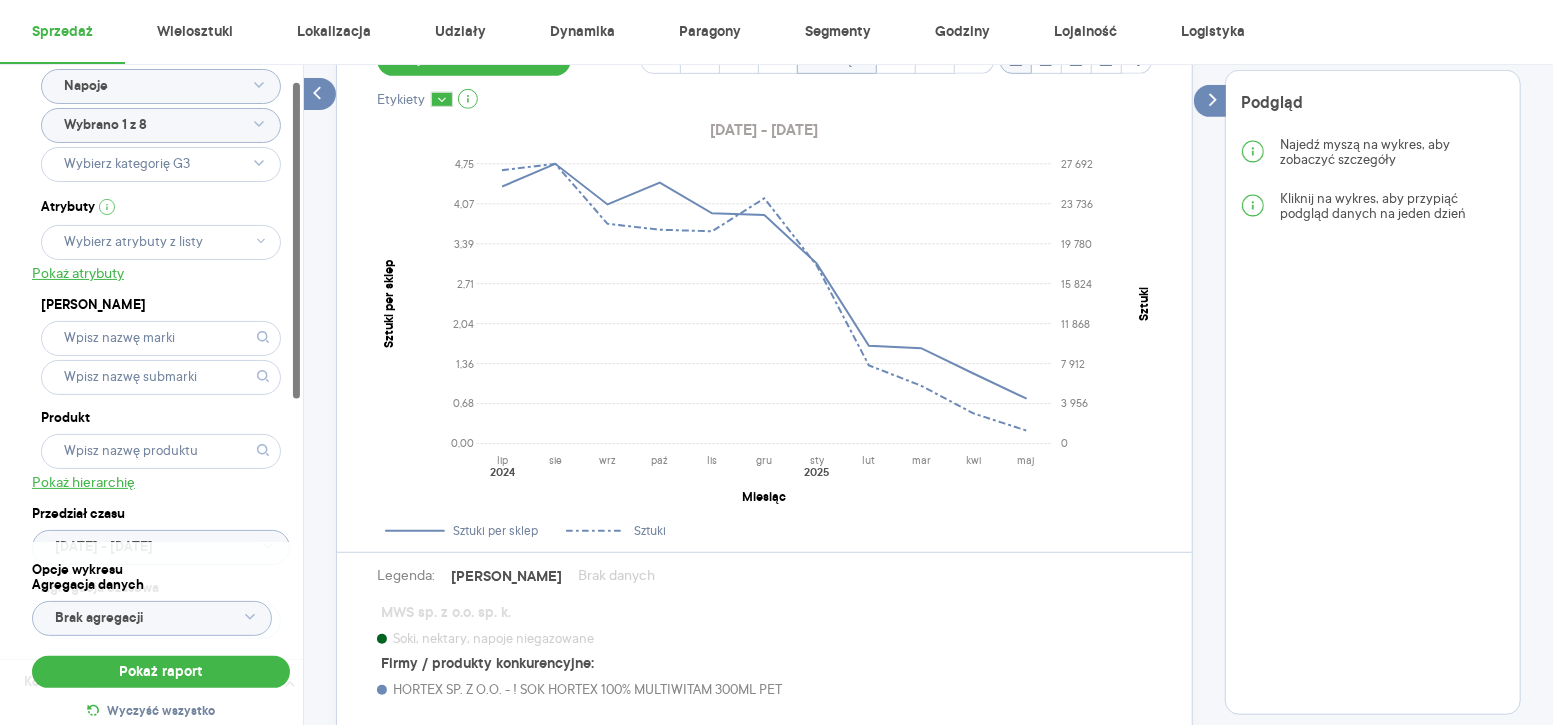scroll, scrollTop: 0, scrollLeft: 0, axis: both 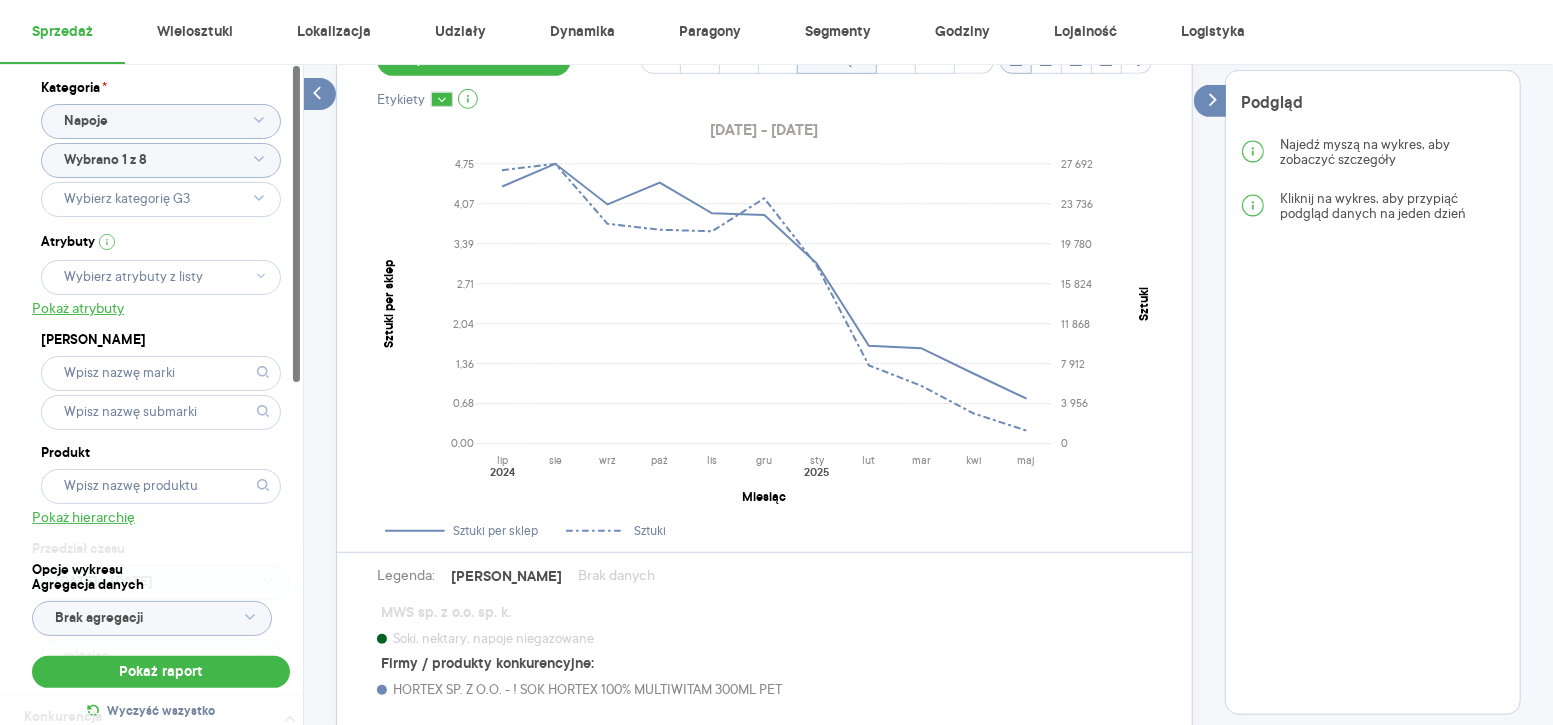 click on "Wybrano 1 z 8" 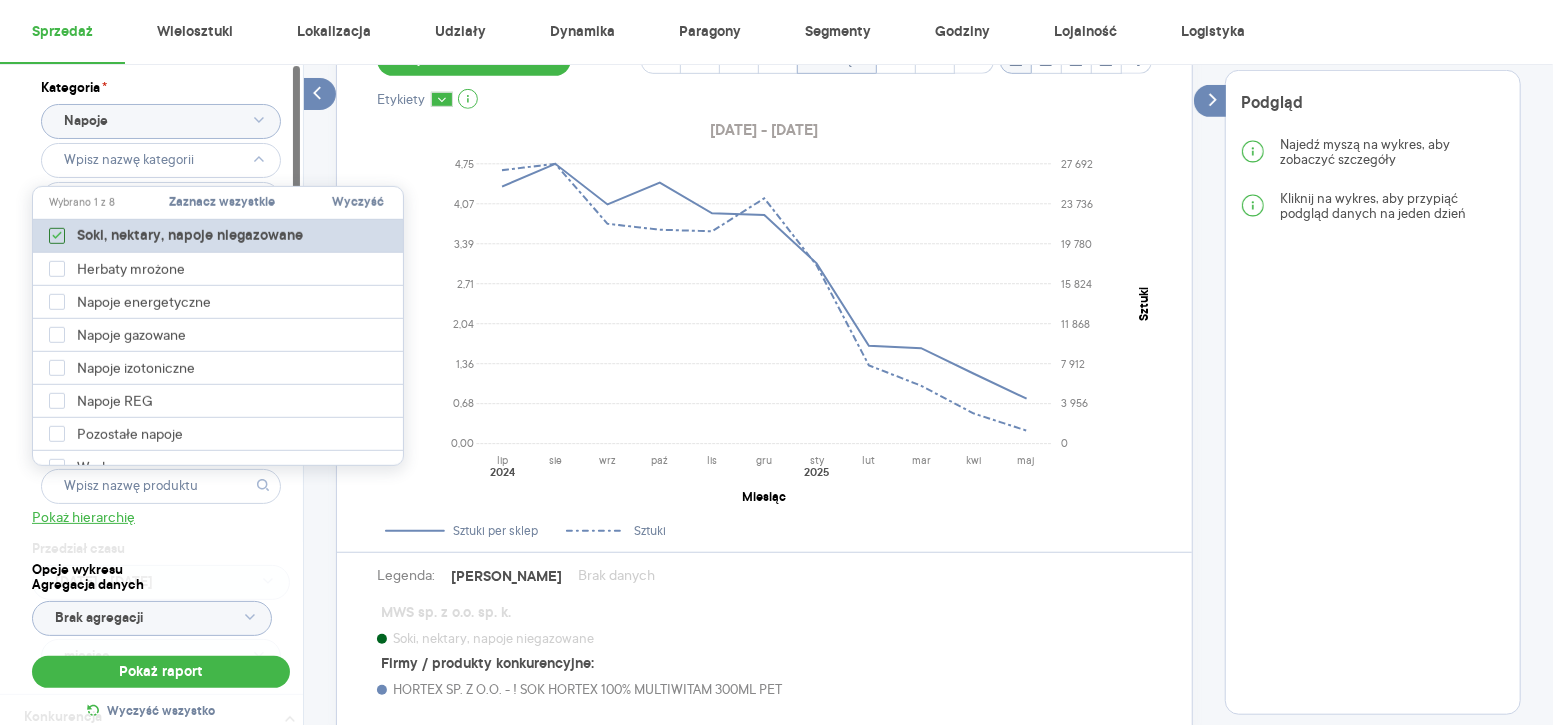 click at bounding box center (57, 236) 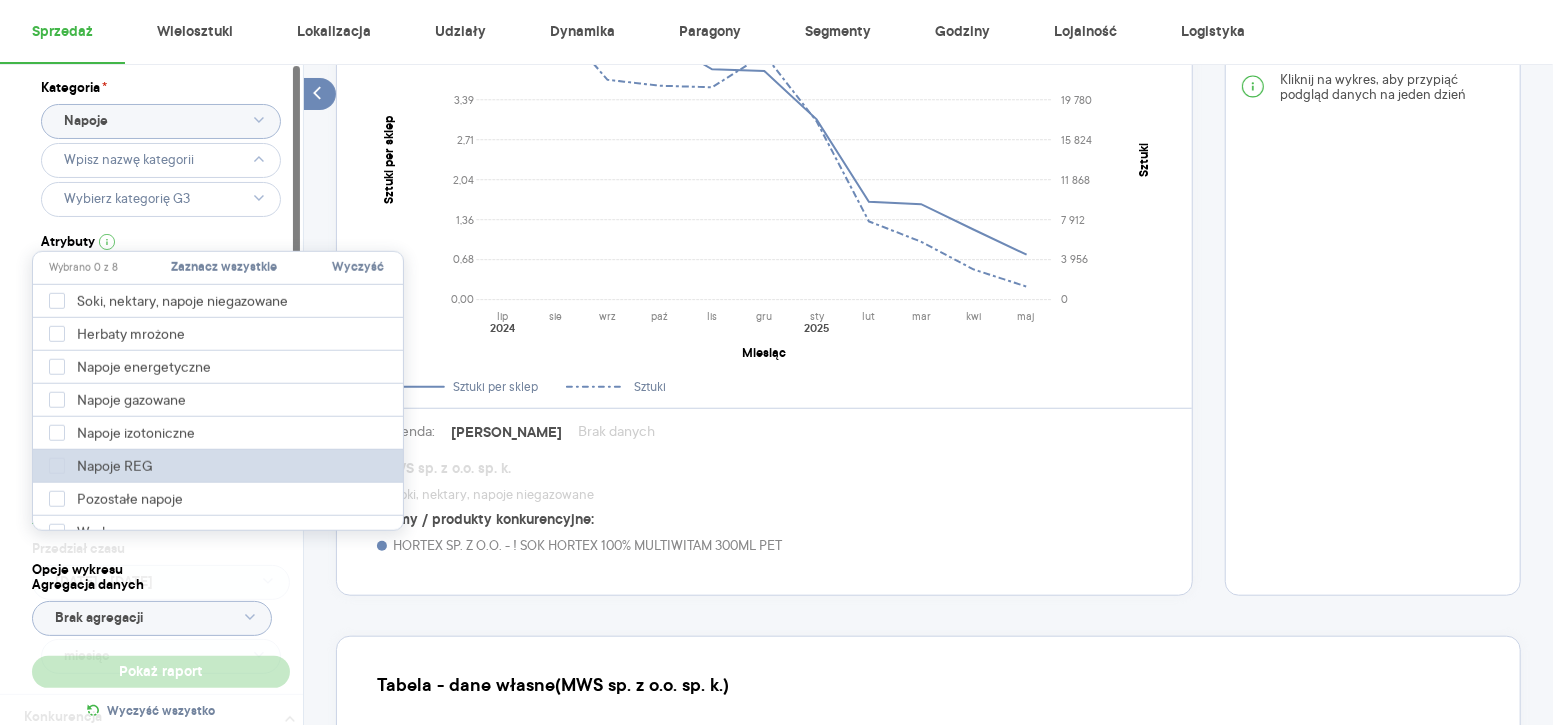 scroll, scrollTop: 887, scrollLeft: 0, axis: vertical 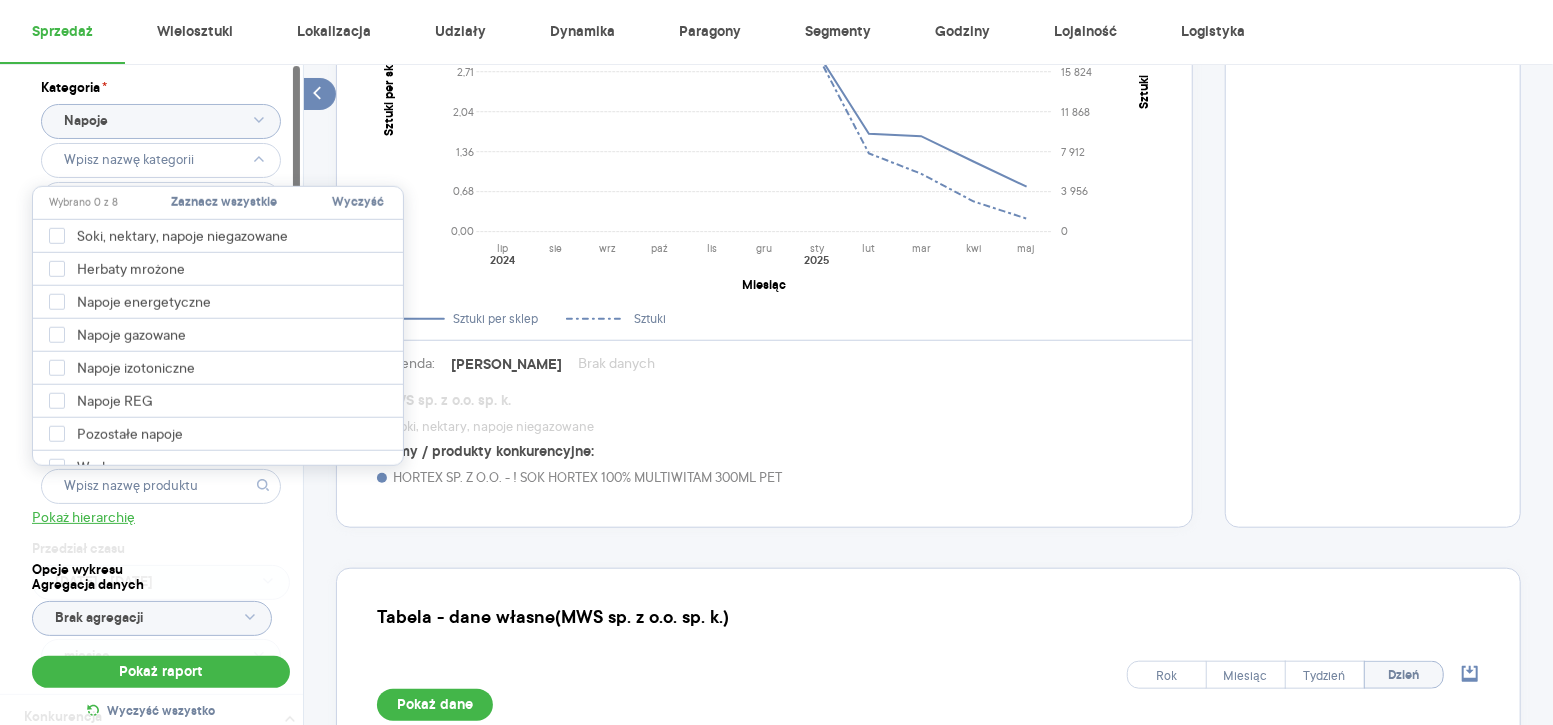 click on "Kategoria * Napoje Atrybuty Pokaż atrybuty Marka Produkt Pokaż hierarchię Przedział czasu [DATE] - [DATE] Agregacja czasowa miesiąc" at bounding box center (161, 379) 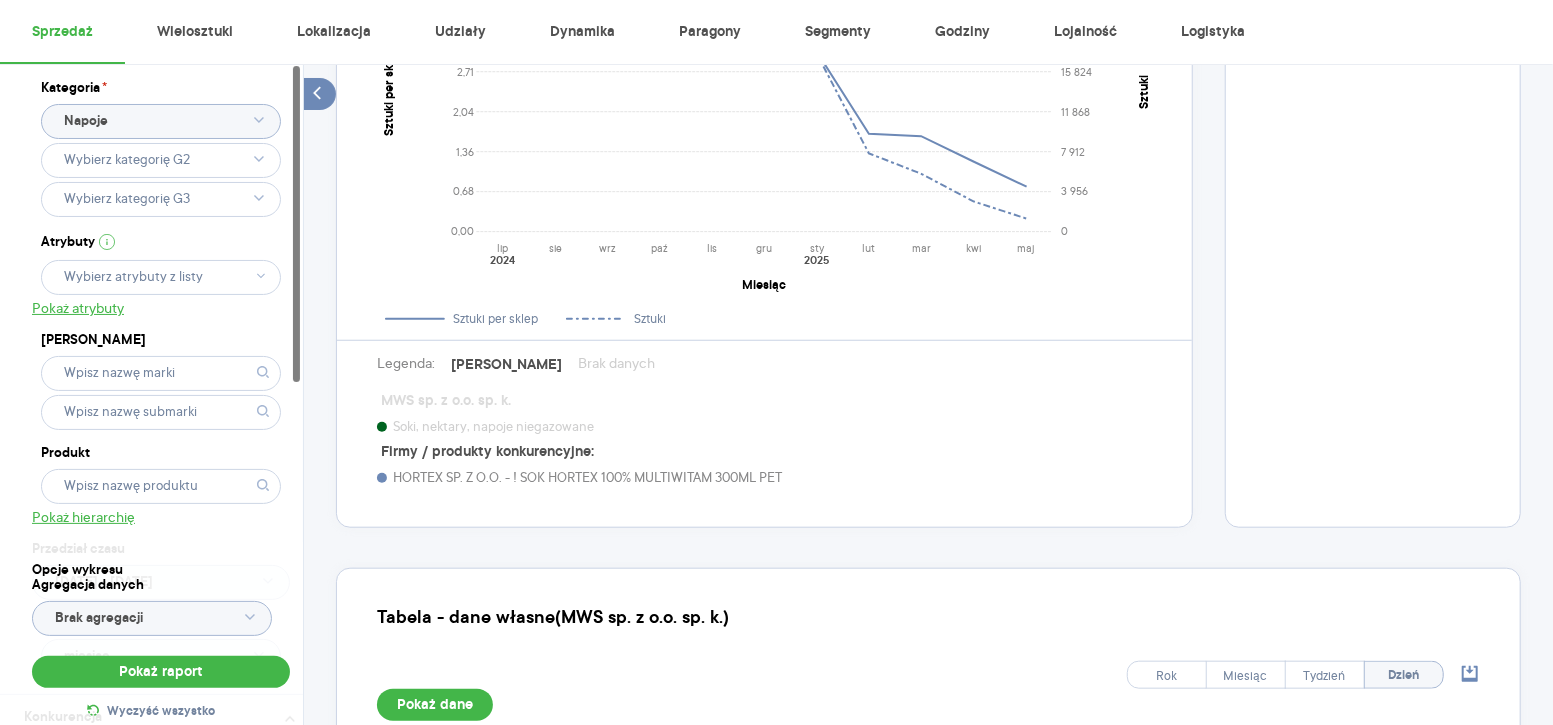 click 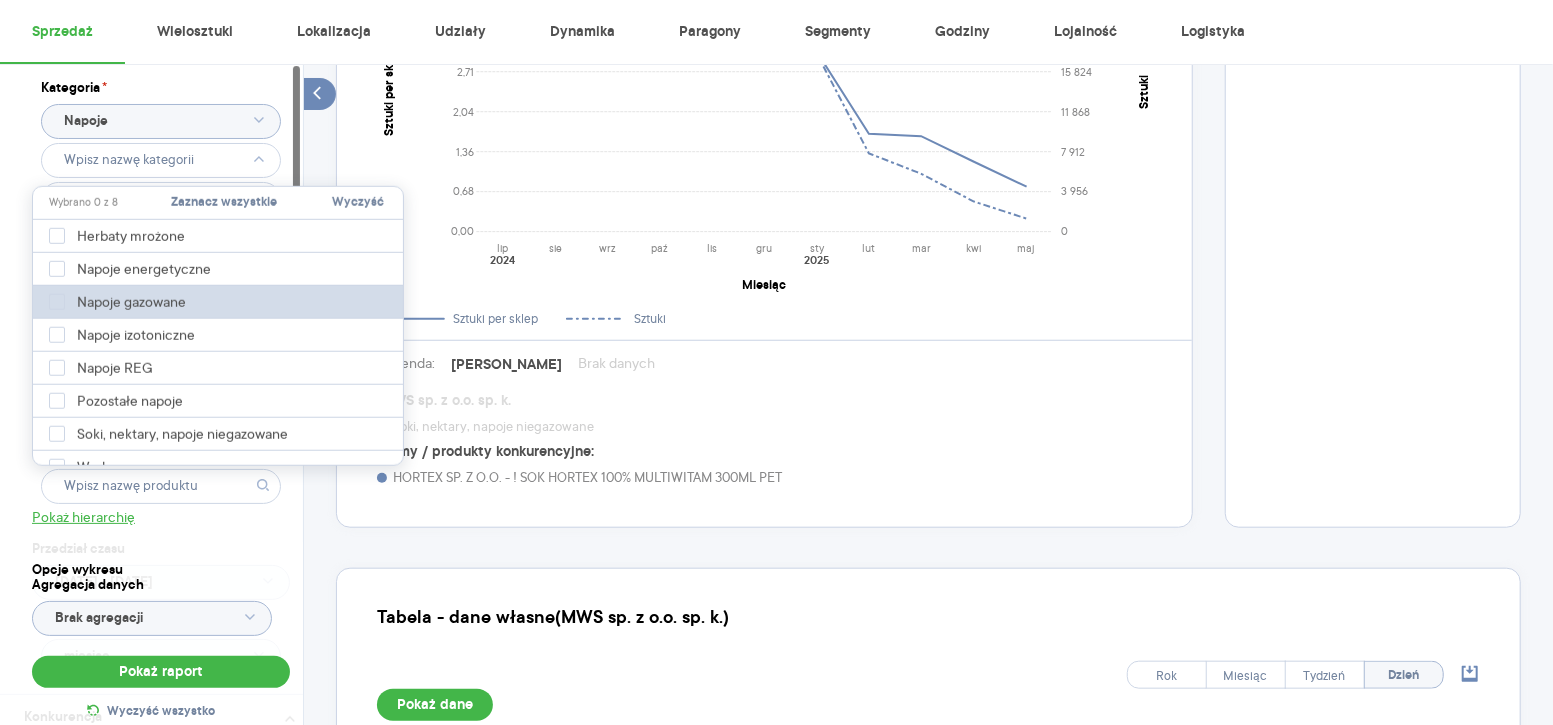 click on "Napoje gazowane" at bounding box center [221, 302] 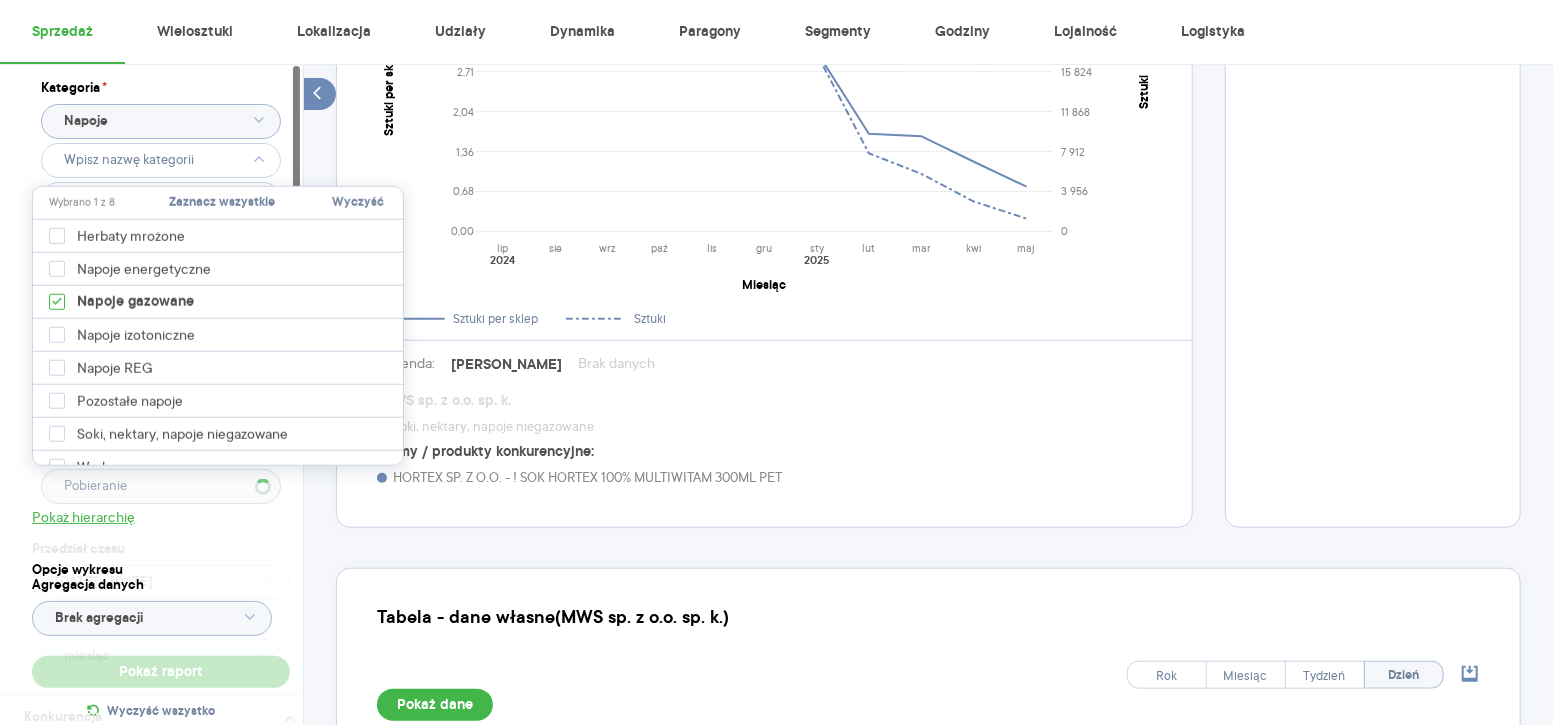 click on "Kategoria * Napoje Atrybuty Pobieranie Pokaż atrybuty Marka Produkt Pokaż hierarchię Przedział czasu 2024.07.01 - 2025.05.31 Agregacja czasowa miesiąc" at bounding box center [161, 379] 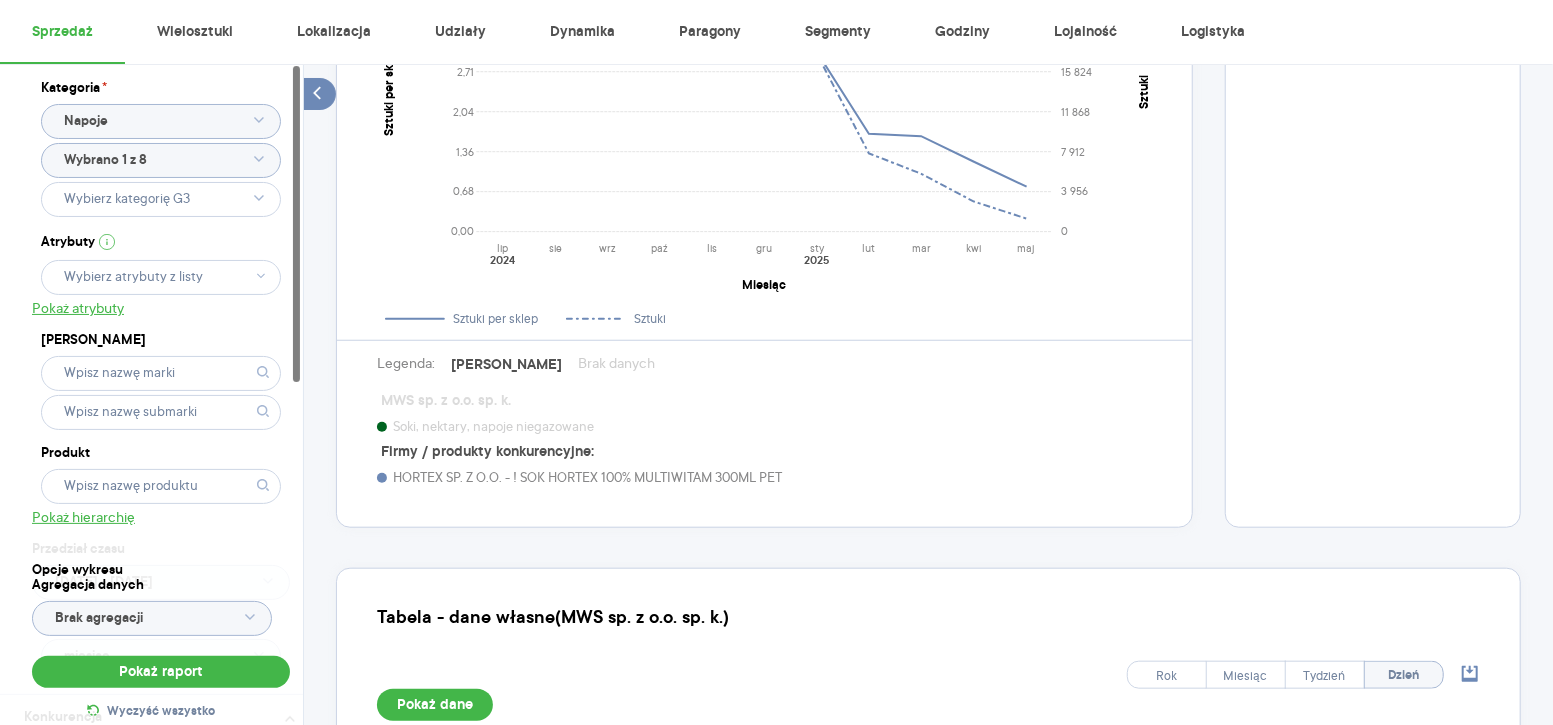 click 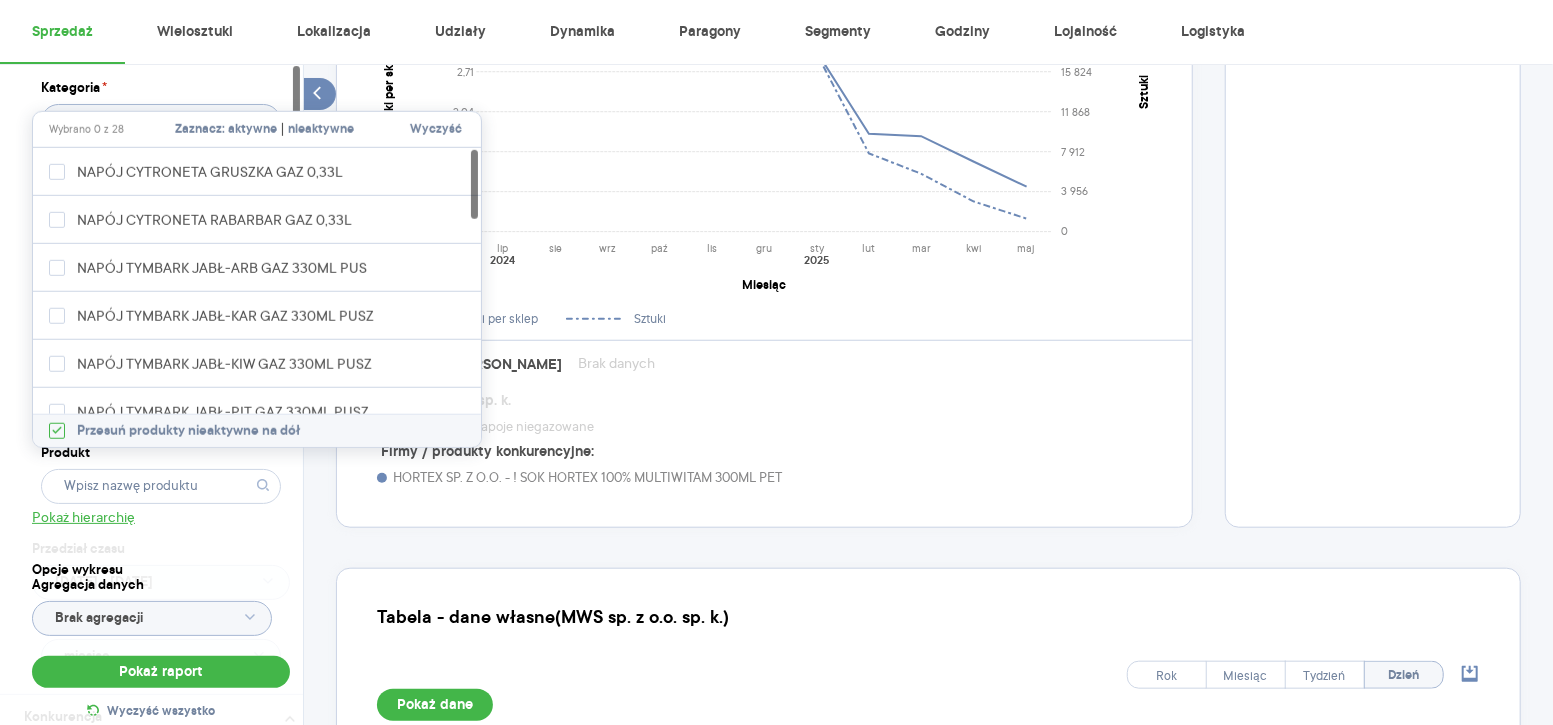 click on "Kategoria * Napoje Wybrano 1 z 8 Atrybuty Pokaż atrybuty Marka Produkt Pokaż hierarchię Przedział czasu 2024.07.01 - 2025.05.31 Agregacja czasowa miesiąc" at bounding box center [161, 379] 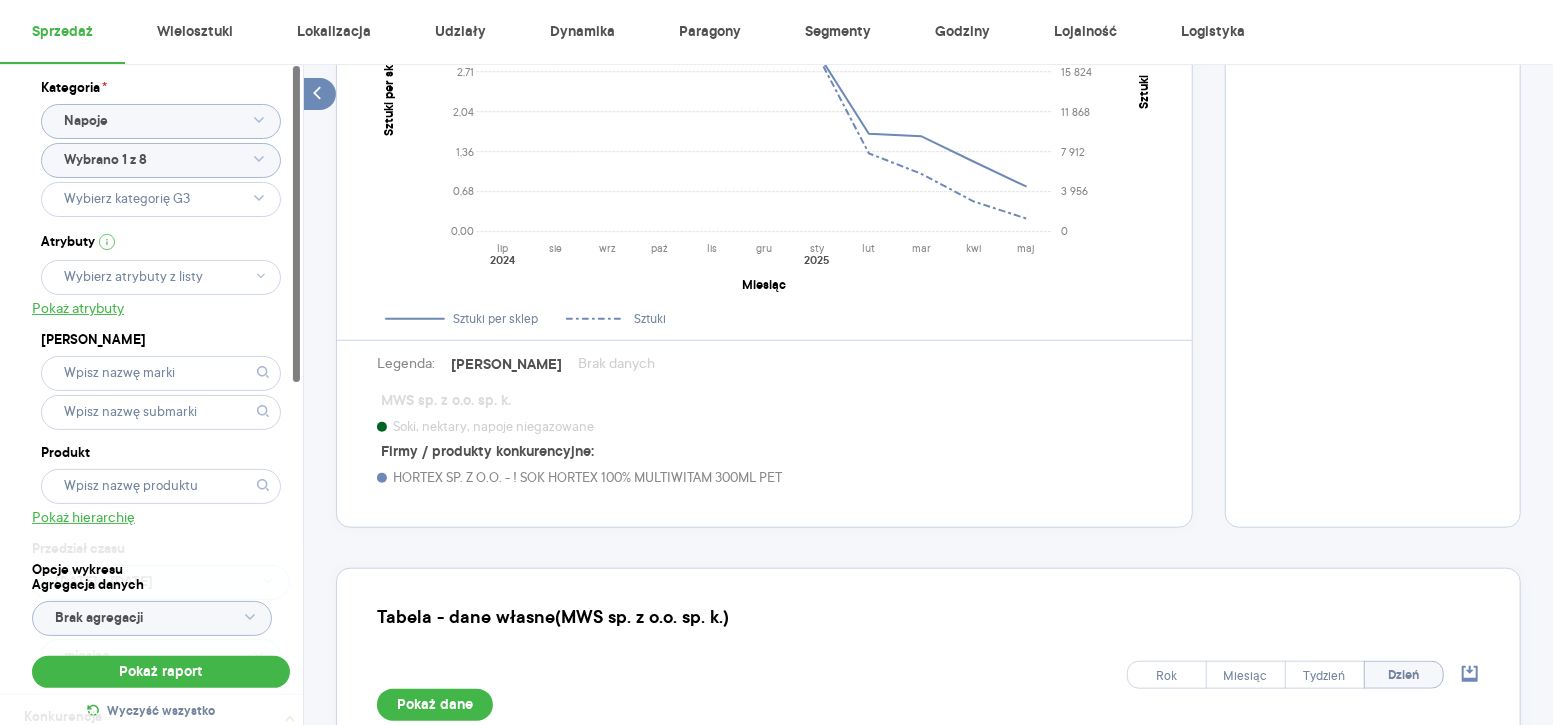 click on "Wybrano 1 z 8" 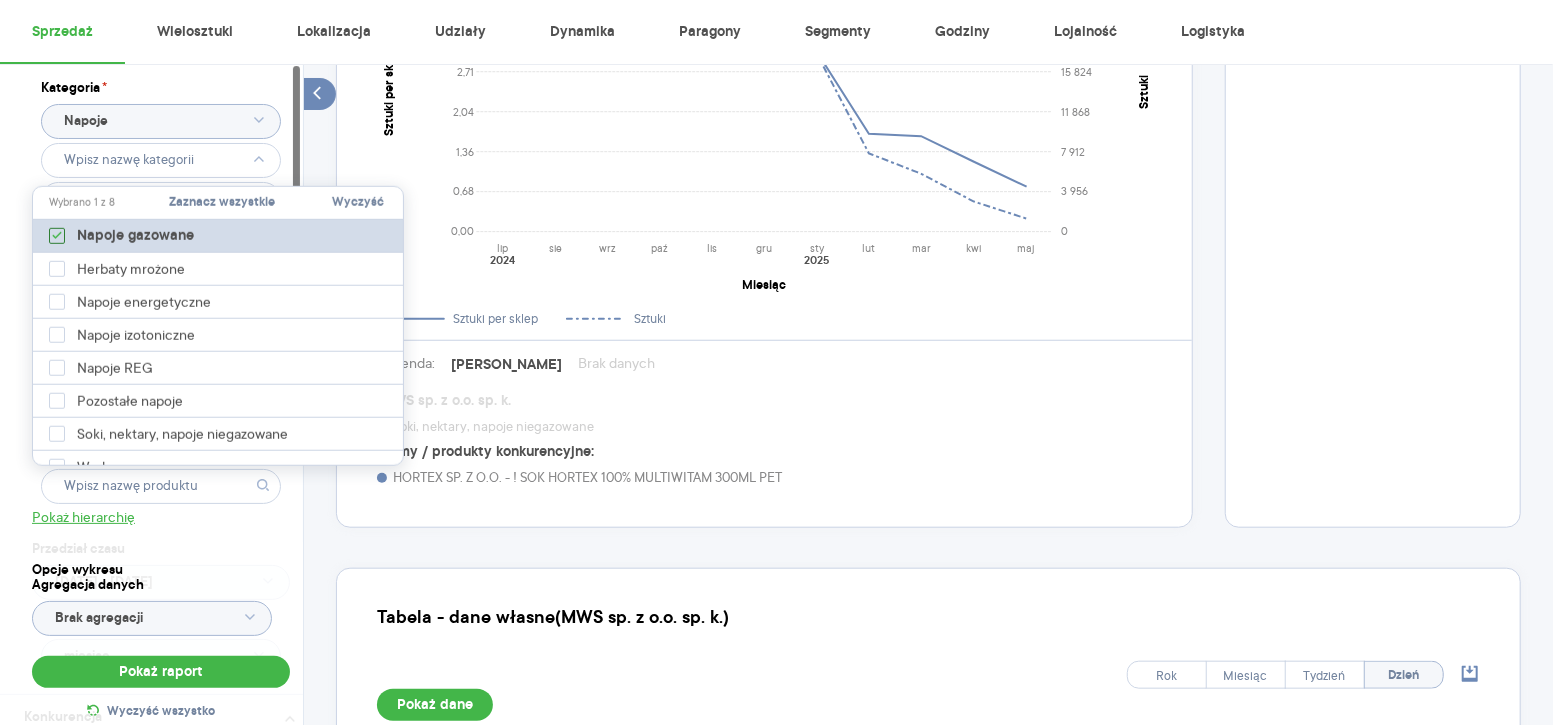 click at bounding box center [57, 236] 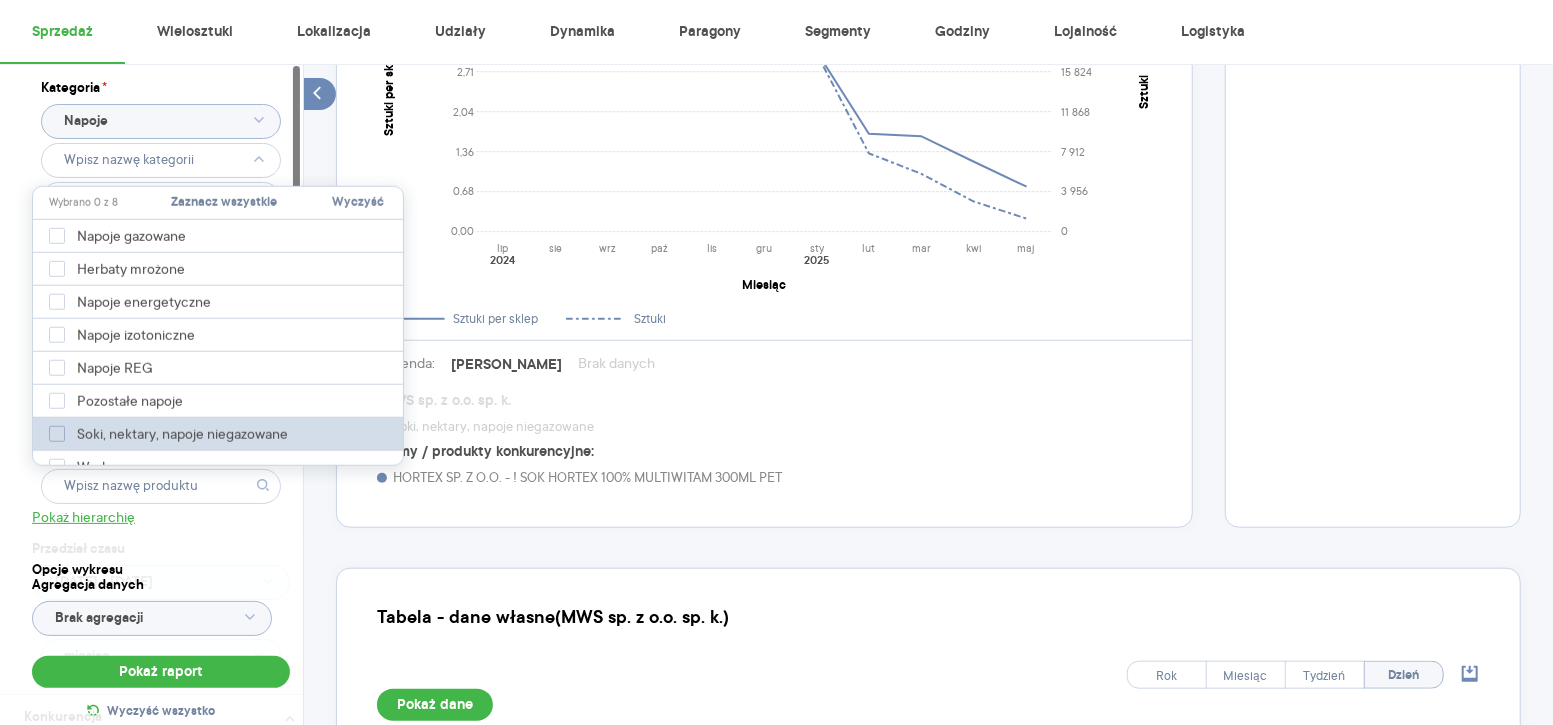 click at bounding box center (57, 434) 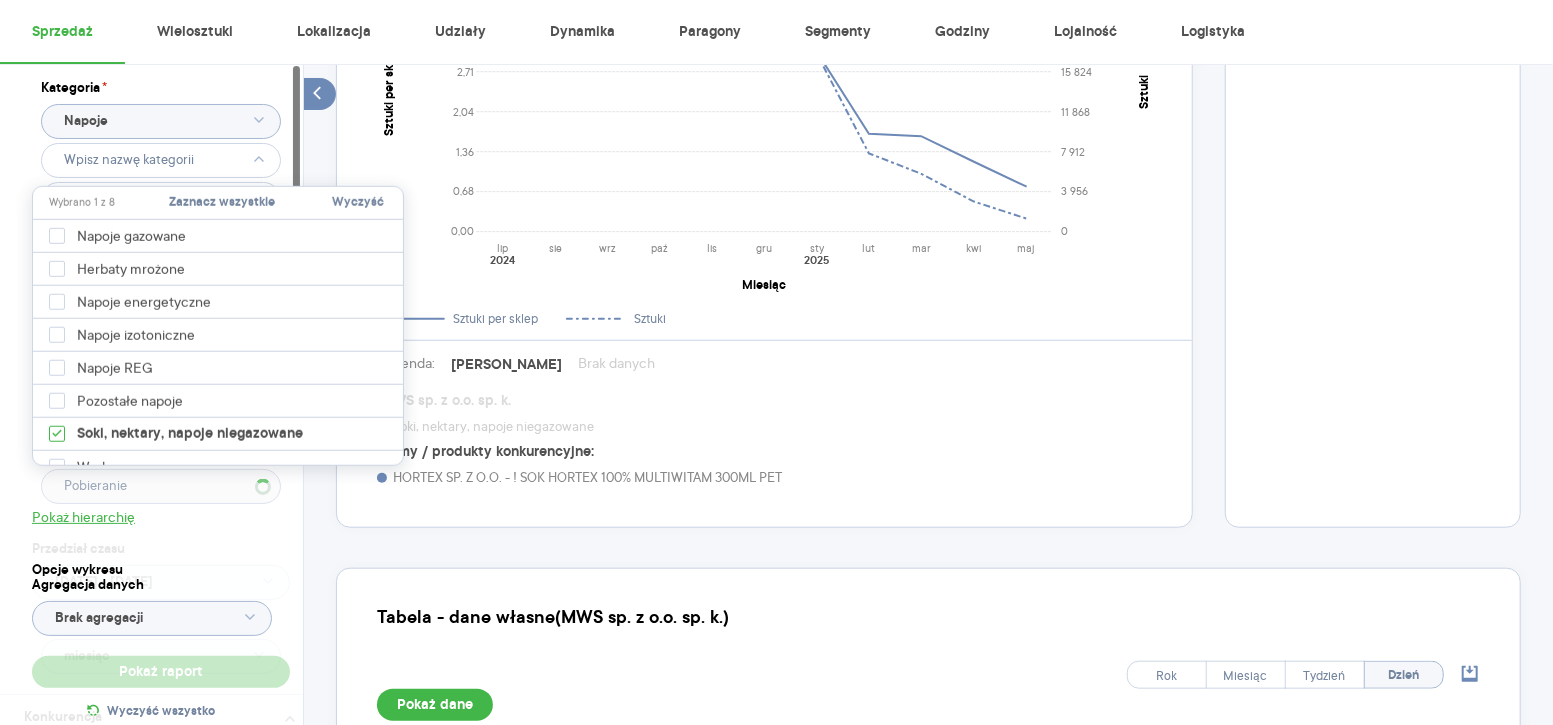 click on "Kategoria * Napoje Atrybuty Pobieranie Pokaż atrybuty Marka Produkt Pokaż hierarchię Przedział czasu 2024.07.01 - 2025.05.31 Agregacja czasowa miesiąc" at bounding box center (161, 379) 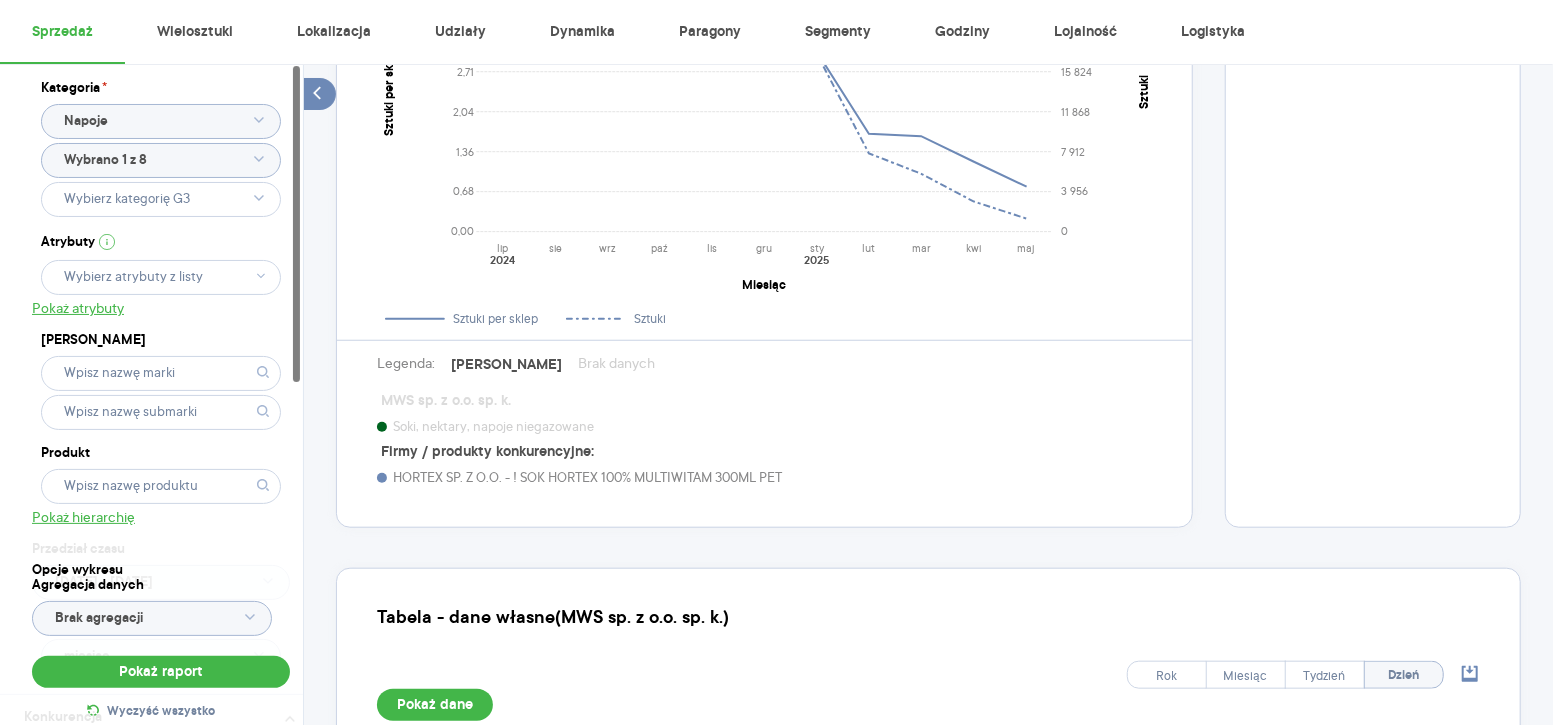 click 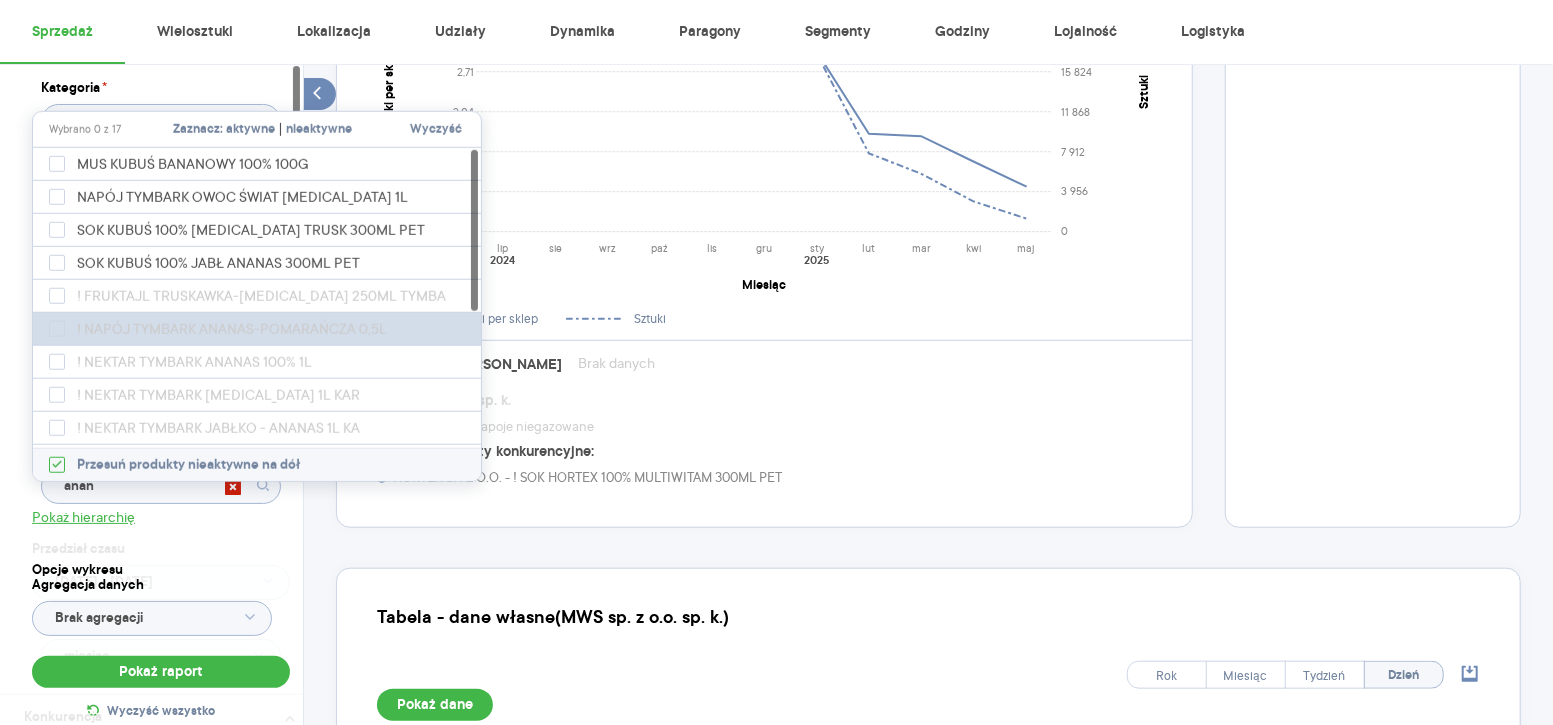 scroll, scrollTop: 0, scrollLeft: 0, axis: both 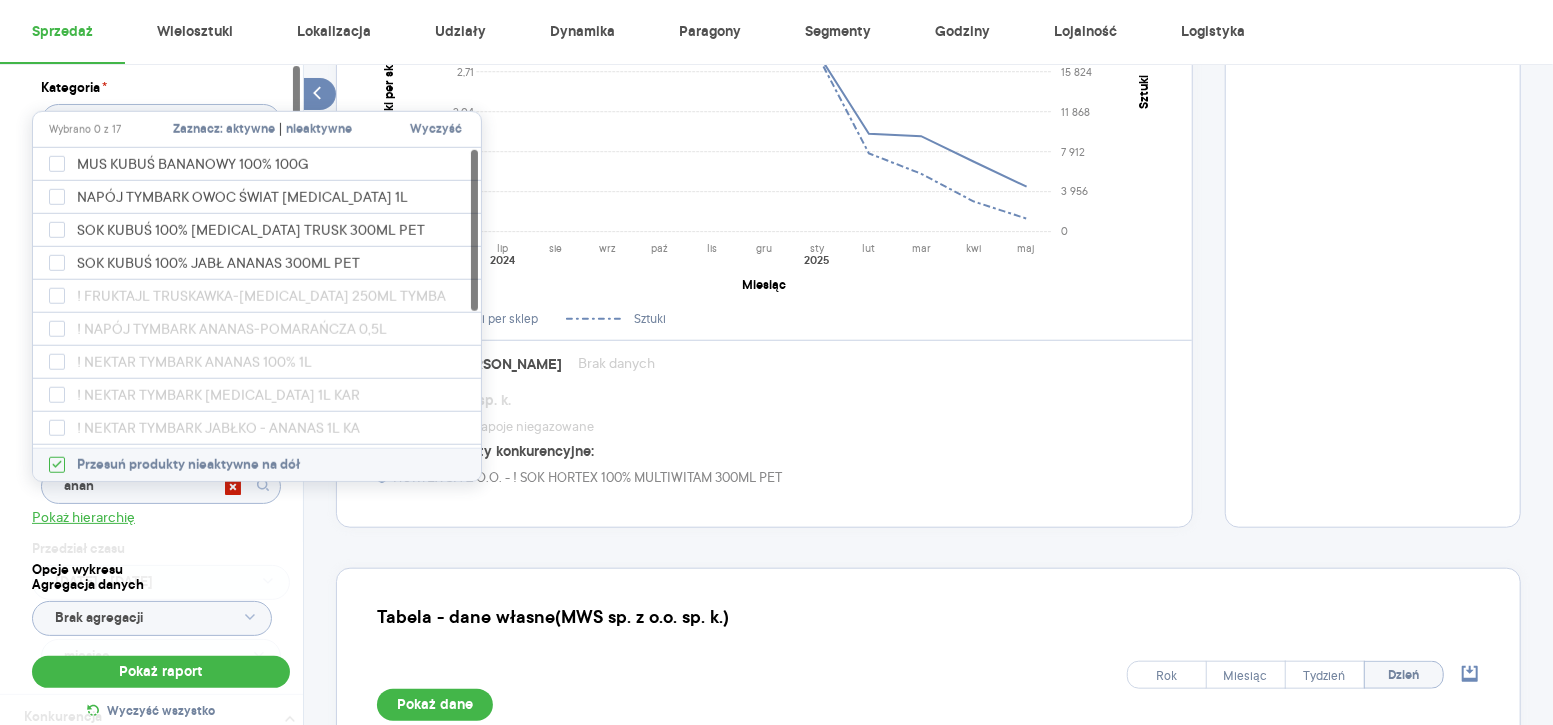 click on "Kategoria * Napoje Wybrano 1 z 8 Atrybuty Pokaż atrybuty Marka Produkt anan Pokaż hierarchię Przedział czasu 2024.07.01 - 2025.05.31 Agregacja czasowa miesiąc" at bounding box center (161, 379) 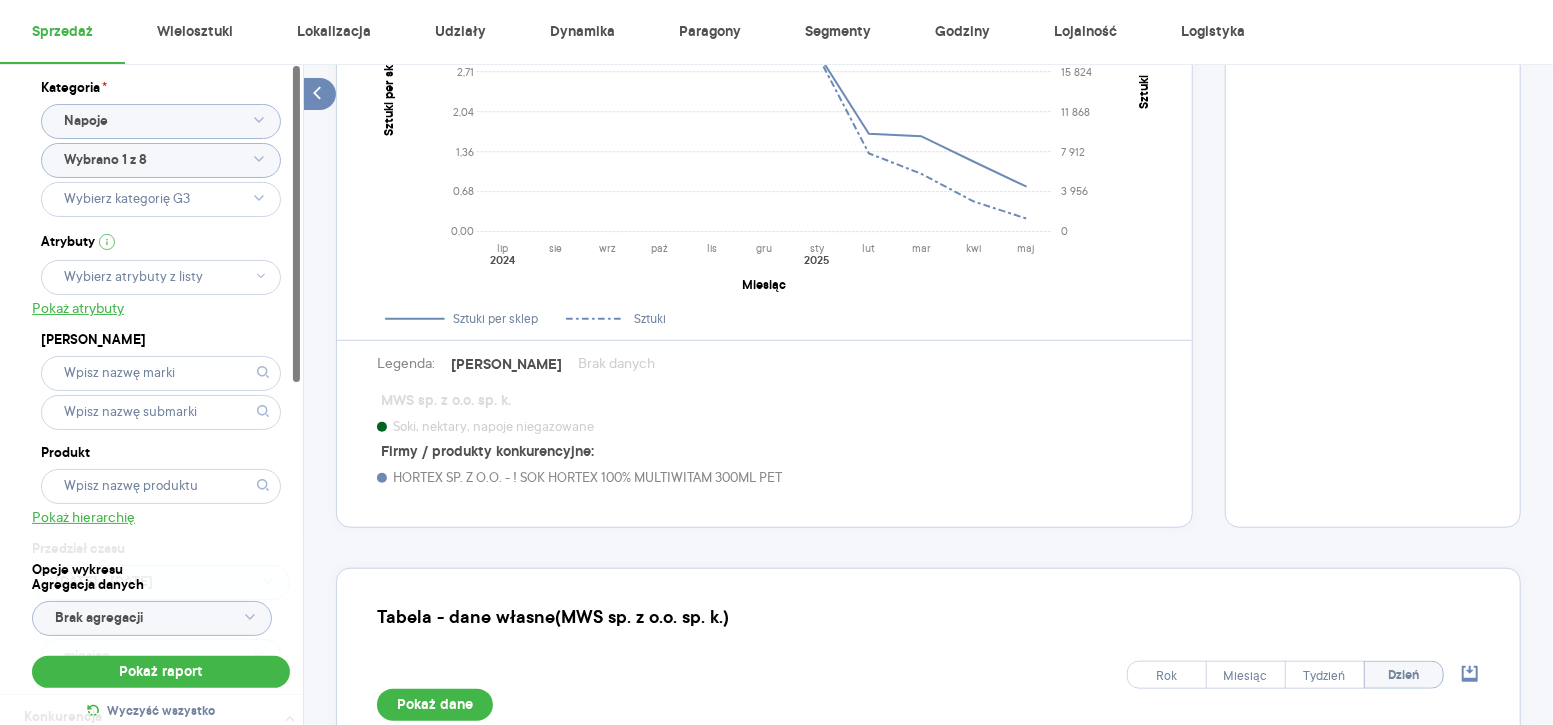 click on "Wybrano 1 z 8" 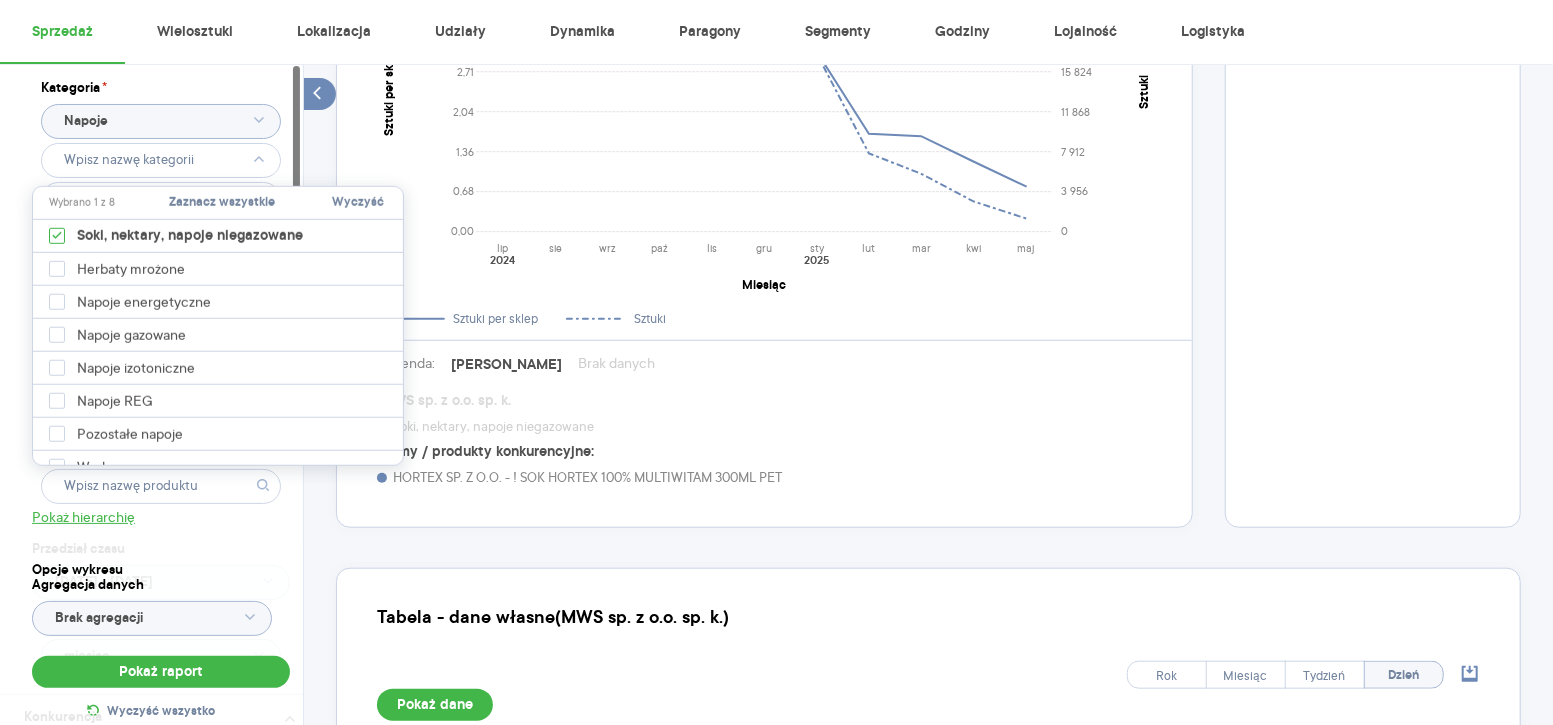 click on "Wyczyść" at bounding box center [358, 203] 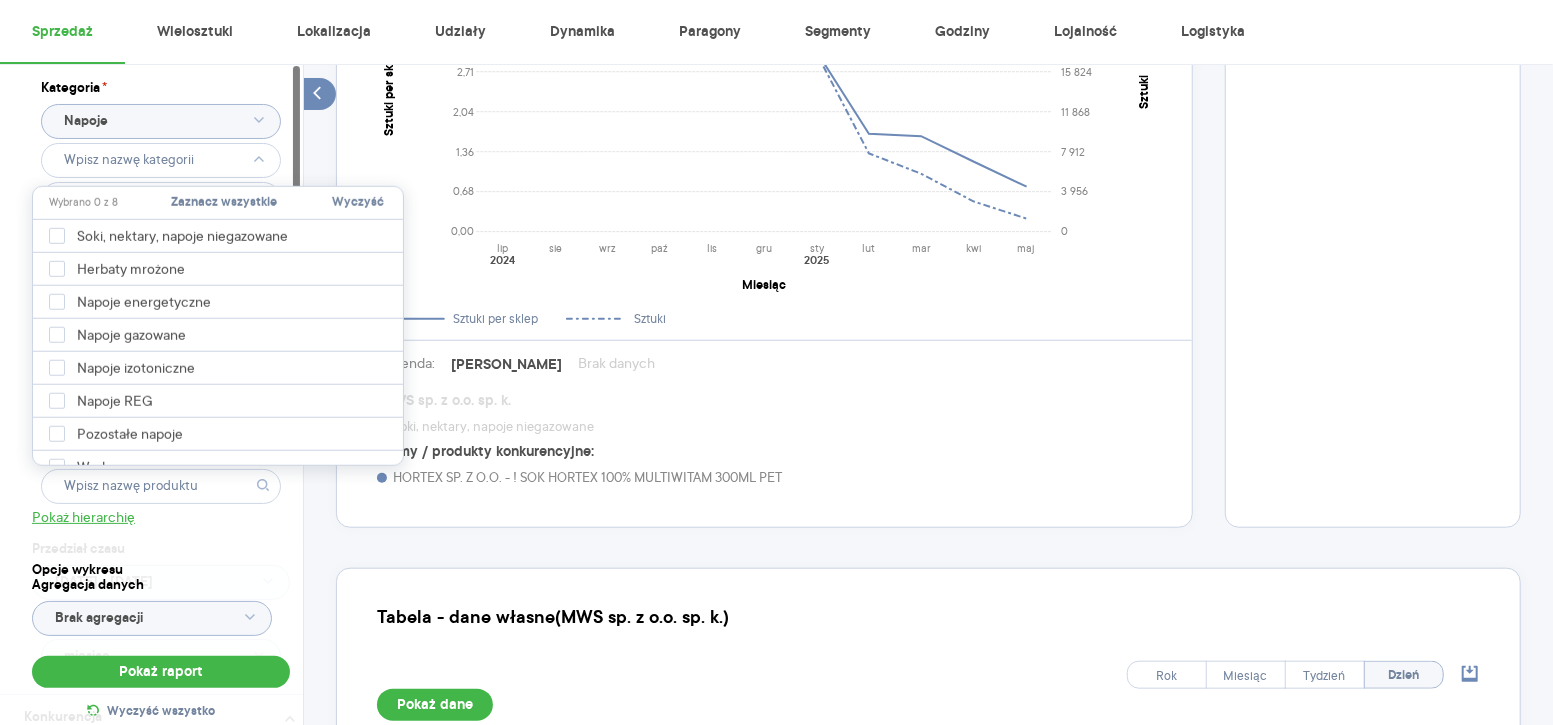 click on "Kategoria * Napoje Atrybuty Pokaż atrybuty Marka Produkt Pokaż hierarchię Przedział czasu [DATE] - [DATE] Agregacja czasowa miesiąc" at bounding box center (161, 379) 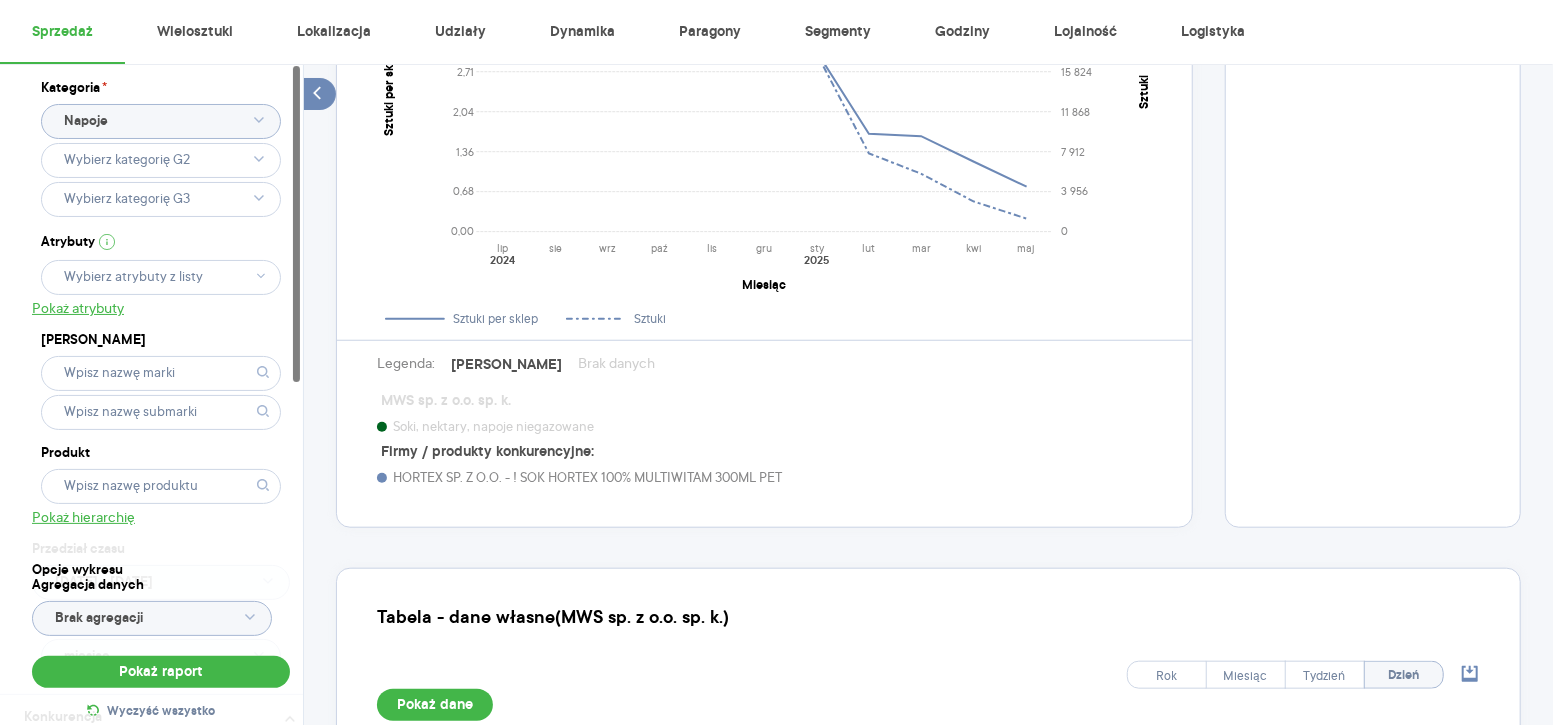 click 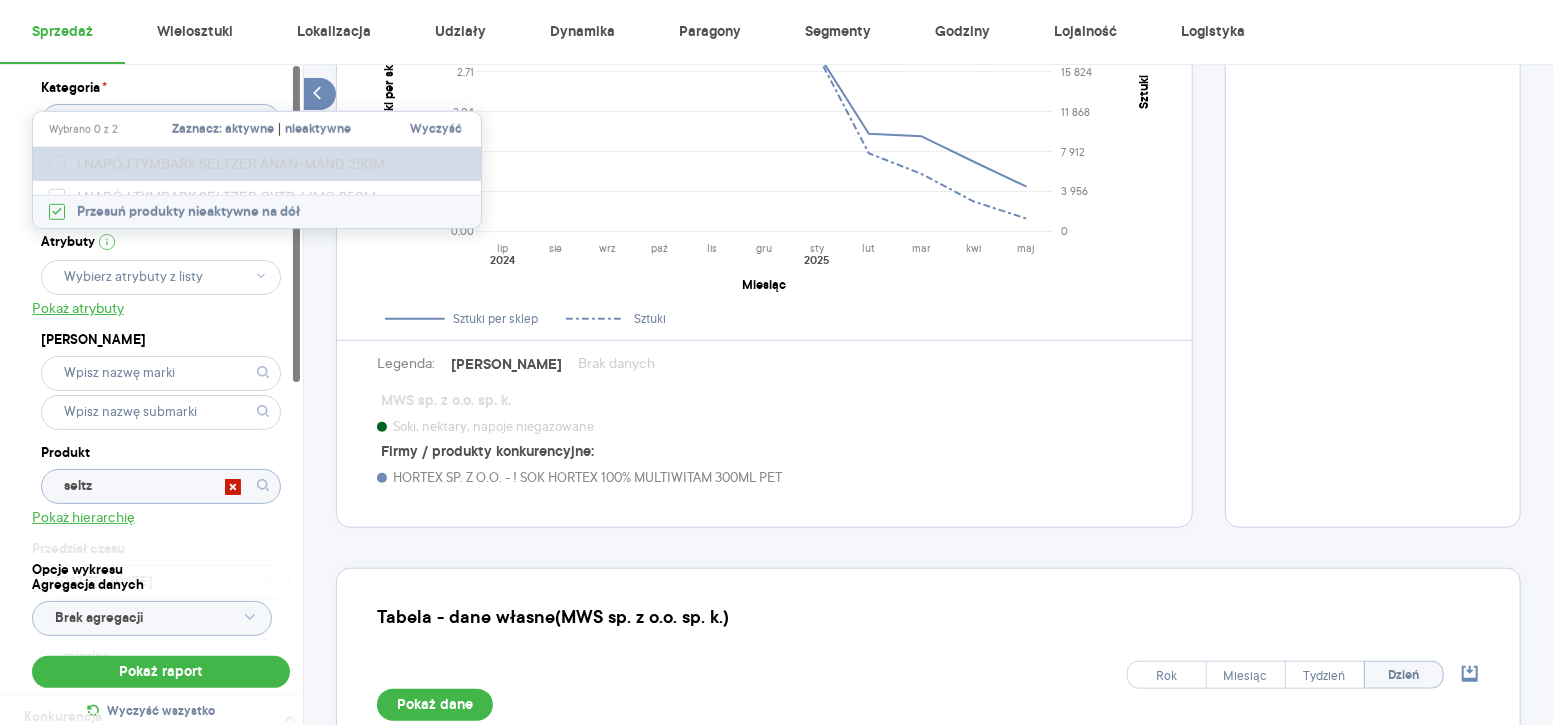 click on "! NAPÓJ TYMBARK SELTZER ANAN-MAND 250M" at bounding box center [260, 164] 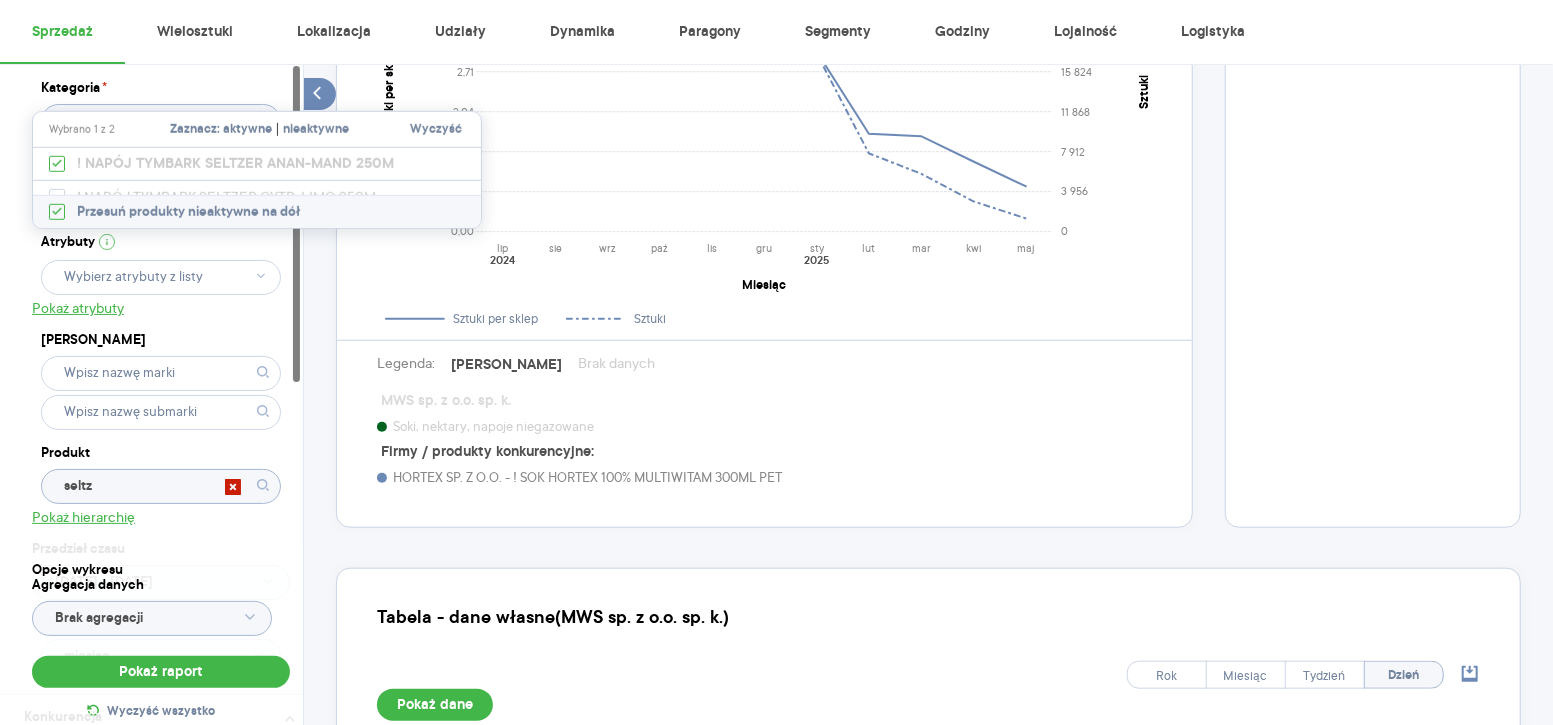 click at bounding box center [257, 187] 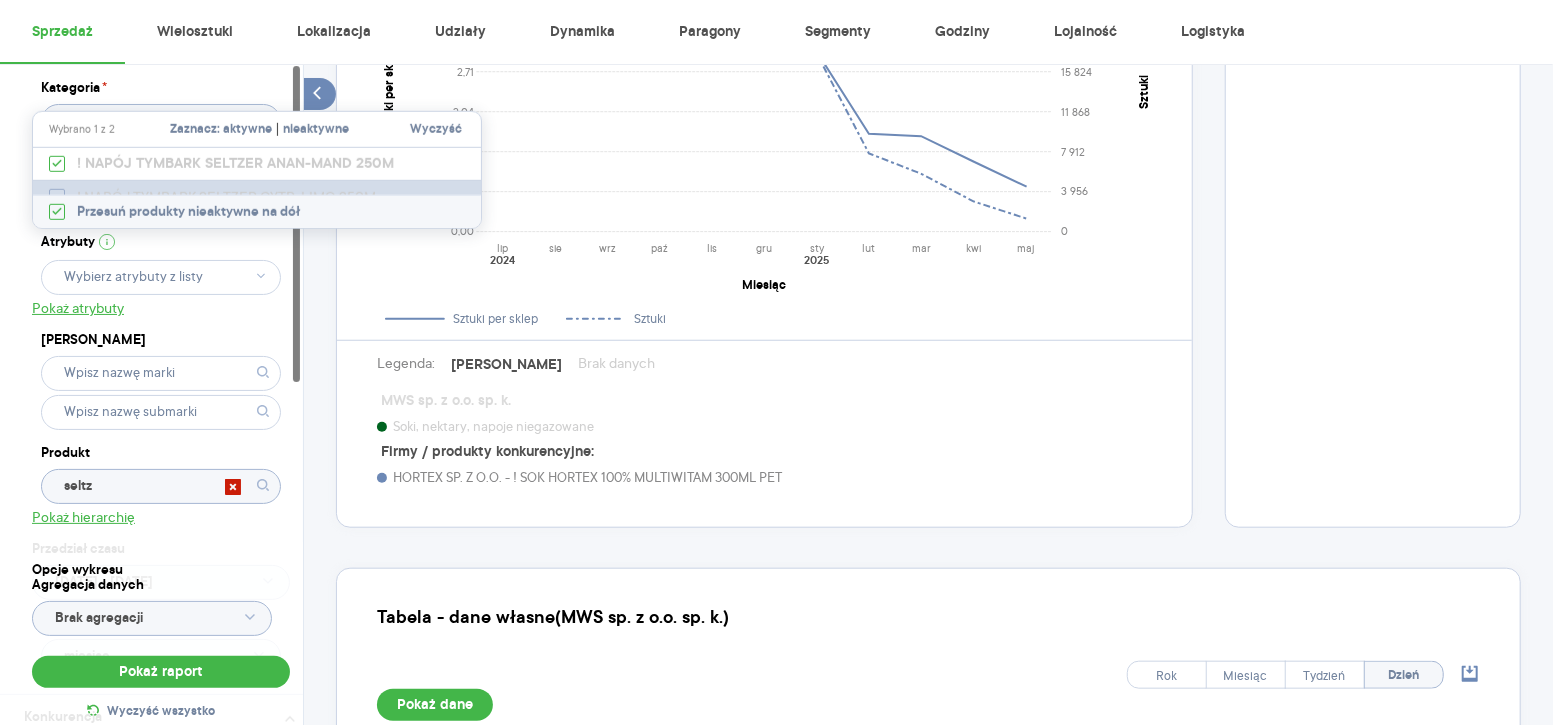 click 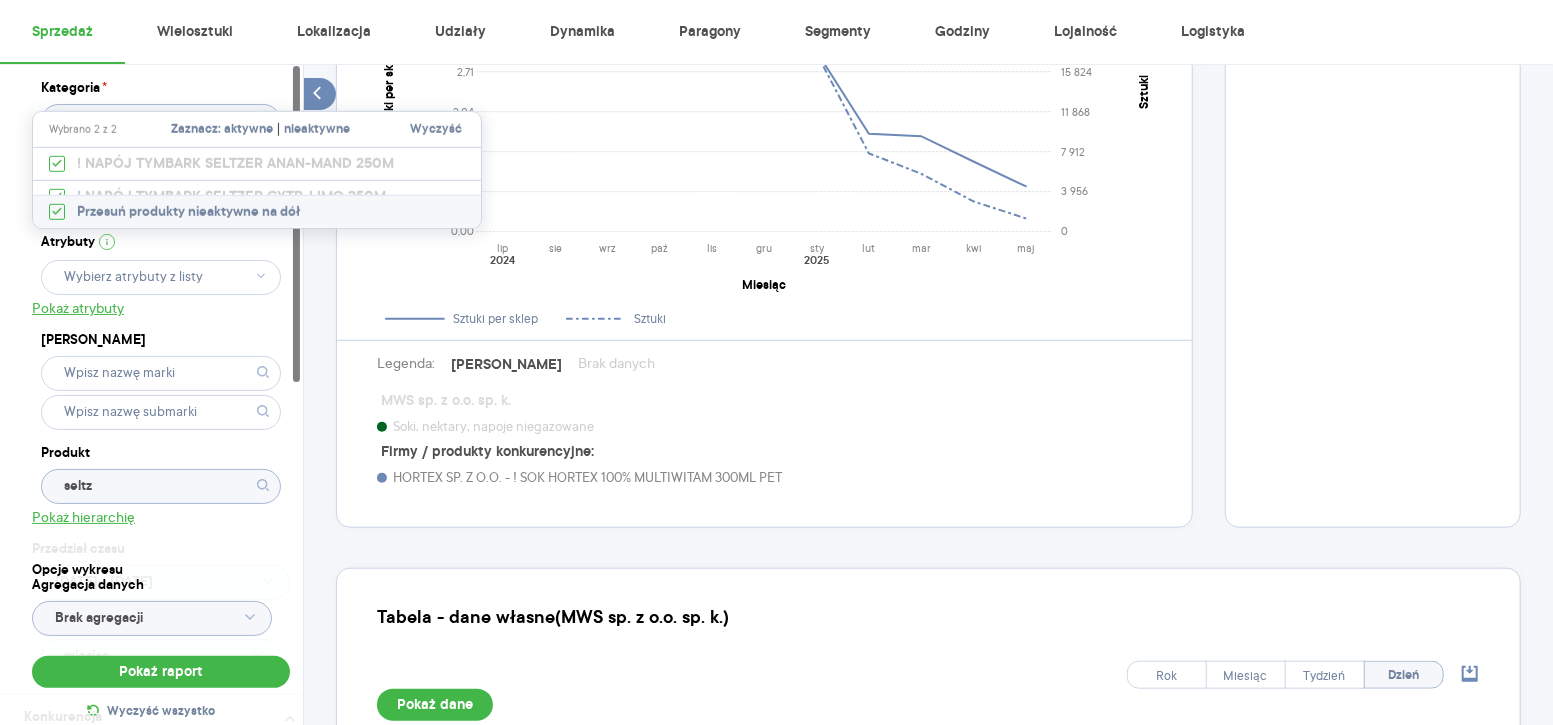click on "Kategoria * Napoje Atrybuty Pokaż atrybuty Marka Produkt seltz Pokaż hierarchię Przedział czasu 2024.07.01 - 2025.05.31 Agregacja czasowa miesiąc" at bounding box center (161, 379) 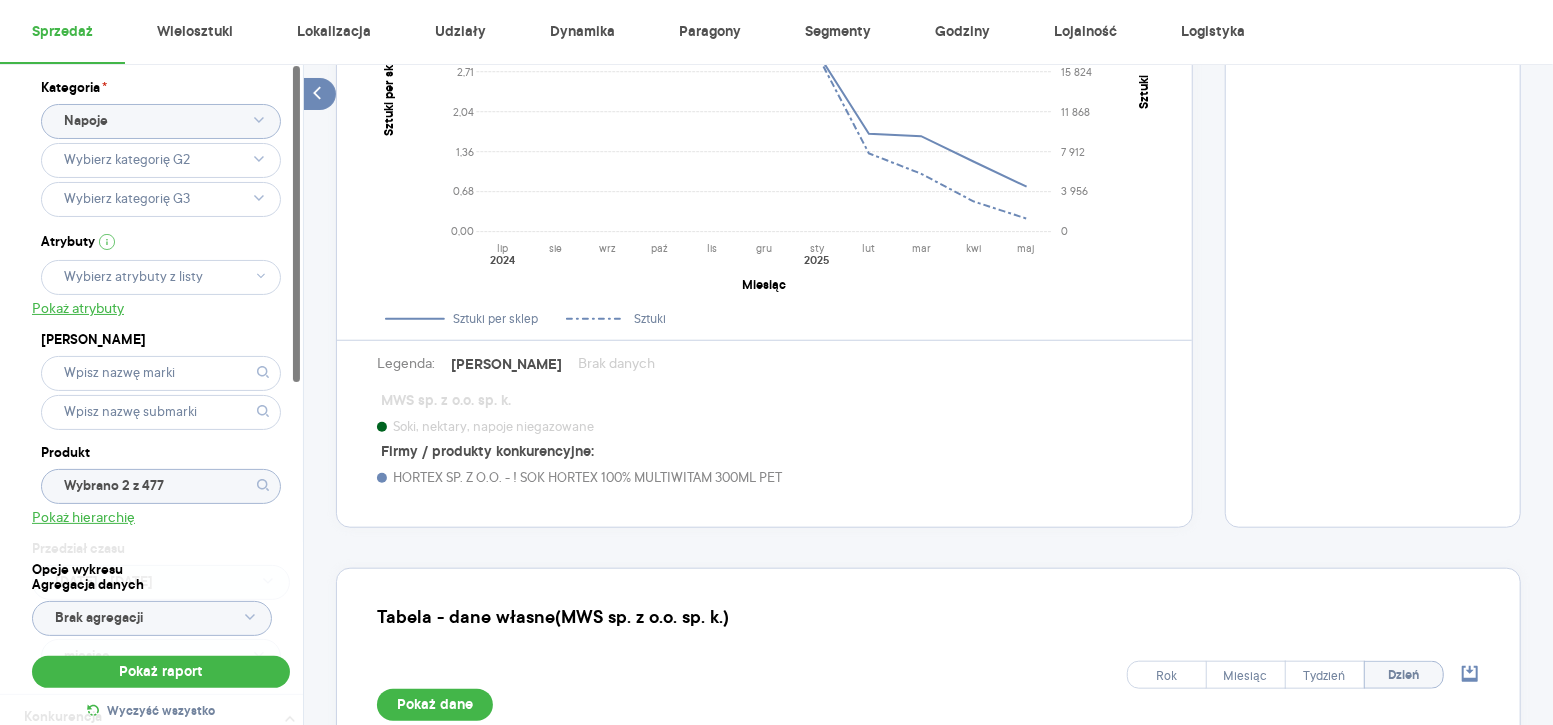 click 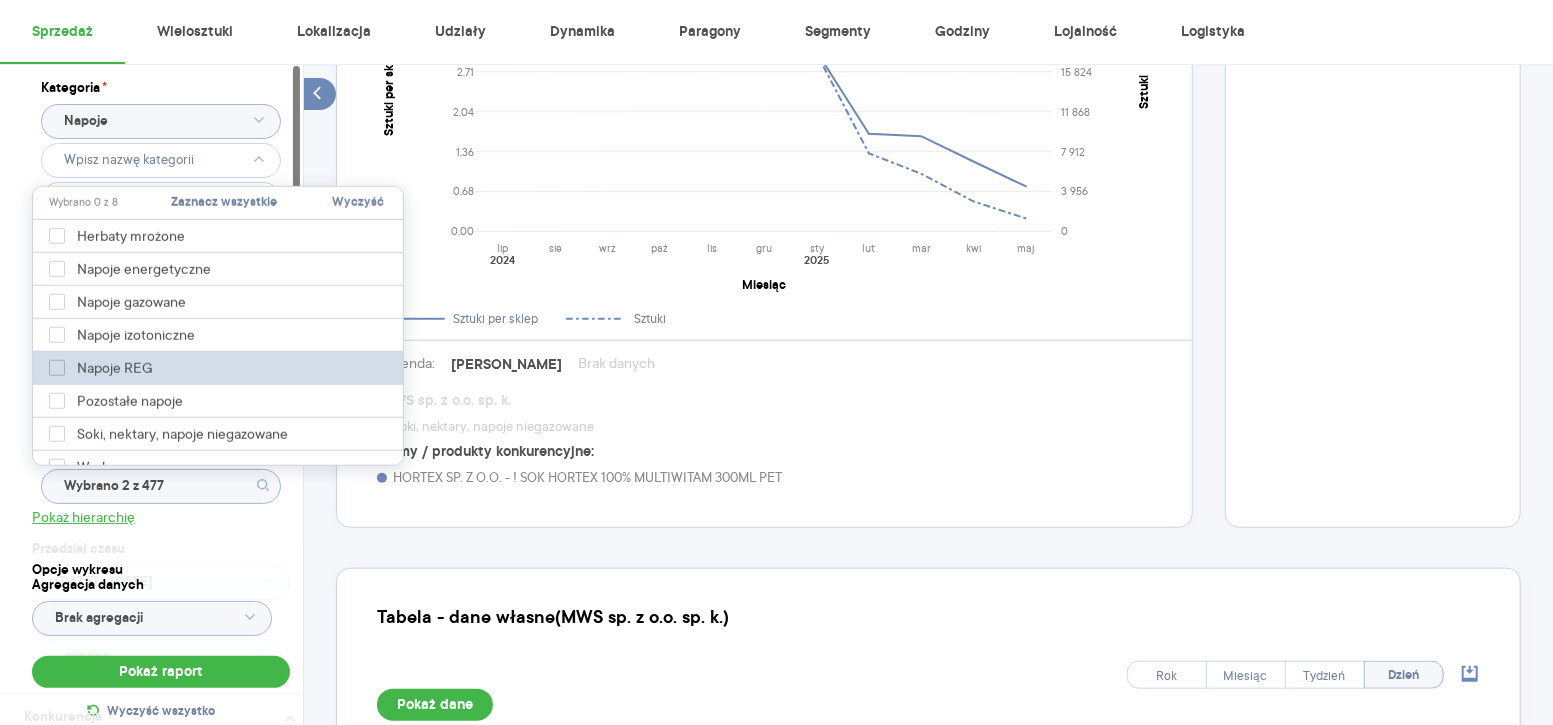 scroll, scrollTop: 1017, scrollLeft: 0, axis: vertical 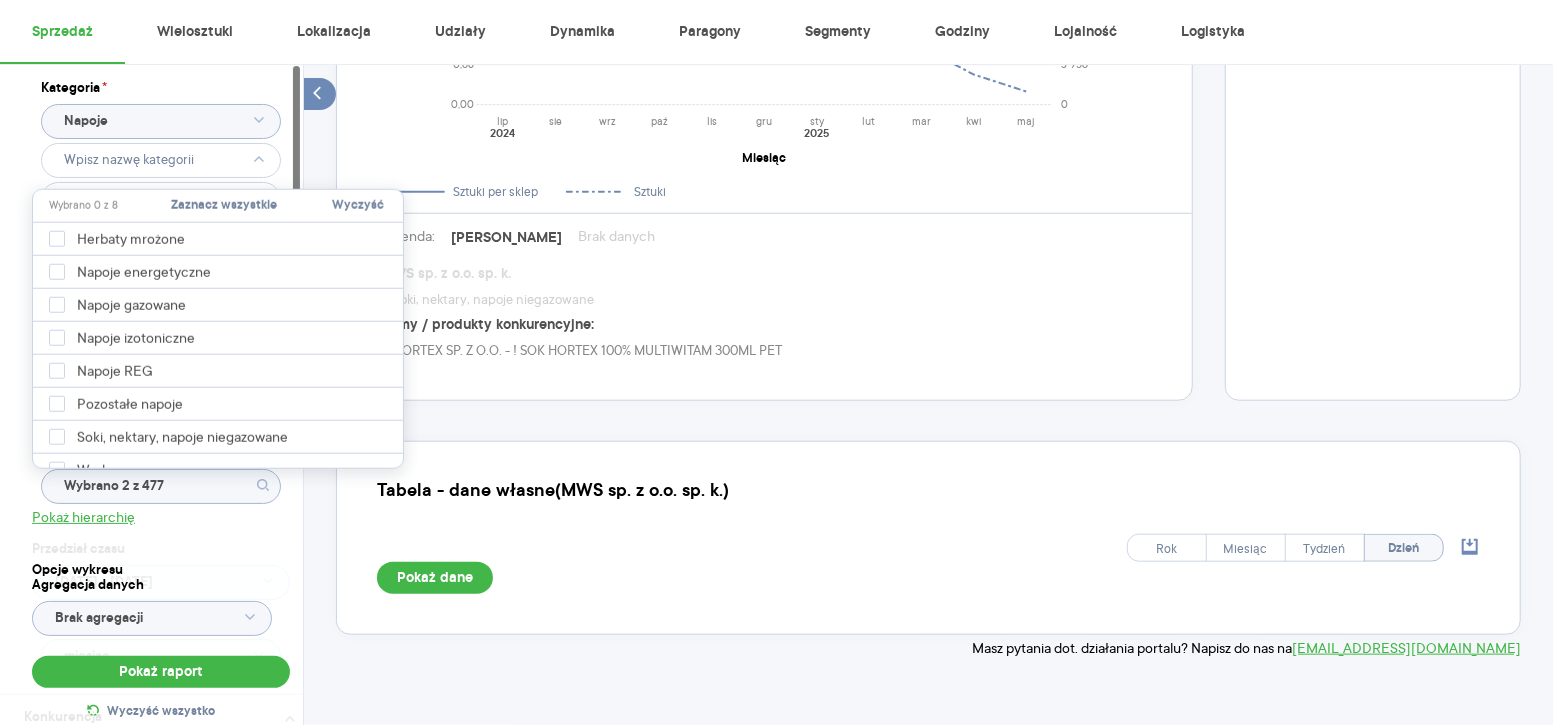 click on "Kategoria * Napoje Atrybuty Pokaż atrybuty Marka Produkt Wybrano 2 z 477 Pokaż hierarchię Przedział czasu [DATE] - [DATE] Agregacja czasowa miesiąc" at bounding box center (161, 379) 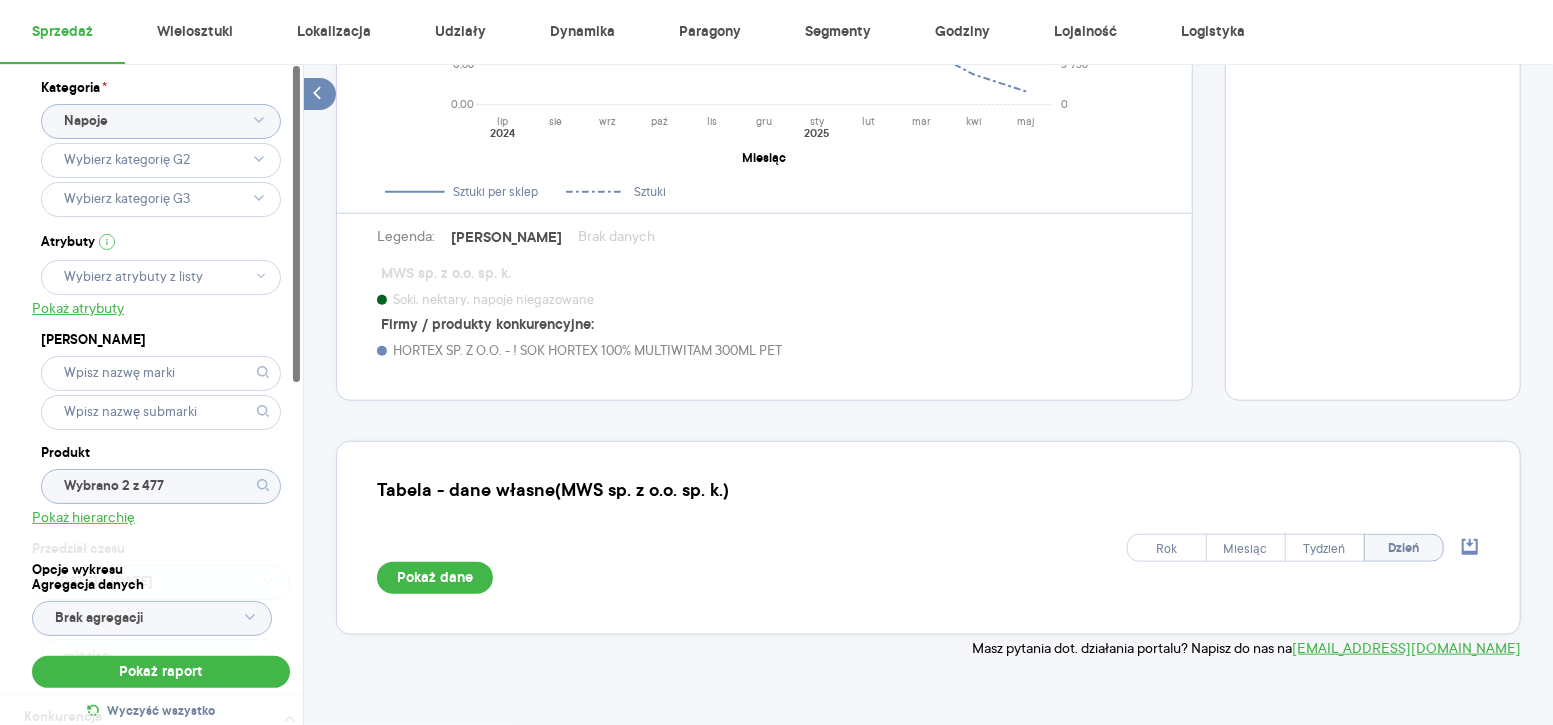 click 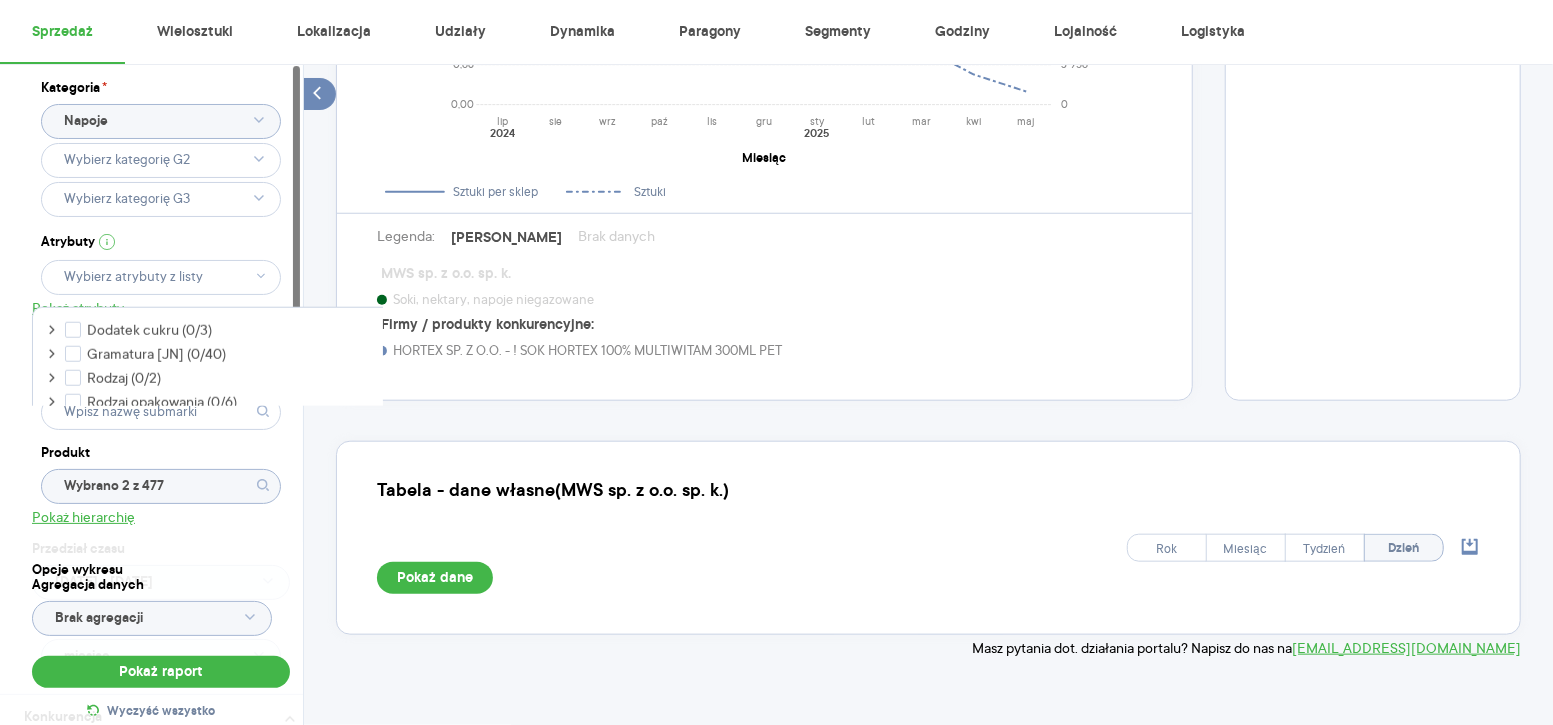 click on "Kategoria * Napoje Atrybuty Pokaż atrybuty Marka Produkt Wybrano 2 z 477 Pokaż hierarchię Przedział czasu [DATE] - [DATE] Agregacja czasowa miesiąc" at bounding box center [161, 379] 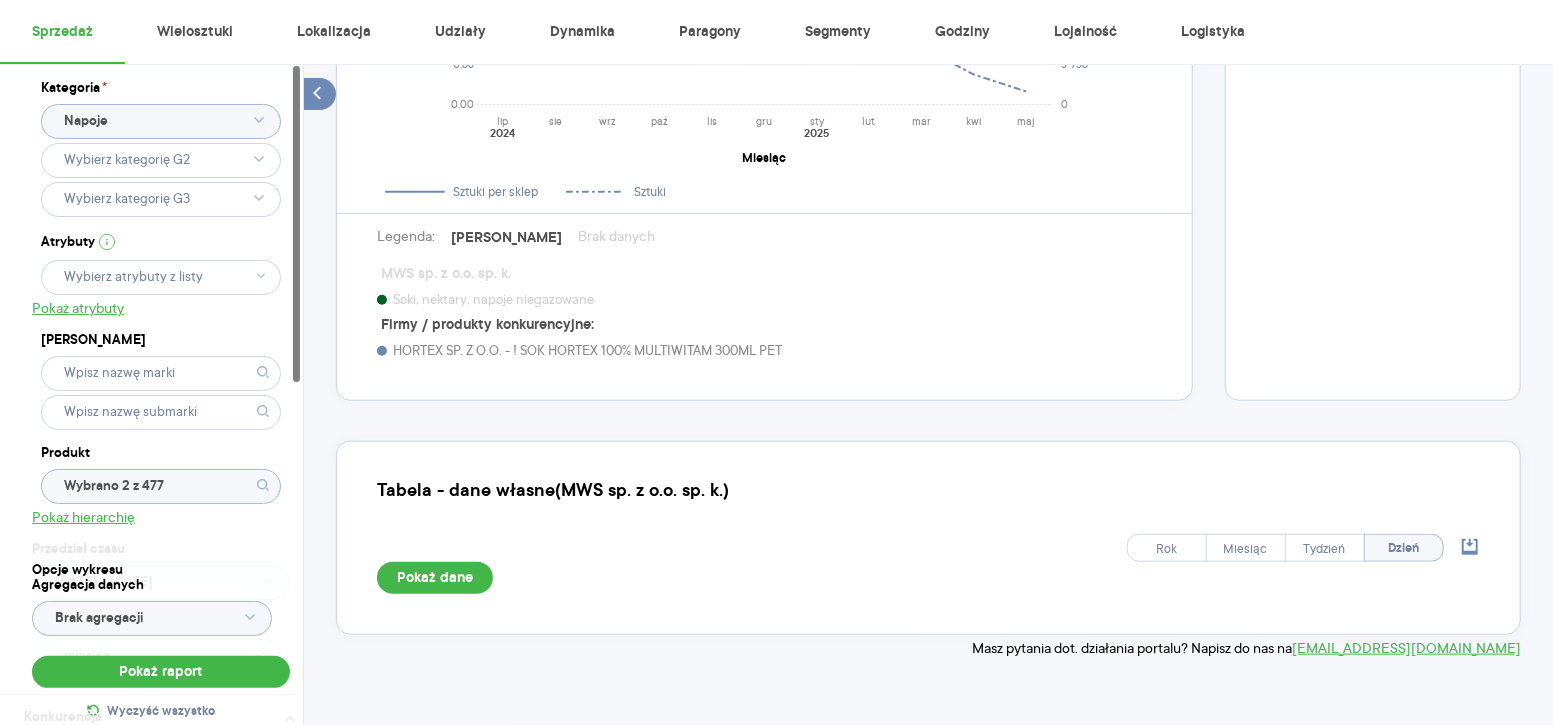 click 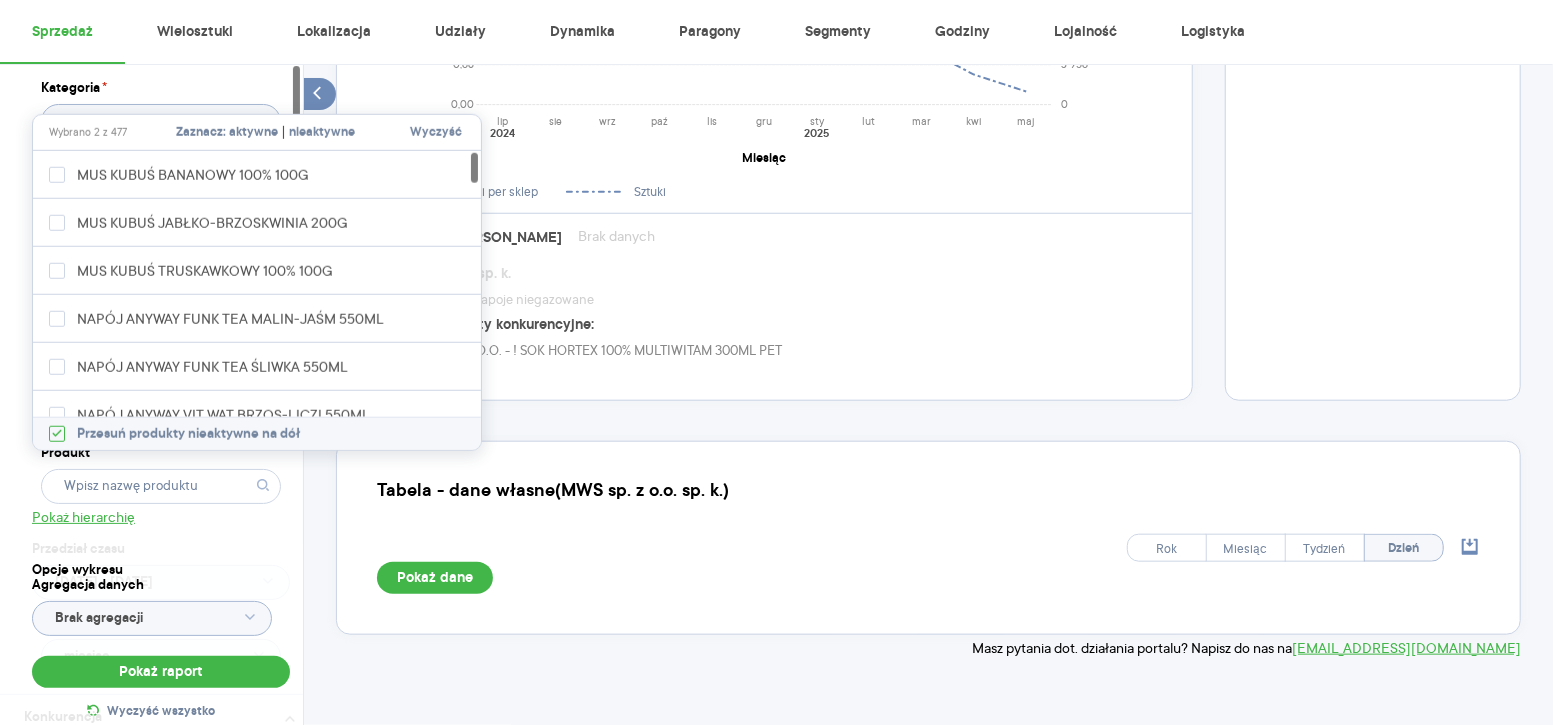 click on "Kategoria * Napoje Atrybuty Pokaż atrybuty Marka Produkt Pokaż hierarchię Przedział czasu [DATE] - [DATE] Agregacja czasowa miesiąc" at bounding box center [161, 379] 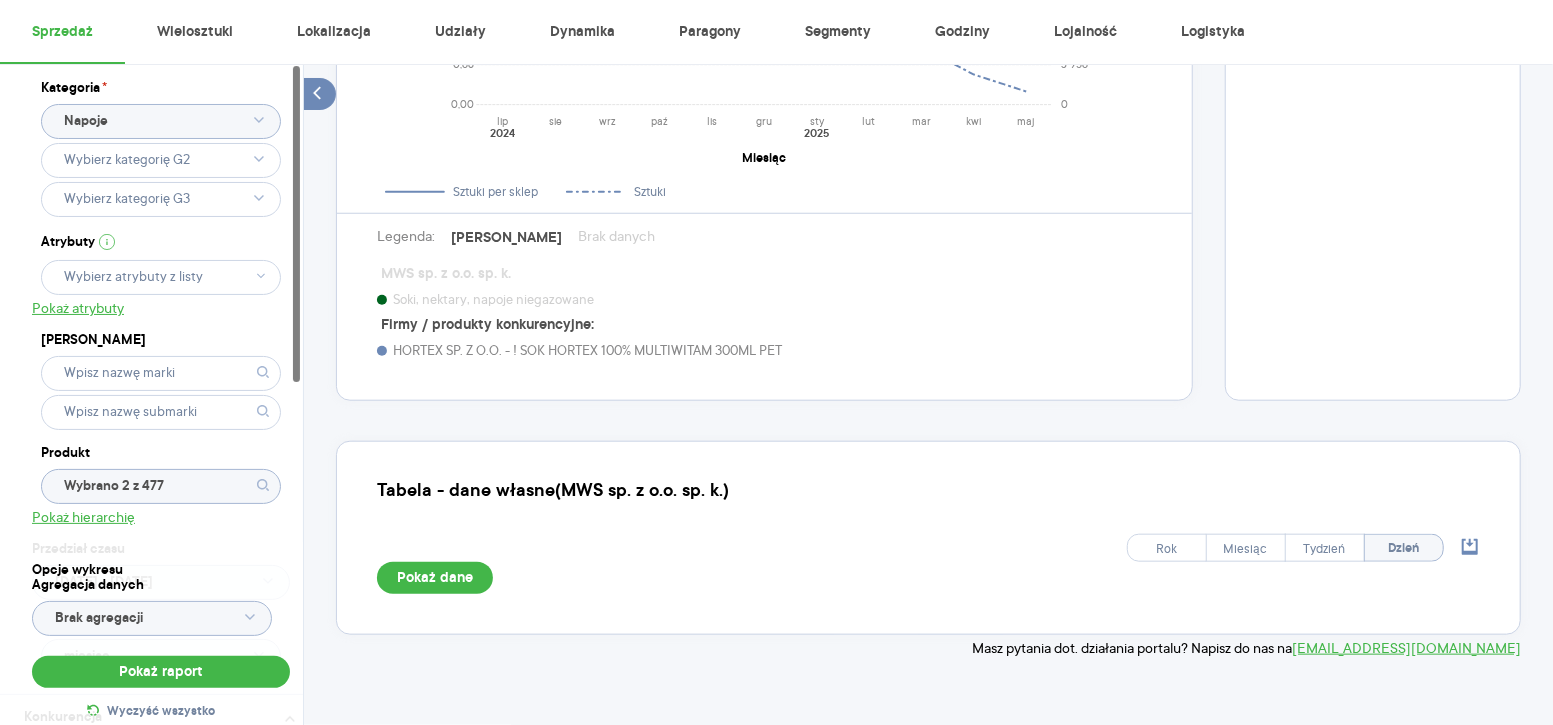 click 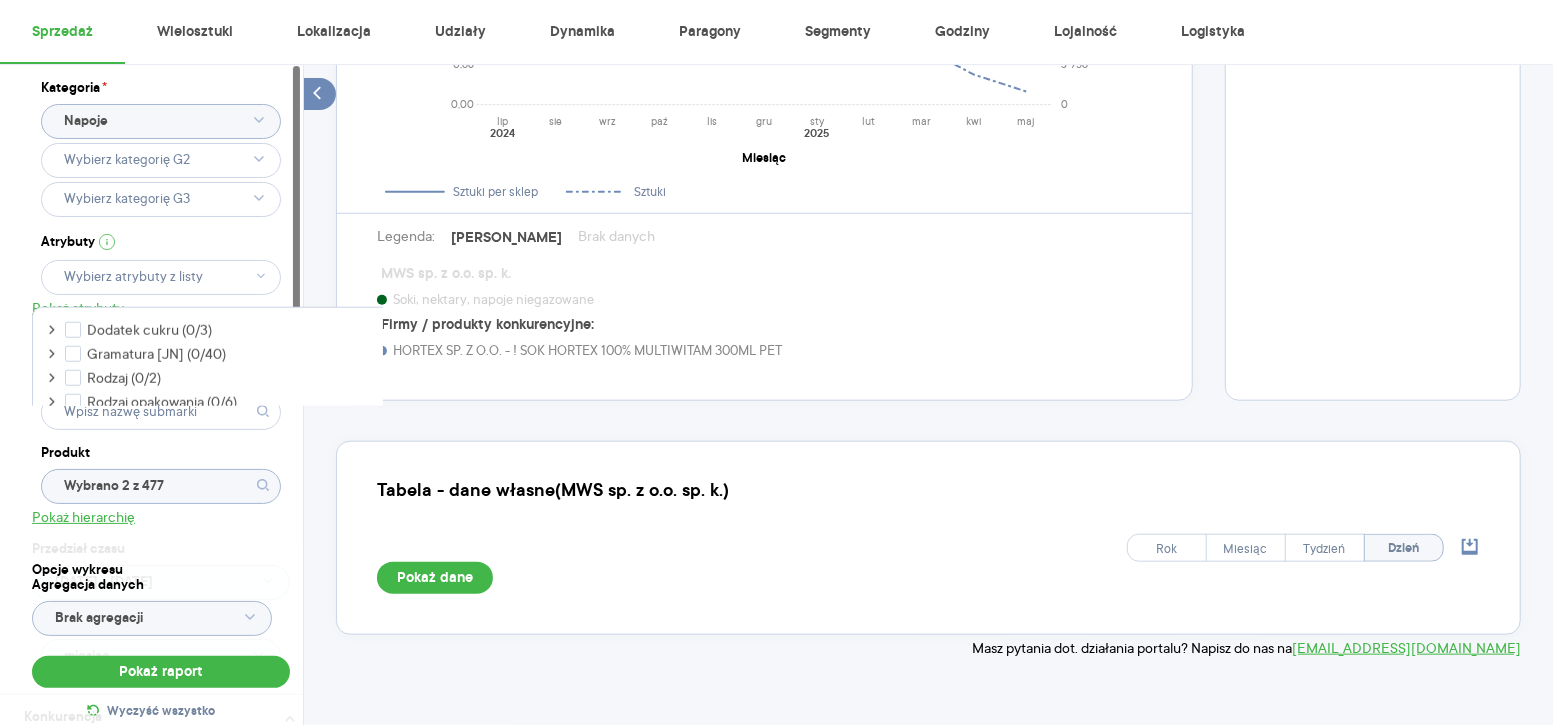 click on "Kategoria * Napoje Atrybuty Pokaż atrybuty Marka Produkt Wybrano 2 z 477 Pokaż hierarchię Przedział czasu [DATE] - [DATE] Agregacja czasowa miesiąc" at bounding box center (161, 379) 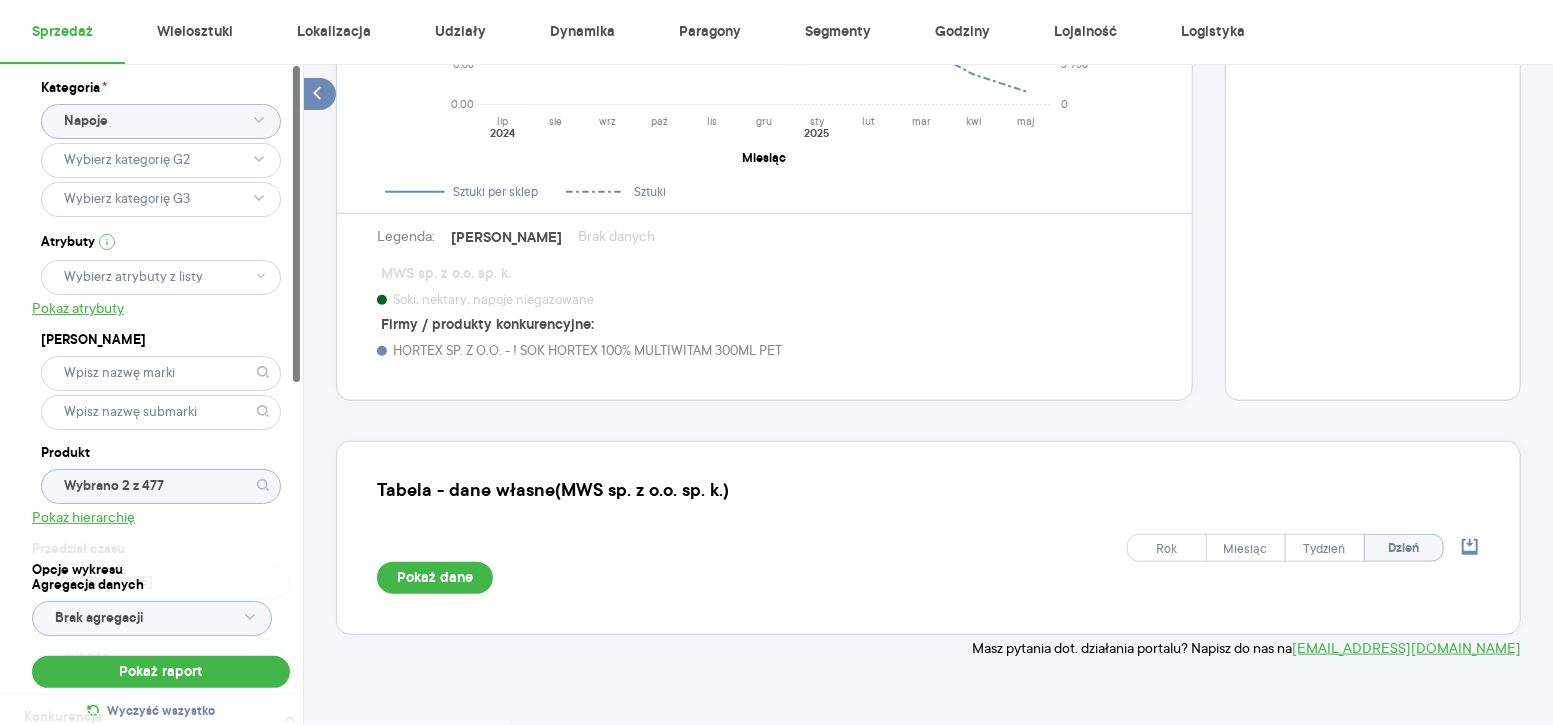 click 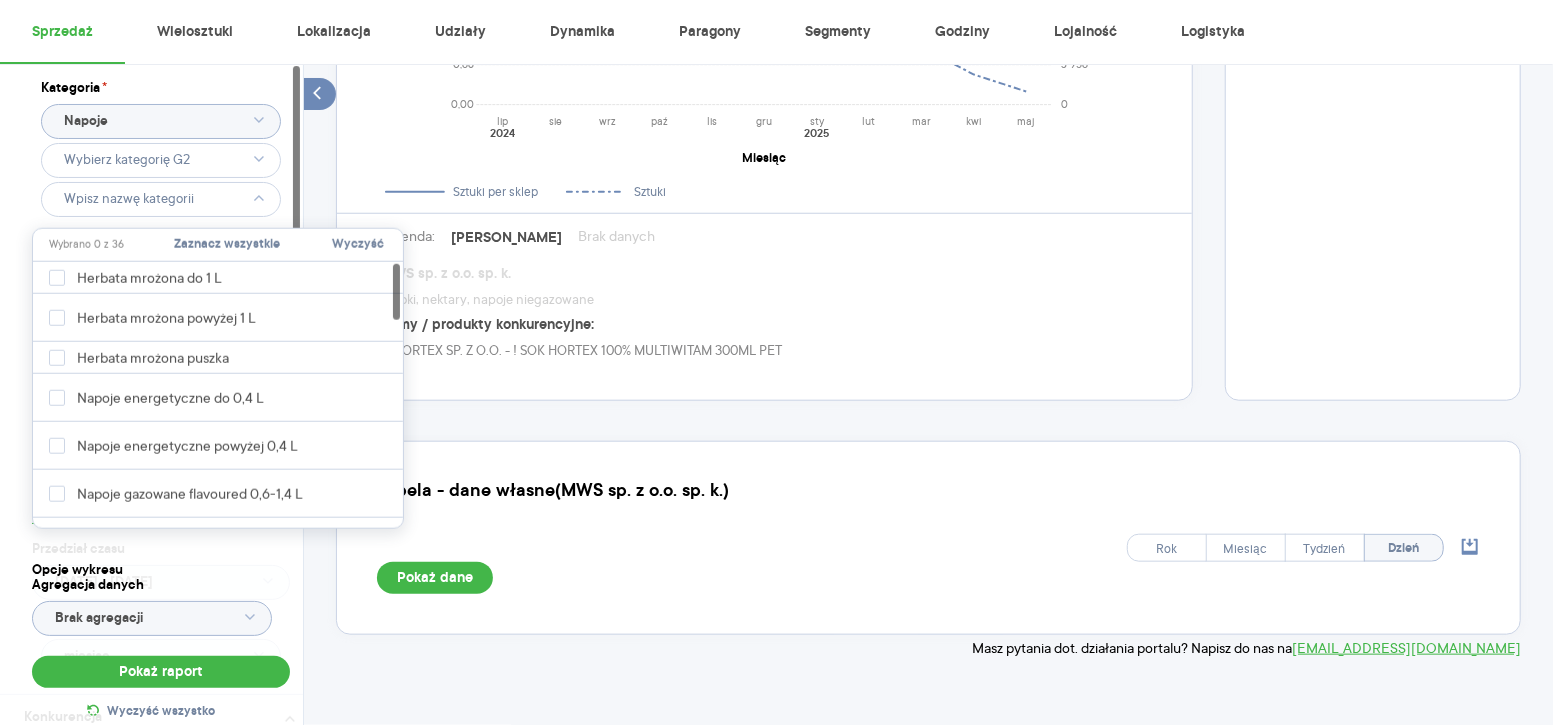 click on "Kategoria * Napoje Atrybuty Pokaż atrybuty Marka Produkt Wybrano 2 z 477 Pokaż hierarchię Przedział czasu [DATE] - [DATE] Agregacja czasowa miesiąc" at bounding box center [161, 379] 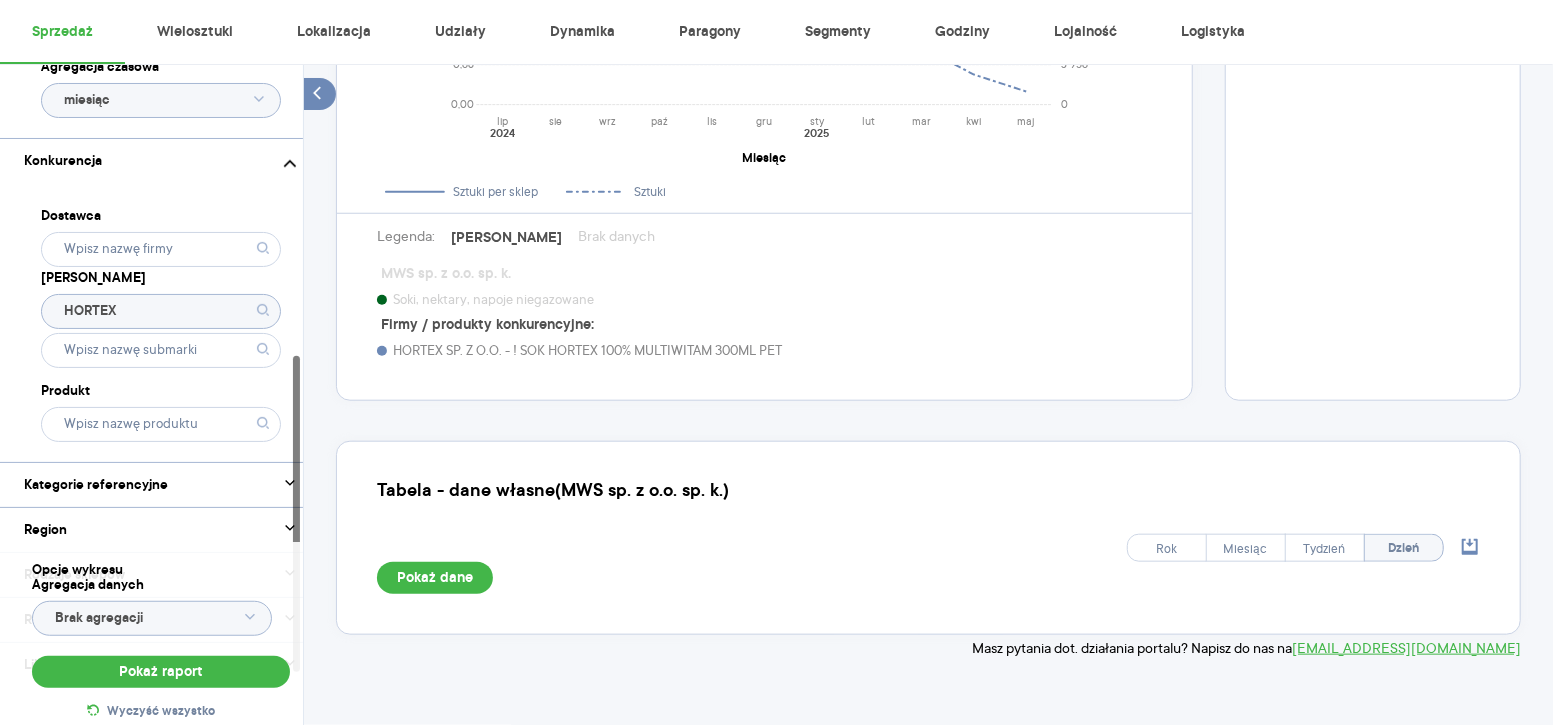scroll, scrollTop: 626, scrollLeft: 0, axis: vertical 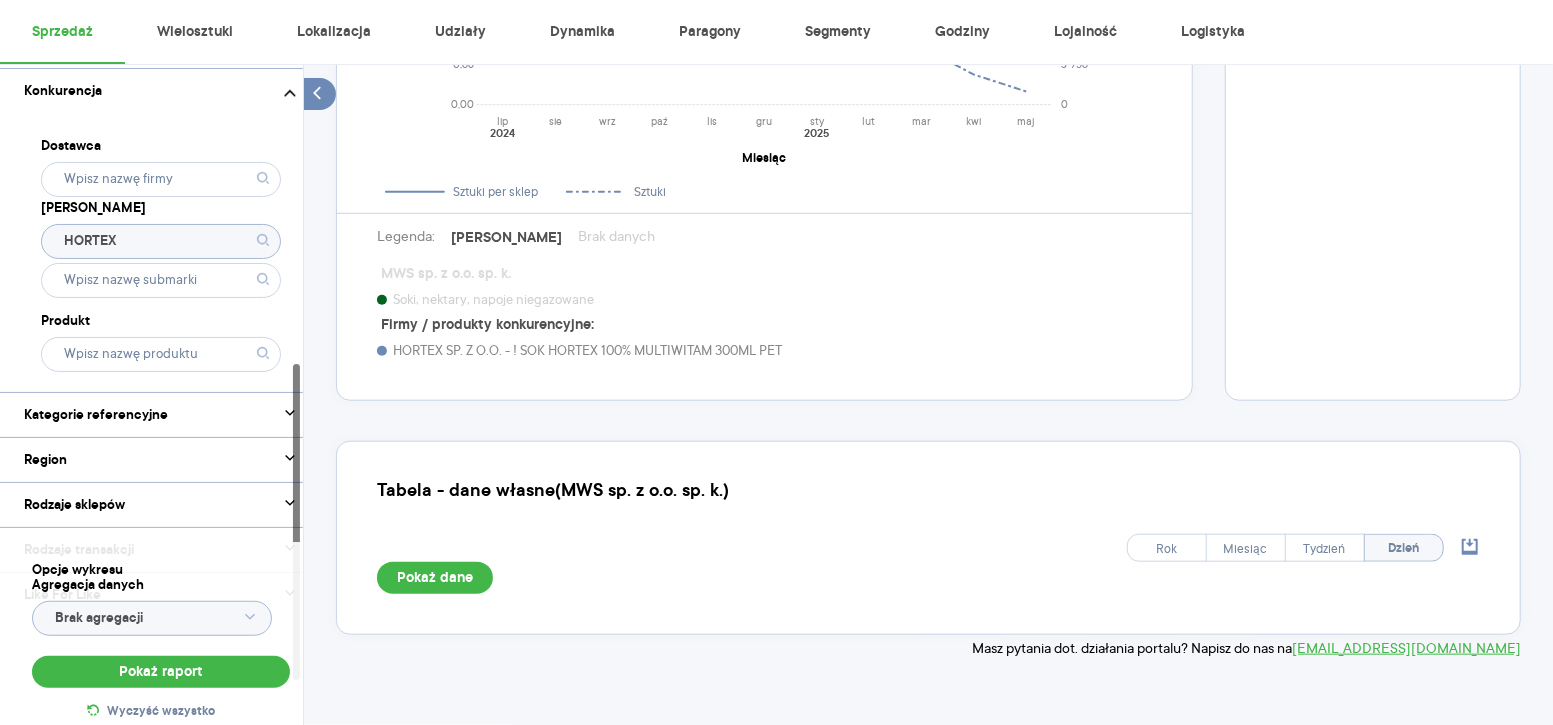 click on "HORTEX" 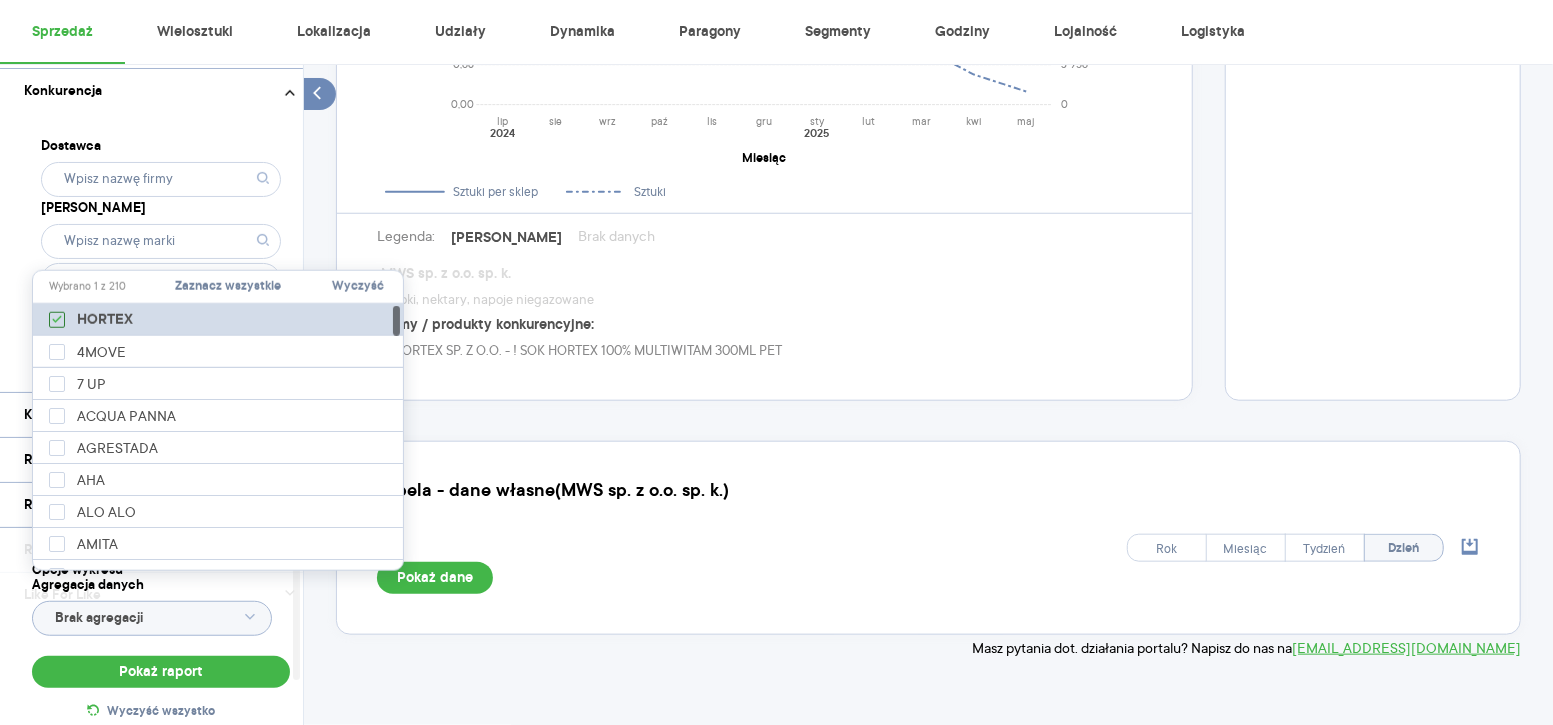 click 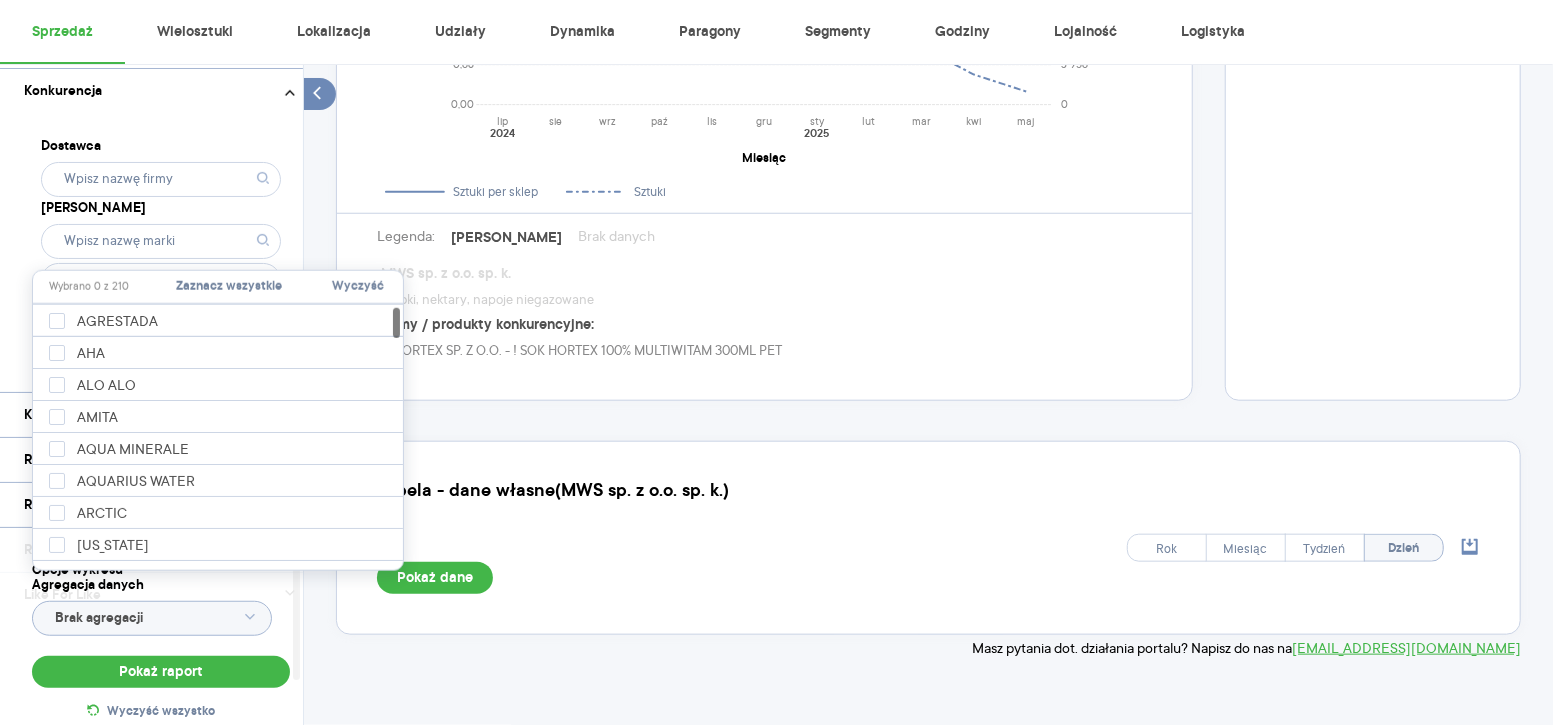 scroll, scrollTop: 0, scrollLeft: 0, axis: both 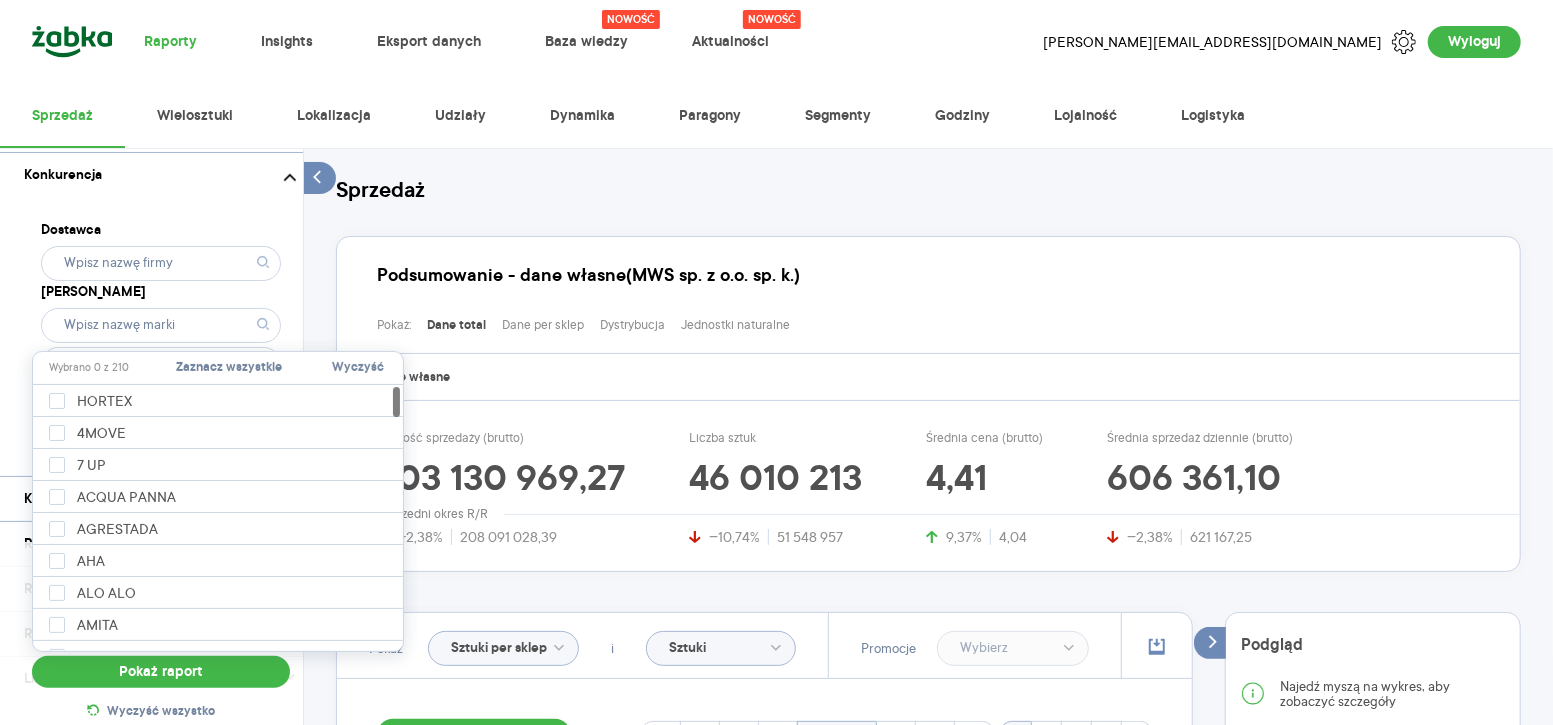 click on "Dostawca Marka Produkt" at bounding box center [161, 336] 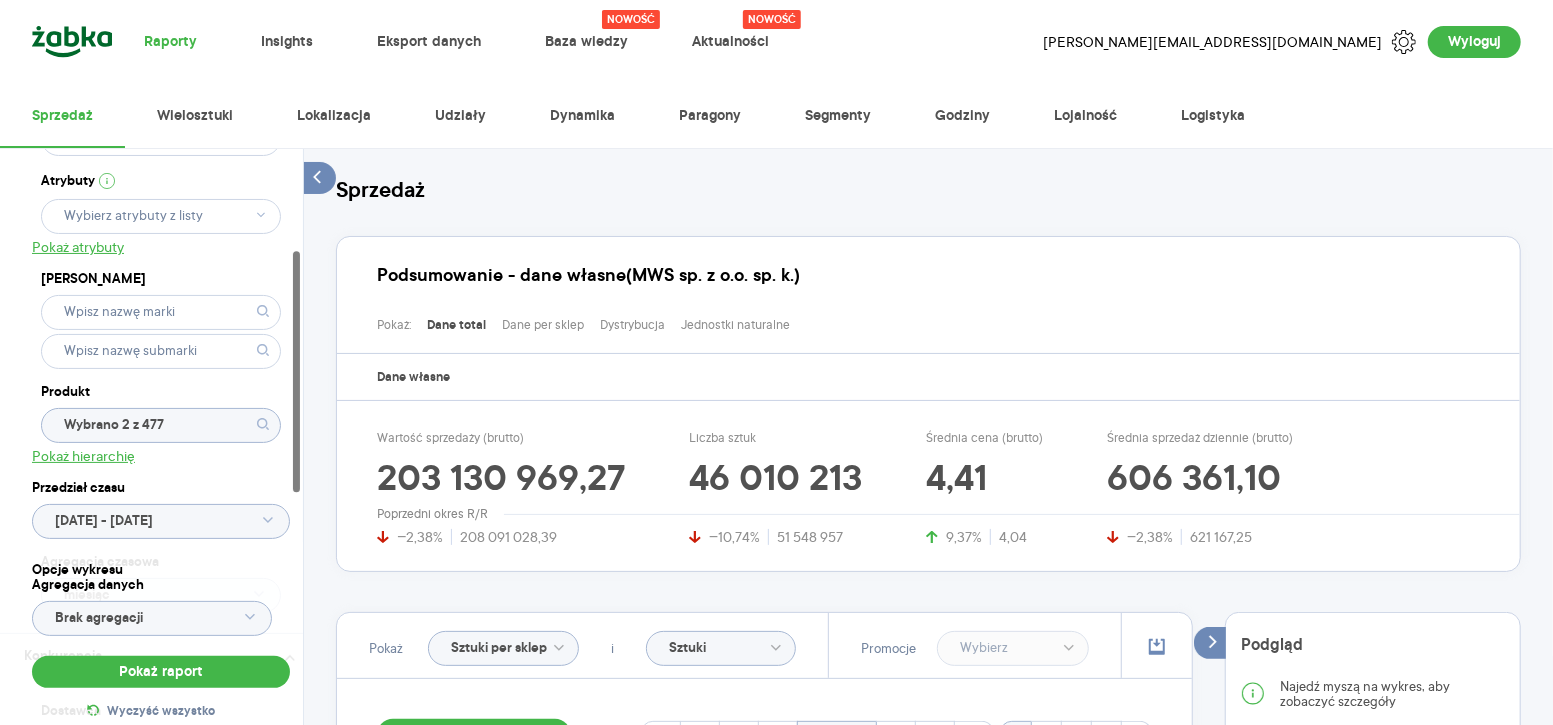scroll, scrollTop: 135, scrollLeft: 0, axis: vertical 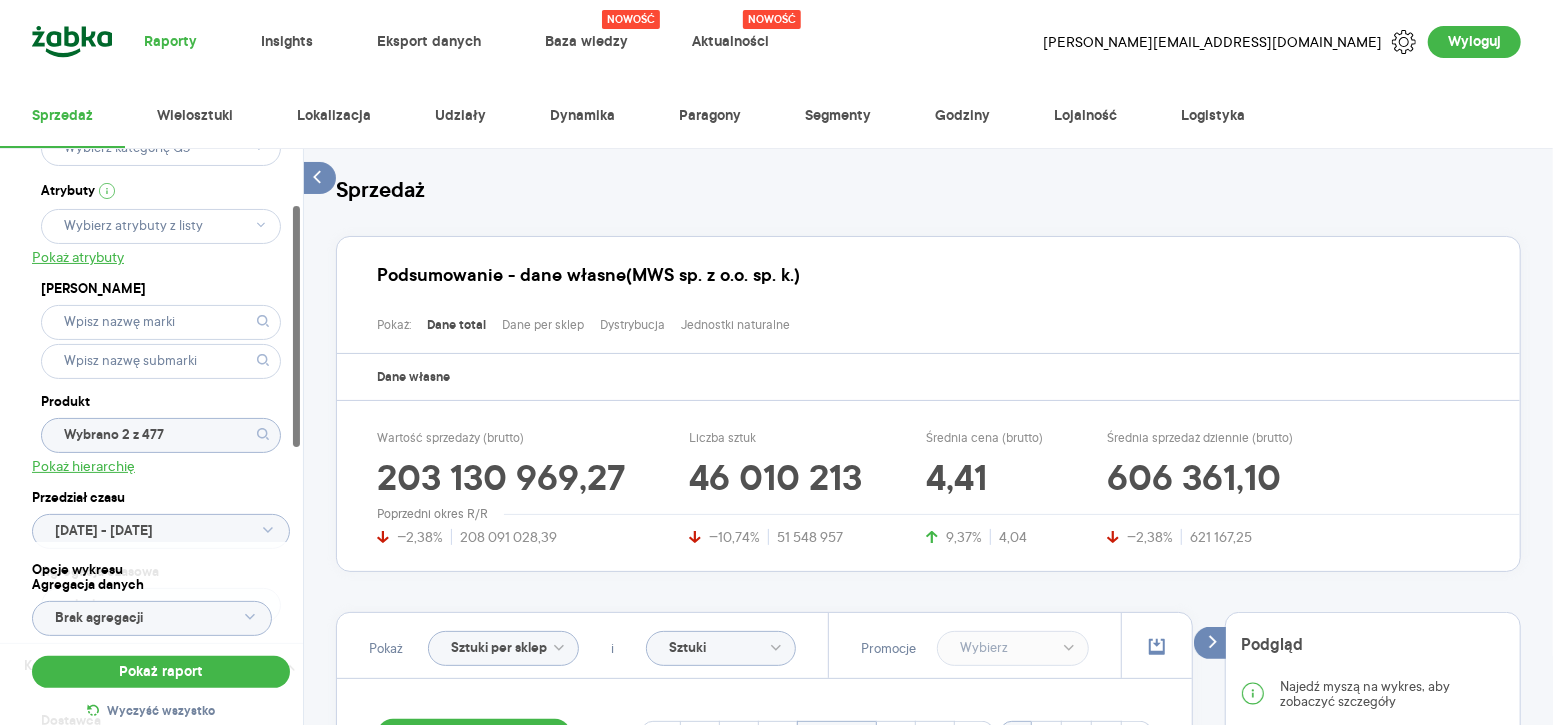 click on "Wybrano 2 z 477" 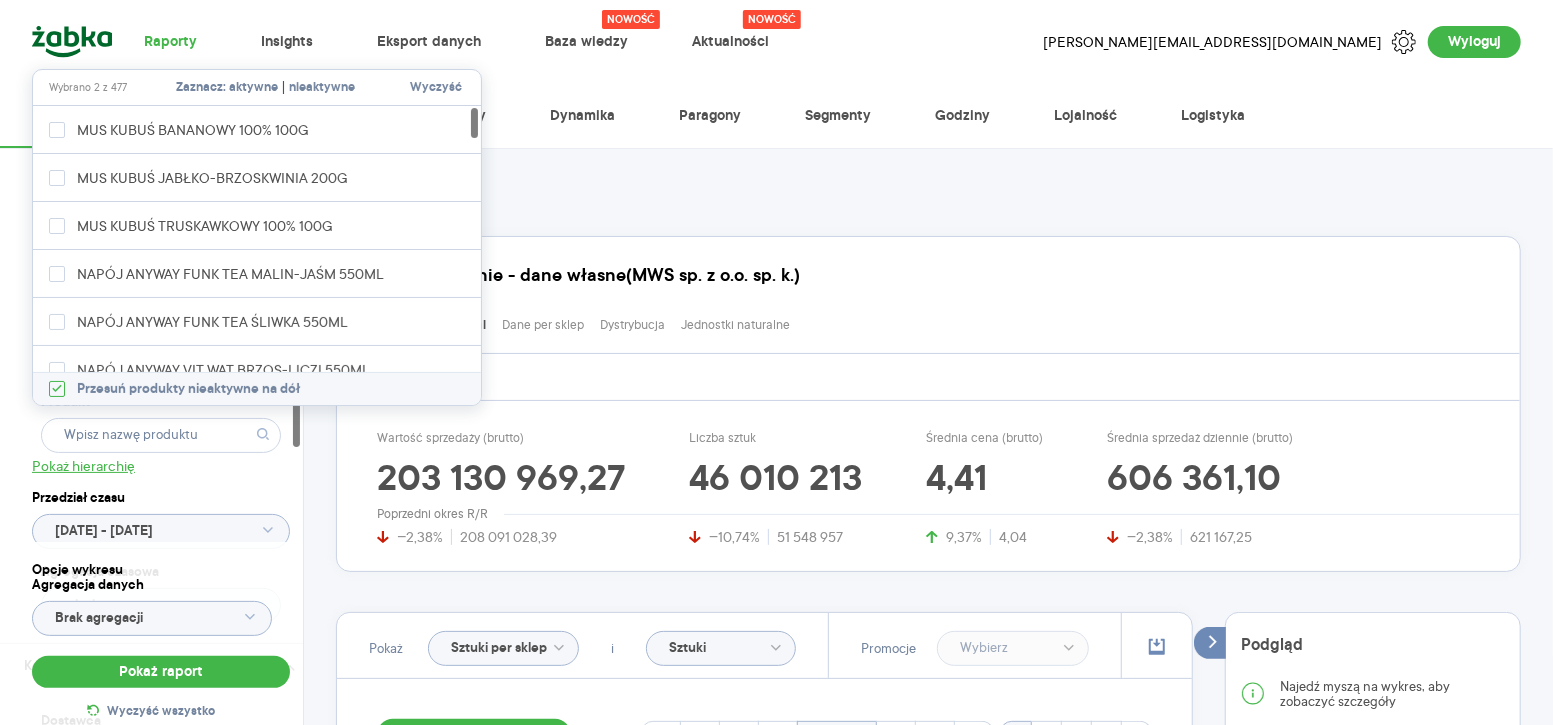 click on "Kategoria * Napoje Atrybuty Pokaż atrybuty Marka Produkt Pokaż hierarchię Przedział czasu [DATE] - [DATE] Agregacja czasowa miesiąc" at bounding box center (161, 328) 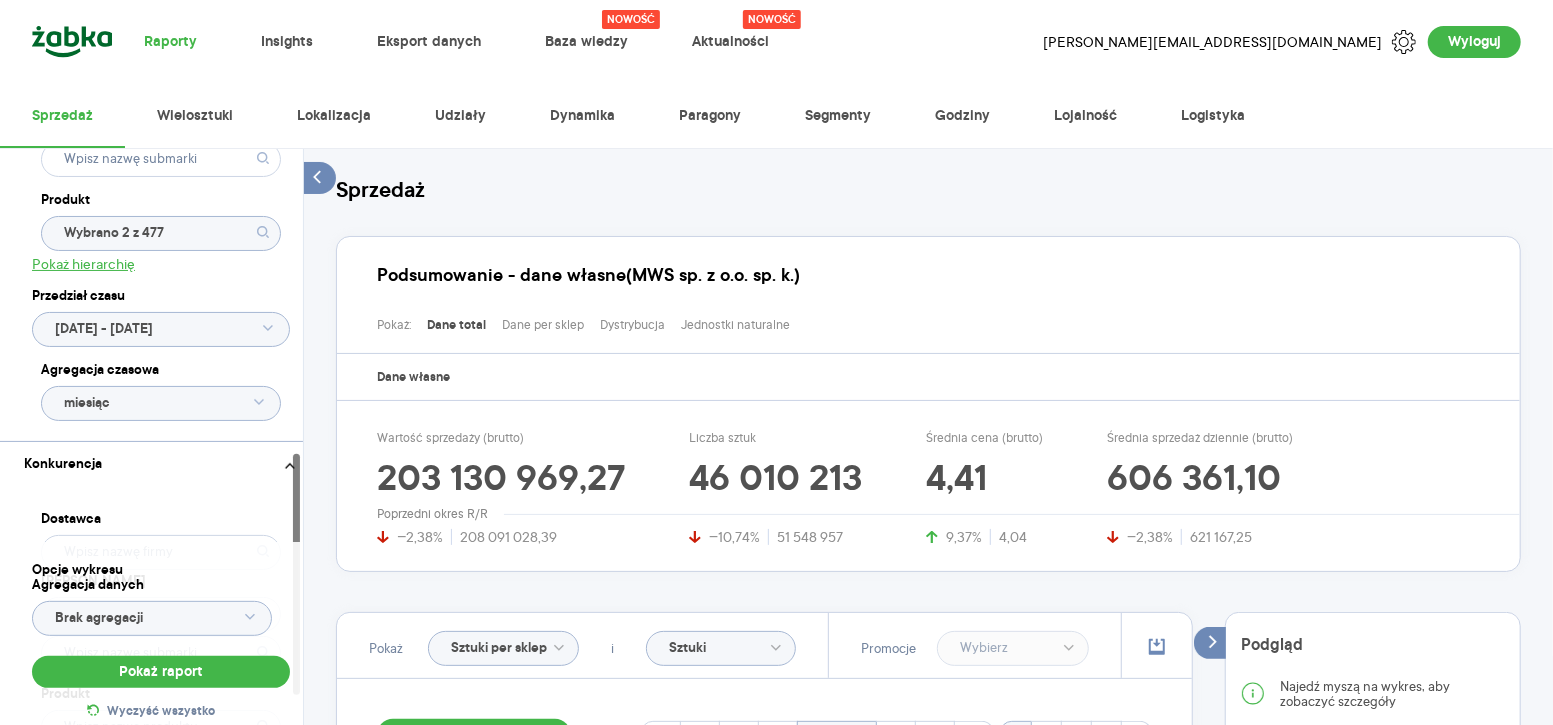 scroll, scrollTop: 804, scrollLeft: 0, axis: vertical 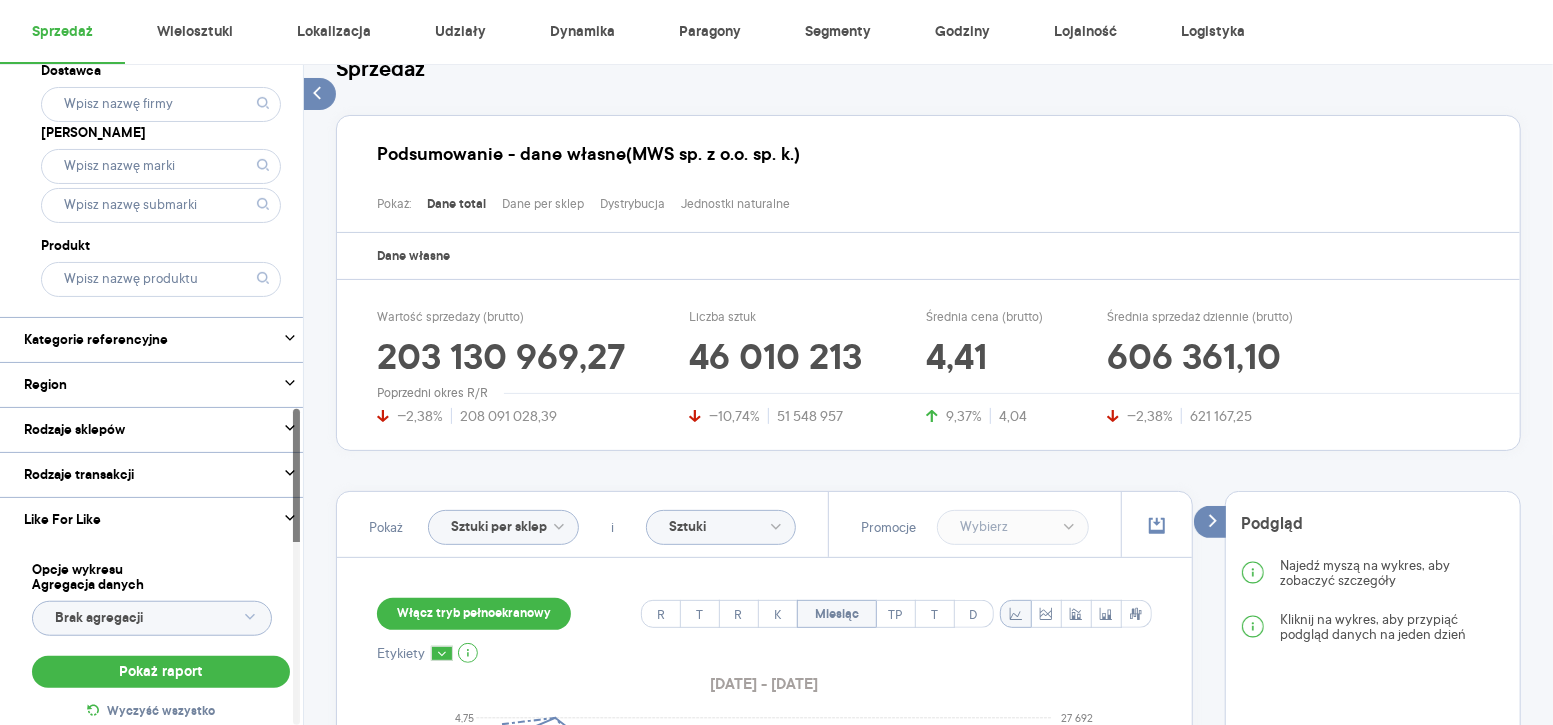 click 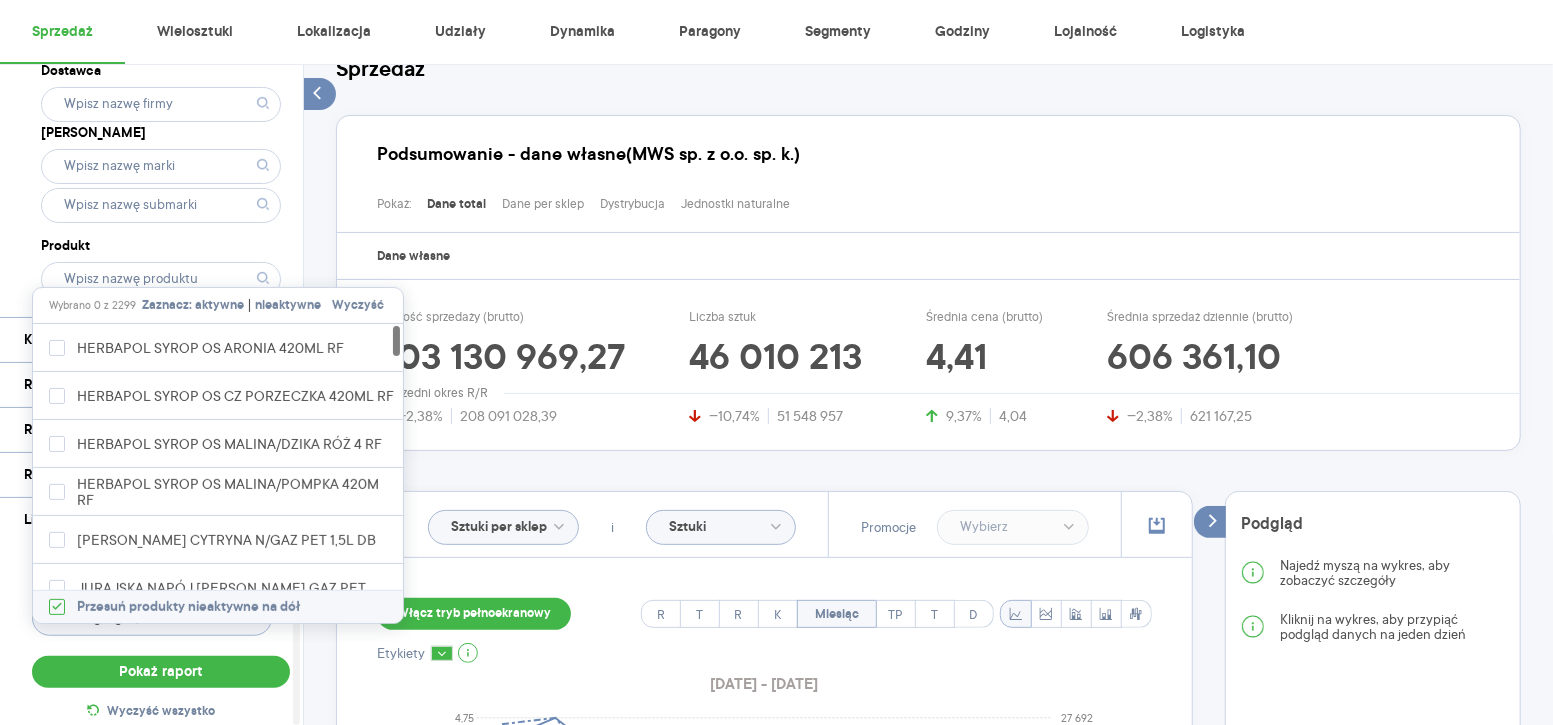 click at bounding box center (161, 205) 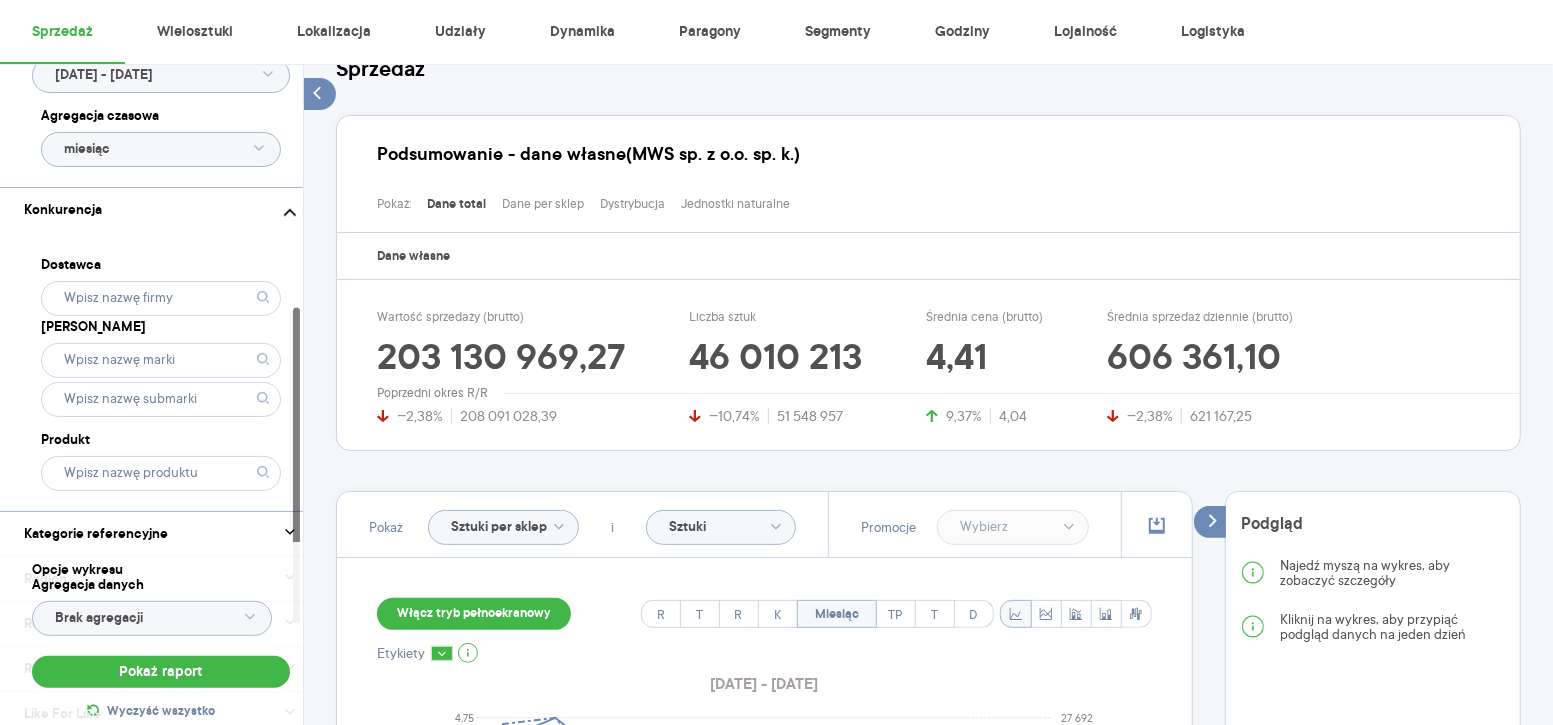 scroll, scrollTop: 505, scrollLeft: 0, axis: vertical 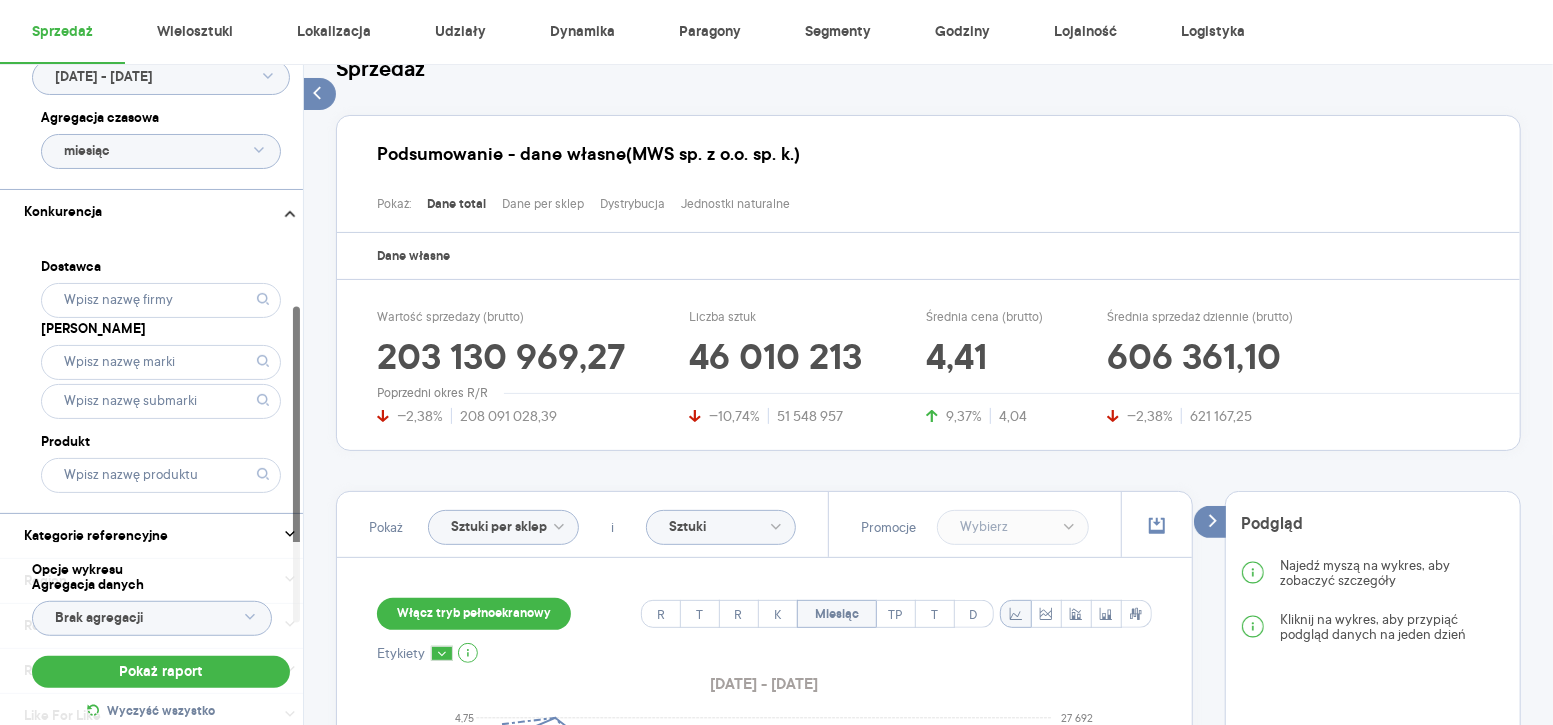 click 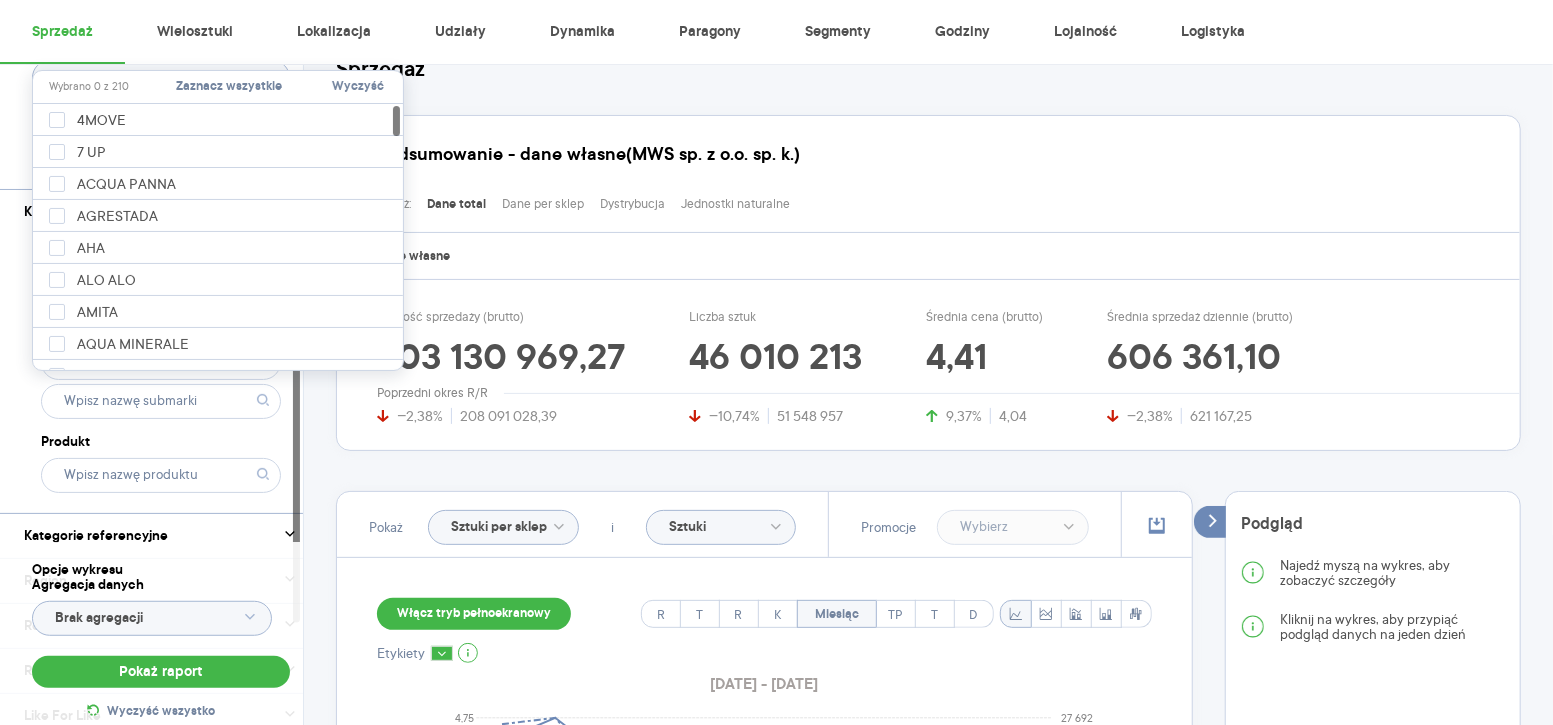 click on "Raporty Insights Eksport danych Nowość Baza wiedzy Nowość Aktualności e.pacut@maspex.com Wyloguj Sprzedaż Wielosztuki Lokalizacja Udziały Dynamika Paragony Segmenty Godziny Lojalność Logistyka Kategoria * Napoje Atrybuty Pokaż atrybuty Marka Produkt Wybrano 2 z 477 Pokaż hierarchię Przedział czasu 2024.07.01 - 2025.05.31 Agregacja czasowa miesiąc Konkurencja Dostawca Marka Produkt Kategorie referencyjne Region Rodzaje sklepów Rodzaje transakcji Wszystkie Like For Like Uwzględnij LFL Opcje wykresu Agregacja danych Brak agregacji Pokaż raport Wyczyść wszystko Sprzedaż Podsumowanie - dane własne  (MWS sp. z o.o. sp. k.) Pokaż: Dane total Dane per sklep Dystrybucja Jednostki naturalne Dane własne Wartość sprzedaży (brutto) 203 130 969,27 −2,38% 208 091 028,39 Liczba sztuk 46 010 213 −10,74% 51 548 957 Średnia cena (brutto) 4,41 9,37% 4,04 Średnia sprzedaż dziennie (brutto) 606 361,10 −2,38% 621 167,25 Poprzedni okres R/R Pokaż Sztuki per sklep i Sztuki Promocje R T R K Miesiąc" at bounding box center (776, 241) 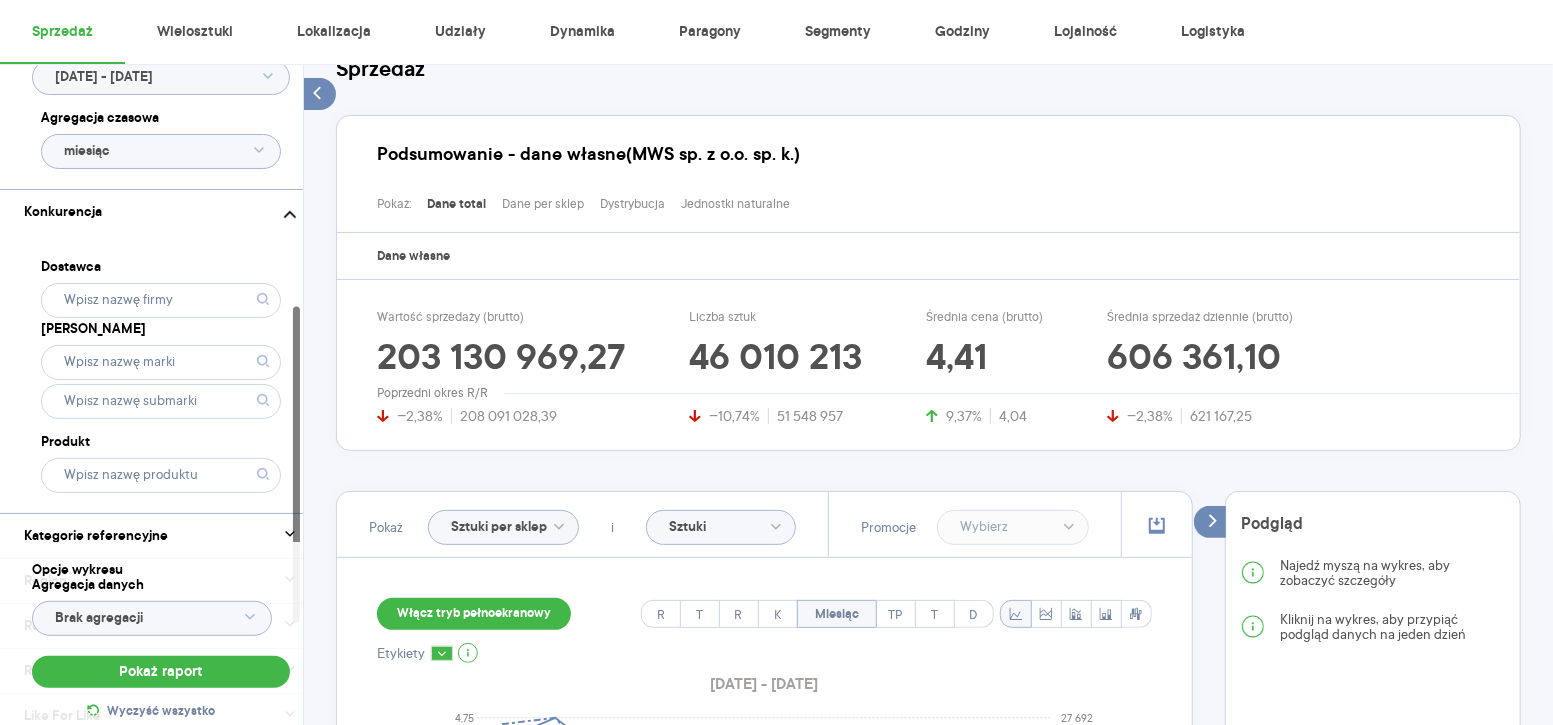 click 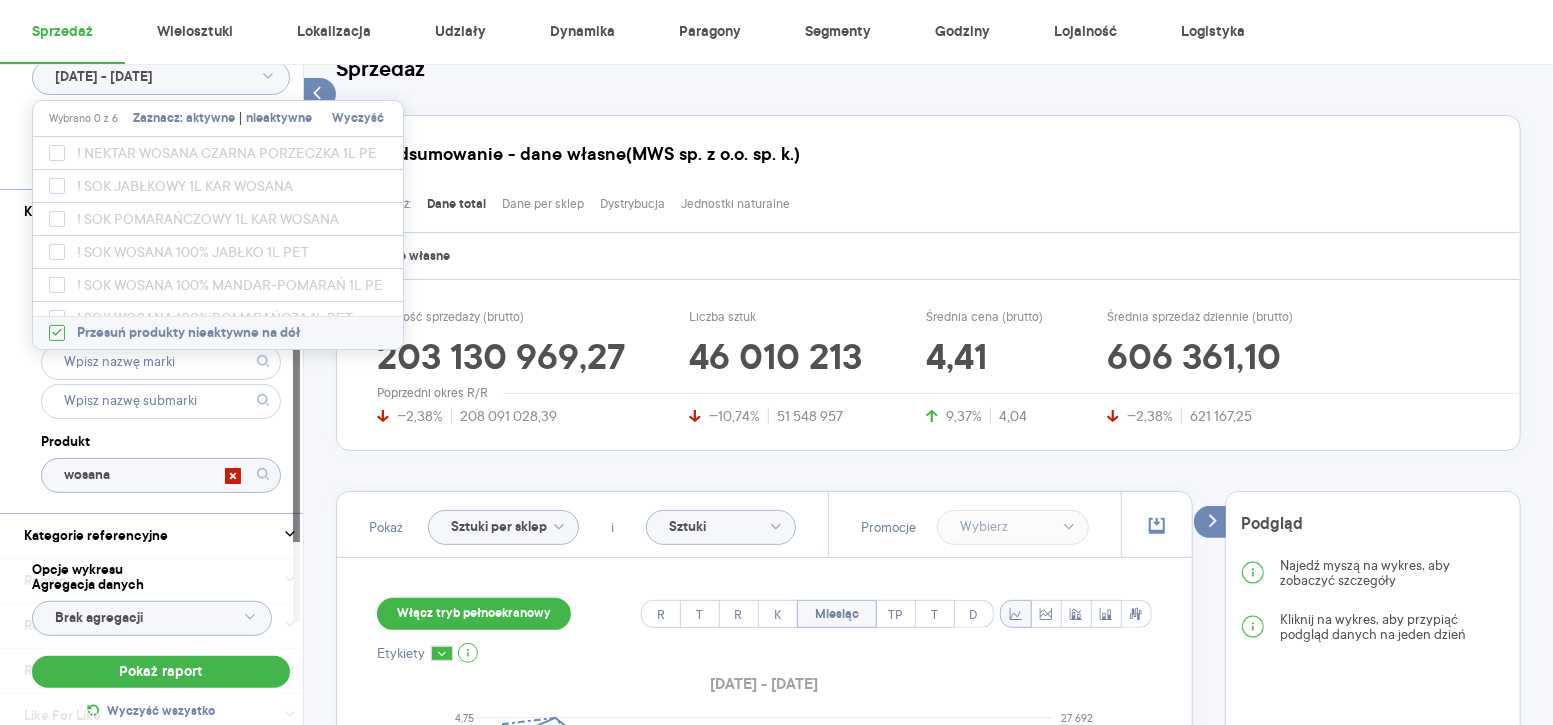 click on "aktywne" at bounding box center [210, 119] 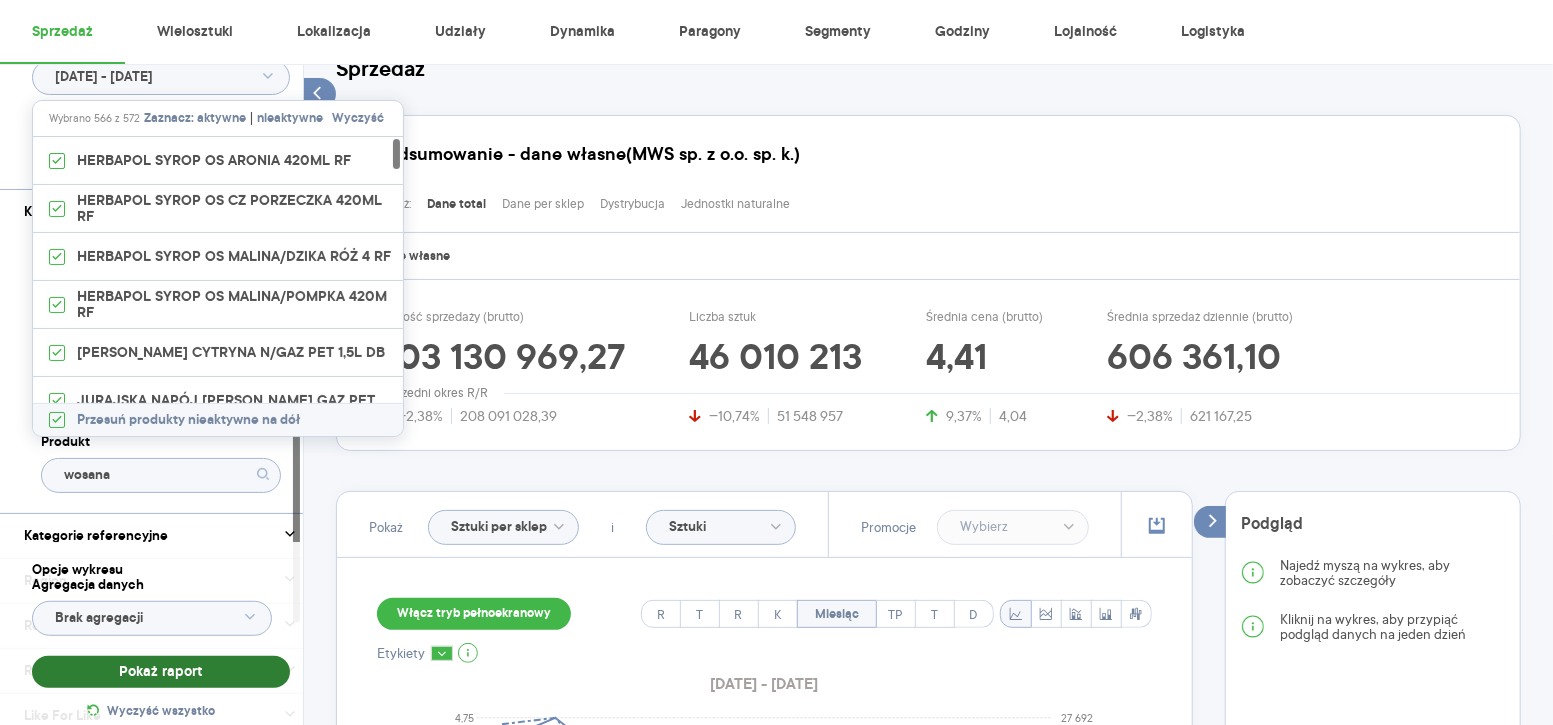 click on "Pokaż raport" at bounding box center [161, 672] 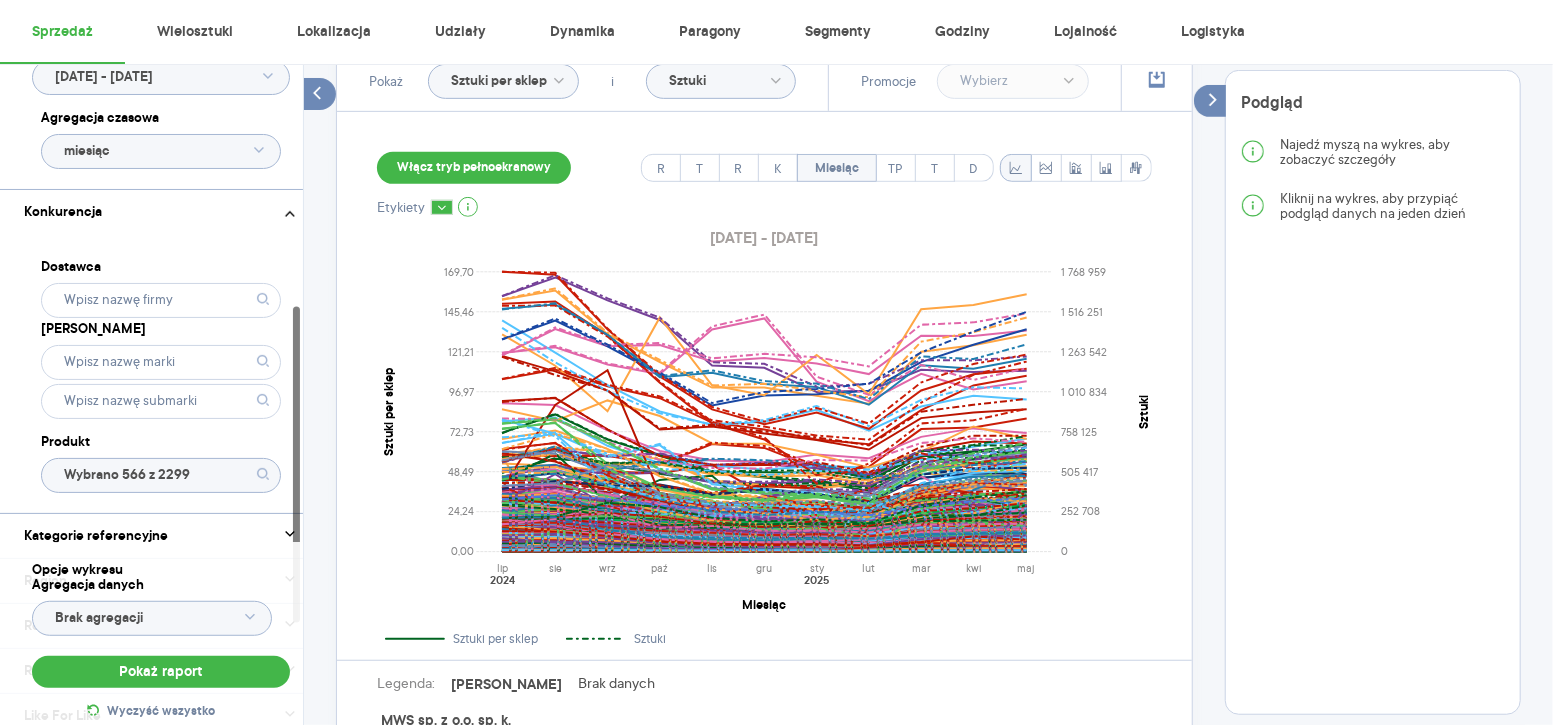 scroll, scrollTop: 584, scrollLeft: 0, axis: vertical 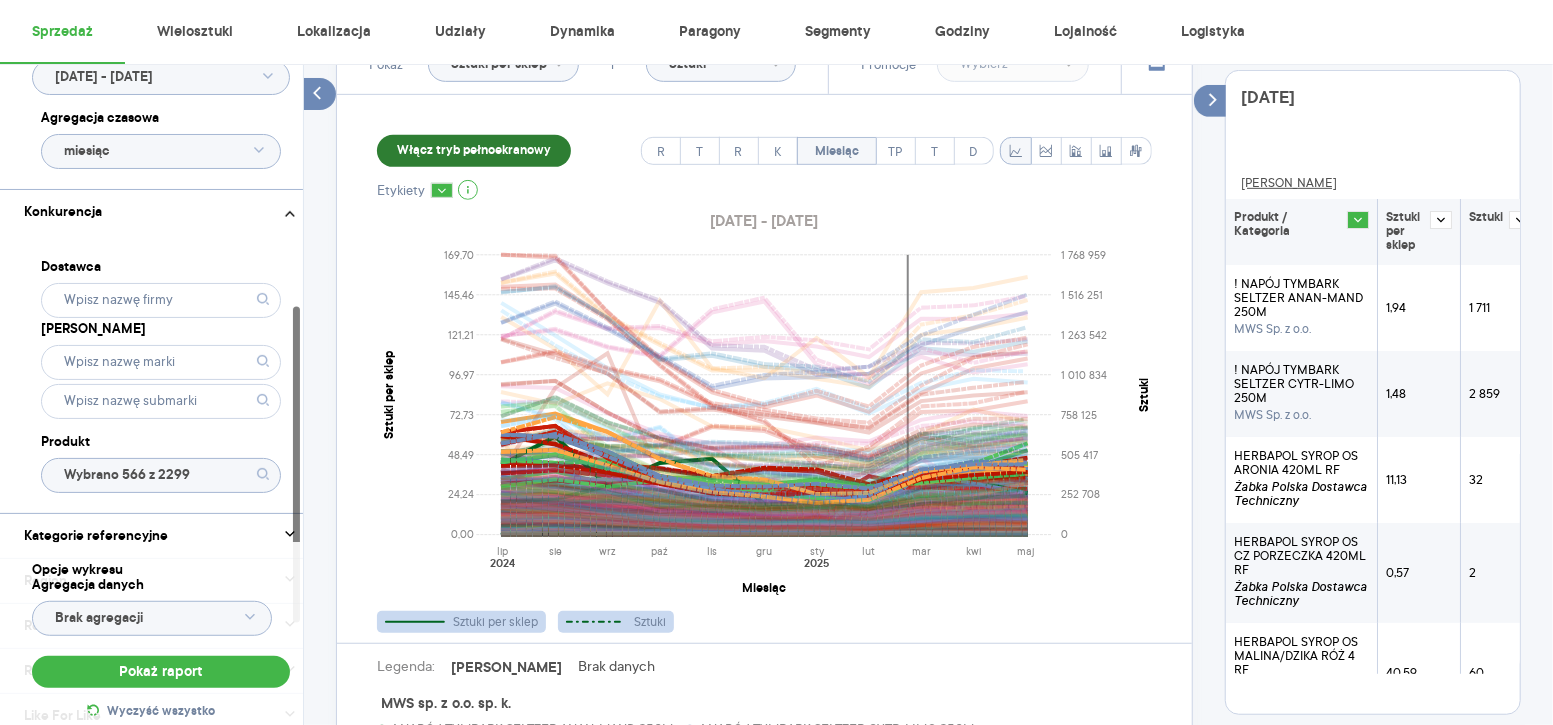 click on "Włącz tryb pełnoekranowy" at bounding box center [474, 151] 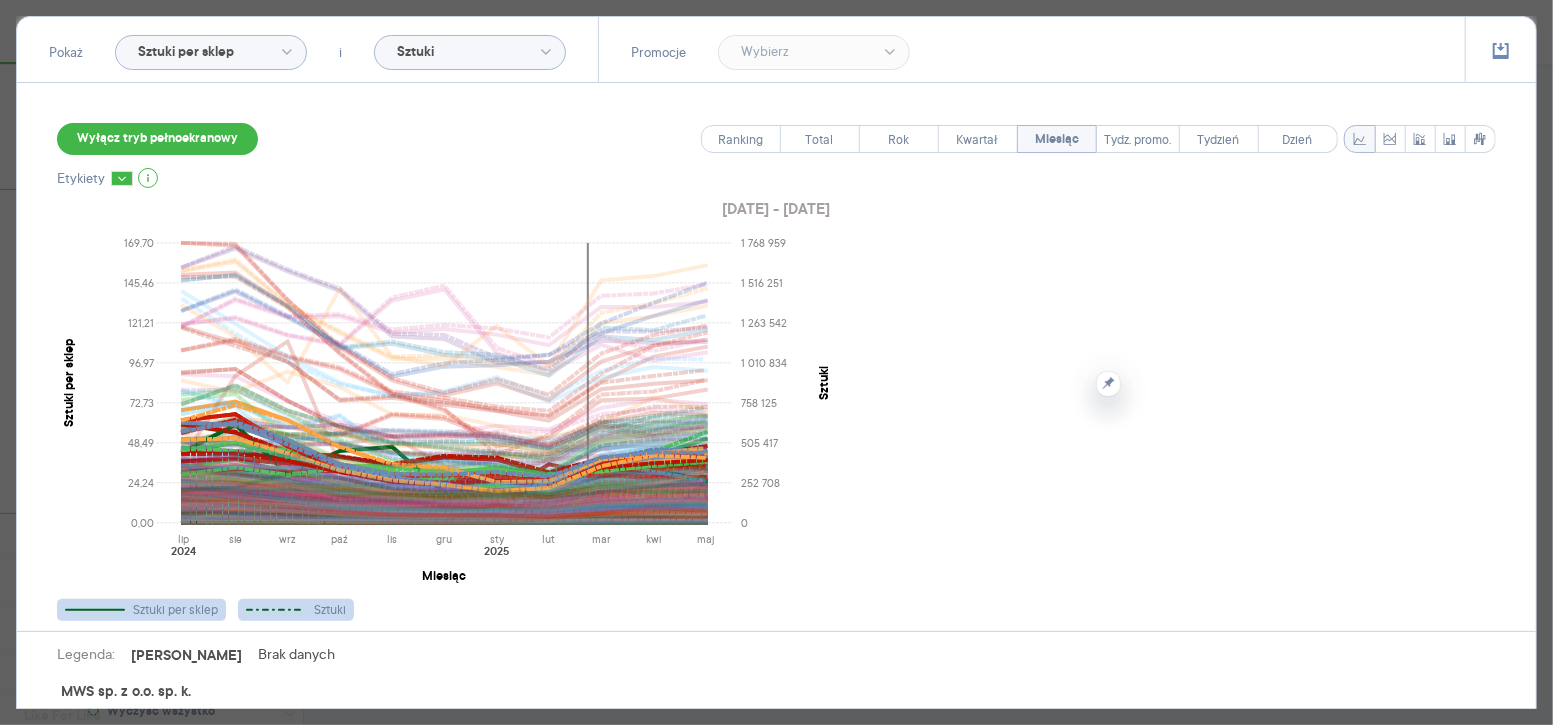 click on "Wyłącz tryb pełnoekranowy Ranking Total Rok Kwartał Miesiąc Tydz. promo. Tydzień Dzień" at bounding box center (776, 139) 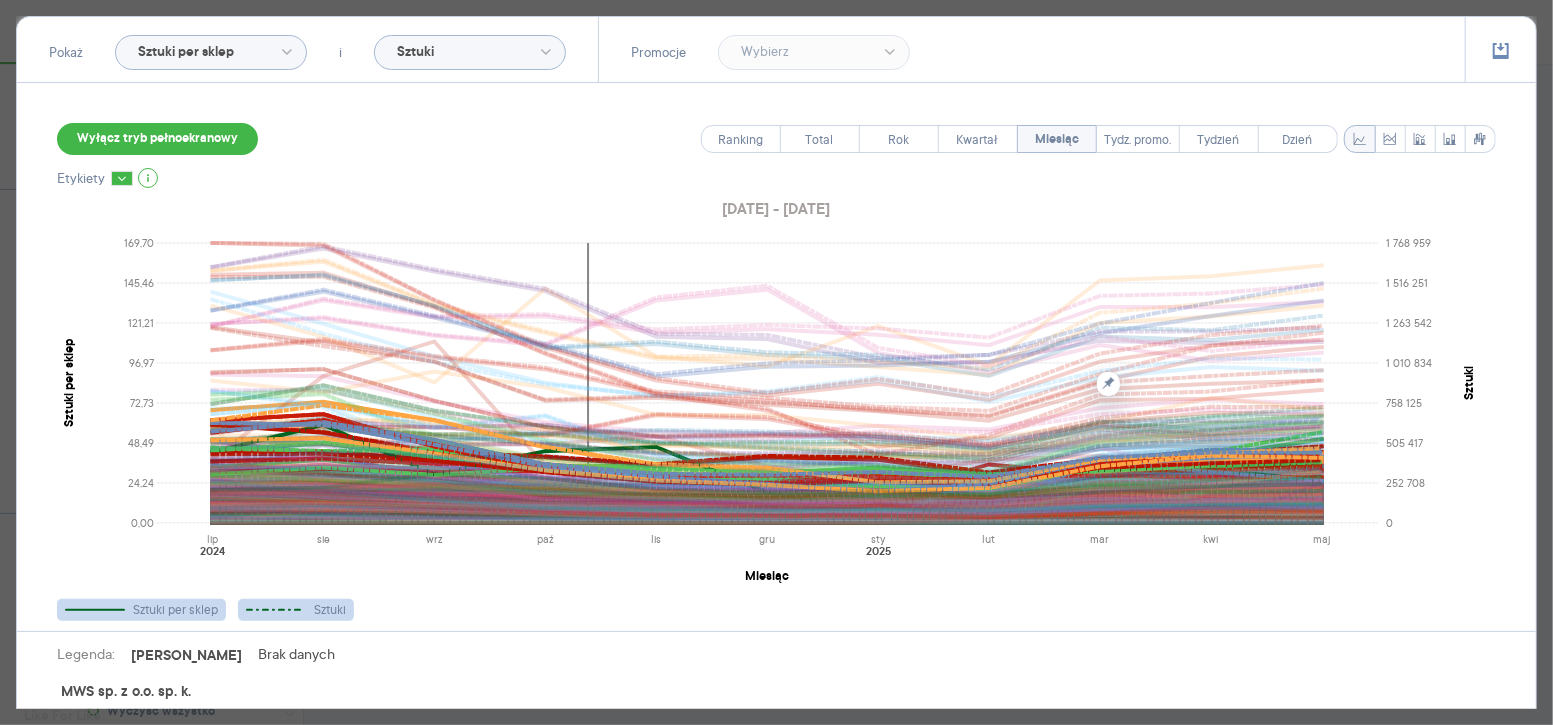 scroll, scrollTop: 217, scrollLeft: 0, axis: vertical 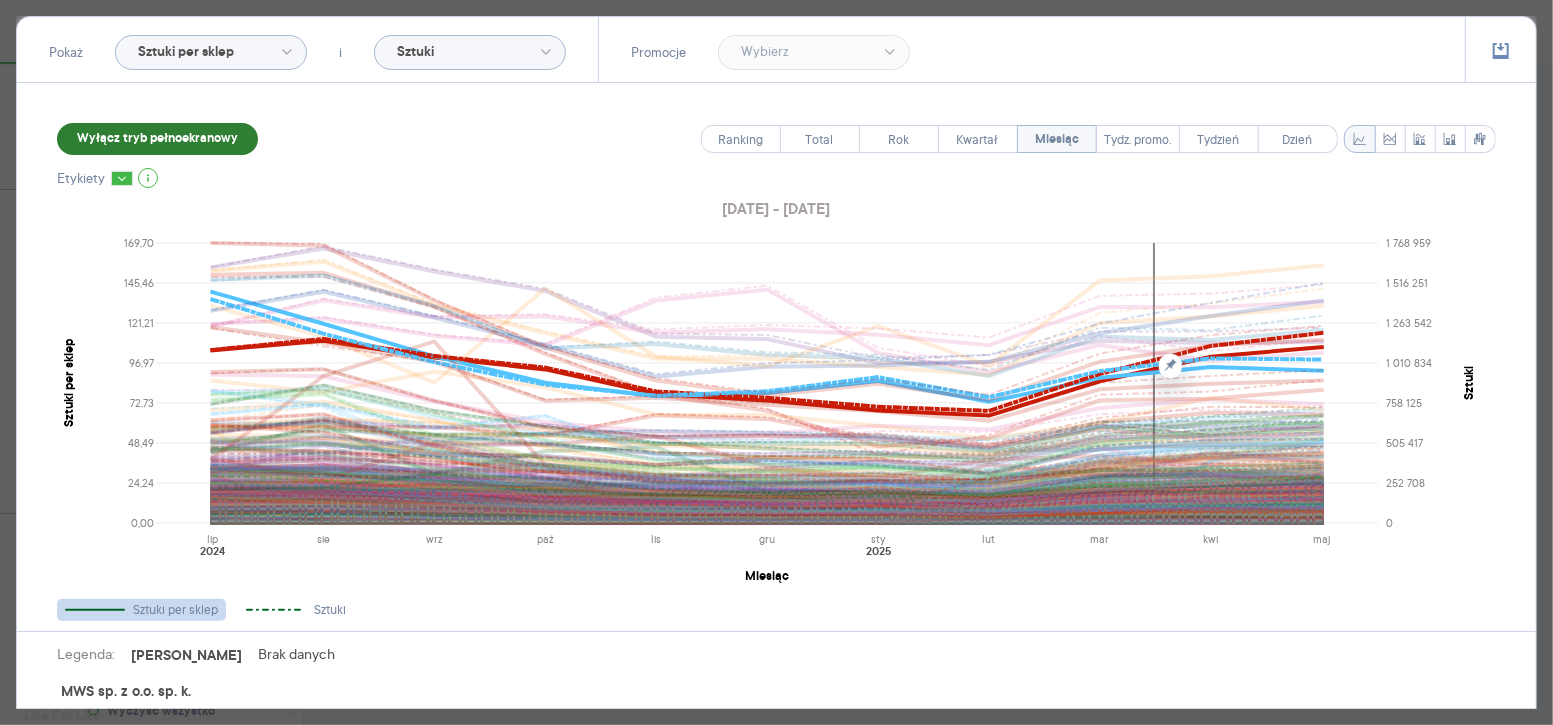 click on "Wyłącz tryb pełnoekranowy" at bounding box center (157, 139) 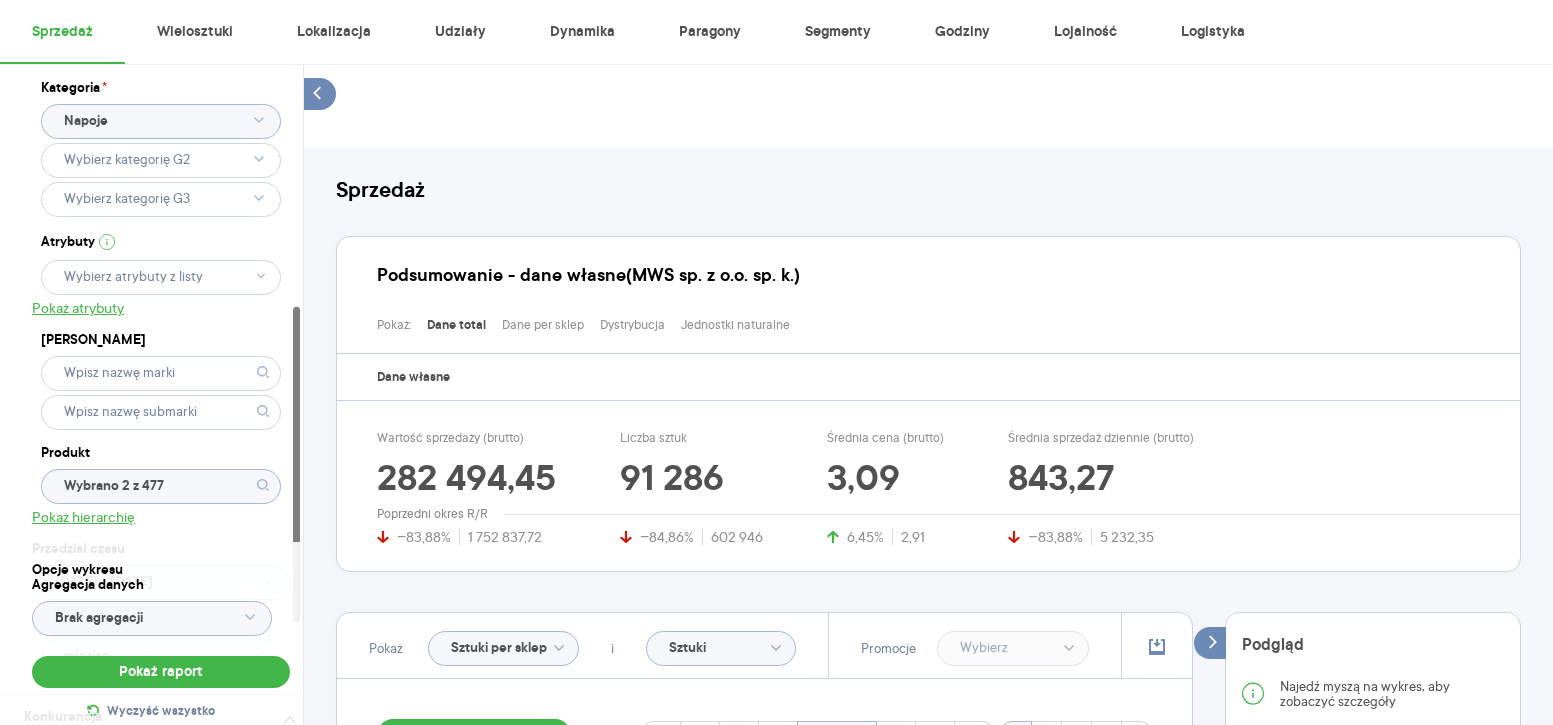 scroll, scrollTop: 217, scrollLeft: 0, axis: vertical 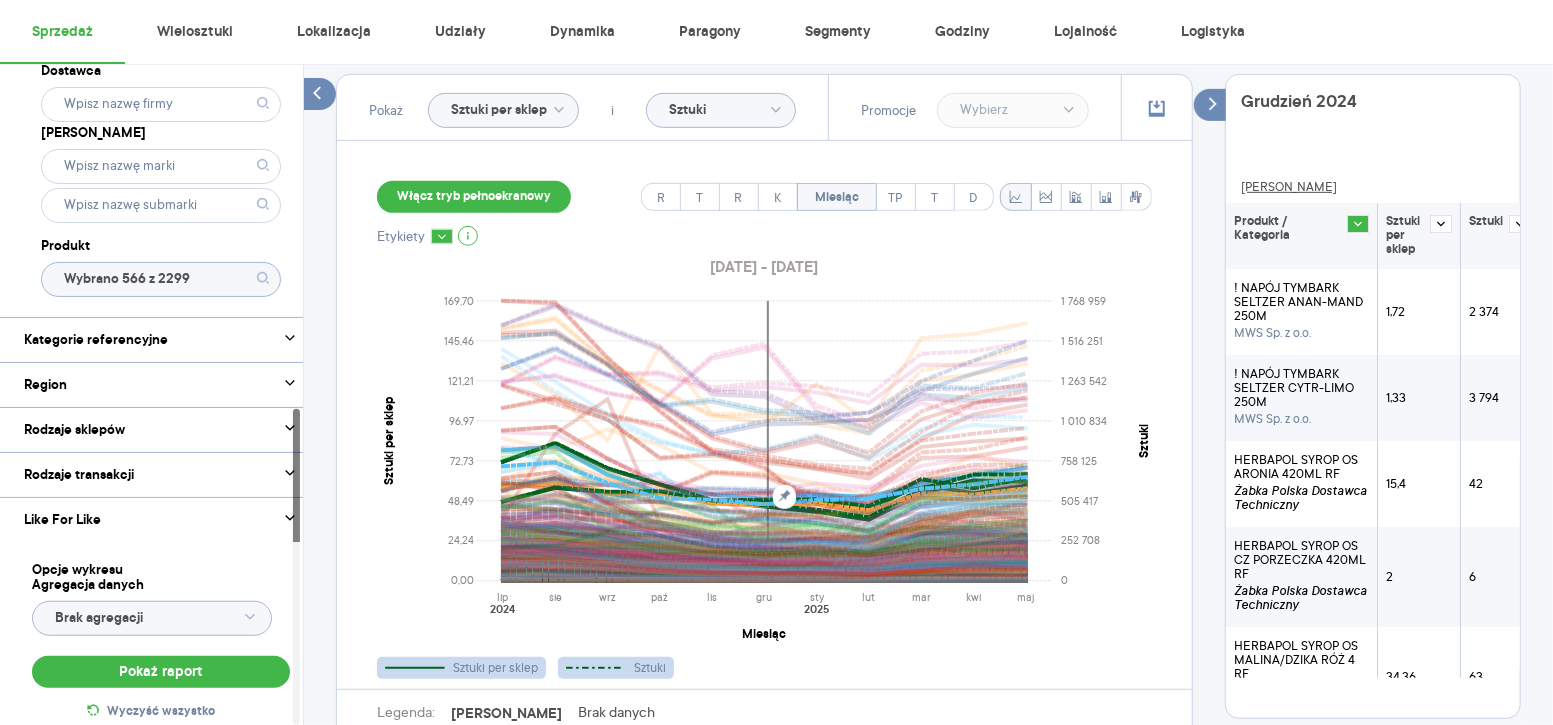 click on "Wybrano 566 z 2299" 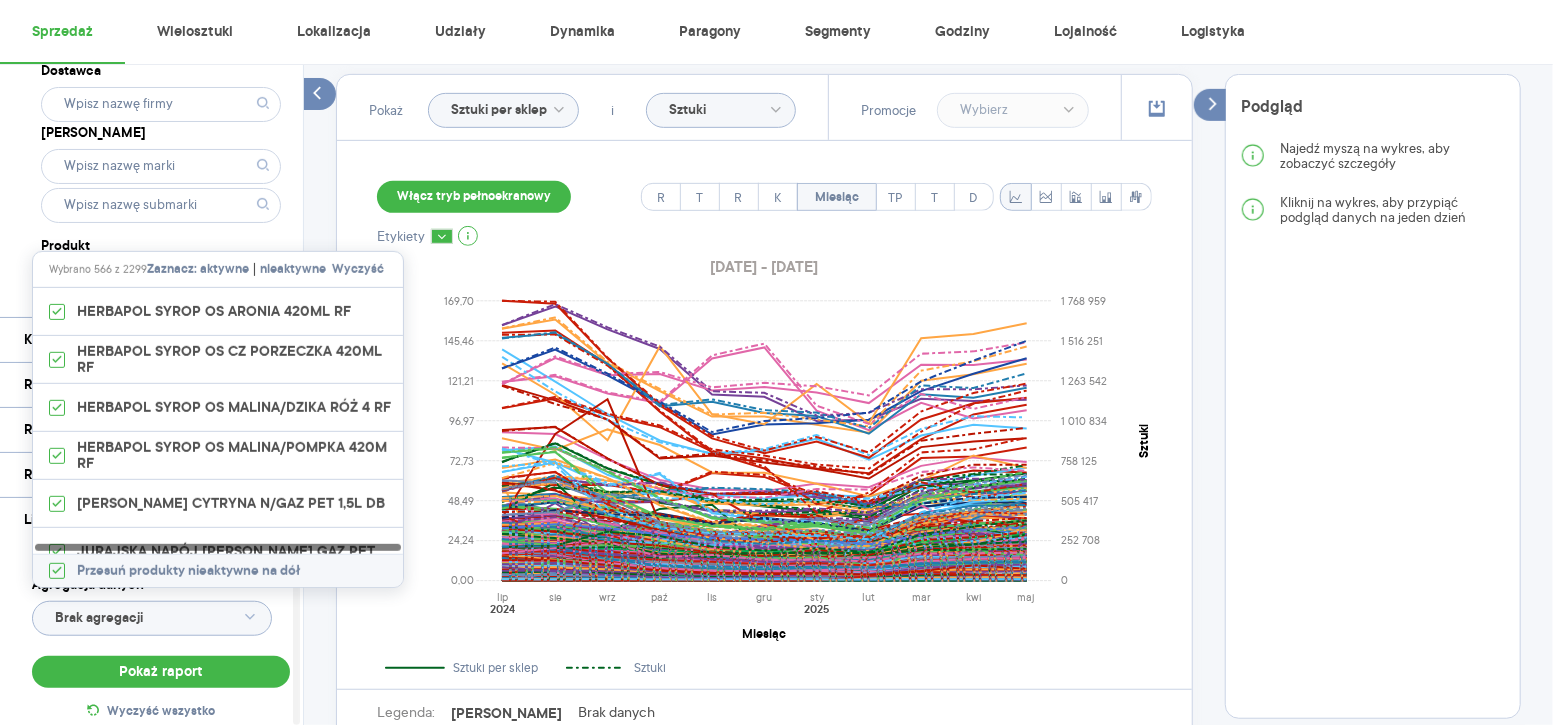 click on "Dostawca Marka Produkt" at bounding box center [161, 177] 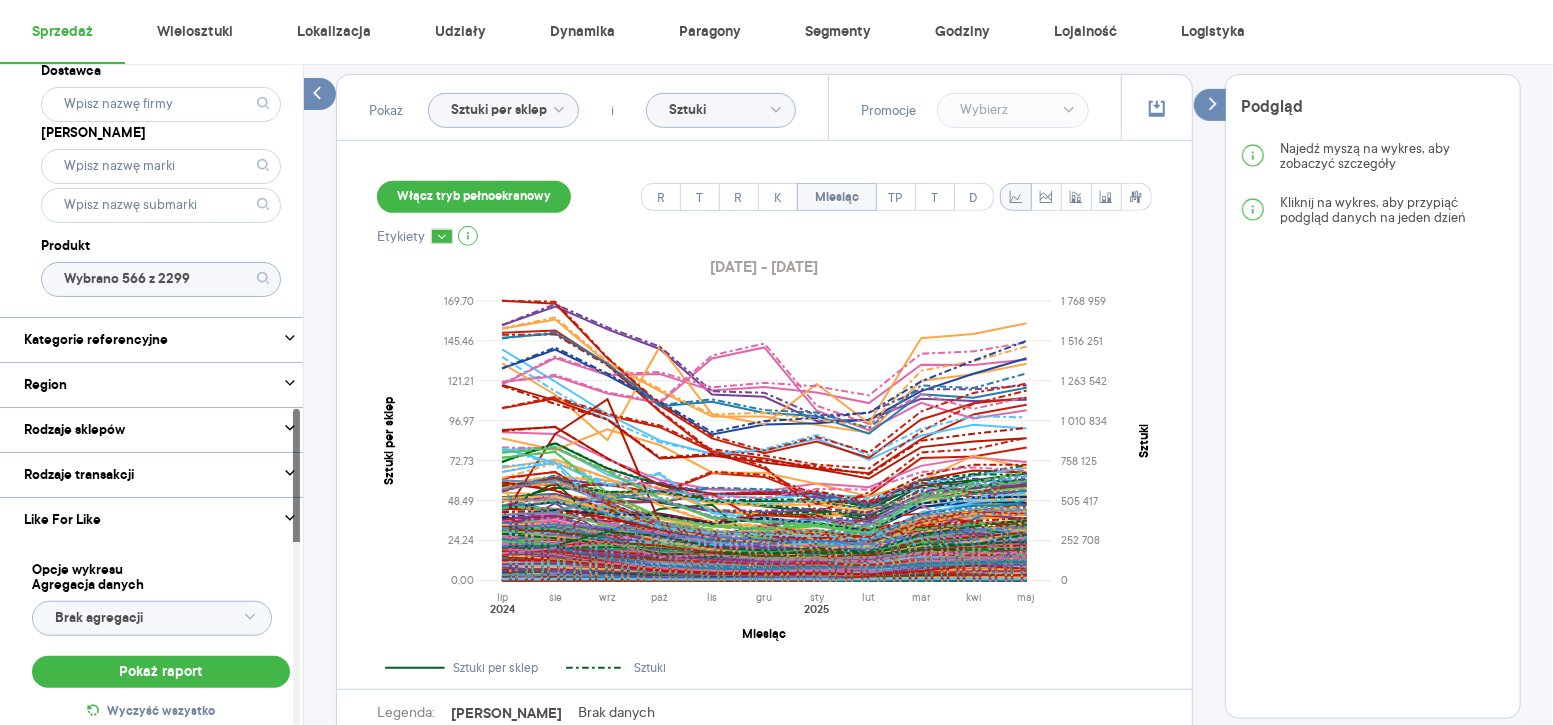 scroll, scrollTop: 503, scrollLeft: 0, axis: vertical 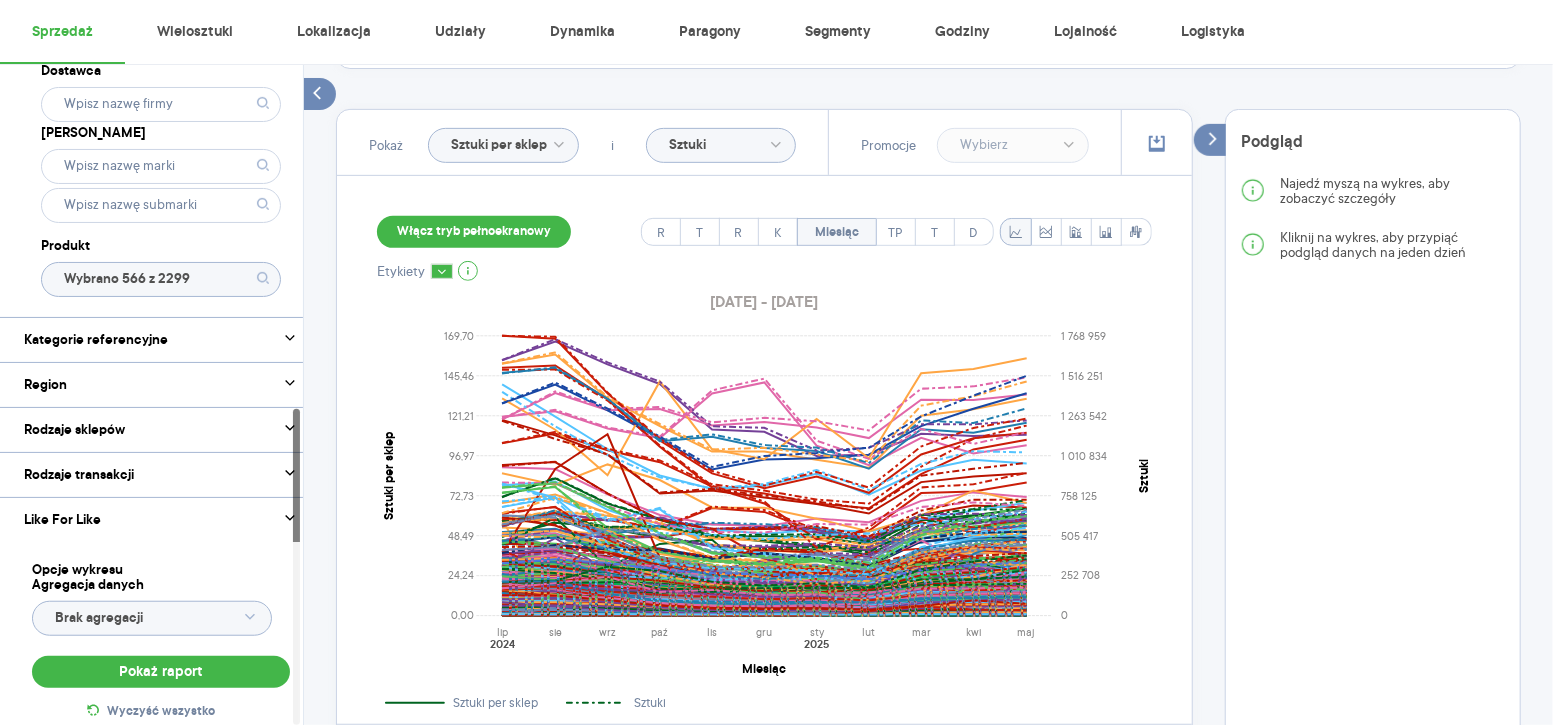 click on "Wybrano 566 z 2299" 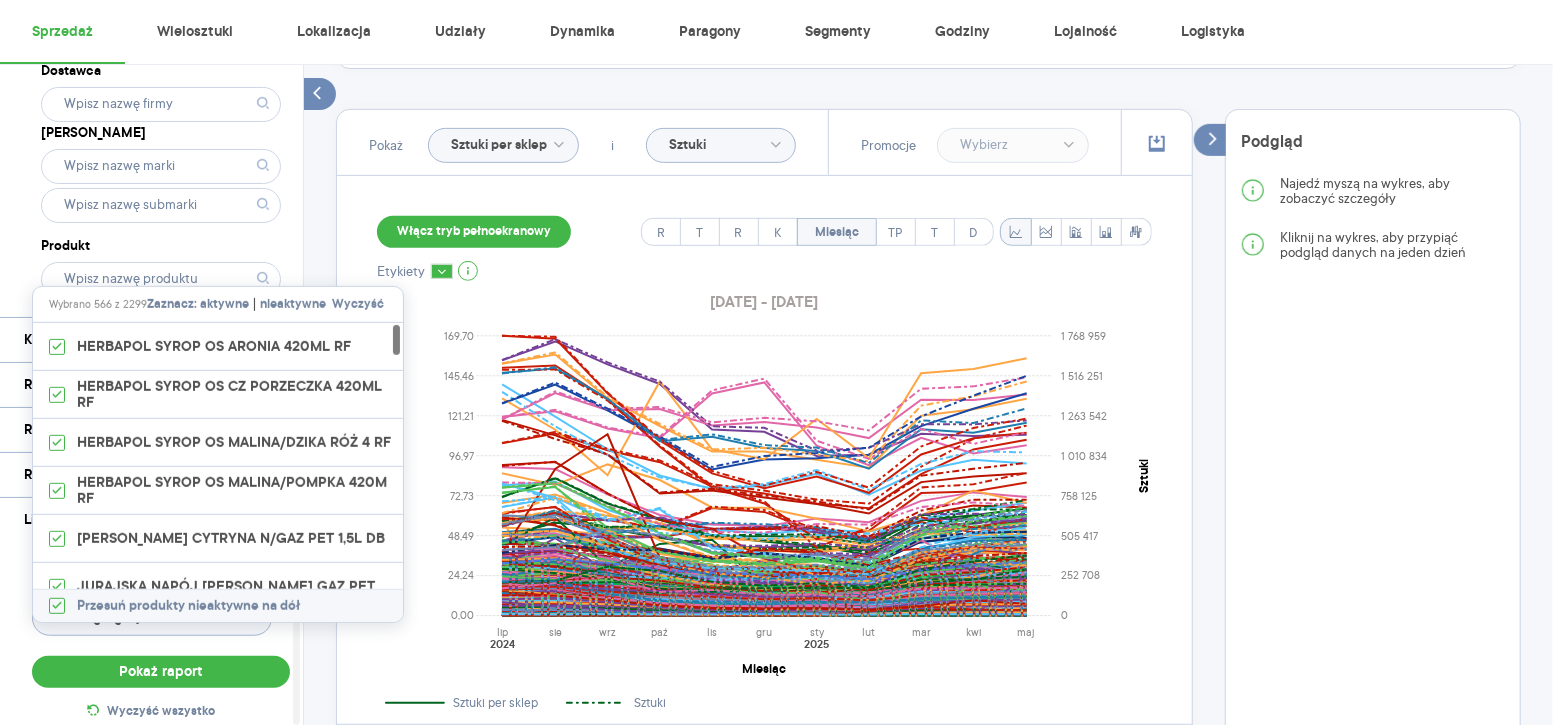 click on "Wyczyść" at bounding box center (358, 305) 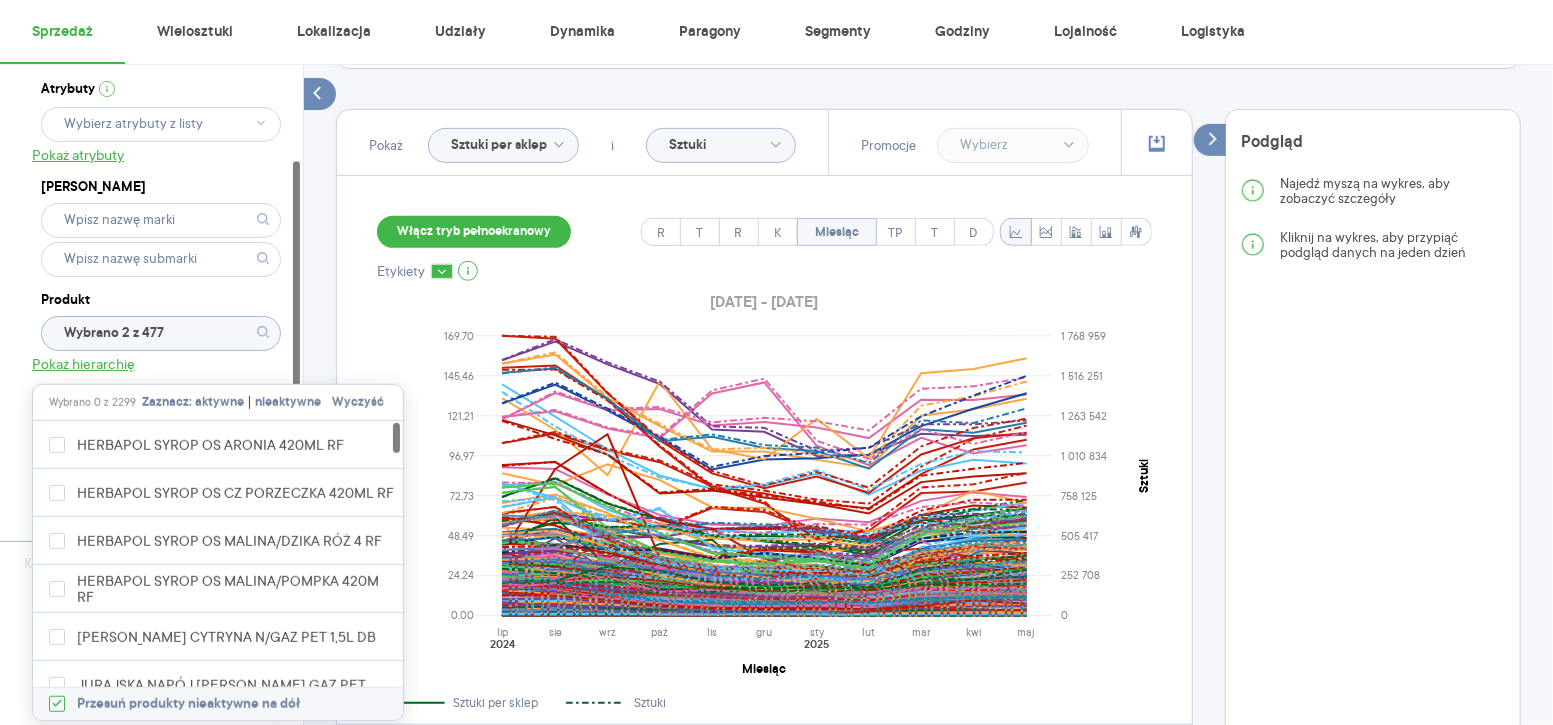 scroll, scrollTop: 103, scrollLeft: 0, axis: vertical 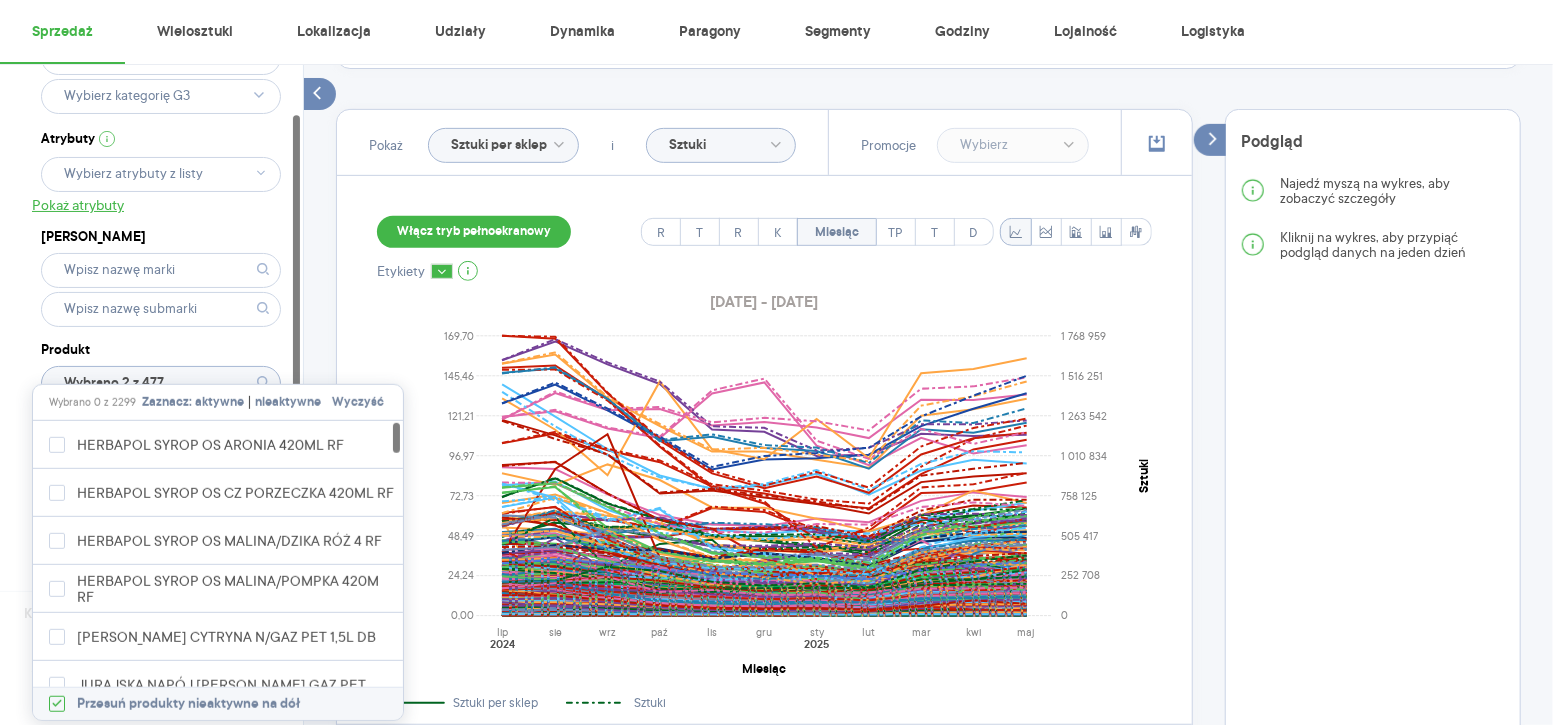 click on "Kategoria * Napoje Atrybuty Pokaż atrybuty Marka Produkt Wybrano 2 z 477 Pokaż hierarchię Przedział czasu [DATE] - [DATE] Agregacja czasowa miesiąc" at bounding box center (161, 276) 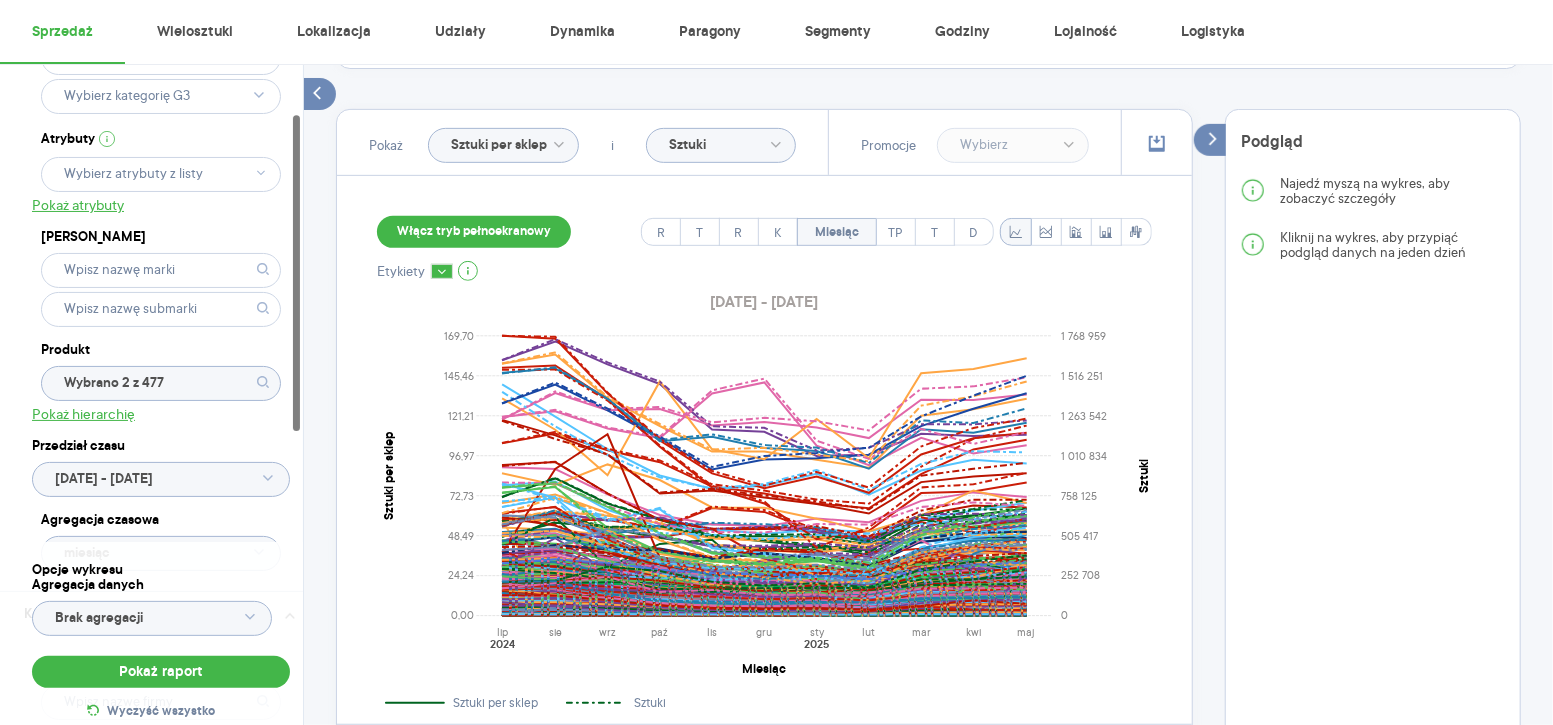 click on "Kategoria * Napoje Atrybuty Pokaż atrybuty Marka Produkt Wybrano 2 z 477 Pokaż hierarchię Przedział czasu [DATE] - [DATE] Agregacja czasowa miesiąc" at bounding box center [161, 276] 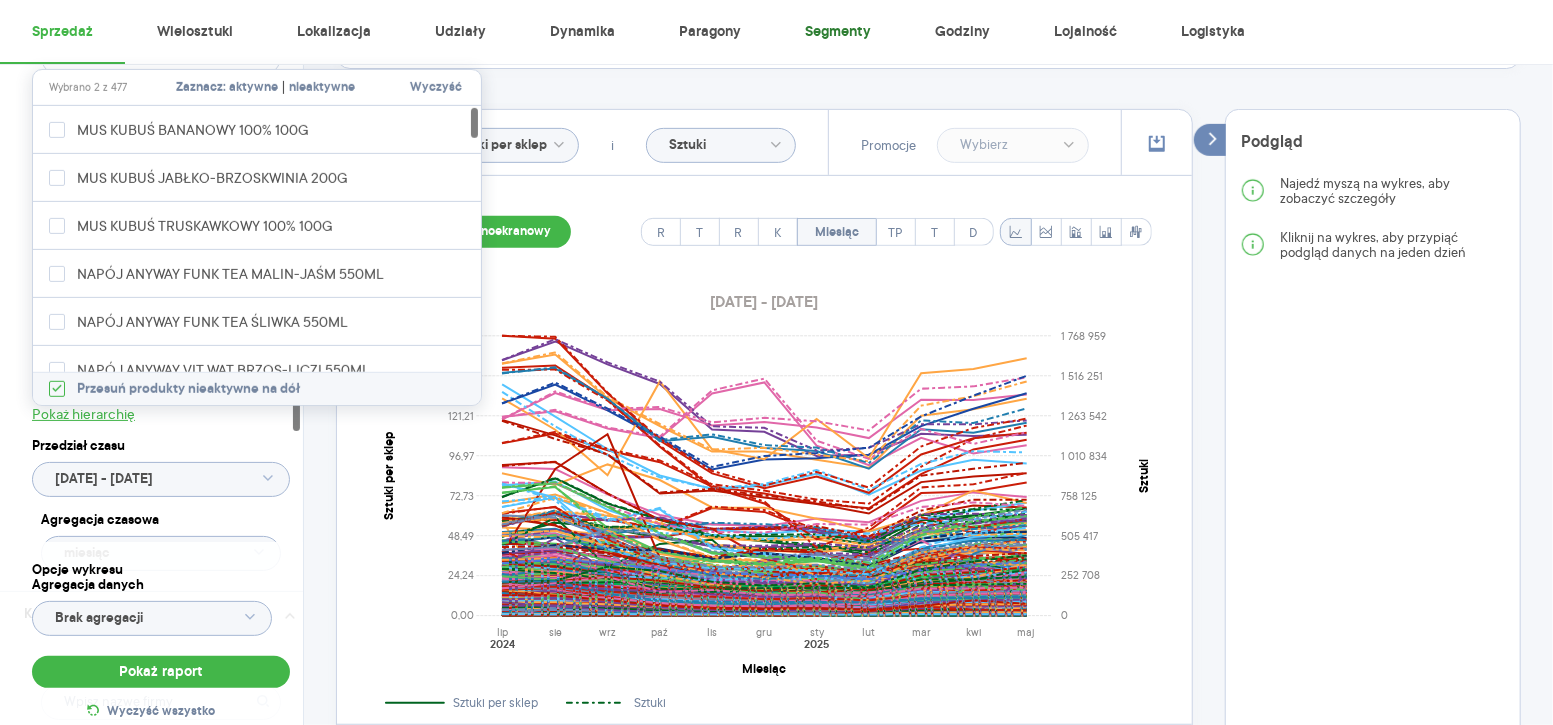 type on "Wybrano 2 z 477" 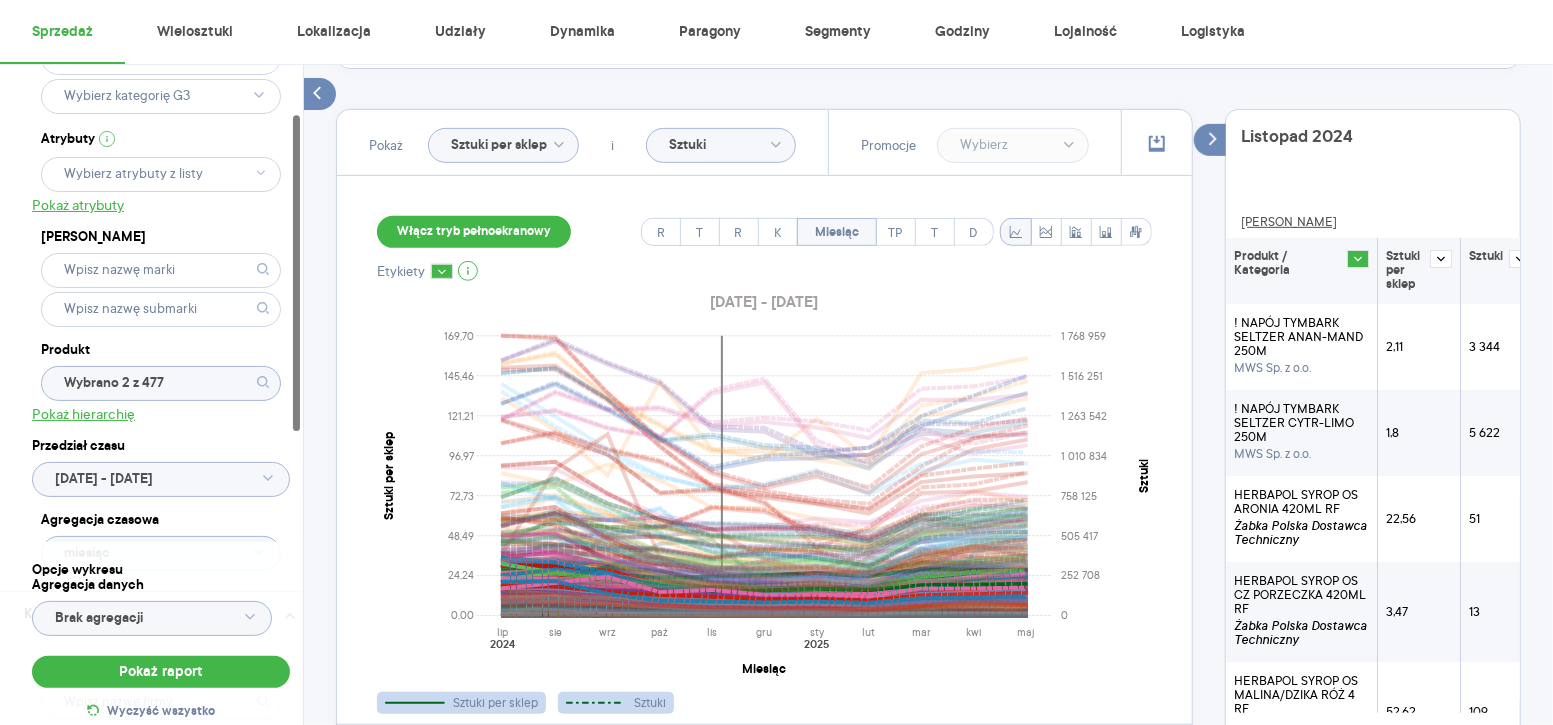 click on "Kategoria * Napoje Atrybuty Pokaż atrybuty Marka Produkt Wybrano 2 z 477 Pokaż hierarchię Przedział czasu [DATE] - [DATE] Agregacja czasowa miesiąc" at bounding box center [161, 276] 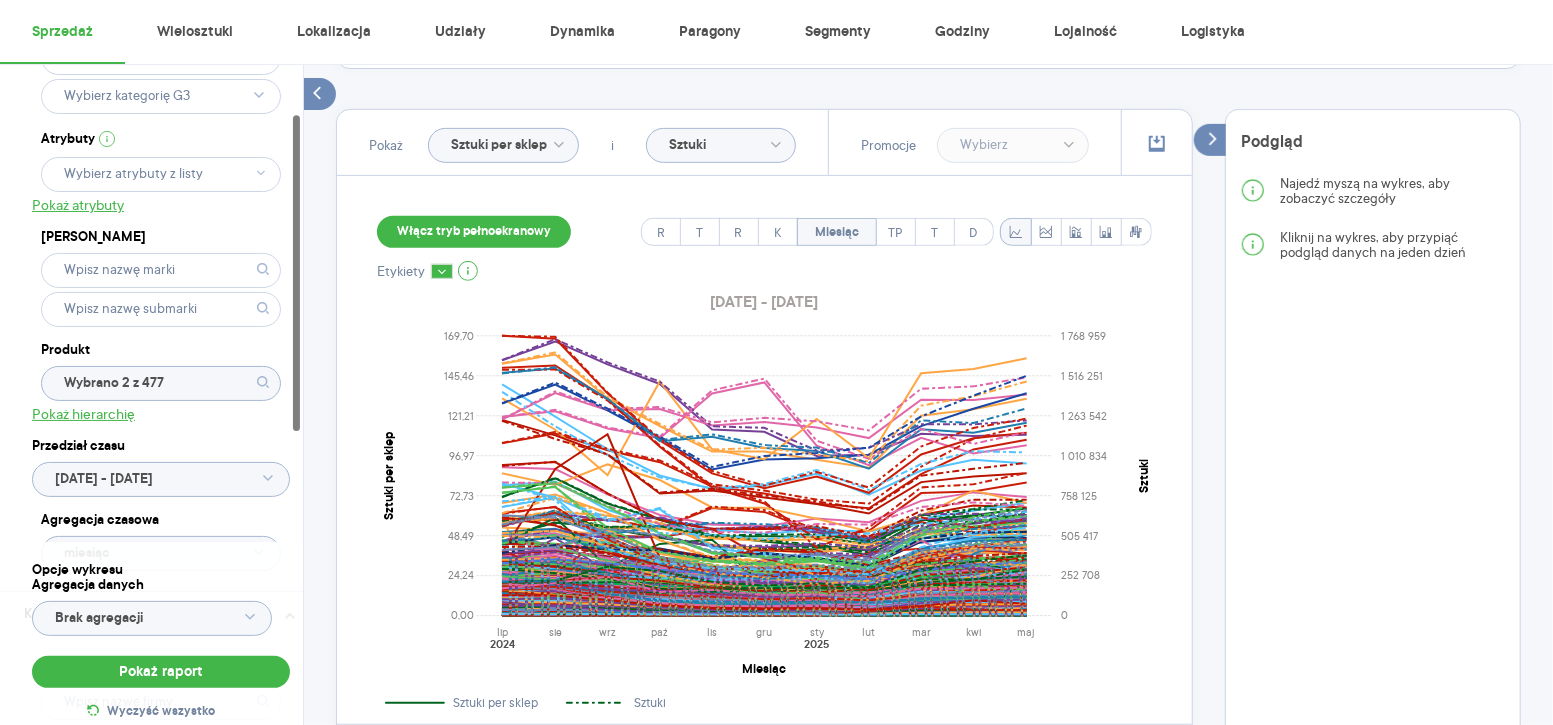 click on "Wybrano 2 z 477" 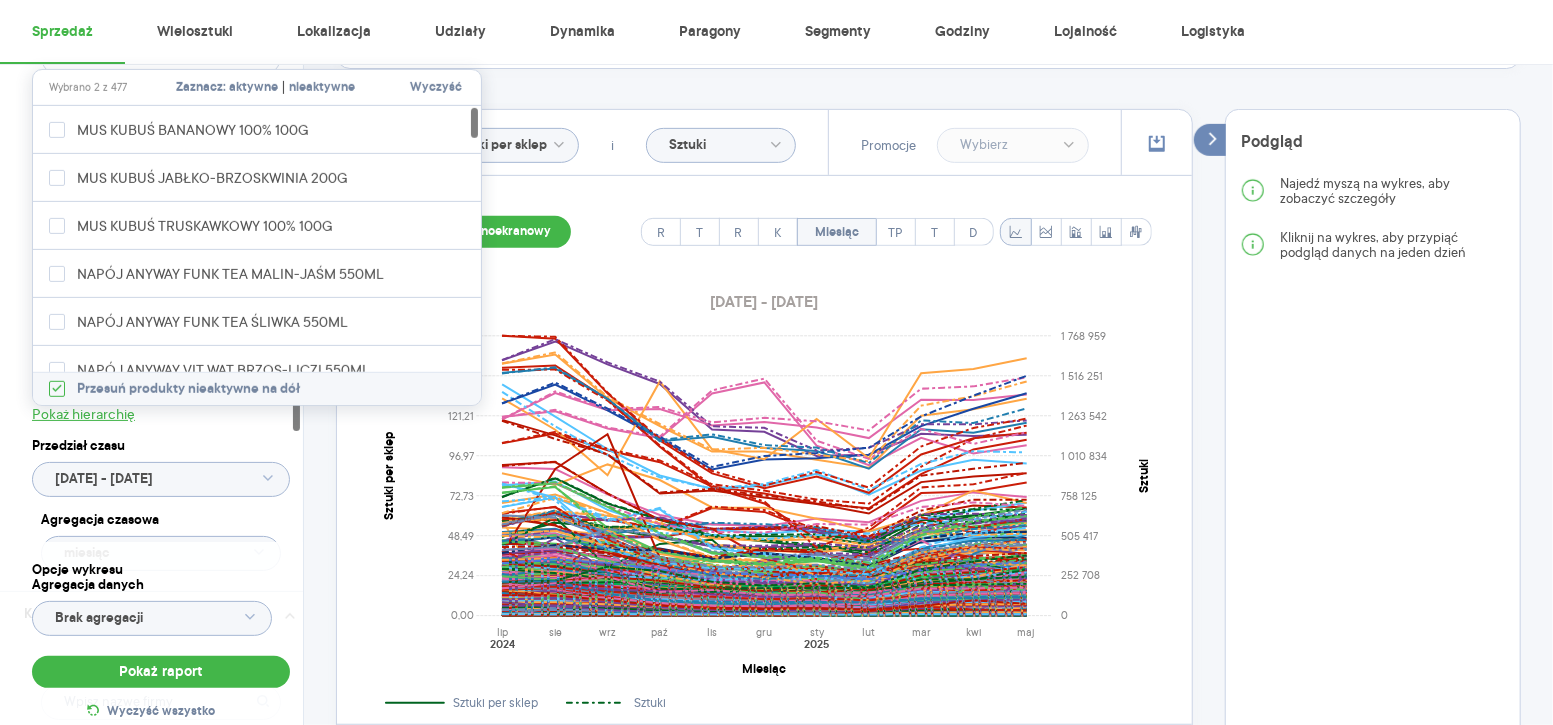 click on "Wyczyść" at bounding box center (436, 88) 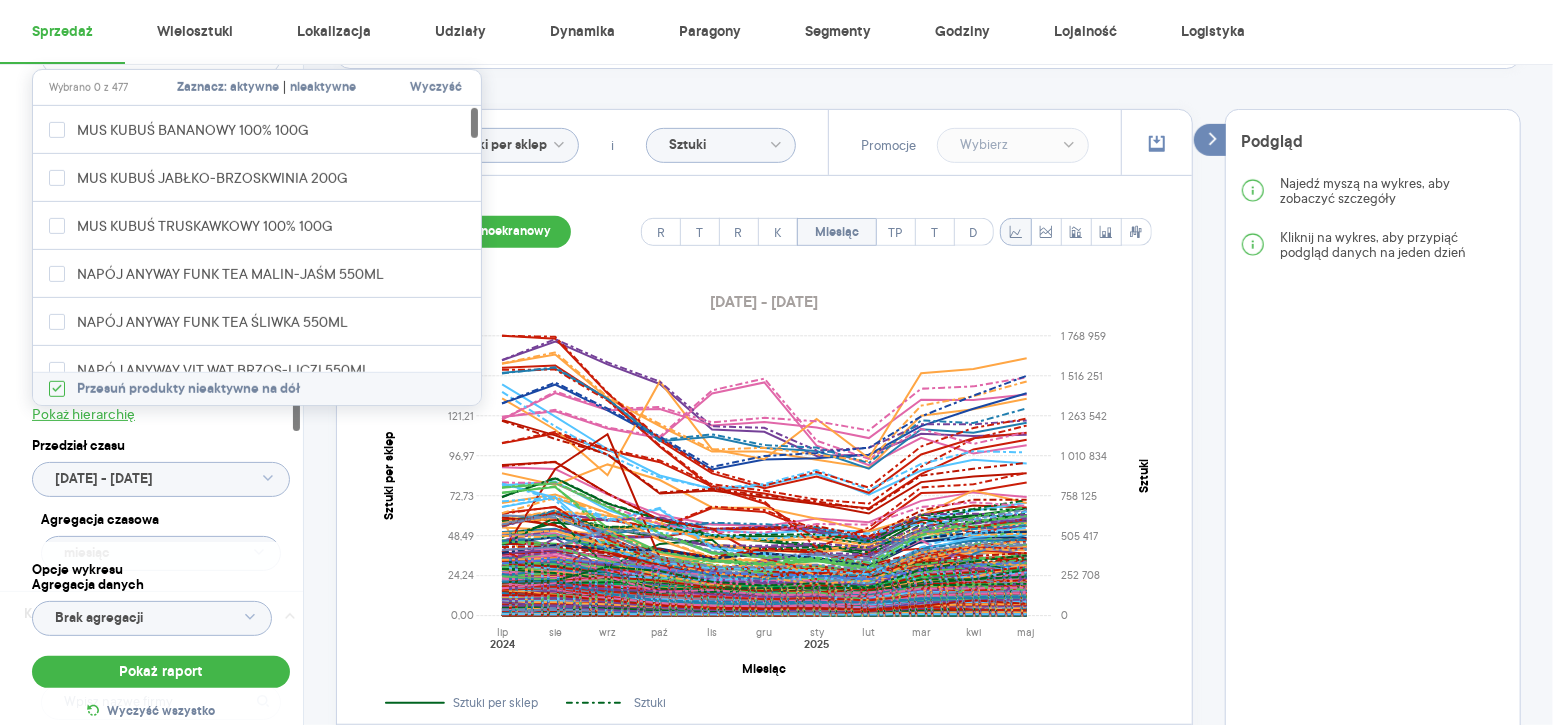 click on "Kategoria * Napoje Atrybuty Pokaż atrybuty Marka Produkt Pokaż hierarchię Przedział czasu [DATE] - [DATE] Agregacja czasowa miesiąc" at bounding box center (161, 276) 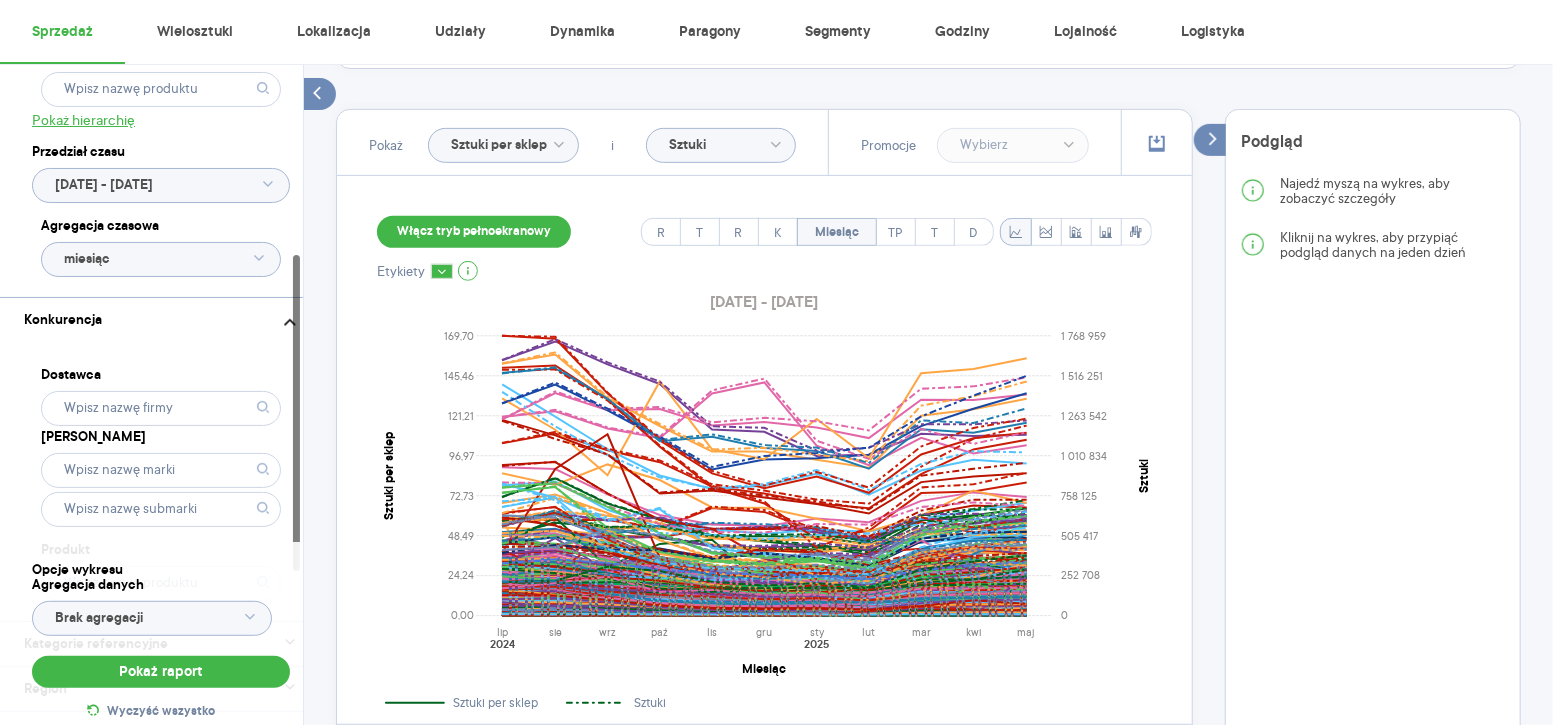 scroll, scrollTop: 720, scrollLeft: 0, axis: vertical 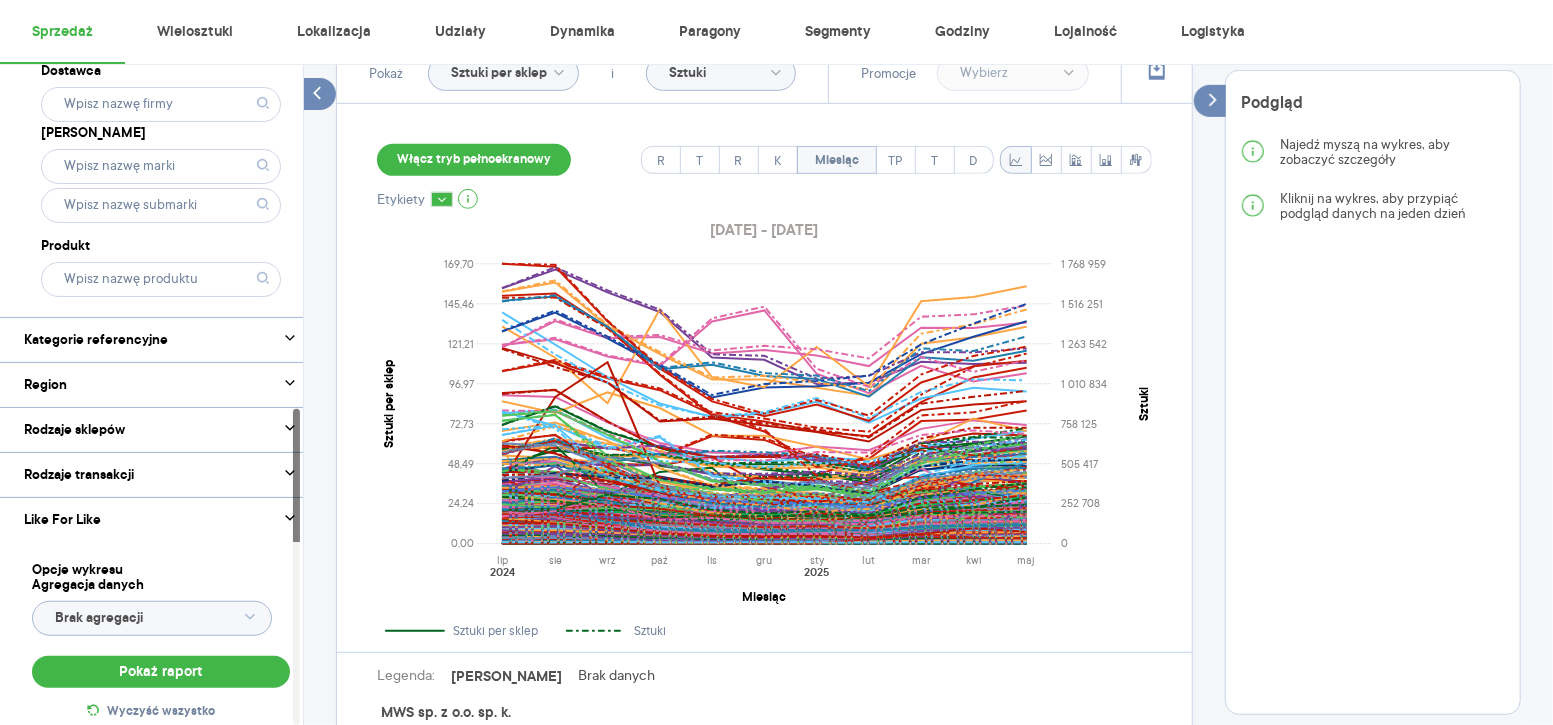 click 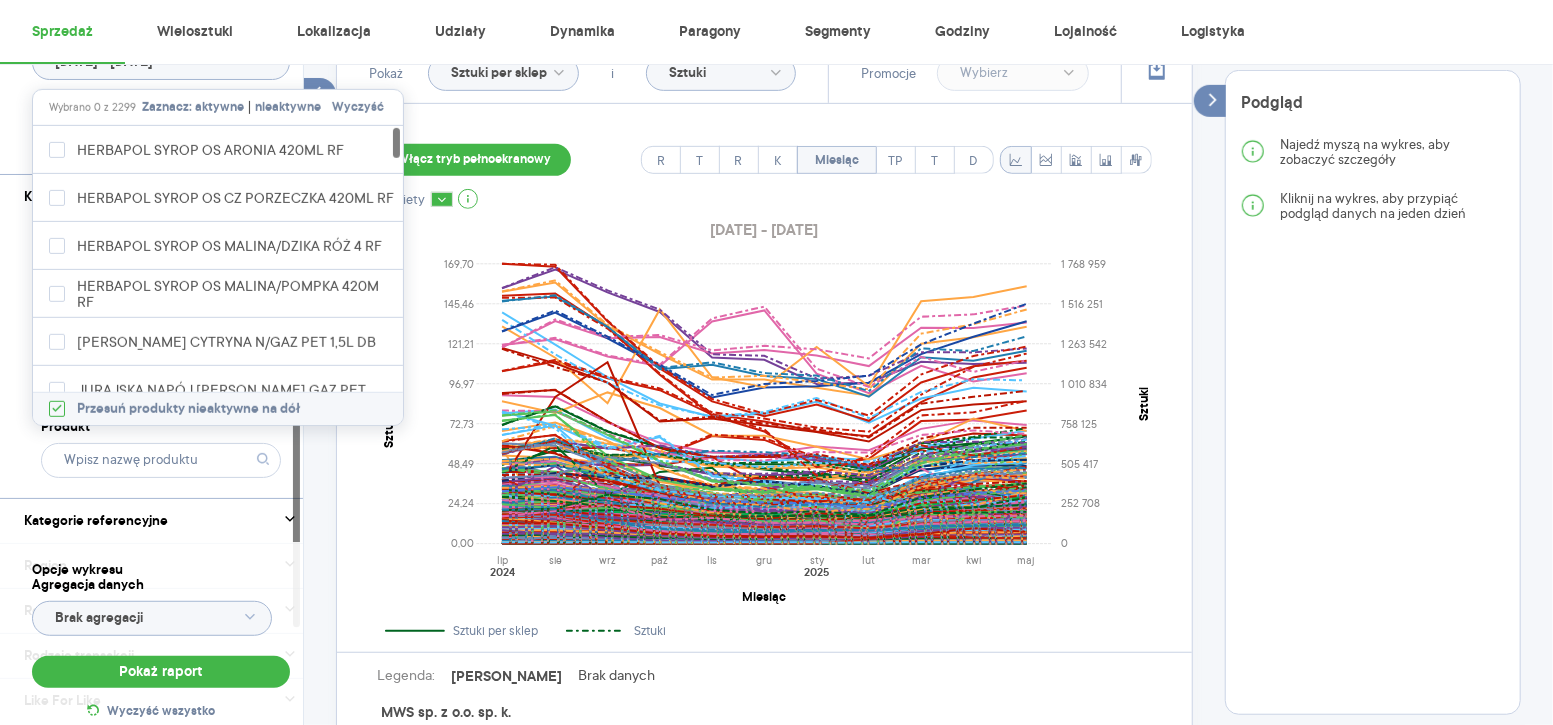 scroll, scrollTop: 515, scrollLeft: 0, axis: vertical 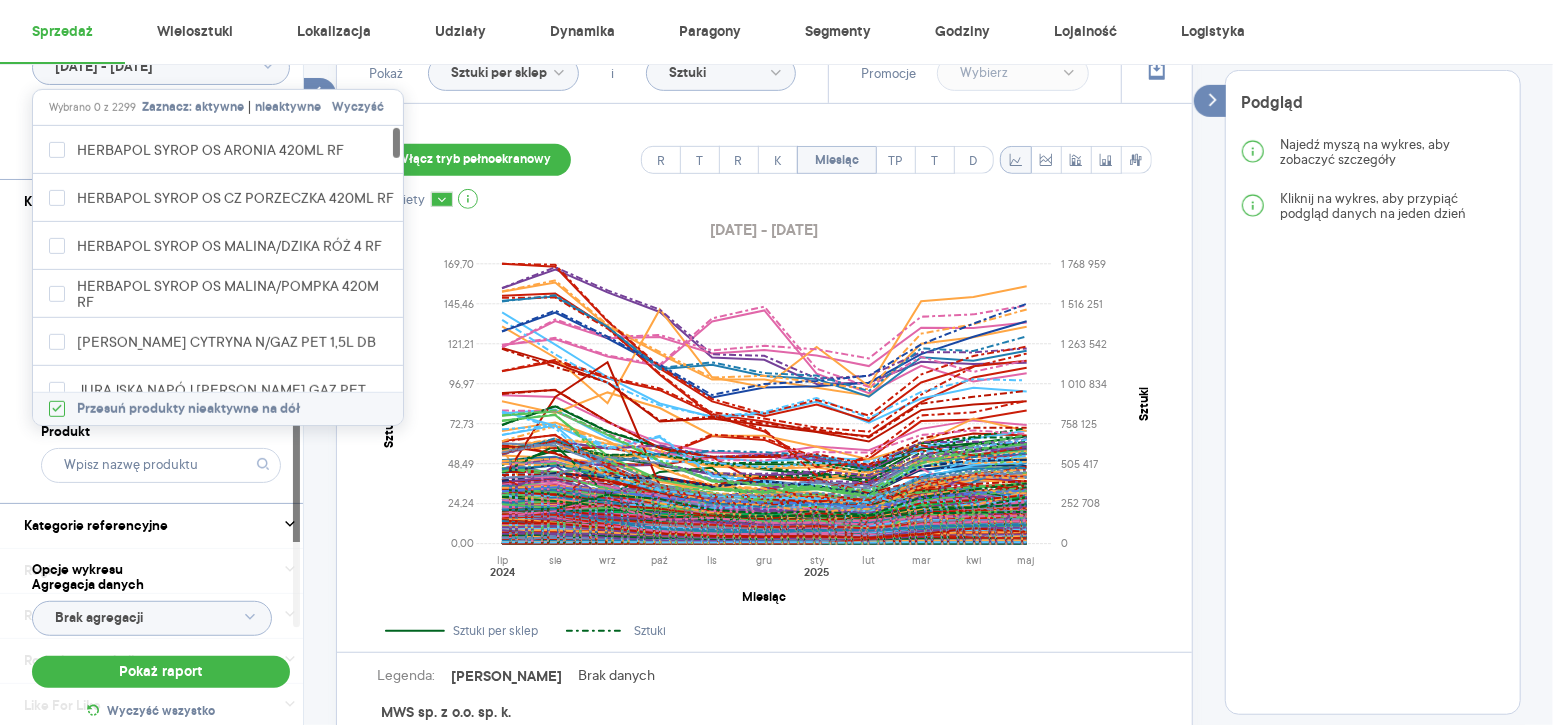 click on "Dostawca Marka Produkt" at bounding box center (161, 363) 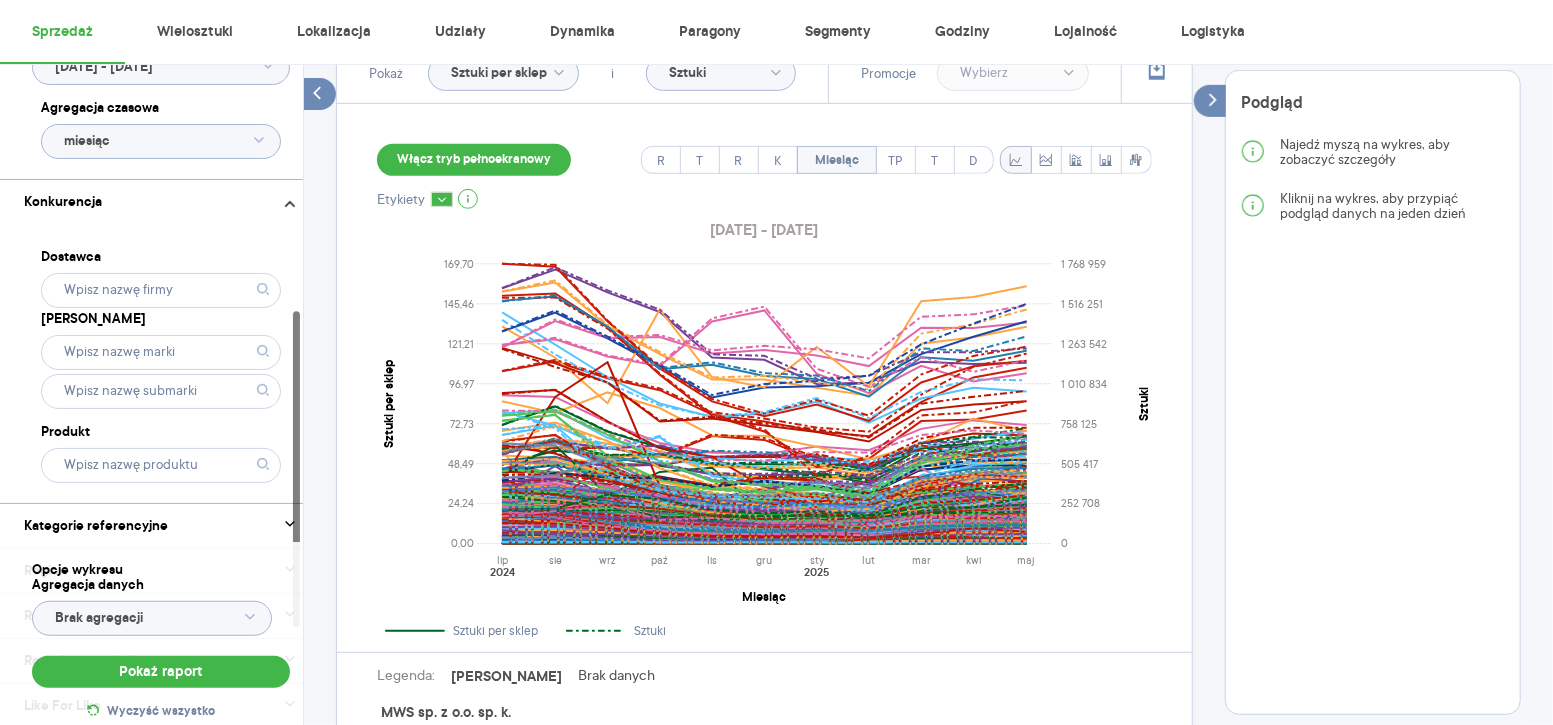 click 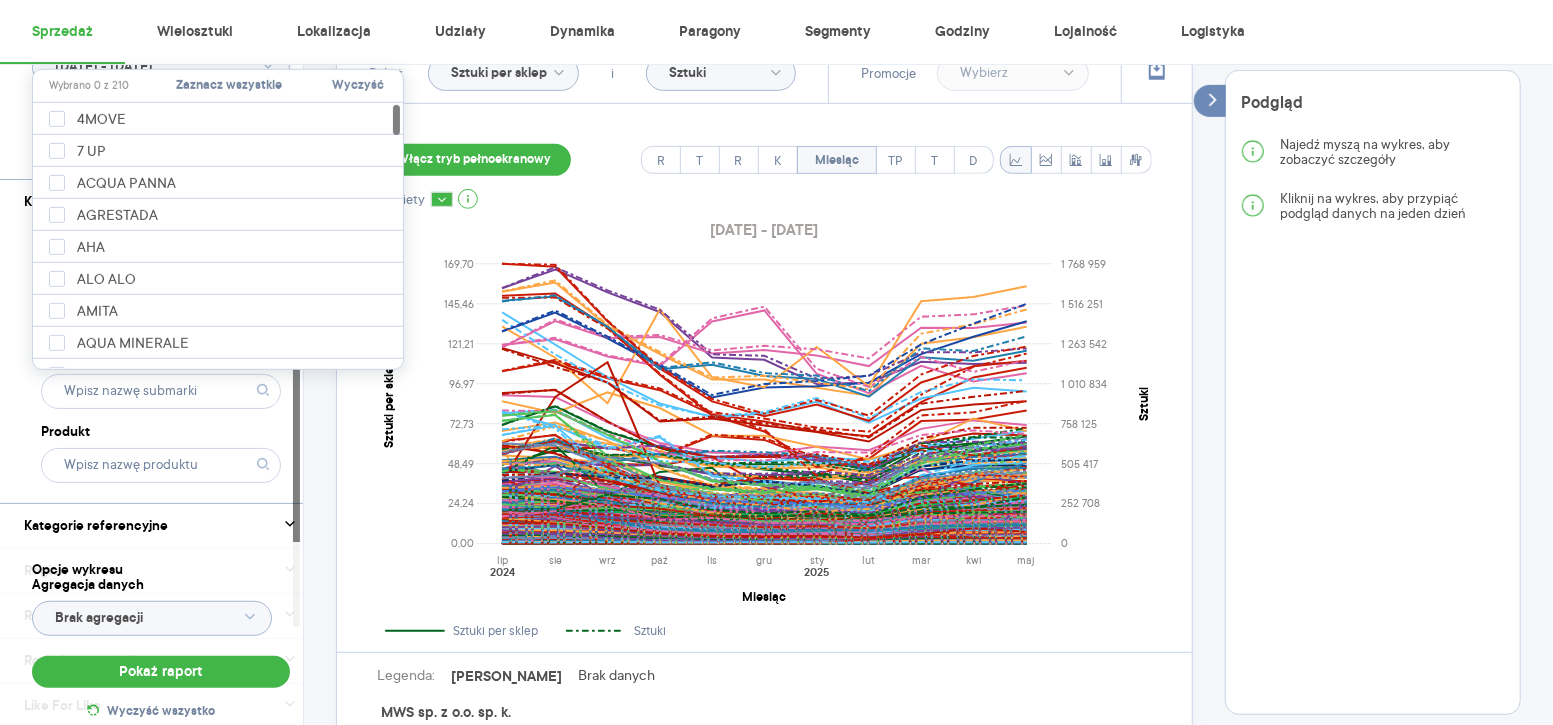 click on "Dostawca Marka Produkt" at bounding box center (161, 363) 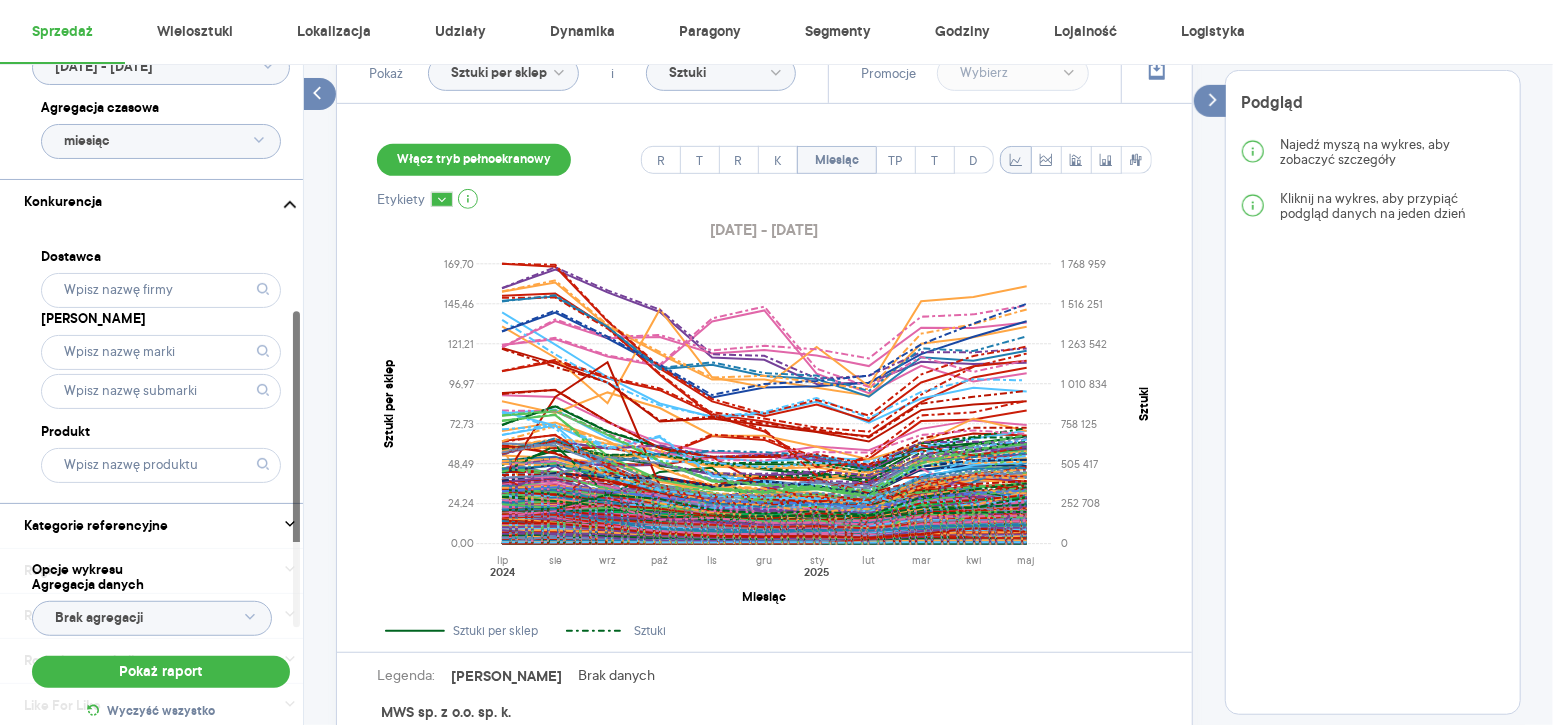 click 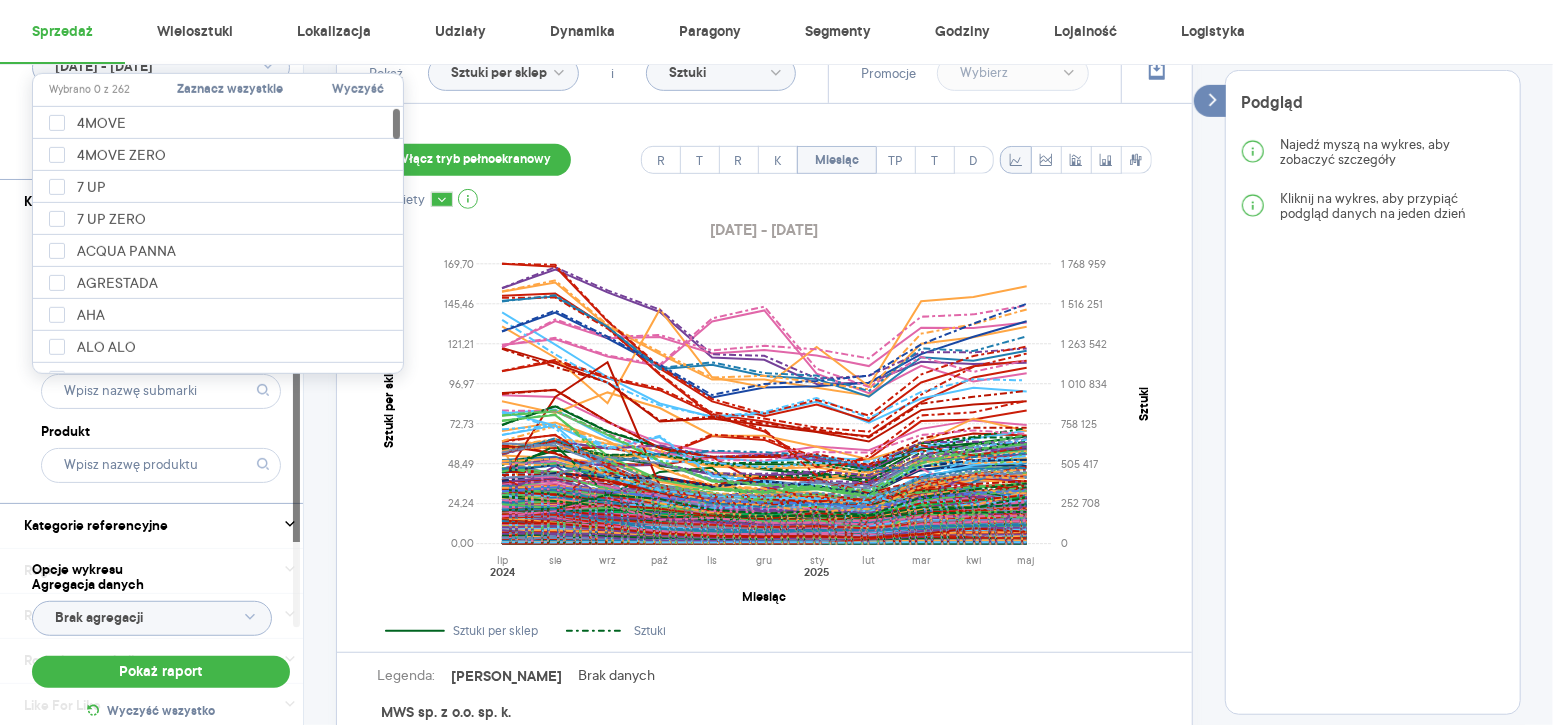 click on "Dostawca Marka Produkt" at bounding box center (161, 363) 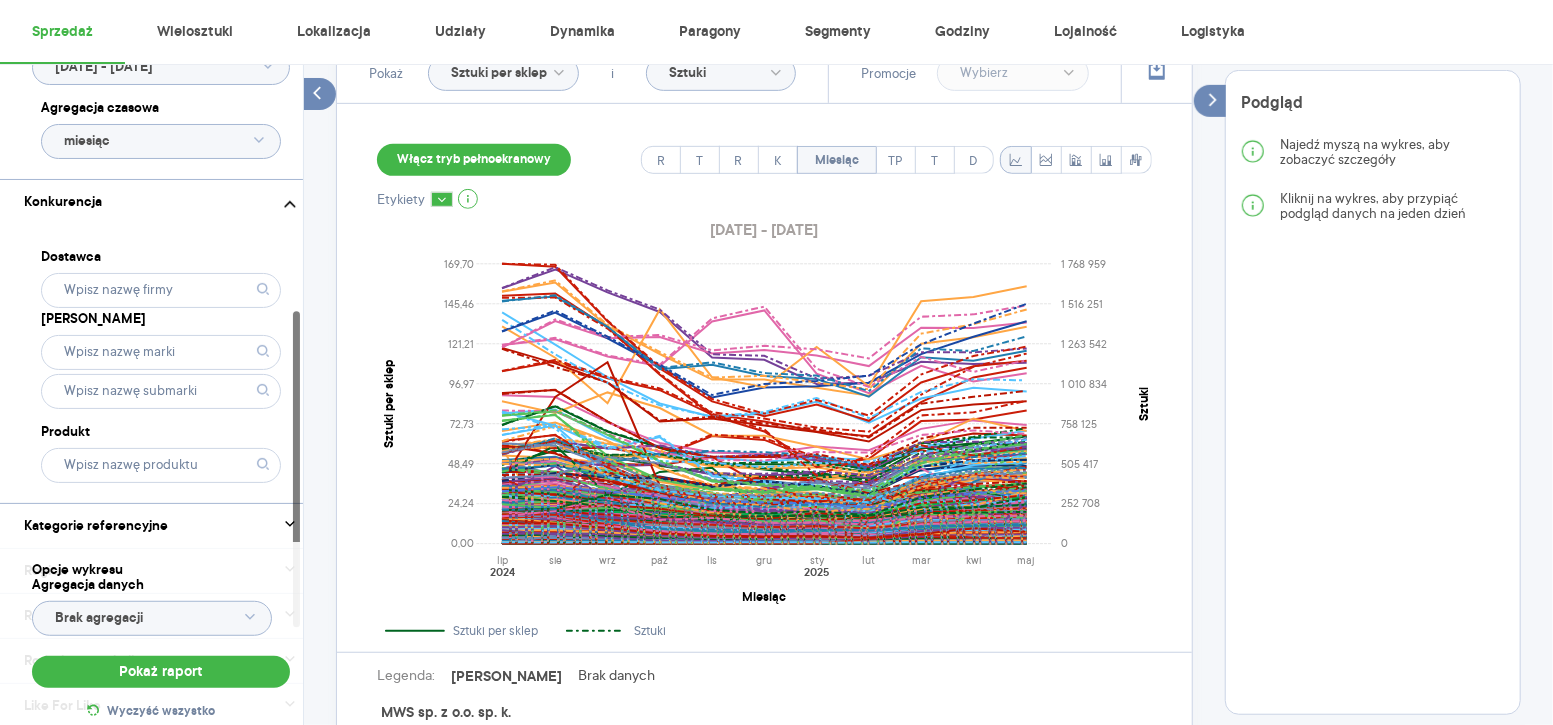 click 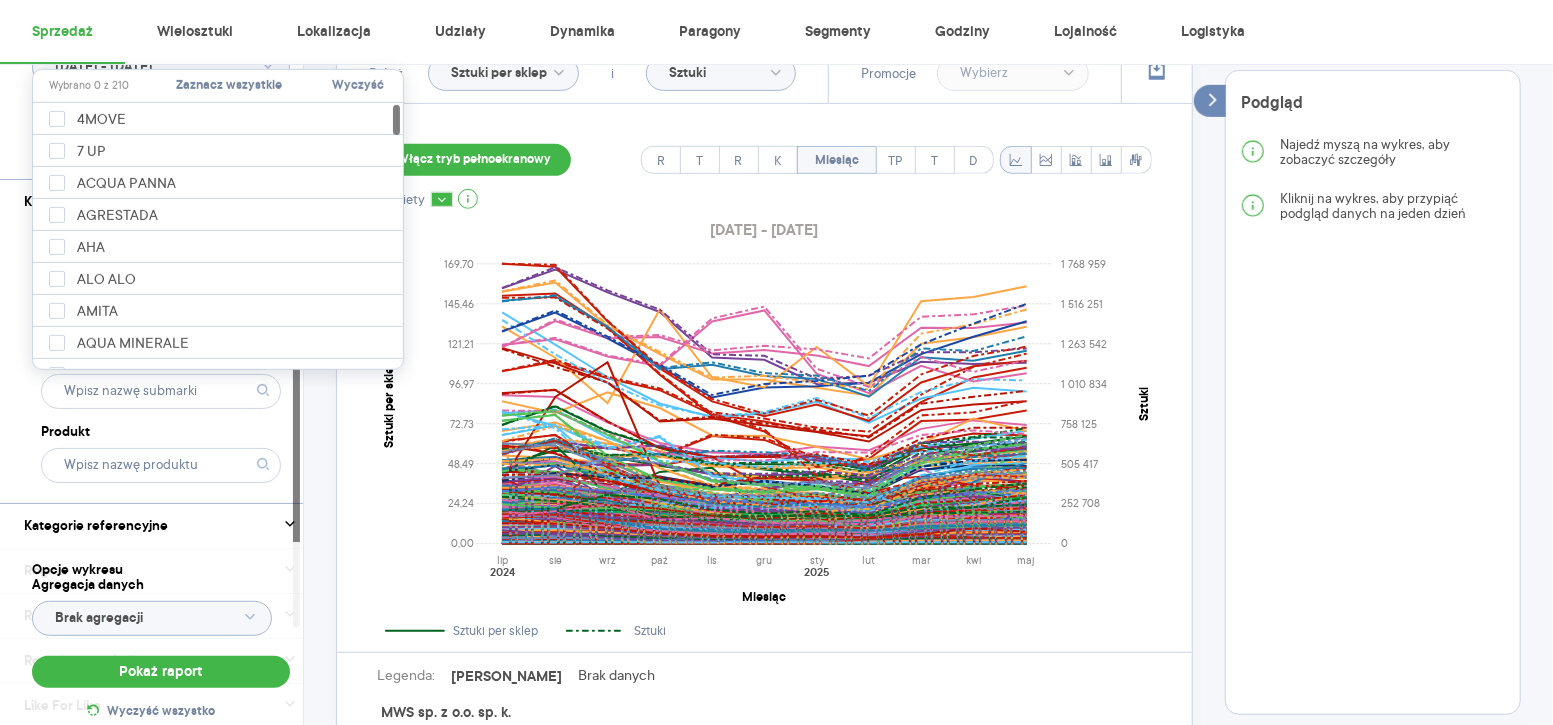 type on "wosa" 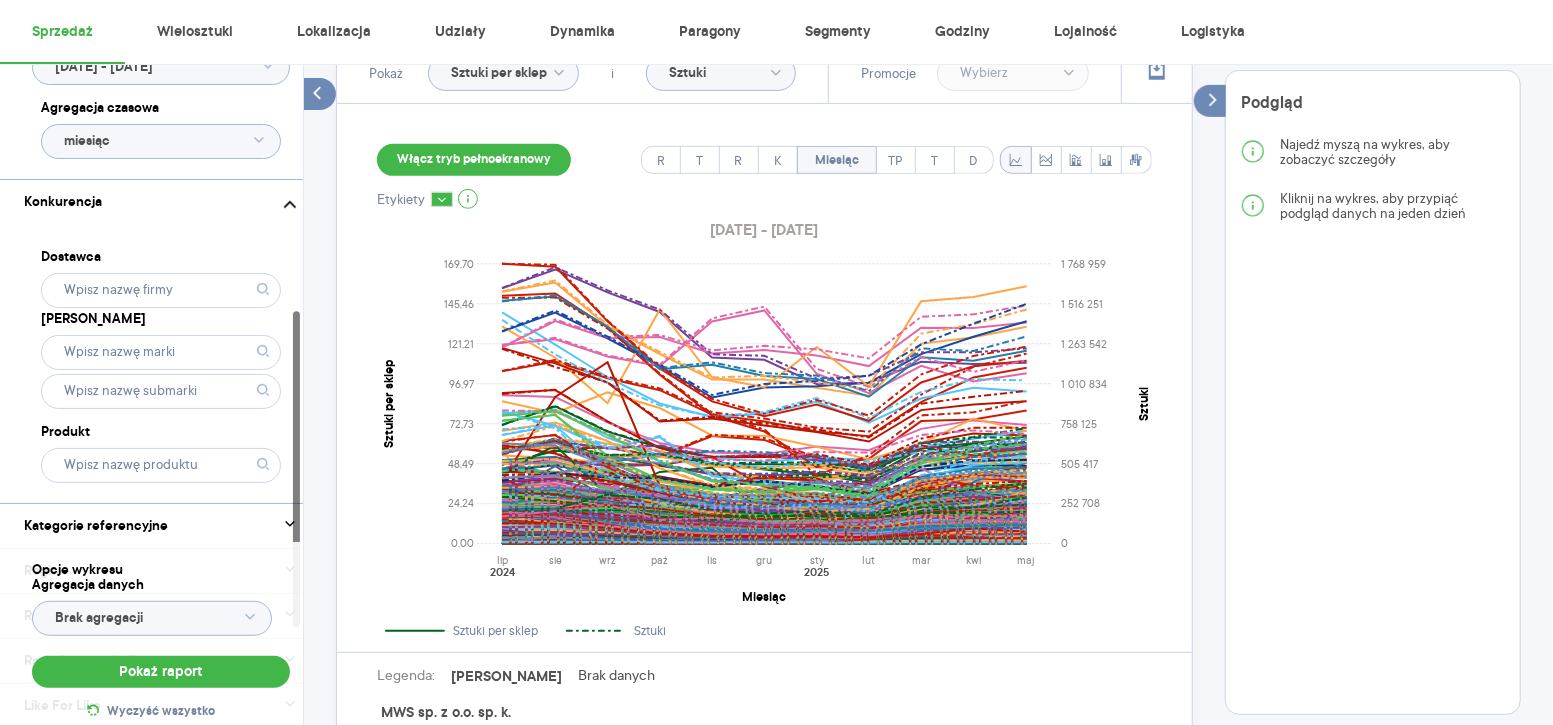 click 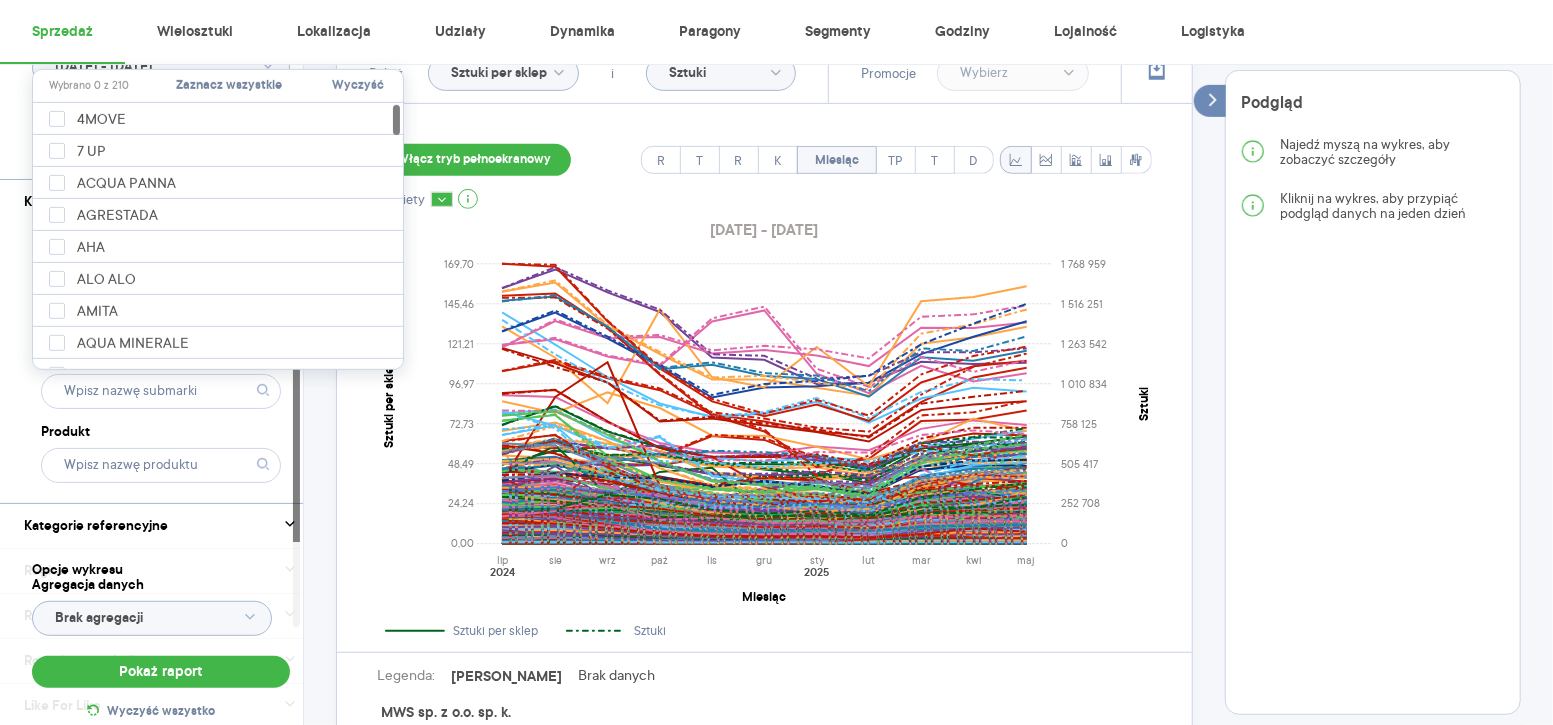 click on "Dostawca Marka Produkt" at bounding box center (161, 363) 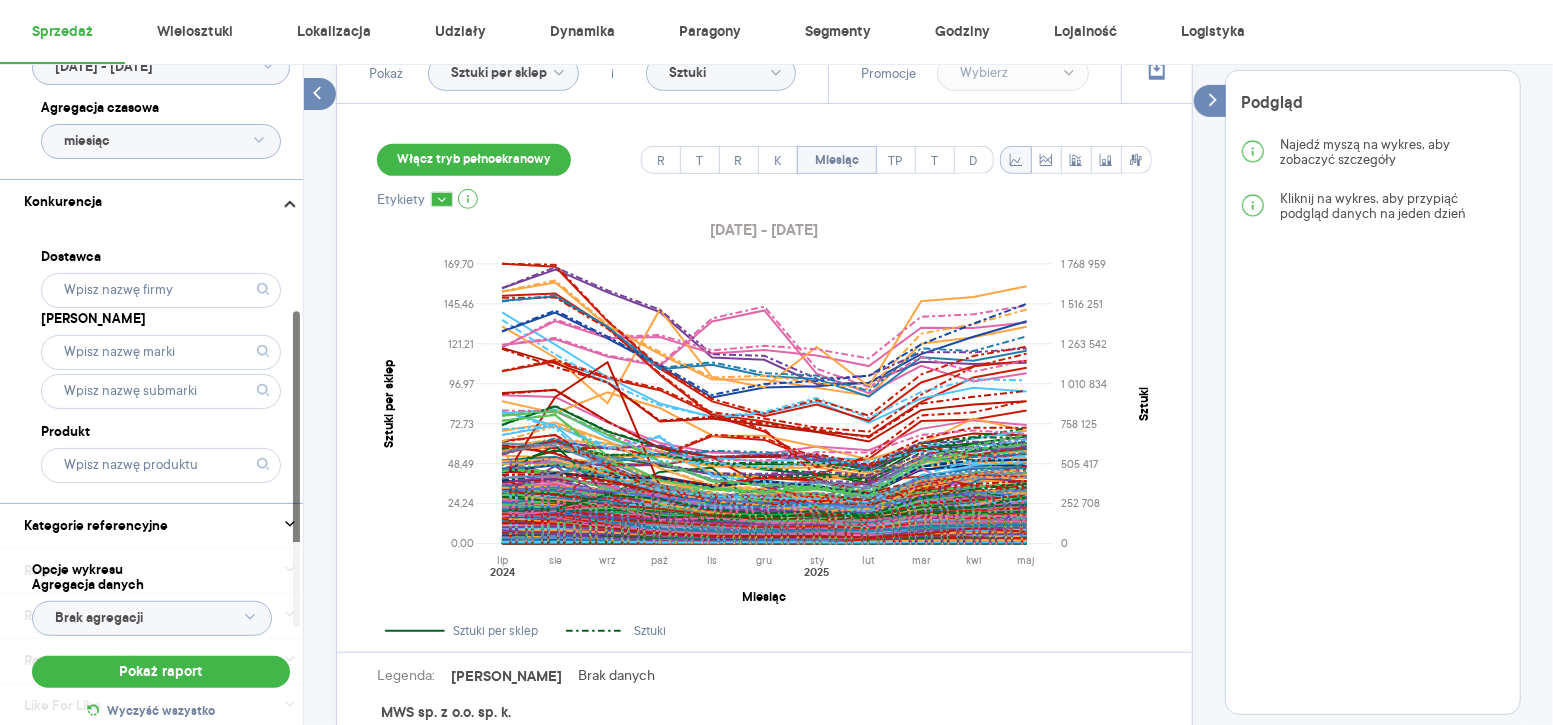 click 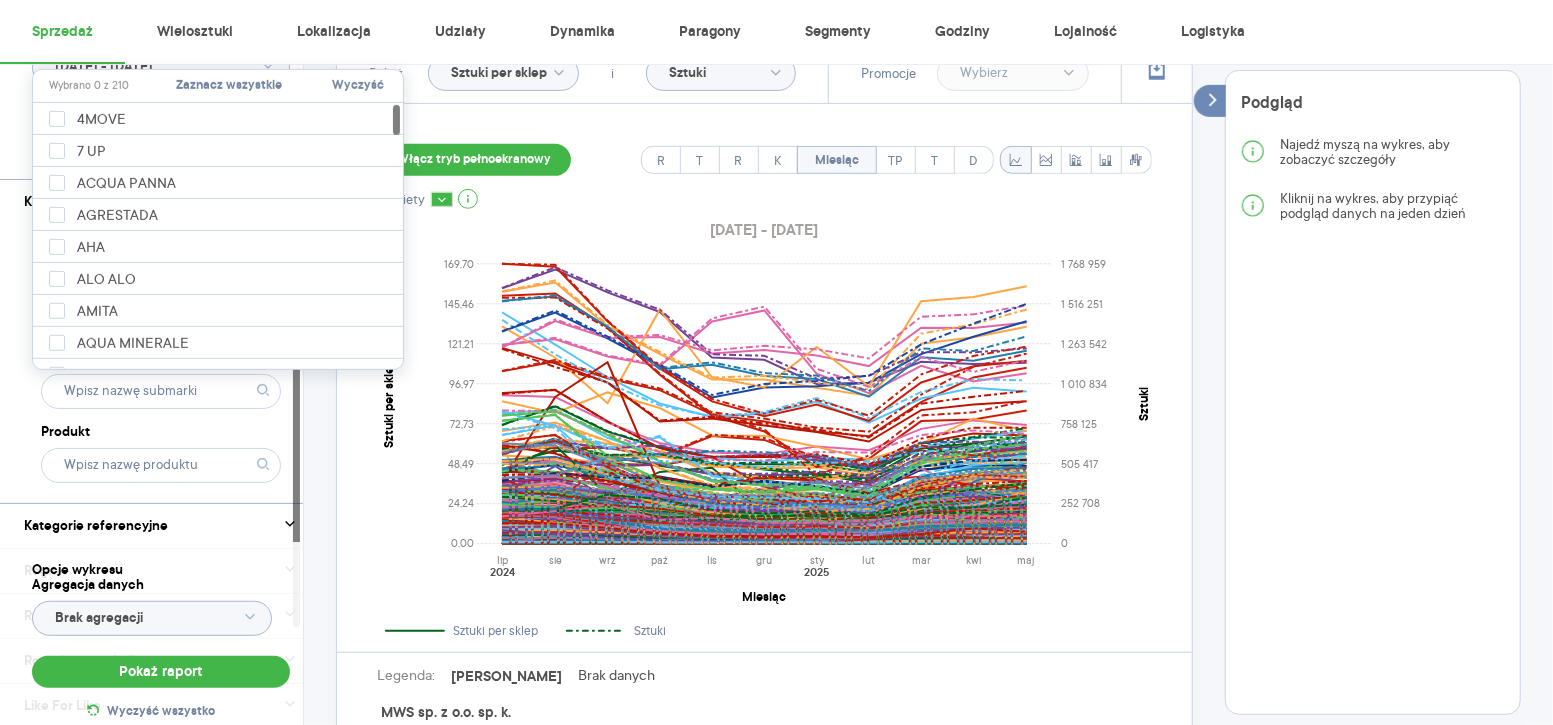 click on "Dostawca Marka Produkt" at bounding box center [161, 363] 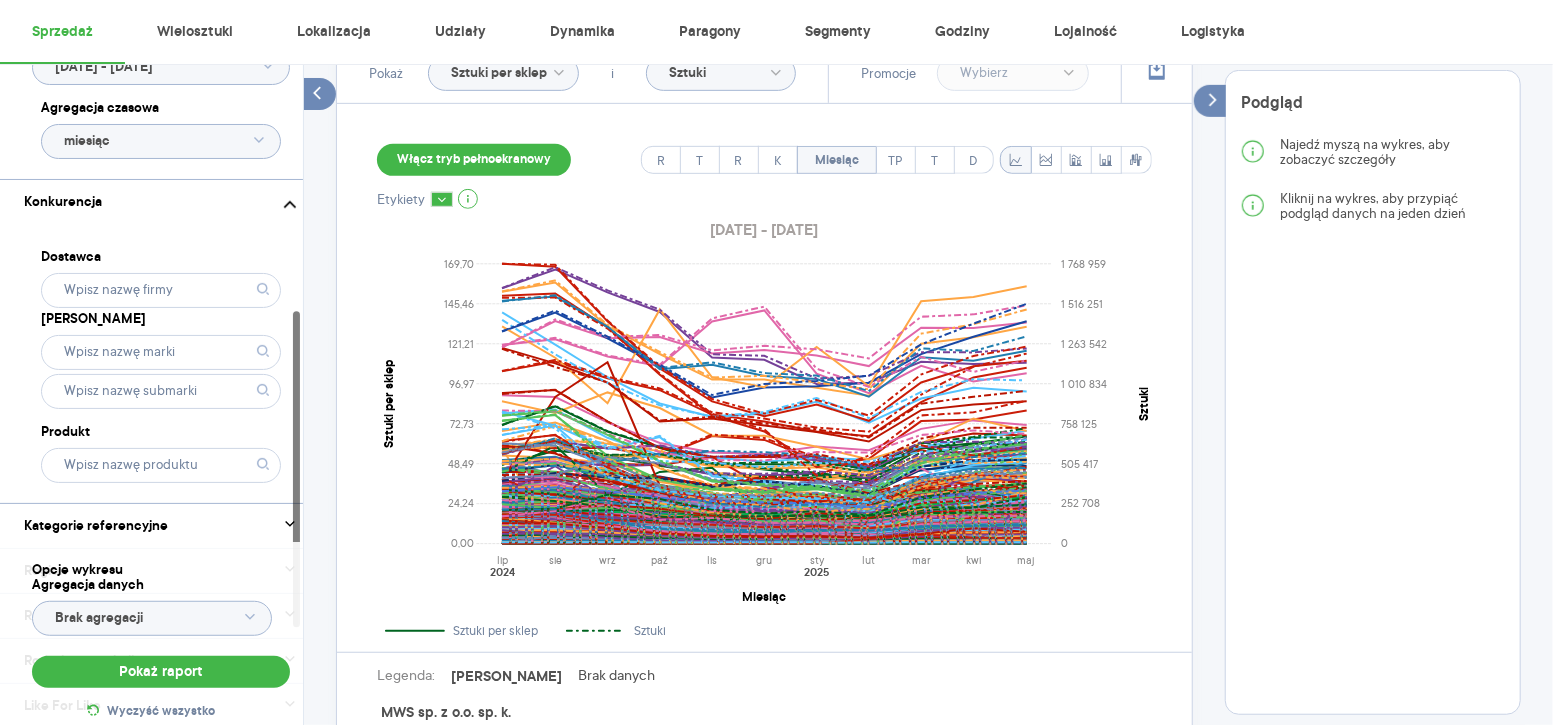click 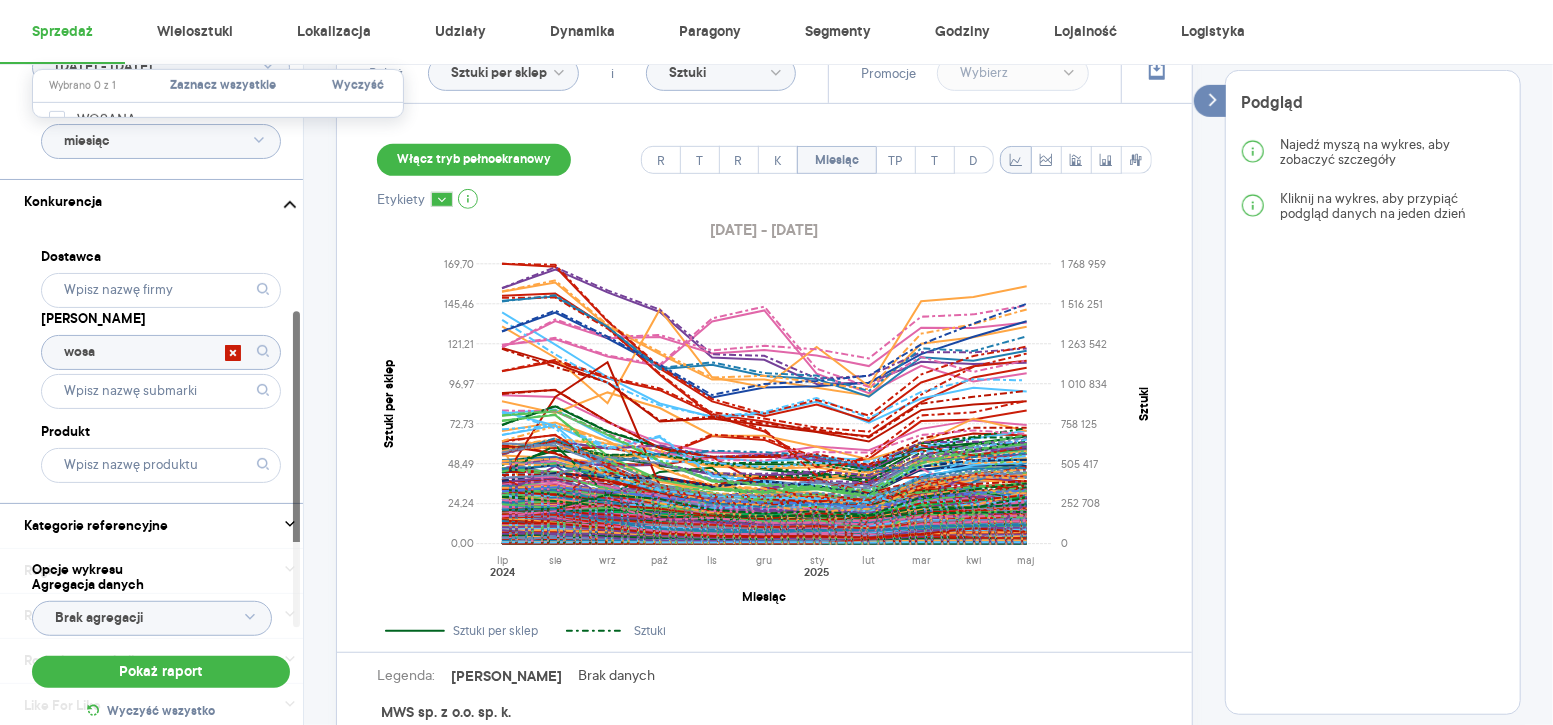 type on "wosa" 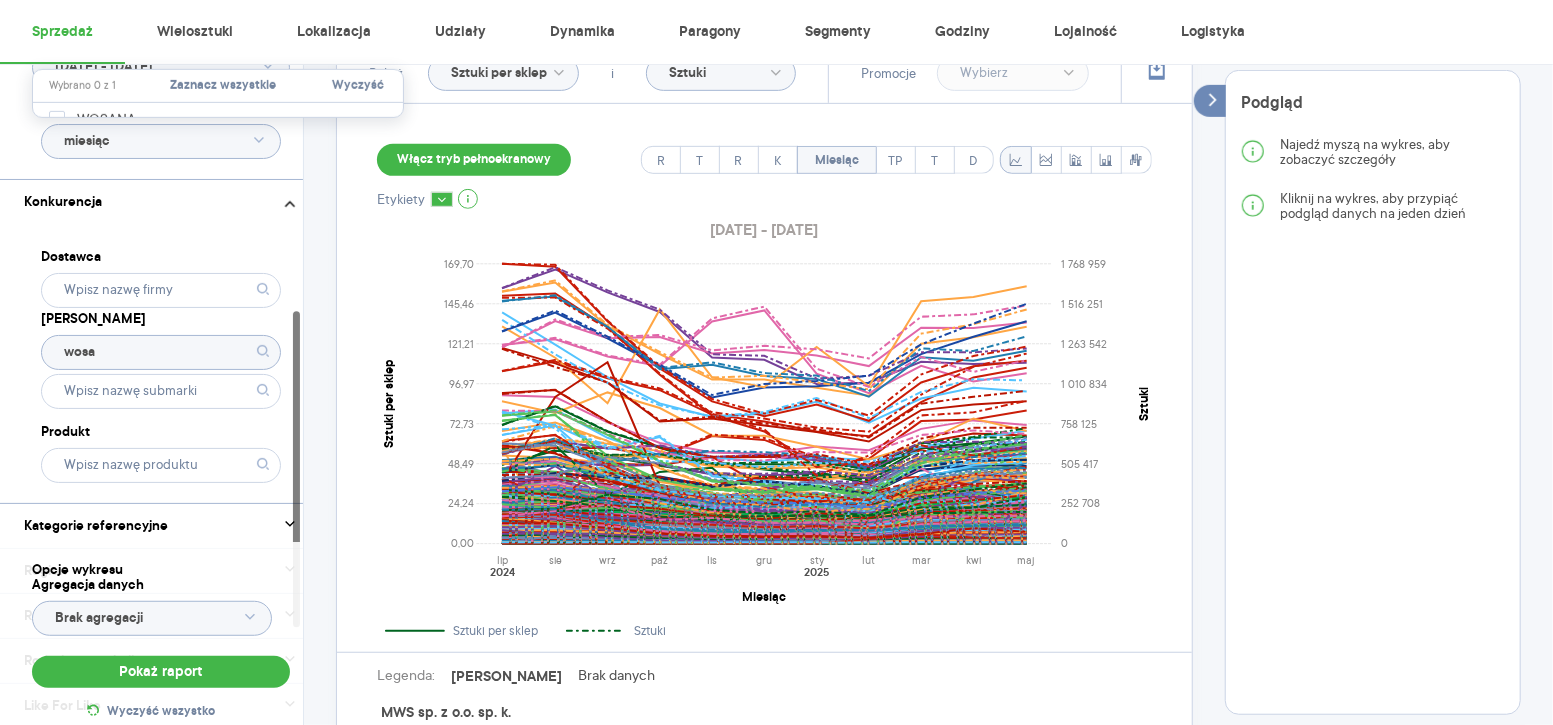 click 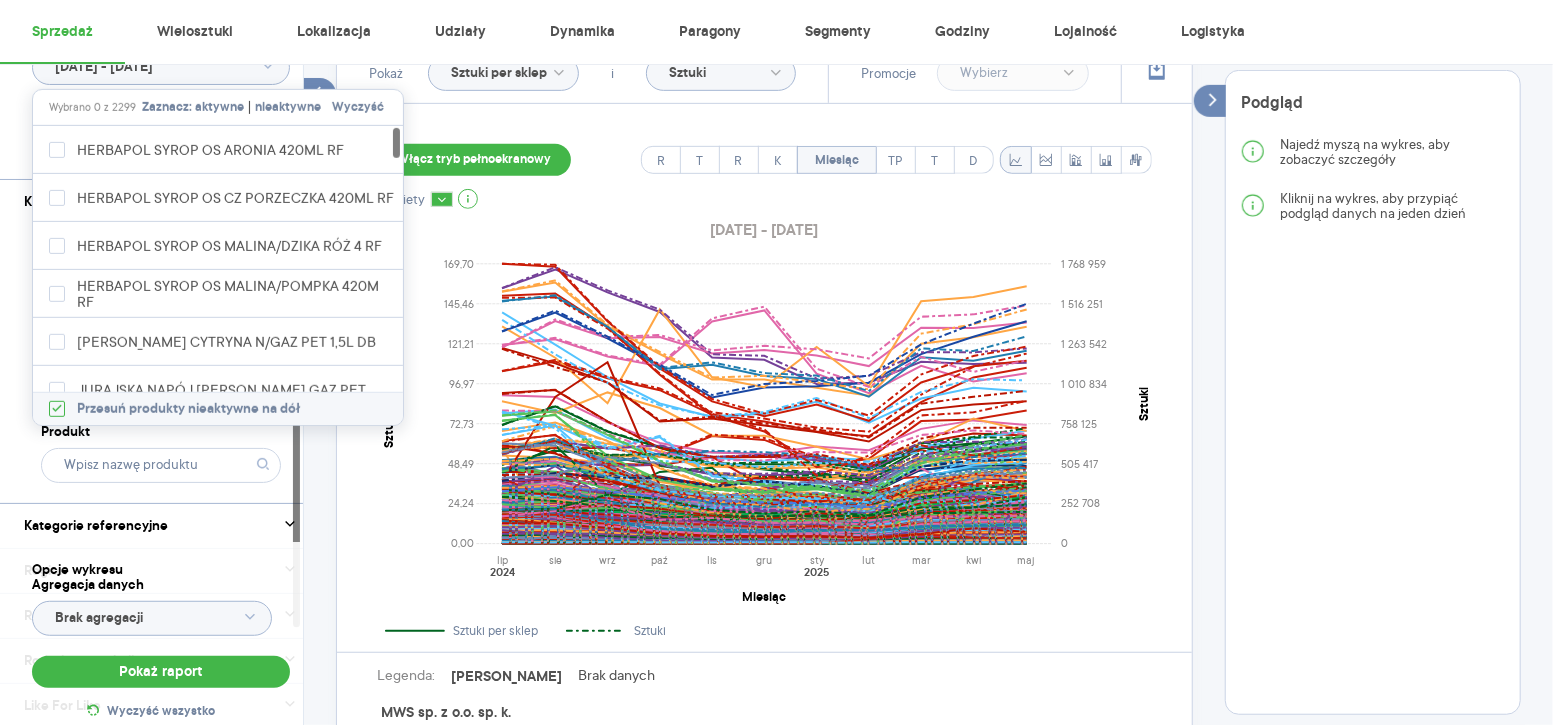 click on "Dostawca Marka Produkt" at bounding box center (161, 363) 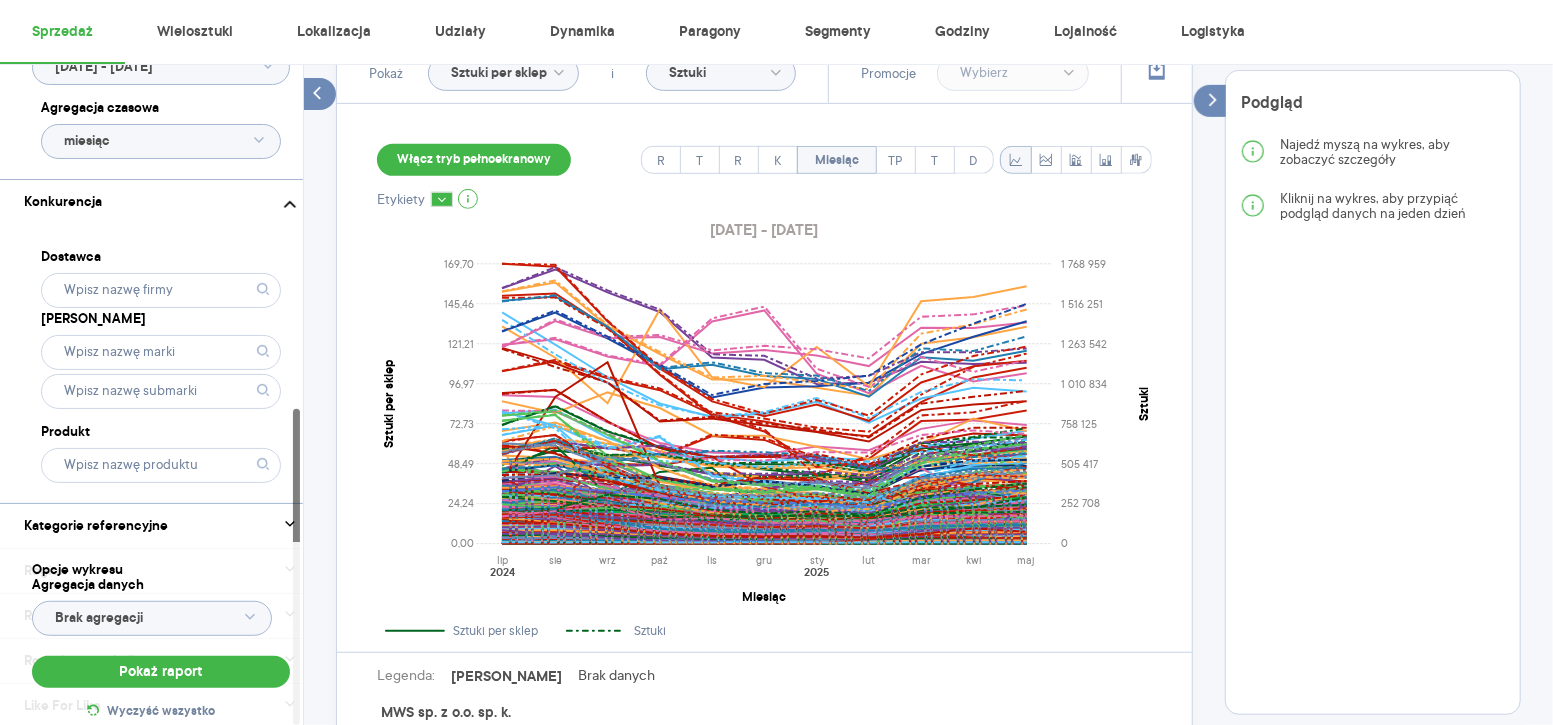 click 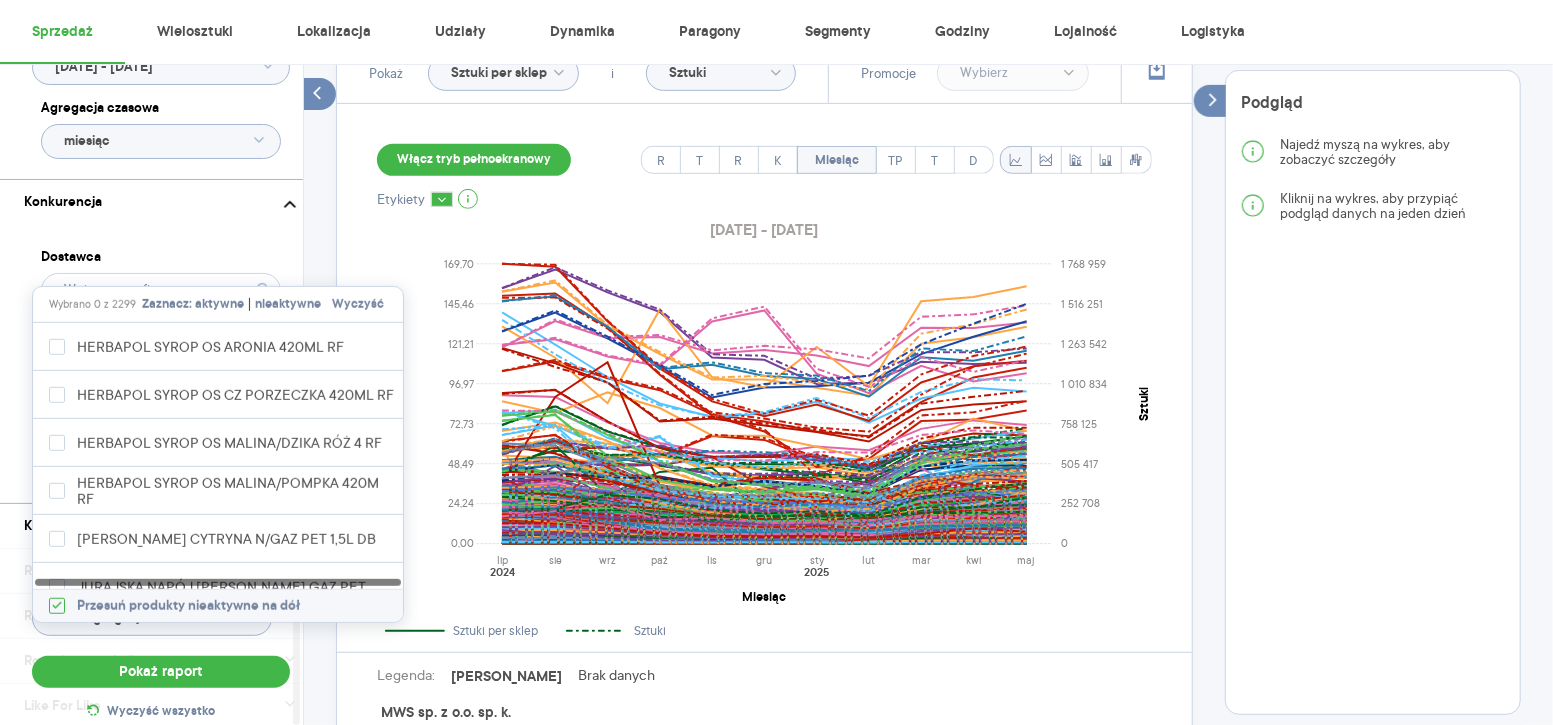 scroll, scrollTop: 720, scrollLeft: 0, axis: vertical 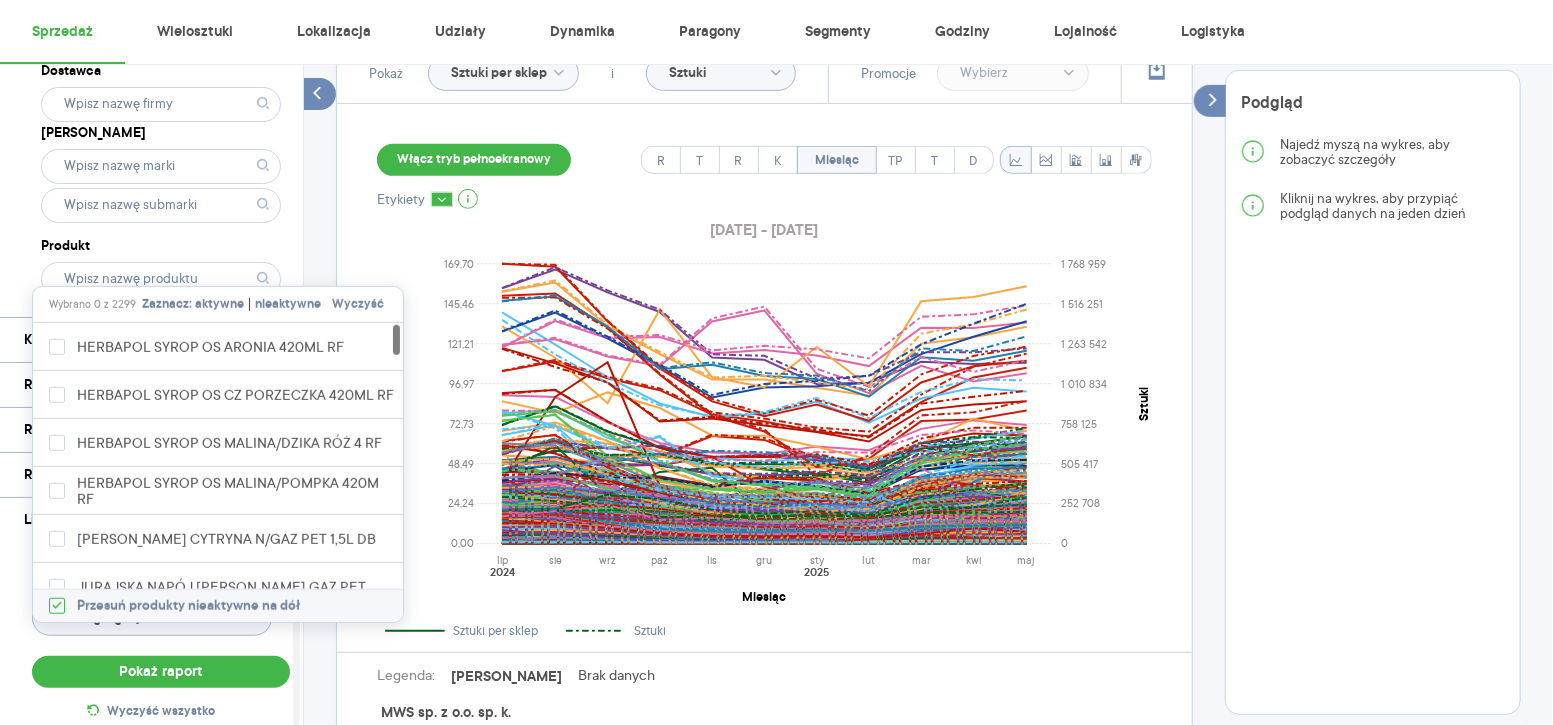 click on "Dostawca Marka Produkt" at bounding box center (161, 177) 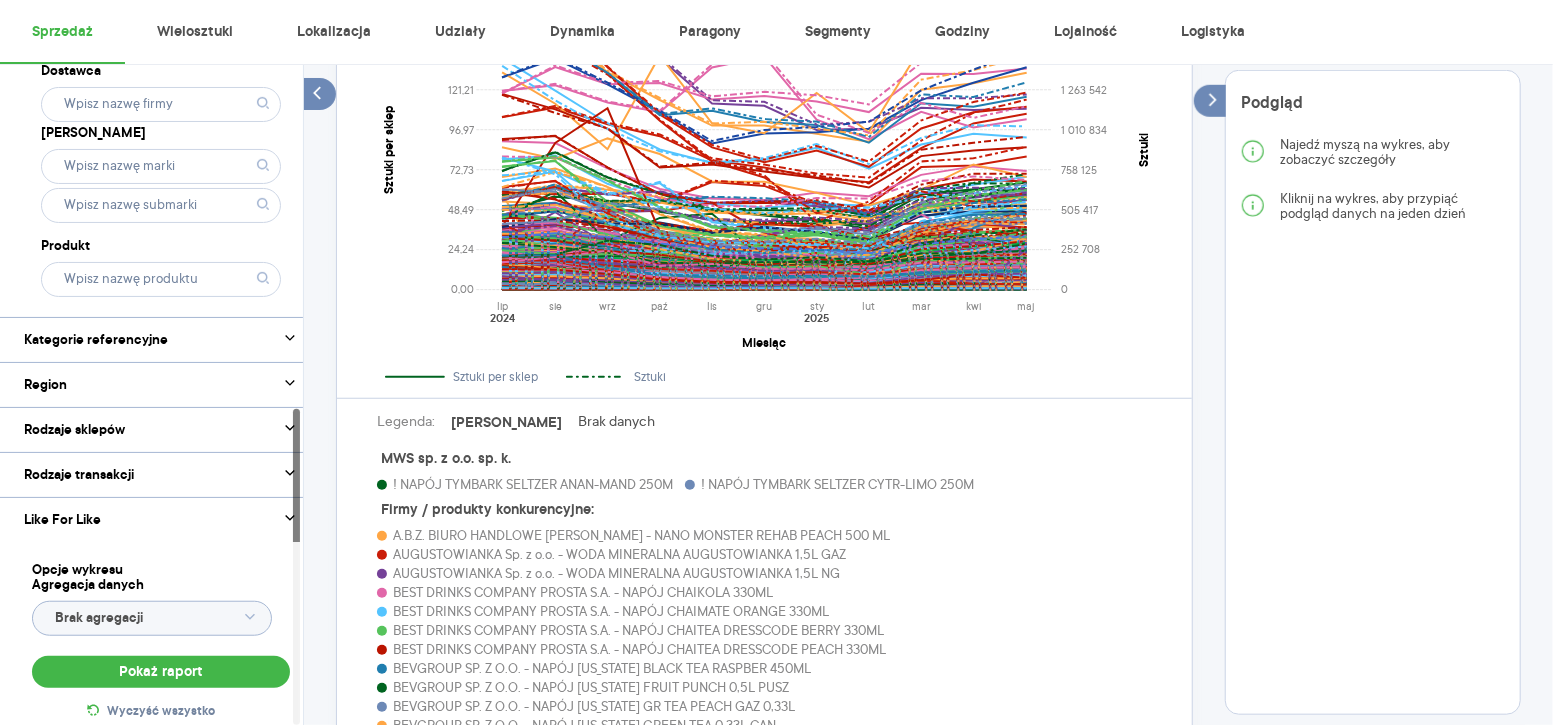 scroll, scrollTop: 832, scrollLeft: 0, axis: vertical 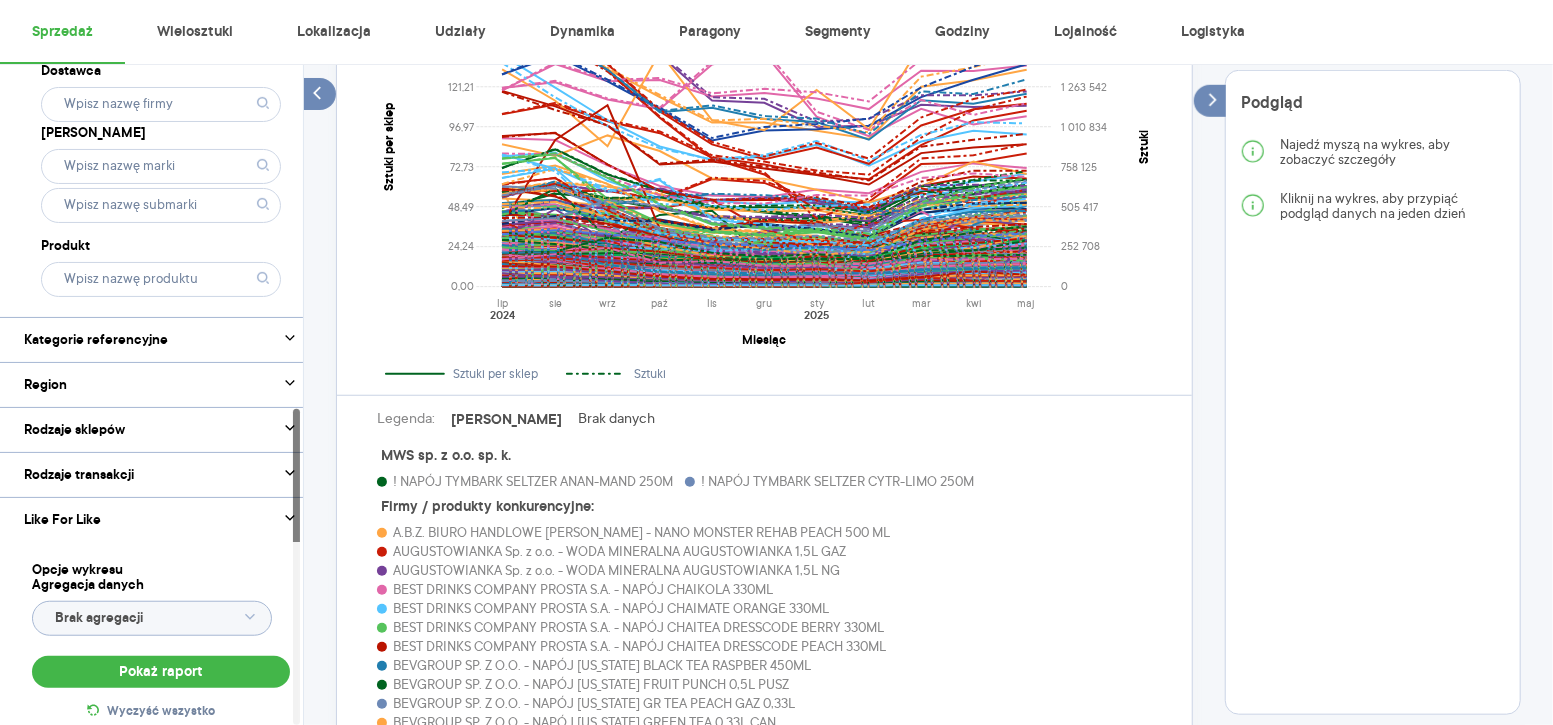 click 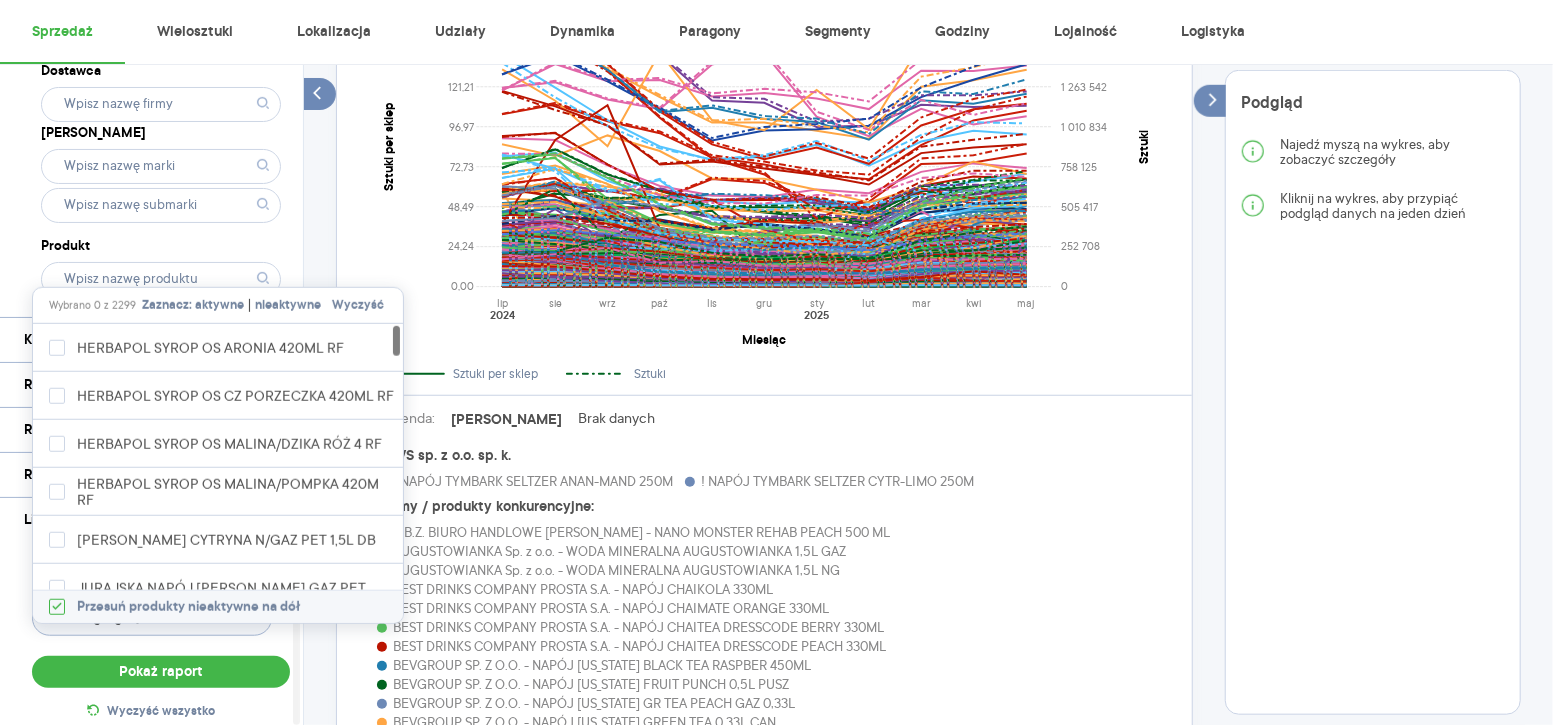 click on "Produkt" at bounding box center (161, 246) 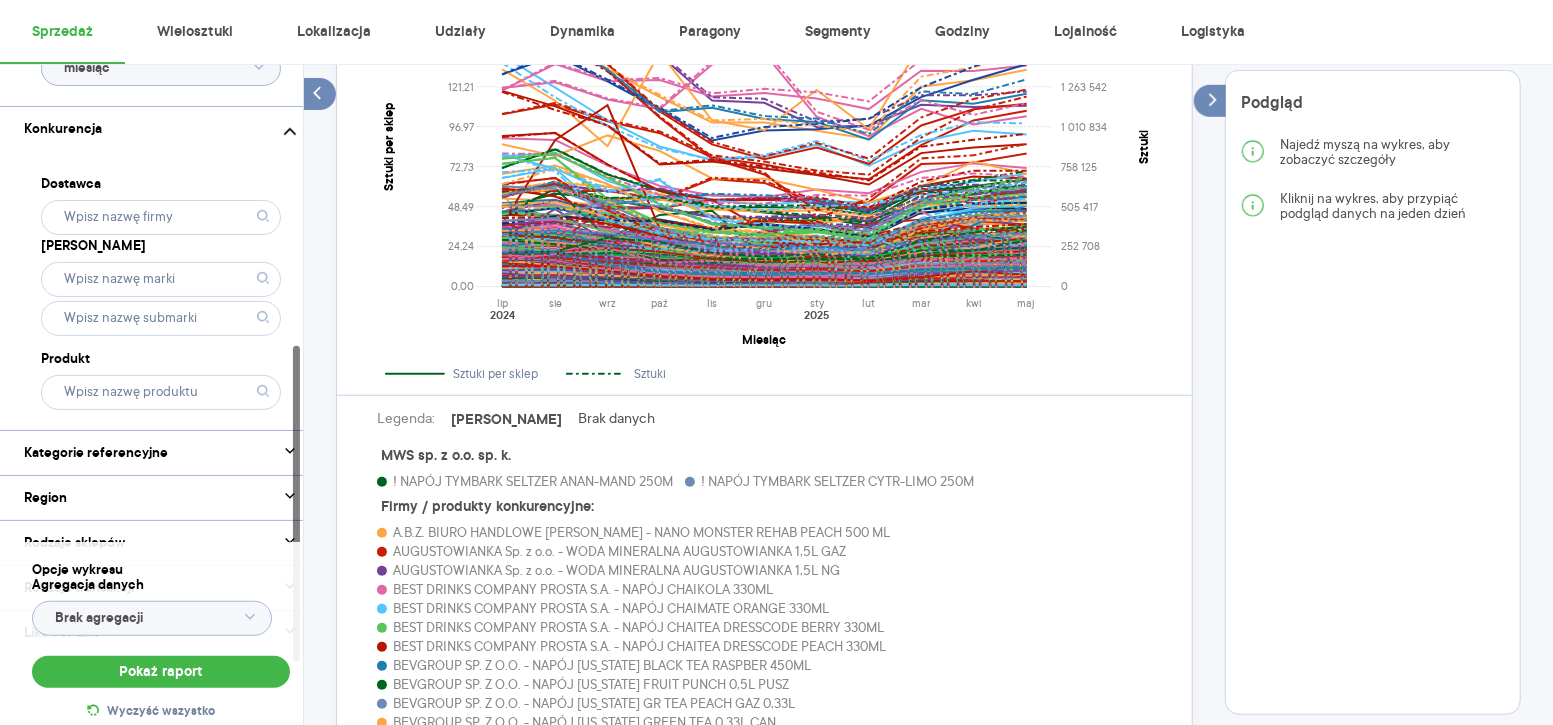 scroll, scrollTop: 580, scrollLeft: 0, axis: vertical 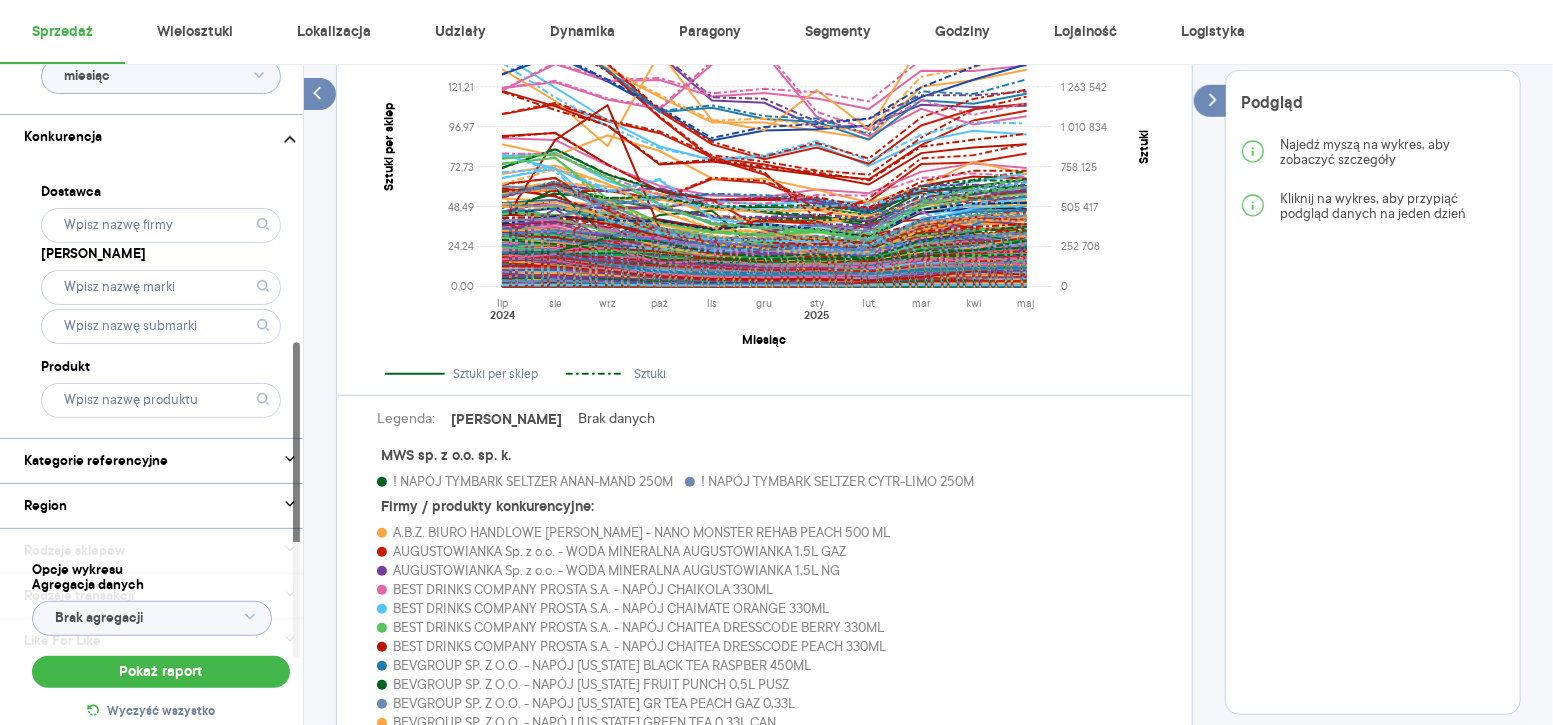 click 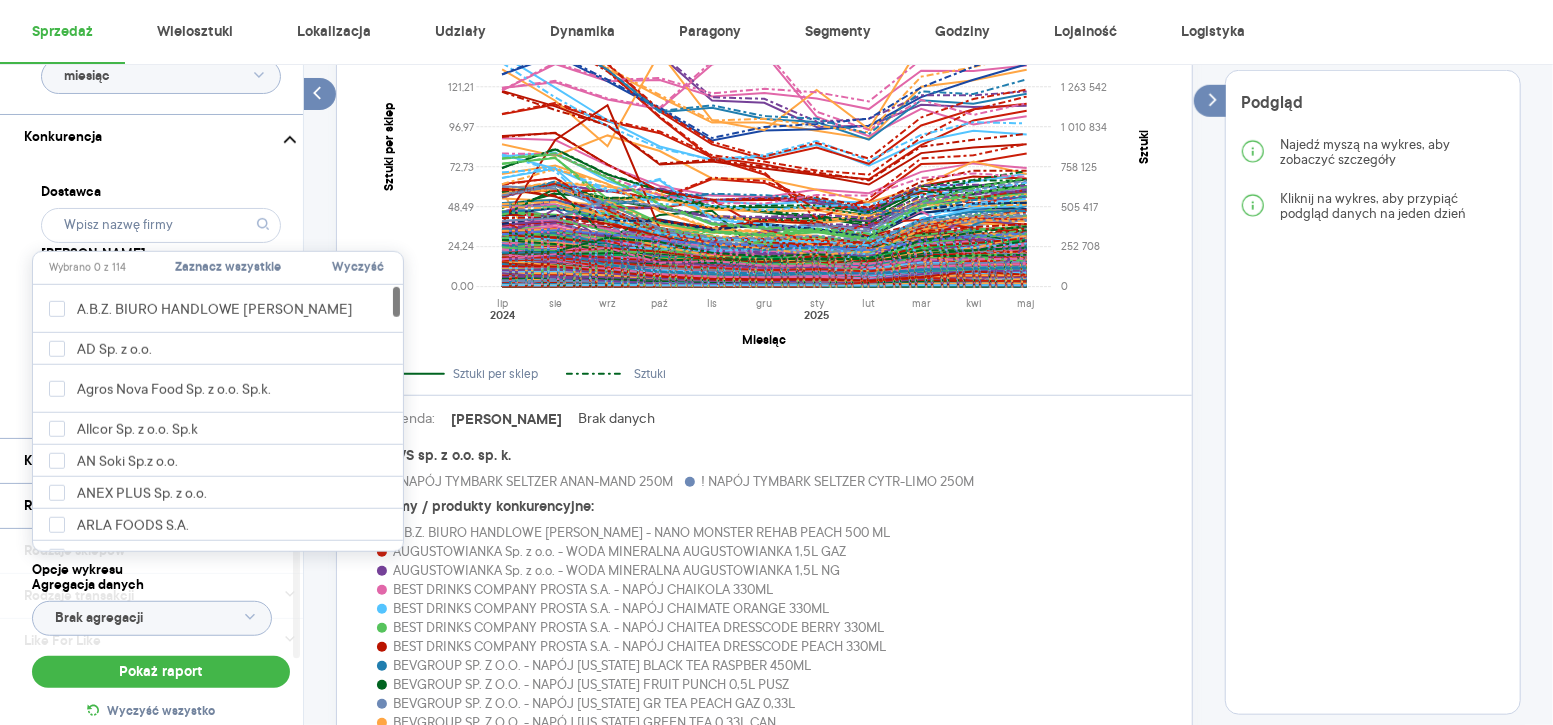 click on "Dostawca" at bounding box center [161, 192] 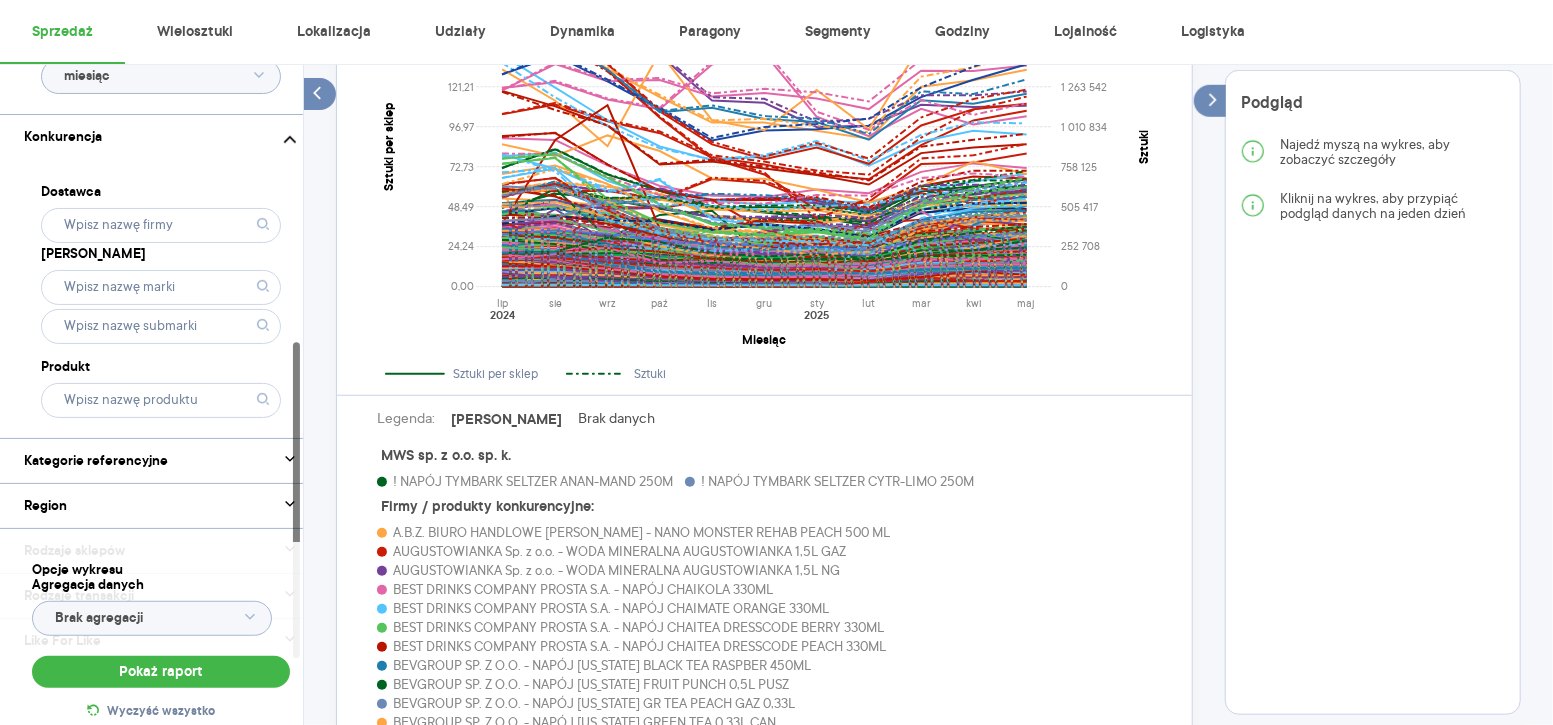 click 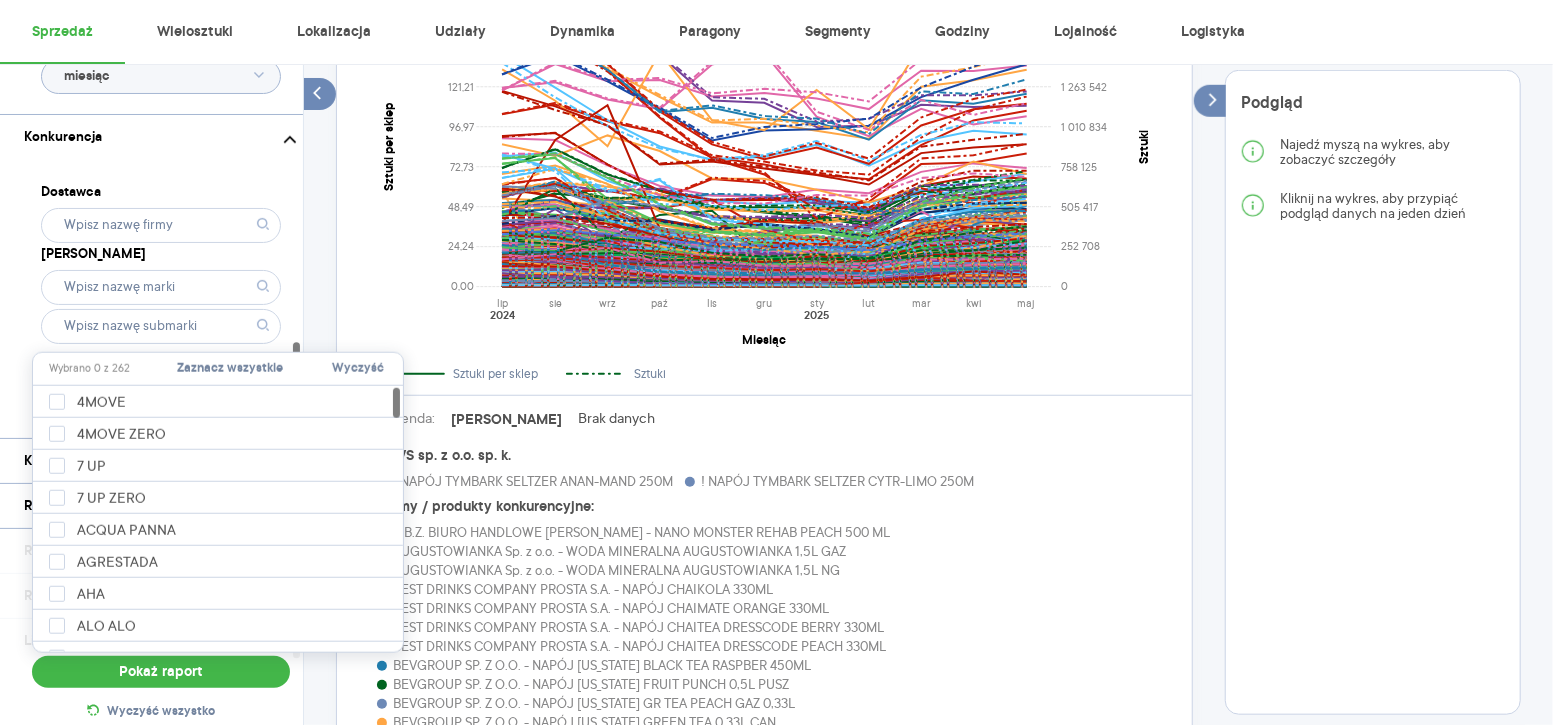 click 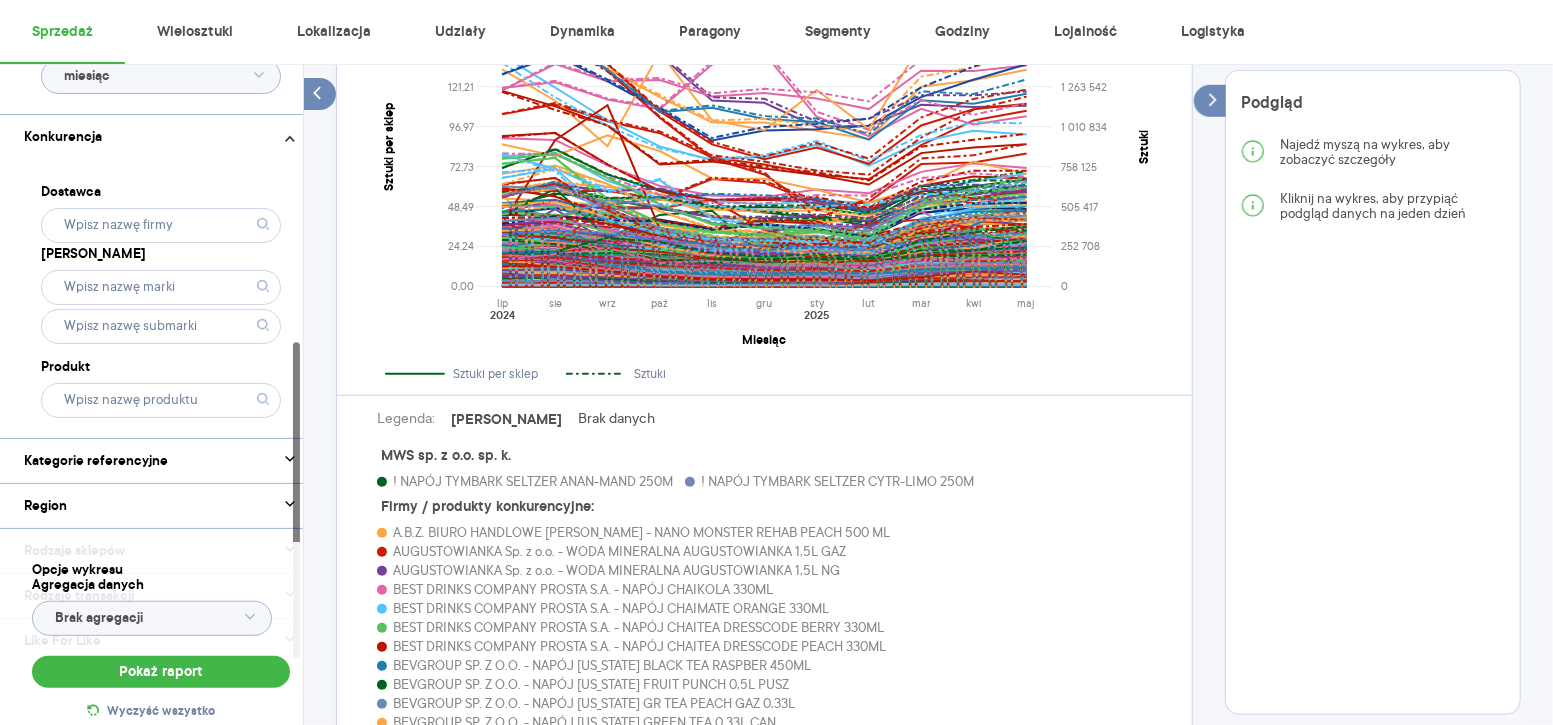 click 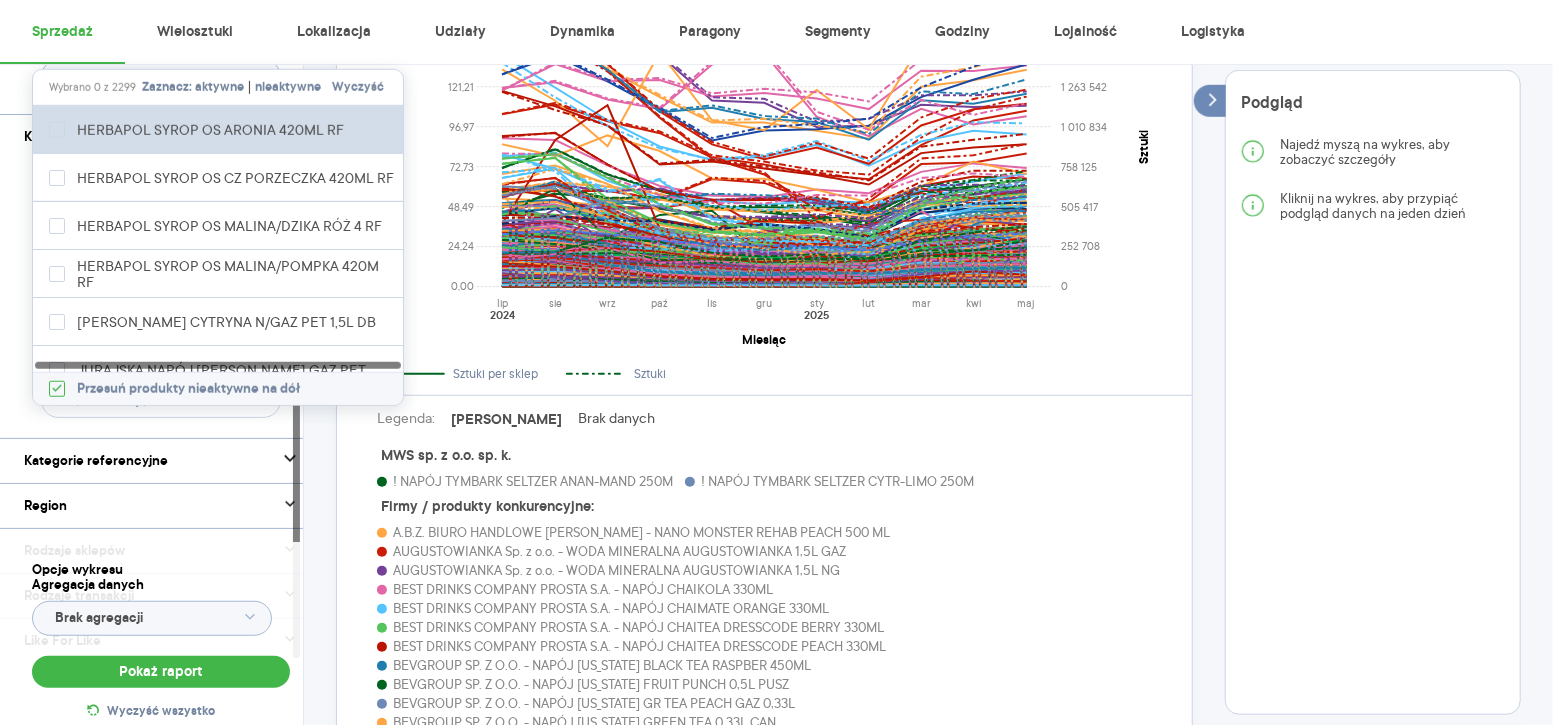 click on "HERBAPOL SYROP OS ARONIA 420ML RF" at bounding box center (221, 130) 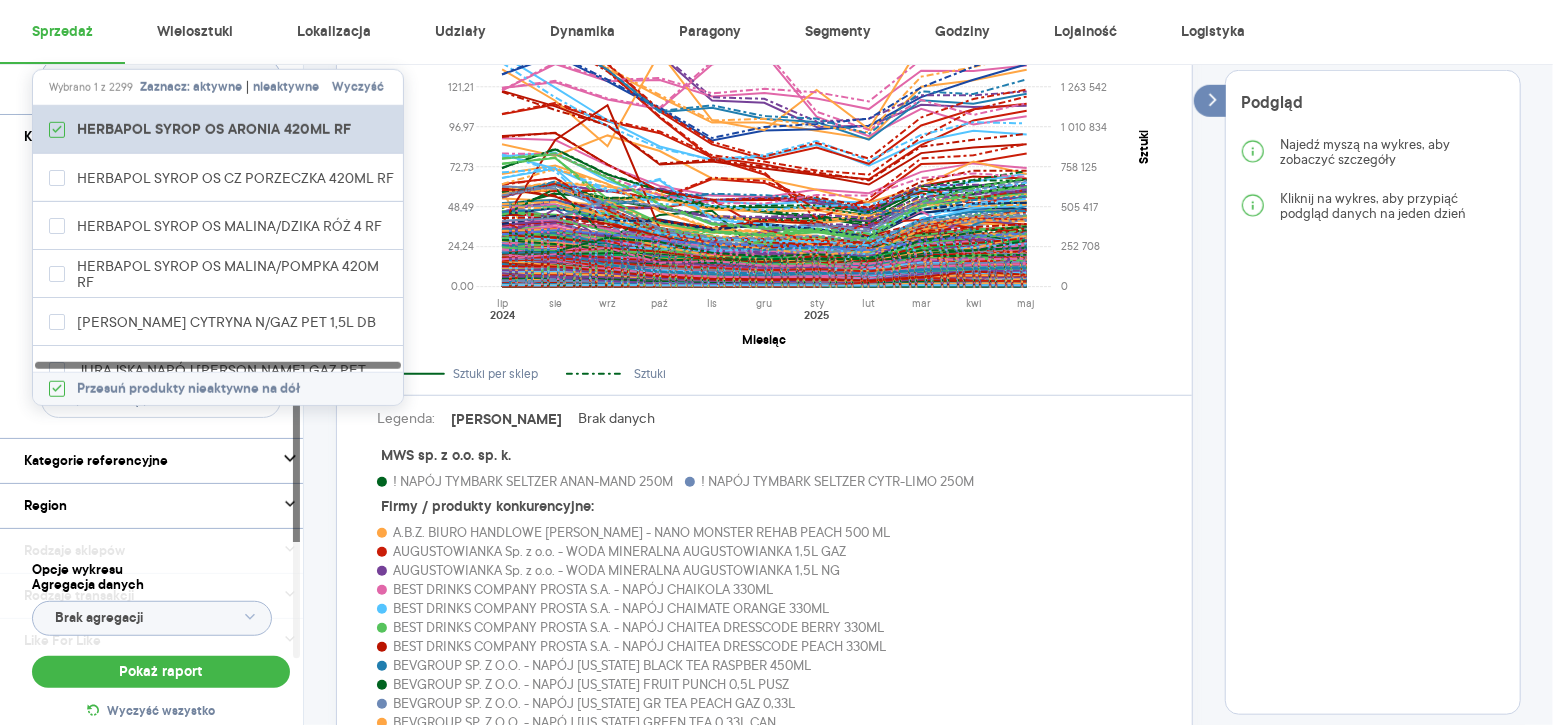 click on "HERBAPOL SYROP OS ARONIA 420ML RF" at bounding box center (221, 130) 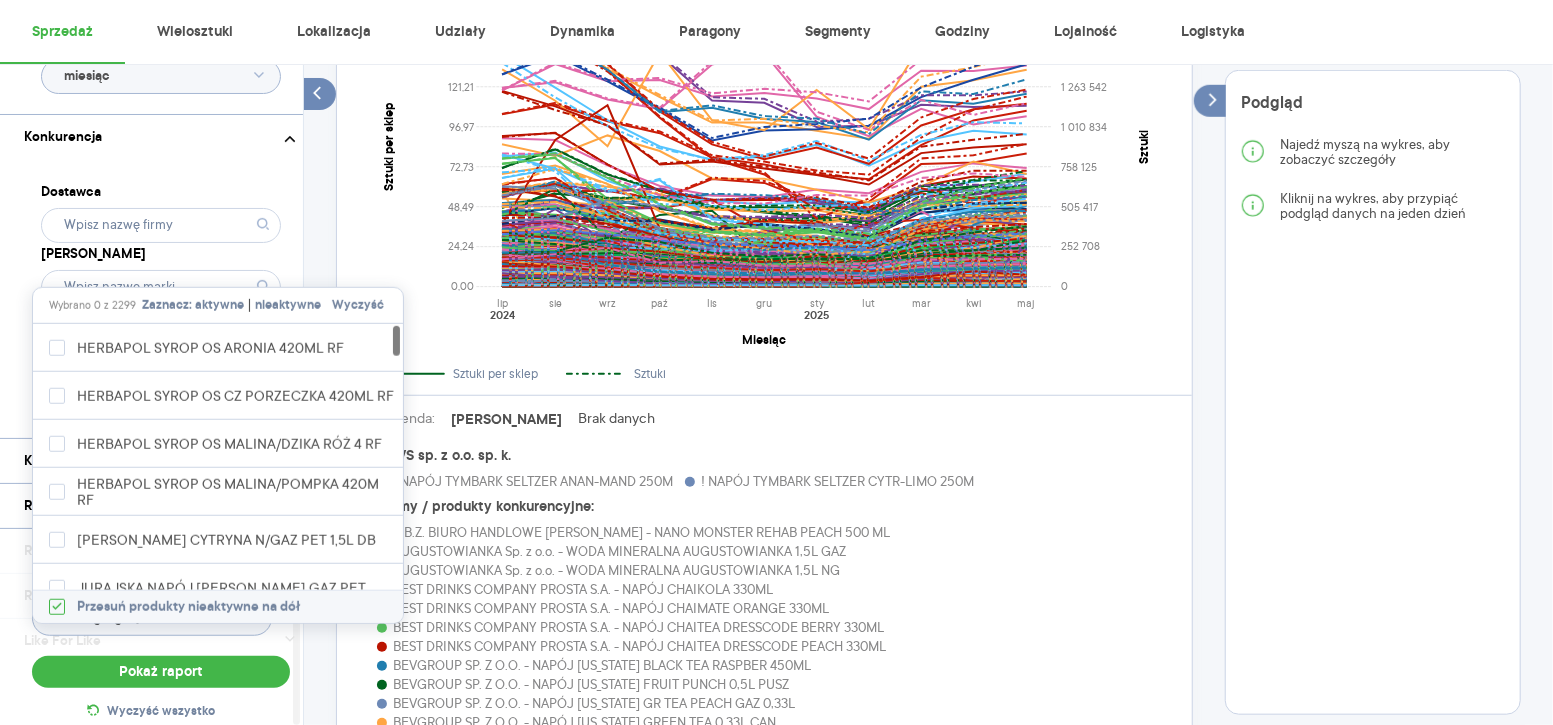 scroll, scrollTop: 720, scrollLeft: 0, axis: vertical 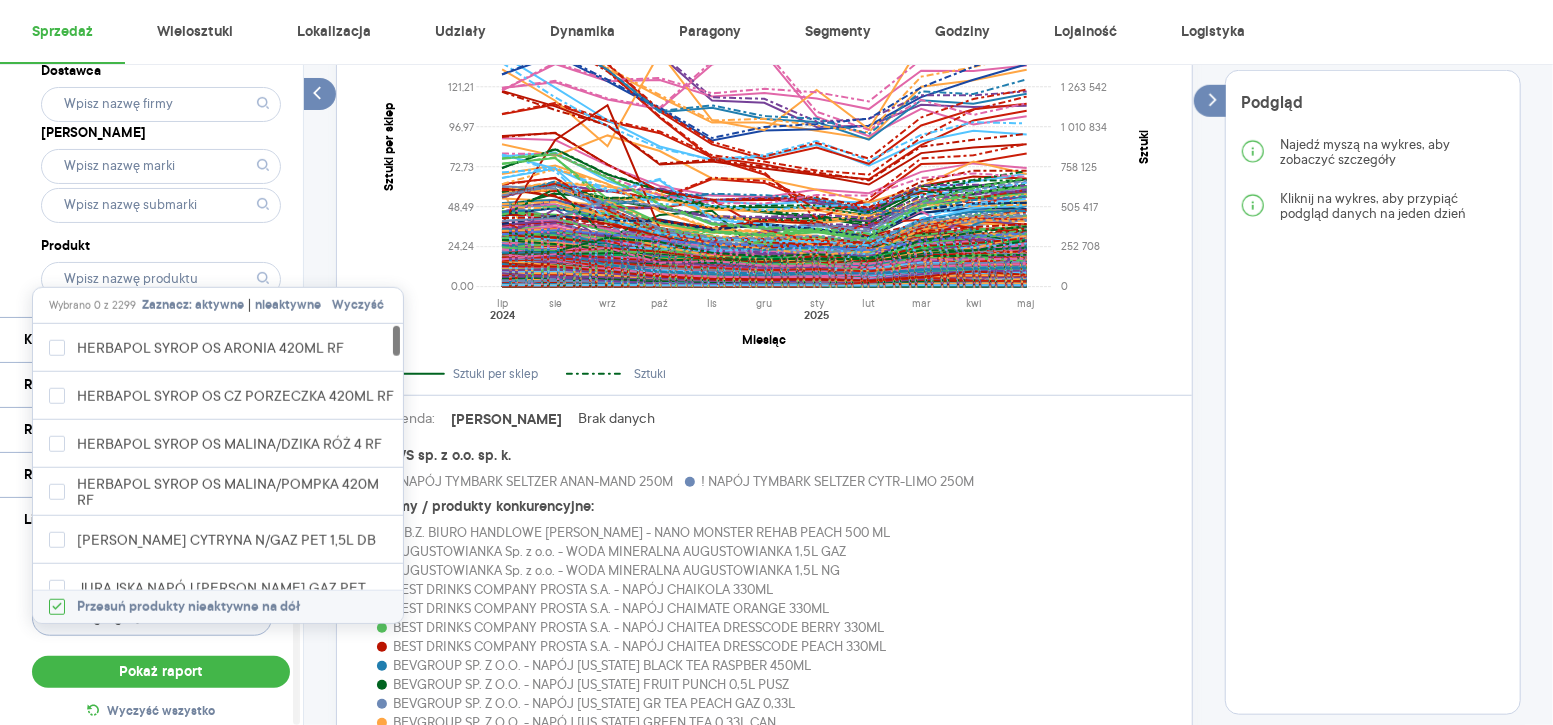drag, startPoint x: 295, startPoint y: 395, endPoint x: 313, endPoint y: 220, distance: 175.92328 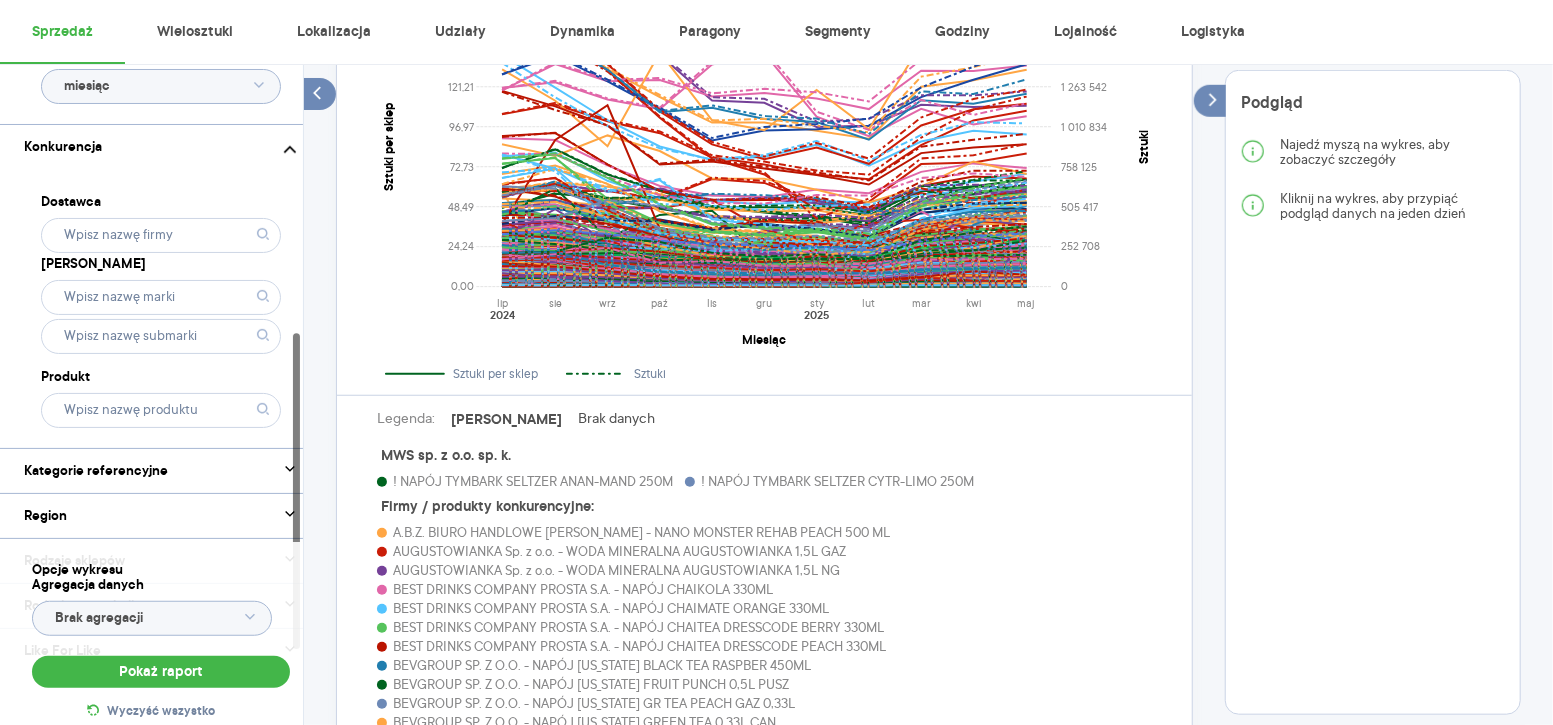 scroll, scrollTop: 572, scrollLeft: 0, axis: vertical 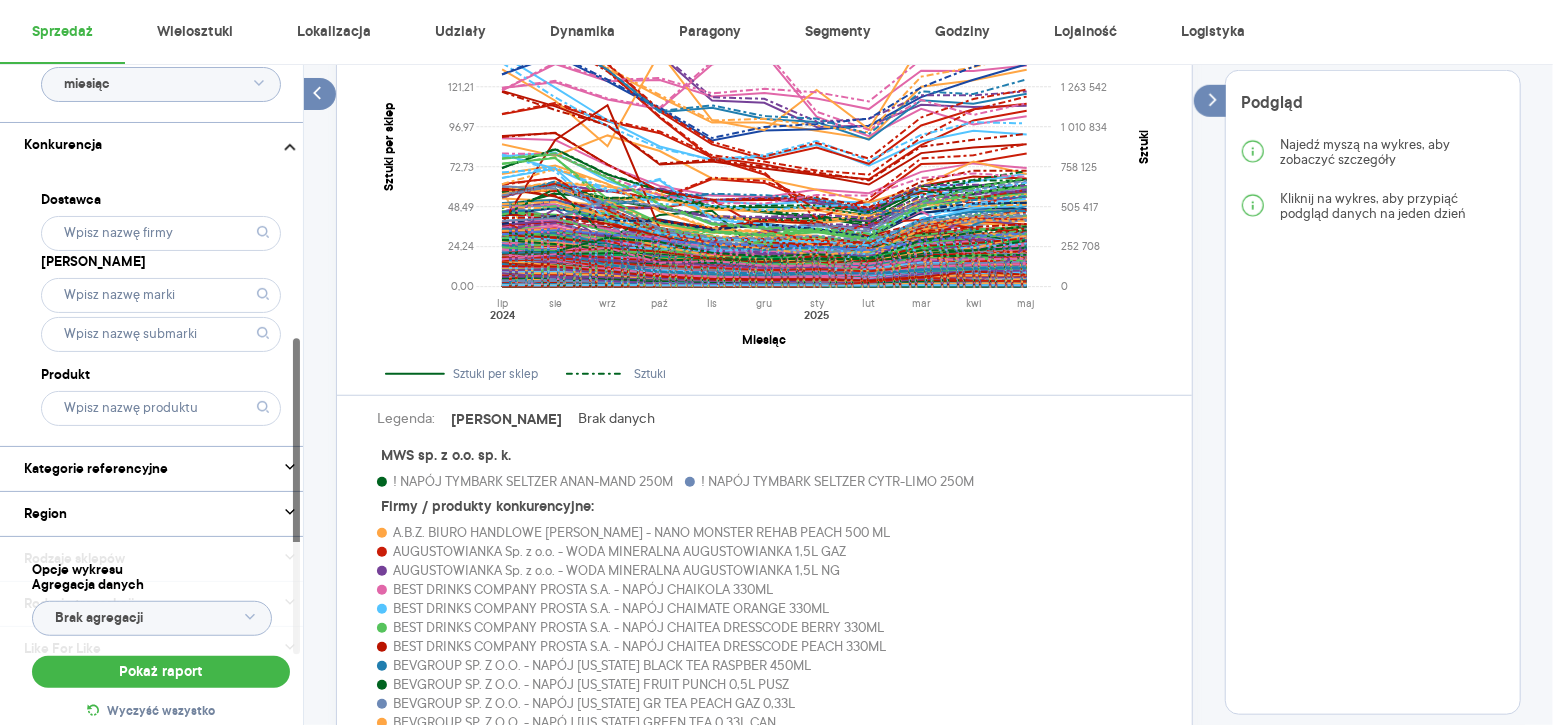 click 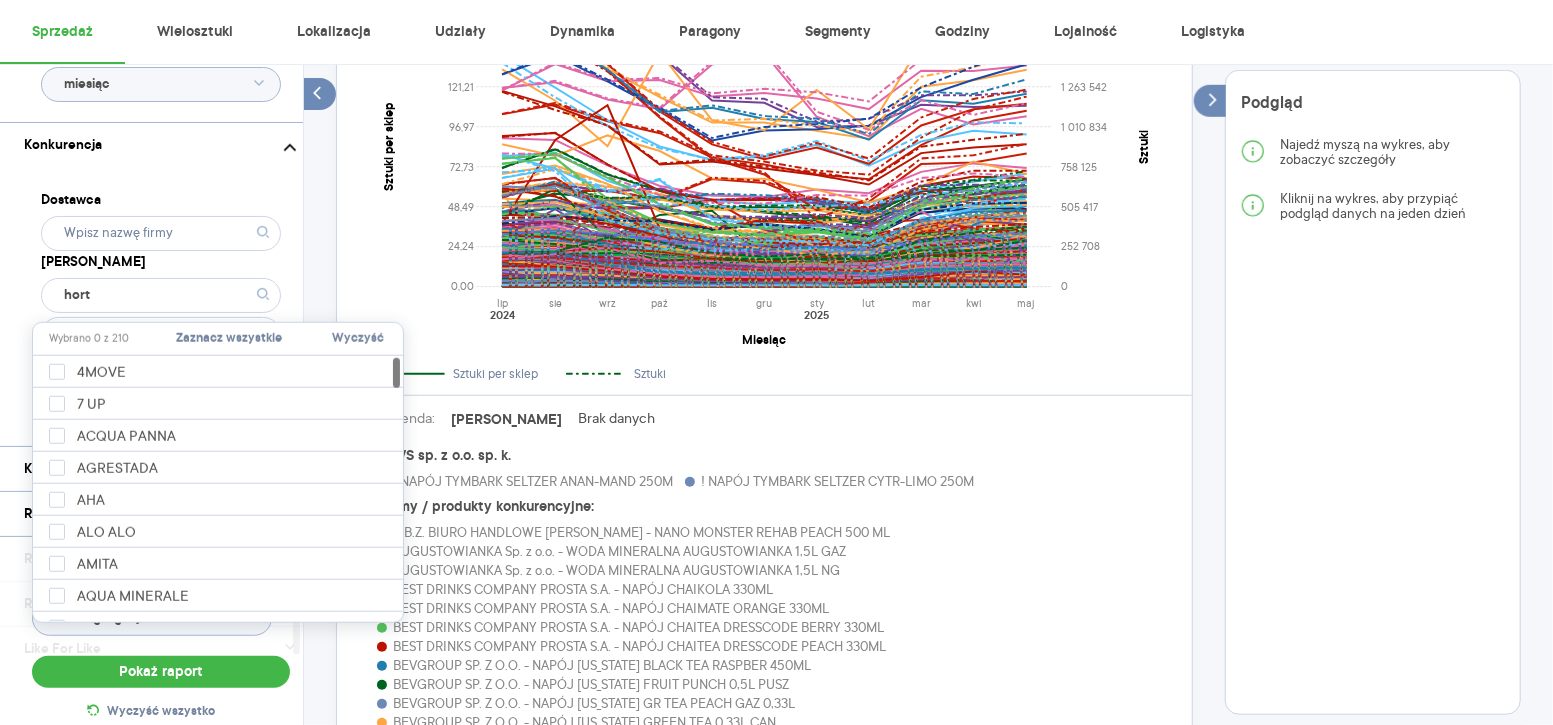 type on "horte" 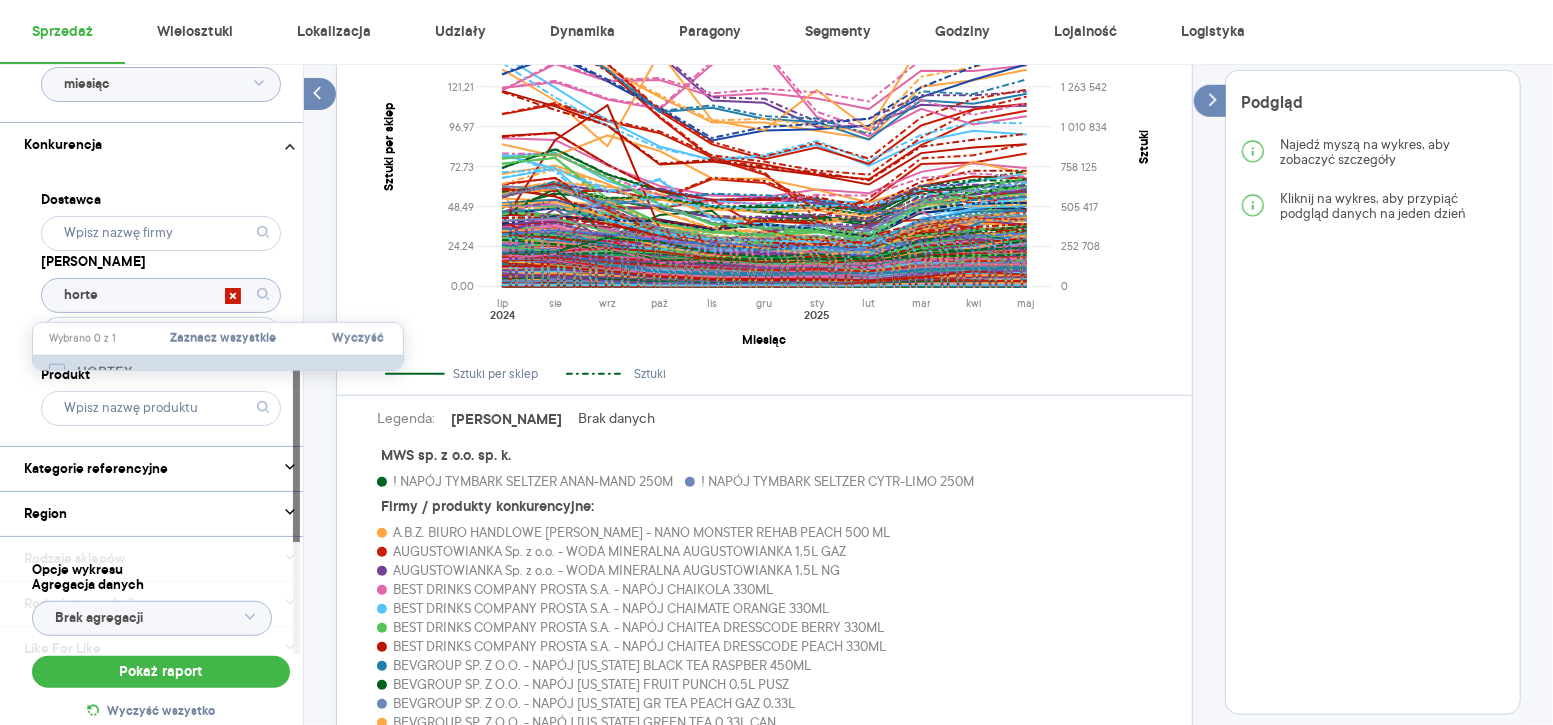click 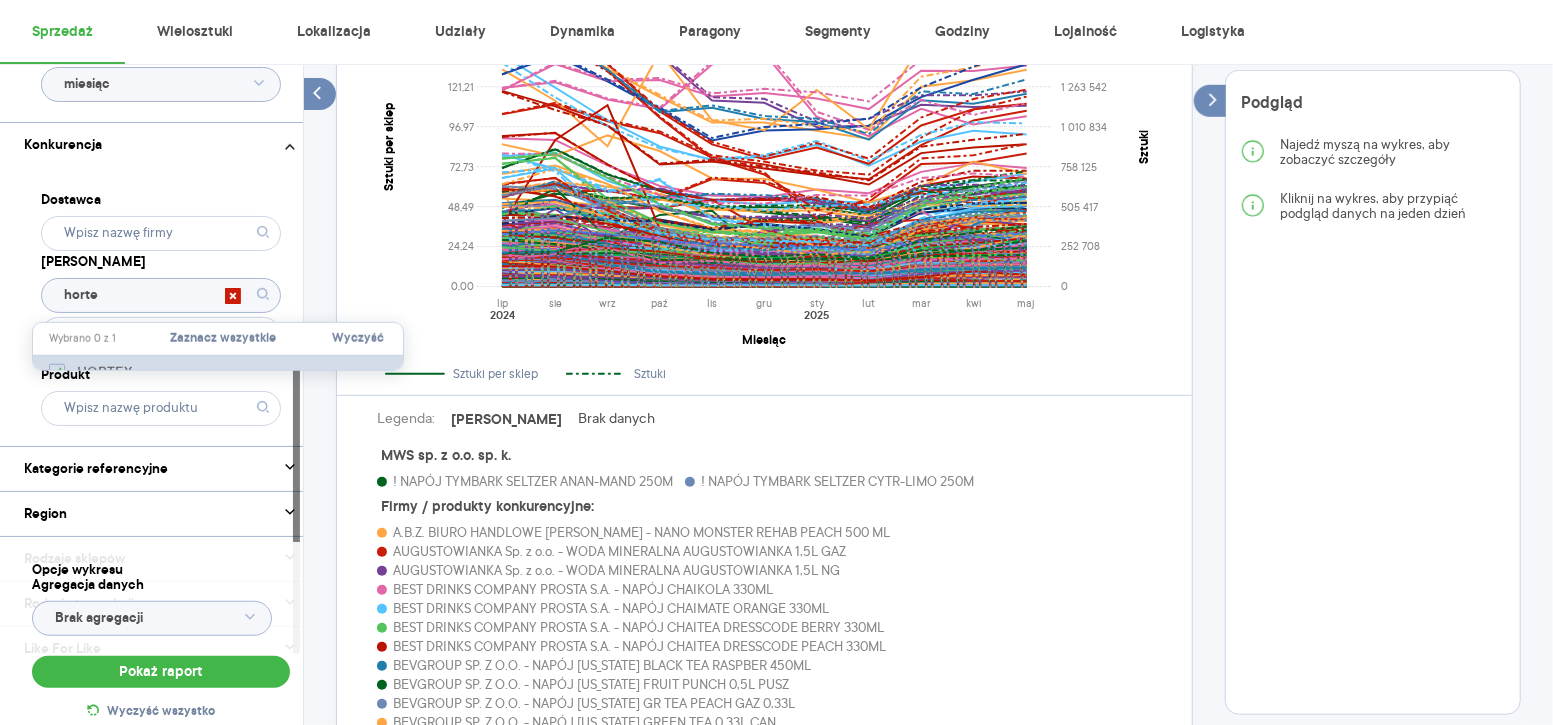 checkbox on "true" 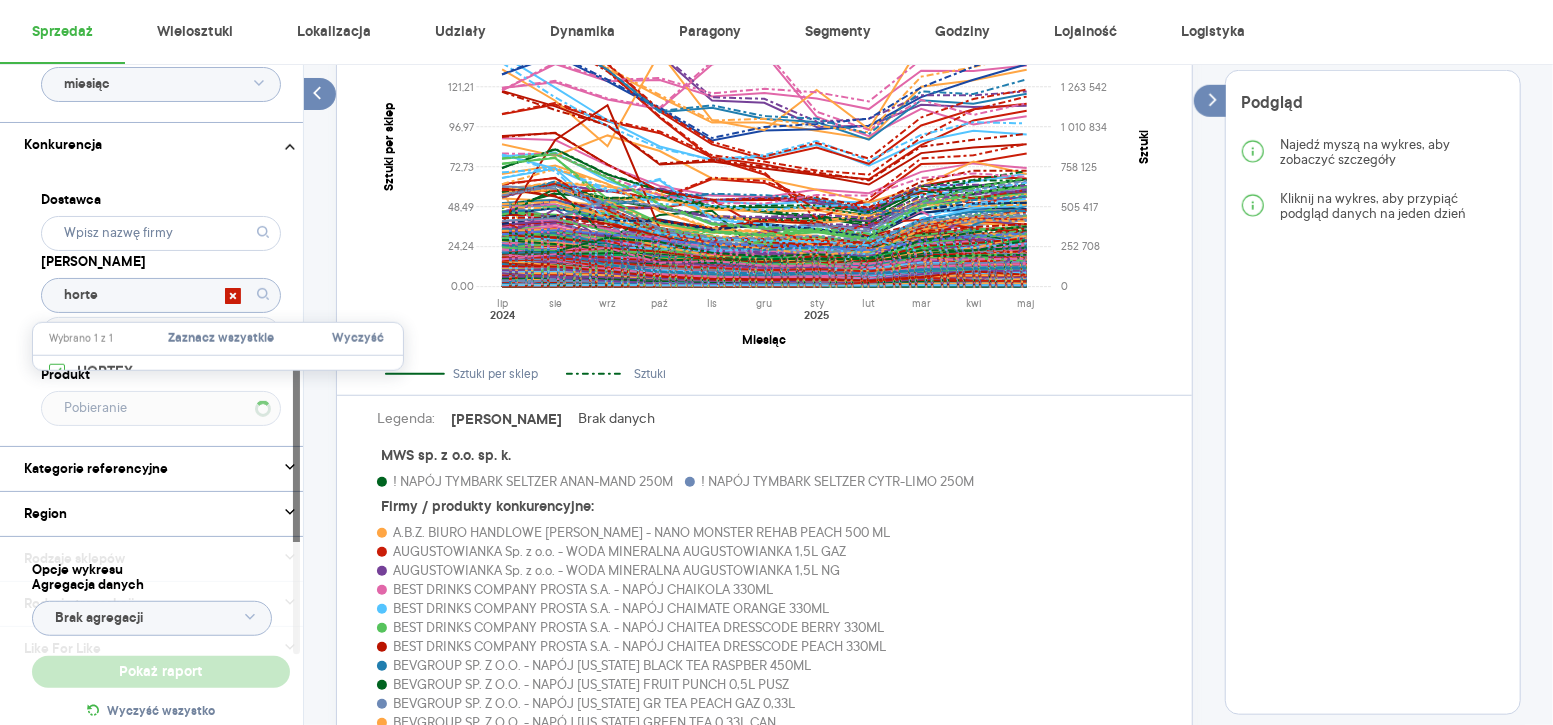 click on "Dostawca Marka horte Produkt" at bounding box center (161, 306) 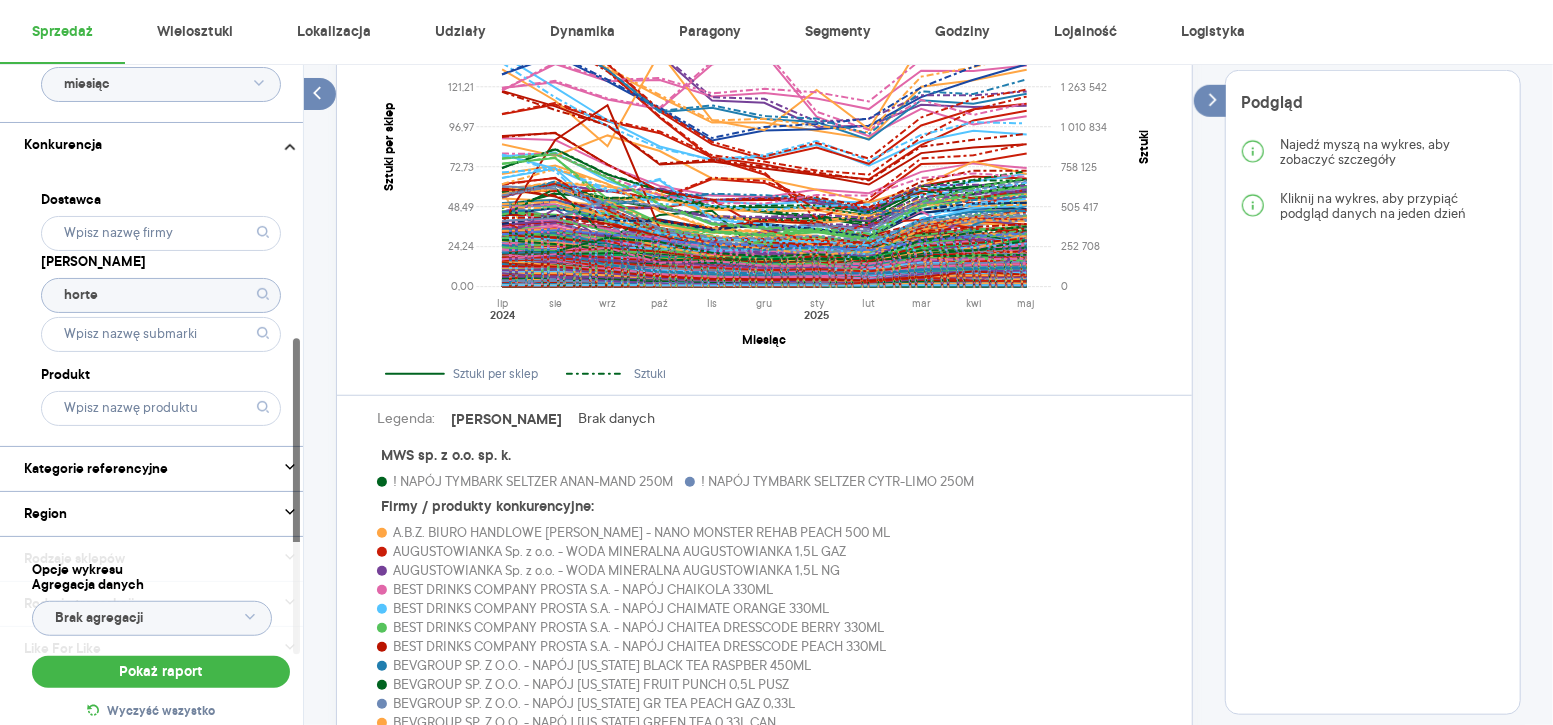 type on "HORTEX" 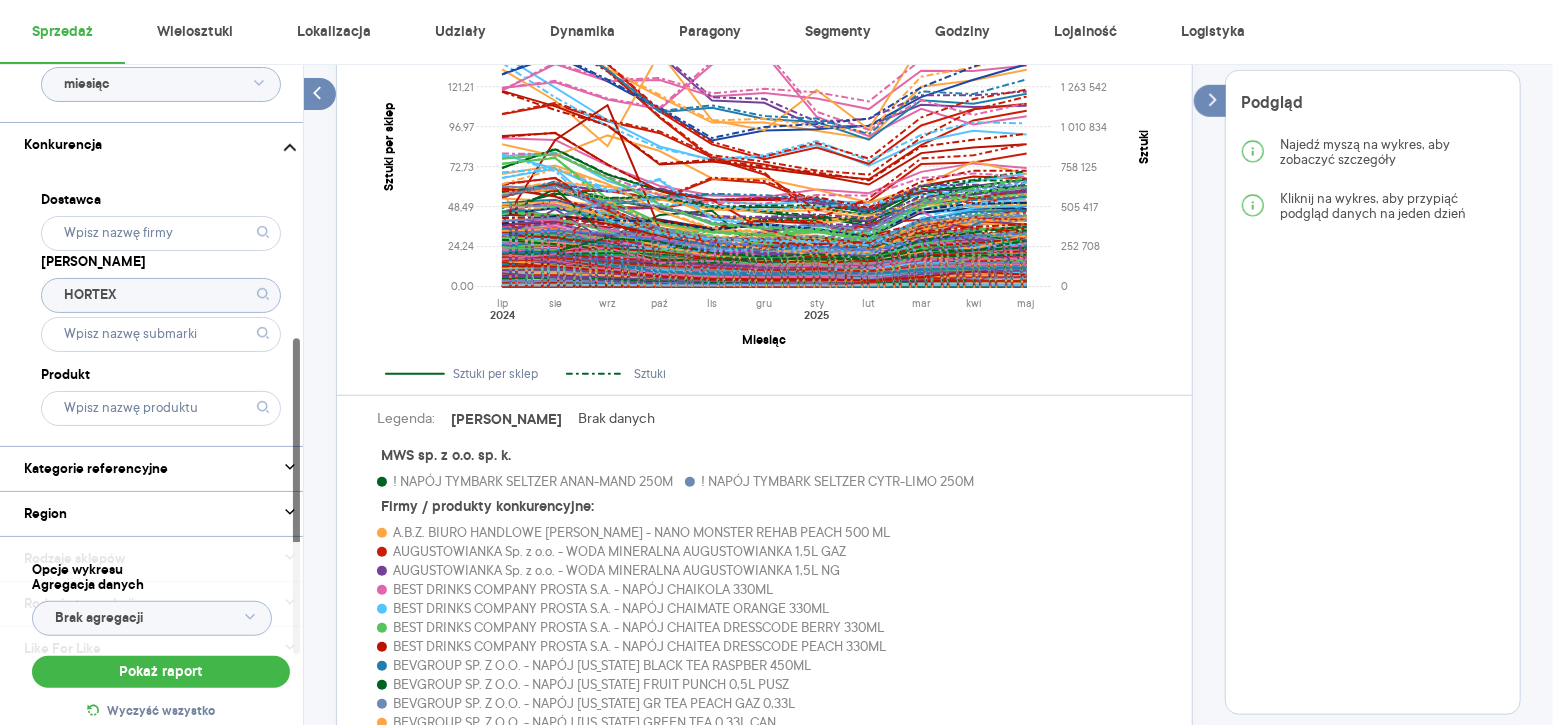 click 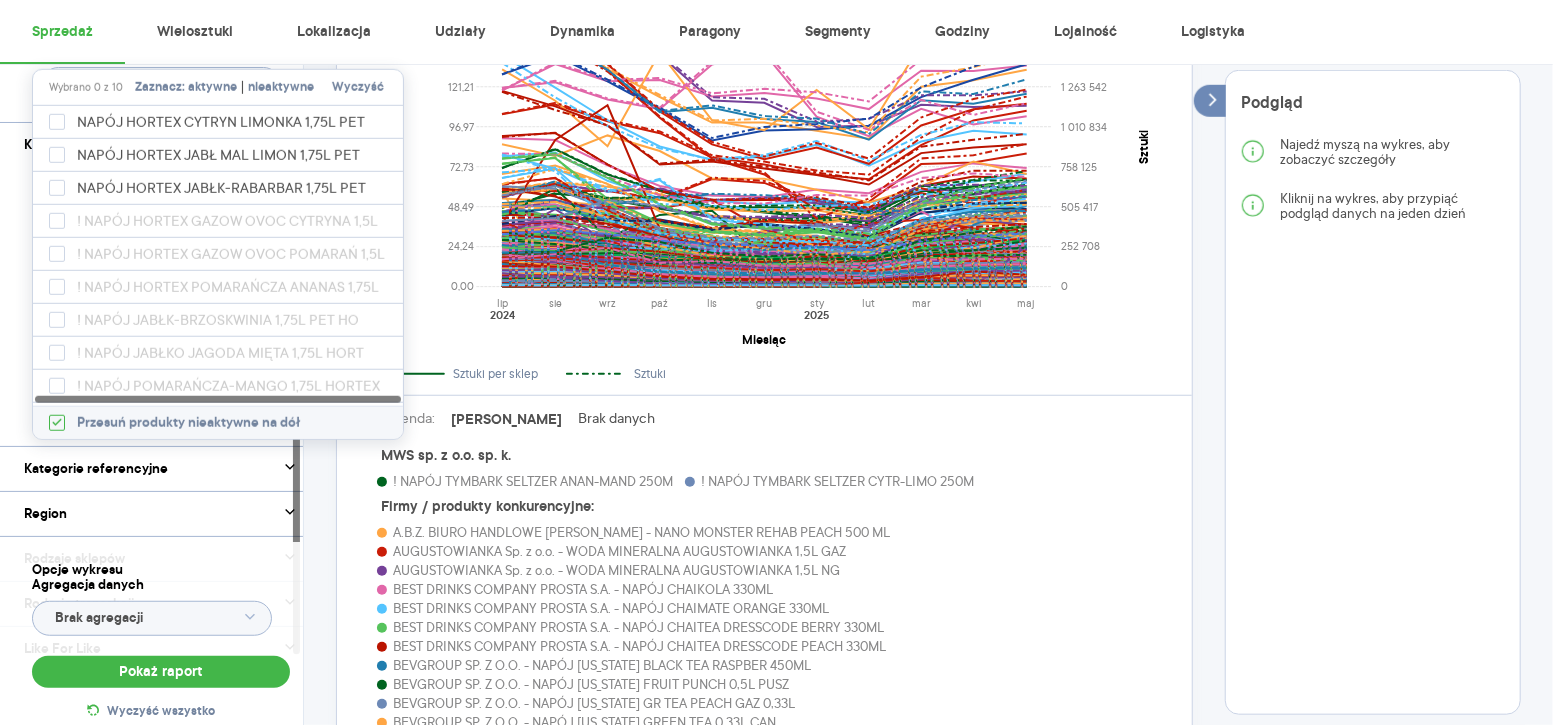 type on "1,75" 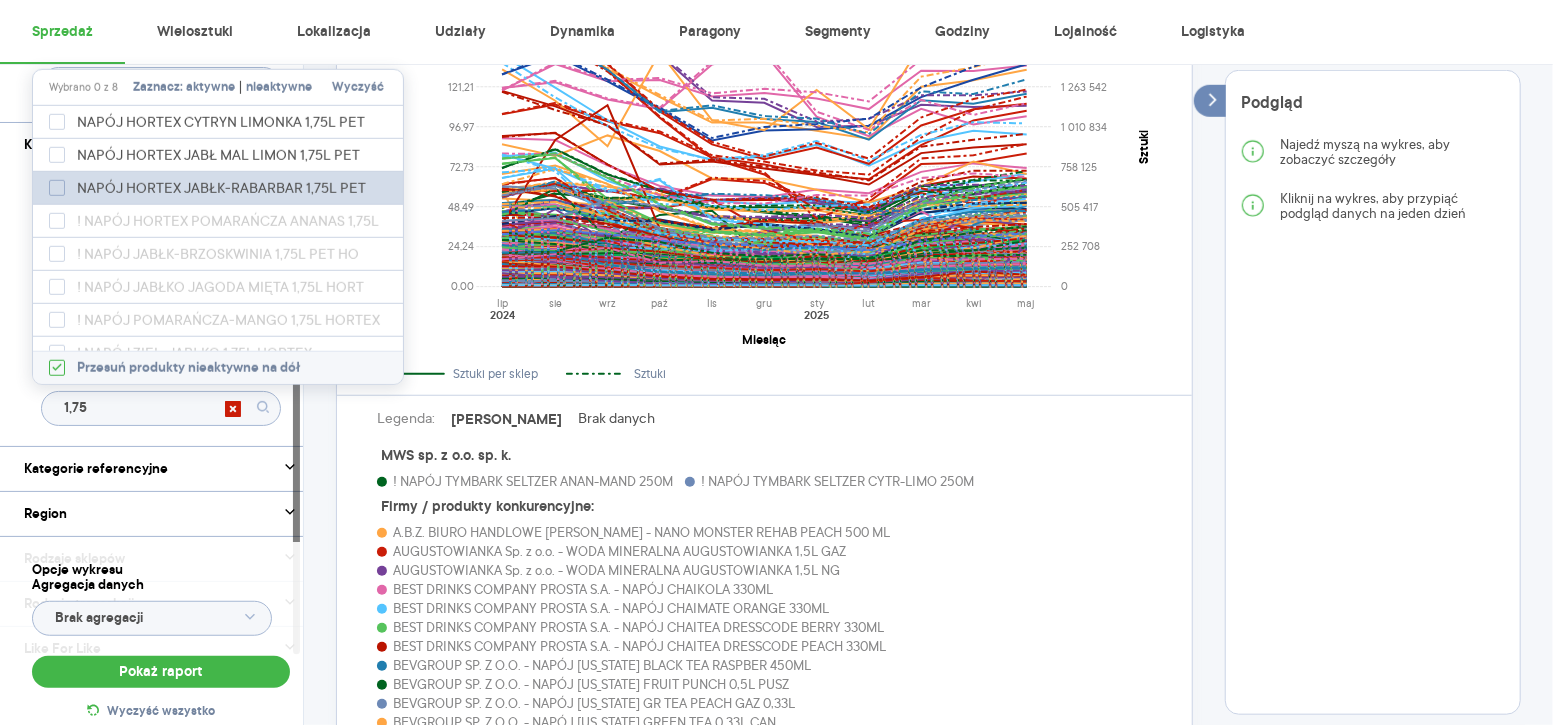 click 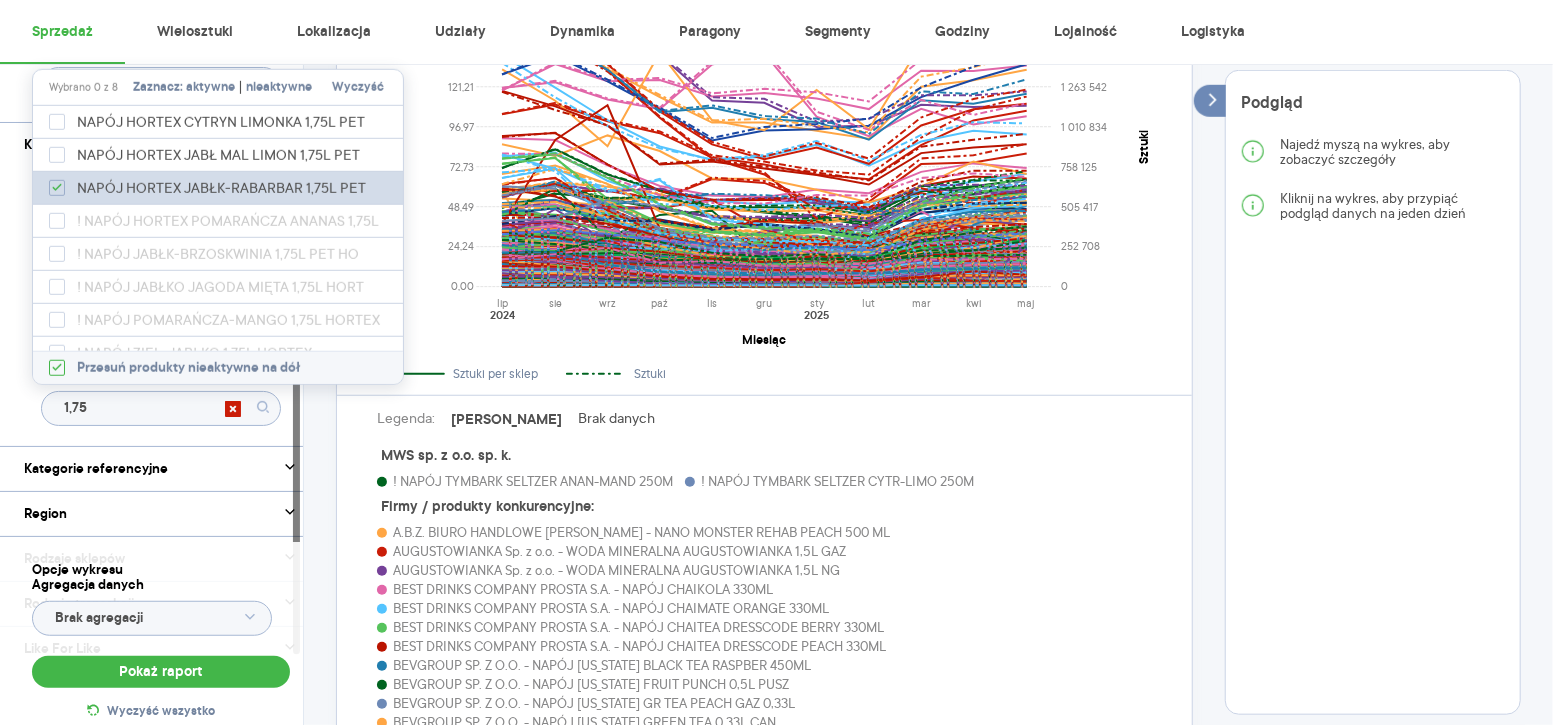 checkbox on "true" 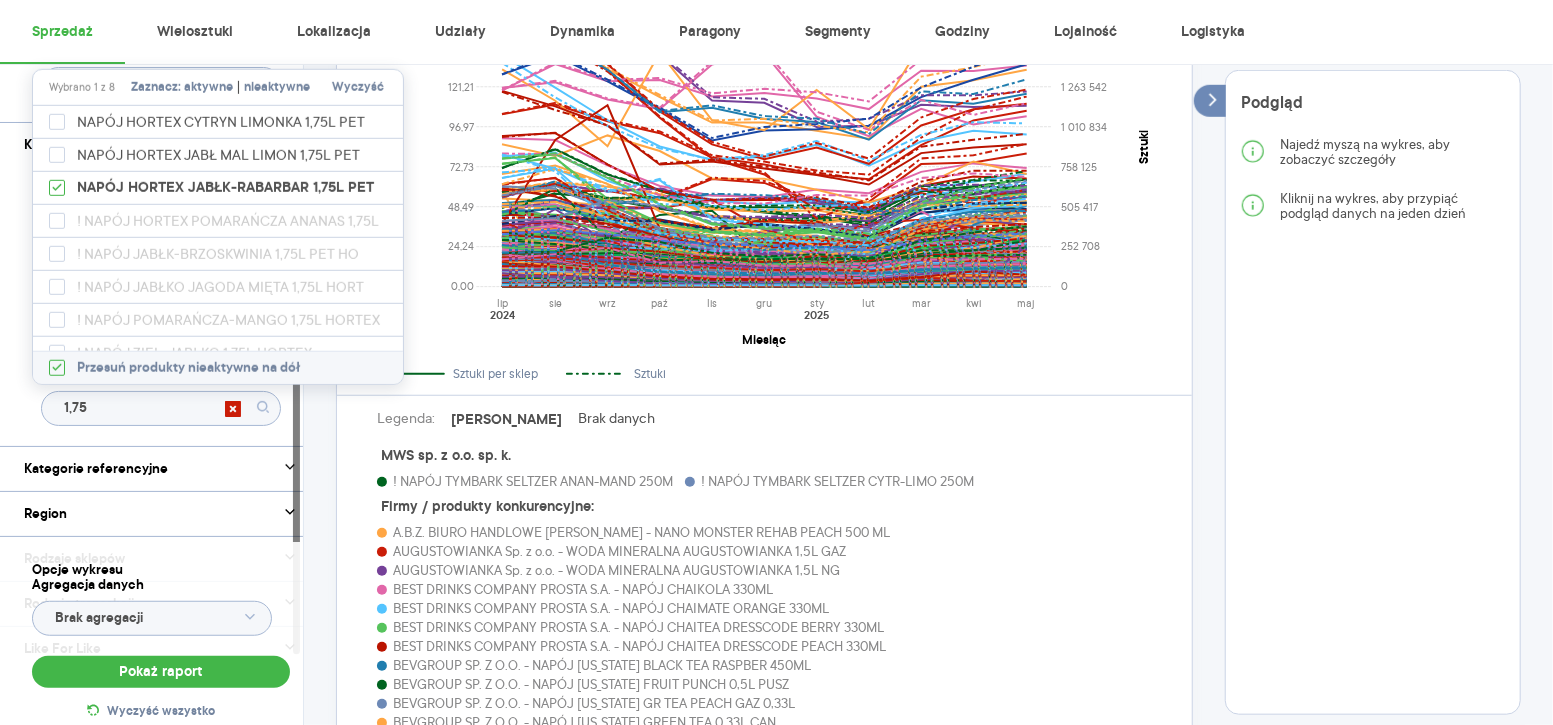 click on "Dostawca Marka HORTEX Produkt 1,75" at bounding box center (161, 306) 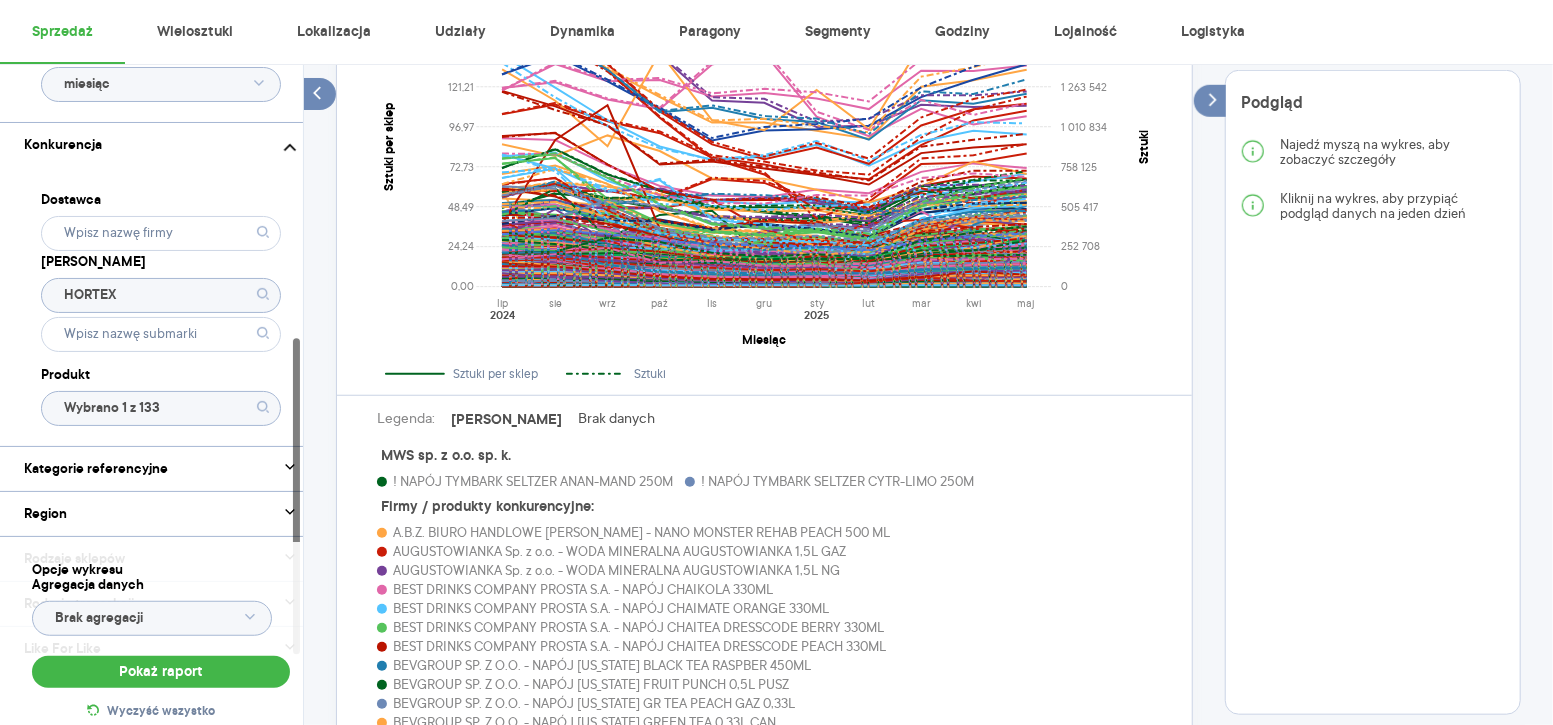 click on "Wybrano 1 z 133" 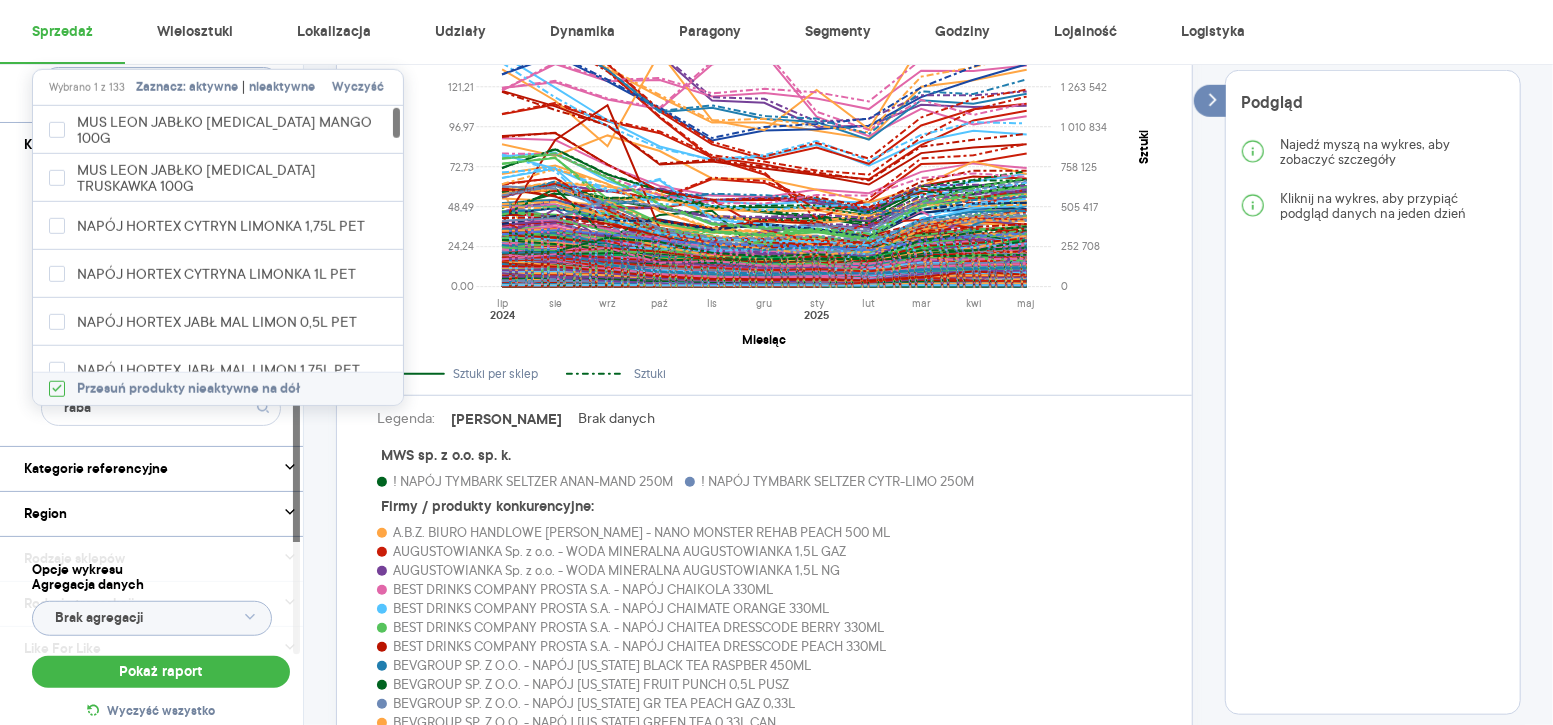type on "rabar" 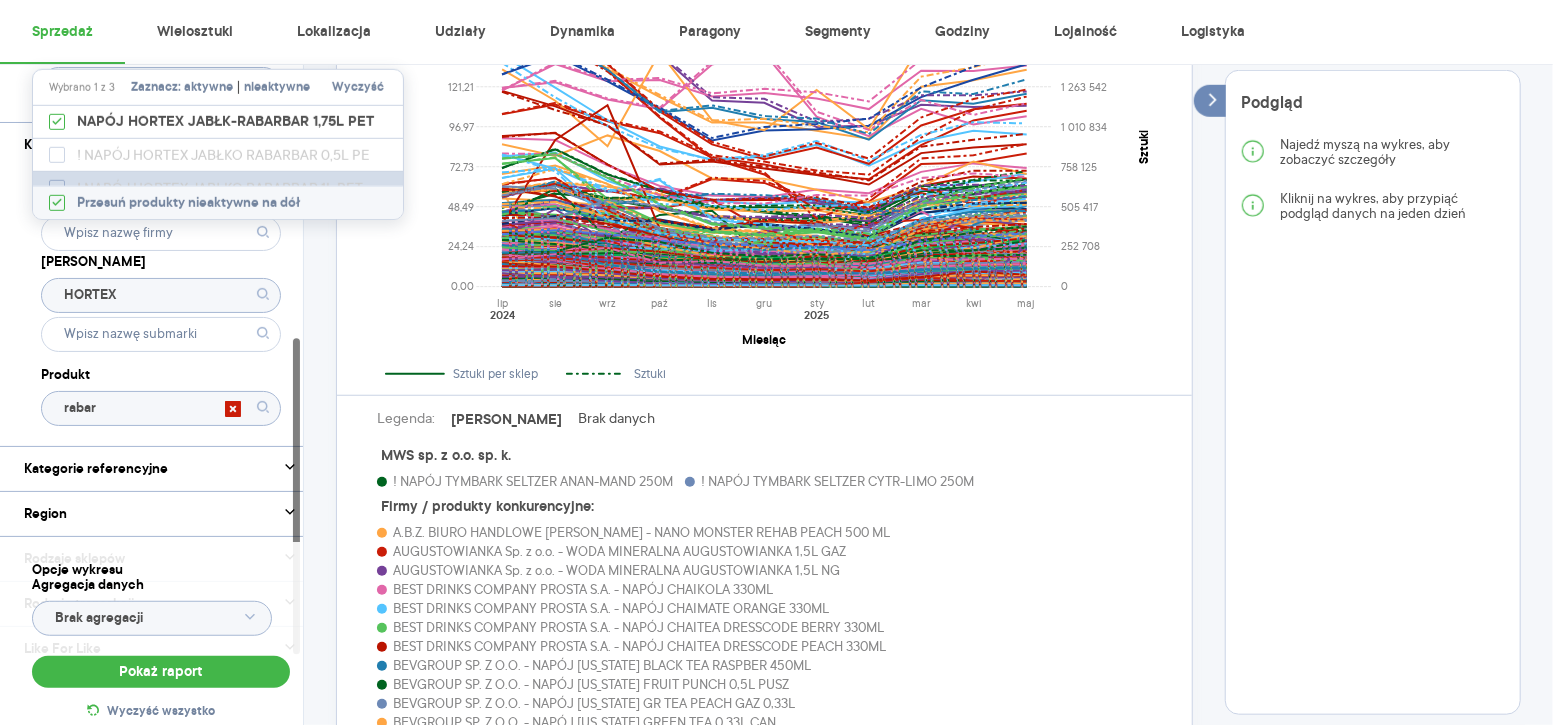 click 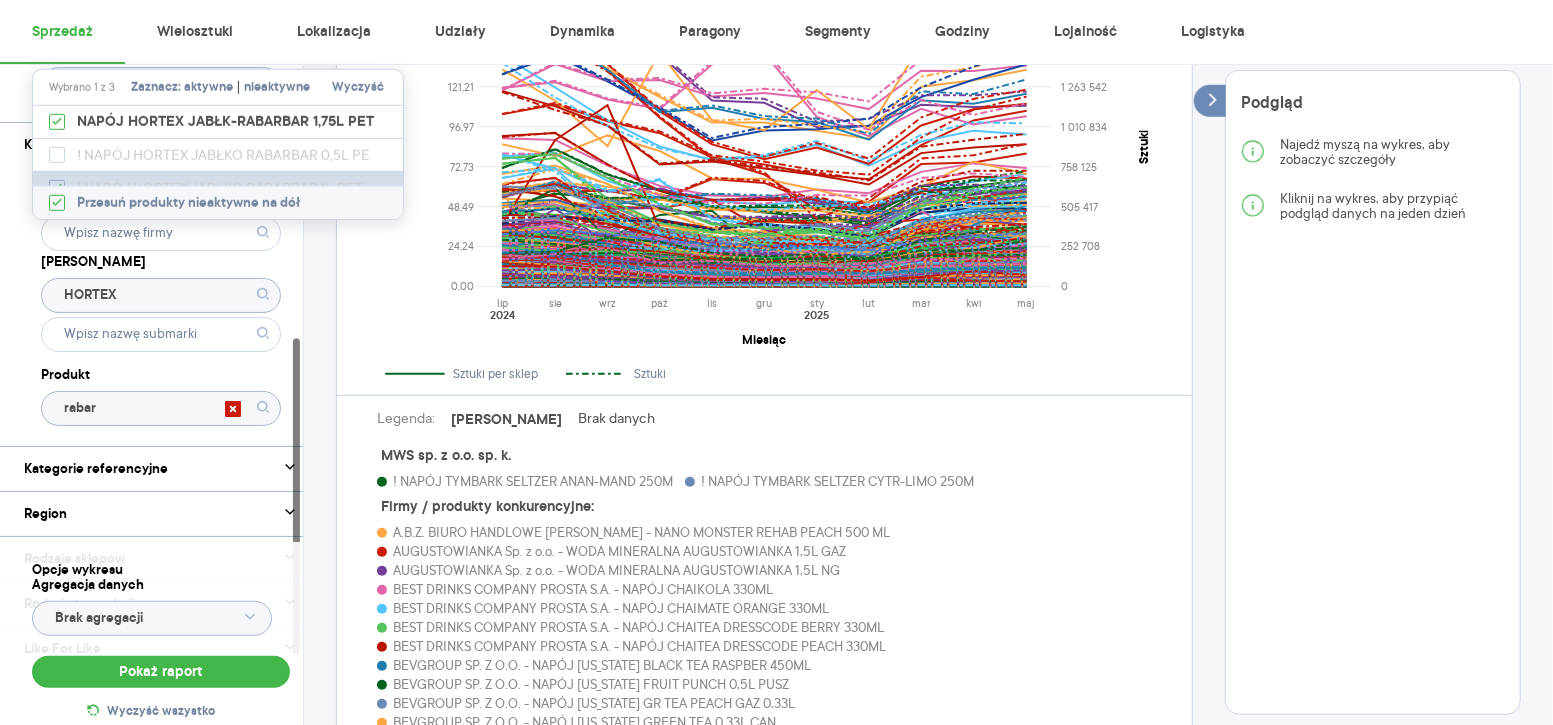 checkbox on "true" 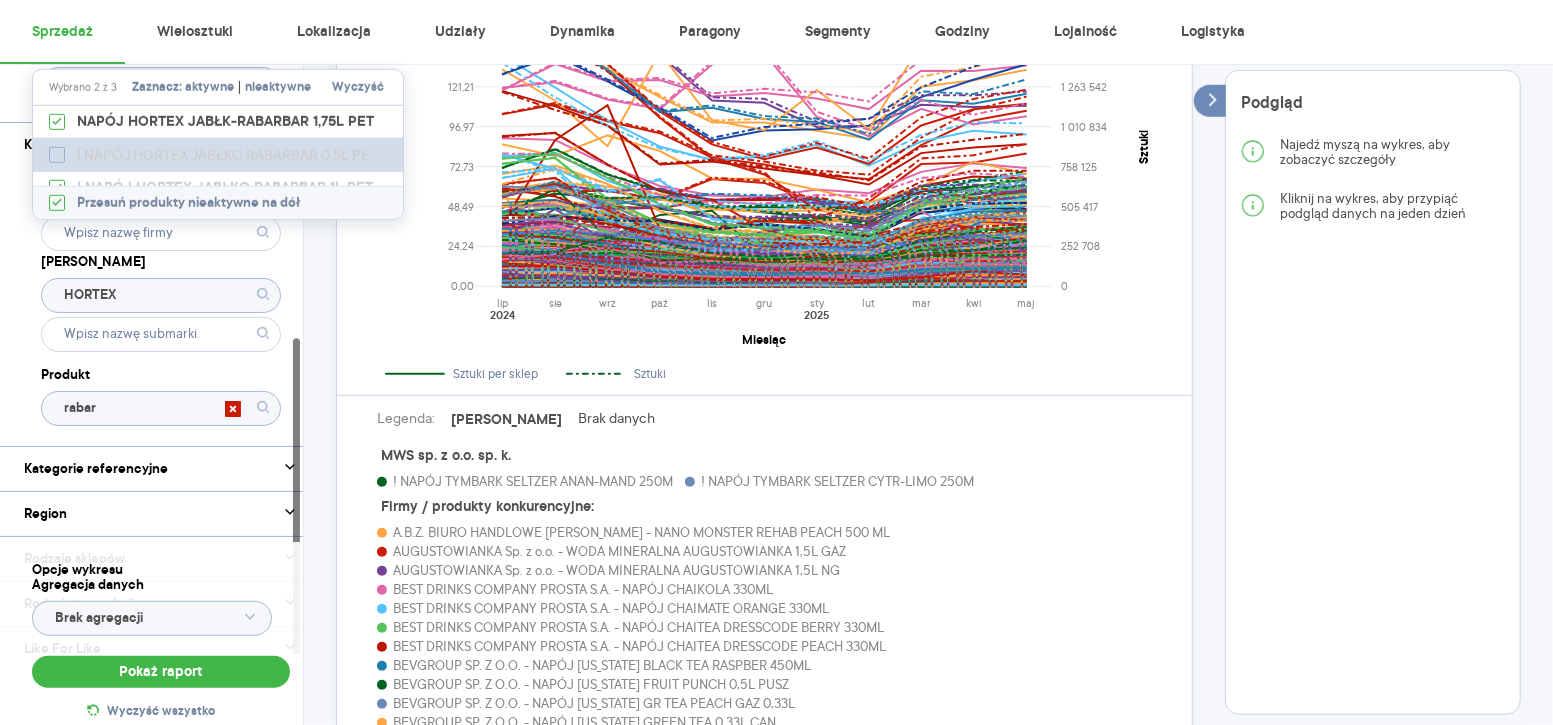 click 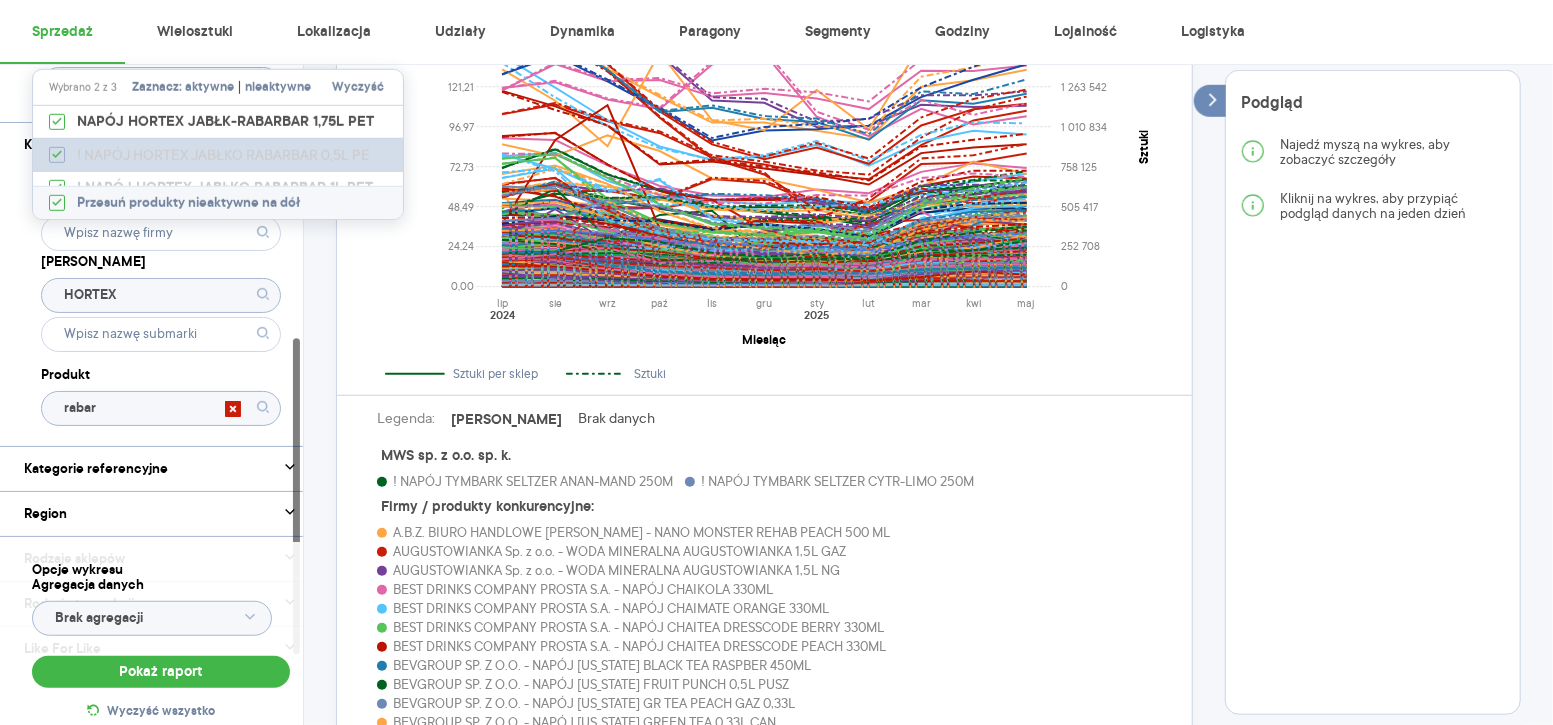 checkbox on "true" 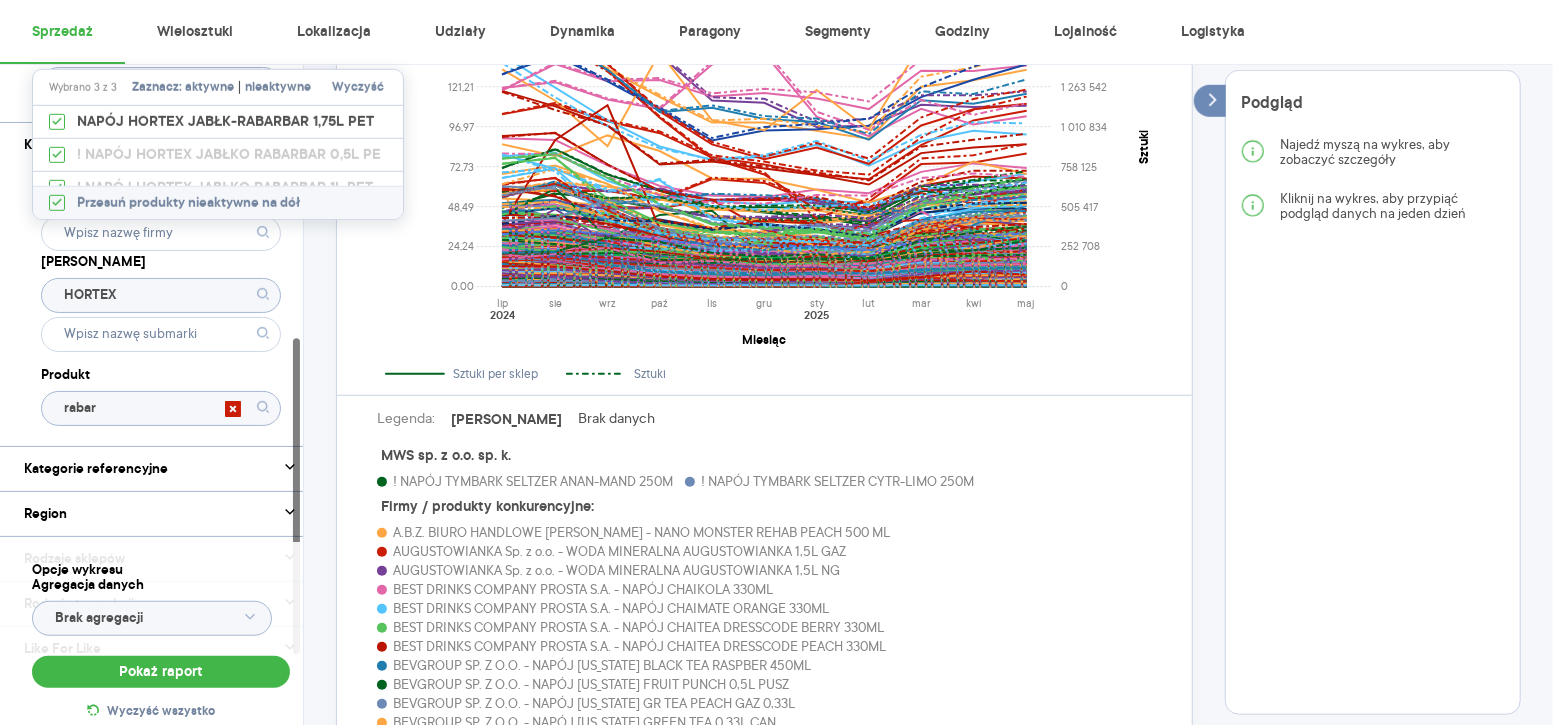 click on "Dostawca Marka HORTEX Produkt rabar" at bounding box center (161, 306) 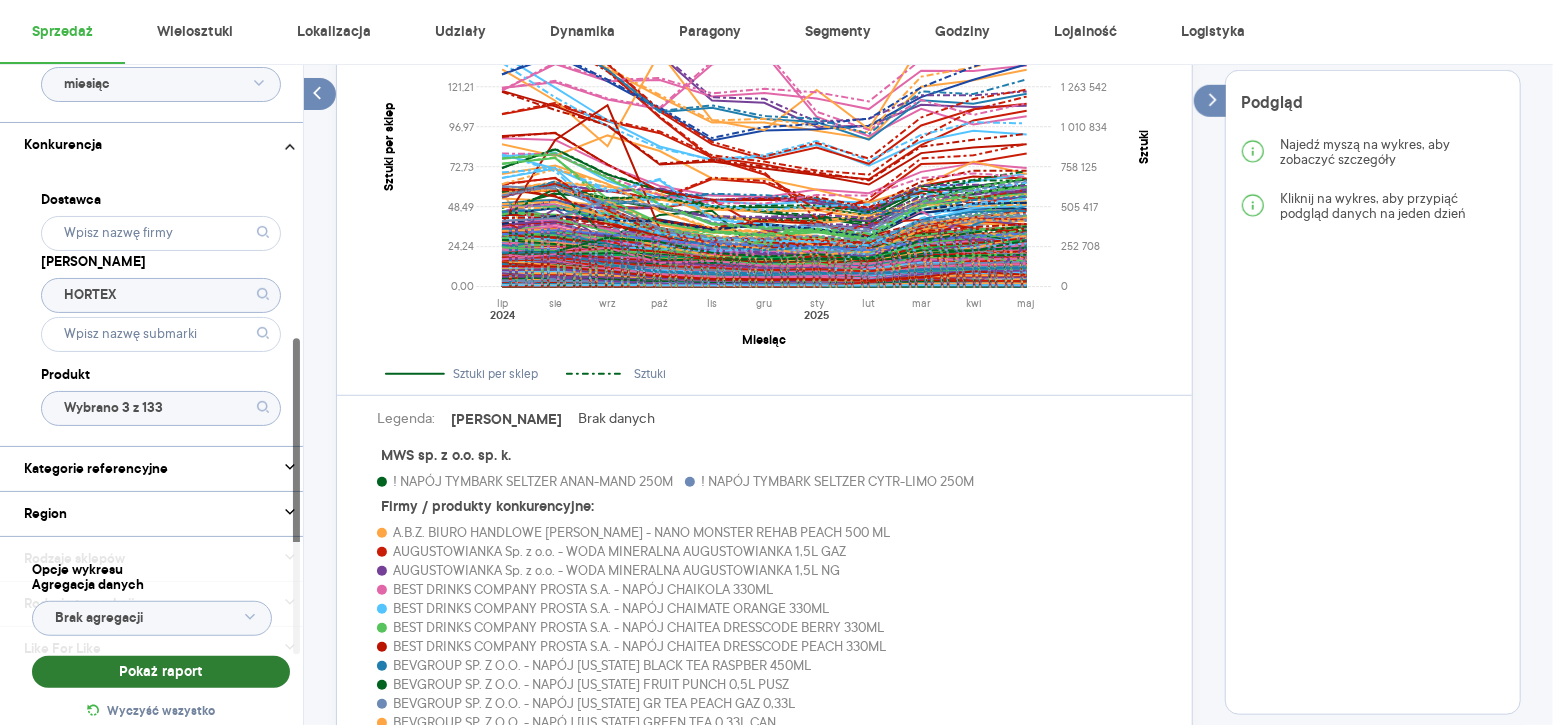 click on "Pokaż raport" at bounding box center (161, 672) 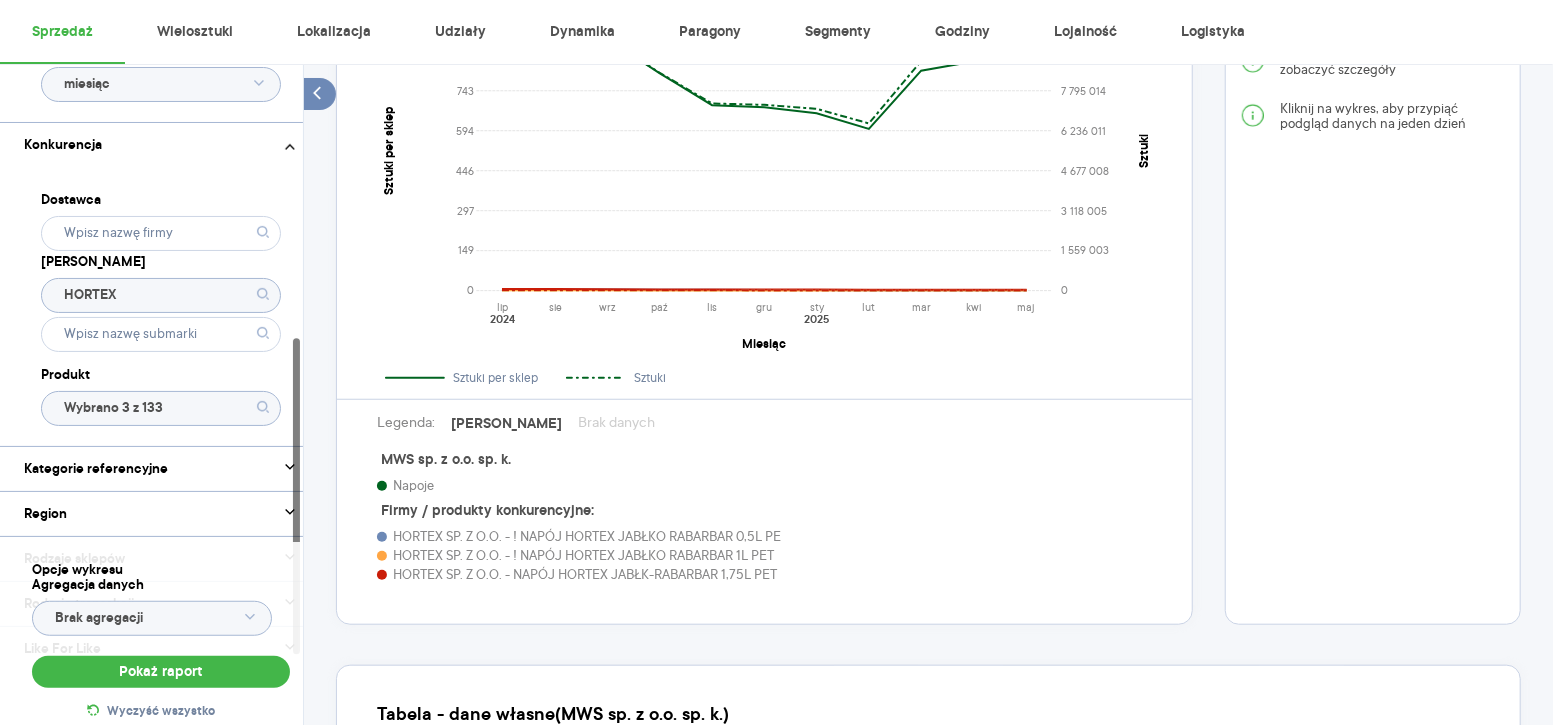 scroll, scrollTop: 832, scrollLeft: 0, axis: vertical 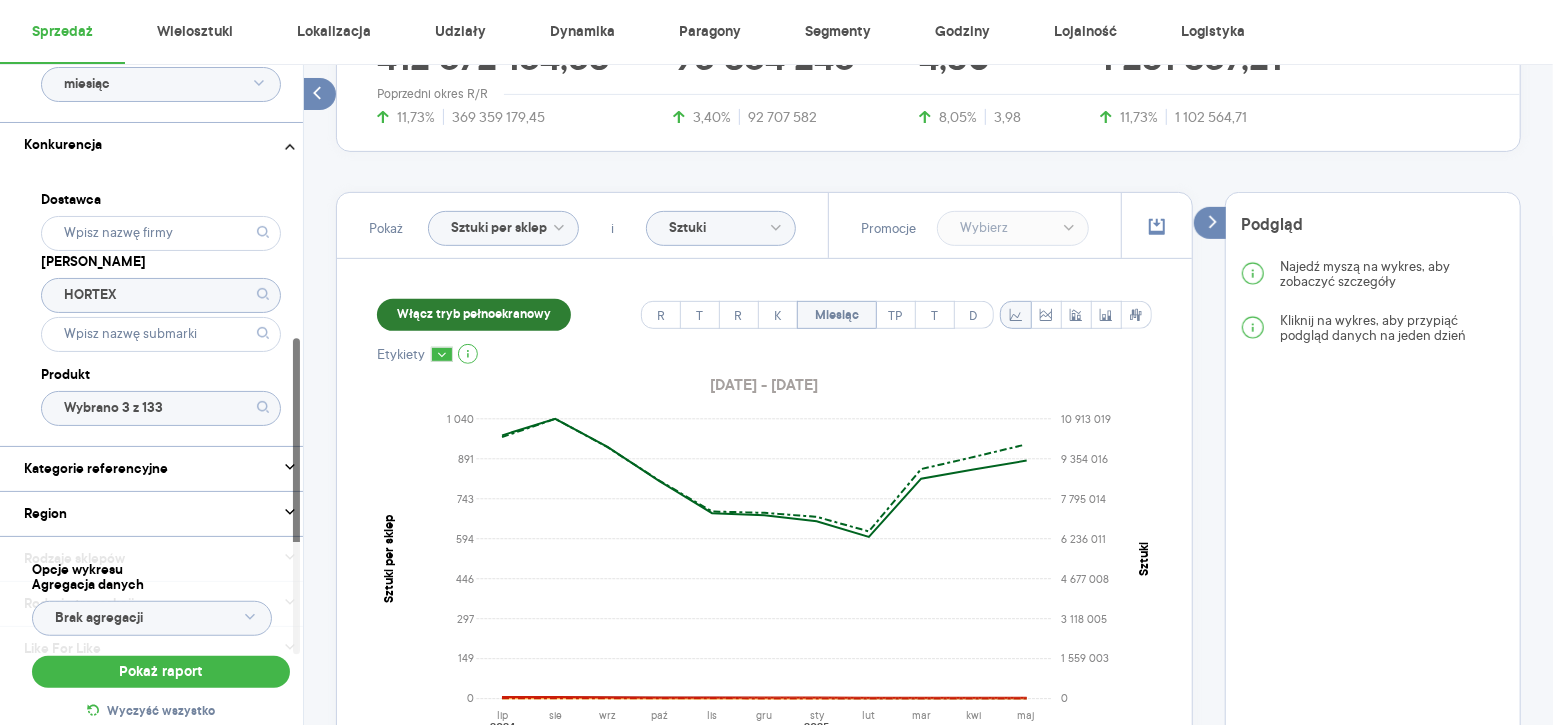 click on "Włącz tryb pełnoekranowy" at bounding box center [474, 315] 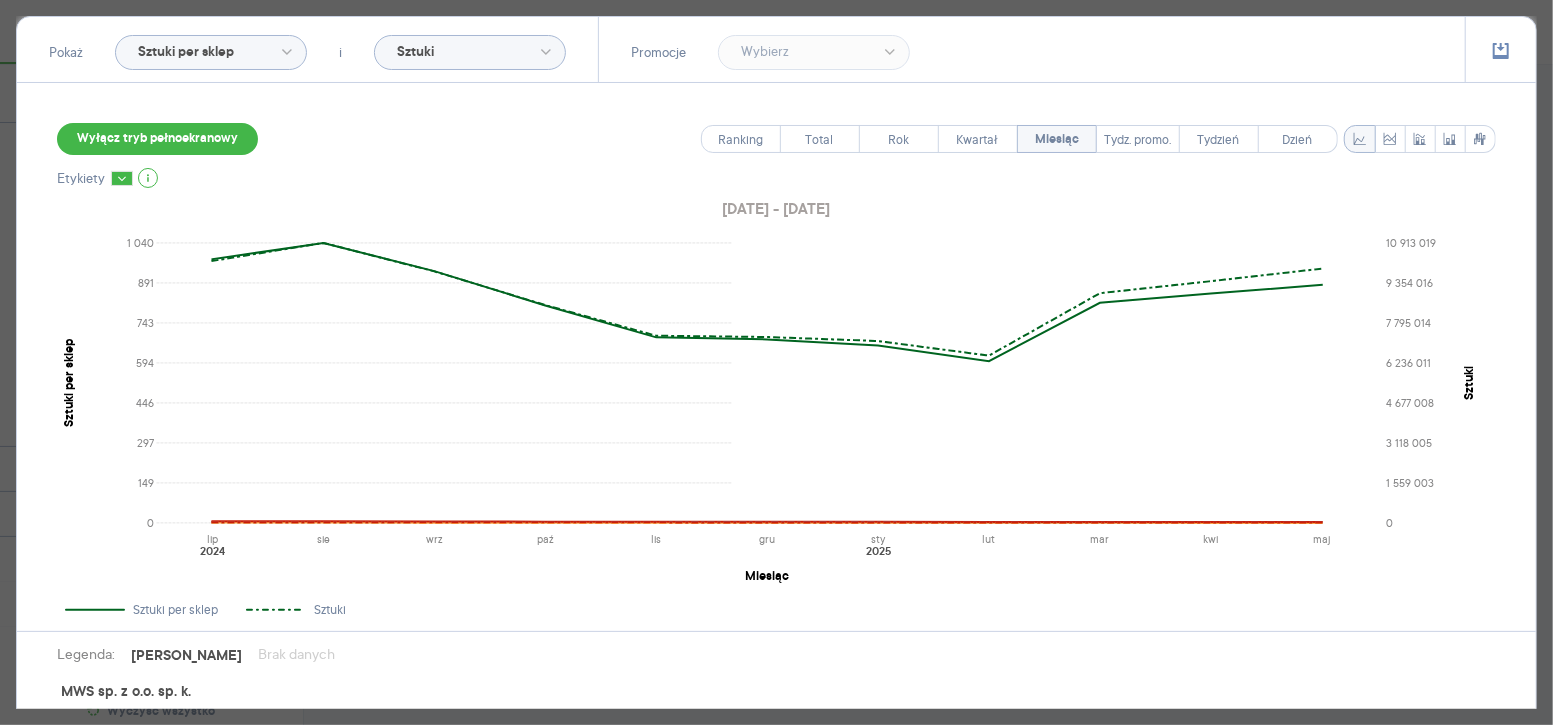 scroll, scrollTop: 217, scrollLeft: 0, axis: vertical 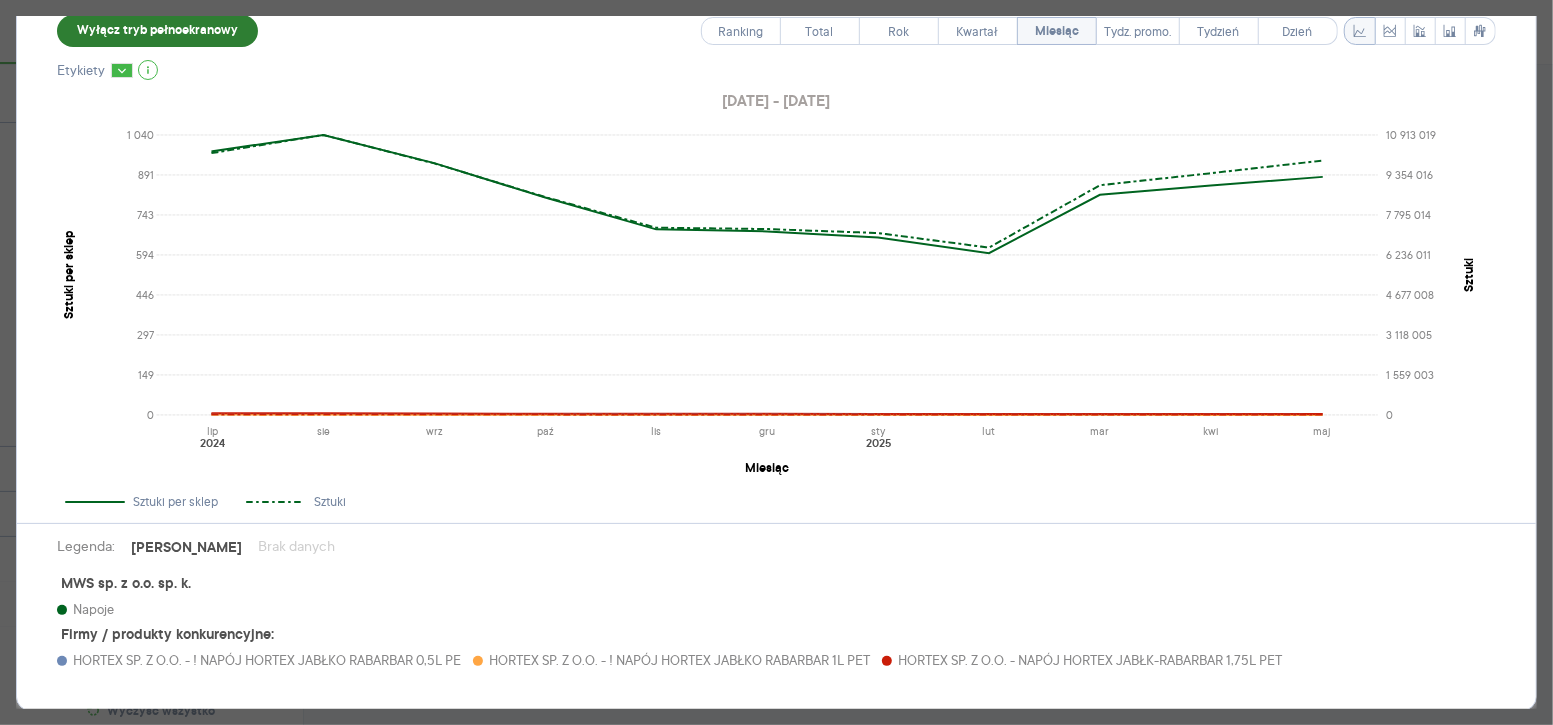 click on "Wyłącz tryb pełnoekranowy" at bounding box center [157, 31] 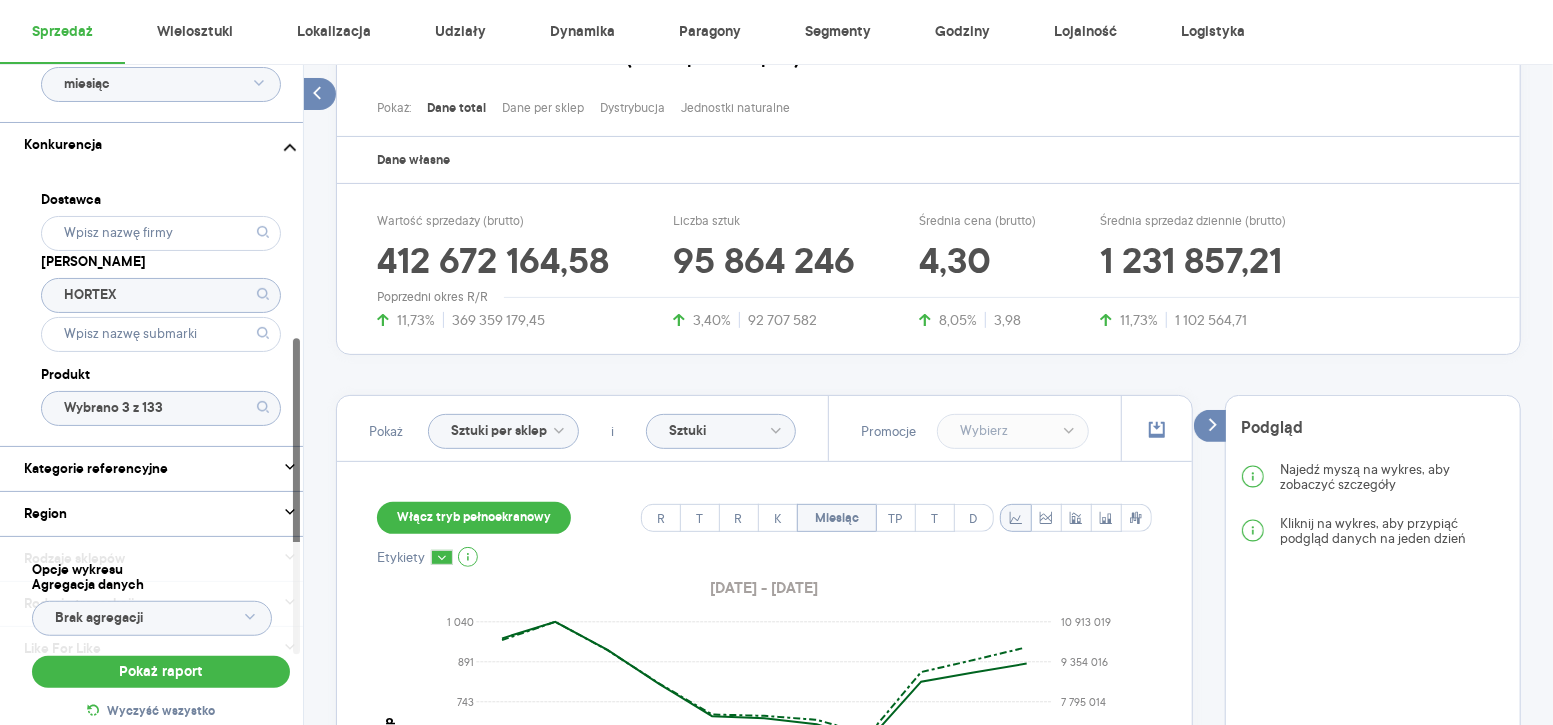 click on "Wybrano 3 z 133" 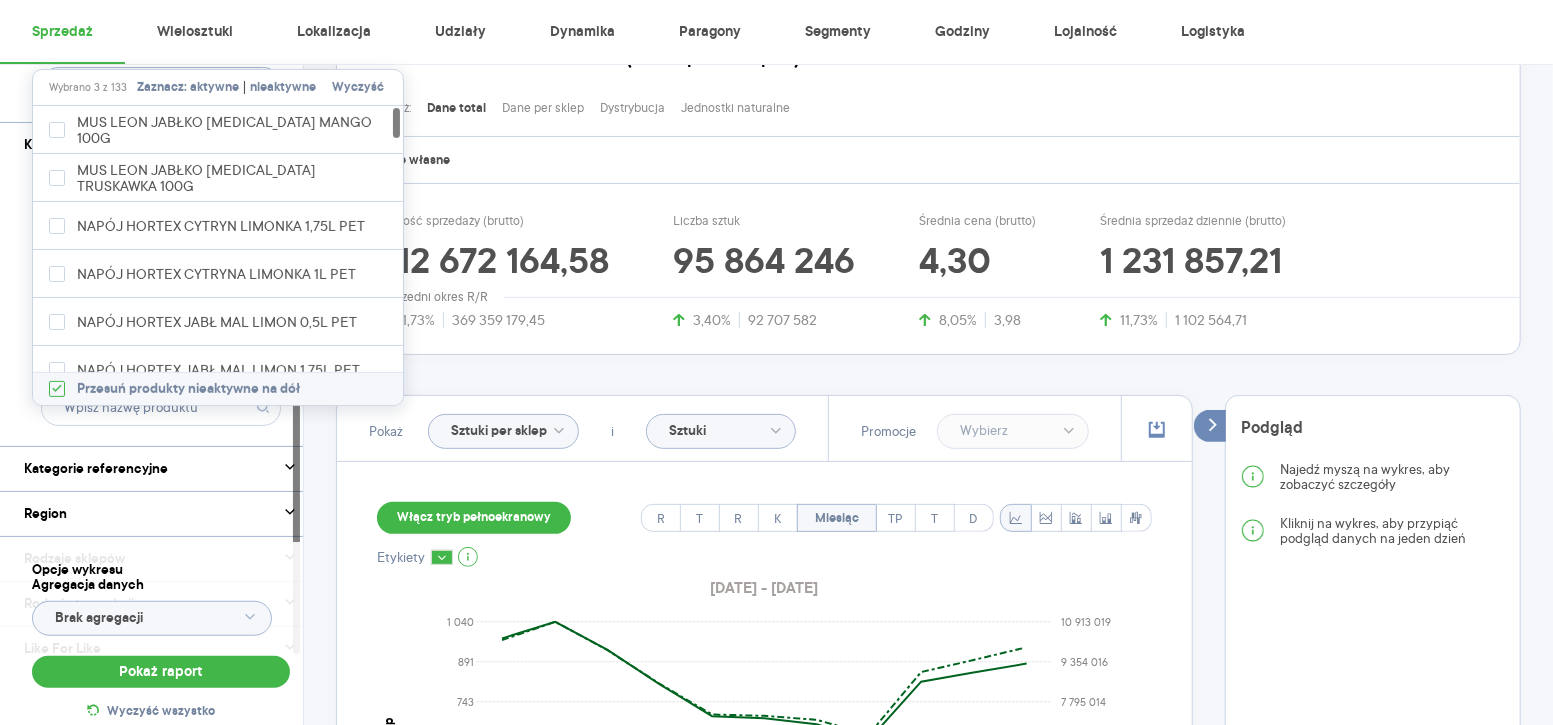 click on "Wyczyść" at bounding box center [358, 88] 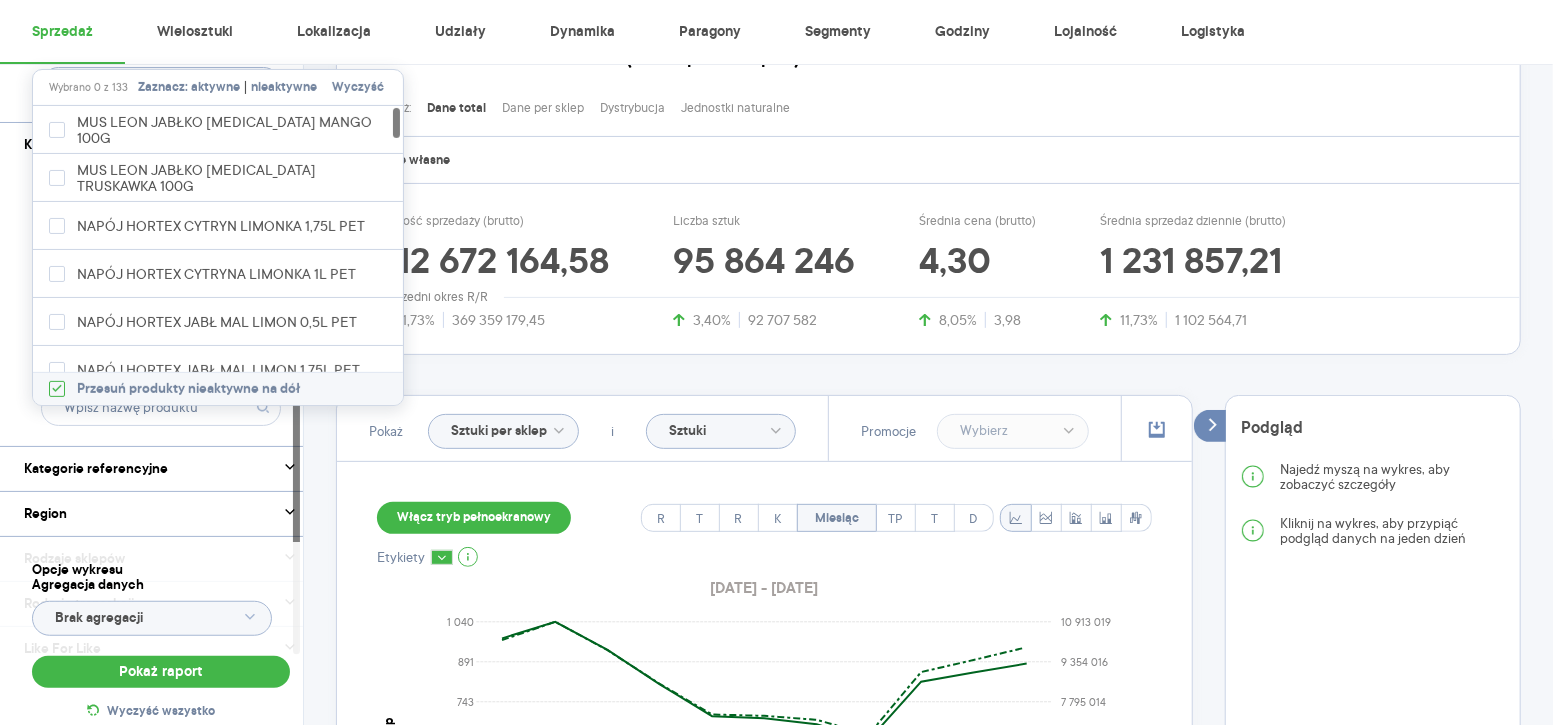 click on "Dostawca Marka HORTEX Produkt" at bounding box center [161, 306] 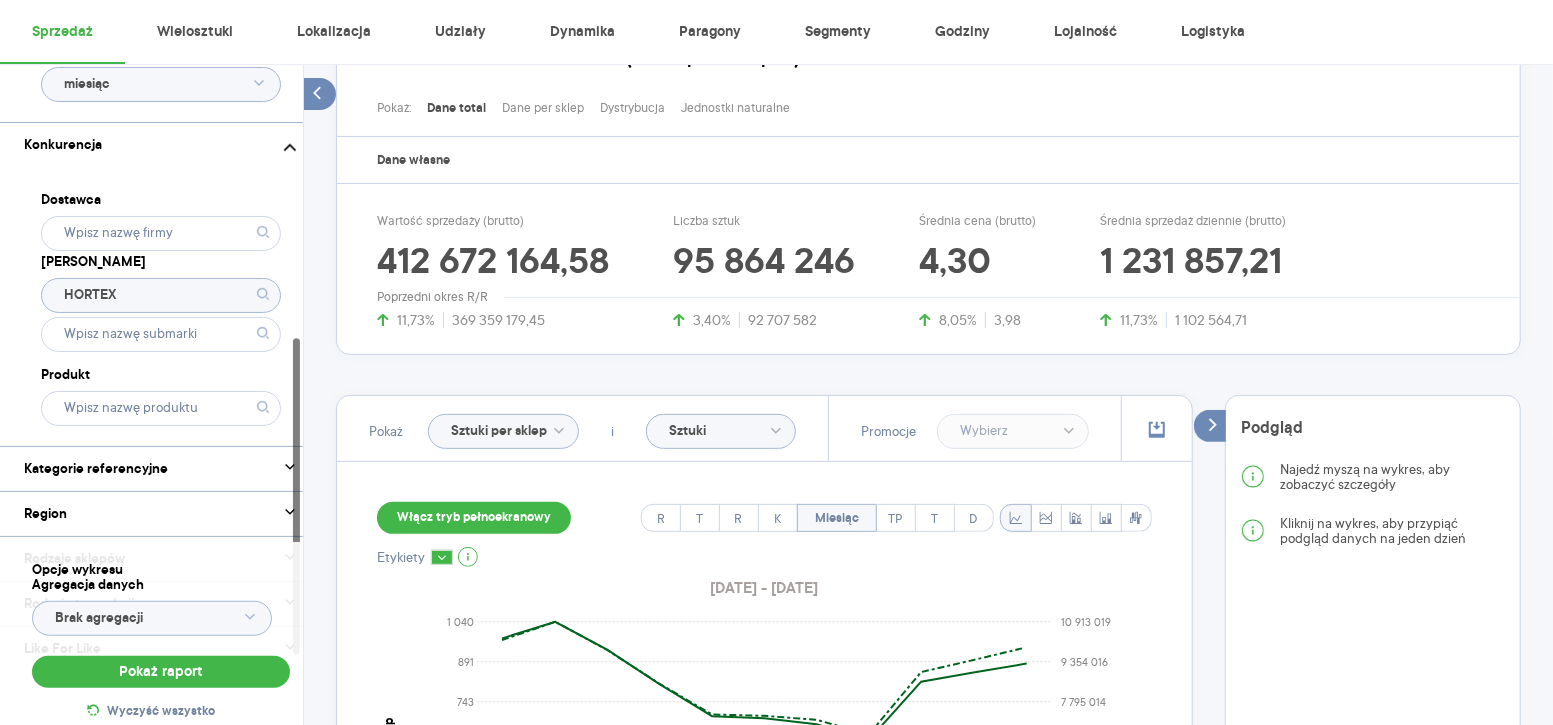 click on "HORTEX" 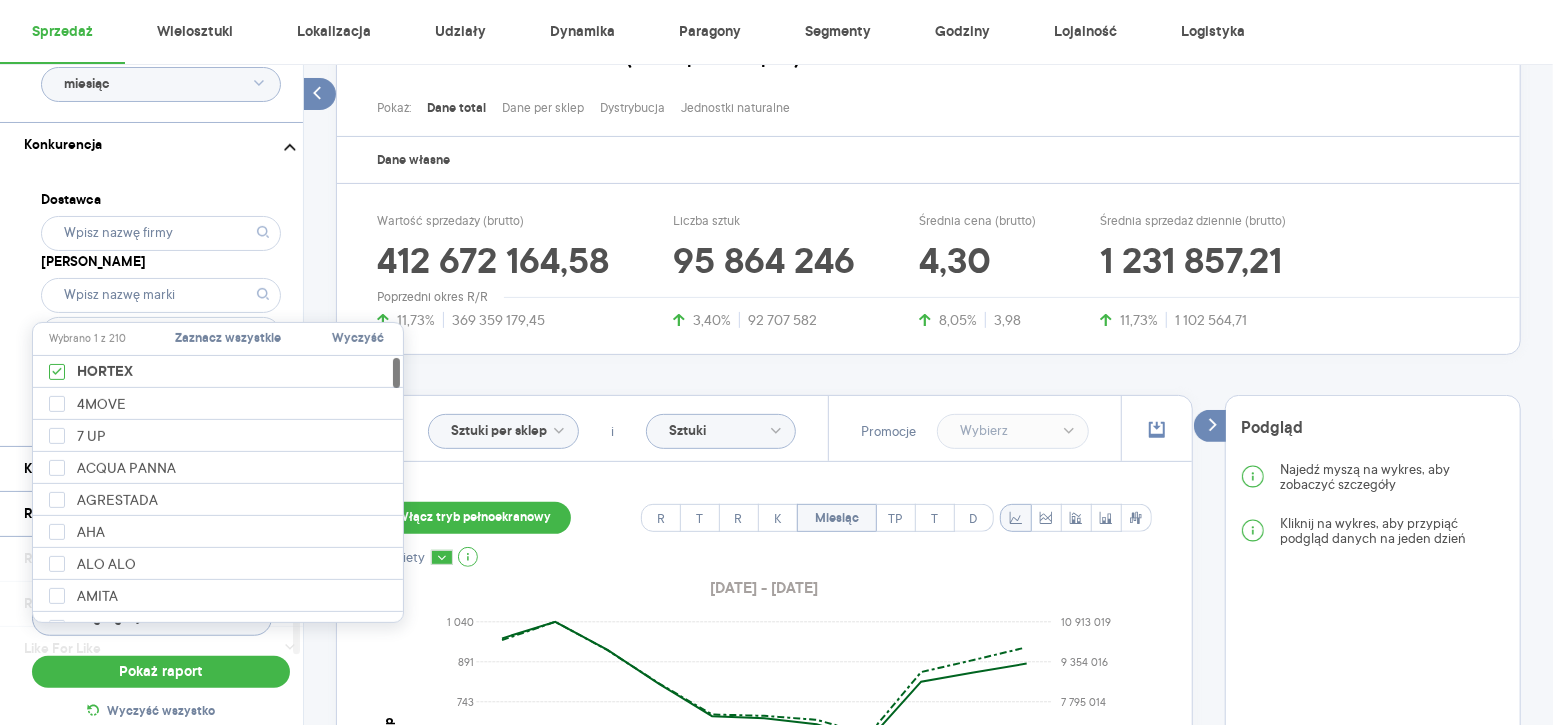 click on "Dostawca Marka Produkt" at bounding box center [161, 306] 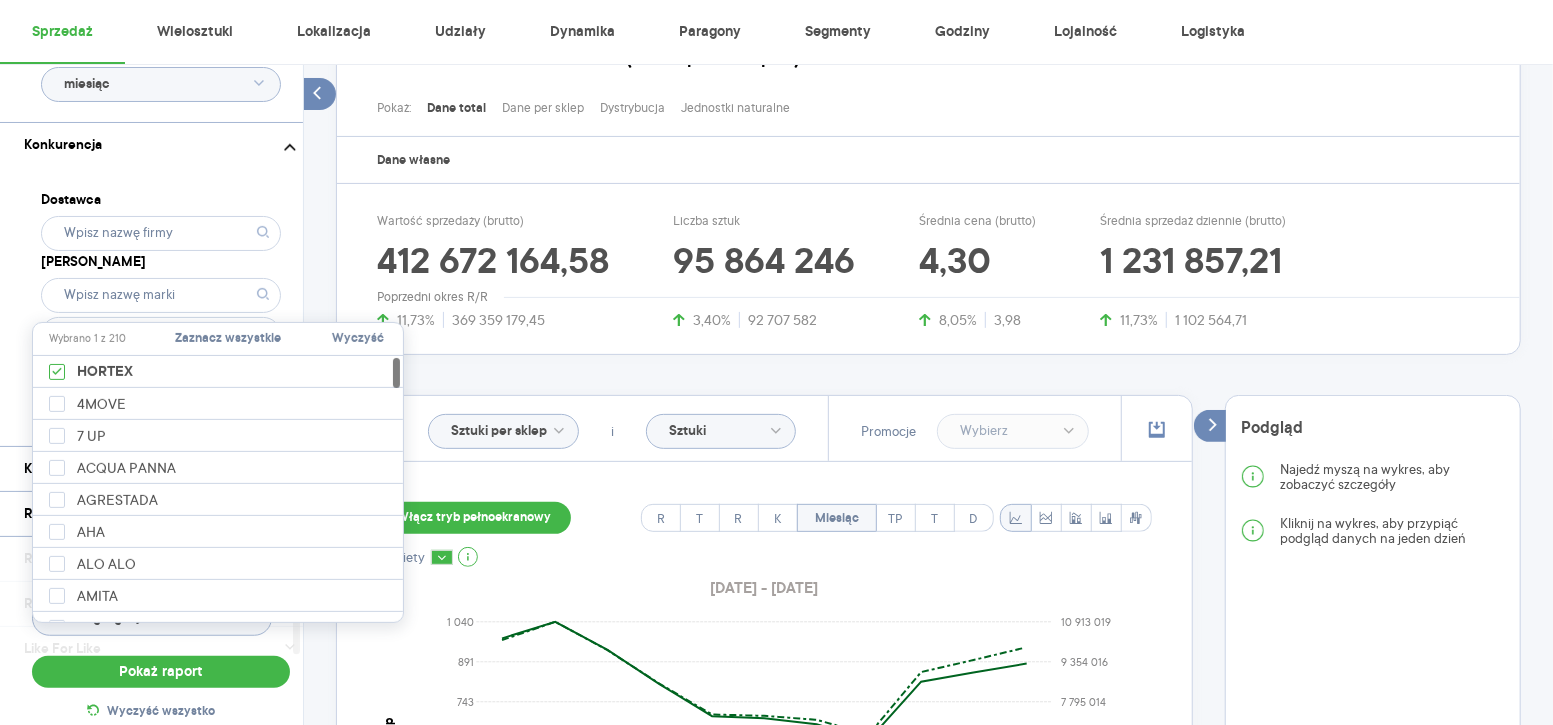 type on "HORTEX" 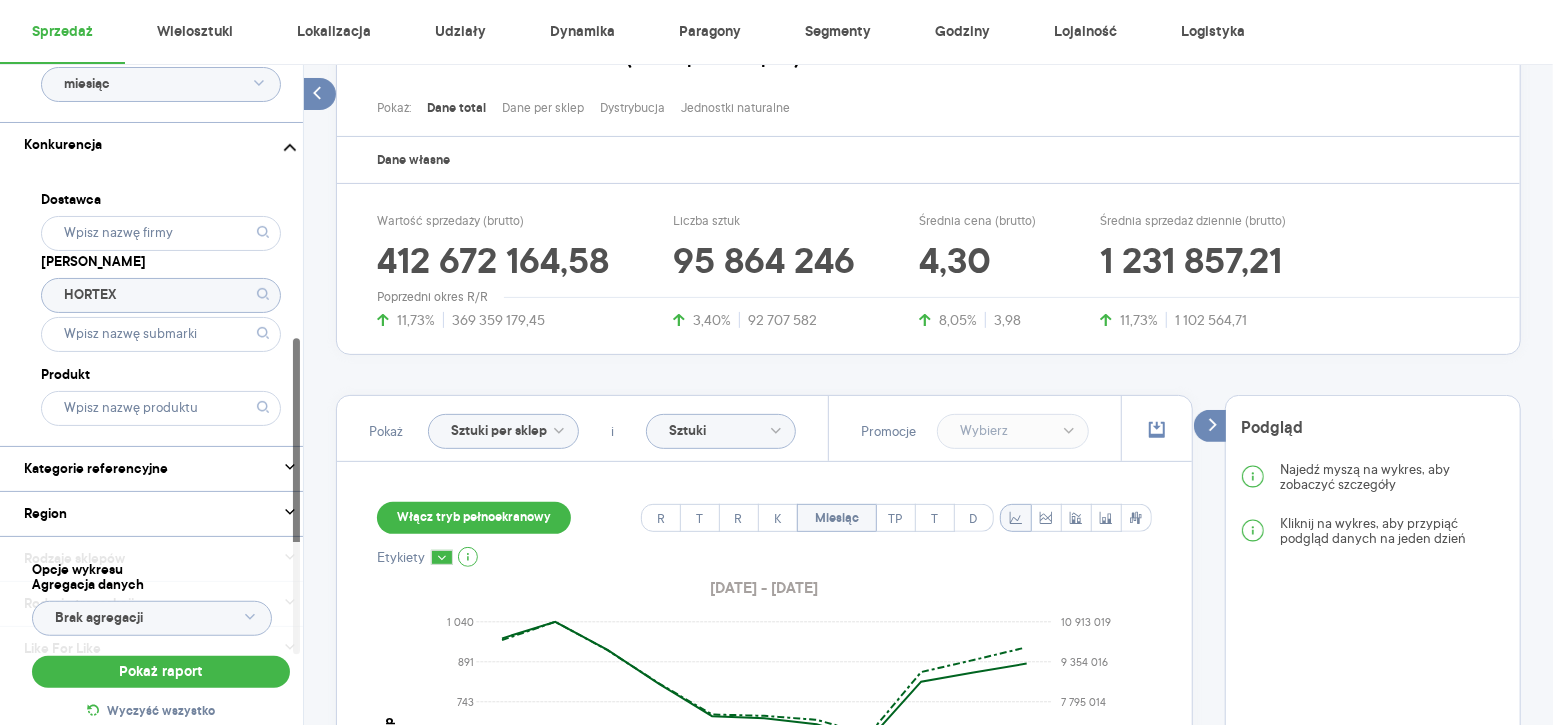 click 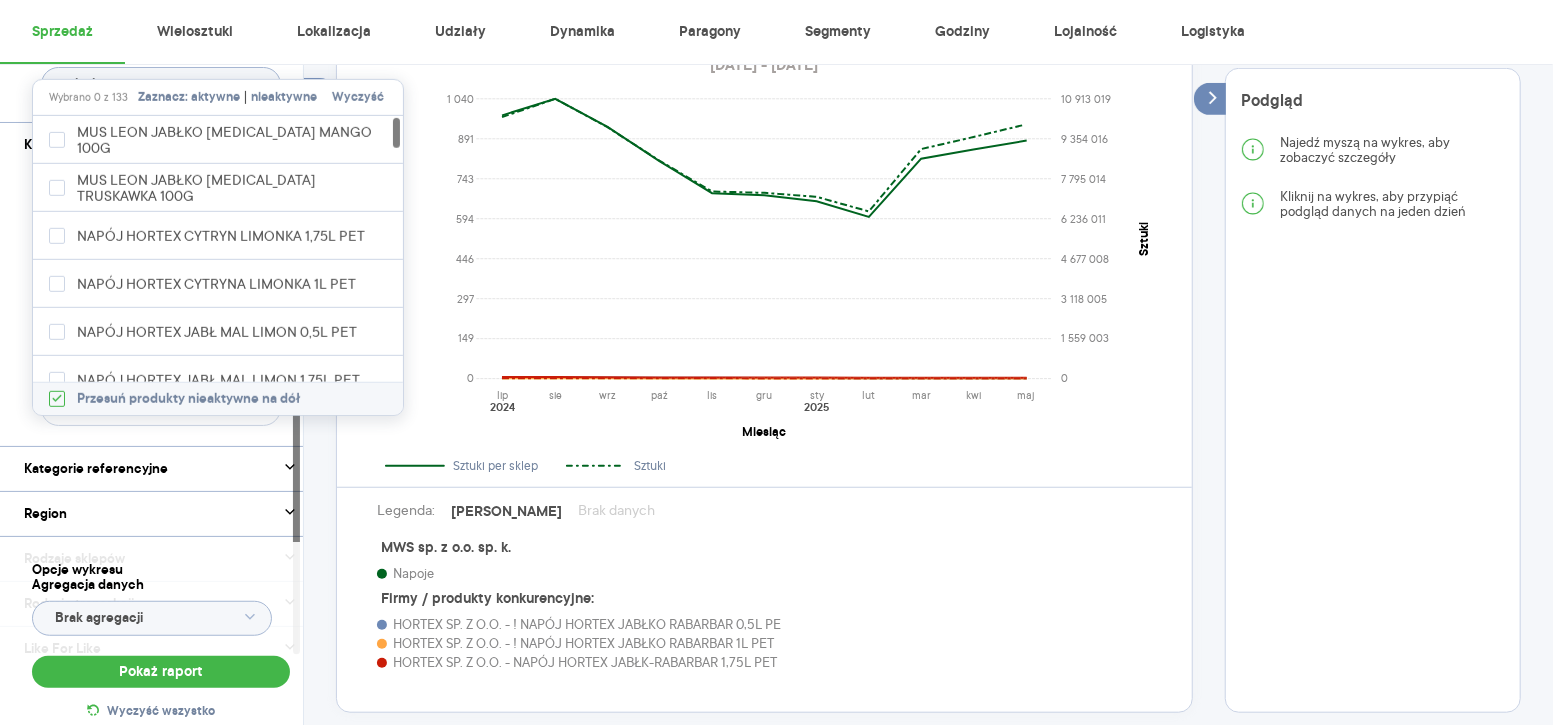 scroll, scrollTop: 751, scrollLeft: 0, axis: vertical 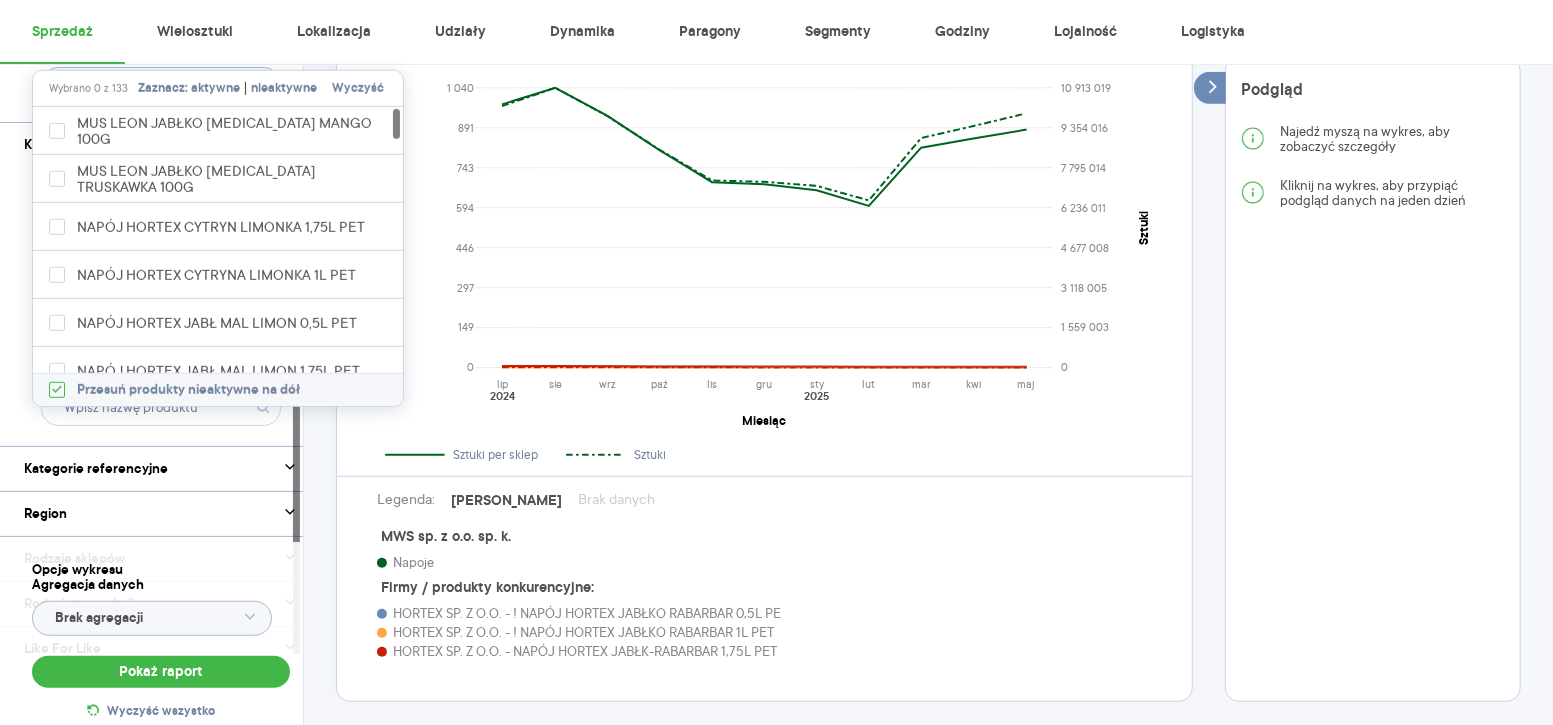 click on "Dostawca Marka HORTEX Produkt" at bounding box center (161, 306) 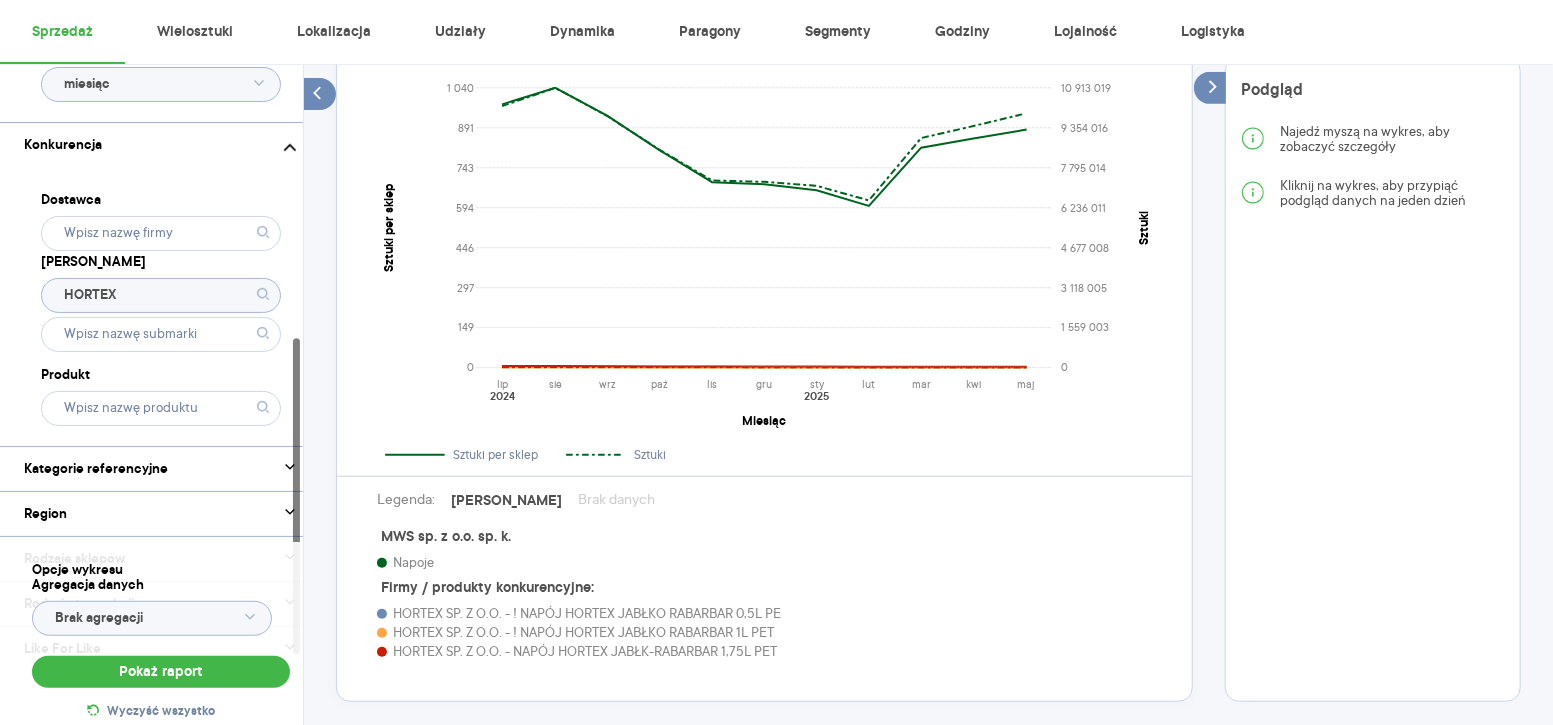 click on "HORTEX" 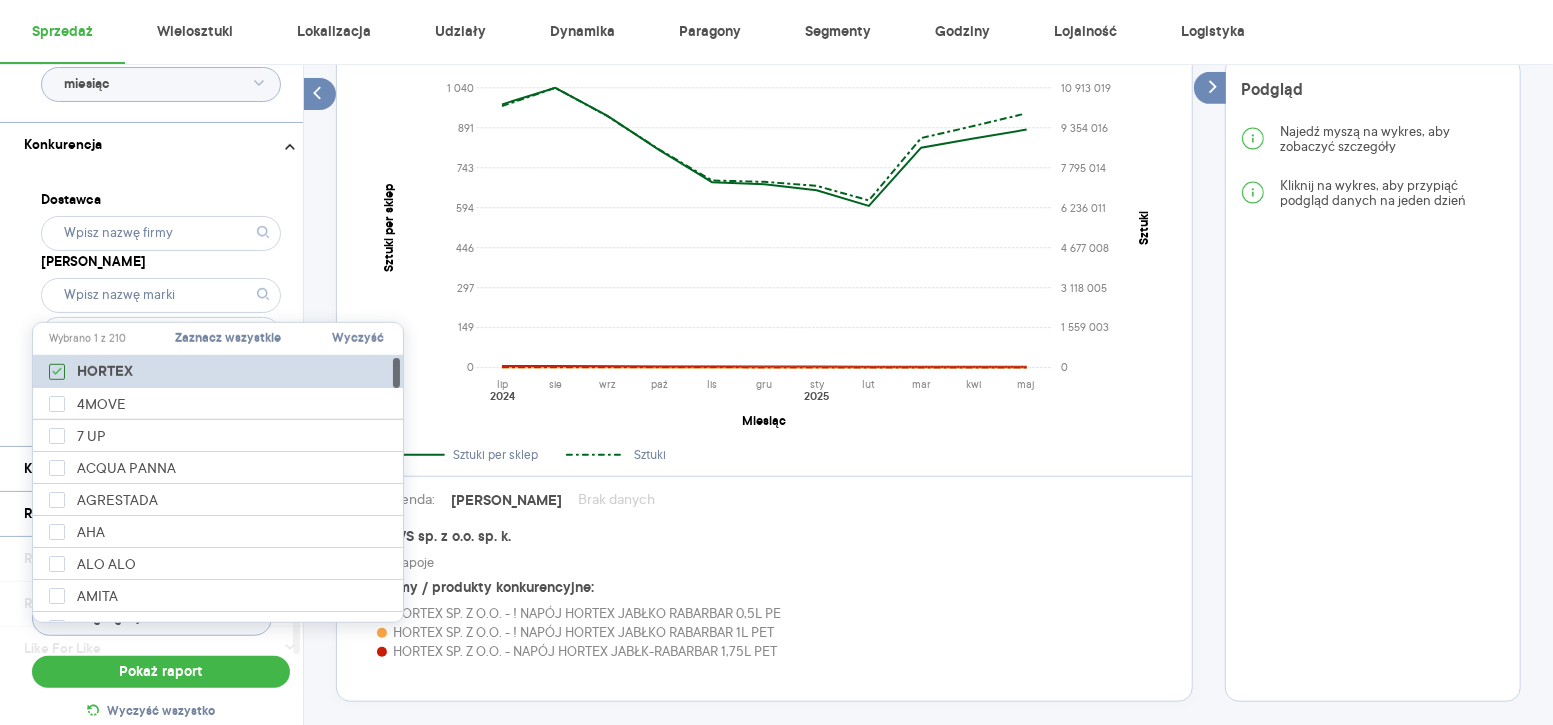 click 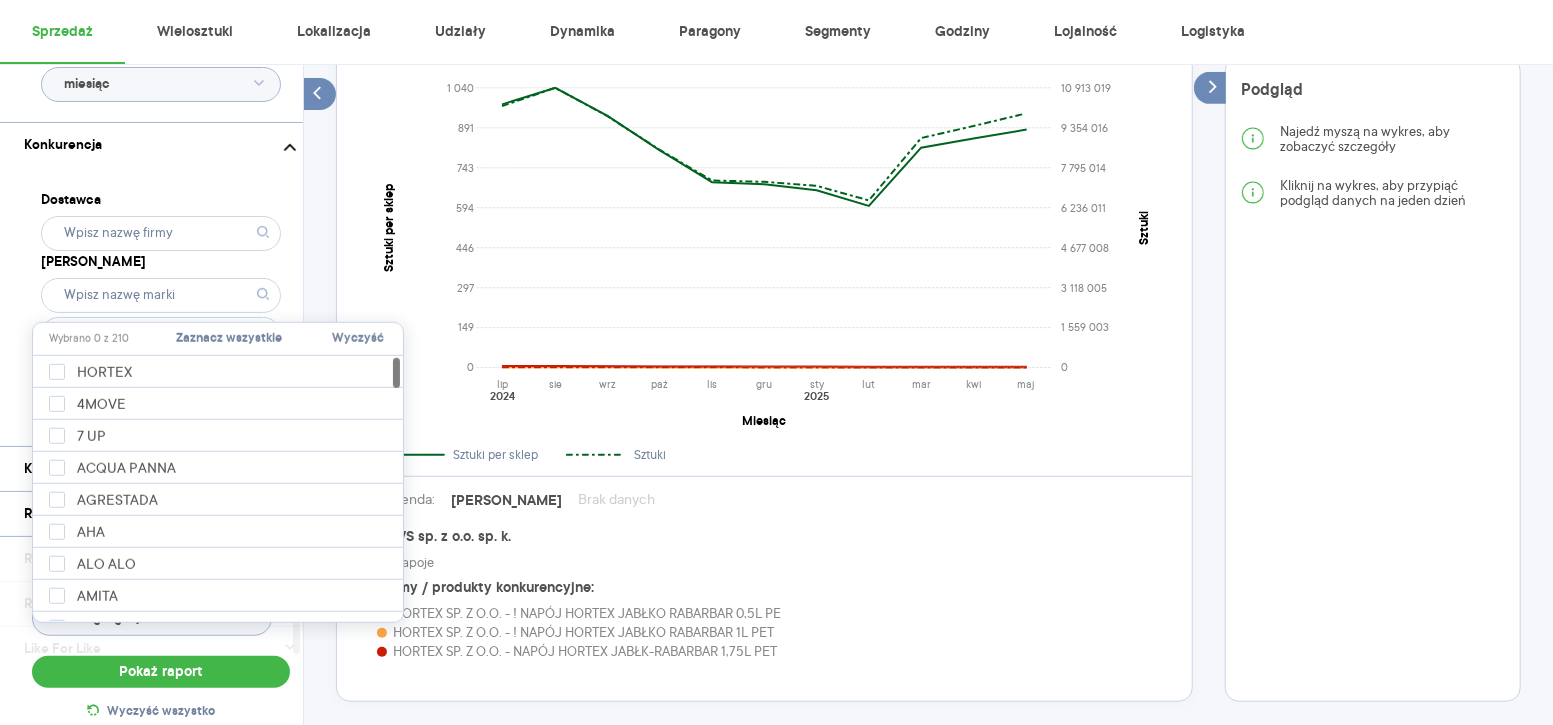 click on "Dostawca Marka Produkt" at bounding box center [161, 306] 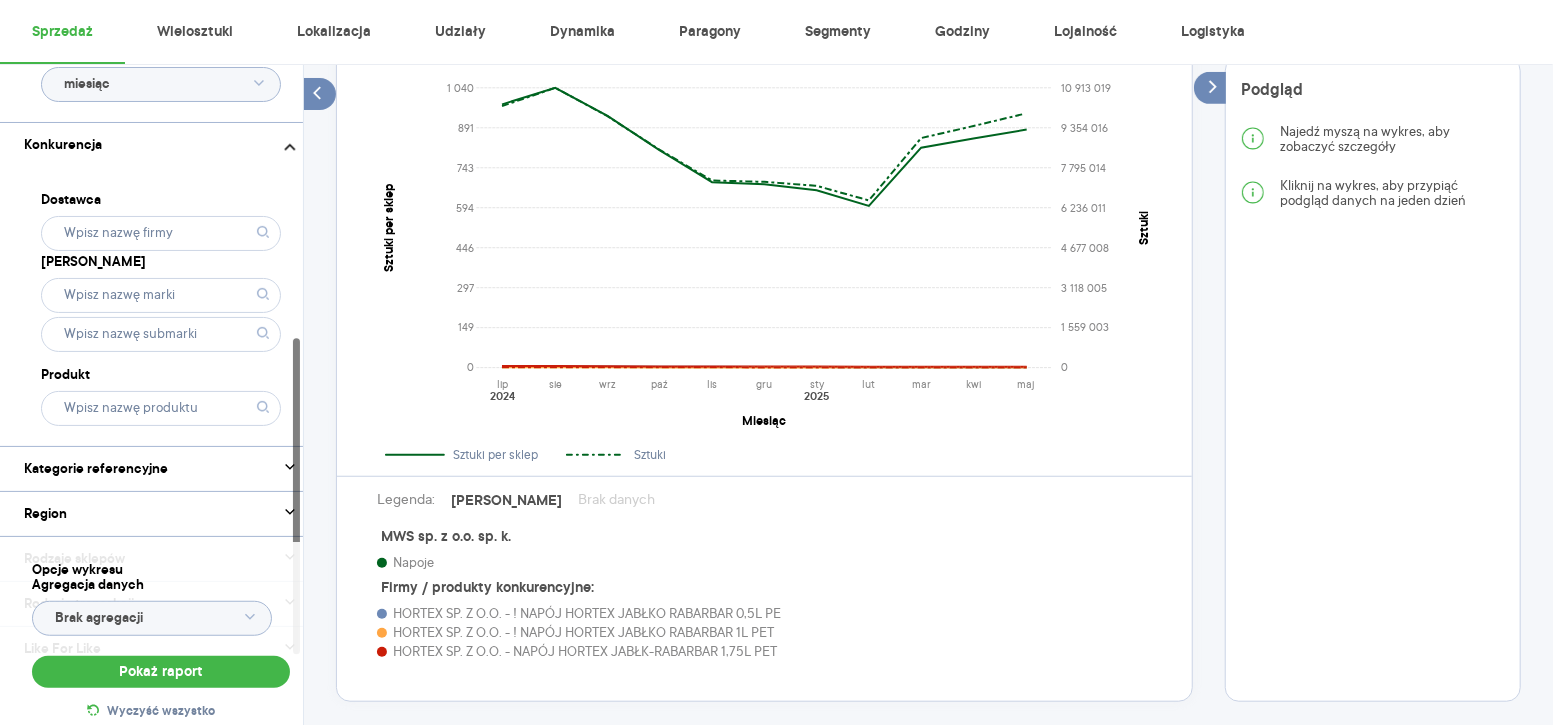 click 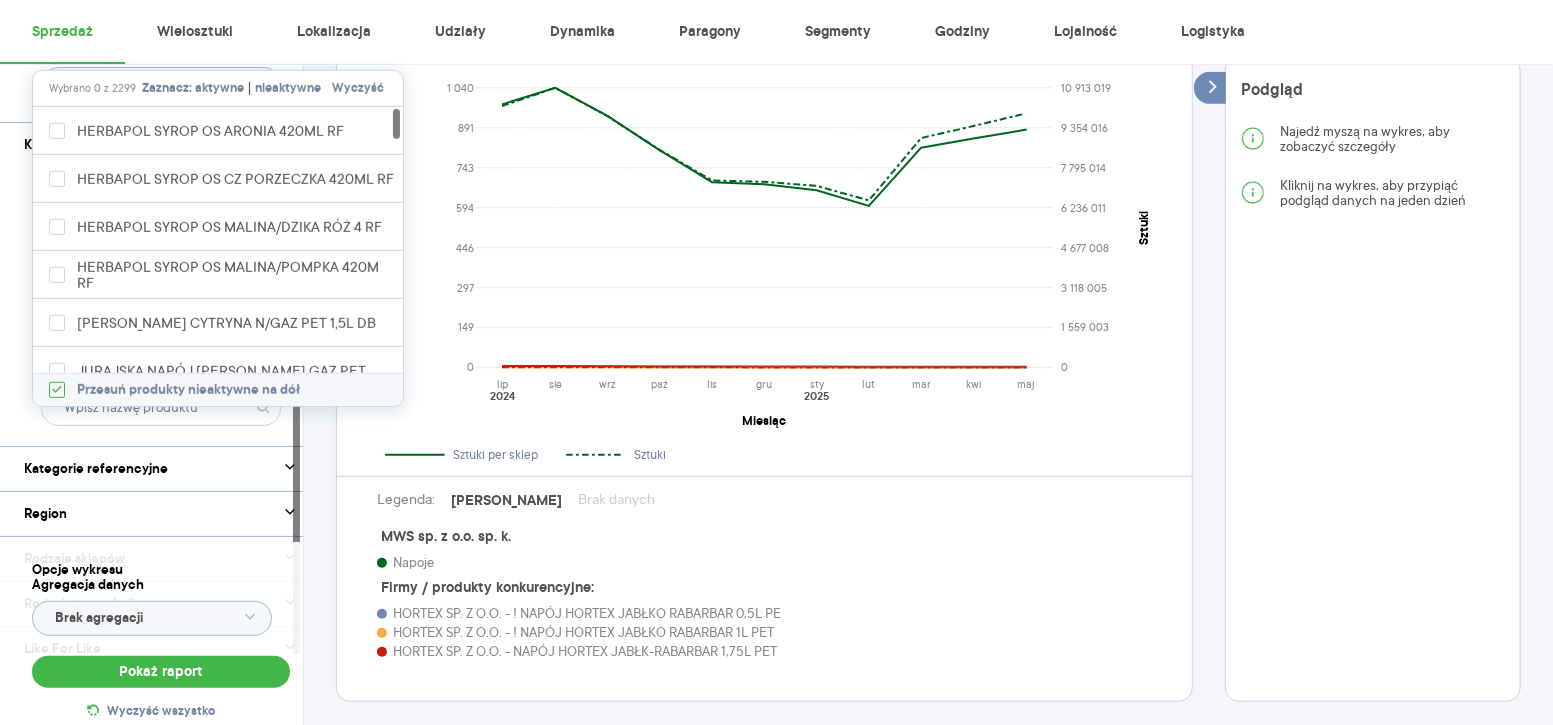 click on "Dostawca Marka Produkt" at bounding box center (161, 306) 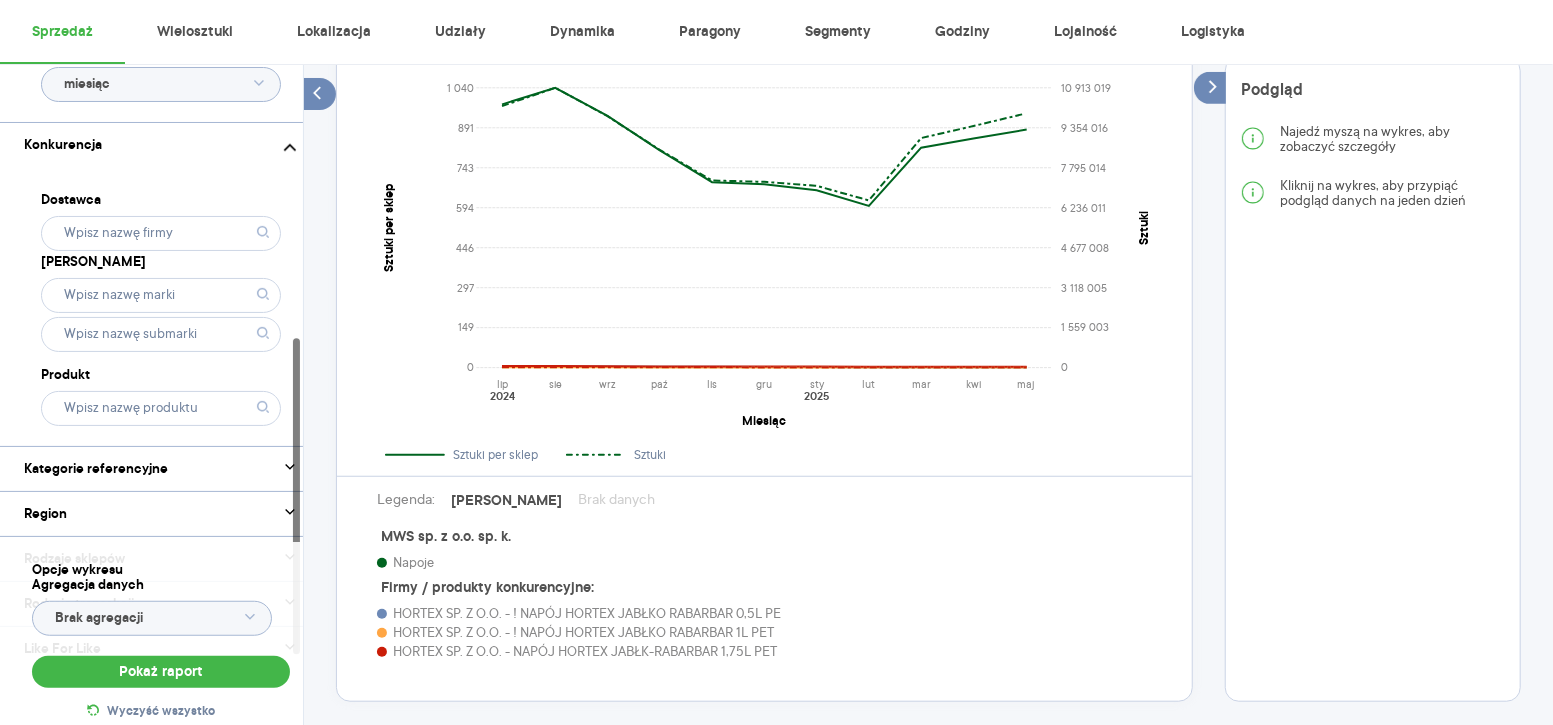 click 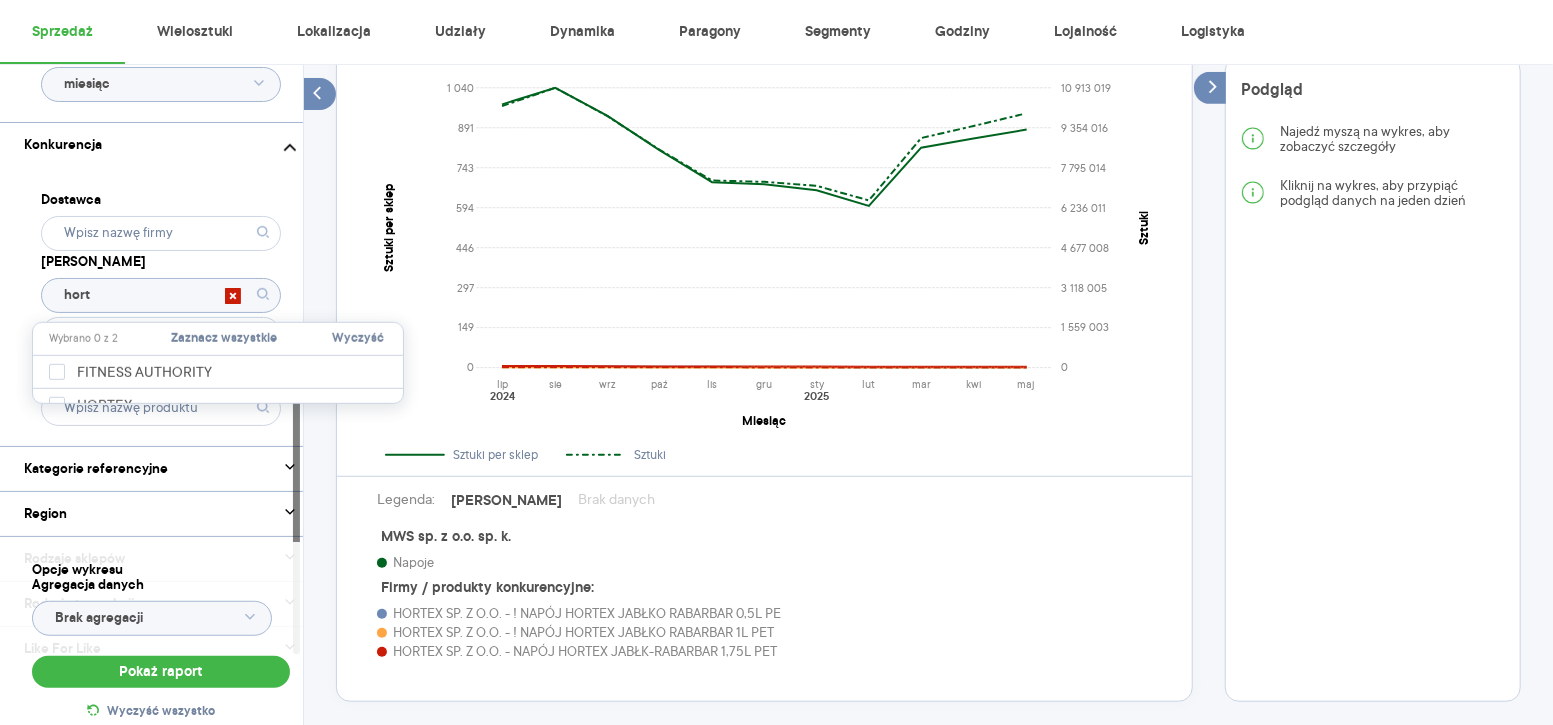 type on "horte" 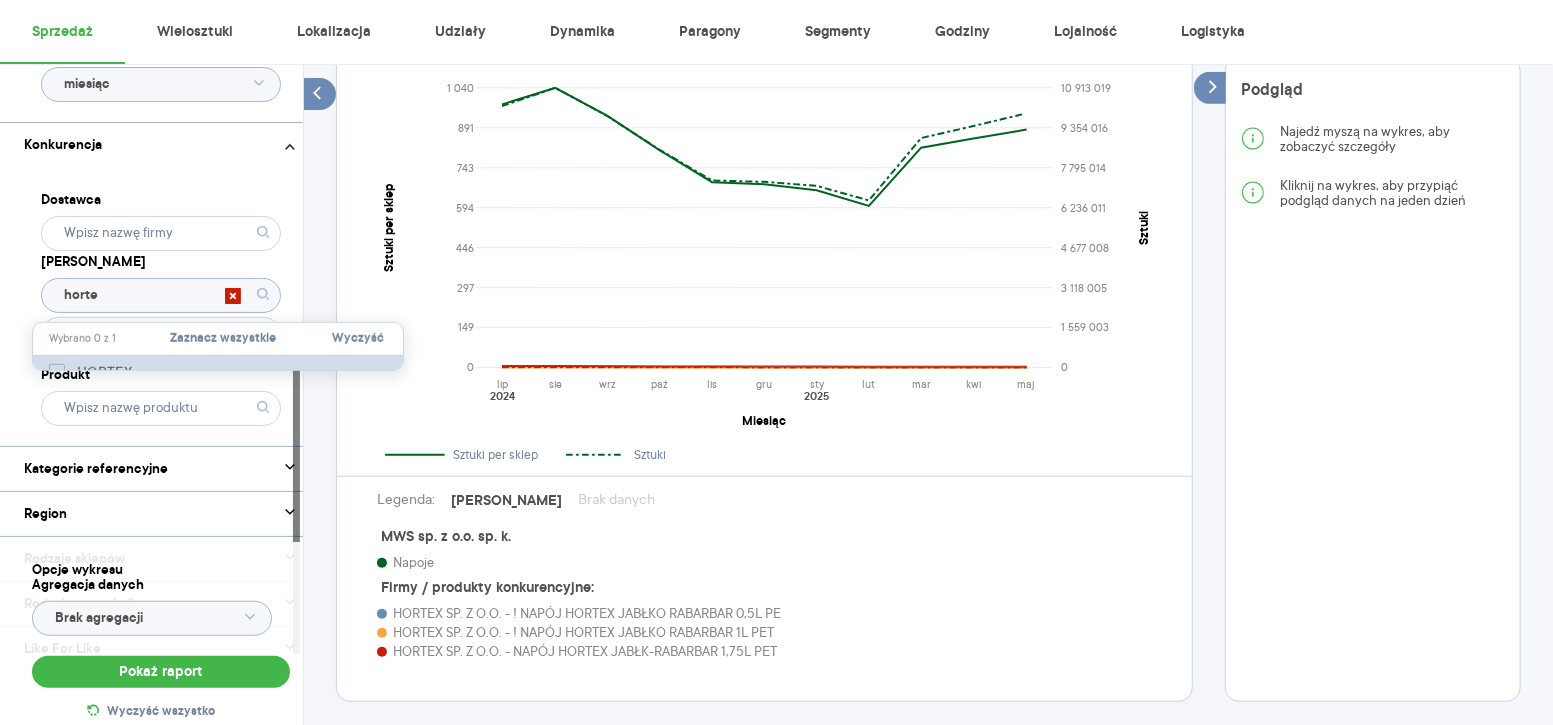 click 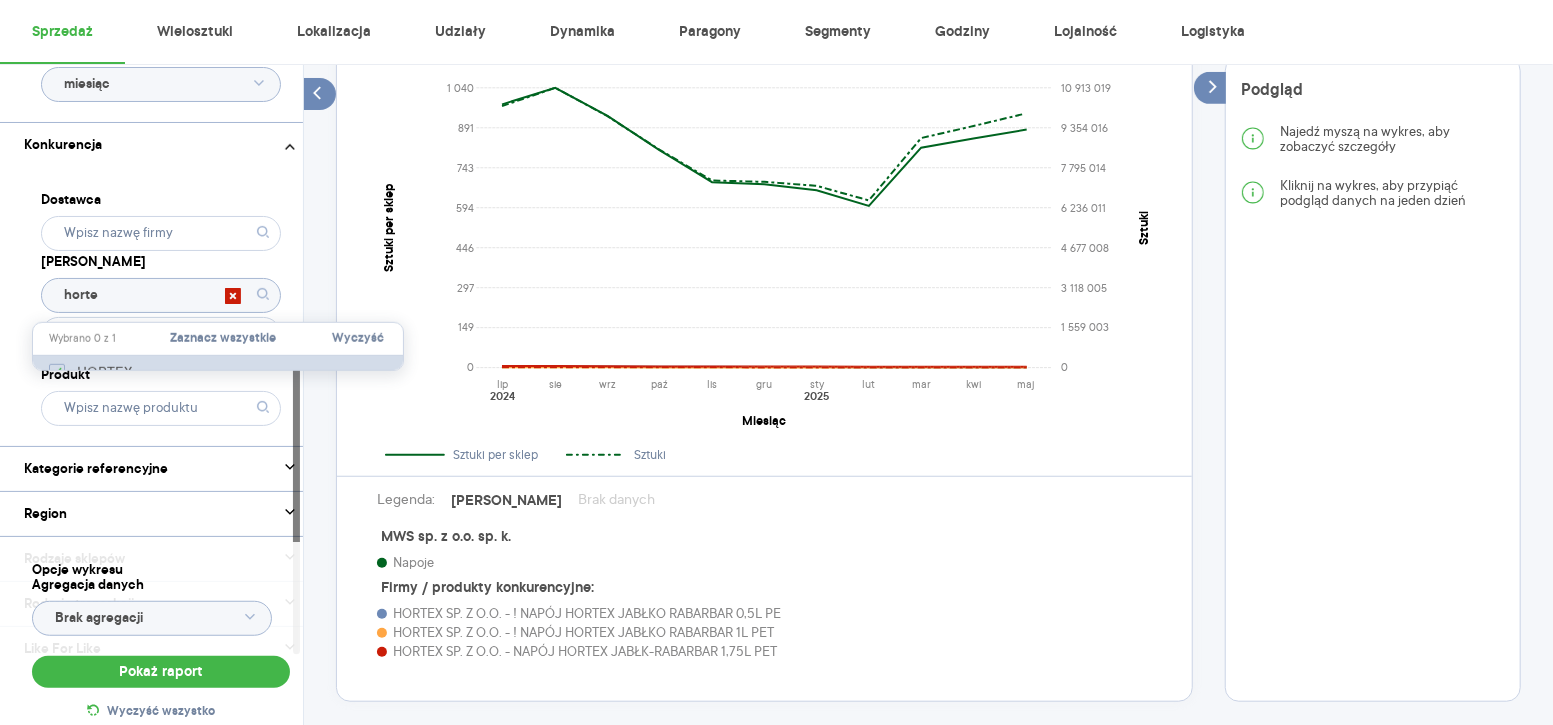 checkbox on "true" 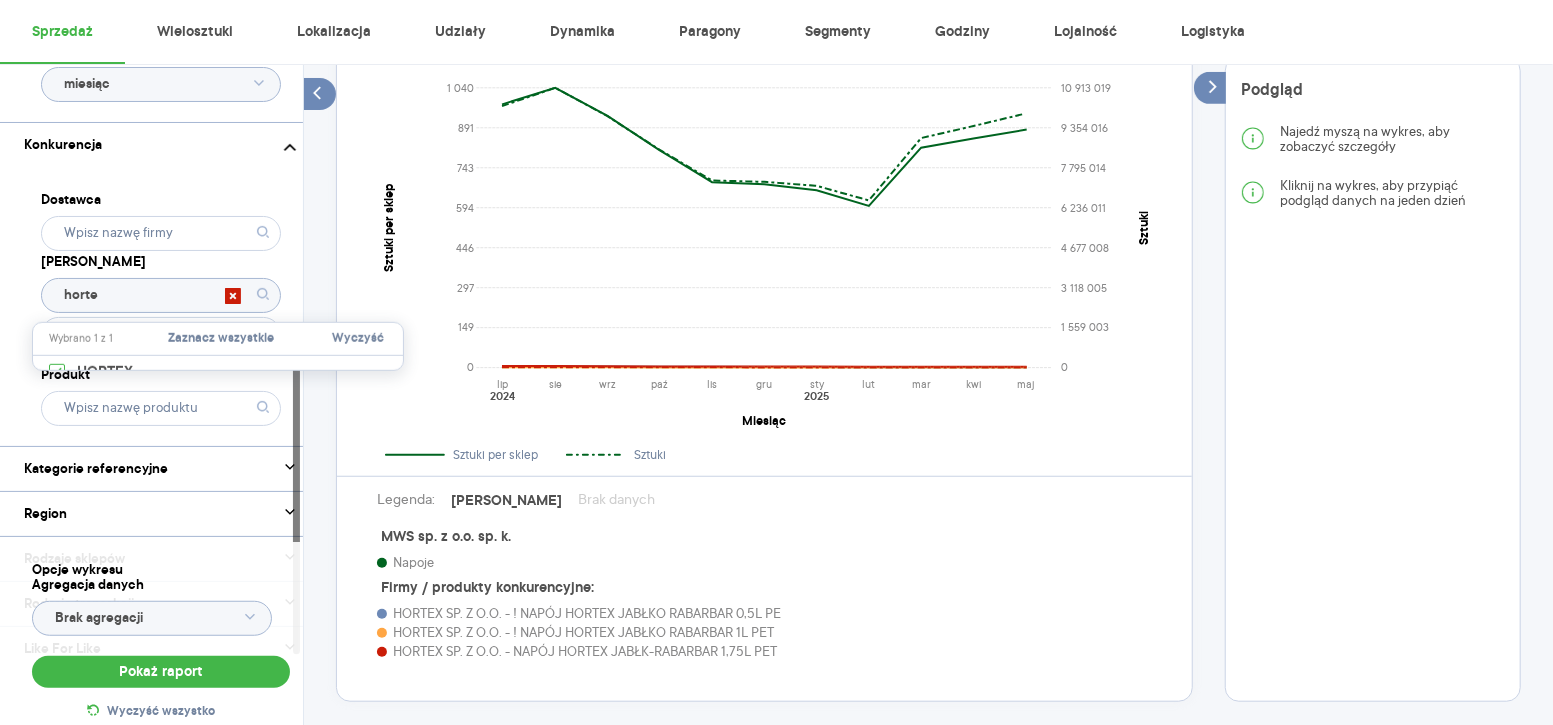 click on "Dostawca Marka horte Produkt" at bounding box center [161, 306] 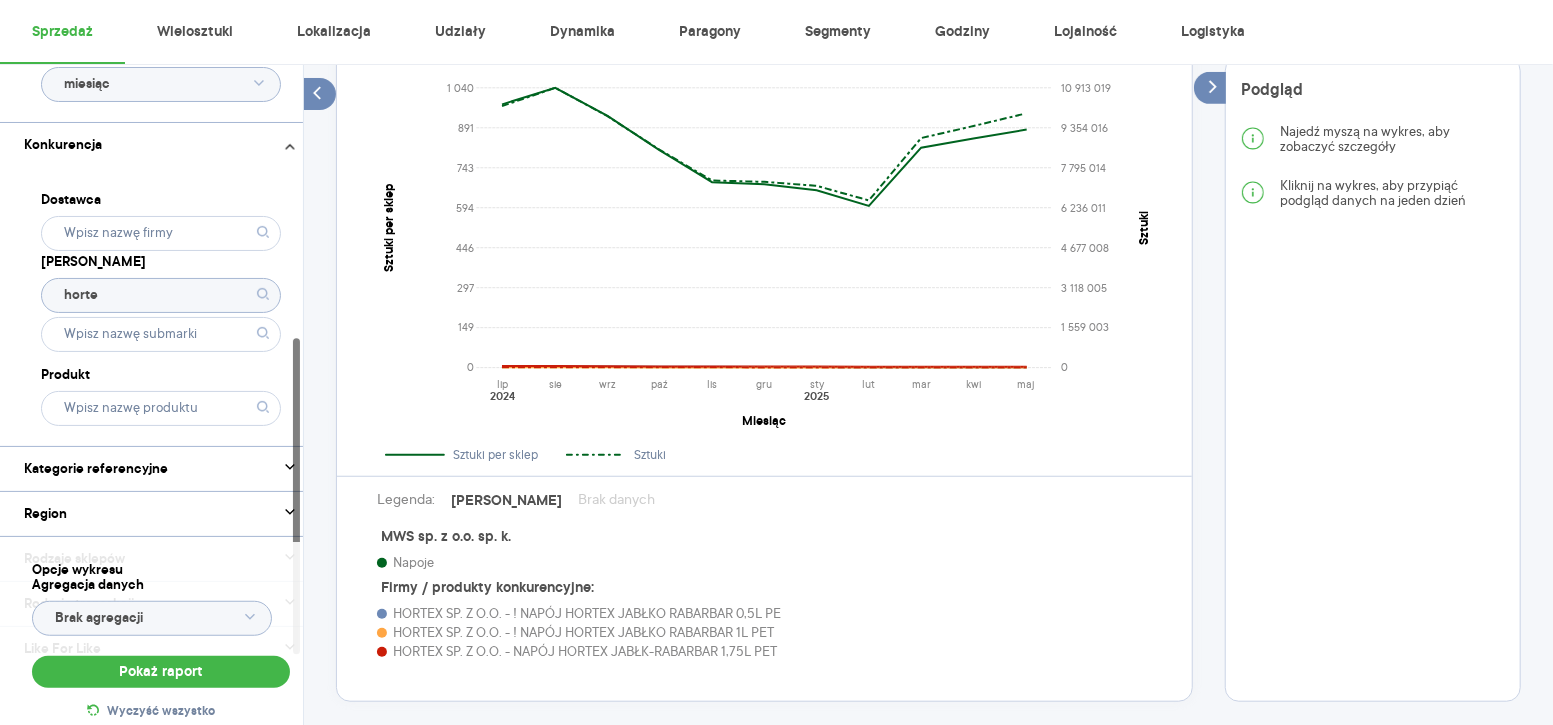 type on "HORTEX" 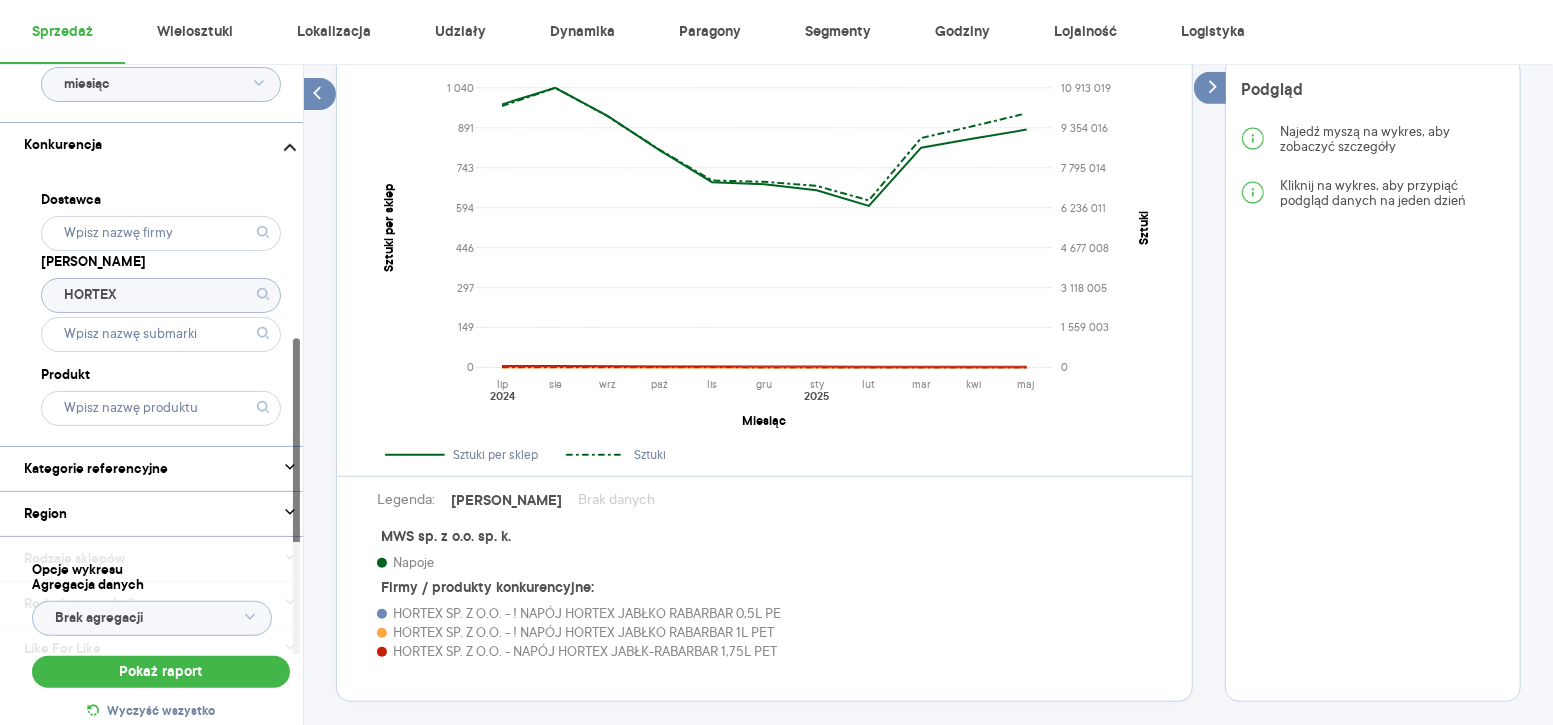 click 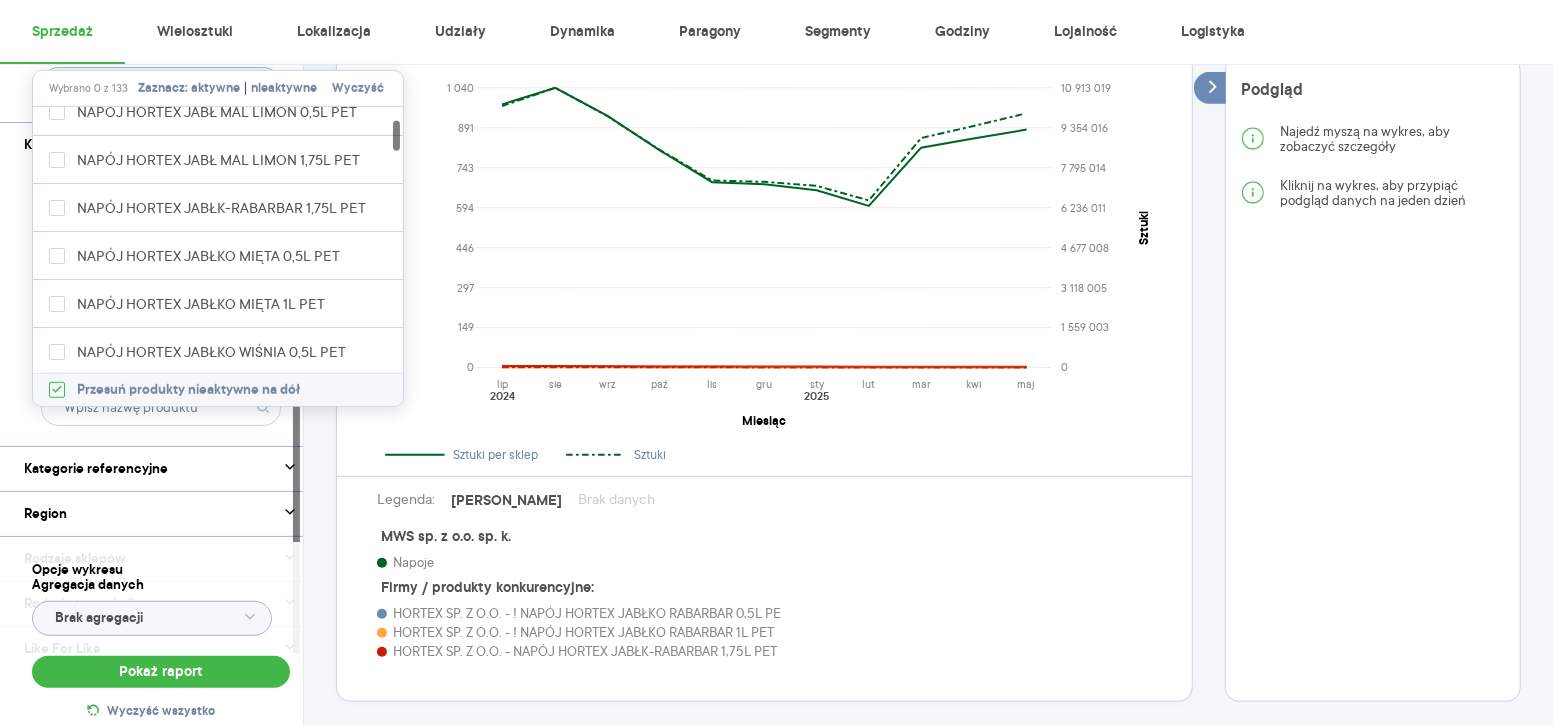 scroll, scrollTop: 214, scrollLeft: 0, axis: vertical 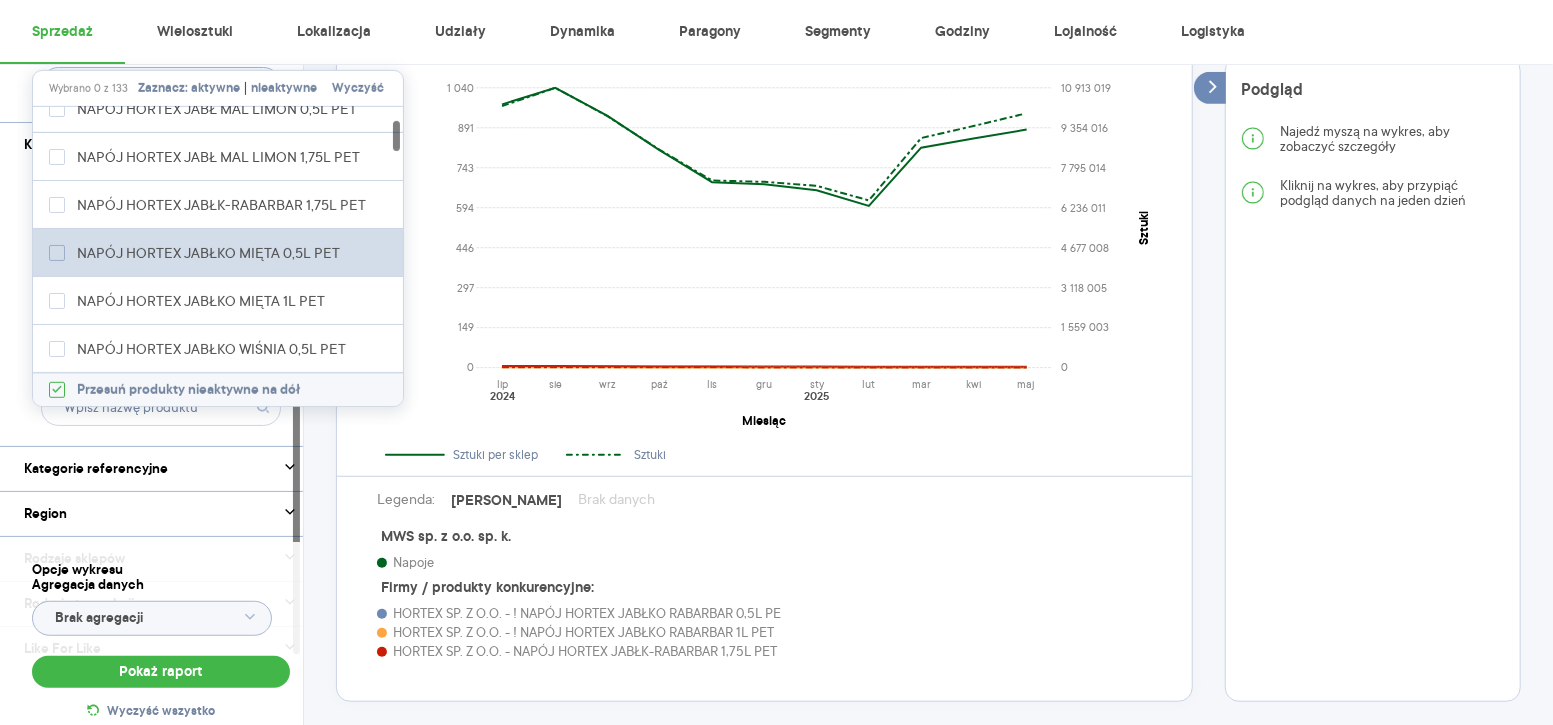click 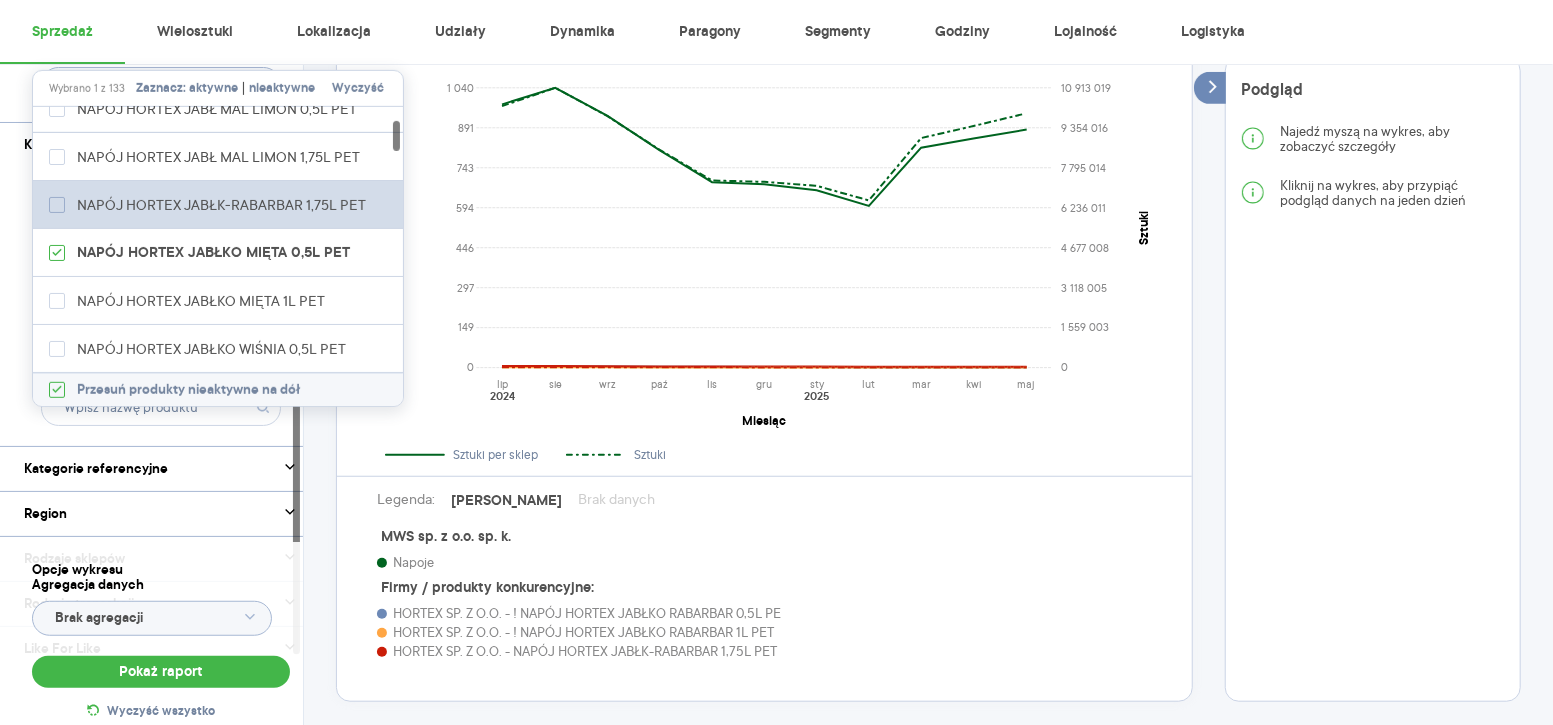 click 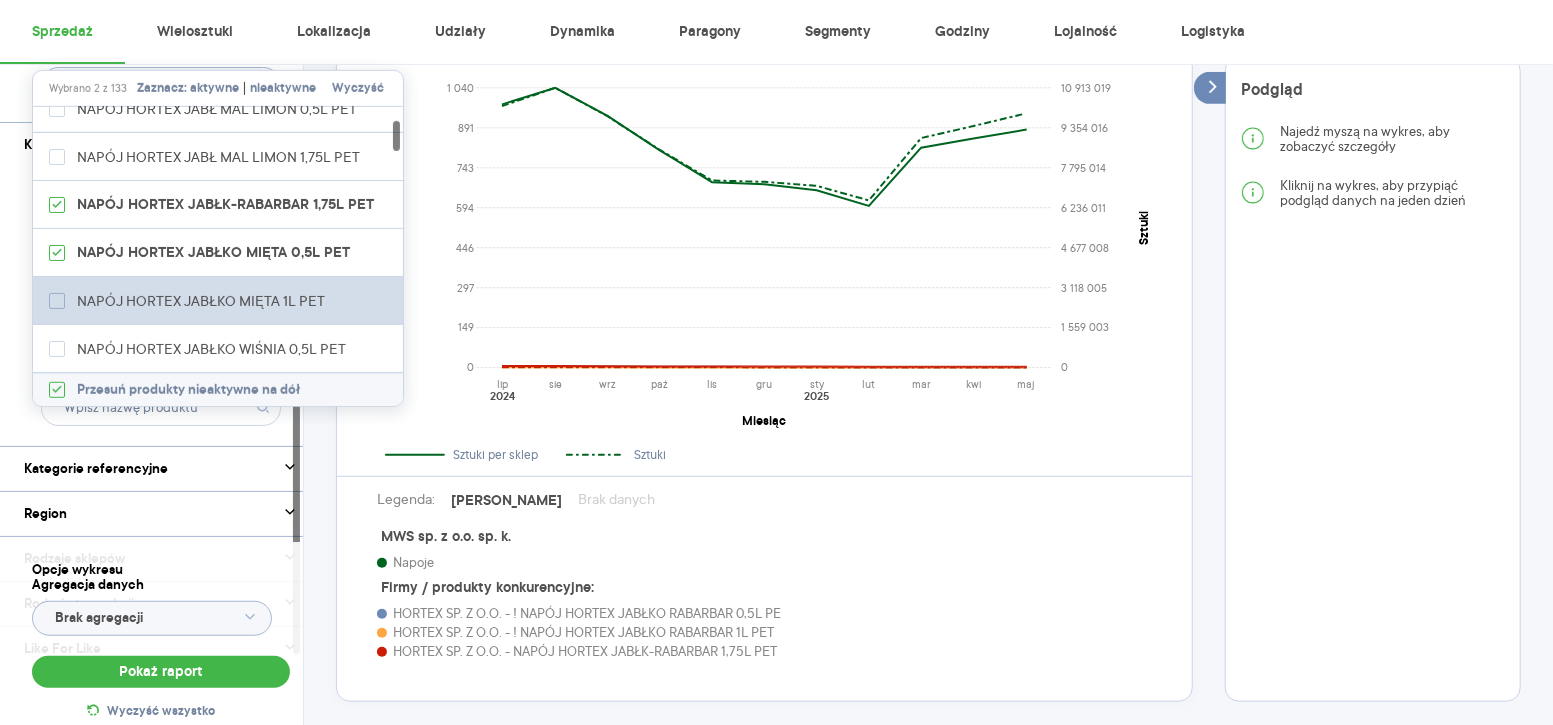 click 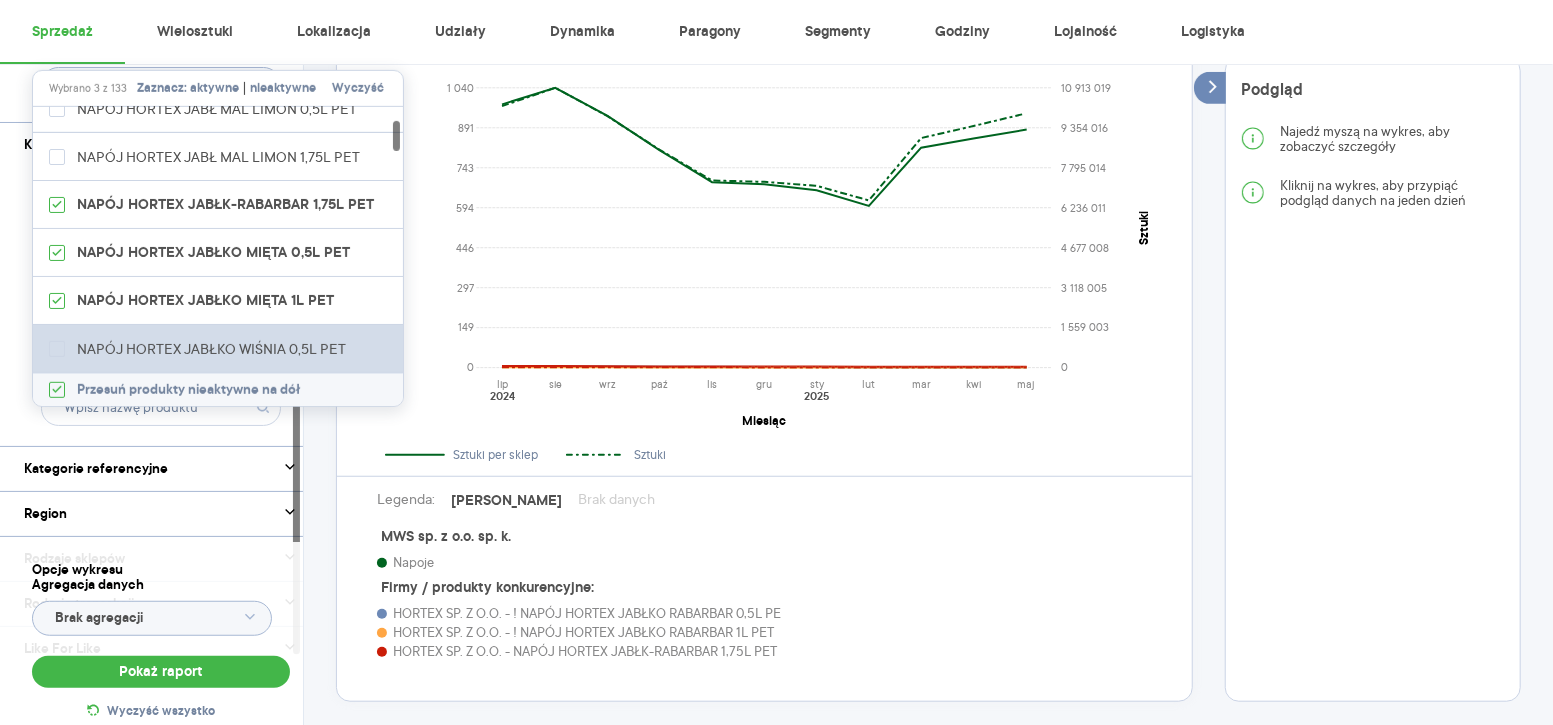 click on "NAPÓJ HORTEX JABŁKO WIŚNIA 0,5L PET" at bounding box center [221, 349] 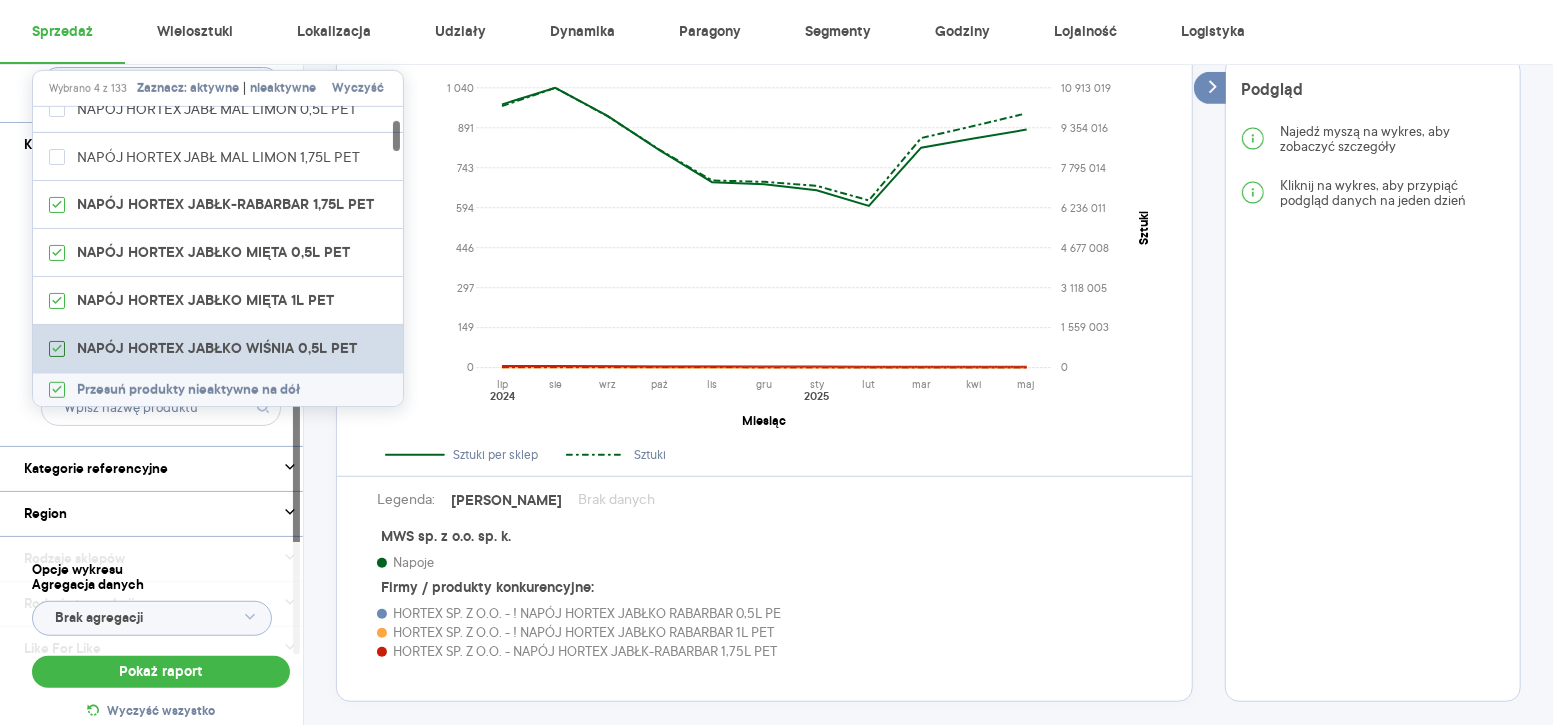 click 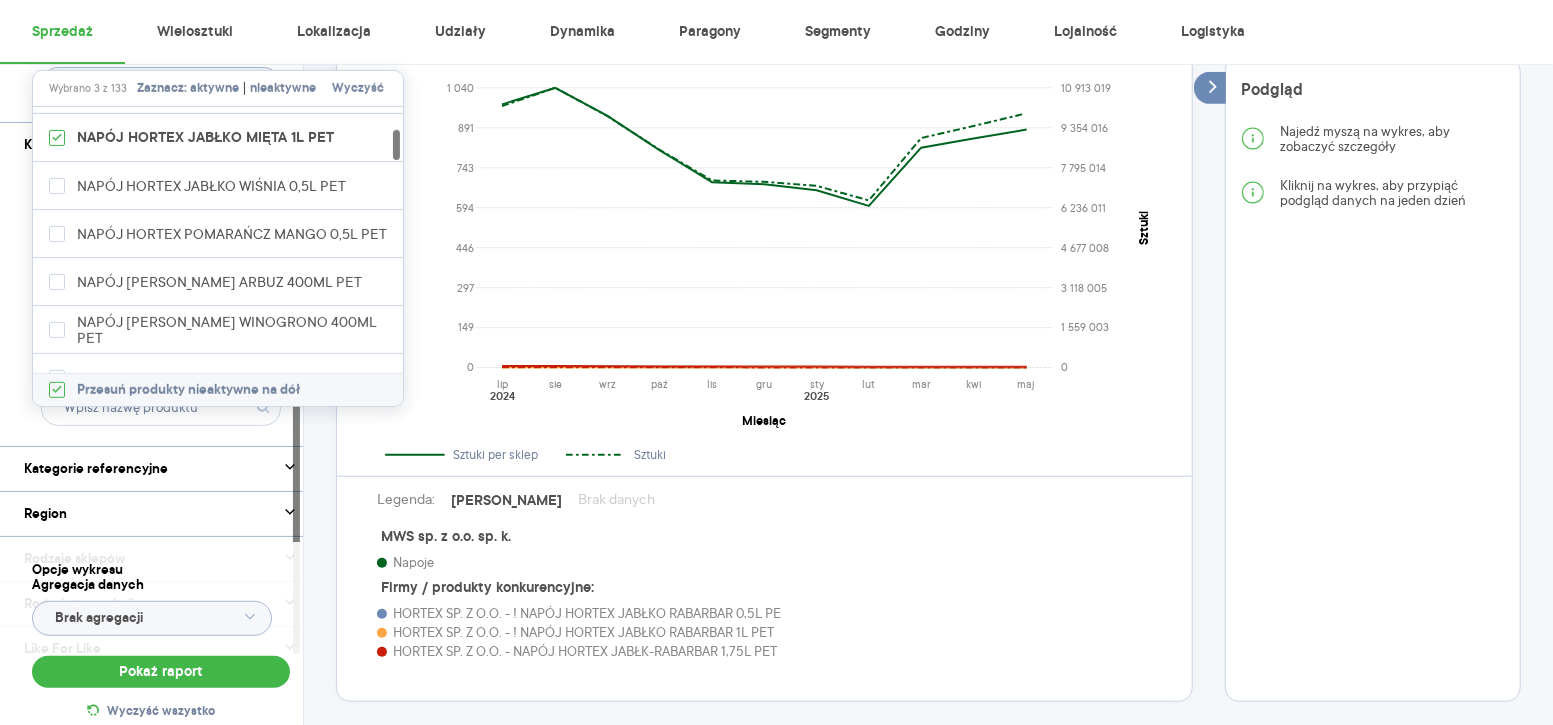scroll, scrollTop: 379, scrollLeft: 0, axis: vertical 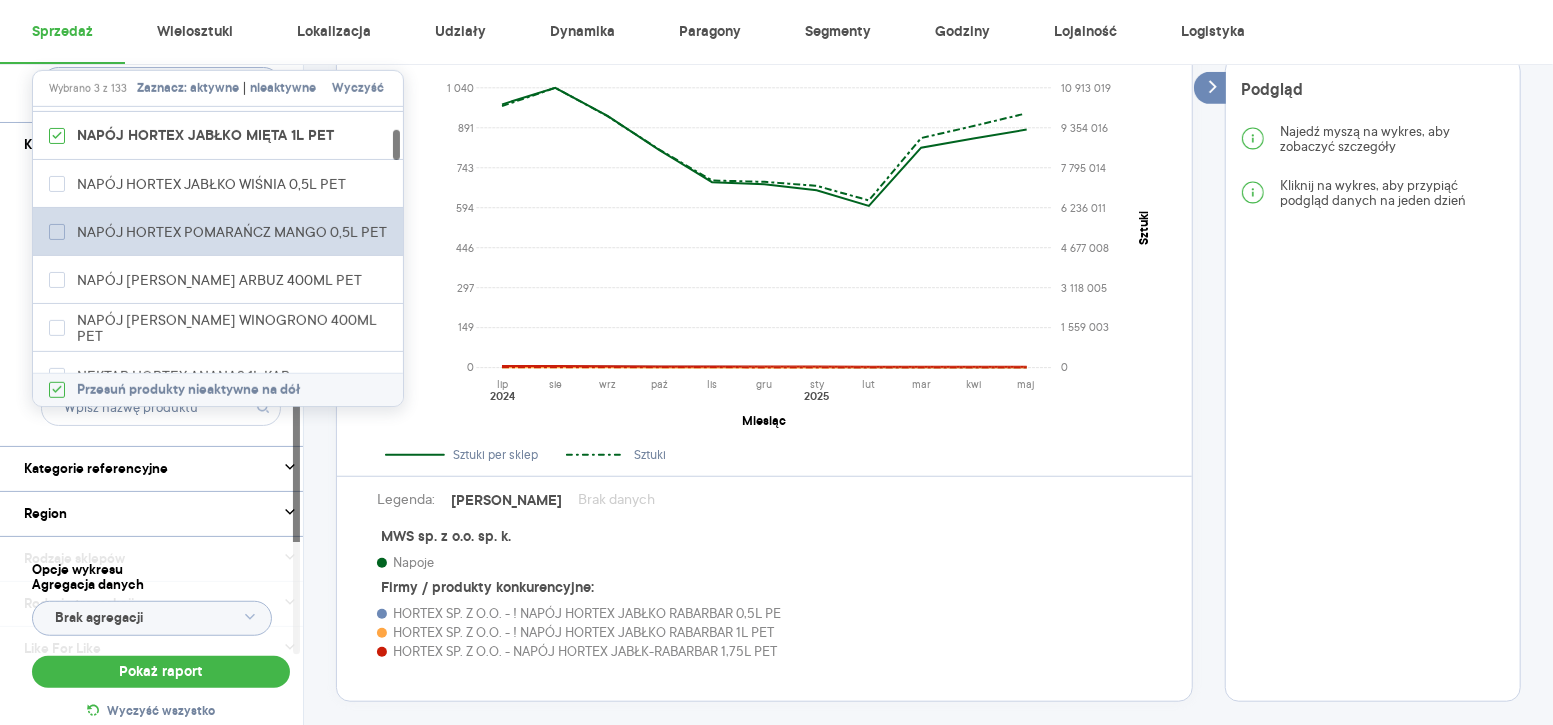 click 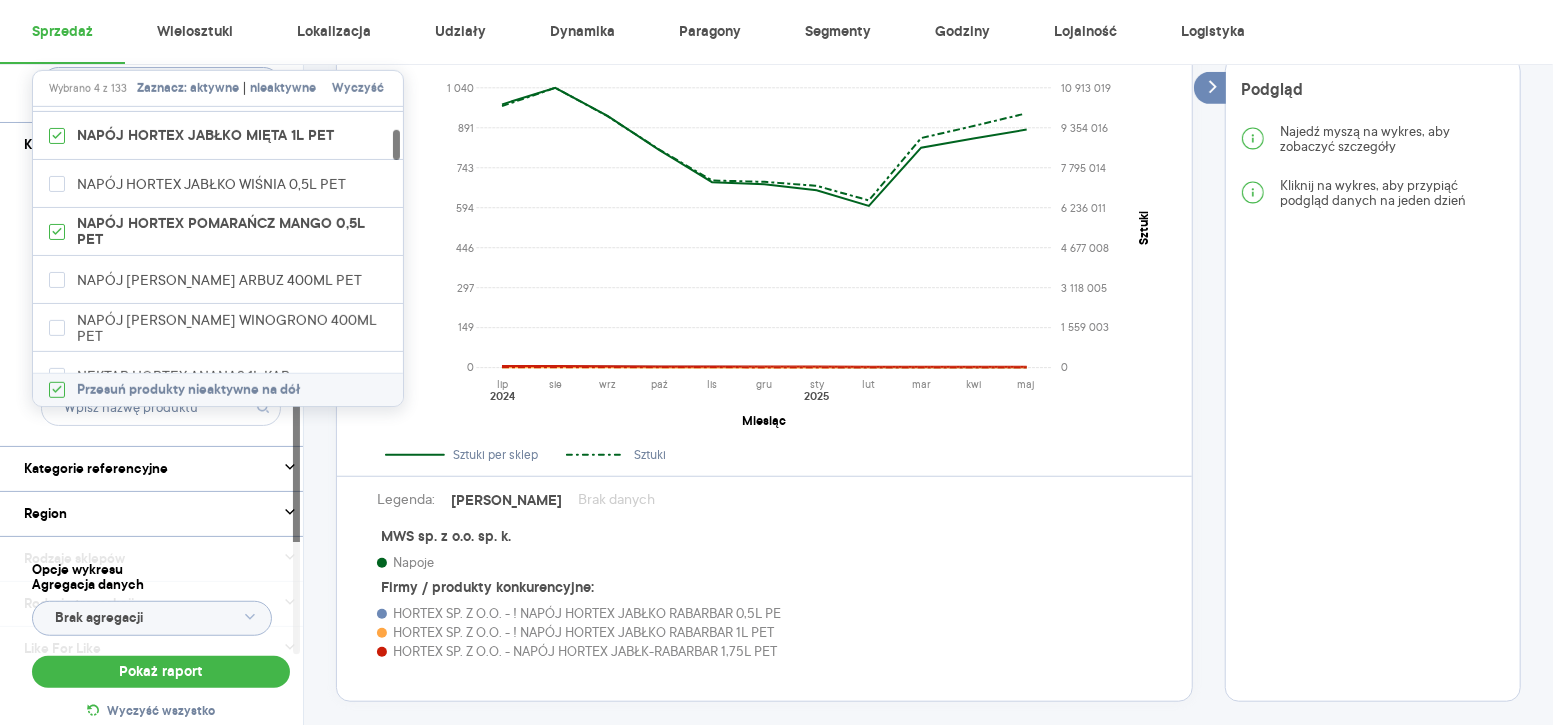 click on "Dostawca Marka HORTEX Produkt" at bounding box center [161, 306] 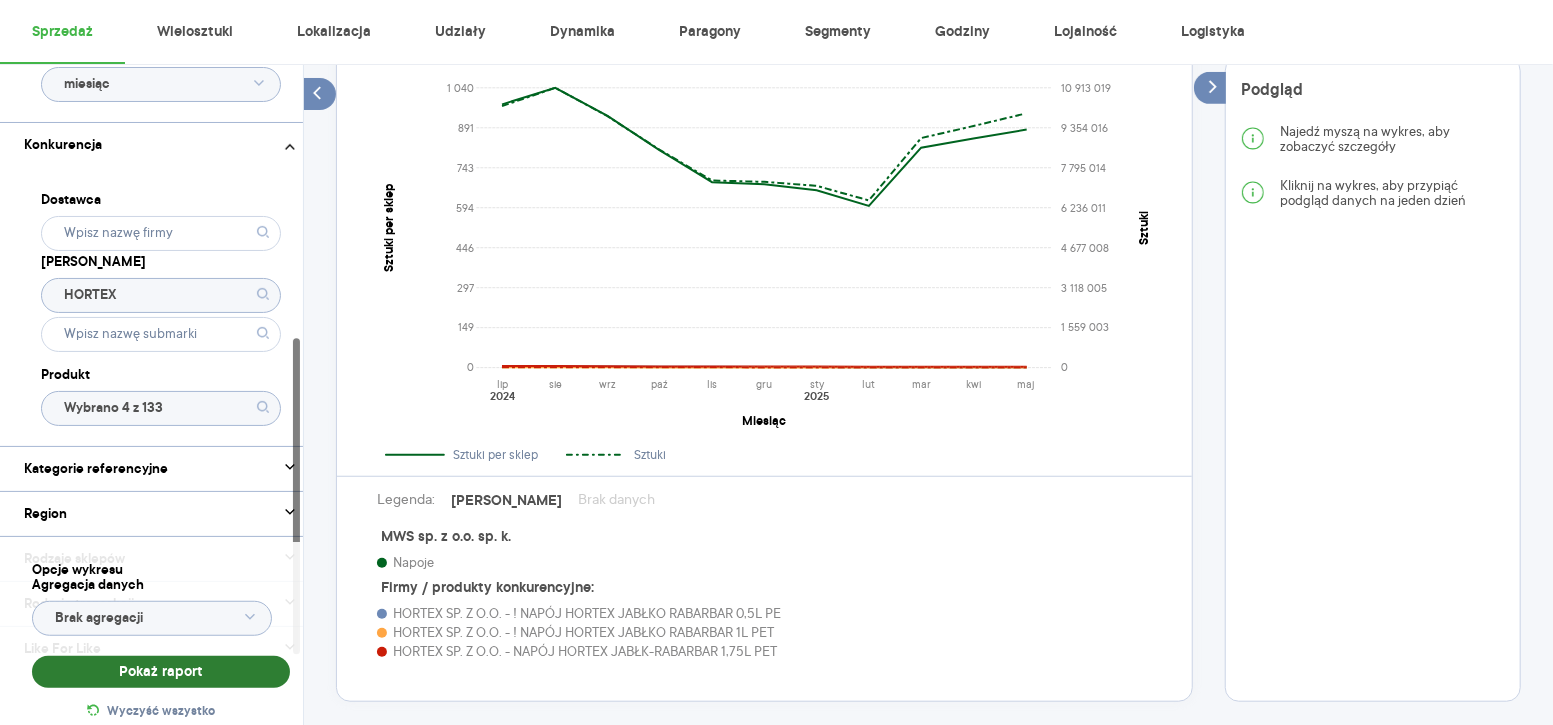 click on "Pokaż raport" at bounding box center [161, 672] 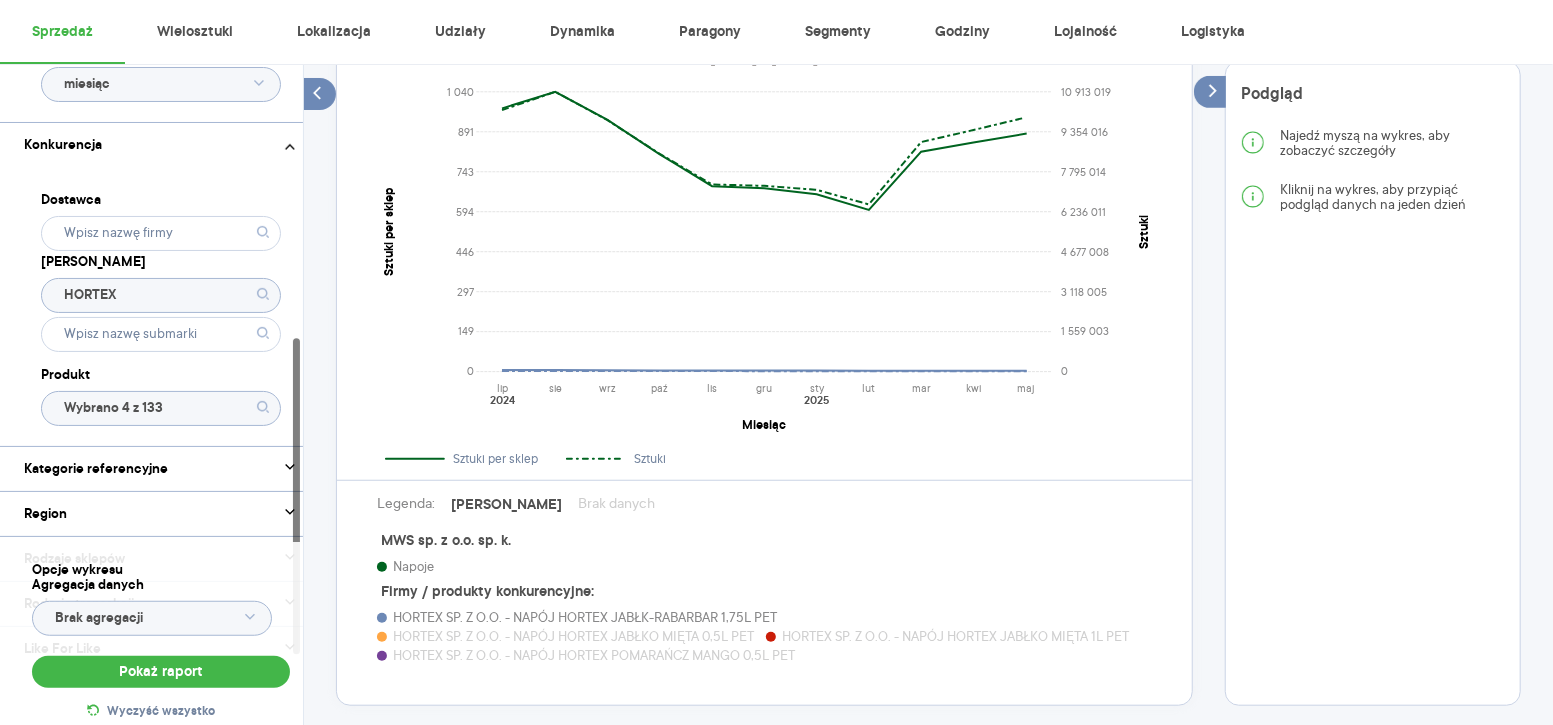 scroll, scrollTop: 751, scrollLeft: 0, axis: vertical 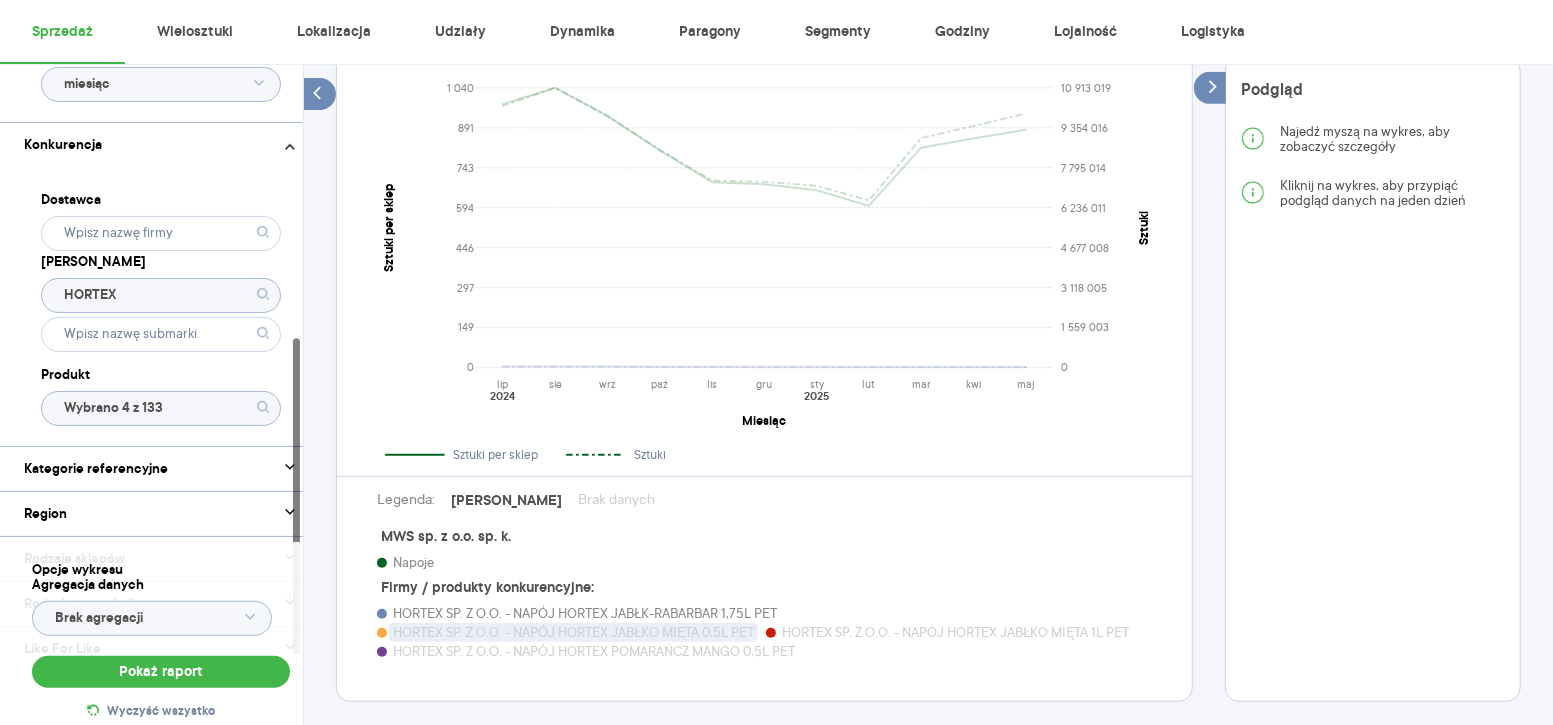 click on "HORTEX SP. Z O.O. - NAPÓJ HORTEX JABŁKO MIĘTA 0,5L PET" at bounding box center [573, 632] 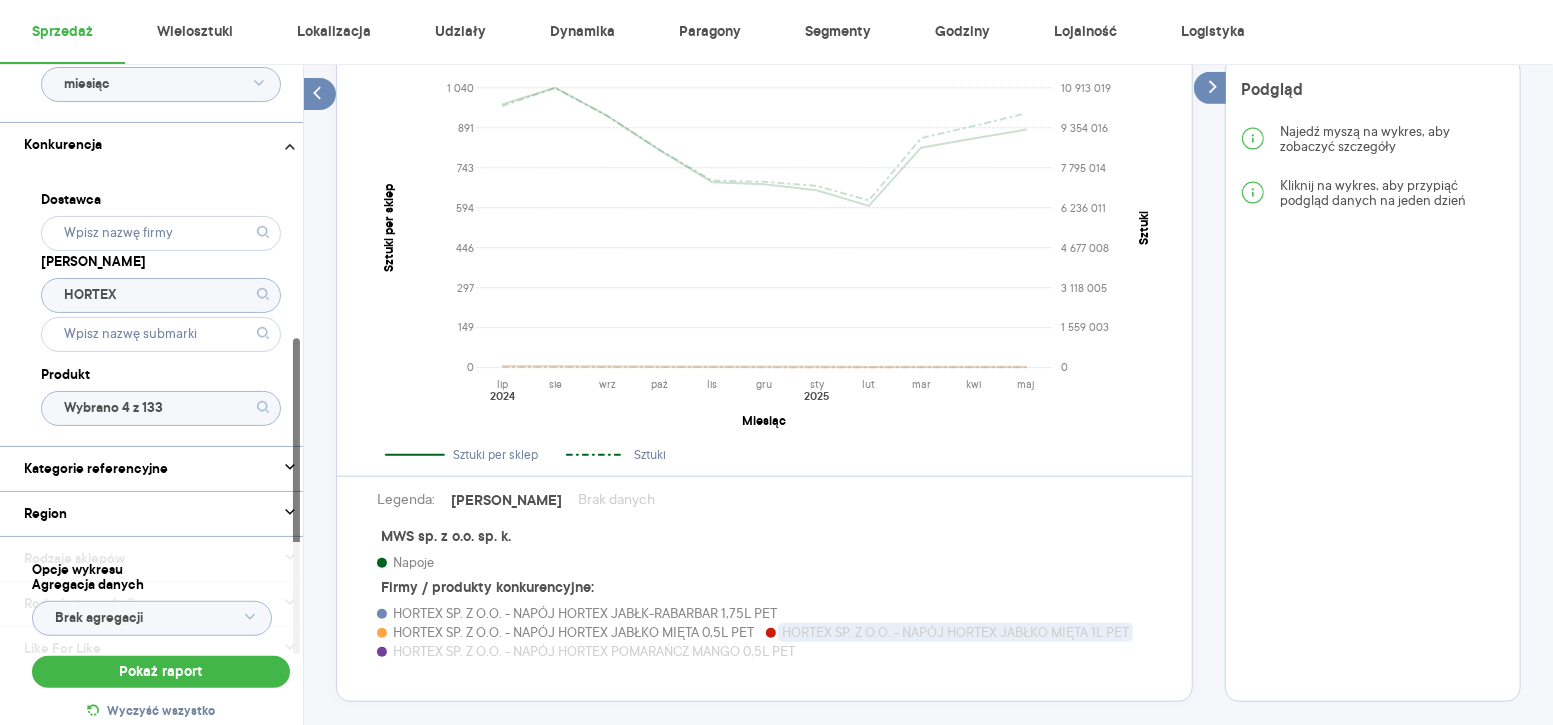 click on "HORTEX SP. Z O.O. - NAPÓJ HORTEX JABŁKO MIĘTA 1L PET" at bounding box center (955, 632) 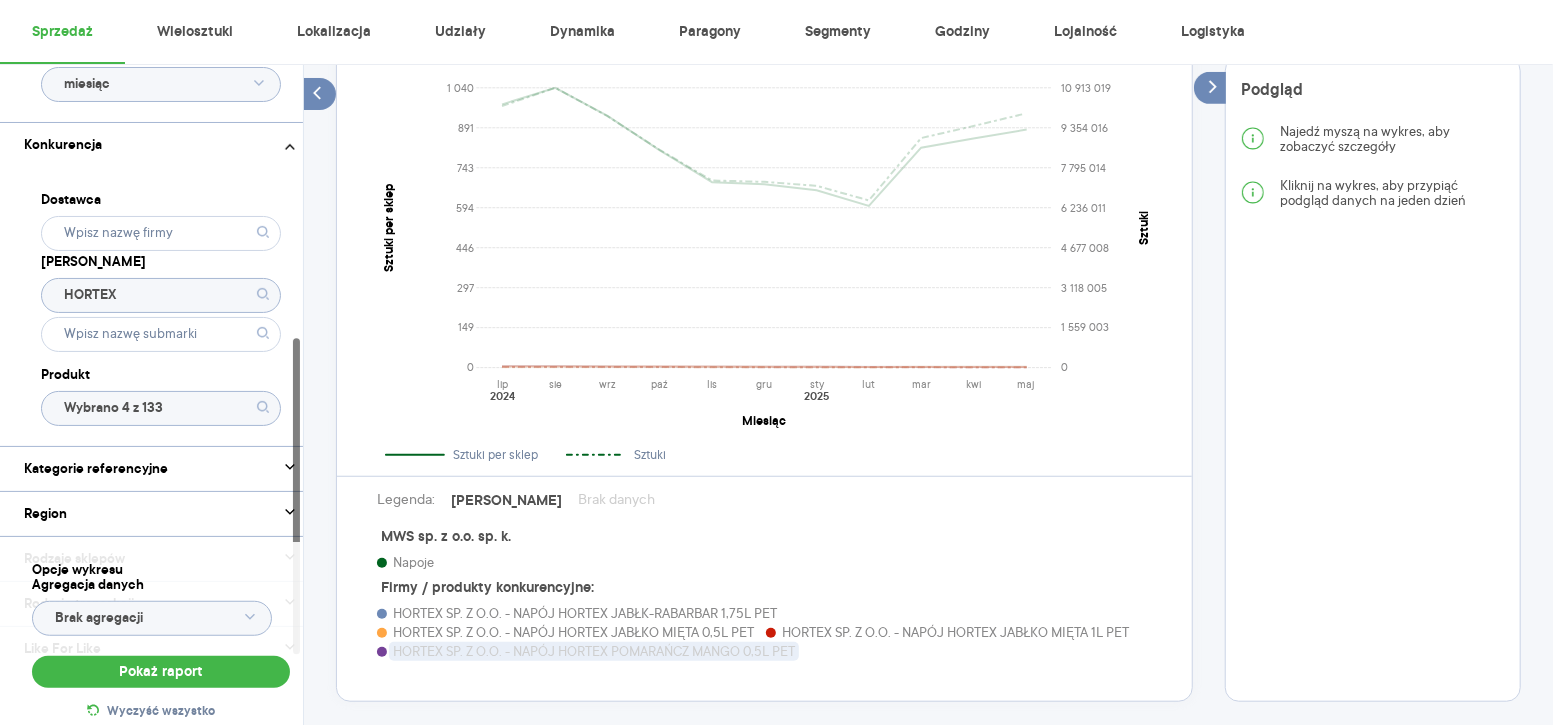 click on "HORTEX SP. Z O.O. - NAPÓJ HORTEX POMARAŃCZ MANGO 0,5L PET" at bounding box center [594, 651] 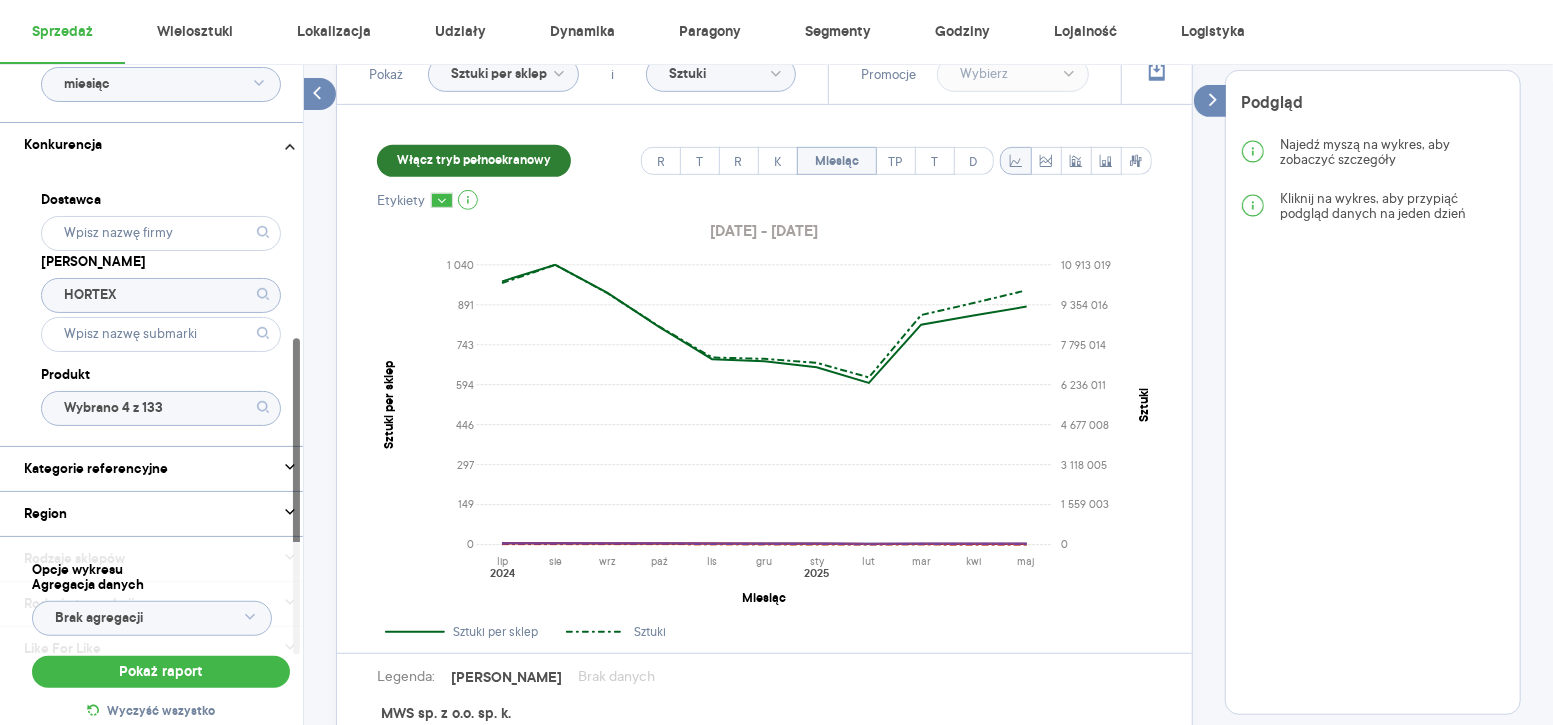 click on "Włącz tryb pełnoekranowy" at bounding box center (474, 161) 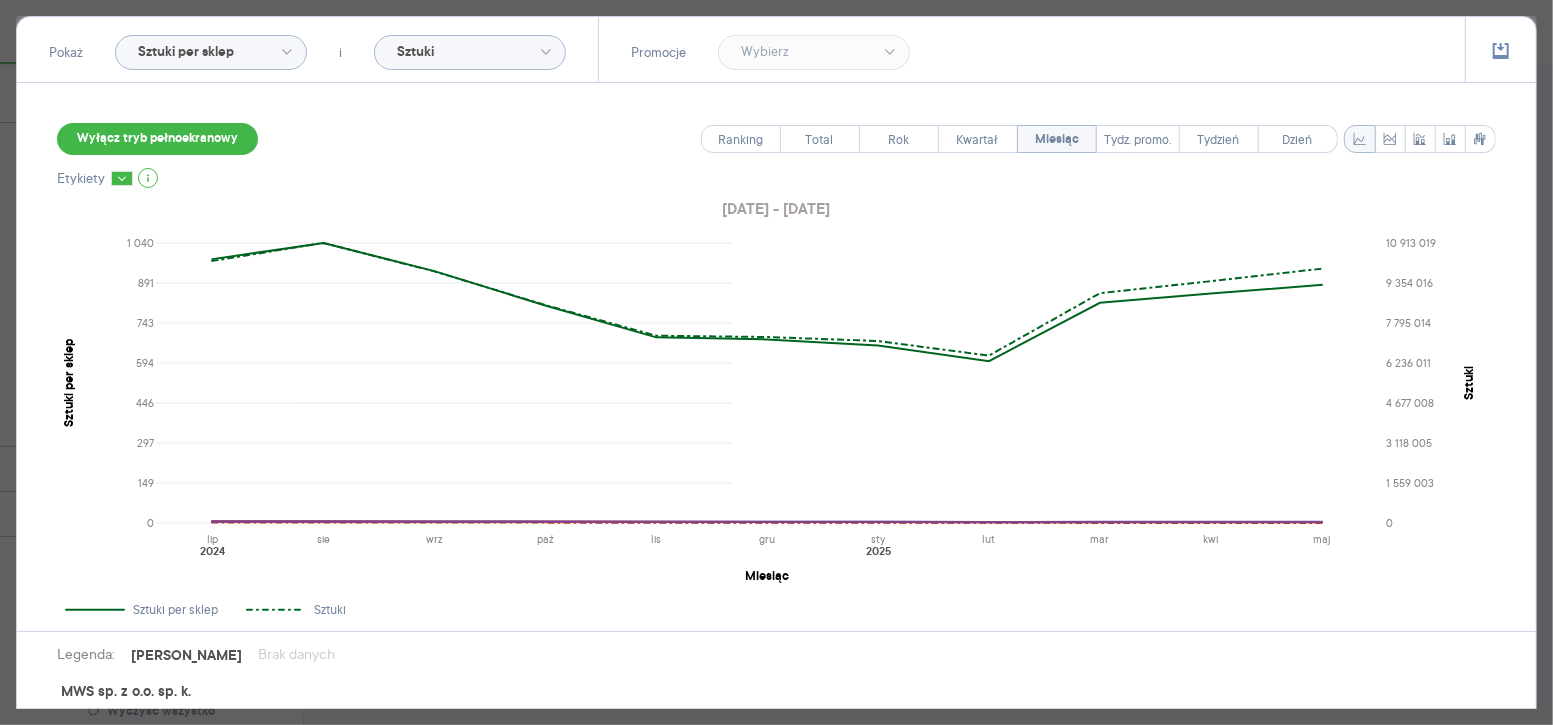 scroll, scrollTop: 217, scrollLeft: 0, axis: vertical 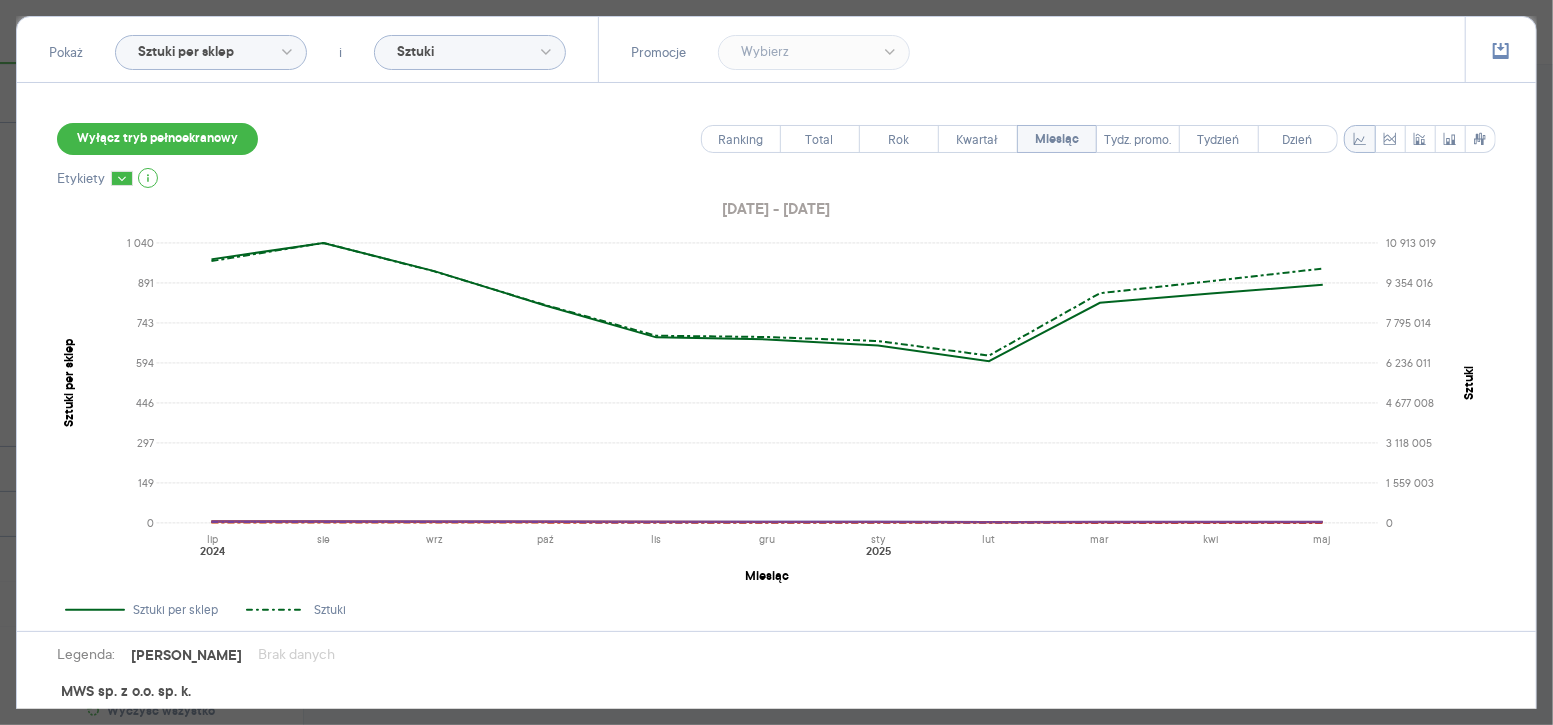 click on "Sztuki per sklep" 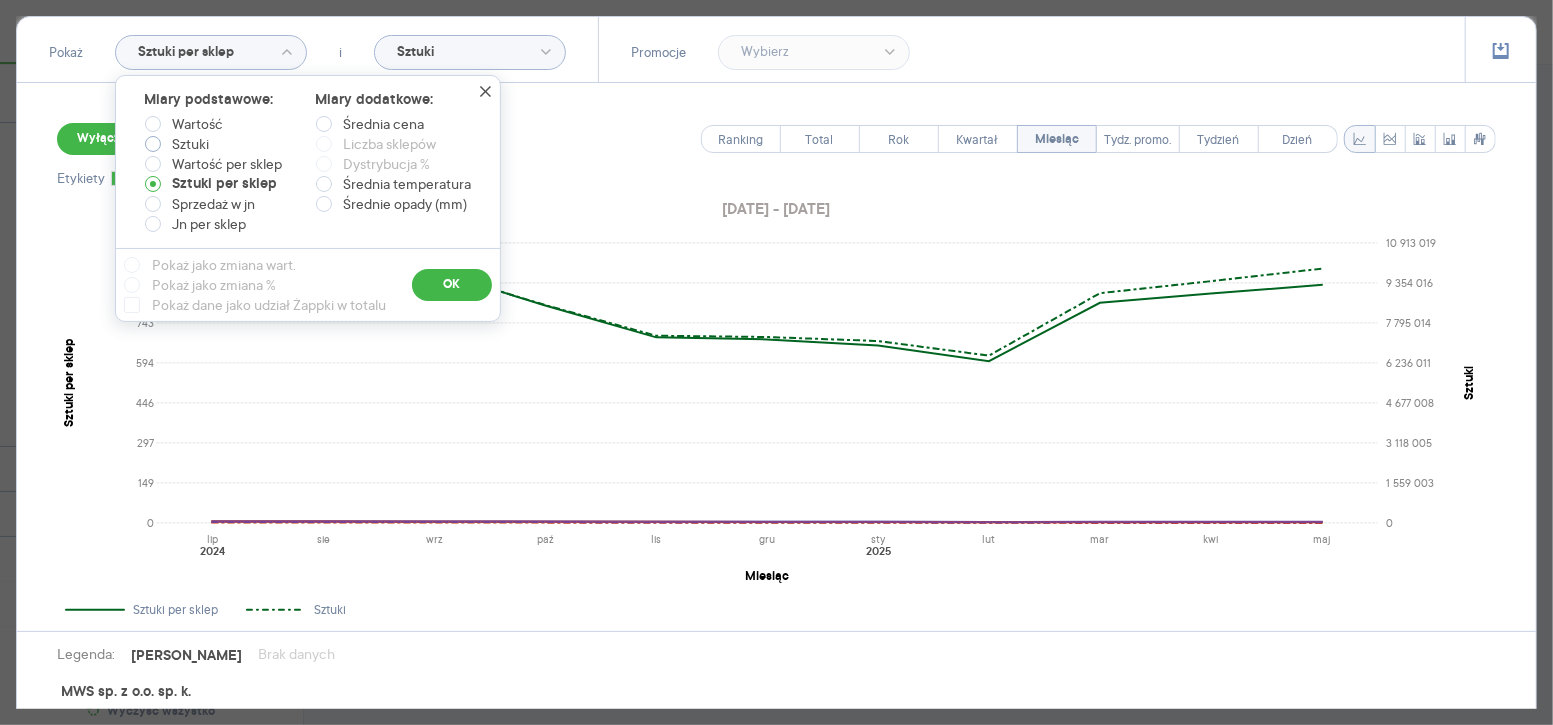 click on "Sztuki" at bounding box center [177, 144] 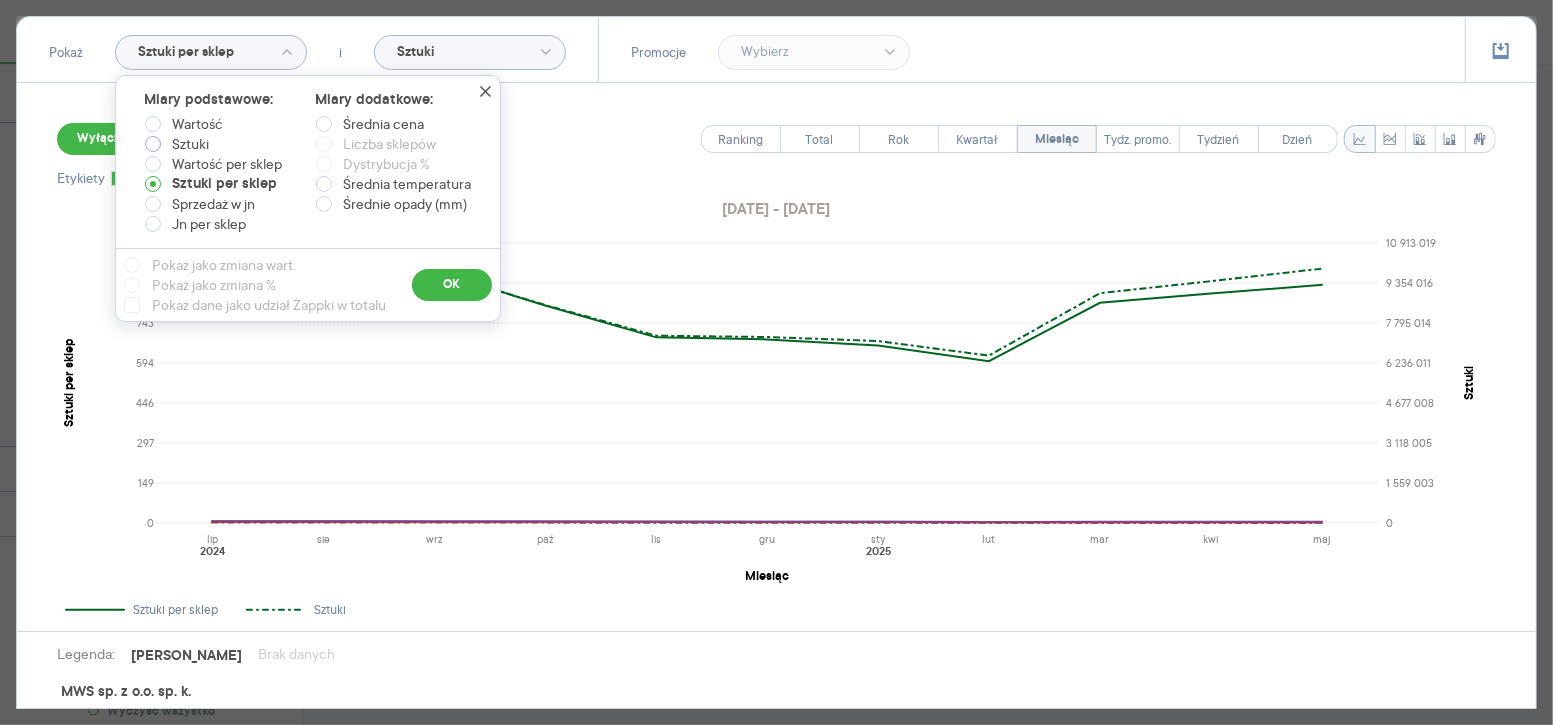click on "Sztuki" at bounding box center [157, 146] 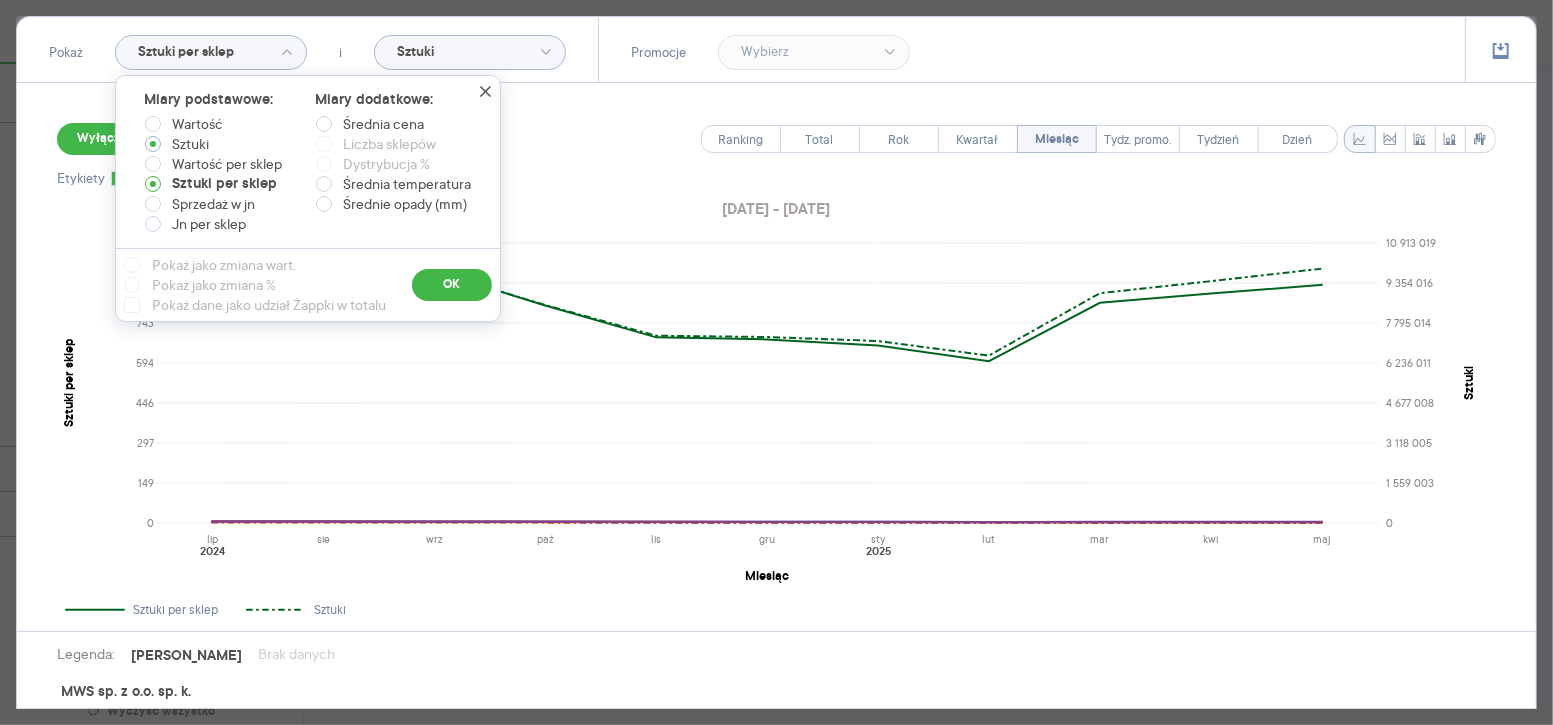 radio on "true" 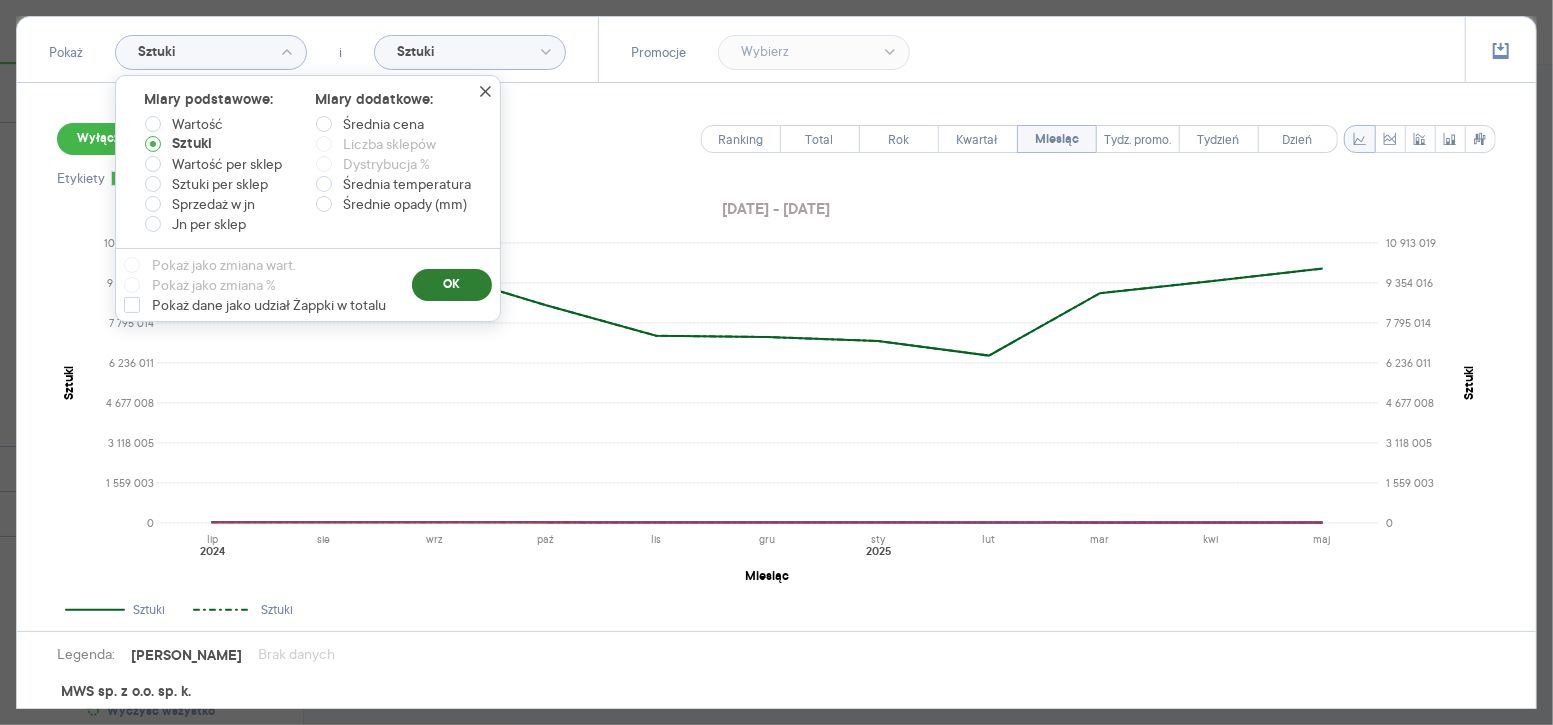 click on "OK" at bounding box center (452, 285) 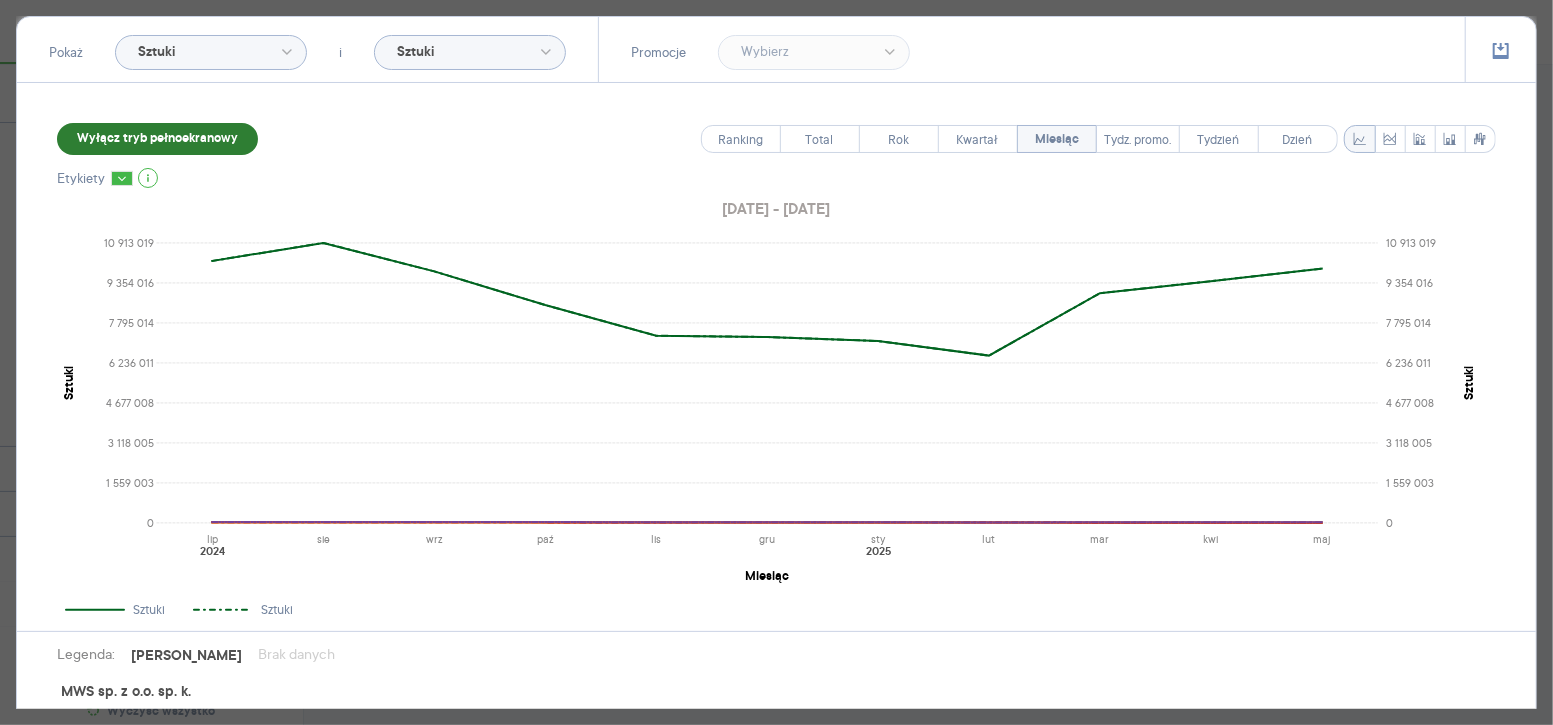 click on "Wyłącz tryb pełnoekranowy" at bounding box center [157, 139] 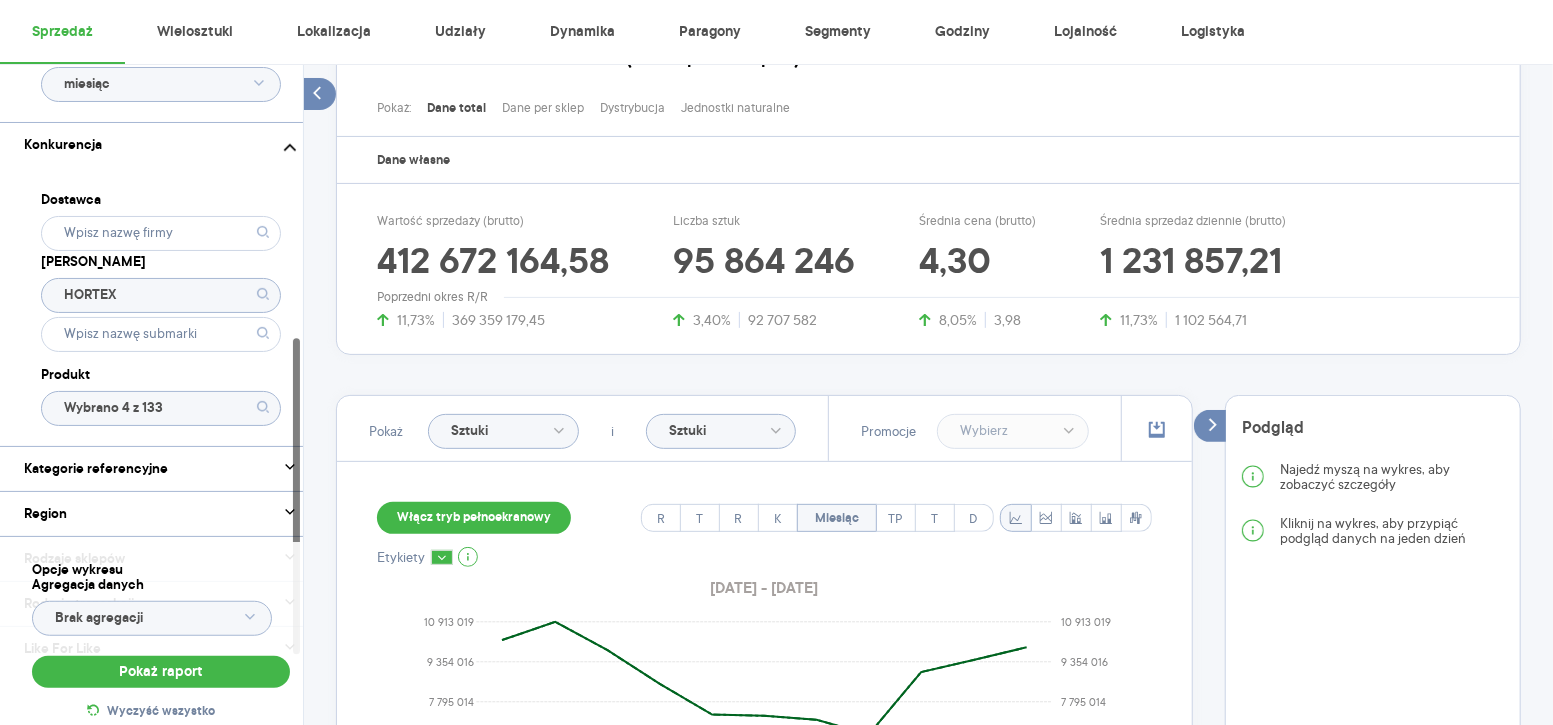 click on "Wybrano 4 z 133" 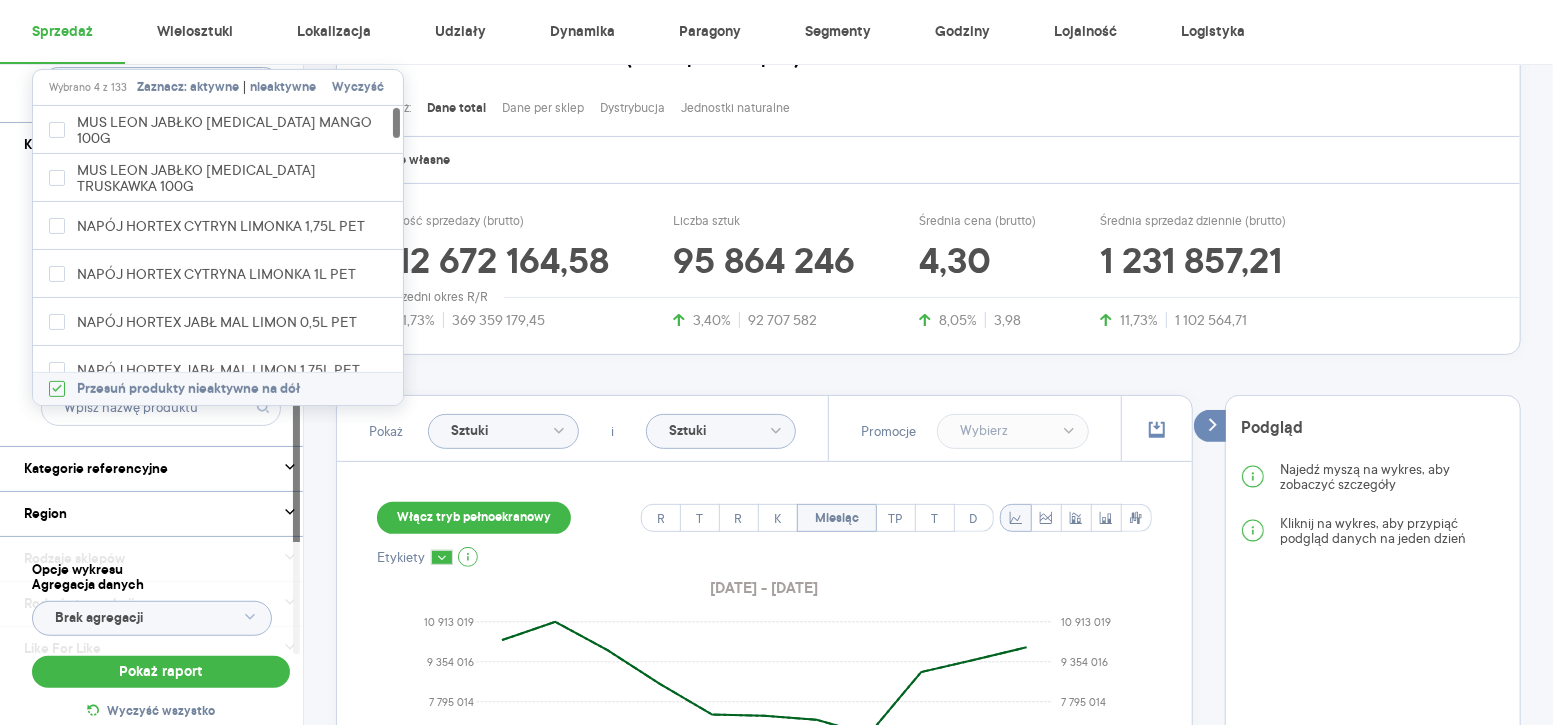 click on "Wybrano 4 z 133 Zaznacz: aktywne | nieaktywne Wyczyść" at bounding box center [218, 88] 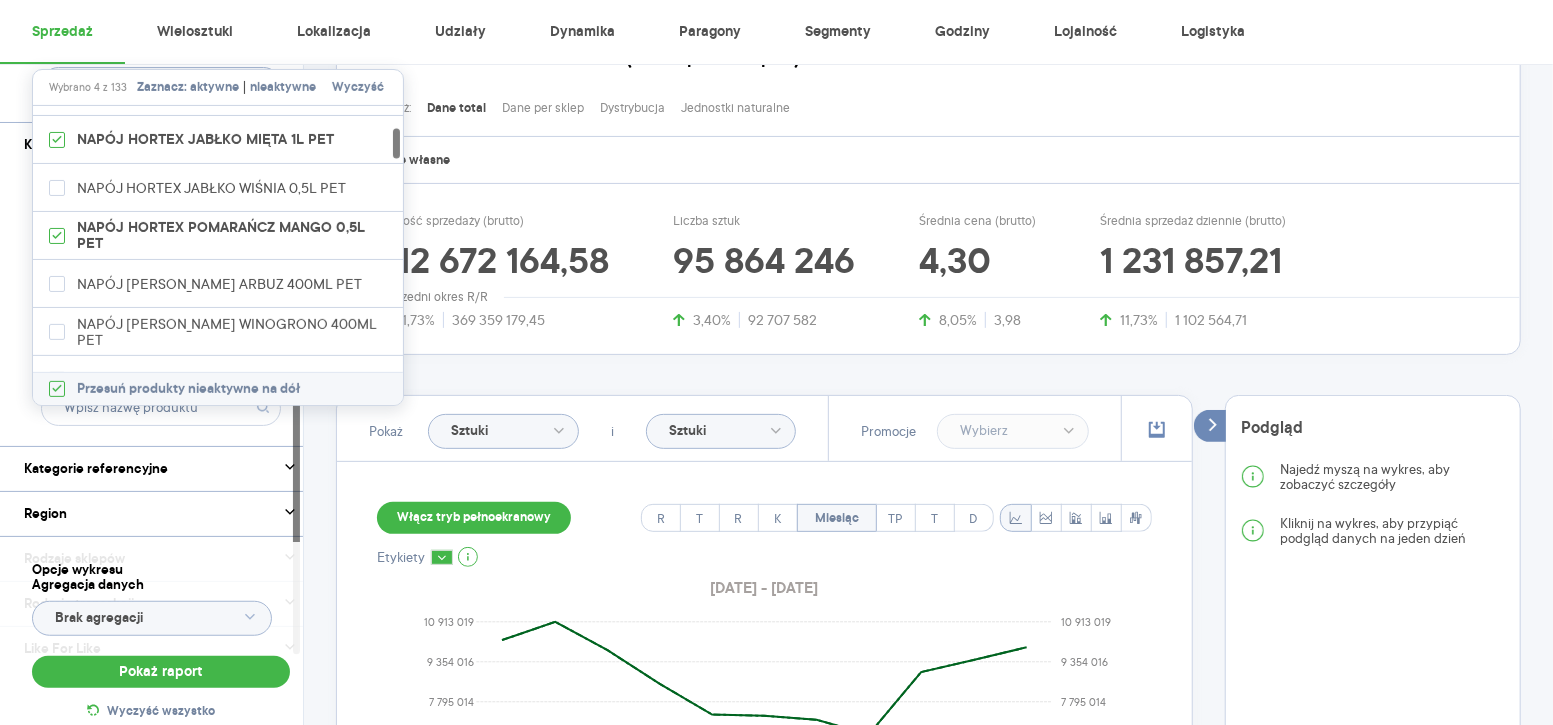 scroll, scrollTop: 371, scrollLeft: 0, axis: vertical 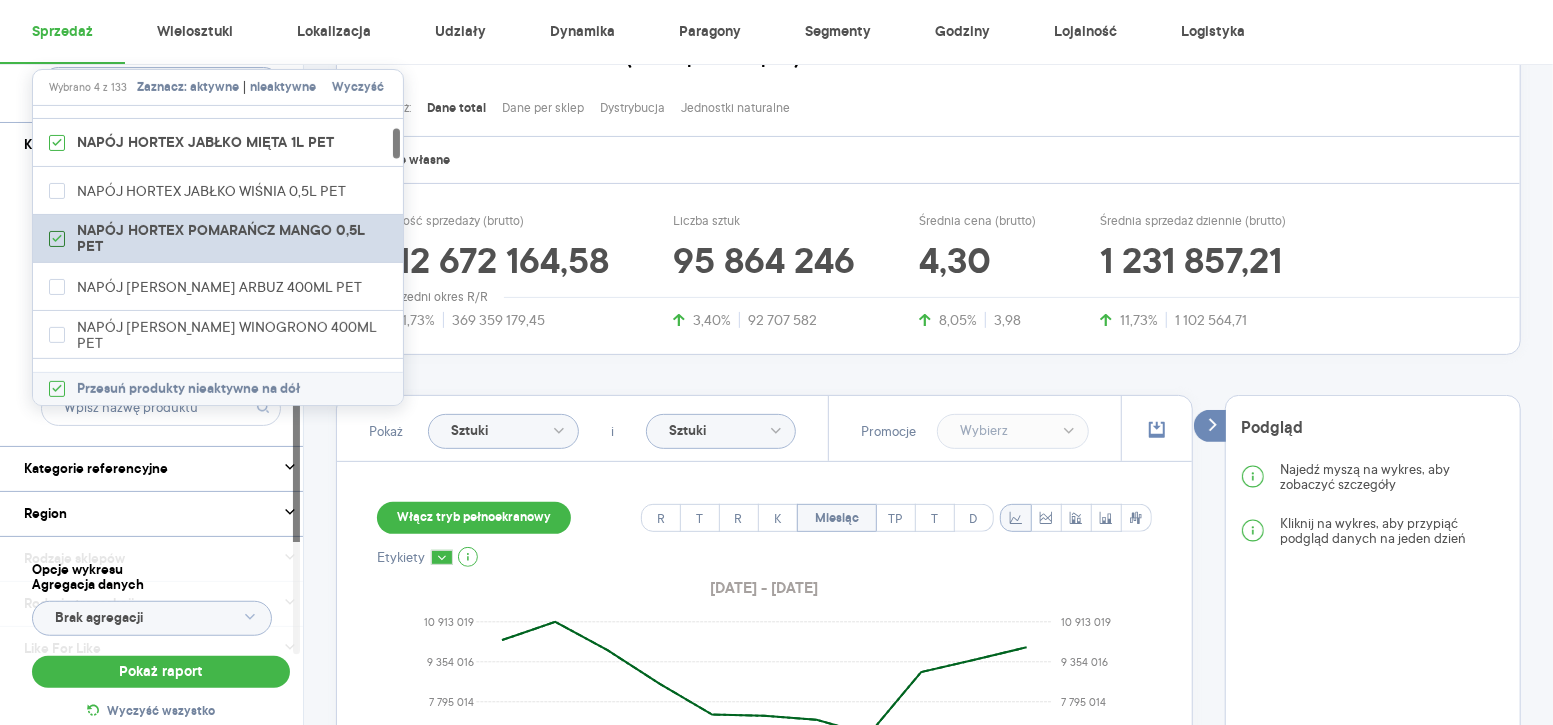 click 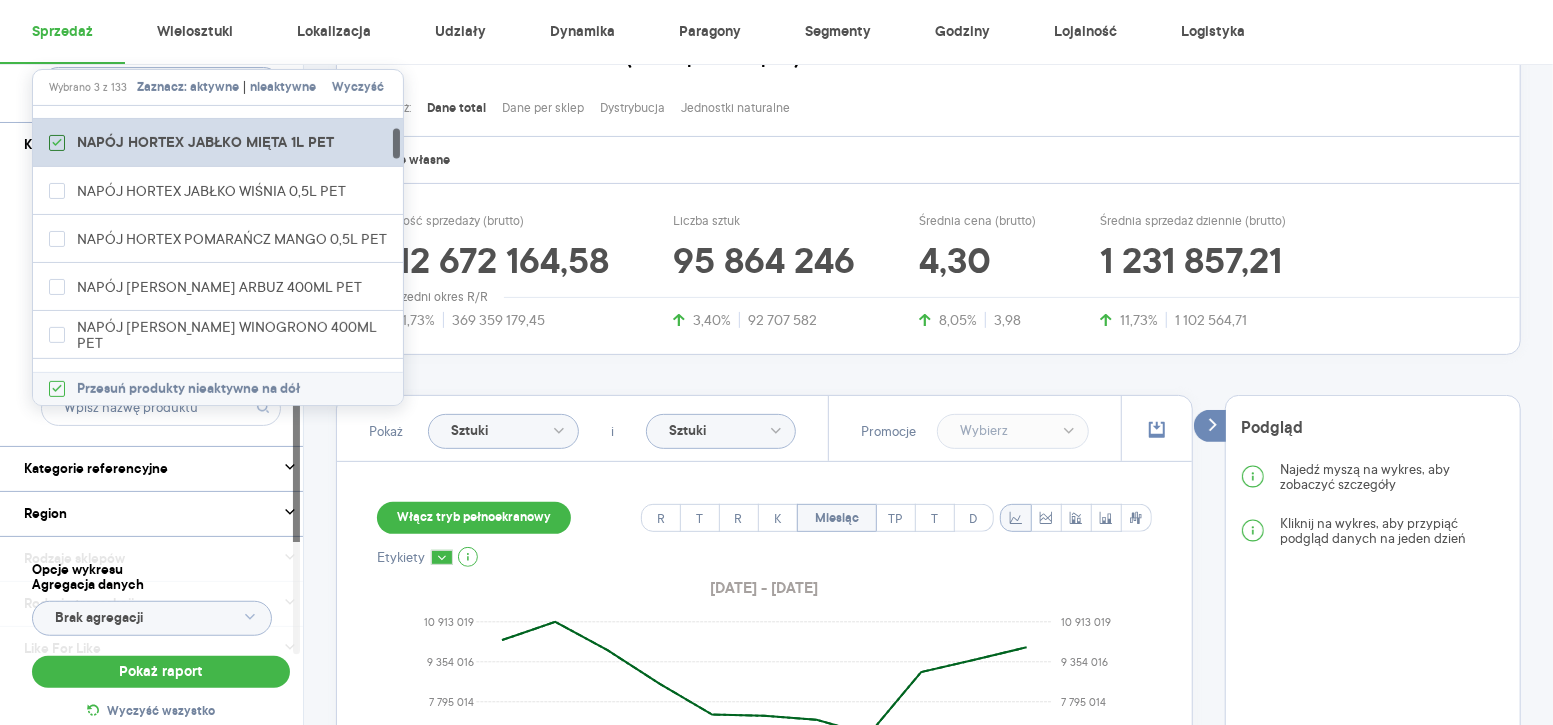 click 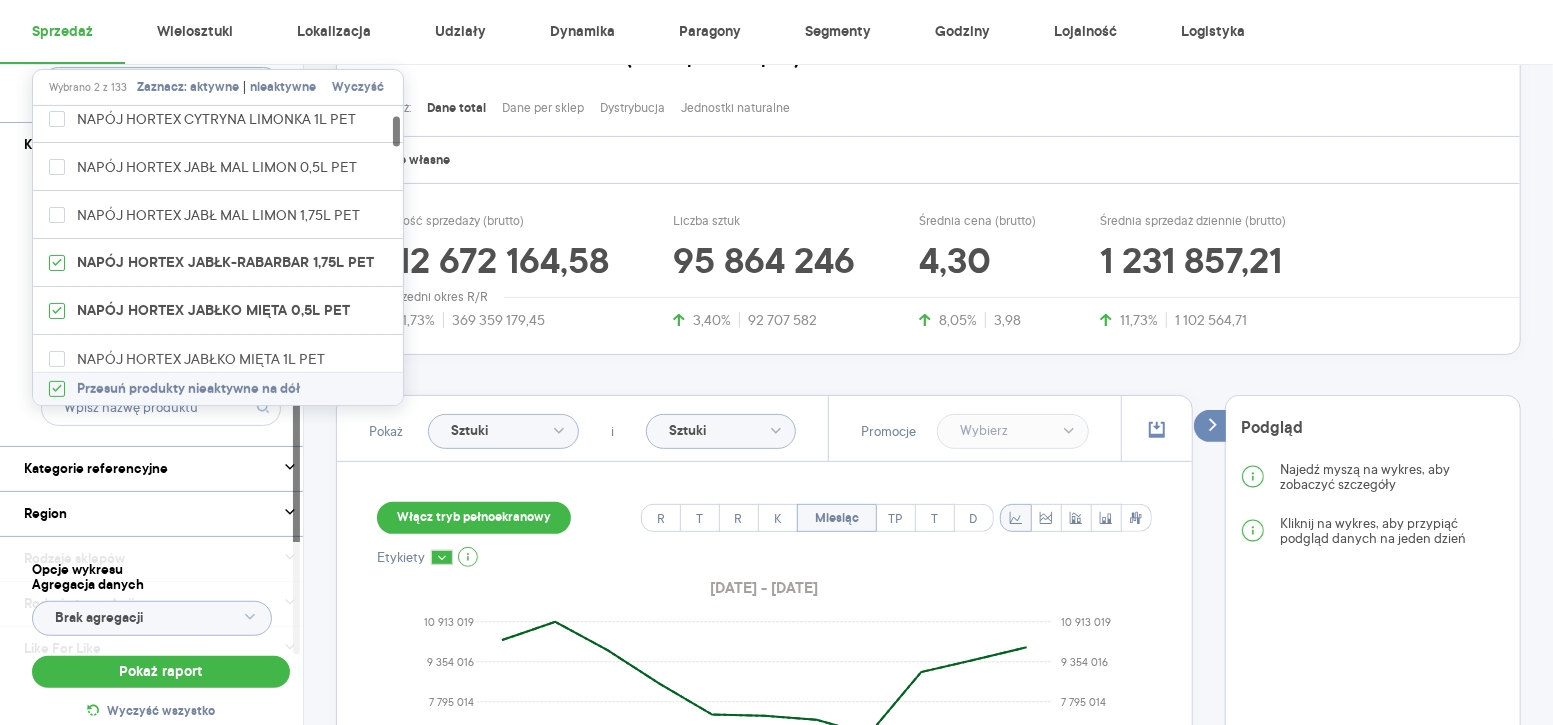 scroll, scrollTop: 156, scrollLeft: 0, axis: vertical 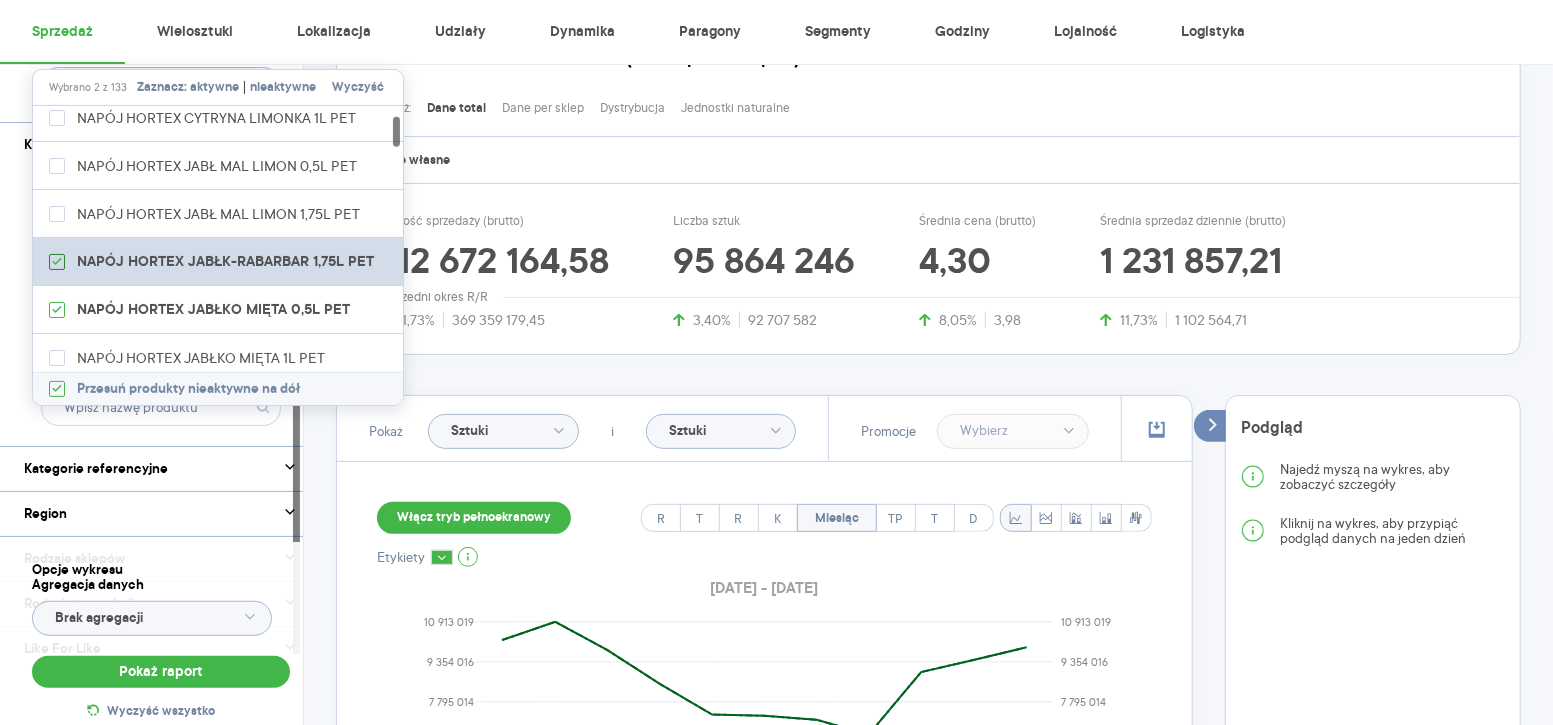 click 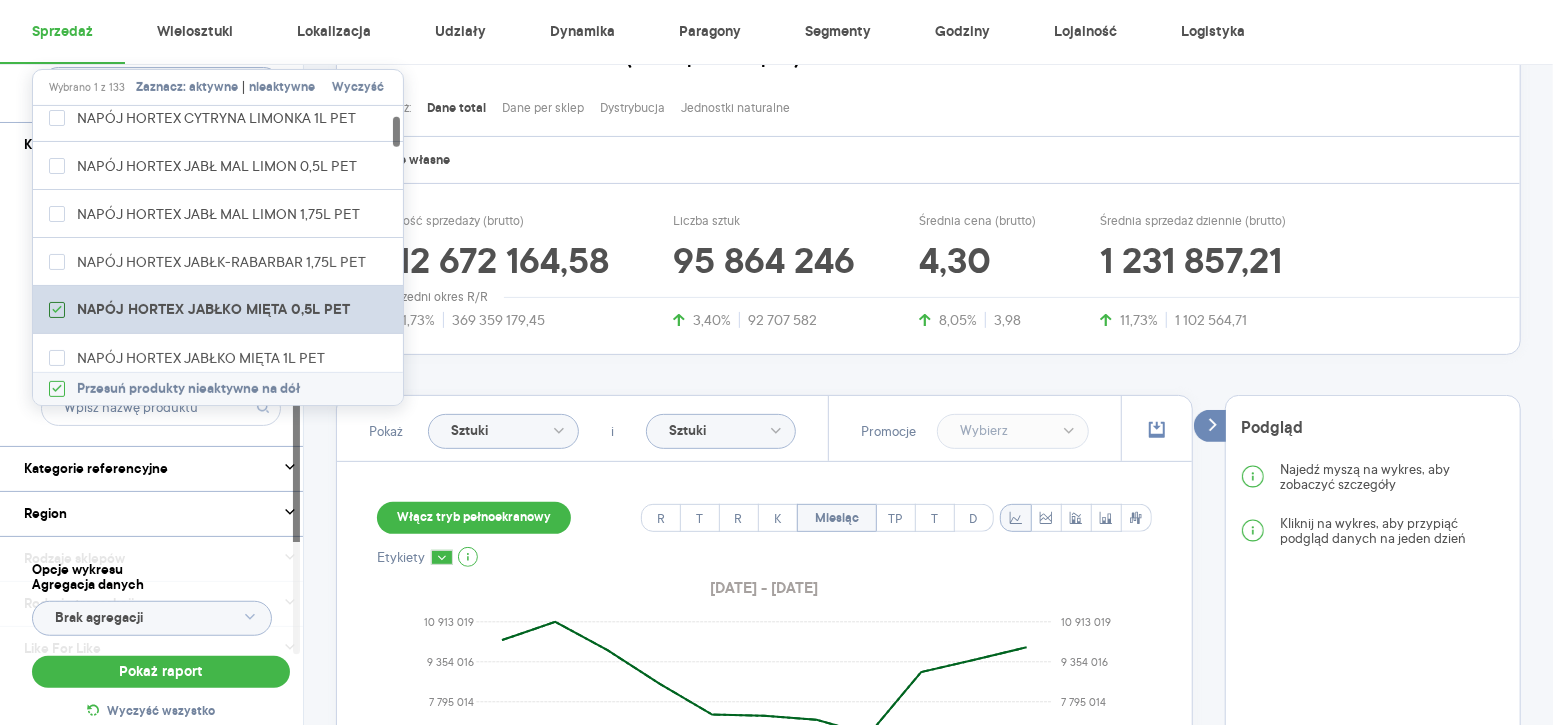 click 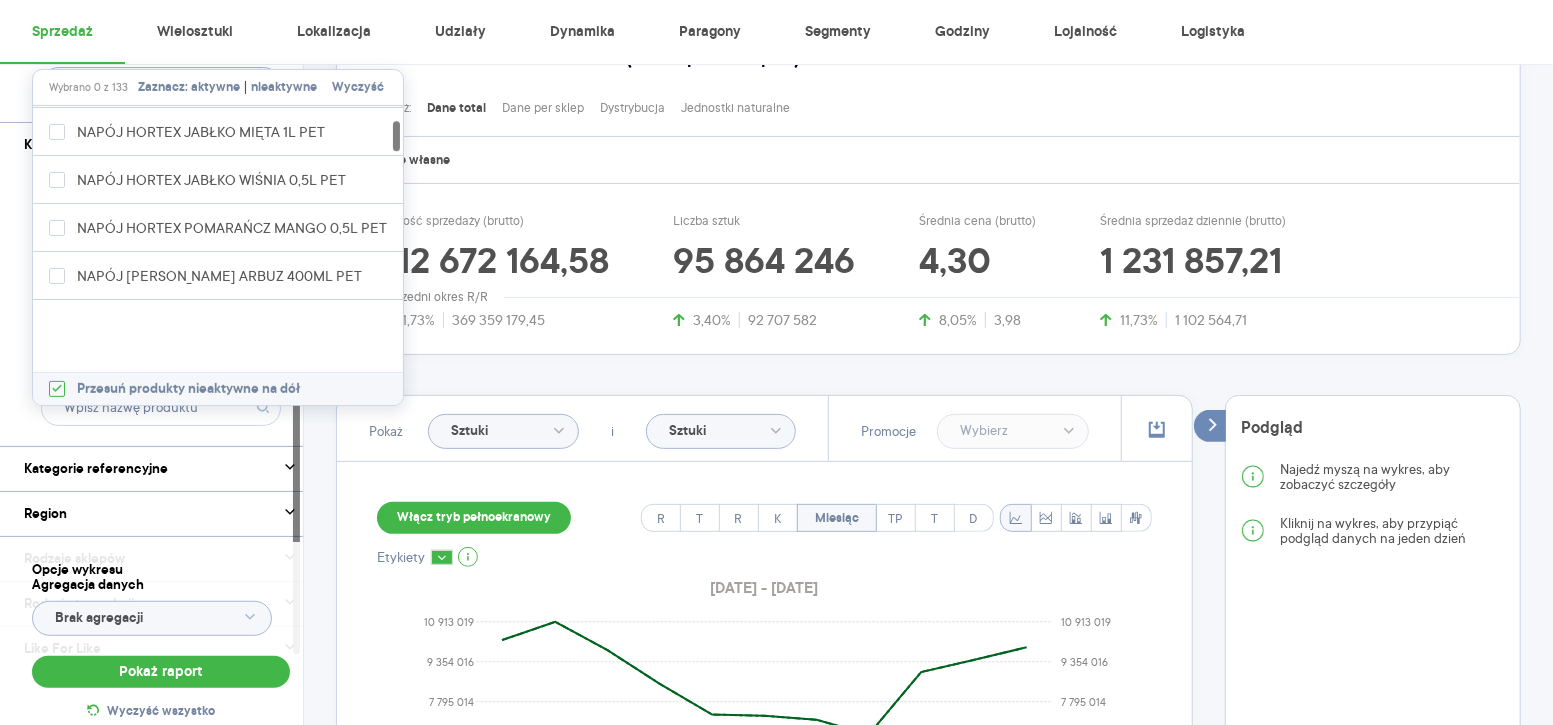scroll, scrollTop: 242, scrollLeft: 0, axis: vertical 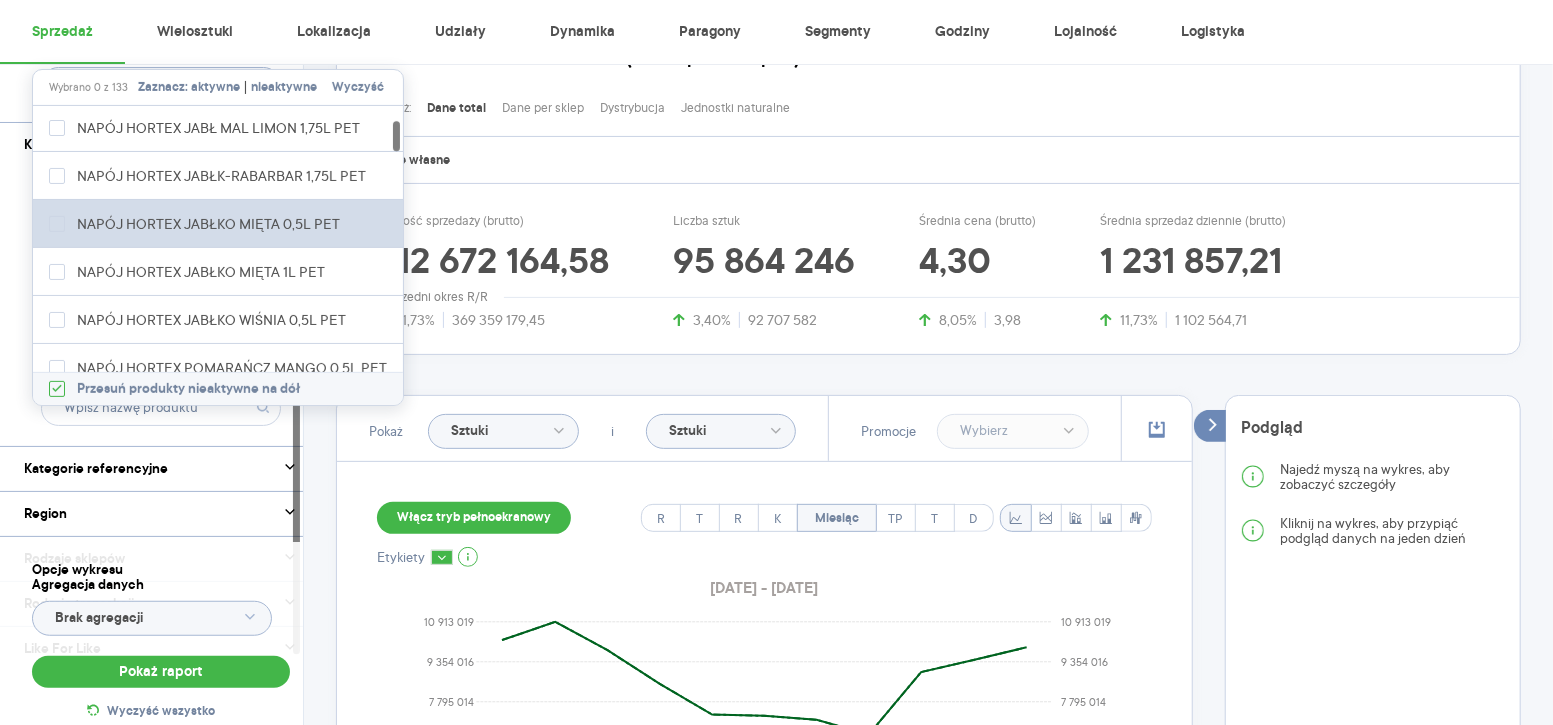 click on "NAPÓJ HORTEX JABŁKO MIĘTA 0,5L PET" at bounding box center (221, 224) 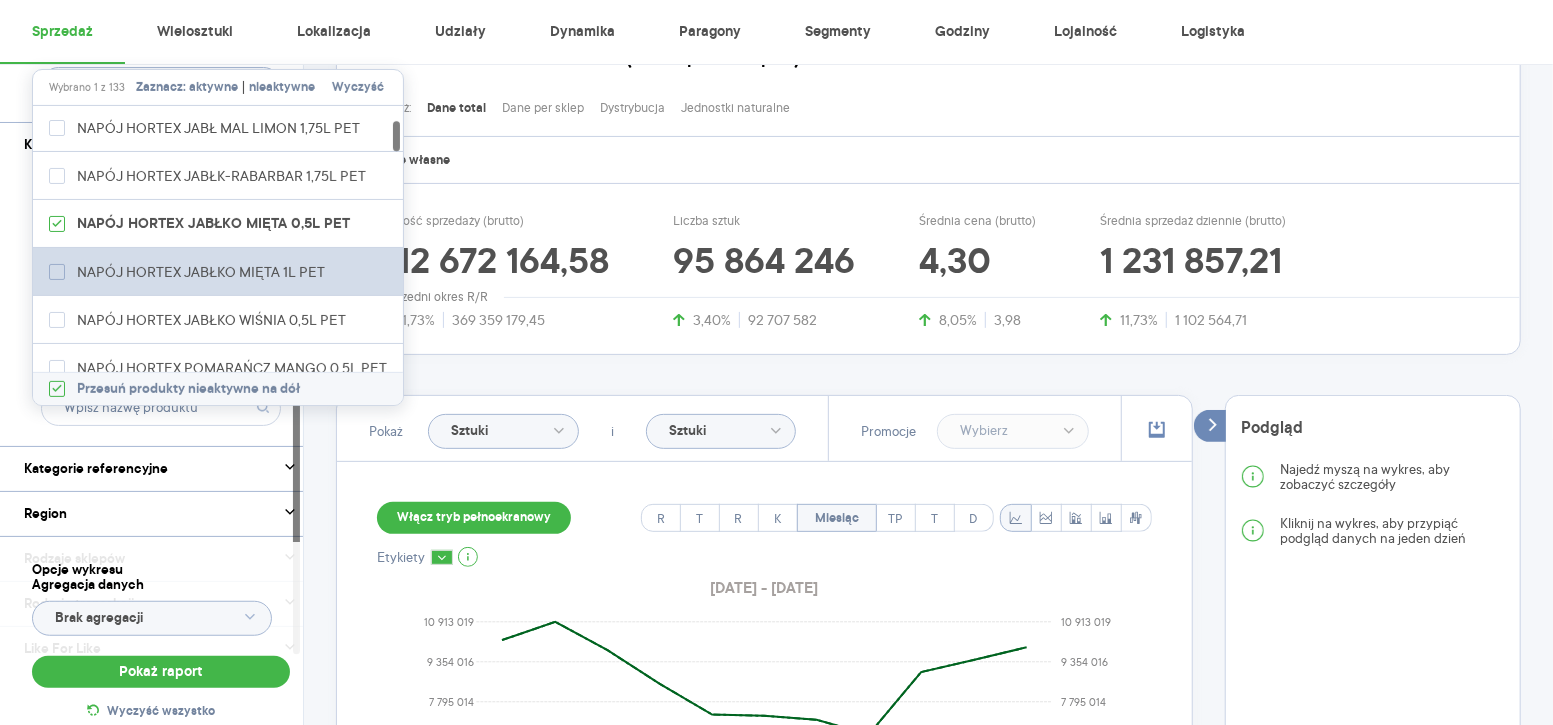 click 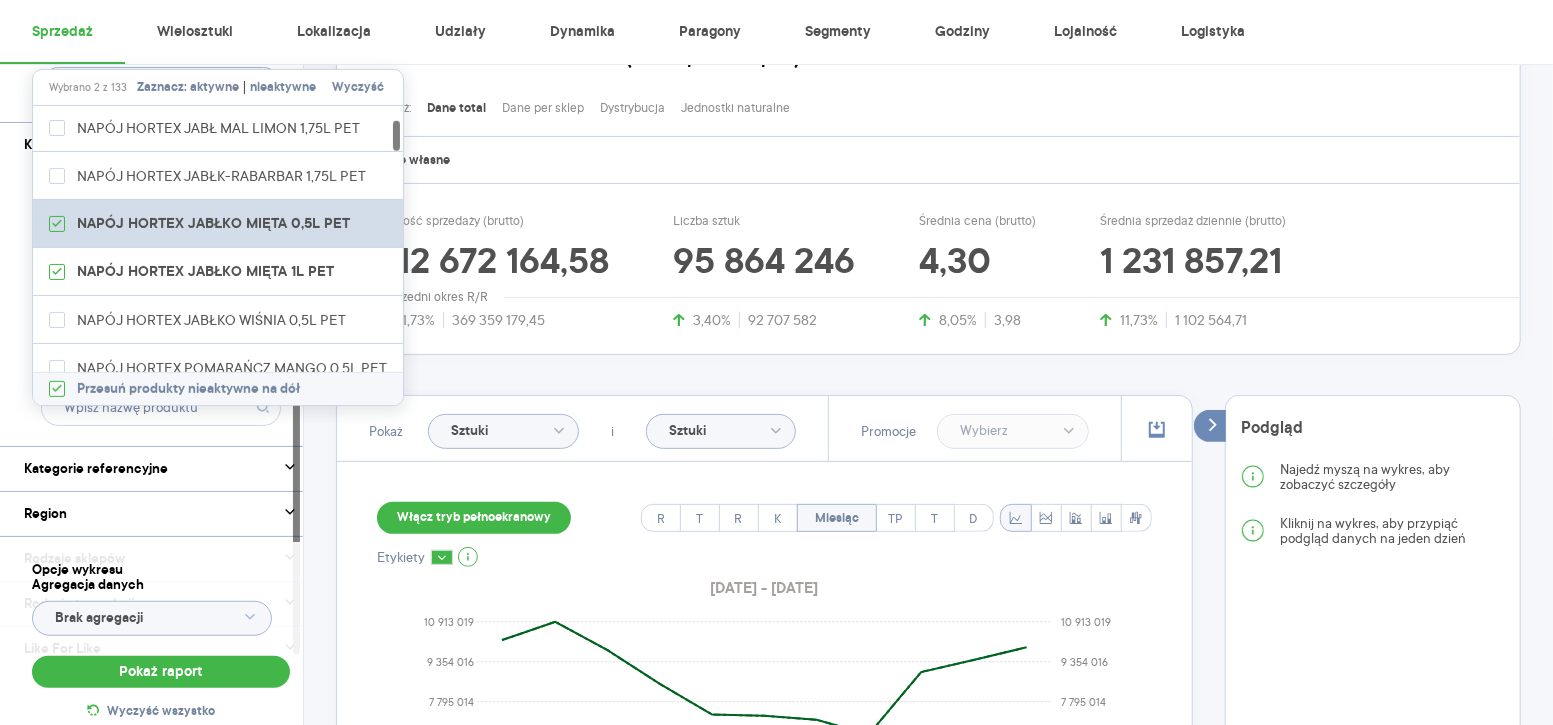 scroll, scrollTop: 157, scrollLeft: 0, axis: vertical 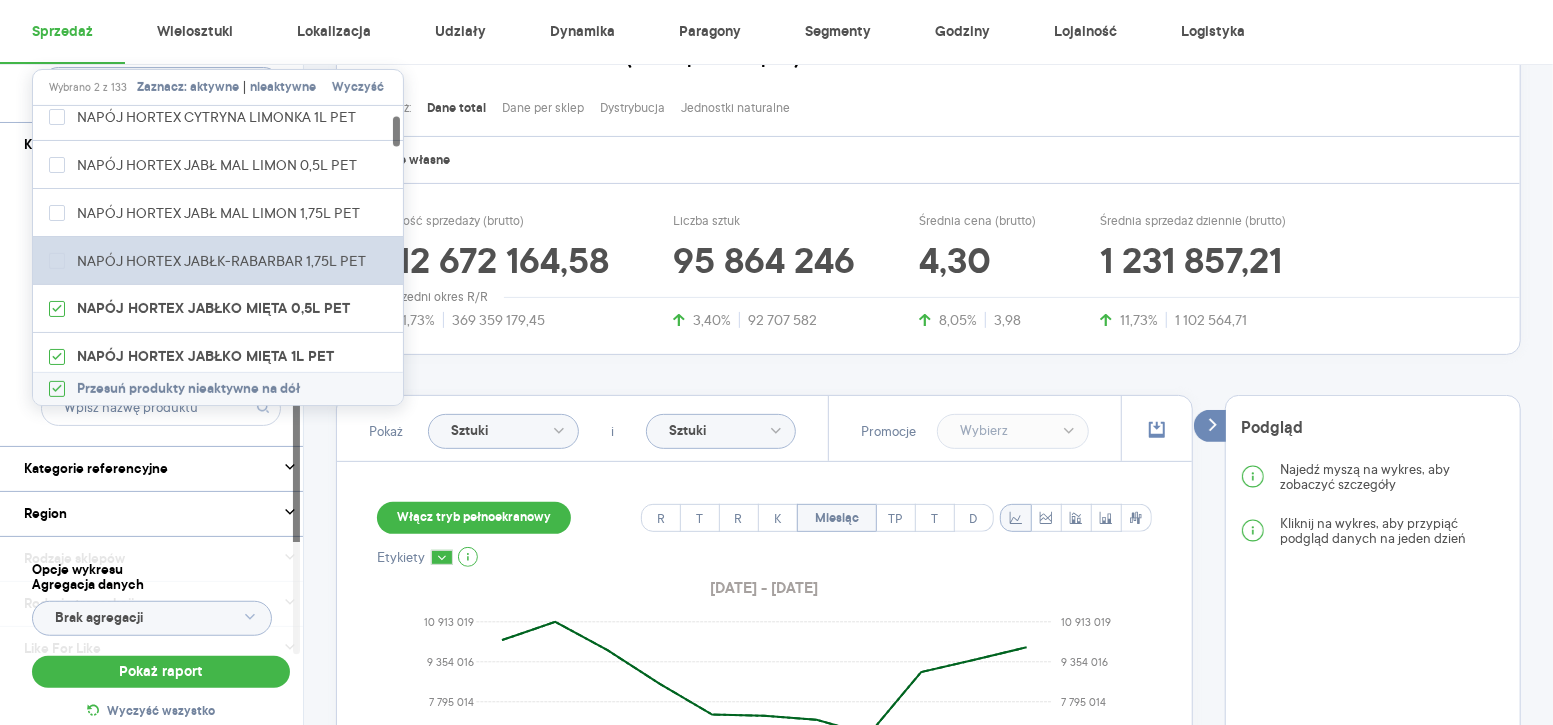 click on "NAPÓJ HORTEX JABŁK-RABARBAR 1,75L PET" at bounding box center (221, 261) 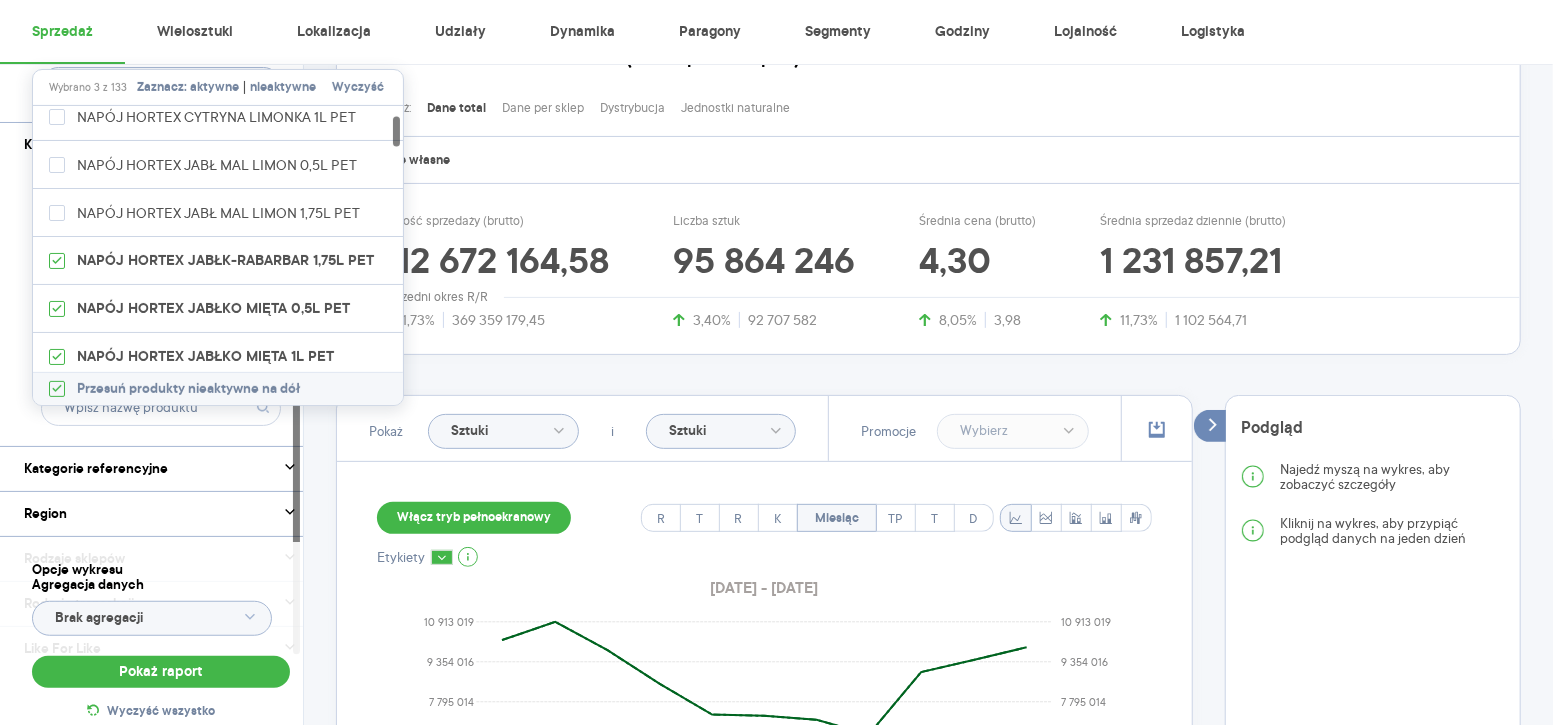 click on "Dostawca Marka HORTEX Produkt" at bounding box center (161, 306) 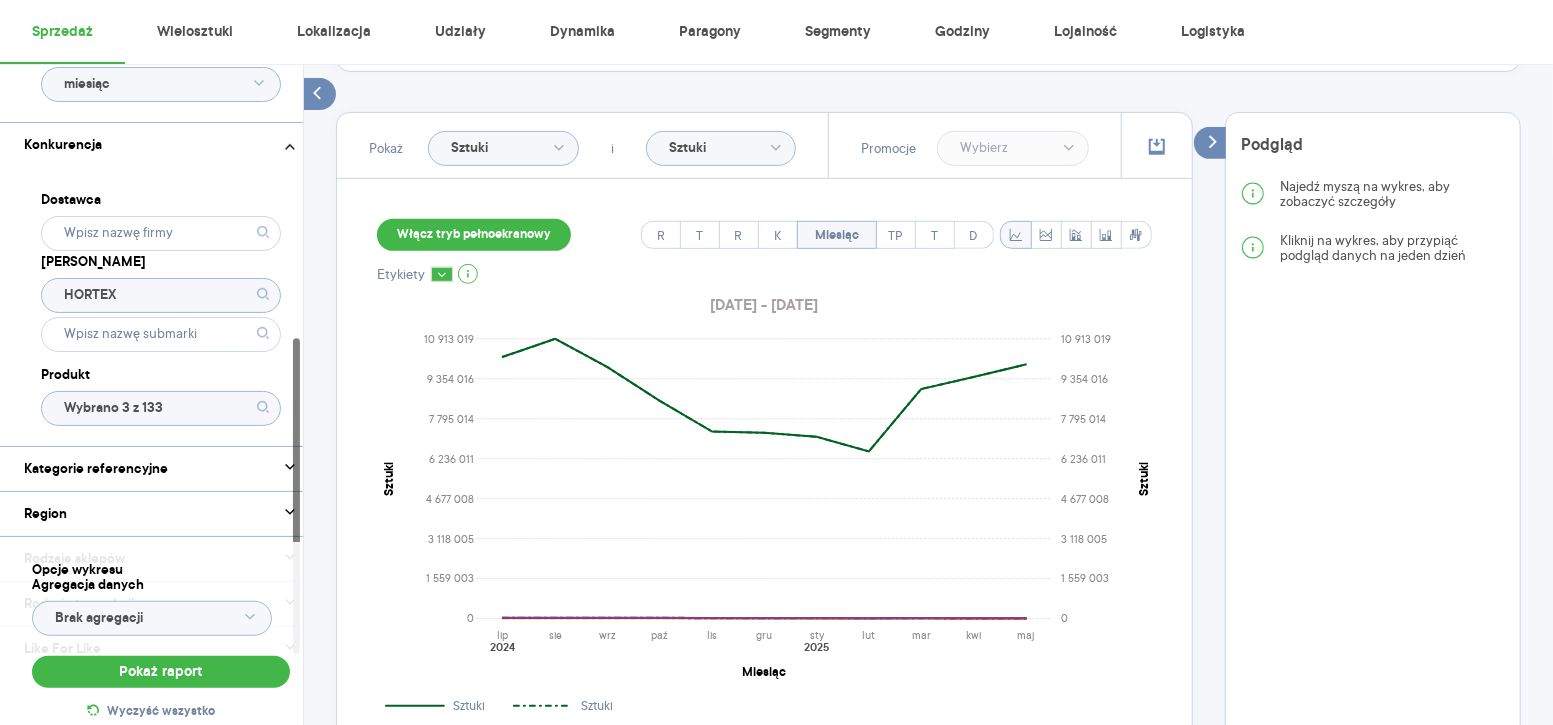 scroll, scrollTop: 502, scrollLeft: 0, axis: vertical 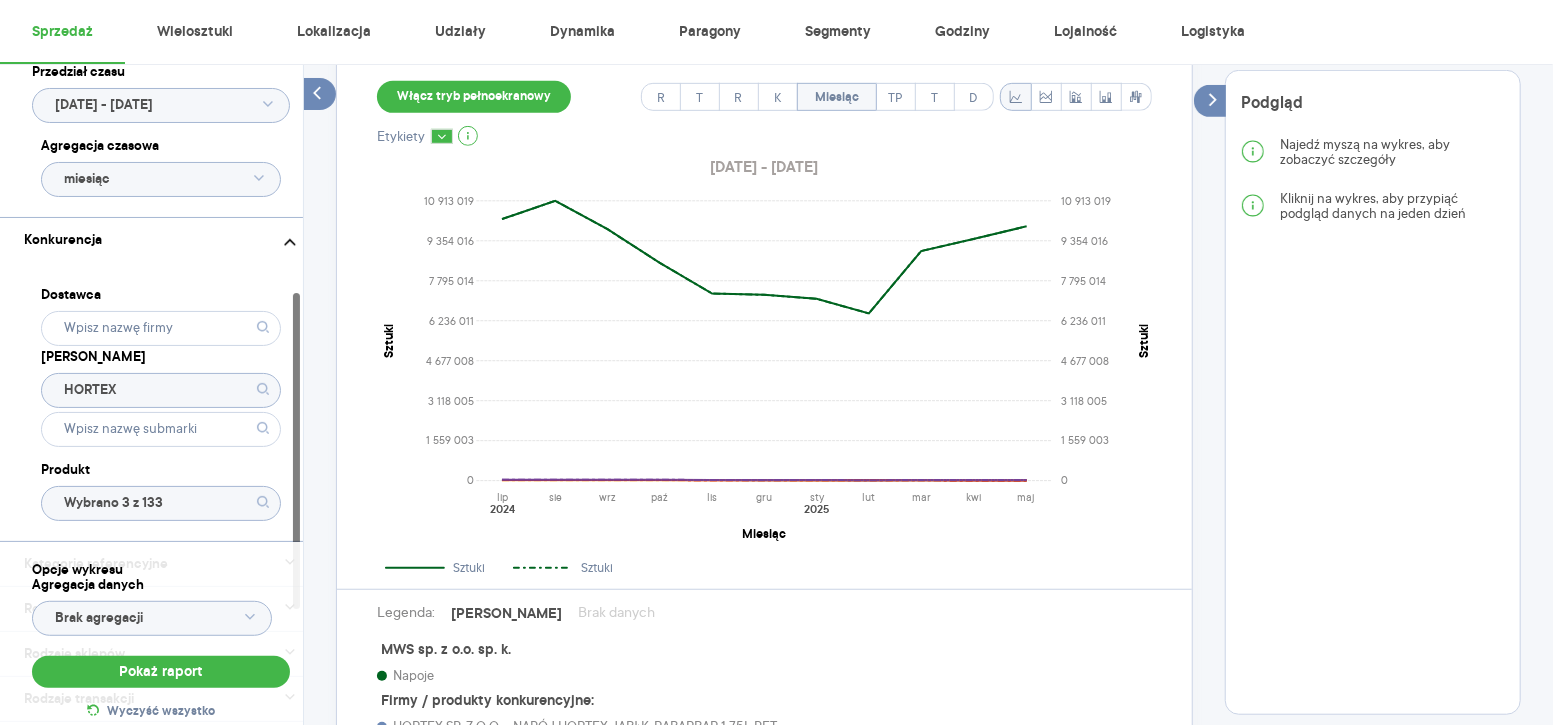 click on "Wybrano 3 z 133" 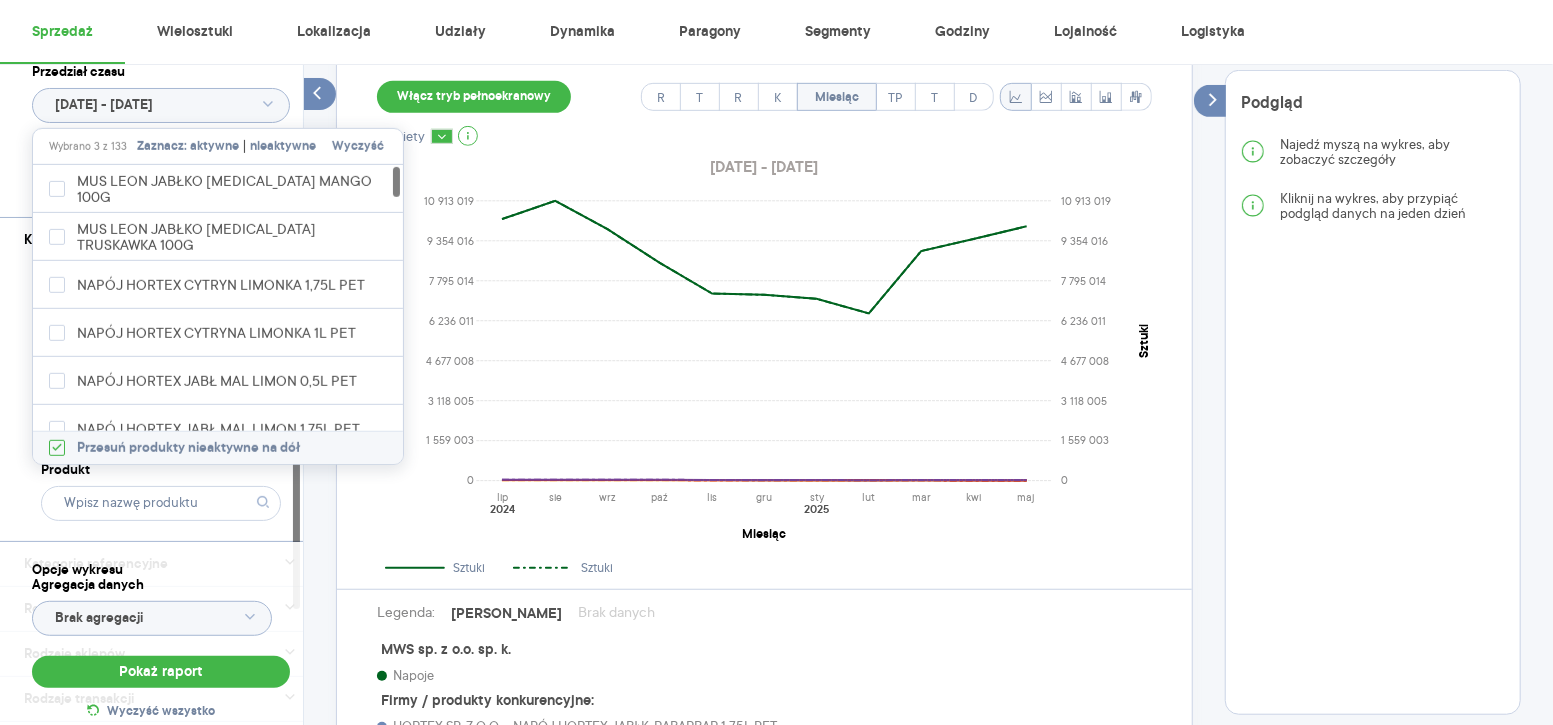 click on "aktywne" at bounding box center (214, 147) 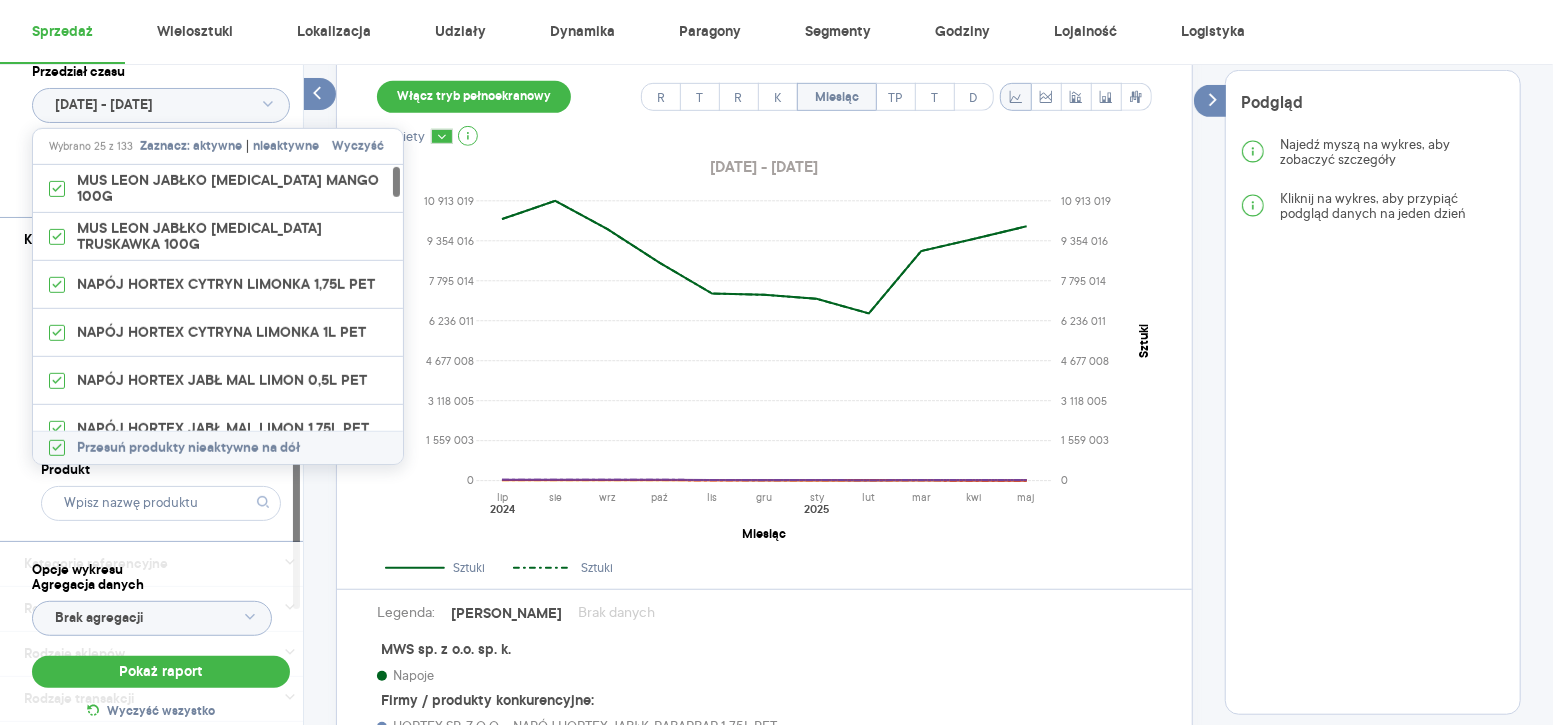 click on "Dostawca Marka HORTEX Produkt" at bounding box center (161, 401) 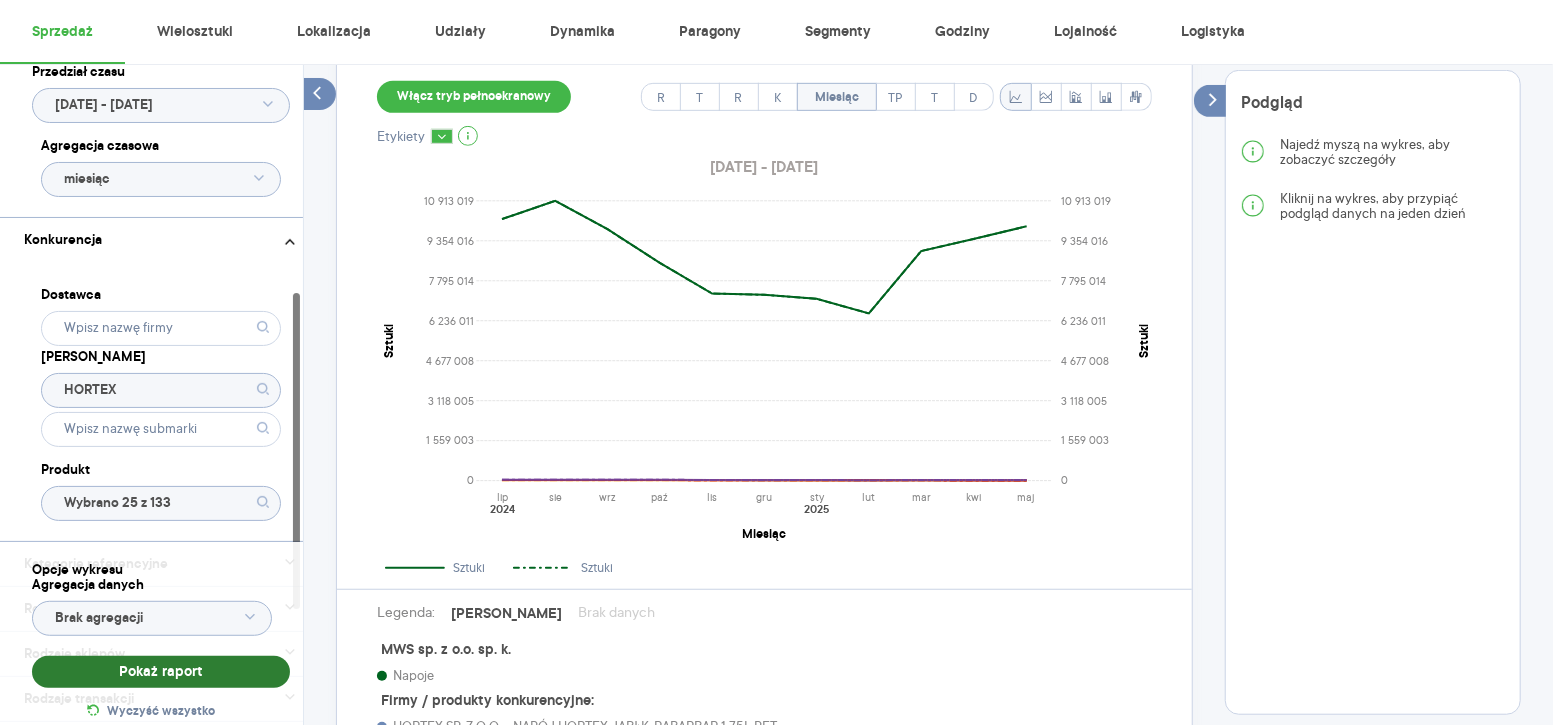 click on "Pokaż raport" at bounding box center [161, 672] 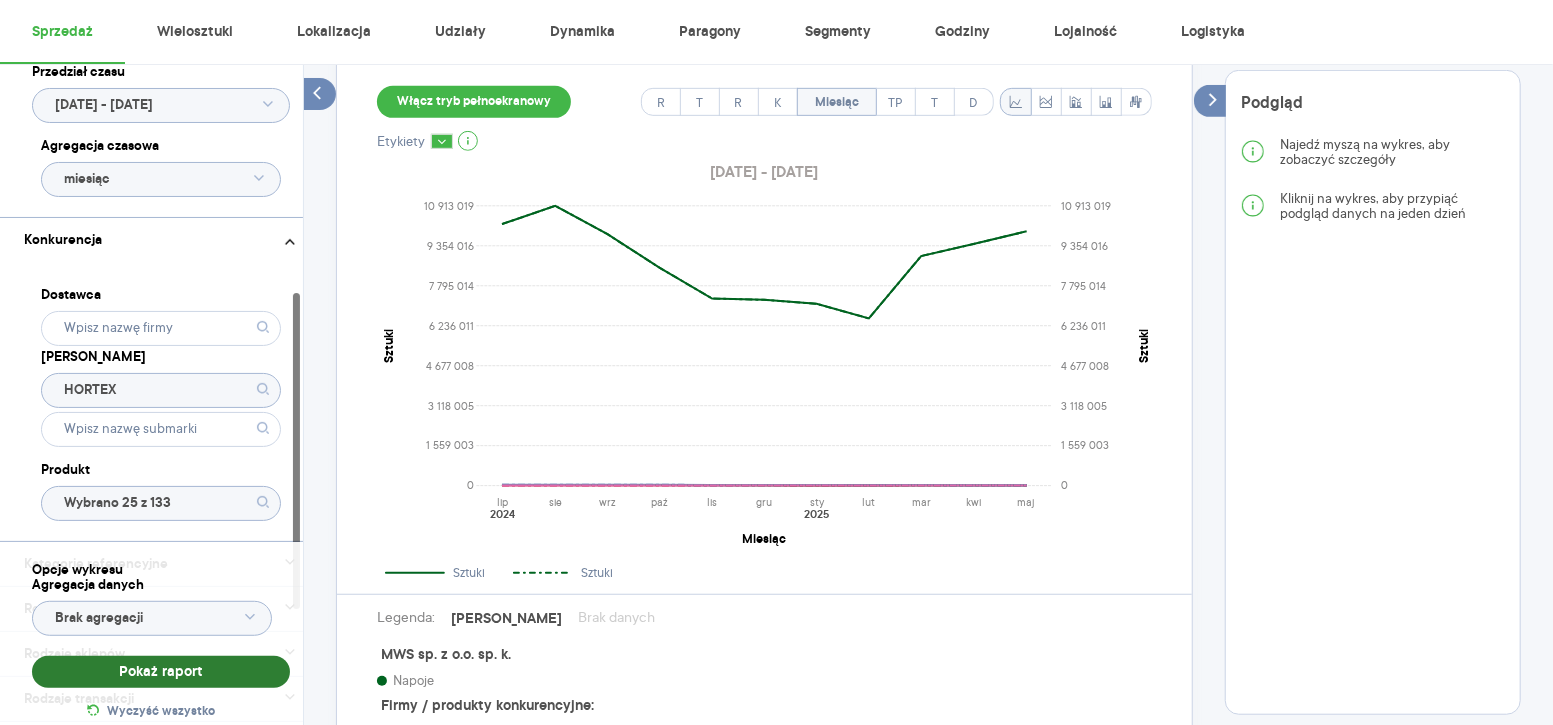 scroll, scrollTop: 638, scrollLeft: 0, axis: vertical 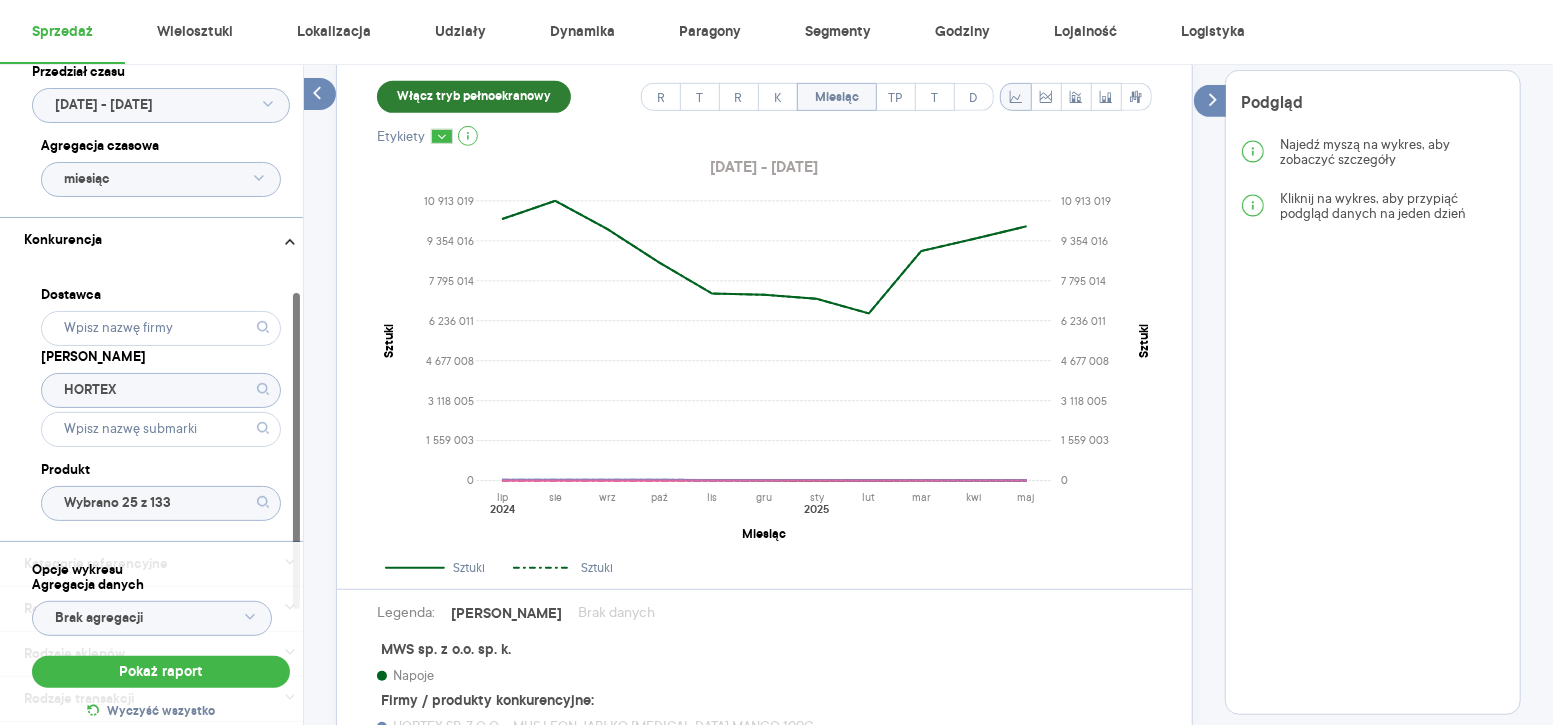 click on "Włącz tryb pełnoekranowy" at bounding box center (474, 97) 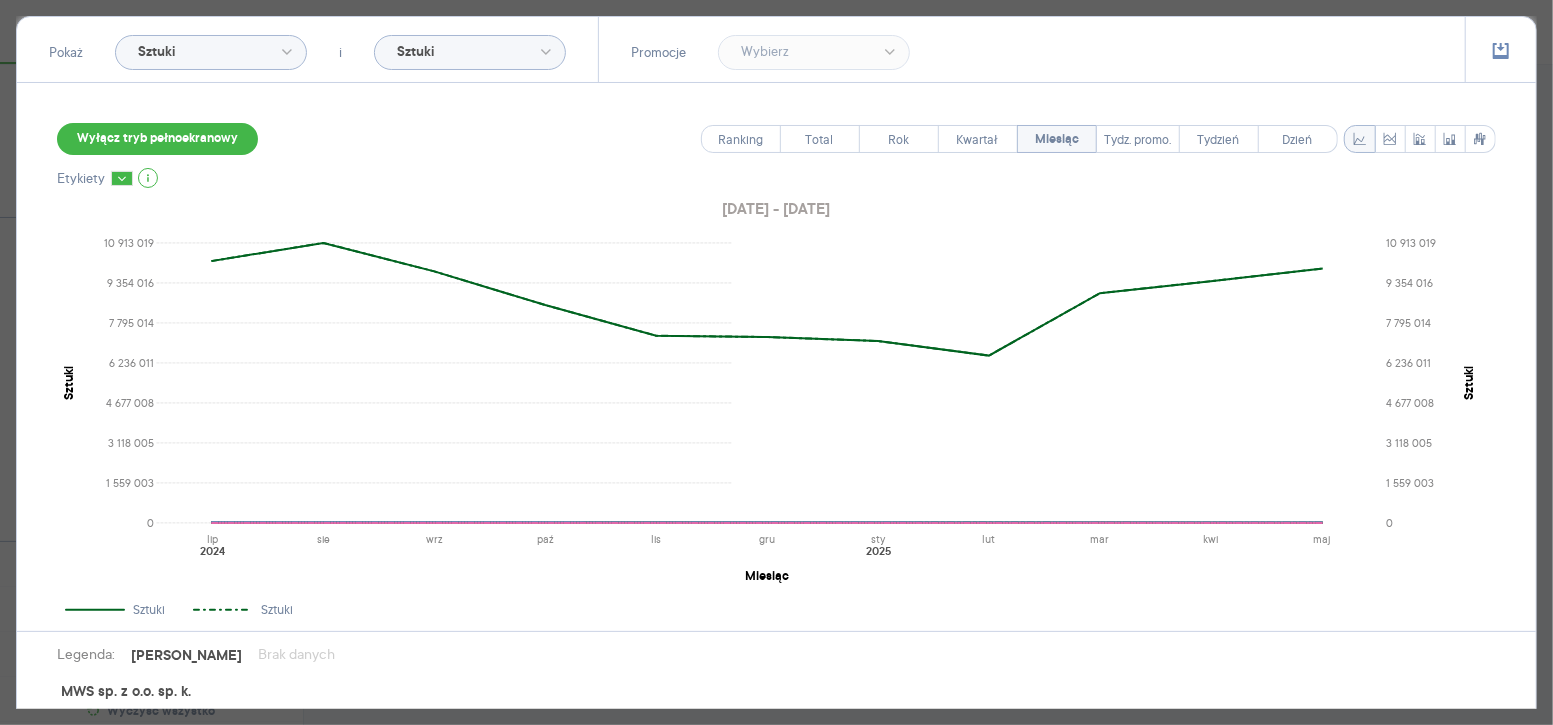 scroll, scrollTop: 217, scrollLeft: 0, axis: vertical 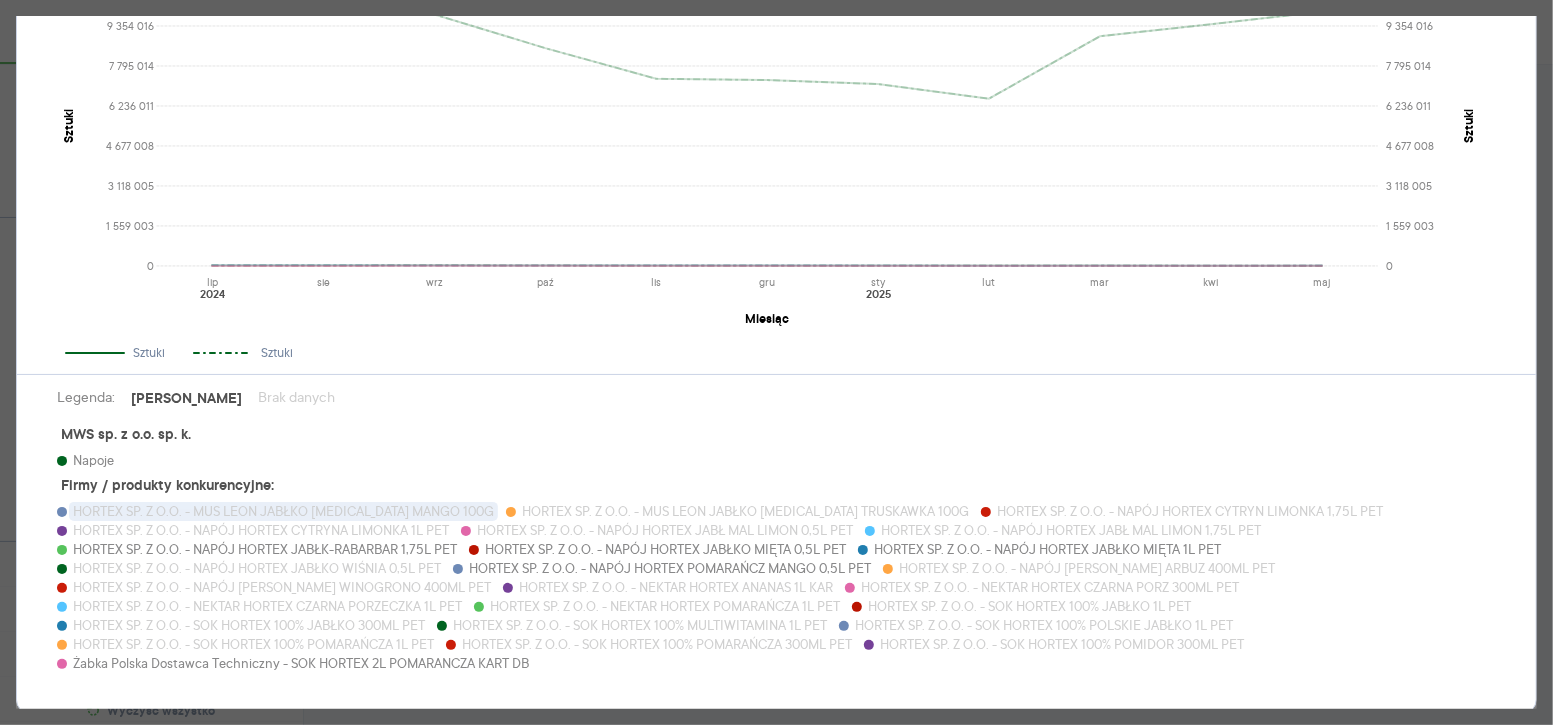 click on "HORTEX SP. Z O.O. - MUS LEON JABŁKO [MEDICAL_DATA] MANGO 100G" at bounding box center [283, 511] 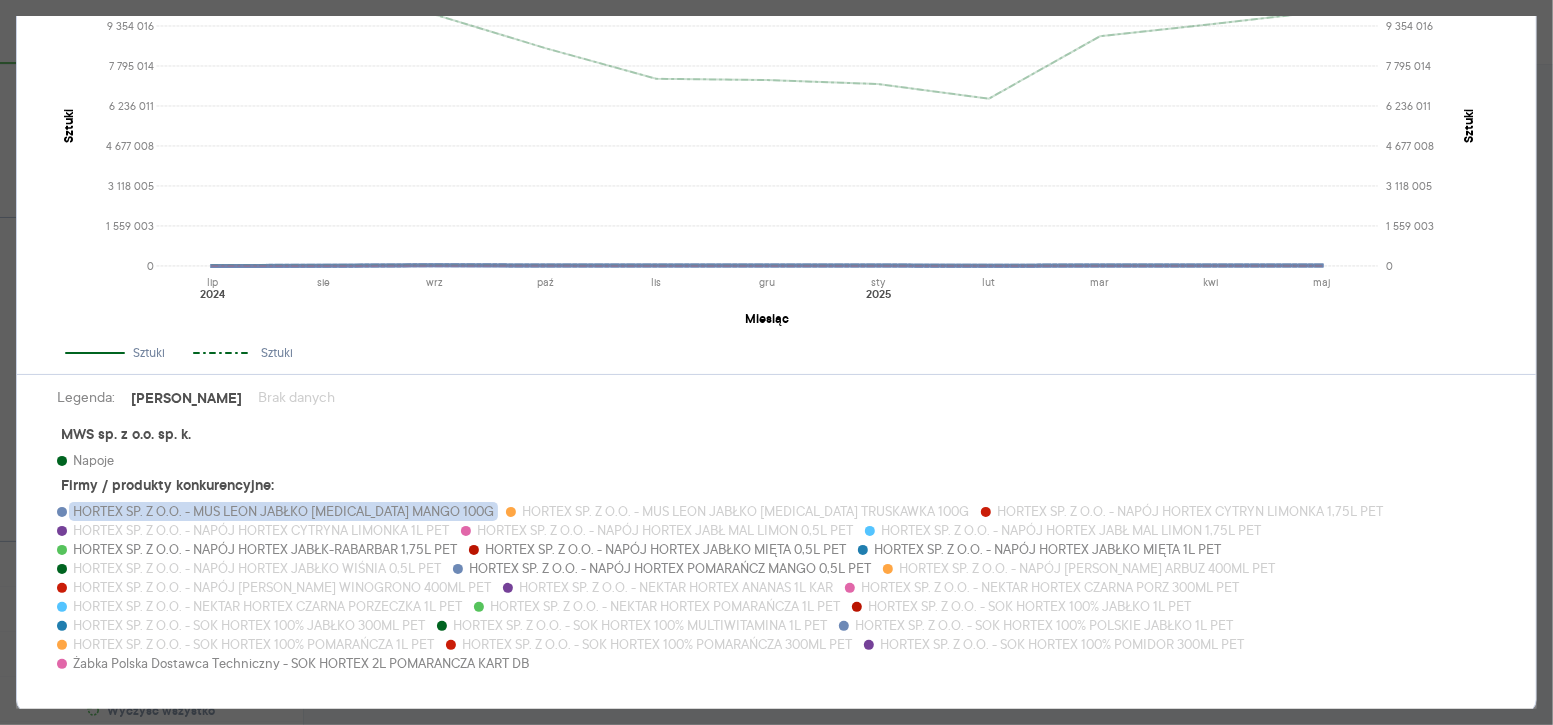click on "HORTEX SP. Z O.O. - MUS LEON JABŁKO [MEDICAL_DATA] MANGO 100G" at bounding box center [283, 511] 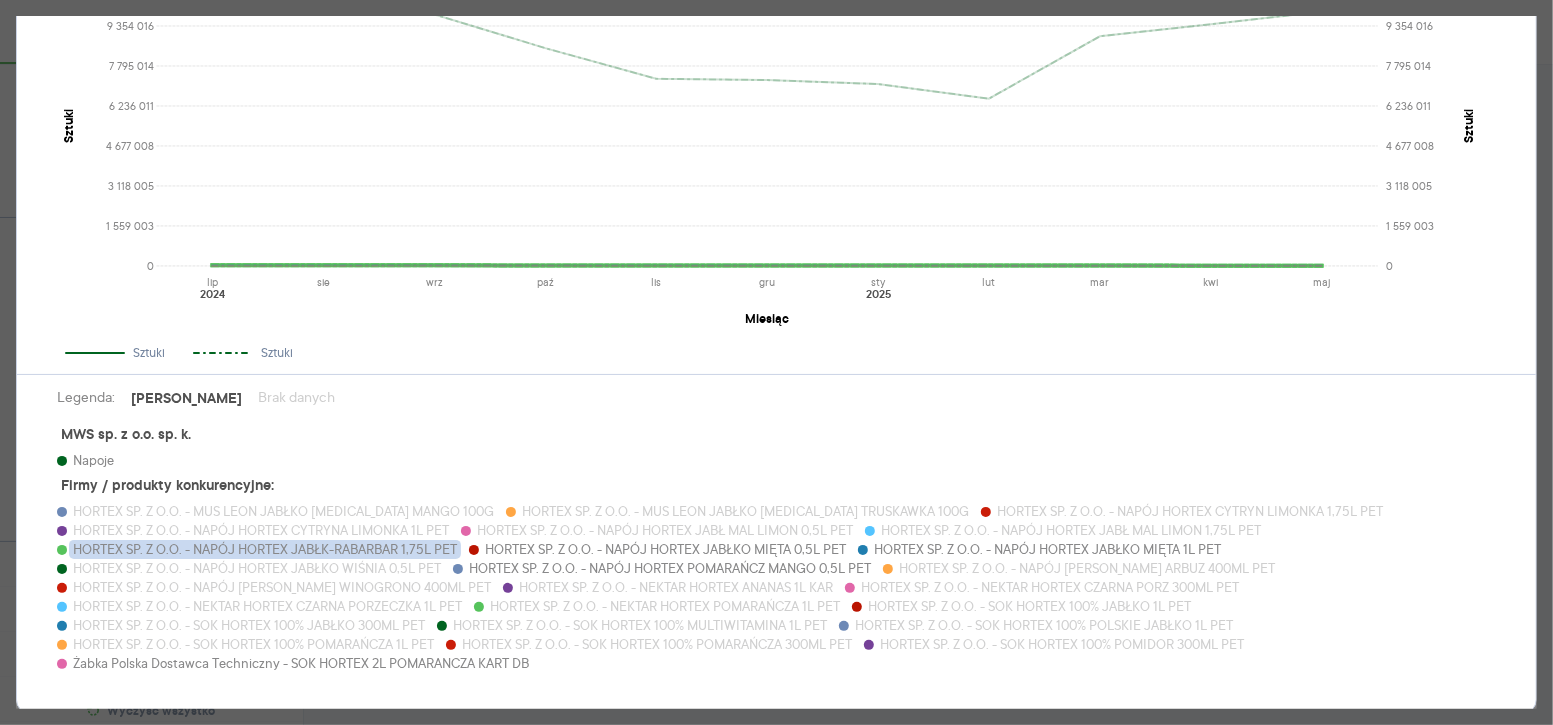 scroll, scrollTop: 0, scrollLeft: 0, axis: both 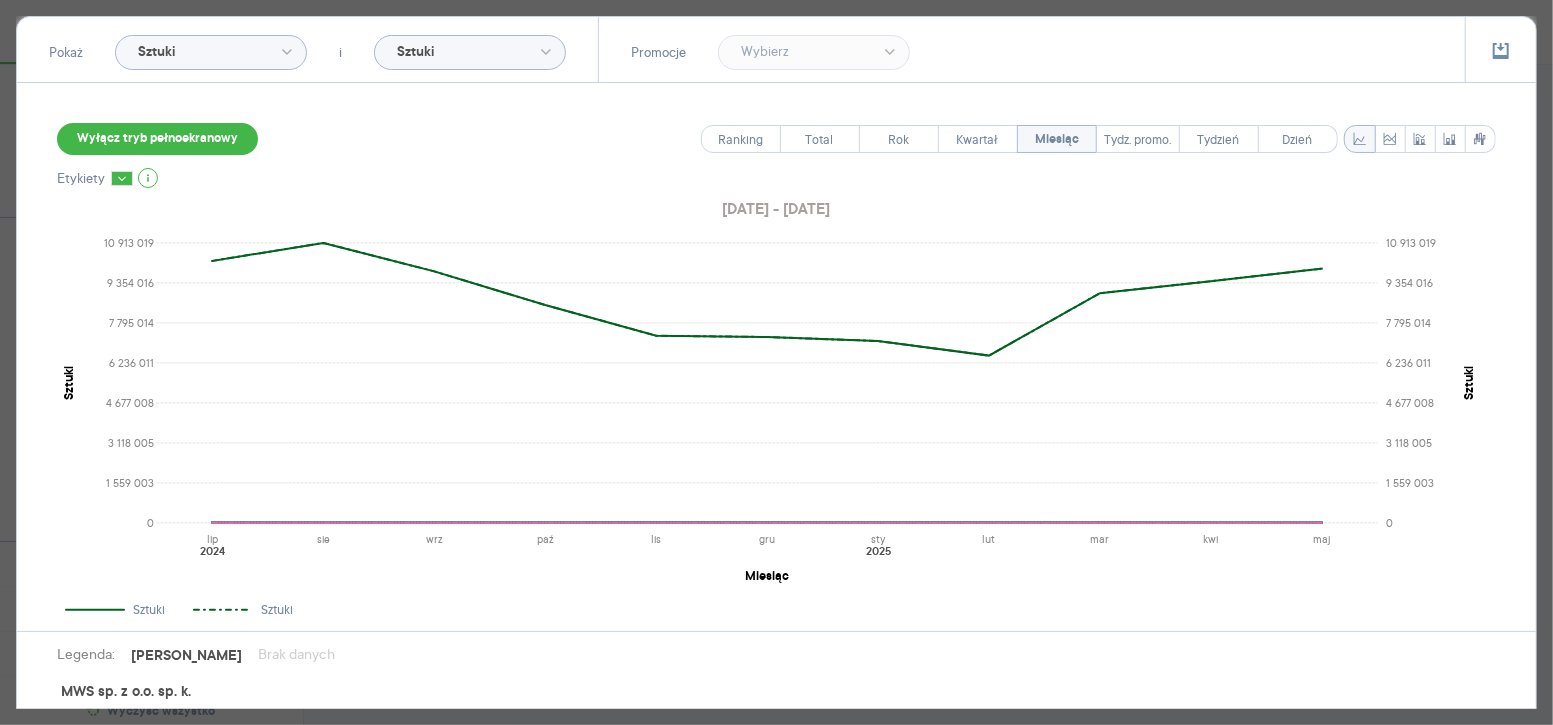 click on "Sztuki" 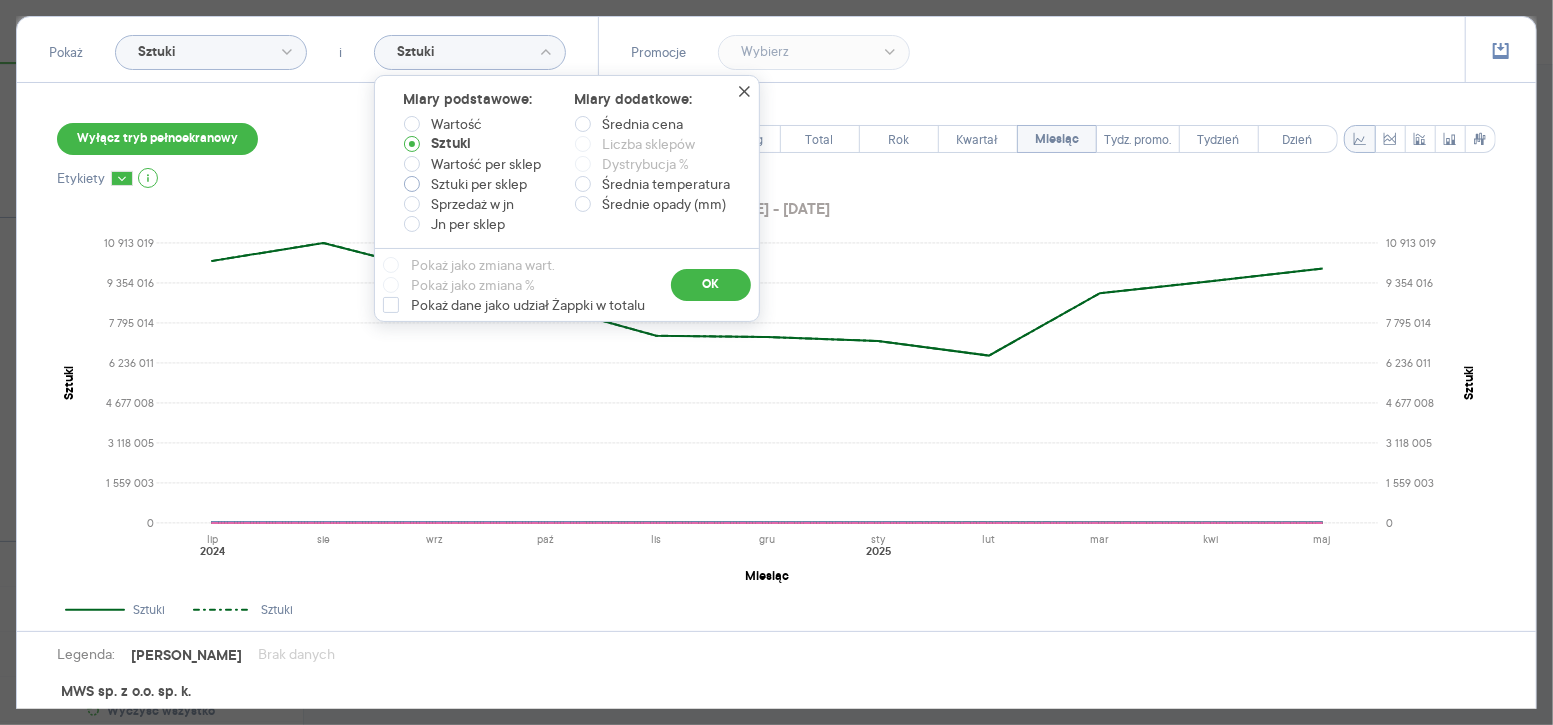 click on "Sztuki per sklep" at bounding box center [480, 184] 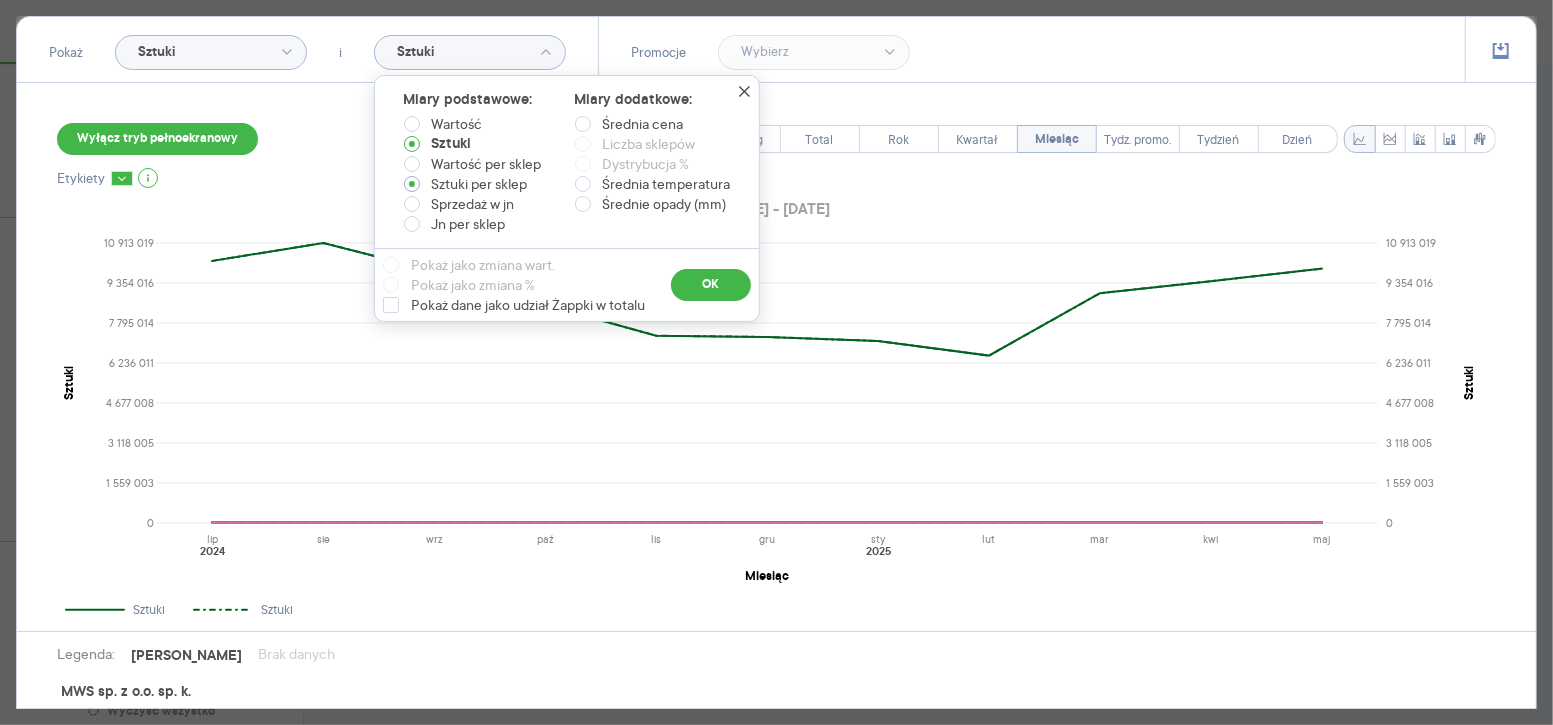 radio on "true" 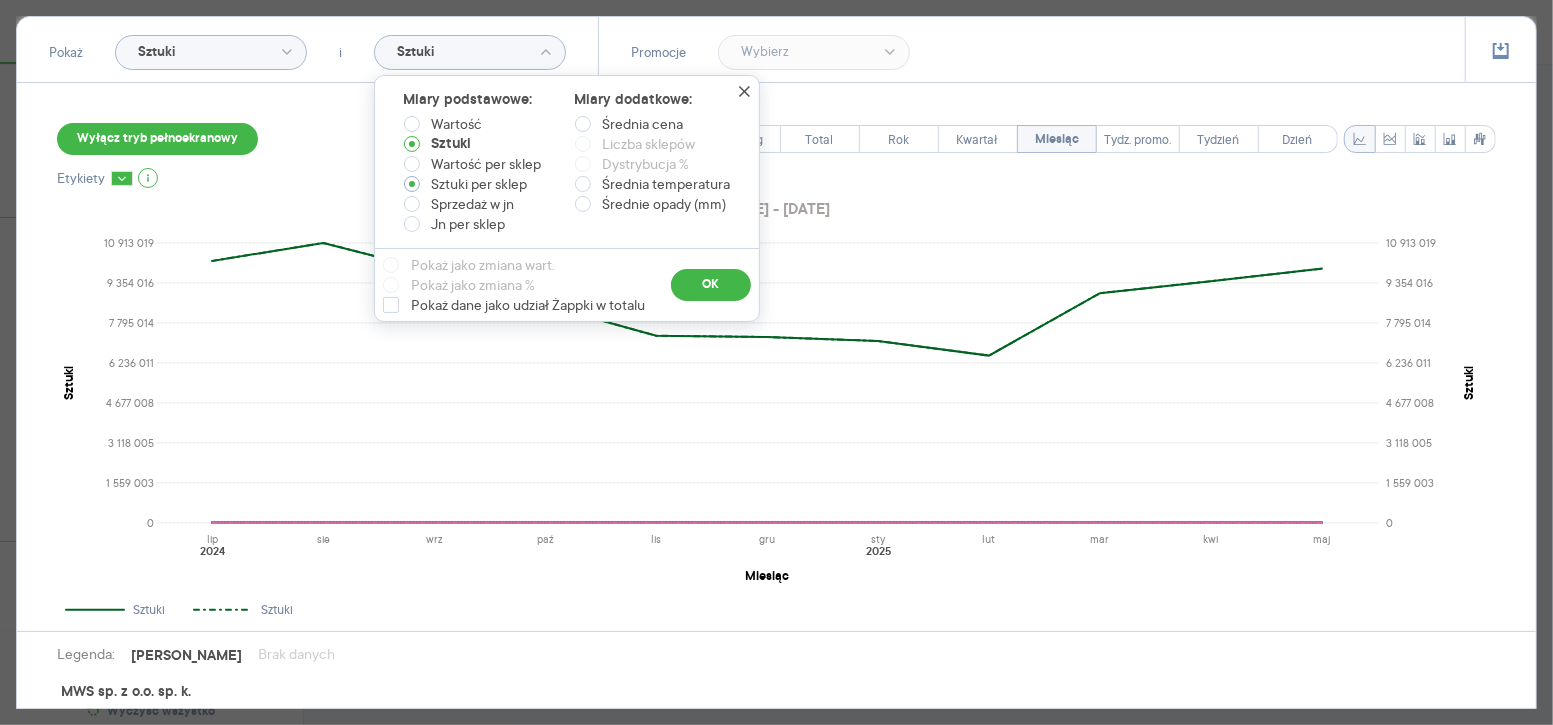 type on "Sztuki per sklep" 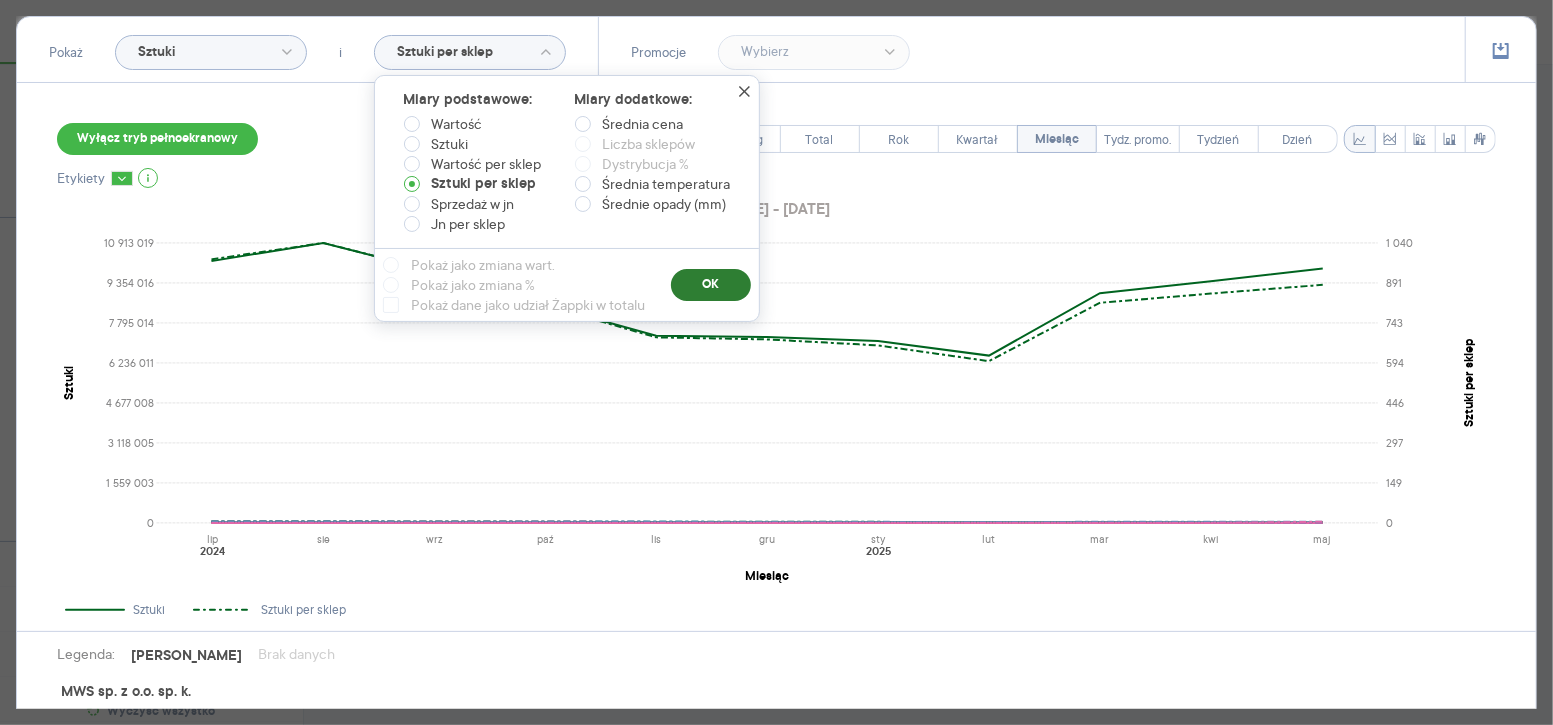 click on "OK" at bounding box center [711, 285] 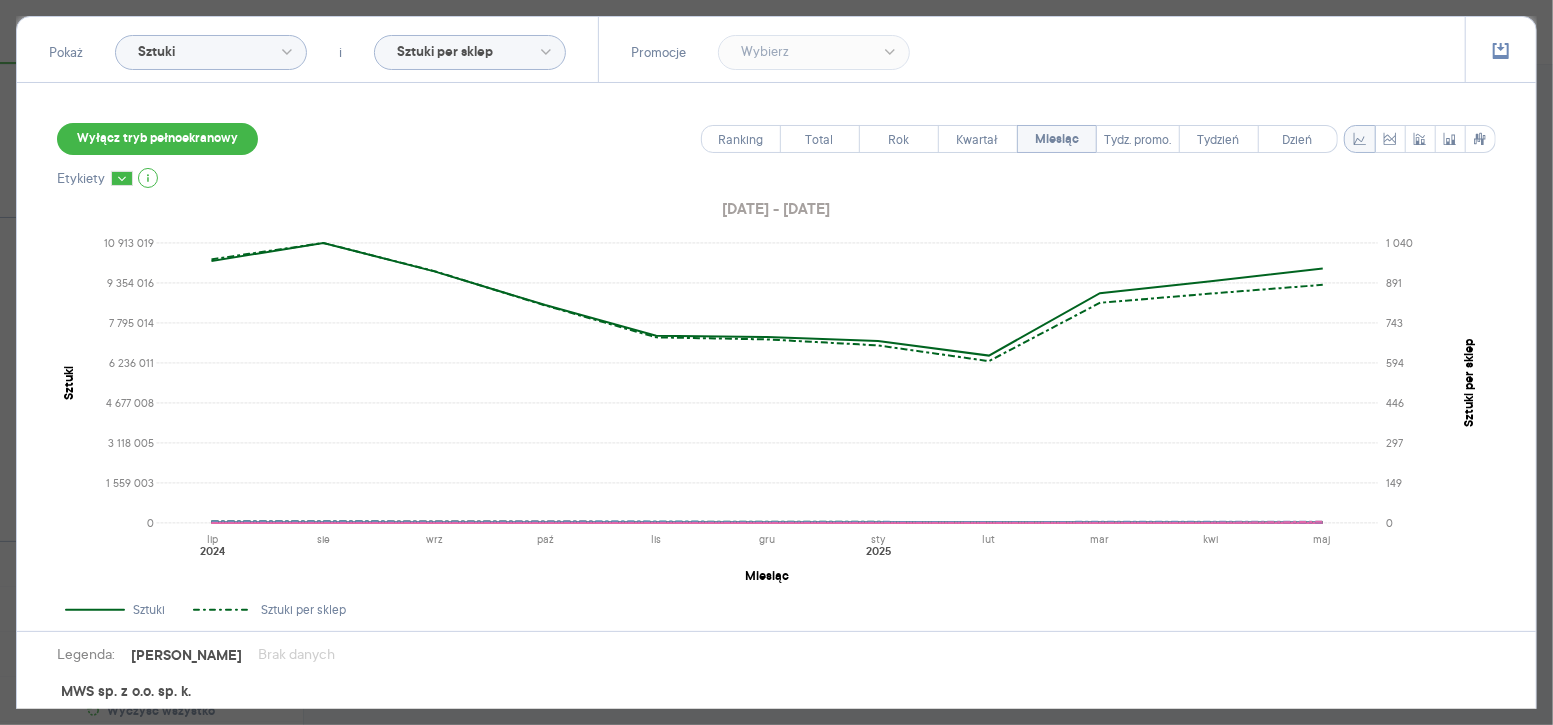 scroll, scrollTop: 237, scrollLeft: 0, axis: vertical 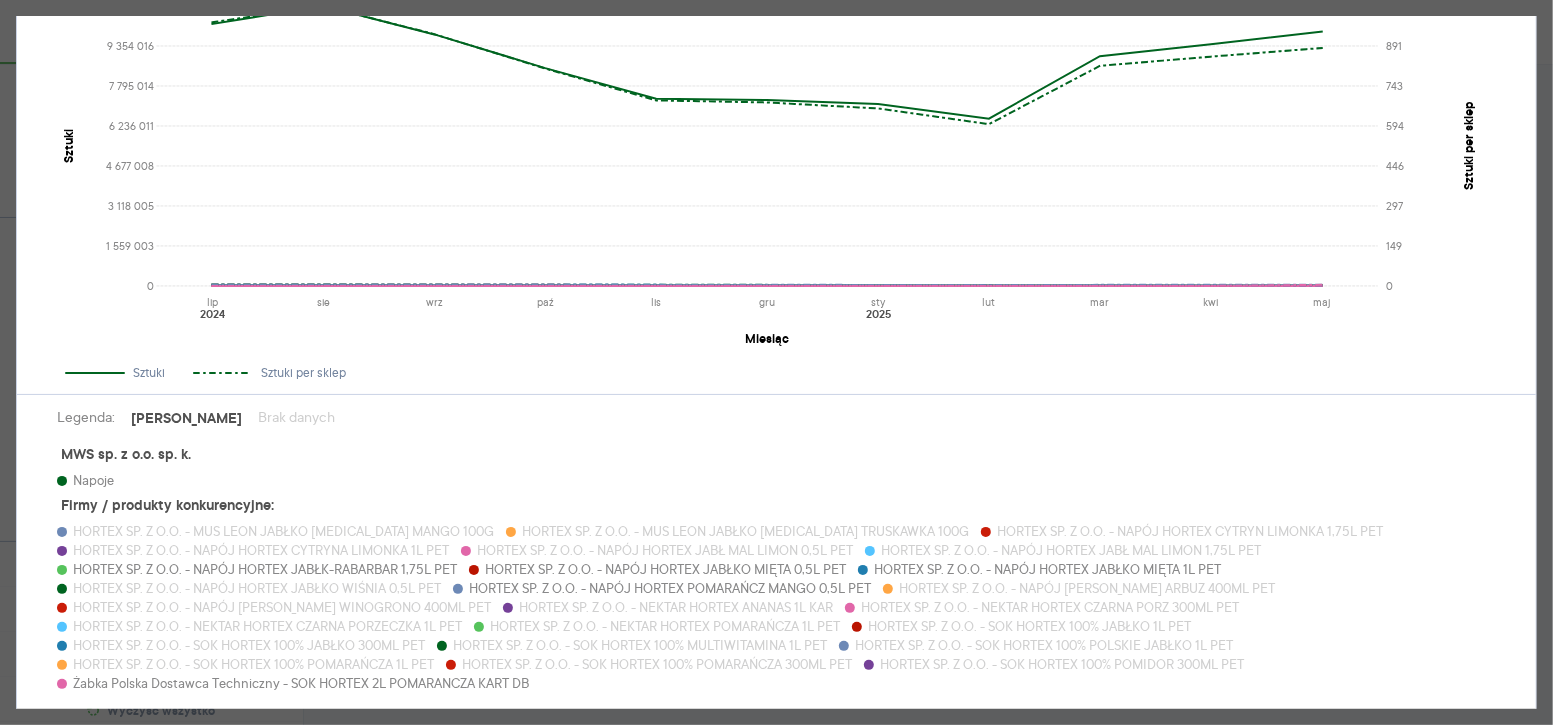 click on "Napoje" at bounding box center (93, 480) 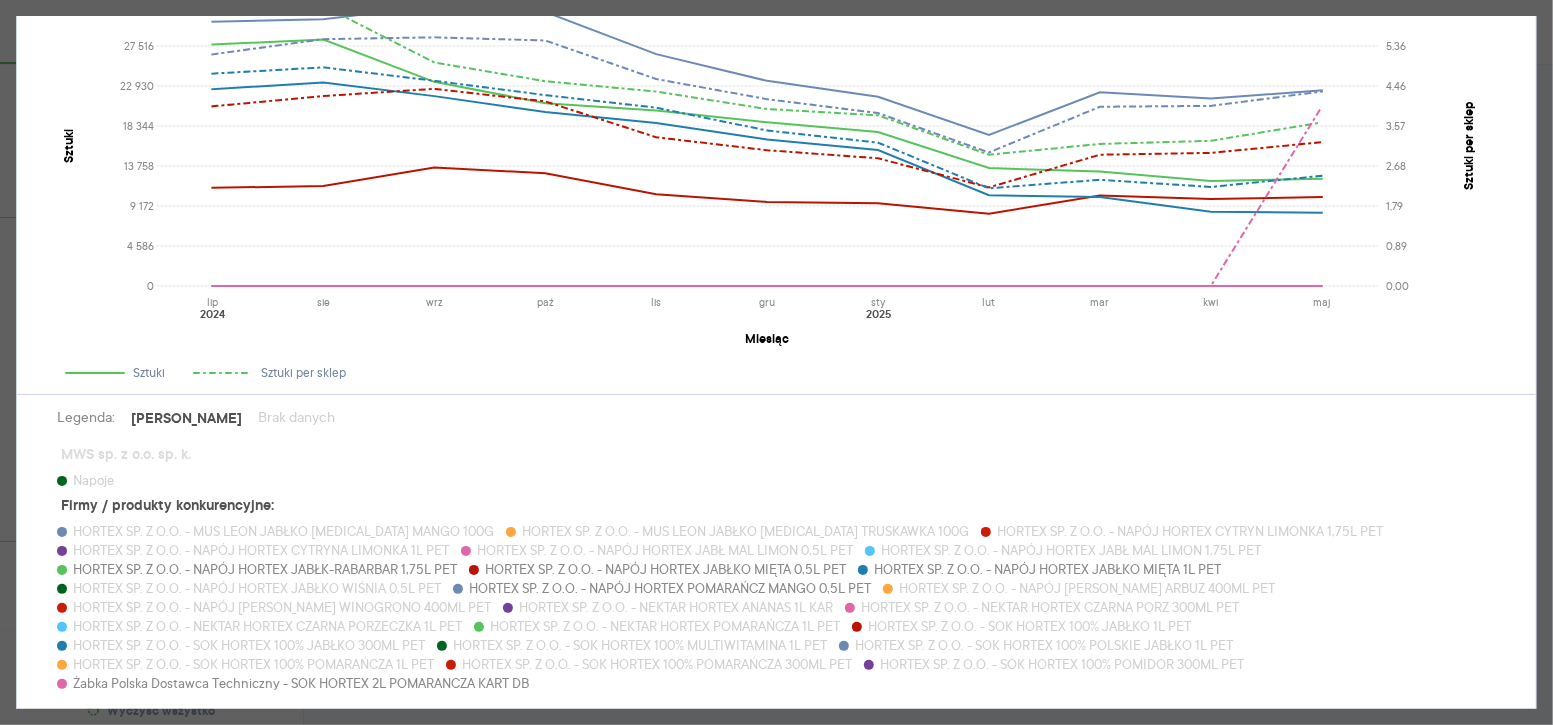 scroll, scrollTop: 257, scrollLeft: 0, axis: vertical 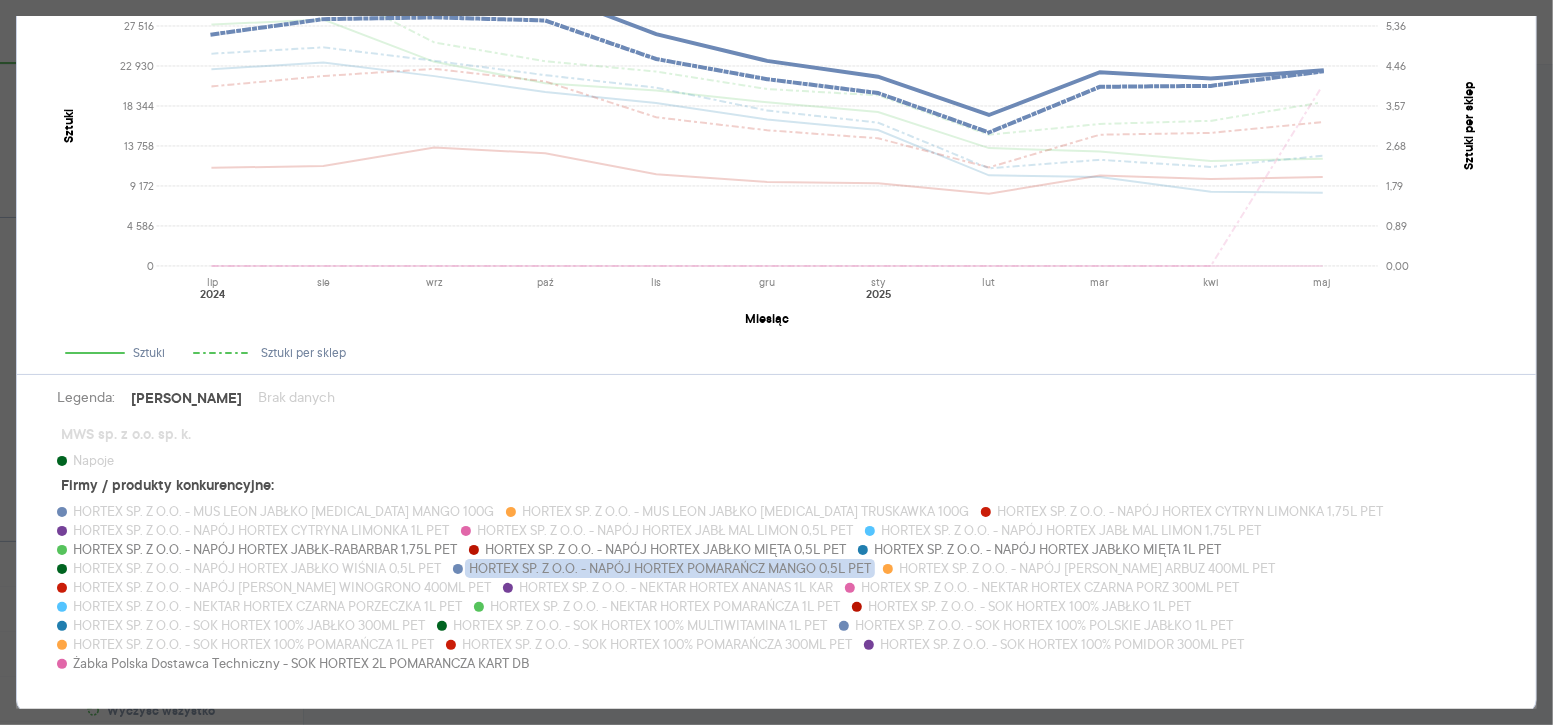 click on "HORTEX SP. Z O.O. - NAPÓJ HORTEX POMARAŃCZ MANGO 0,5L PET" at bounding box center (670, 568) 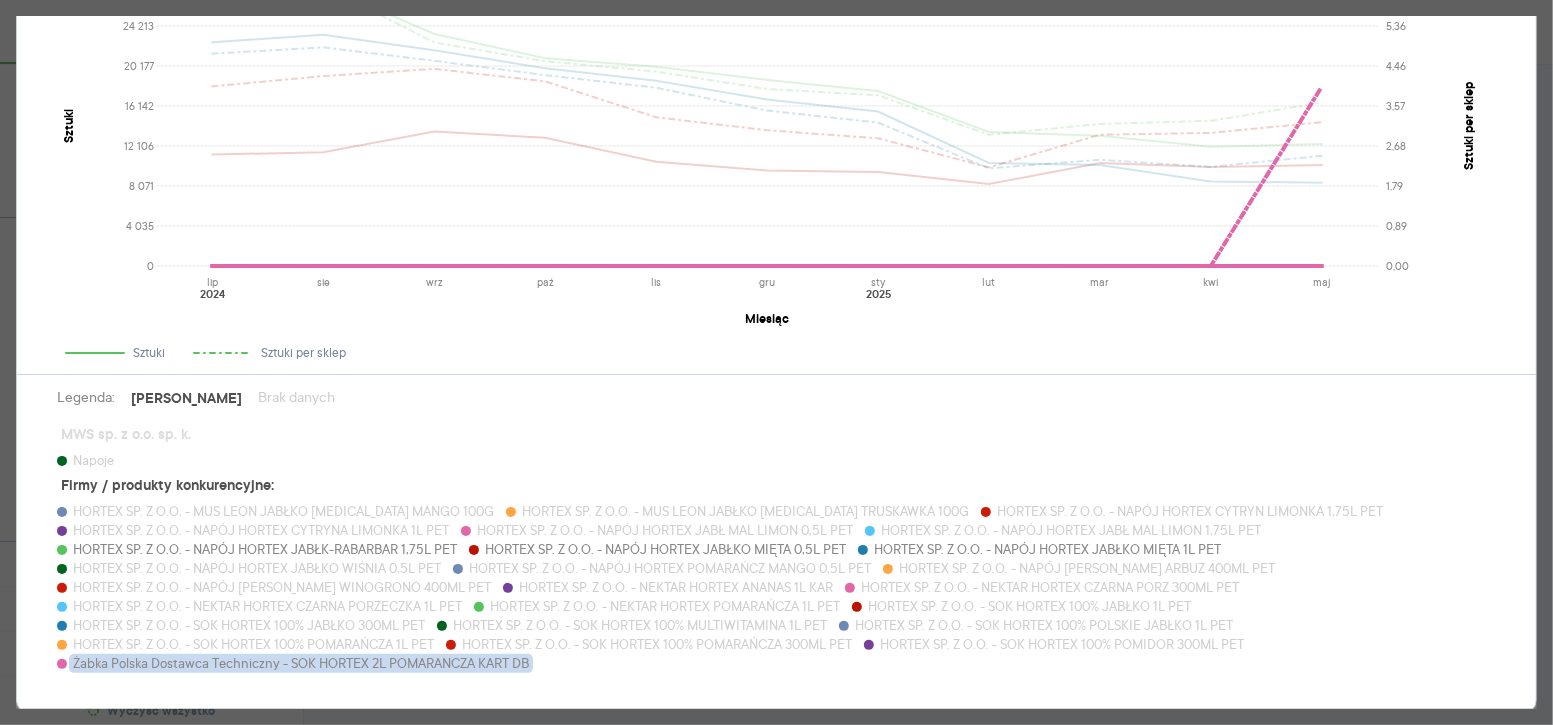 click on "Żabka Polska Dostawca Techniczny - SOK HORTEX 2L POMARANCZA KART DB" at bounding box center (301, 663) 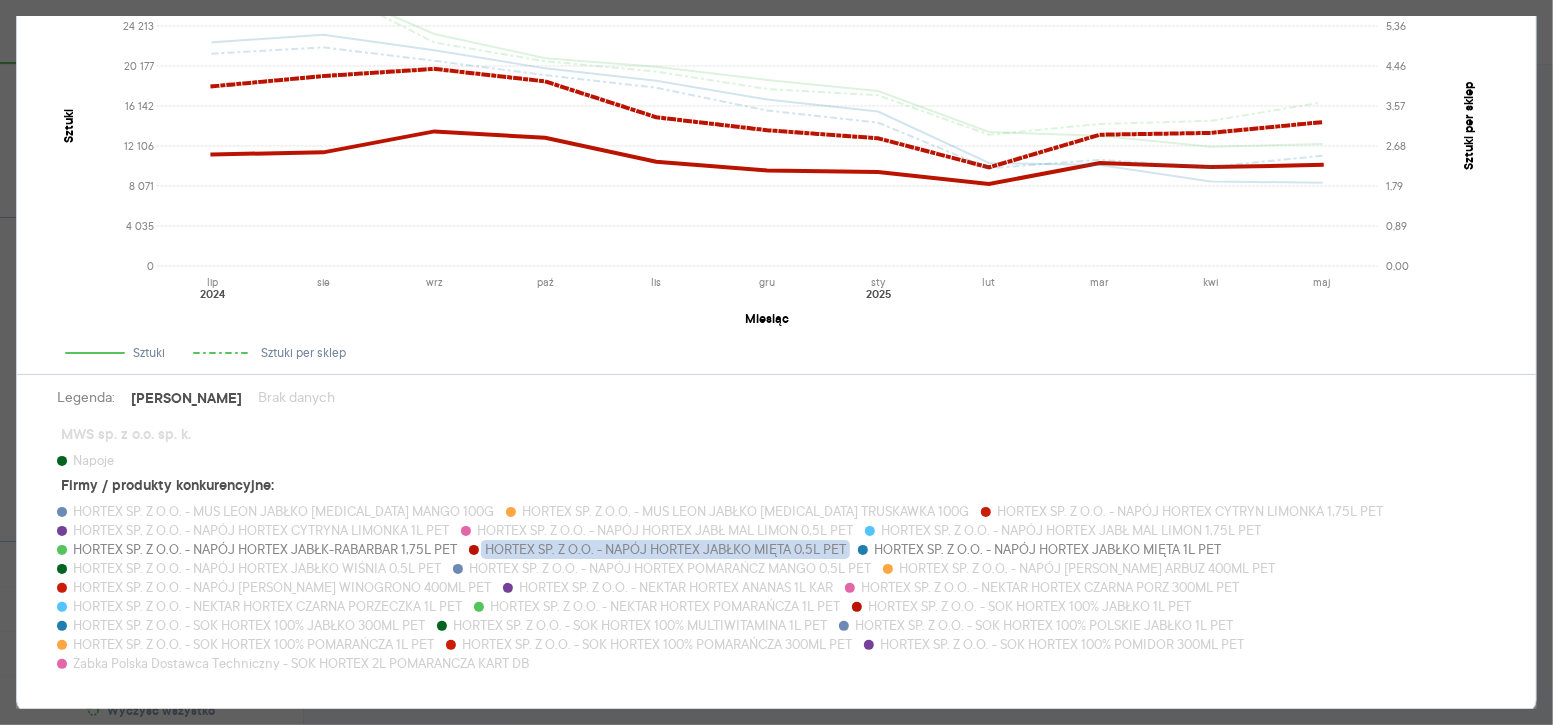 click on "HORTEX SP. Z O.O. - NAPÓJ HORTEX JABŁKO MIĘTA 0,5L PET" at bounding box center [665, 549] 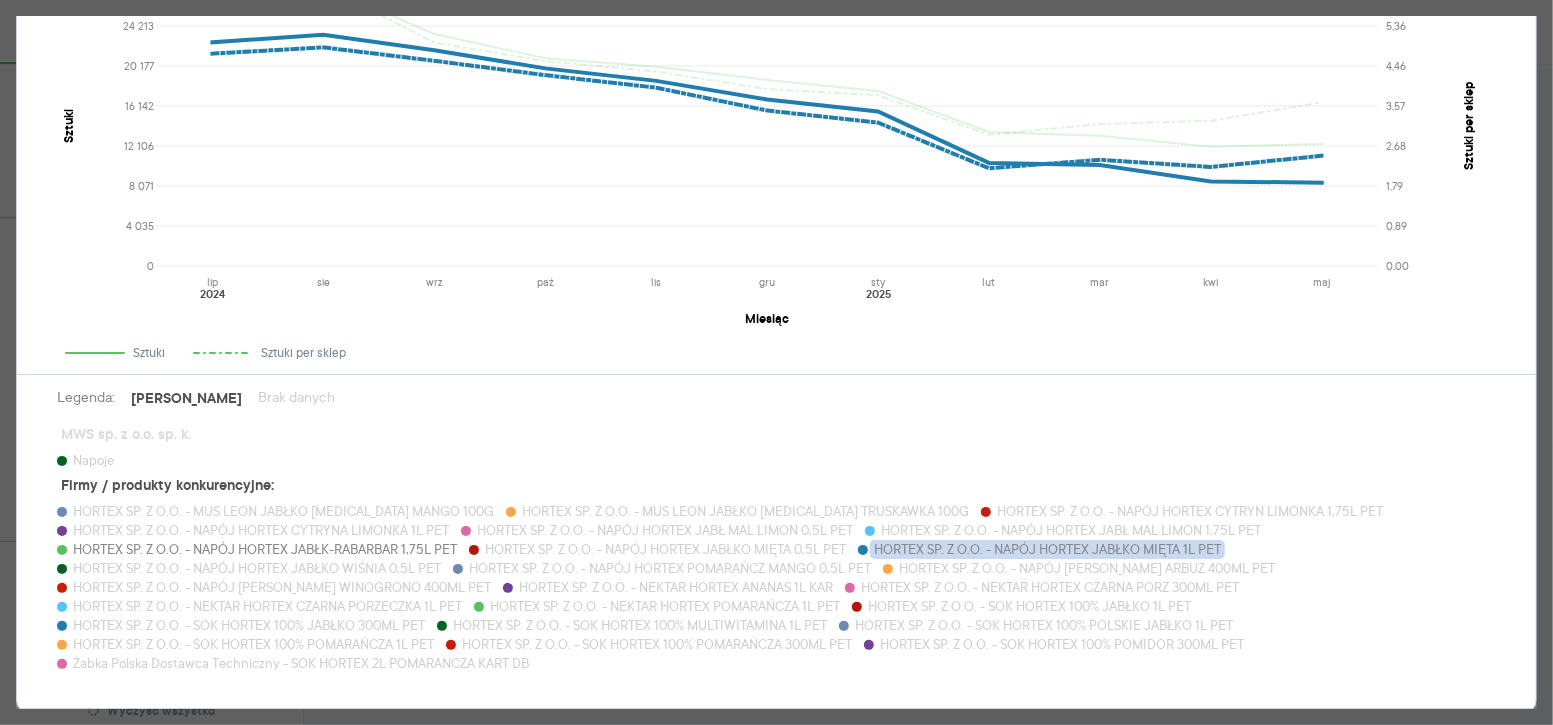 click on "HORTEX SP. Z O.O. - NAPÓJ HORTEX JABŁKO MIĘTA 1L PET" at bounding box center (1047, 549) 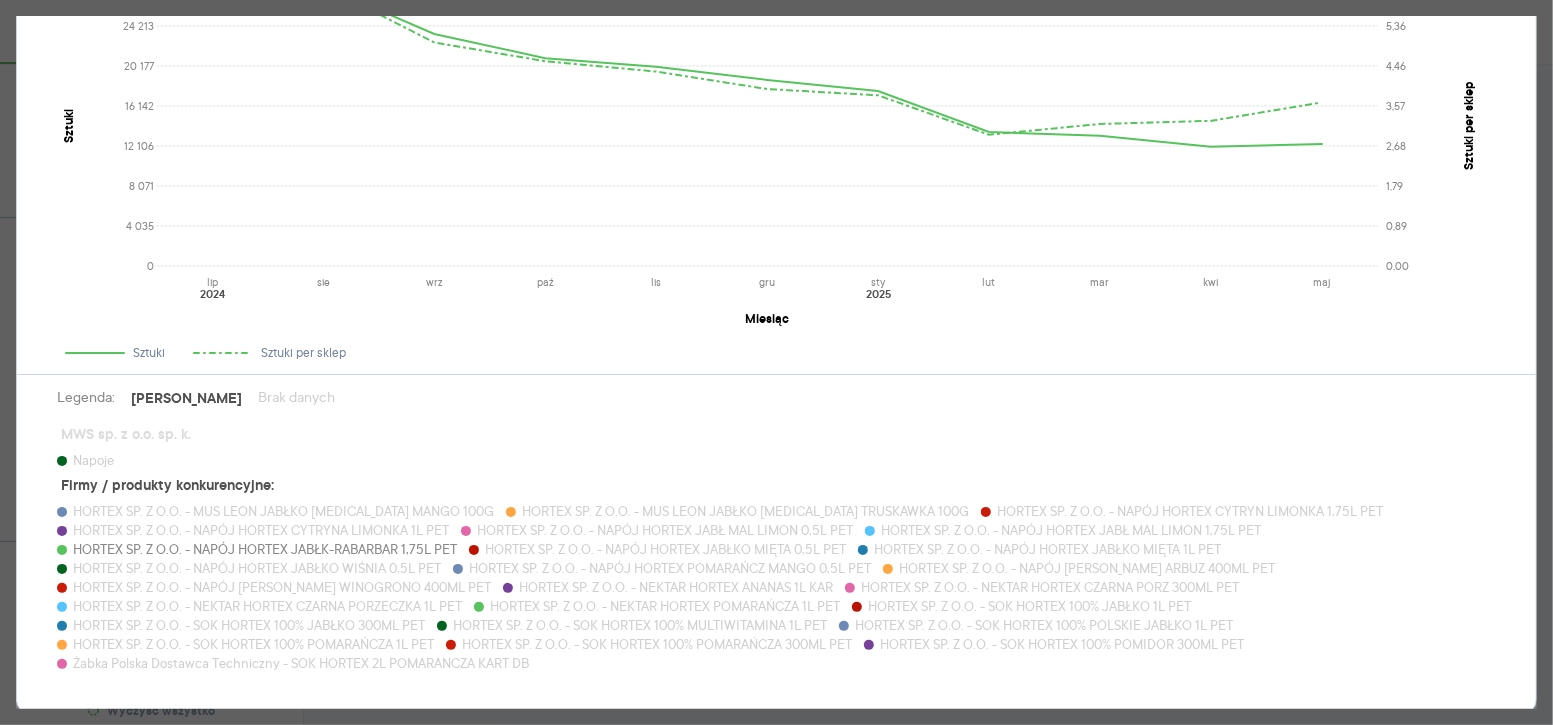 scroll, scrollTop: 99, scrollLeft: 0, axis: vertical 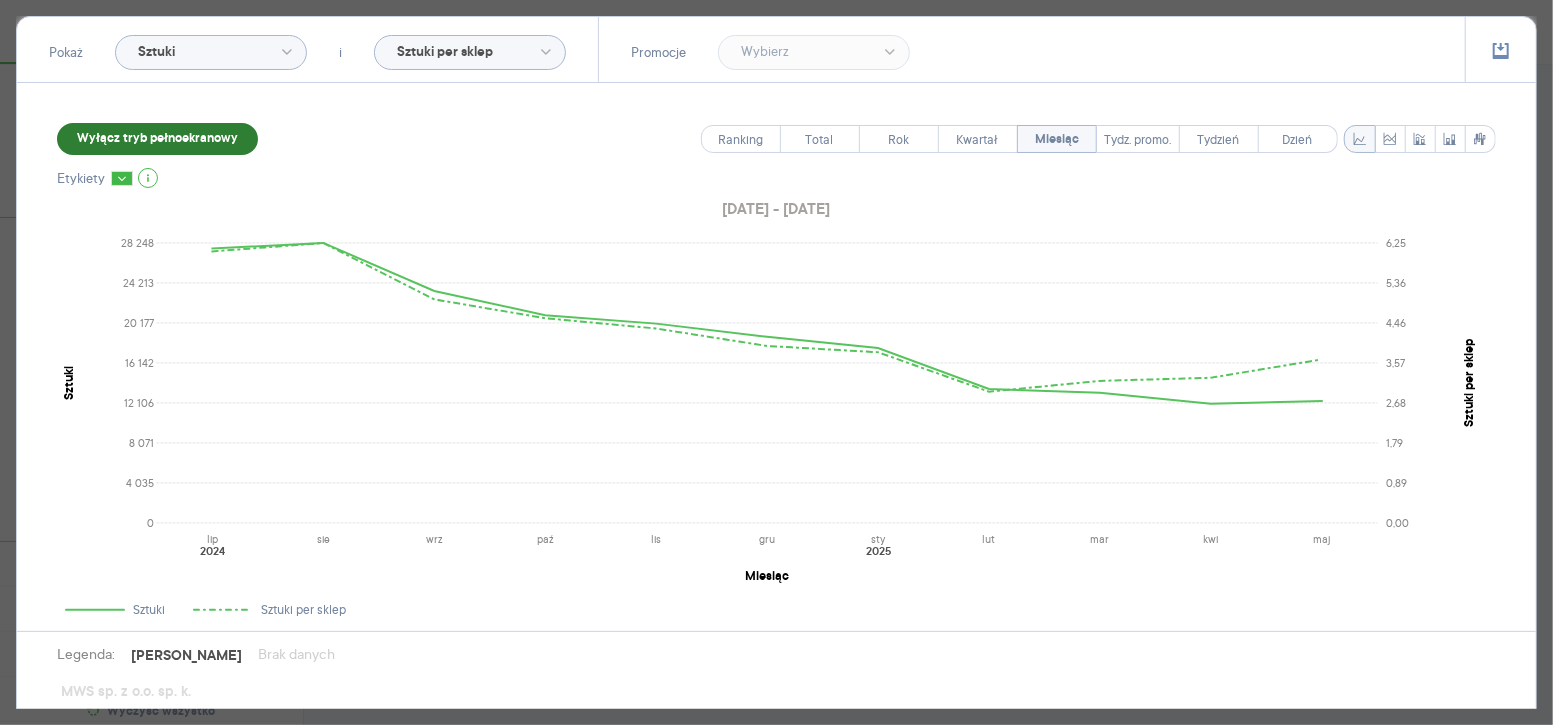 click on "Wyłącz tryb pełnoekranowy" at bounding box center [157, 139] 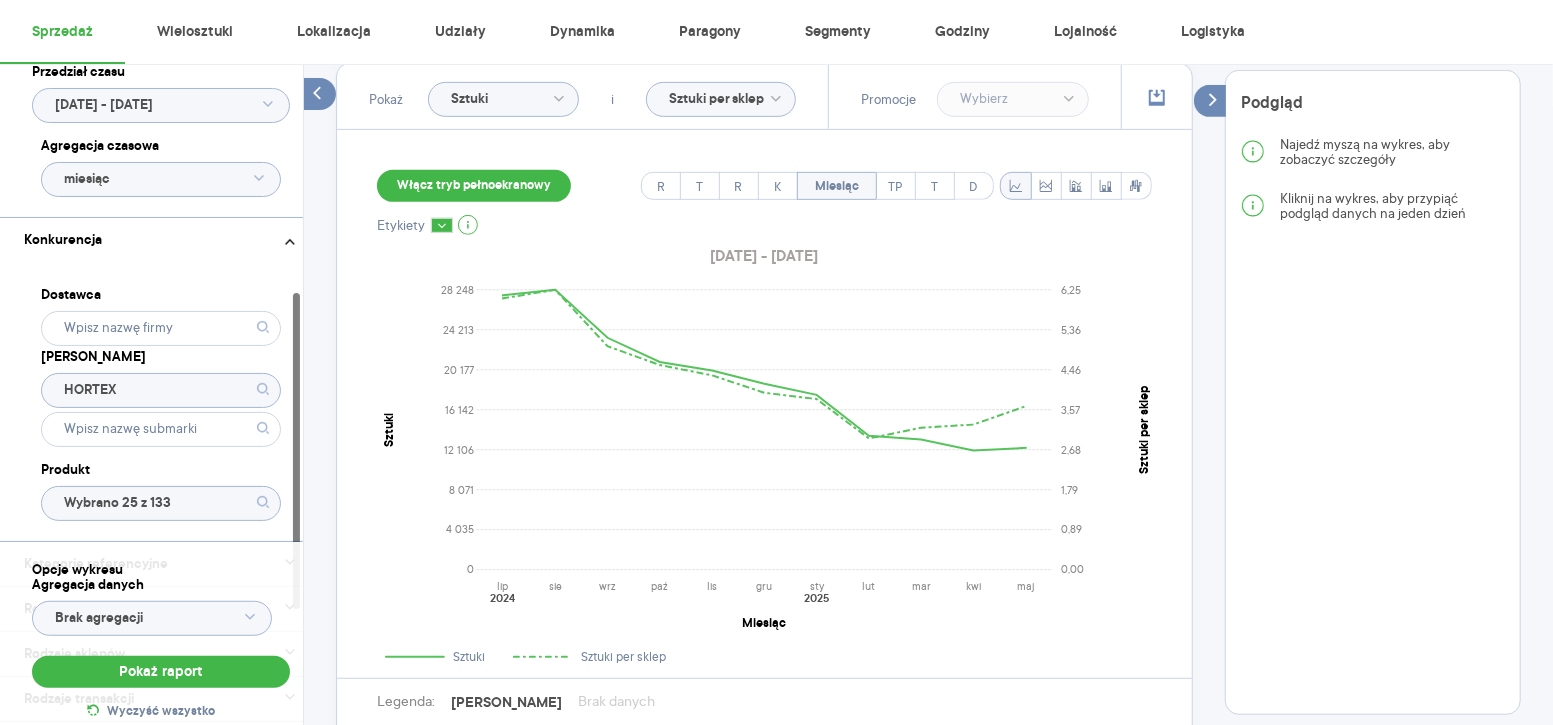 scroll, scrollTop: 551, scrollLeft: 0, axis: vertical 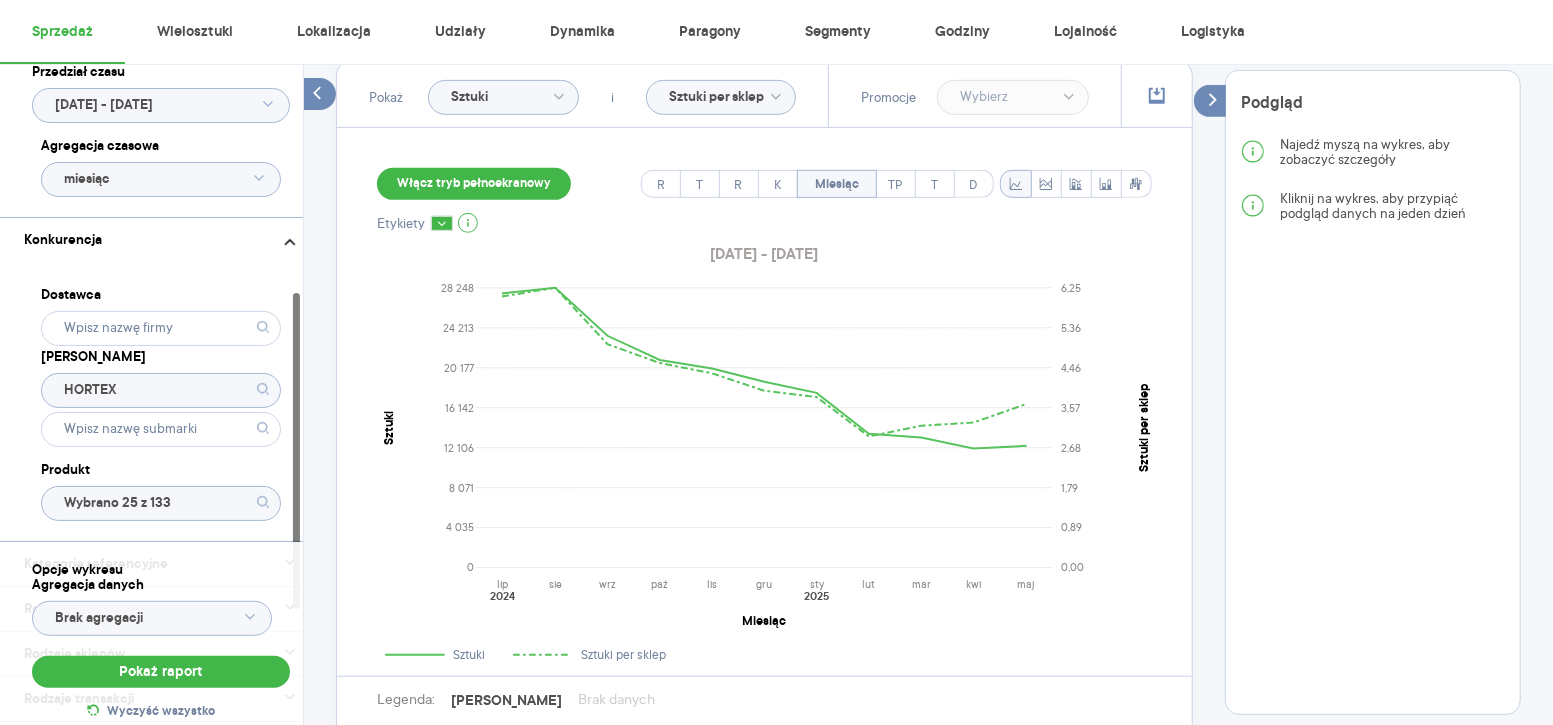 click on "HORTEX" 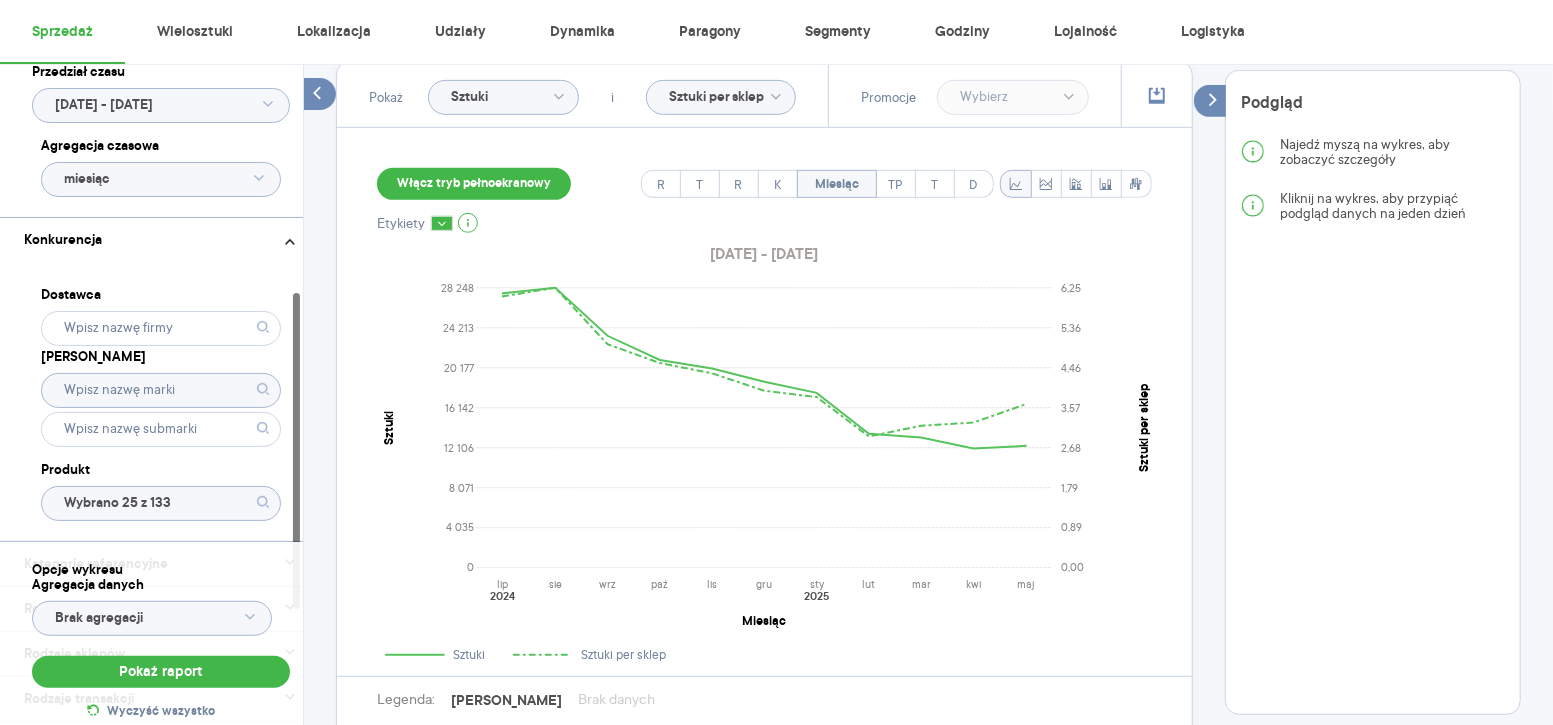 type on "HORTEX" 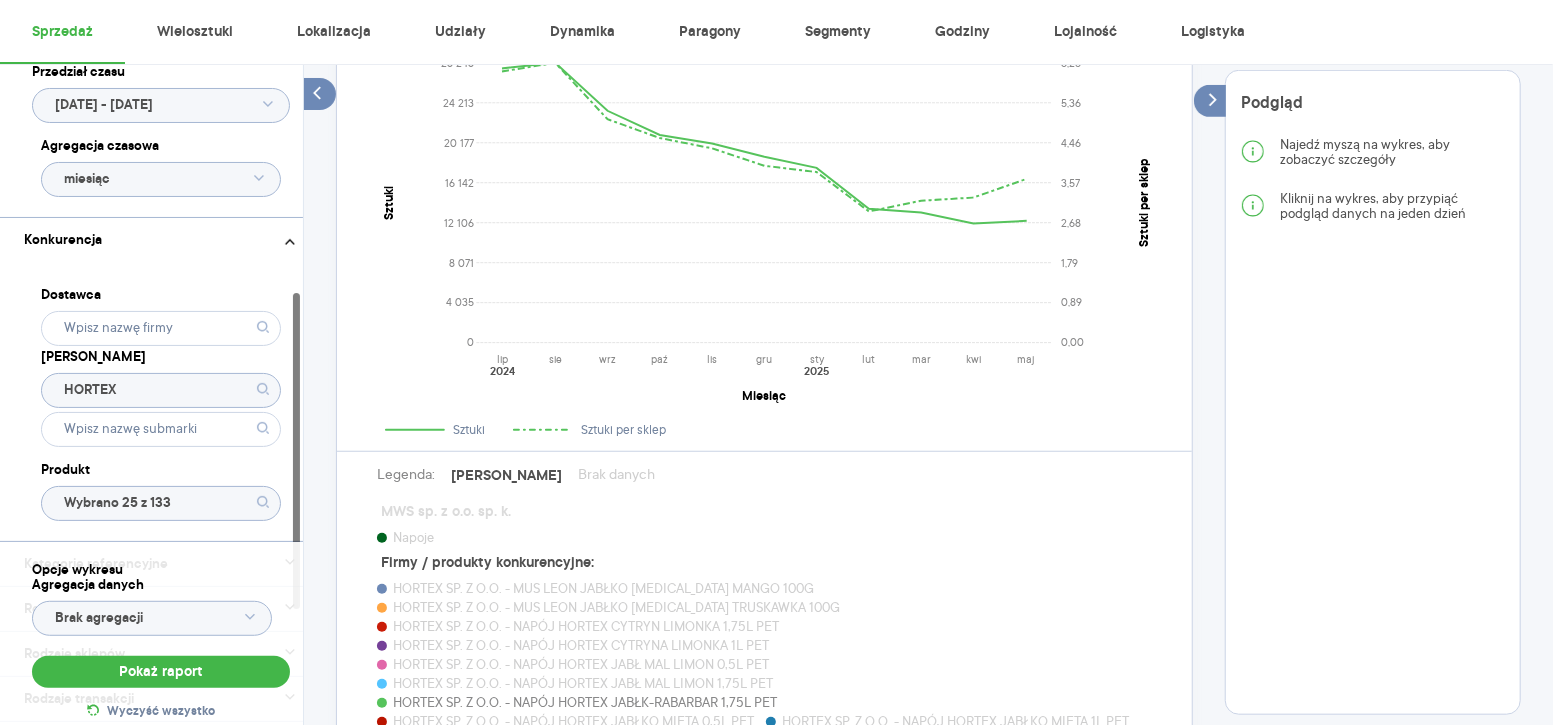 scroll, scrollTop: 777, scrollLeft: 0, axis: vertical 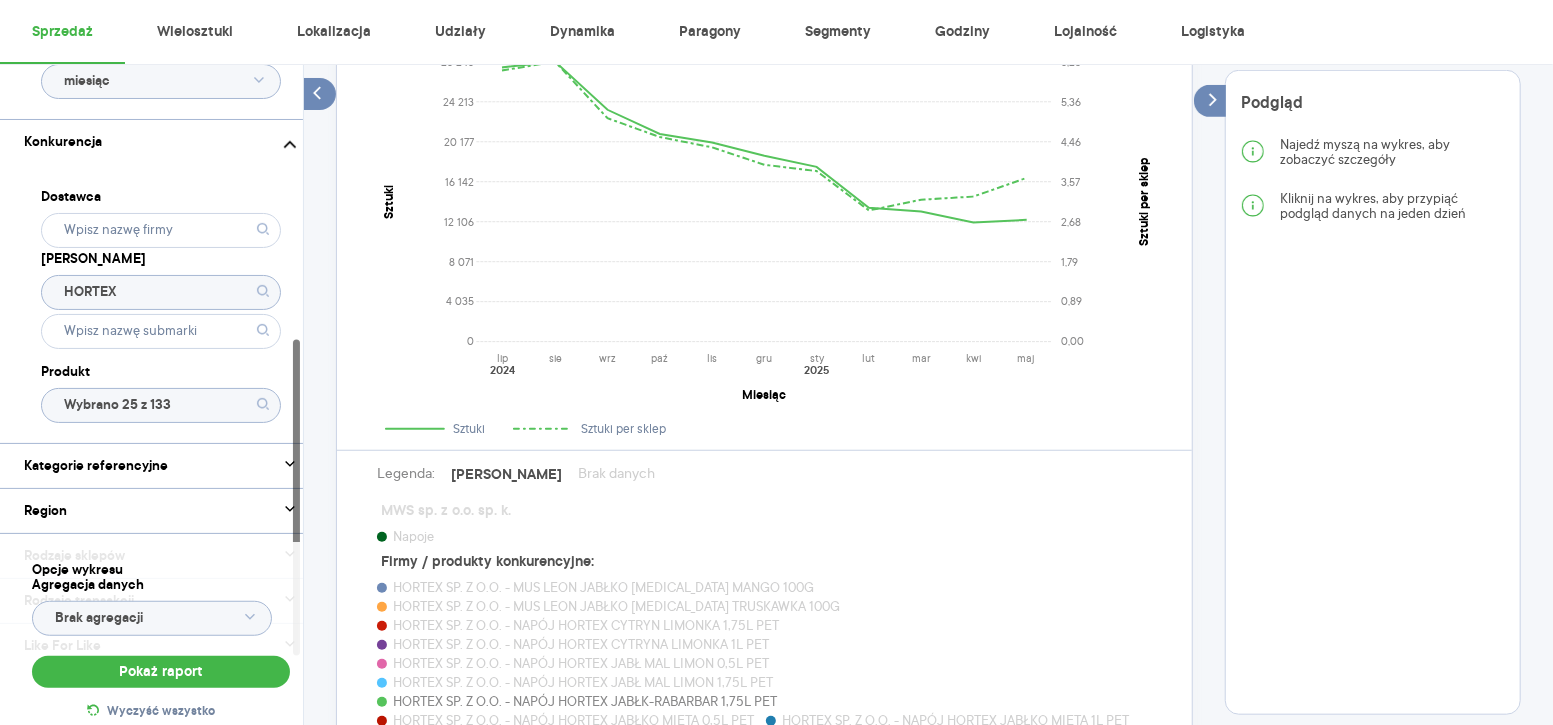 click on "Wybrano 25 z 133" 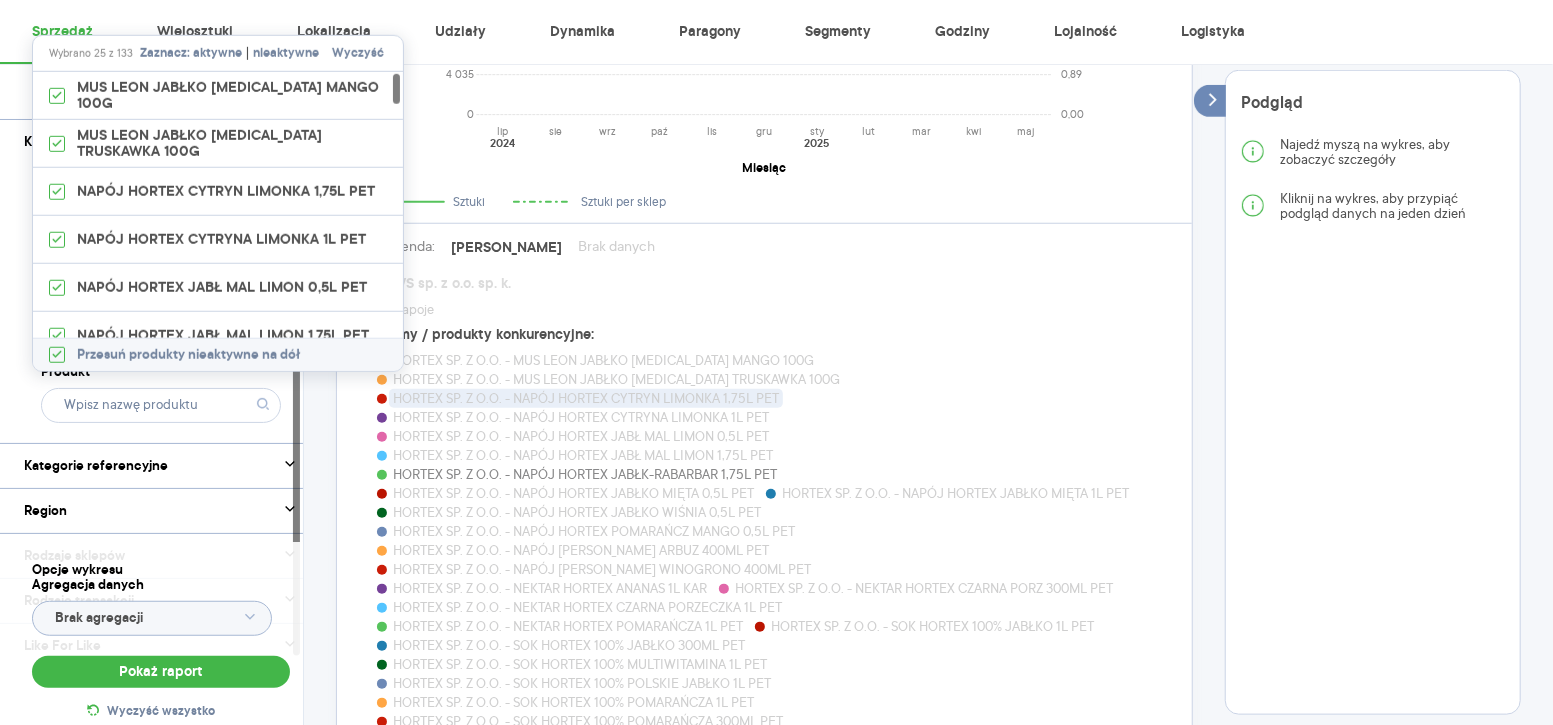 scroll, scrollTop: 1014, scrollLeft: 0, axis: vertical 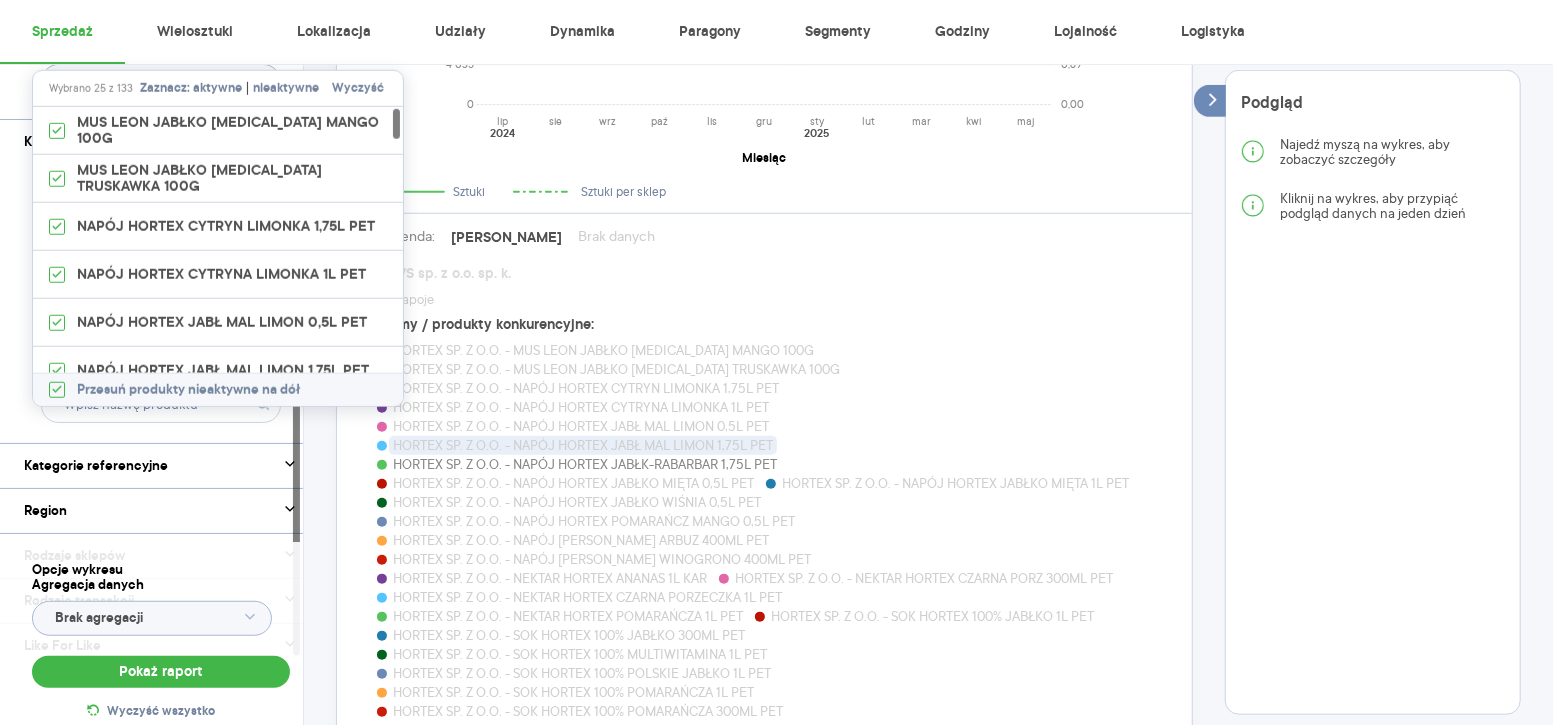 click on "HORTEX SP. Z O.O. - NAPÓJ HORTEX JABŁ MAL LIMON 1,75L PET" at bounding box center (583, 445) 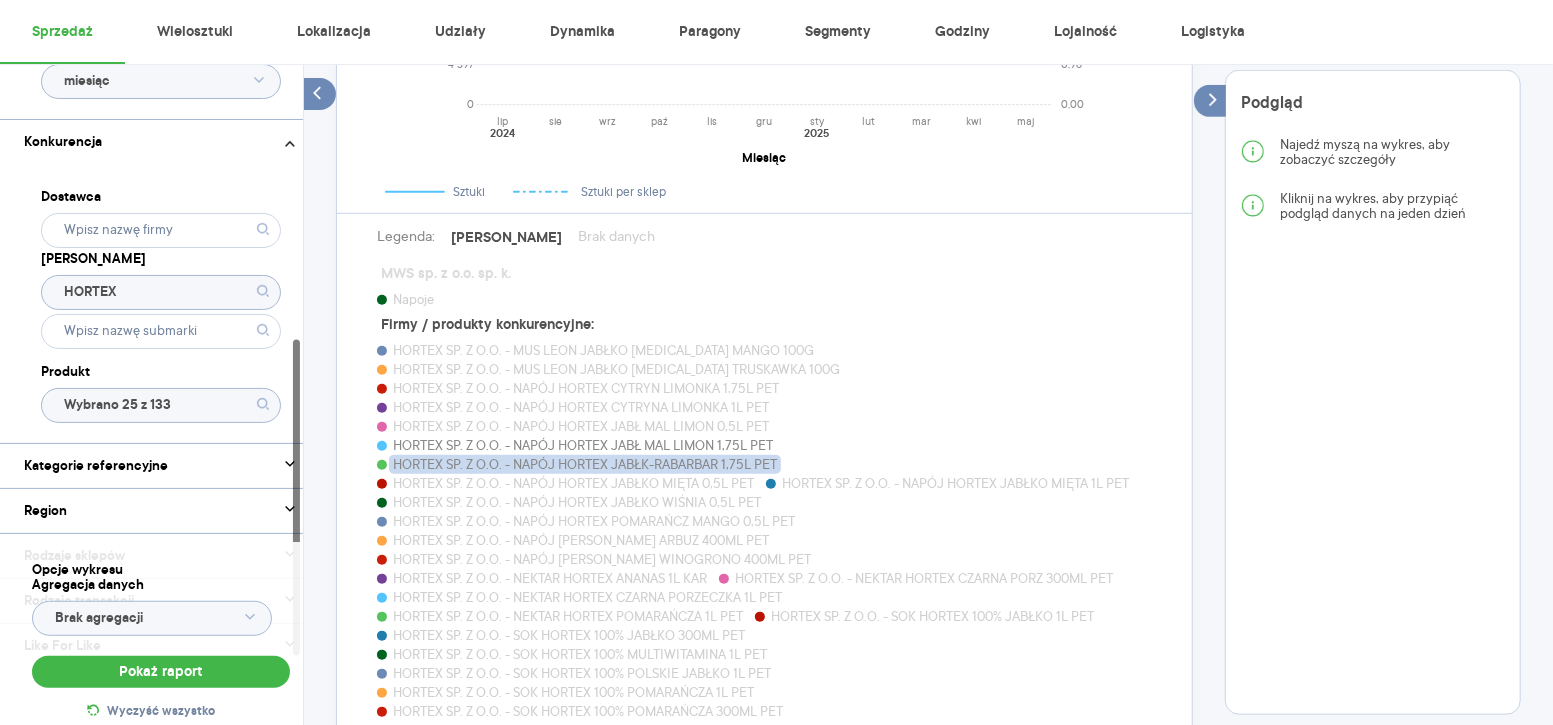 click on "HORTEX SP. Z O.O. - NAPÓJ HORTEX JABŁK-RABARBAR 1,75L PET" at bounding box center (585, 464) 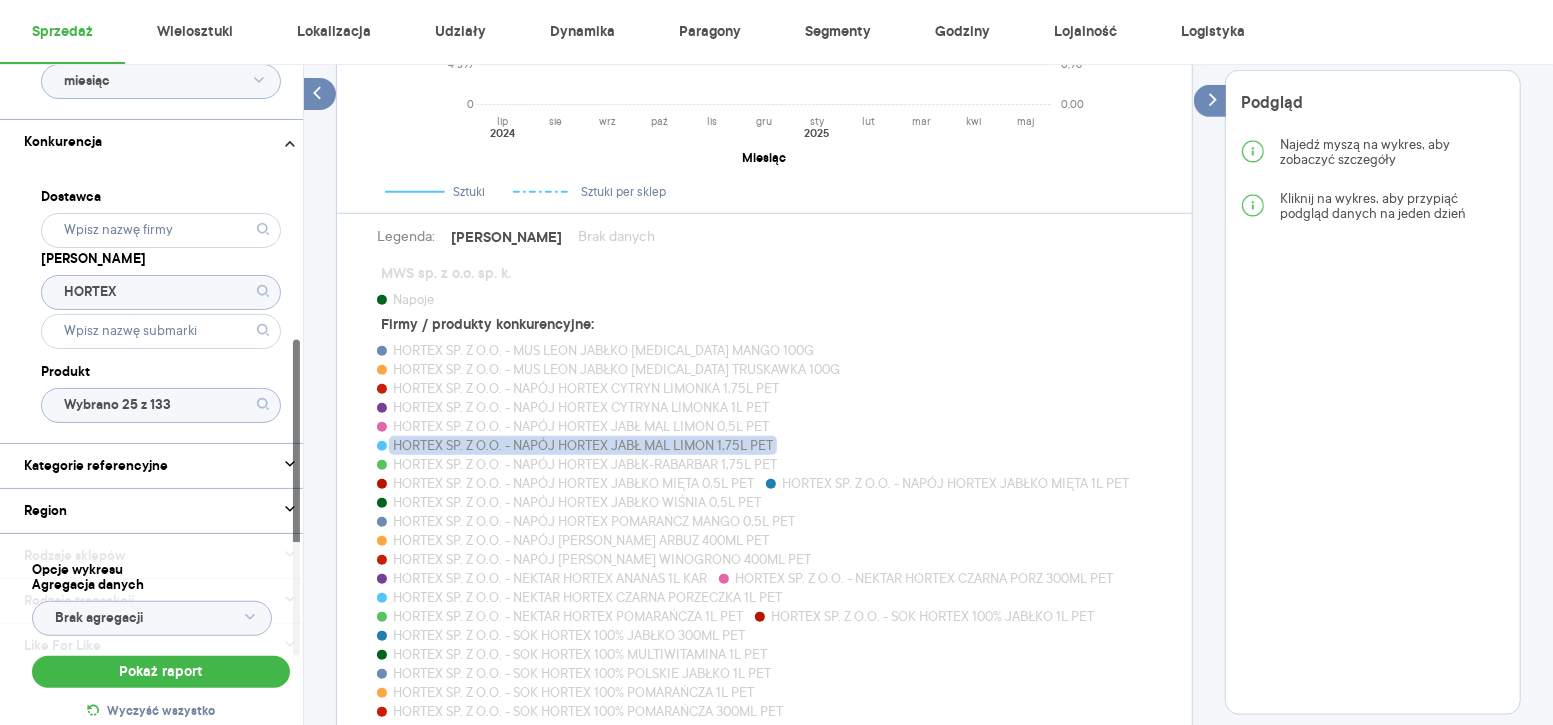click on "HORTEX SP. Z O.O. - NAPÓJ HORTEX JABŁ MAL LIMON 1,75L PET" at bounding box center [583, 445] 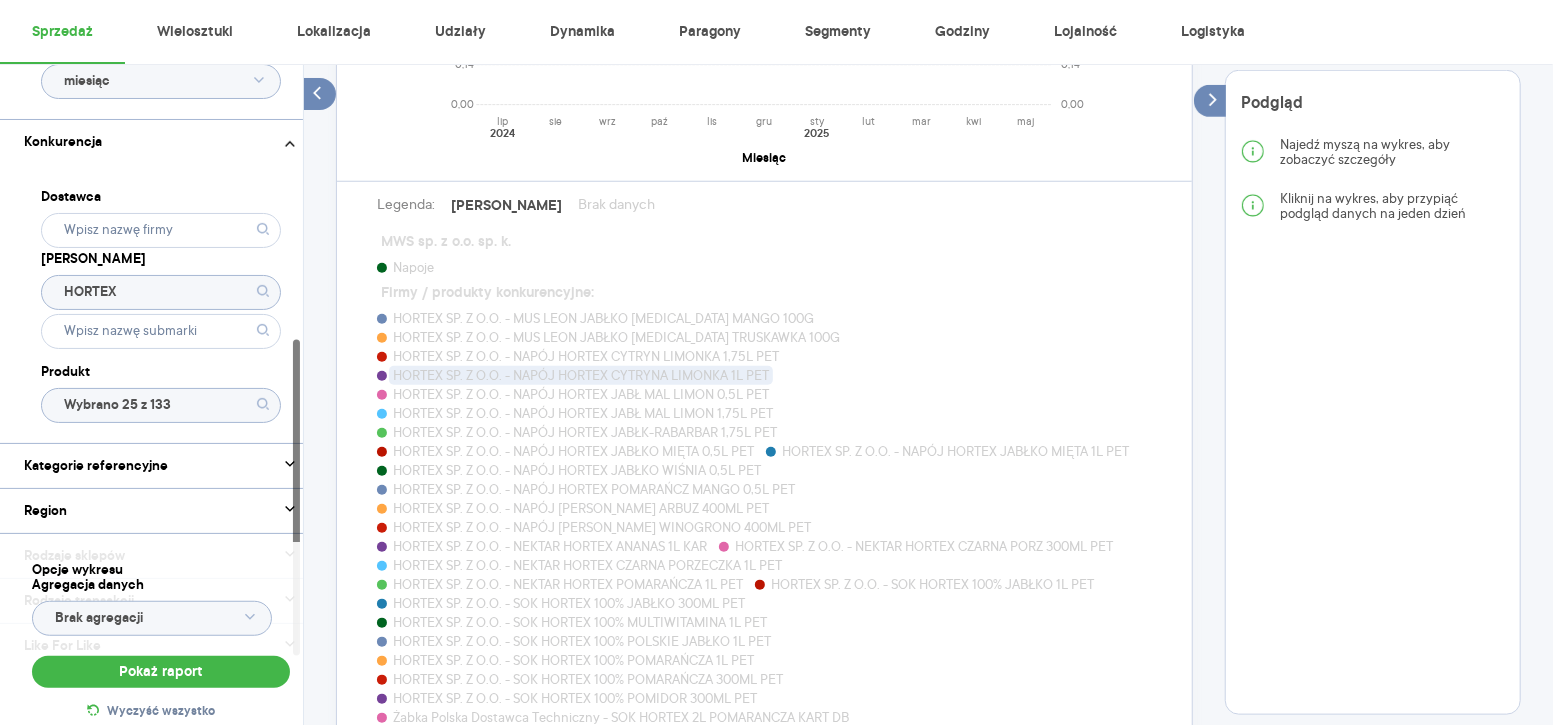 click on "HORTEX SP. Z O.O. - NAPÓJ HORTEX CYTRYNA LIMONKA 1L PET" at bounding box center (581, 375) 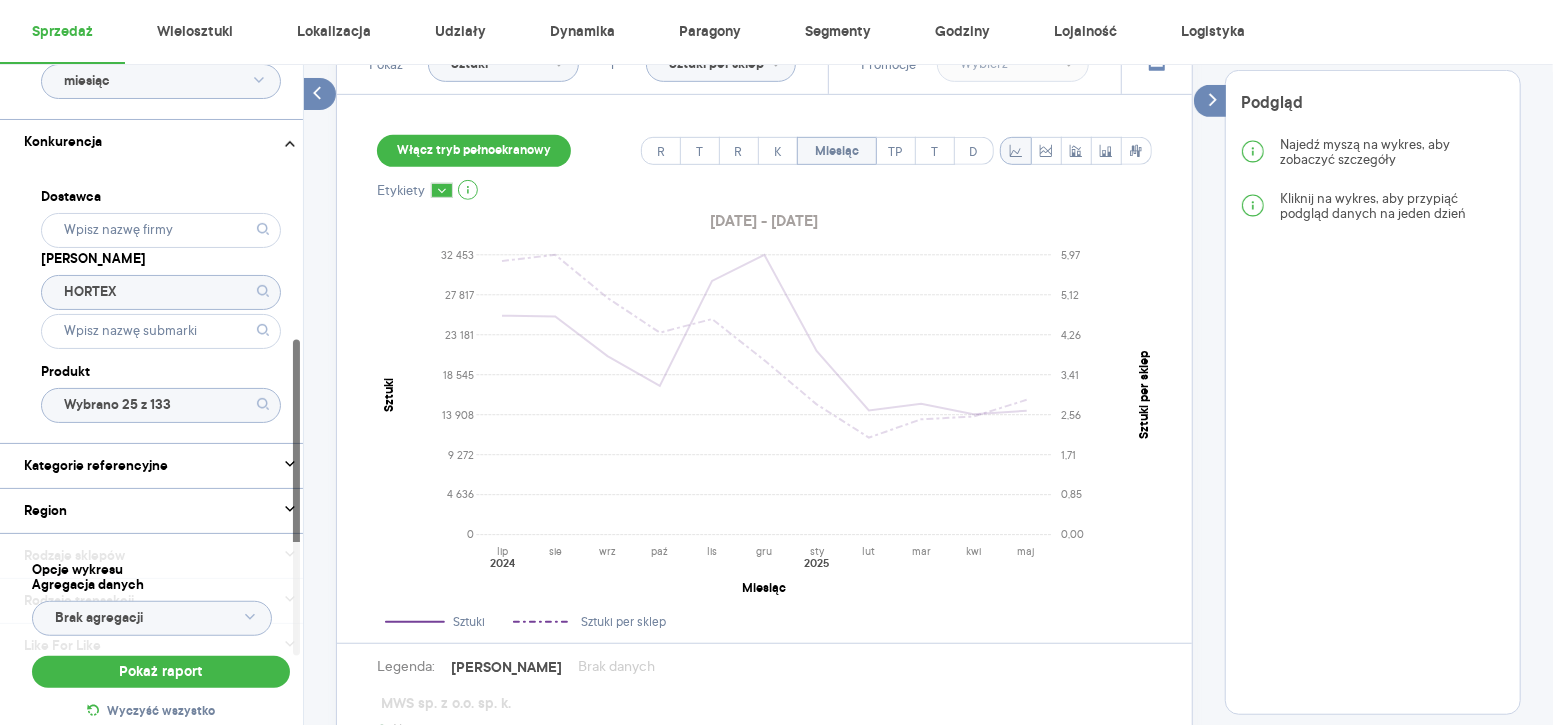 scroll, scrollTop: 564, scrollLeft: 0, axis: vertical 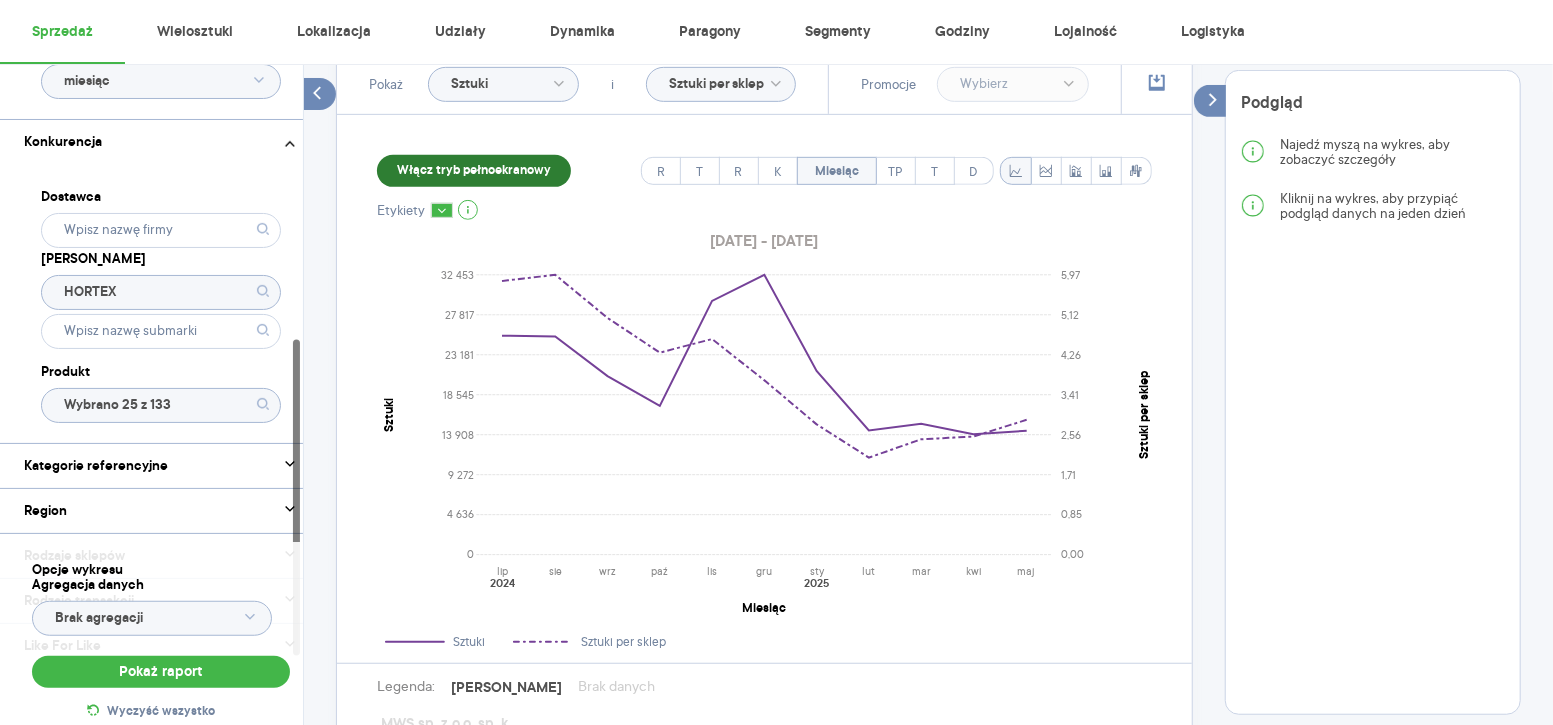 click on "Włącz tryb pełnoekranowy" at bounding box center (474, 171) 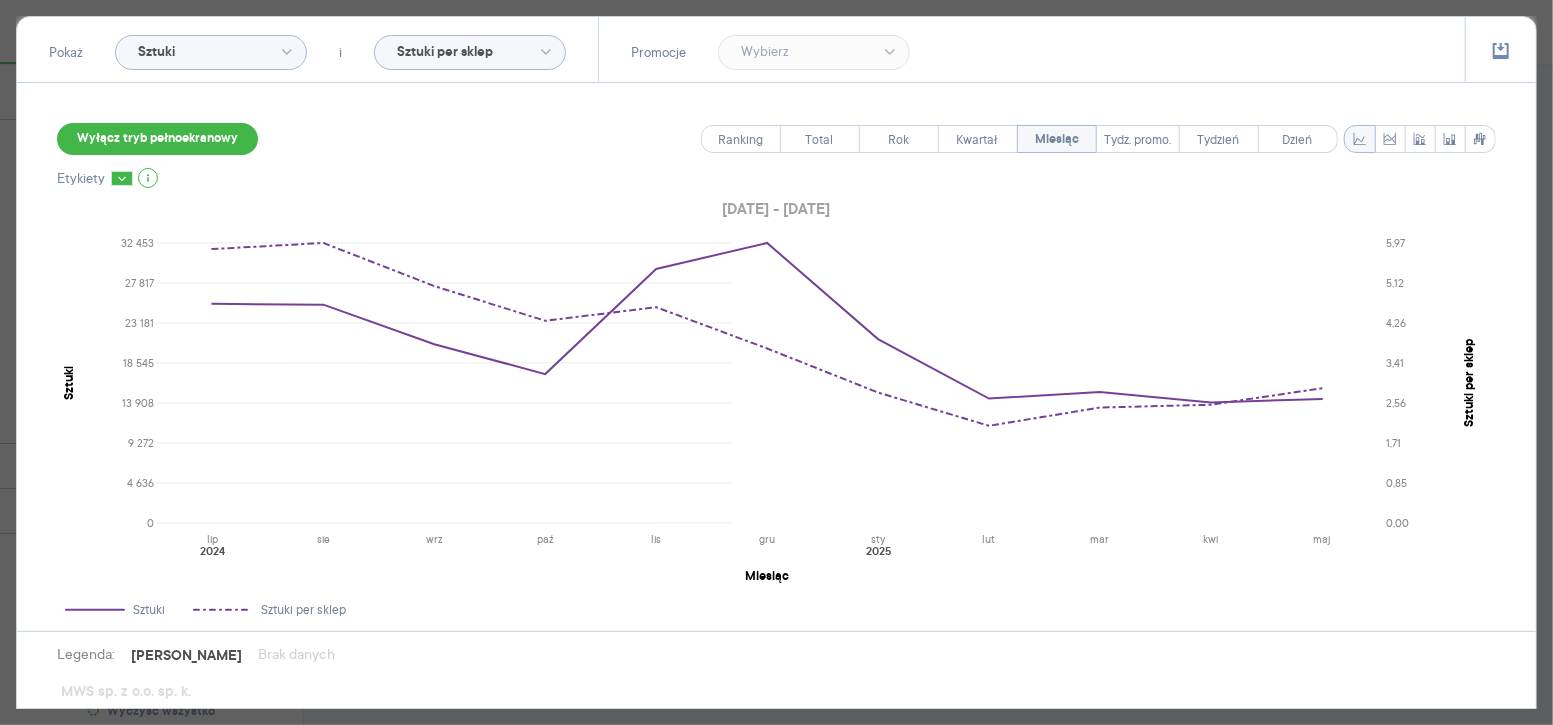 scroll, scrollTop: 217, scrollLeft: 0, axis: vertical 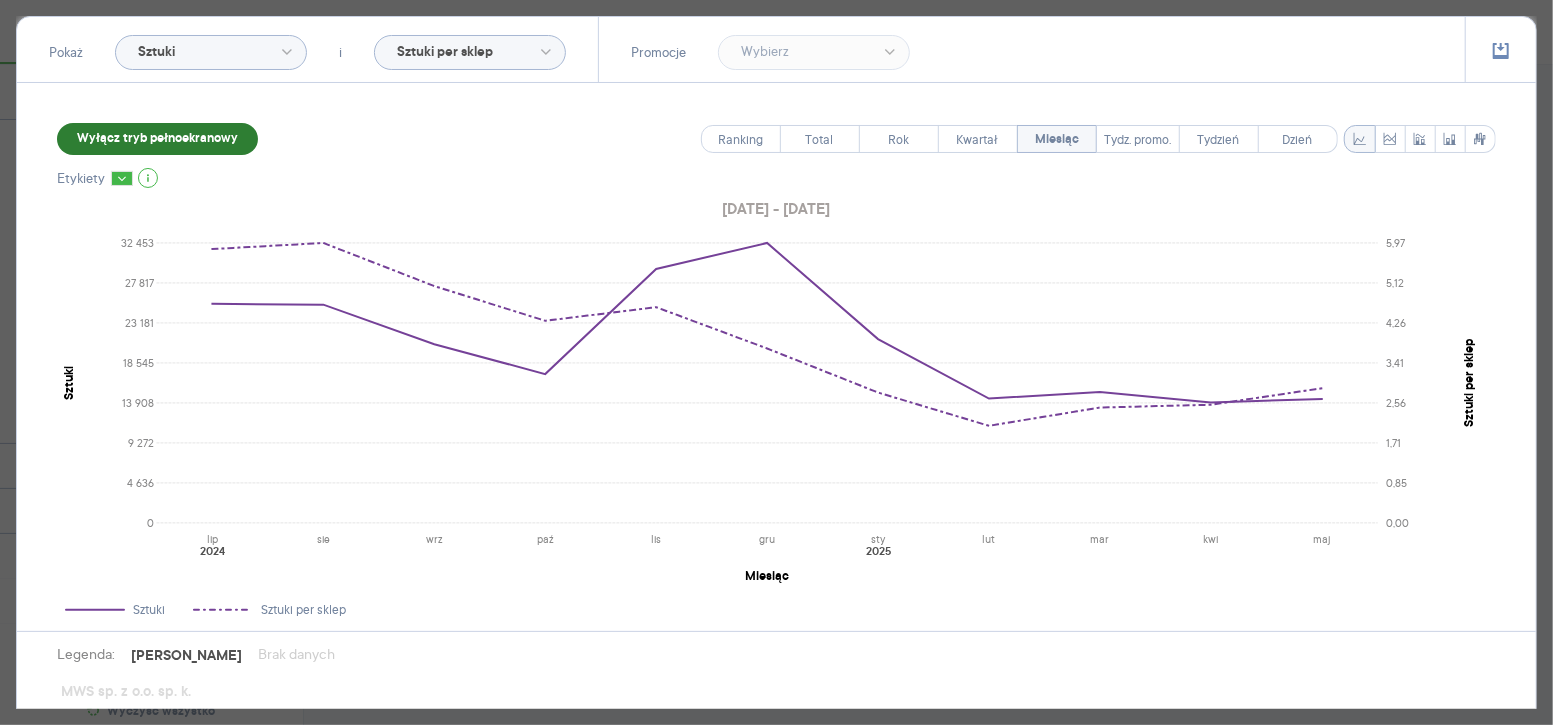 click on "Wyłącz tryb pełnoekranowy" at bounding box center [157, 139] 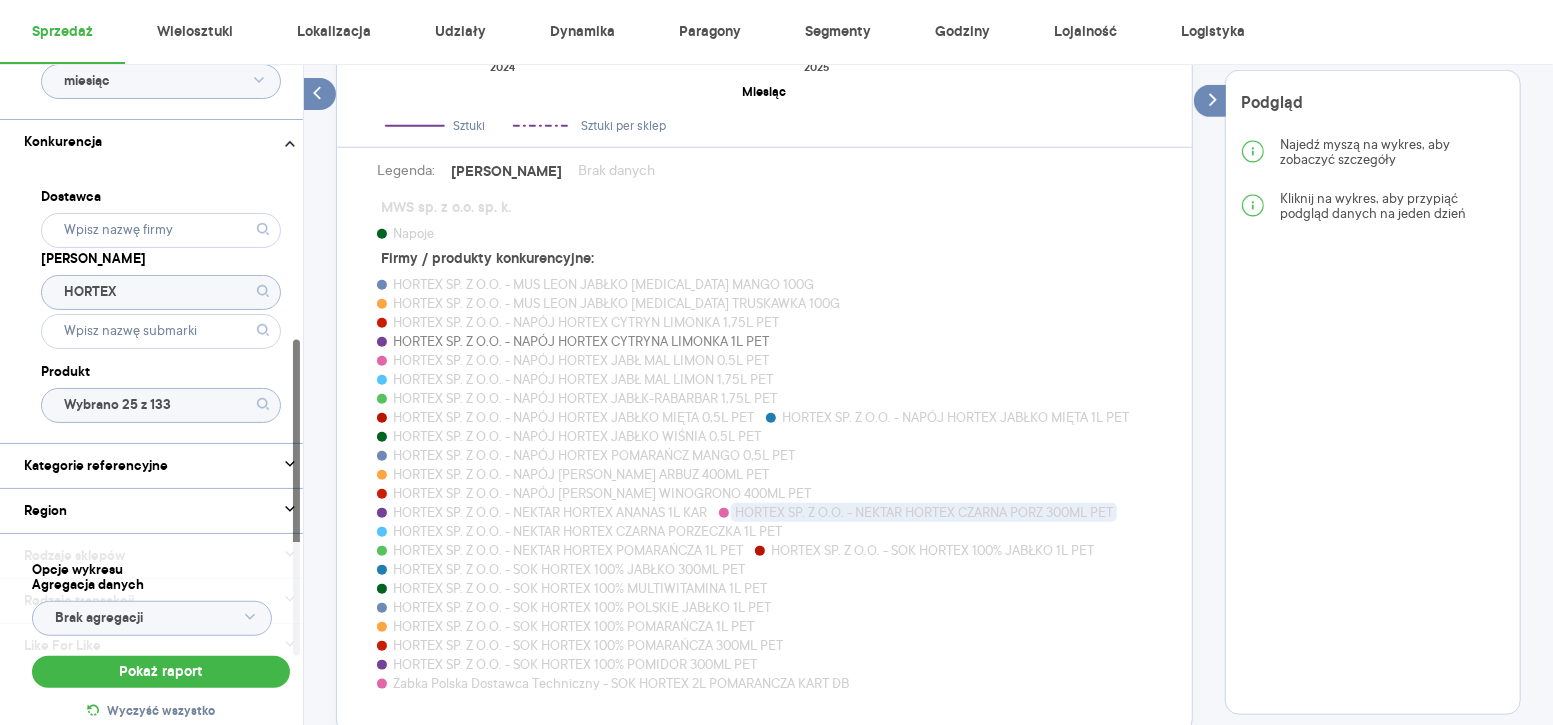 scroll, scrollTop: 1095, scrollLeft: 0, axis: vertical 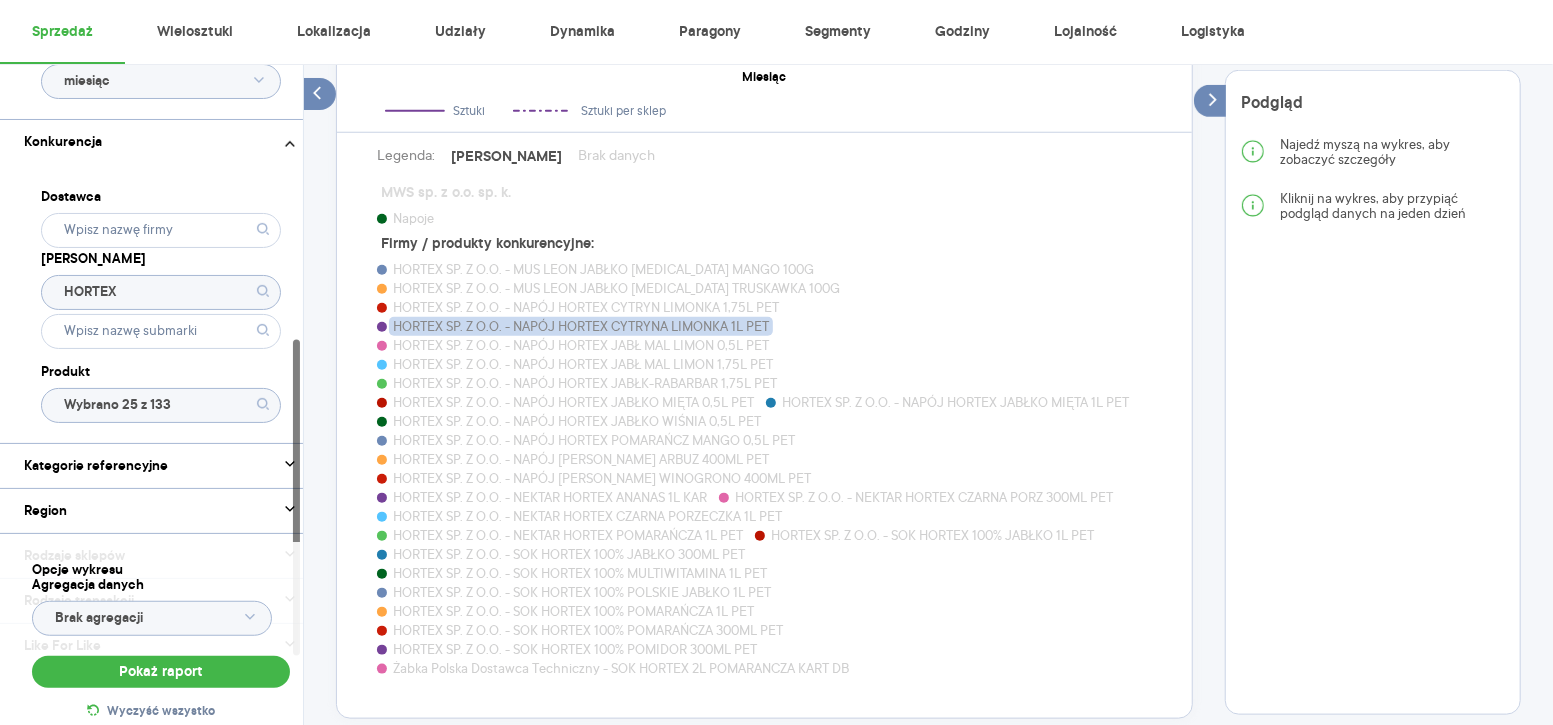 click on "HORTEX SP. Z O.O. - NAPÓJ HORTEX CYTRYNA LIMONKA 1L PET" at bounding box center [581, 326] 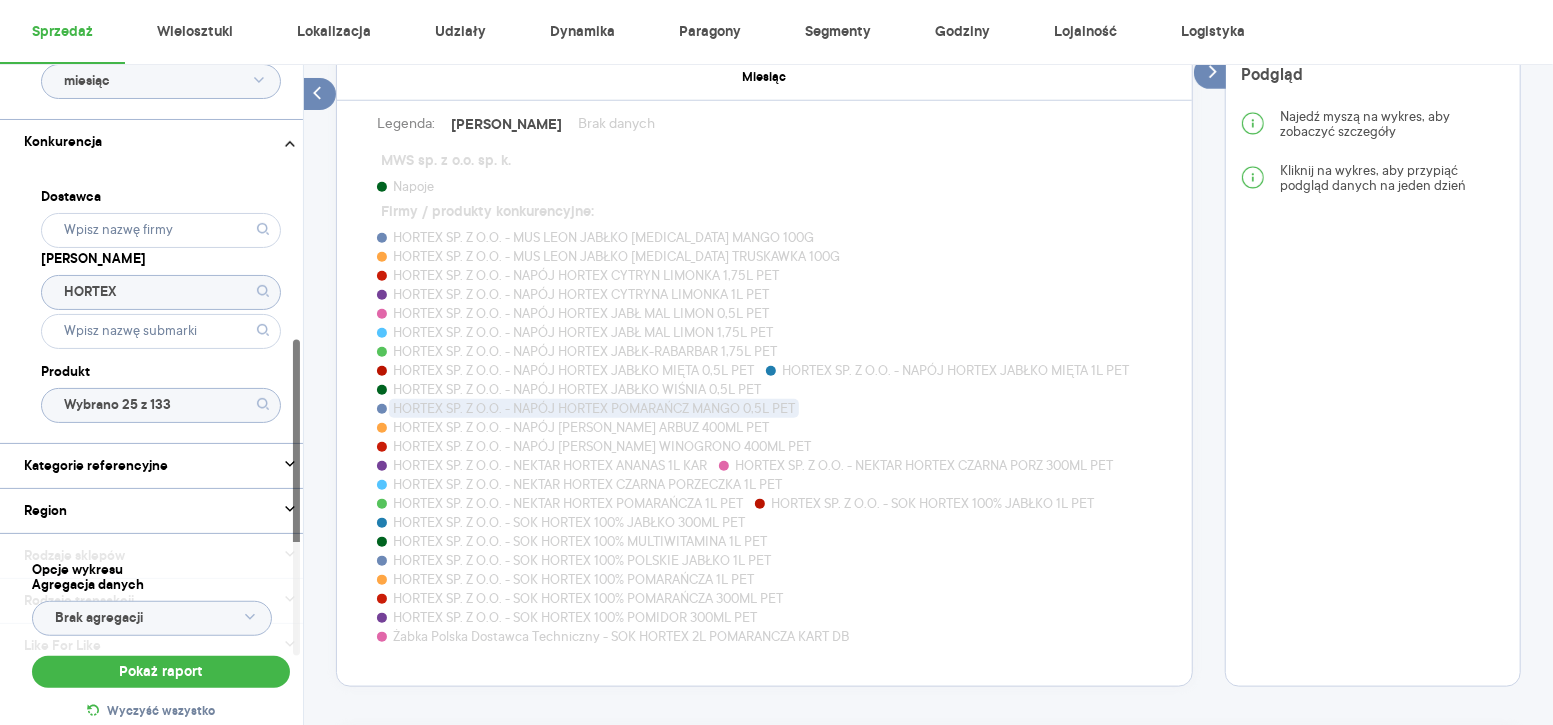 click on "HORTEX SP. Z O.O. - NAPÓJ HORTEX POMARAŃCZ MANGO 0,5L PET" at bounding box center [594, 408] 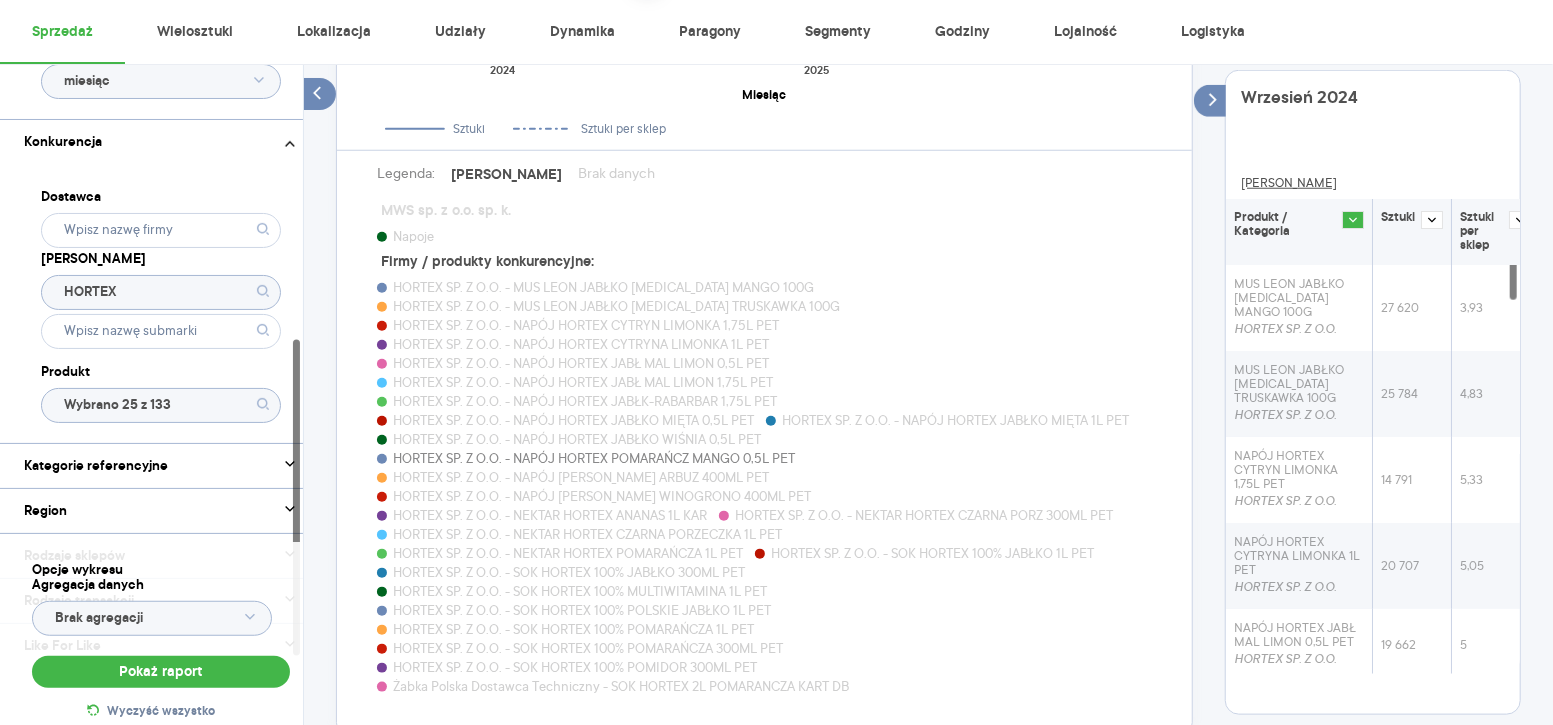 scroll, scrollTop: 1080, scrollLeft: 0, axis: vertical 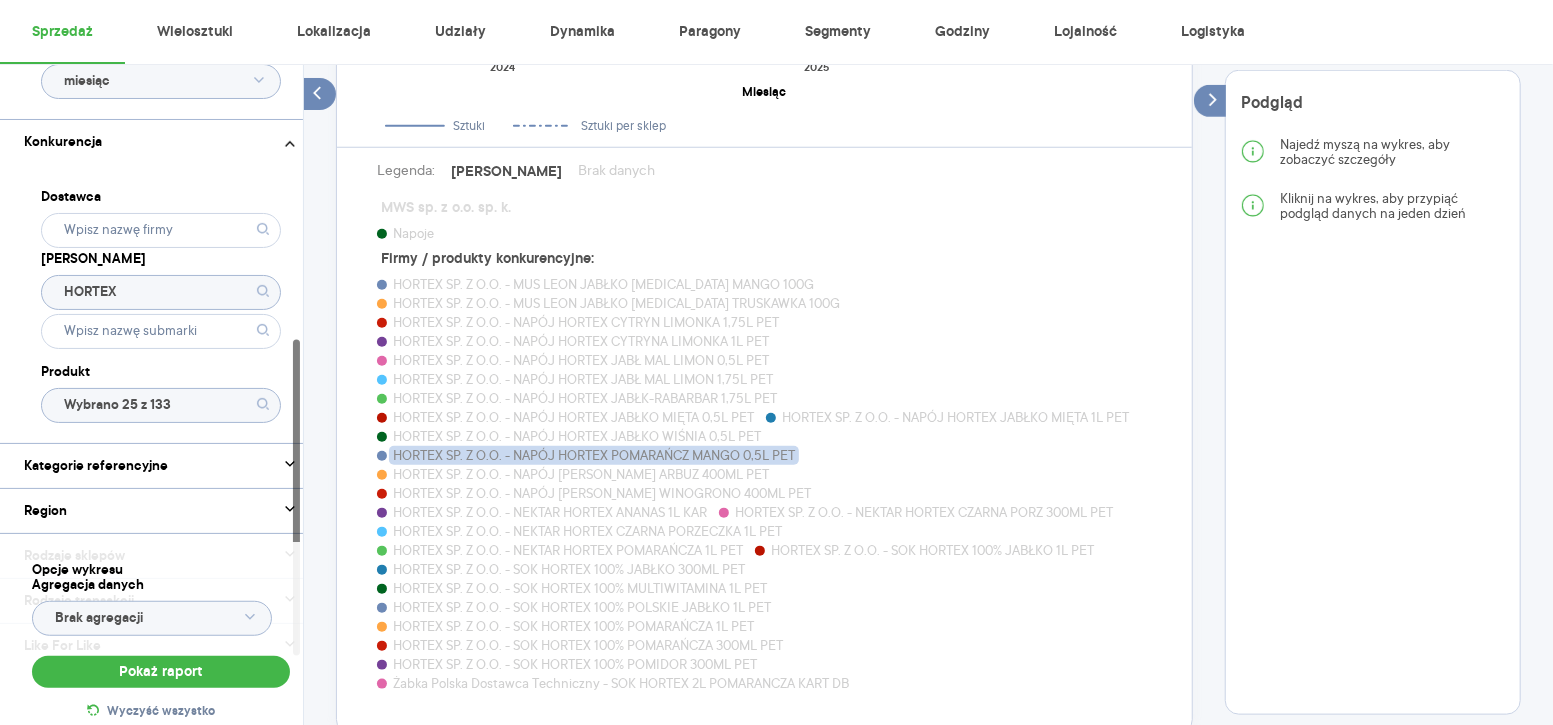 click on "HORTEX SP. Z O.O. - NAPÓJ HORTEX POMARAŃCZ MANGO 0,5L PET" at bounding box center [594, 455] 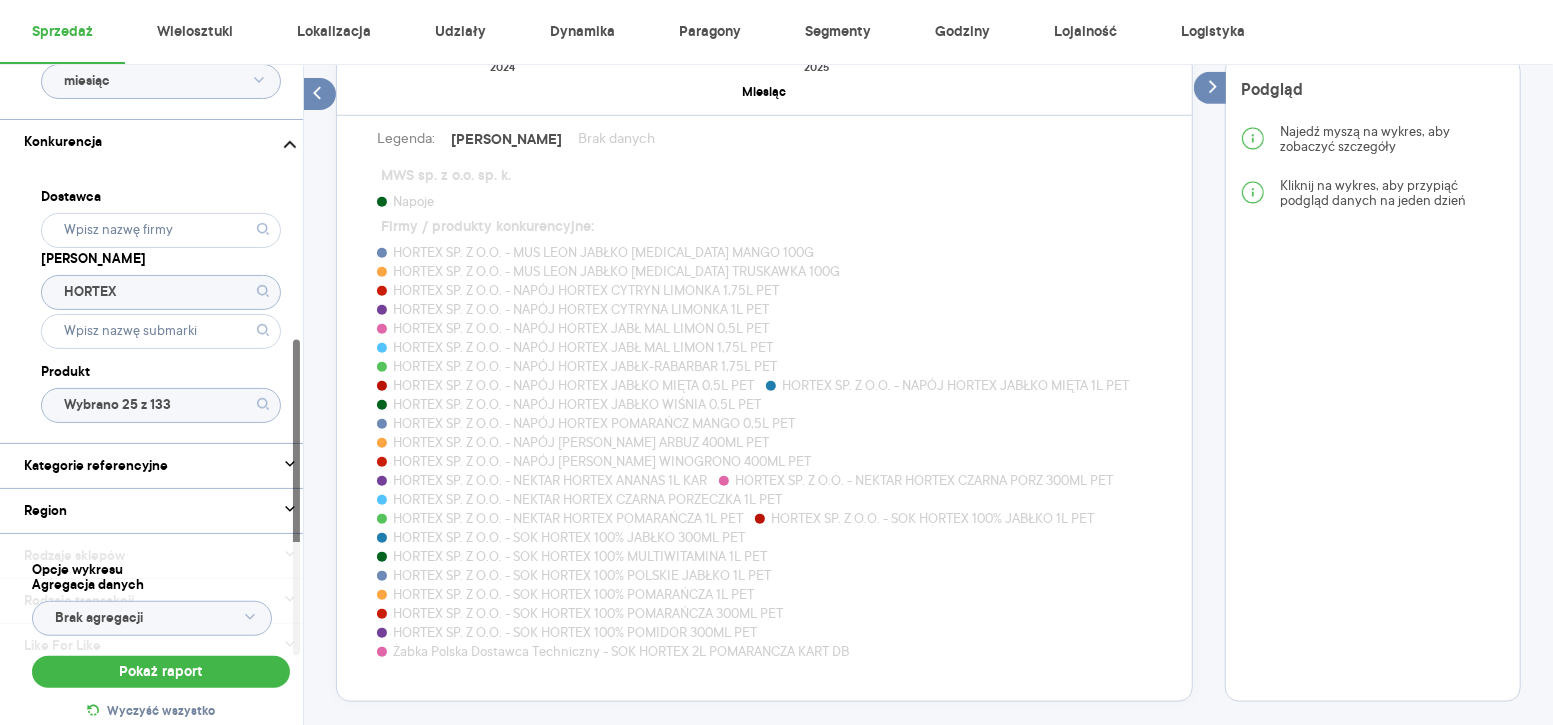 click on "Dostawca Marka HORTEX Produkt Wybrano 25 z 133" at bounding box center [161, 303] 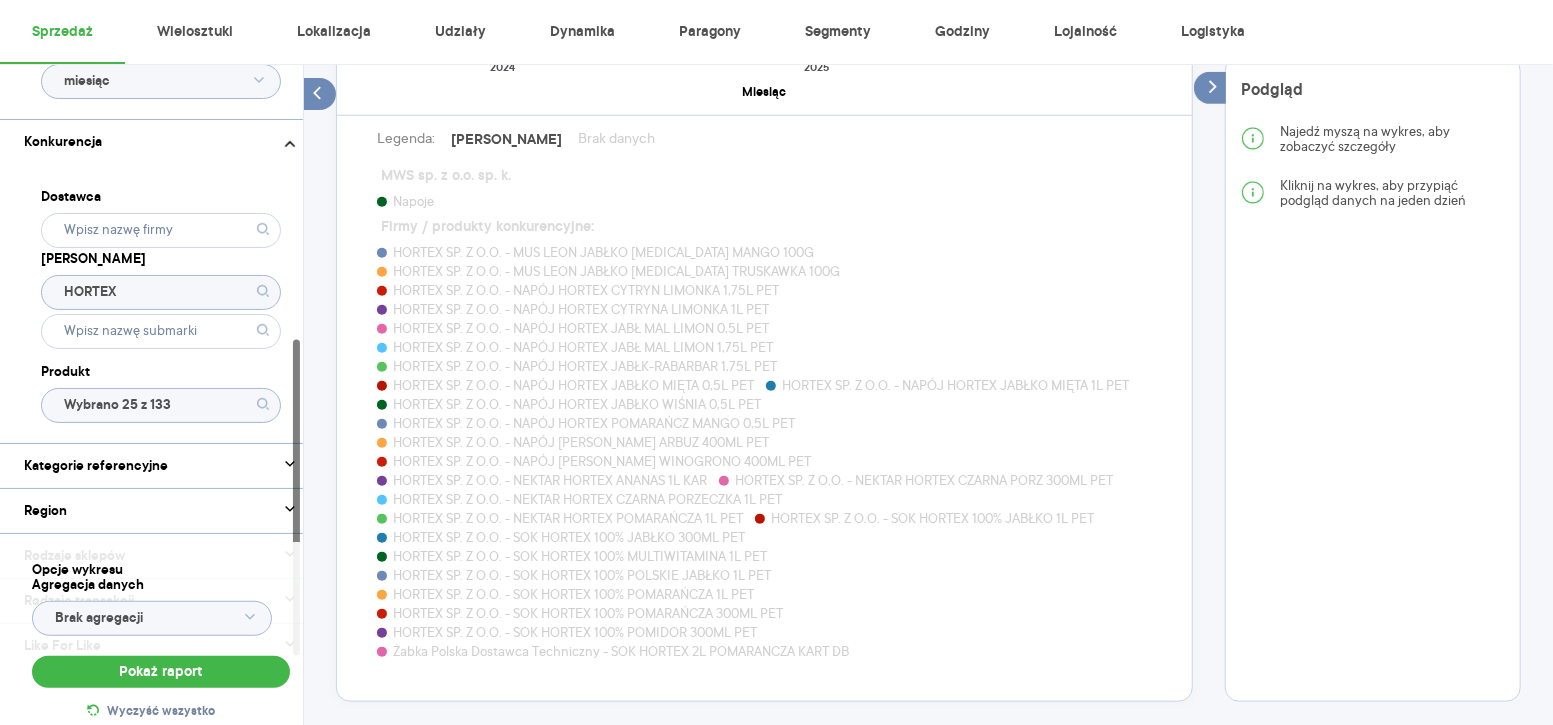 click on "Wybrano 25 z 133" 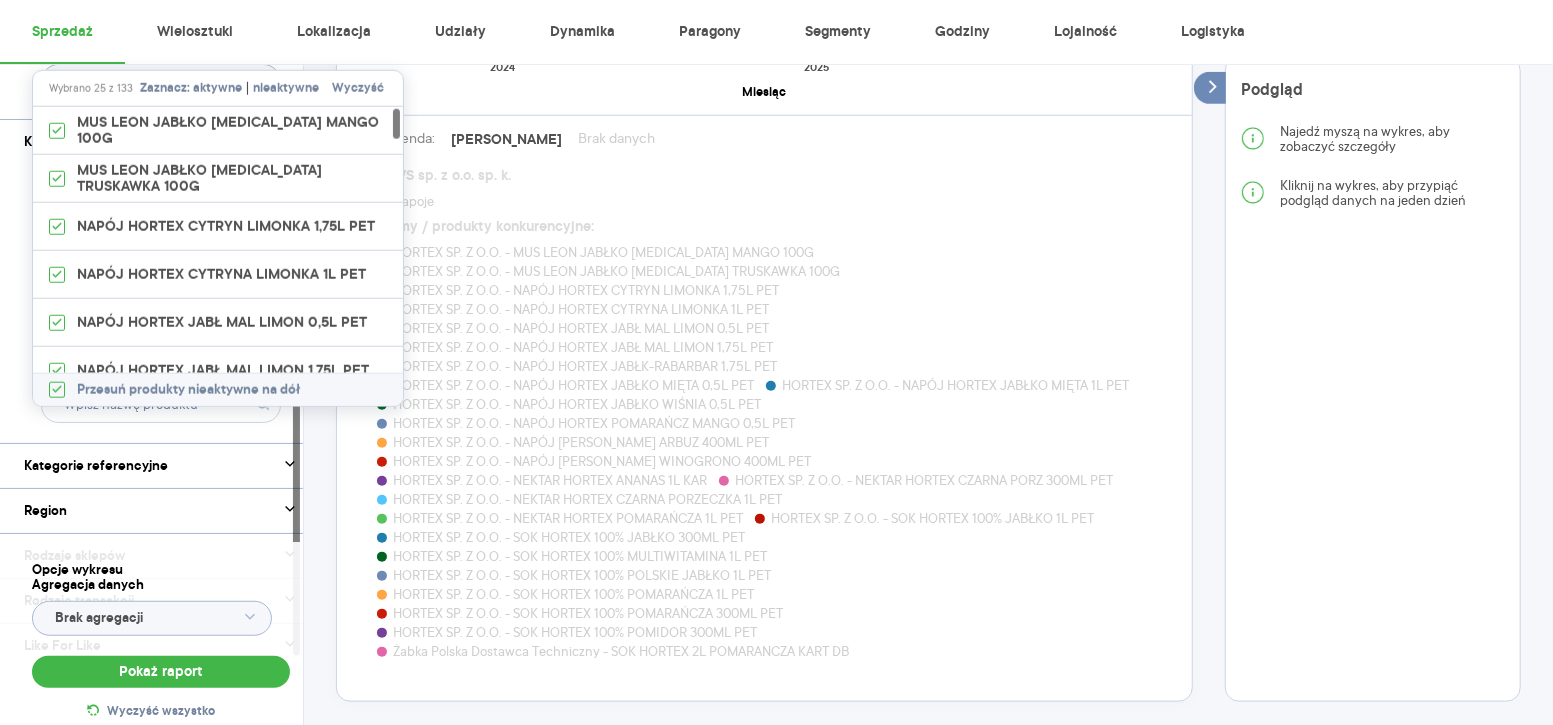 click on "Wyczyść" at bounding box center (358, 89) 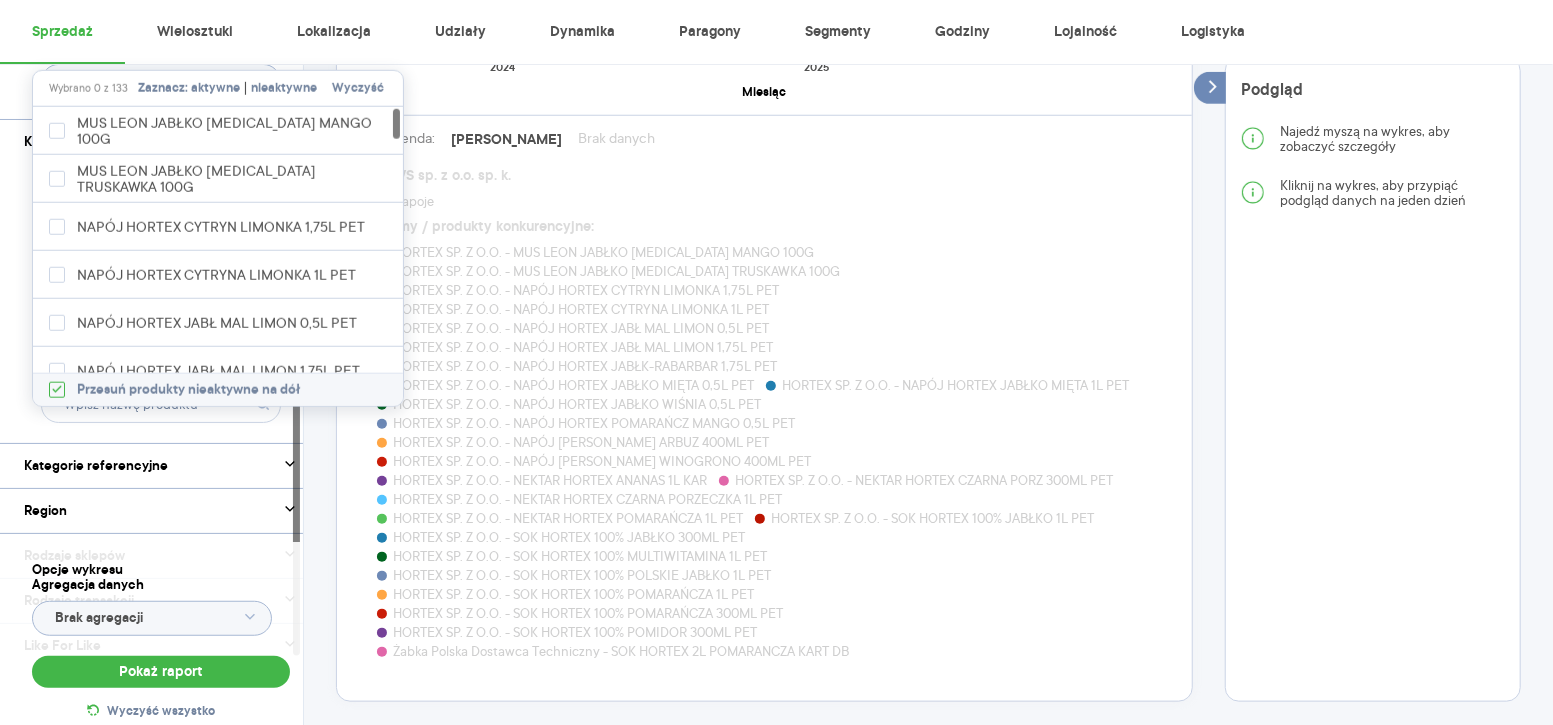 click on "Dostawca Marka HORTEX Produkt" at bounding box center (161, 303) 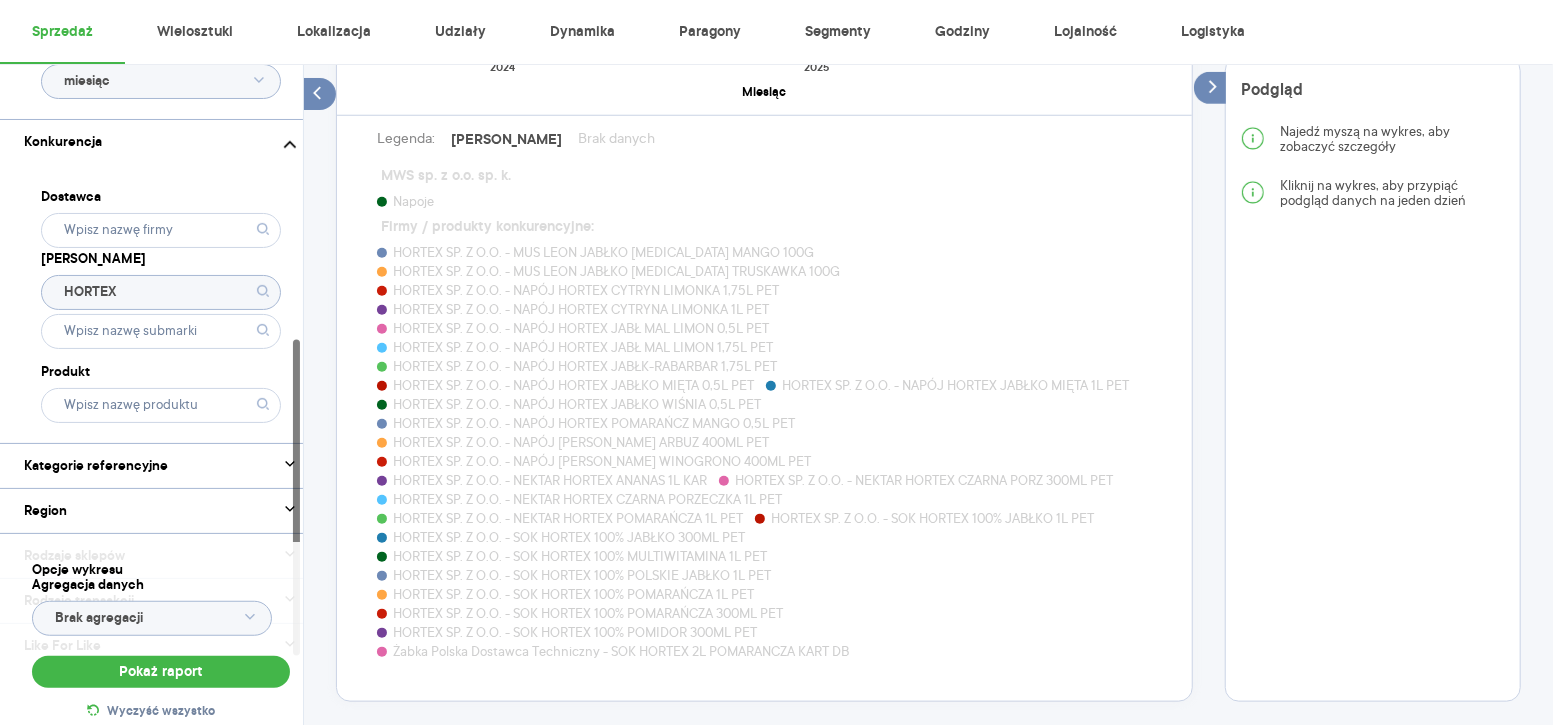 click 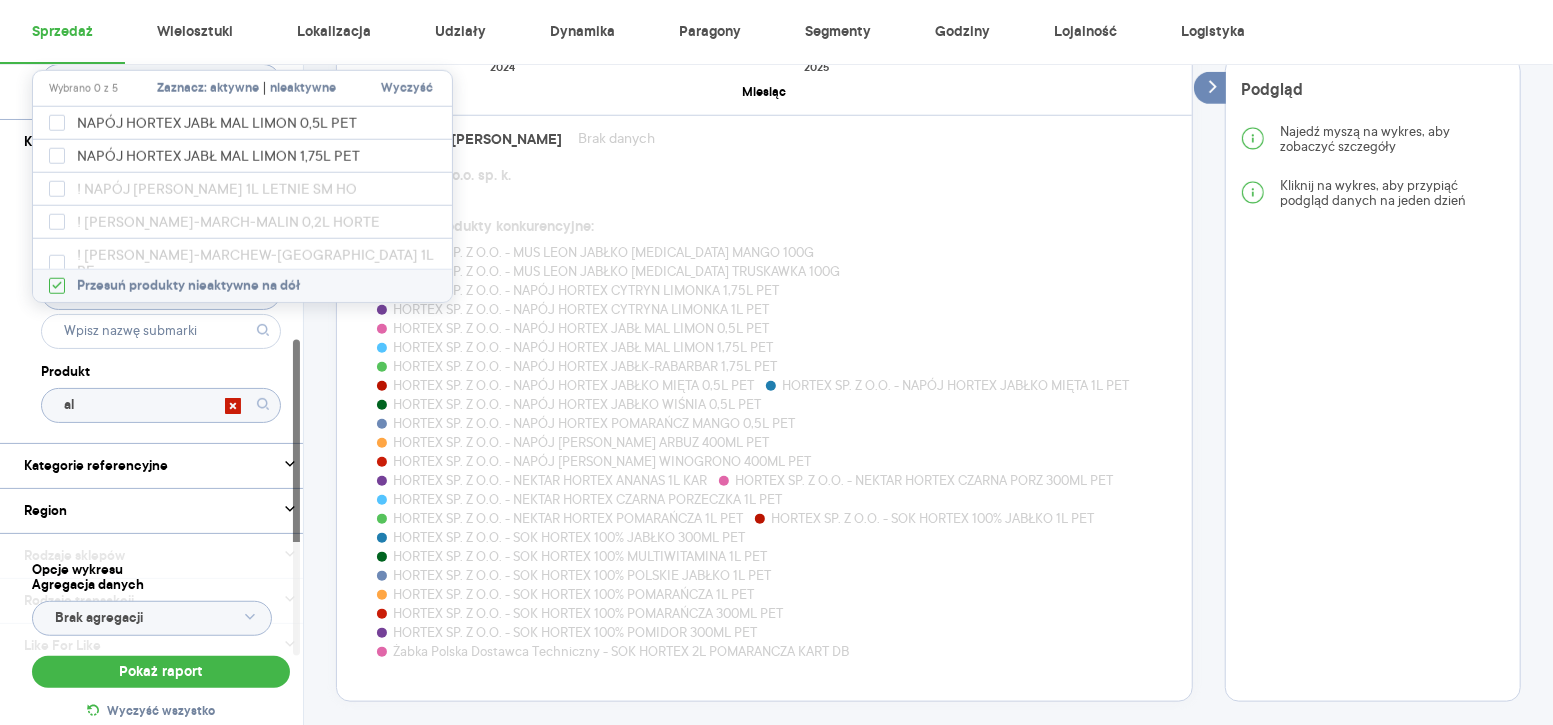 type on "a" 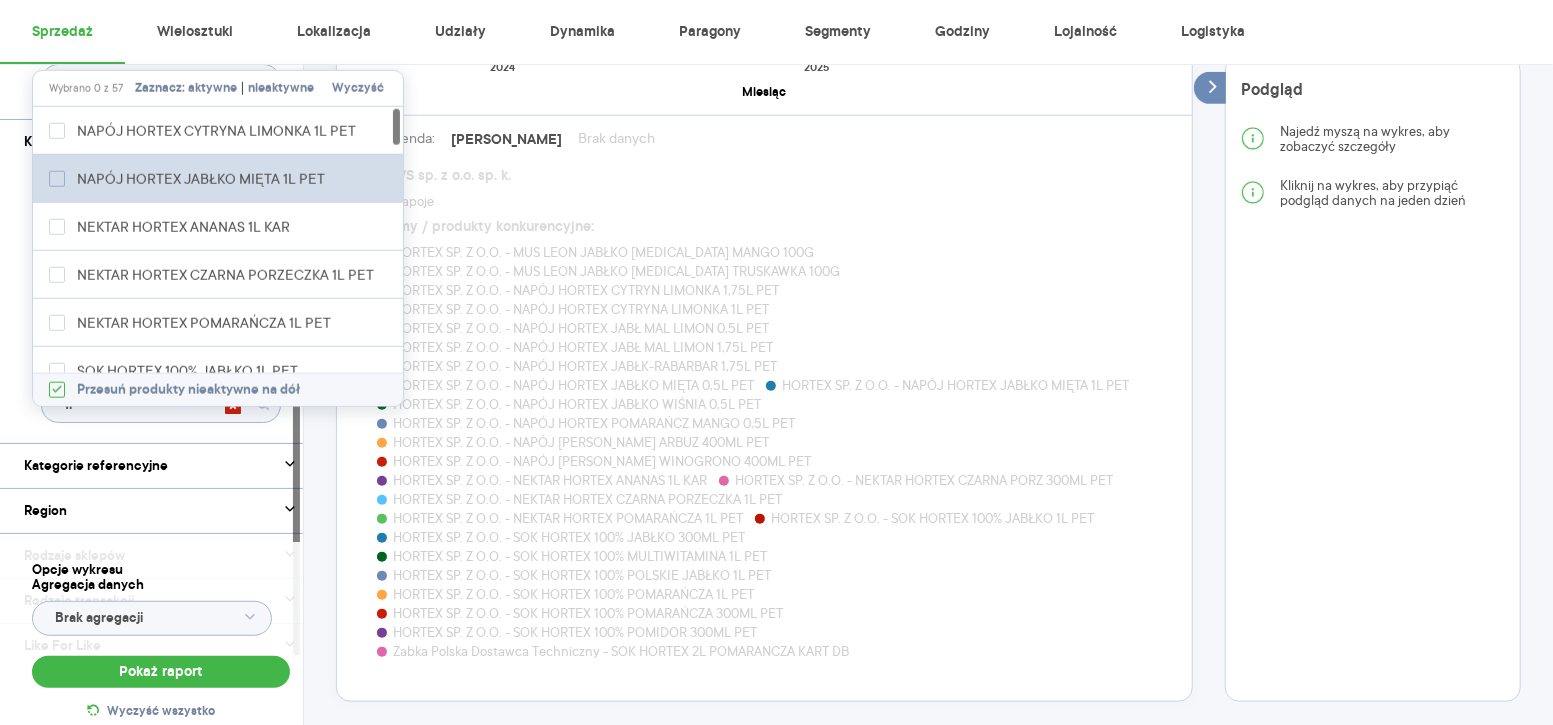 click on "NAPÓJ HORTEX JABŁKO MIĘTA 1L PET" at bounding box center [205, 179] 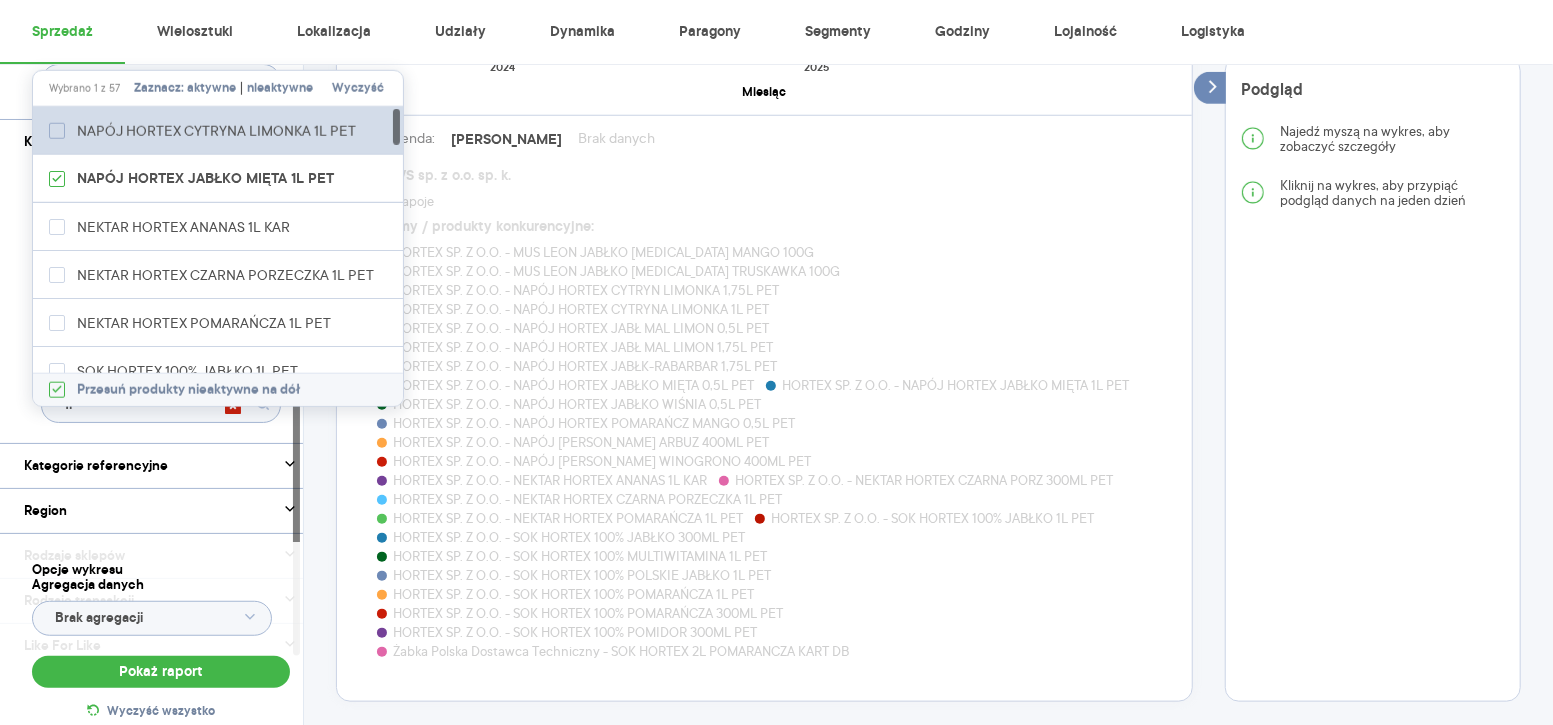 click on "NAPÓJ HORTEX CYTRYNA LIMONKA 1L PET" at bounding box center [207, 131] 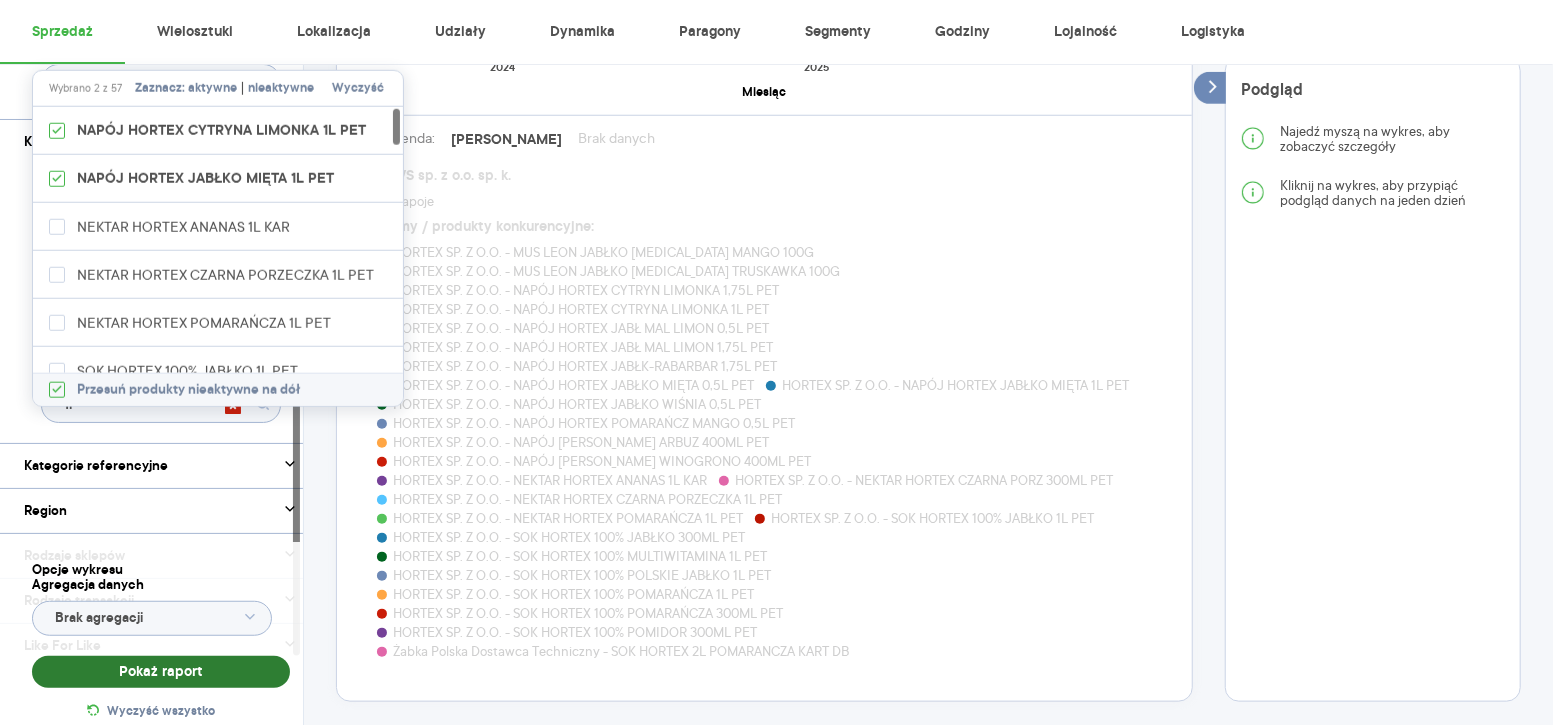 click on "Pokaż raport" at bounding box center [161, 672] 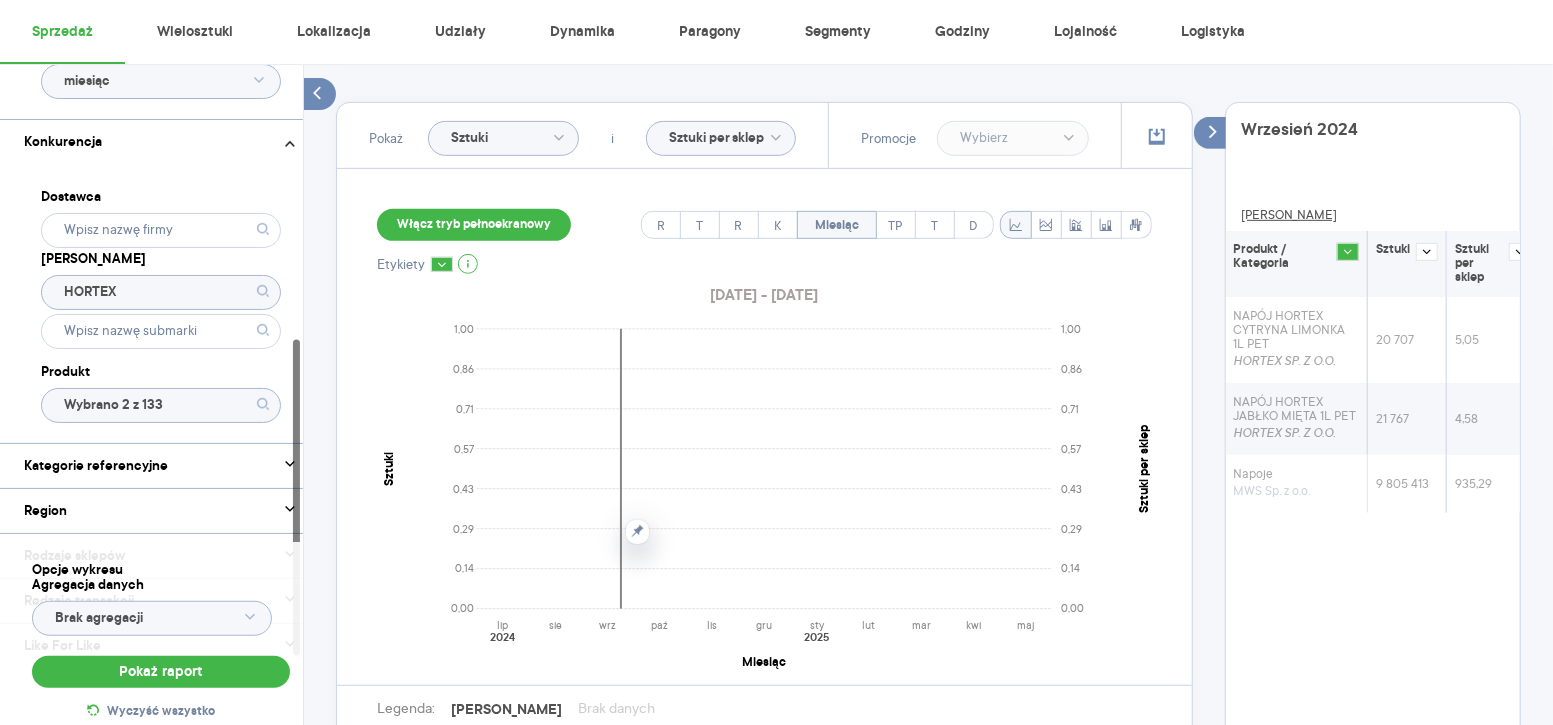 scroll, scrollTop: 509, scrollLeft: 0, axis: vertical 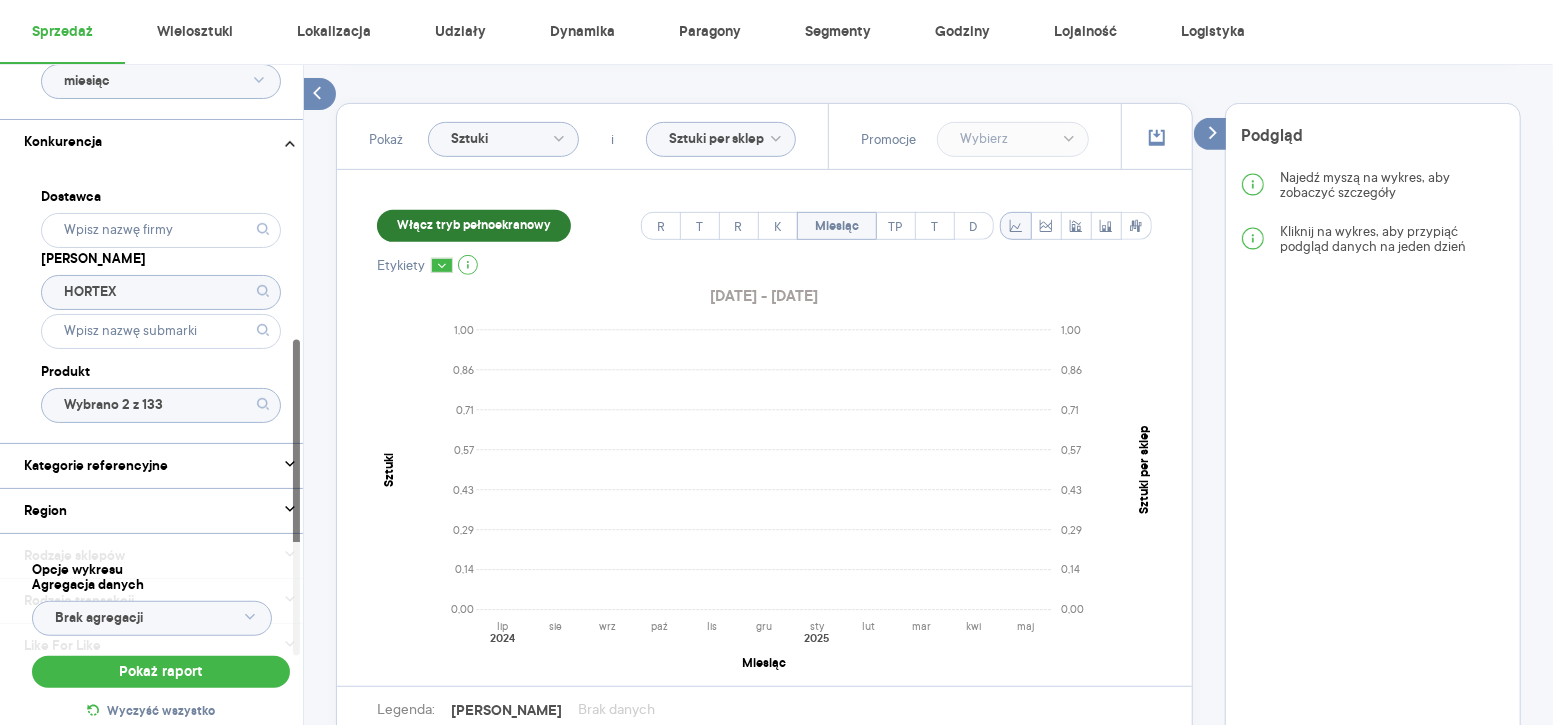 click on "Włącz tryb pełnoekranowy" at bounding box center [474, 226] 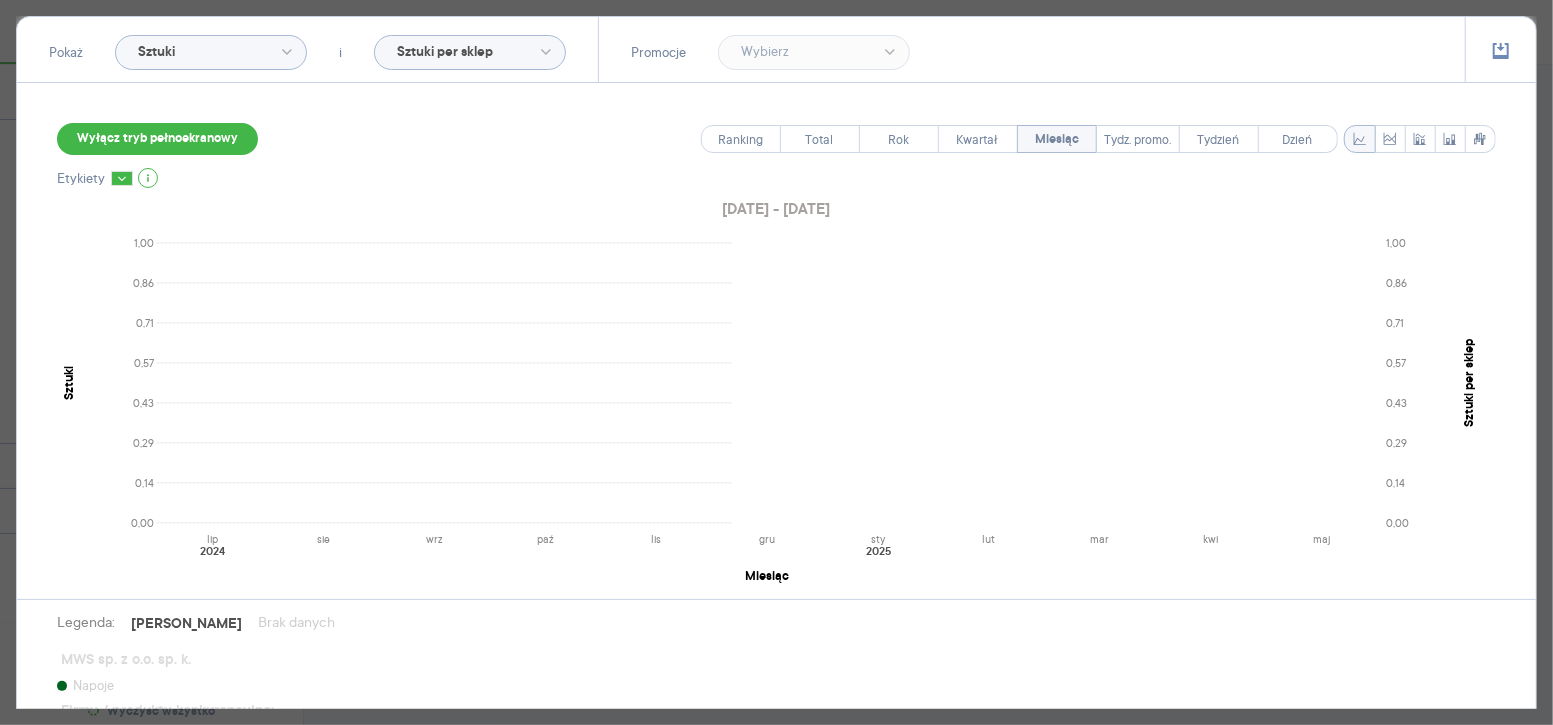 scroll, scrollTop: 217, scrollLeft: 0, axis: vertical 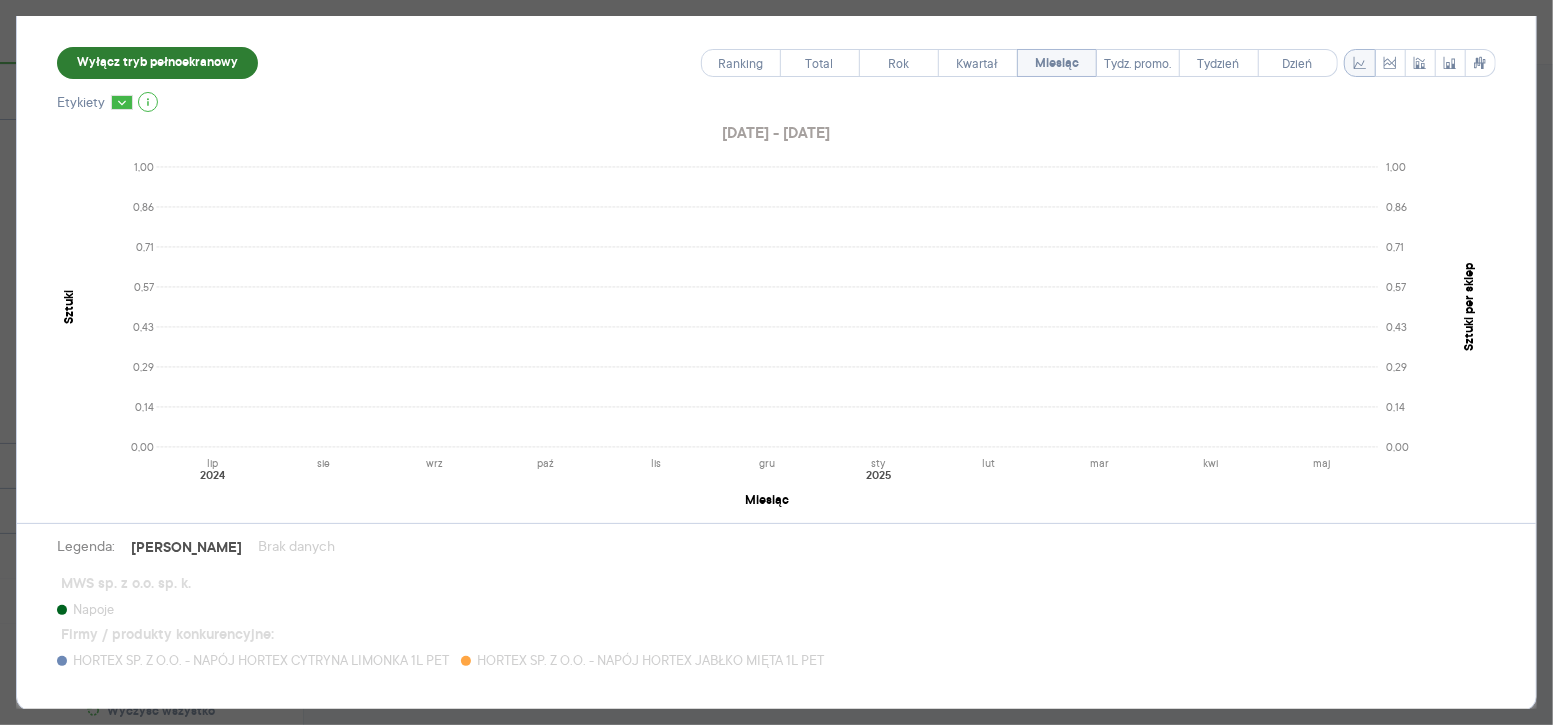 click on "Wyłącz tryb pełnoekranowy" at bounding box center [157, 63] 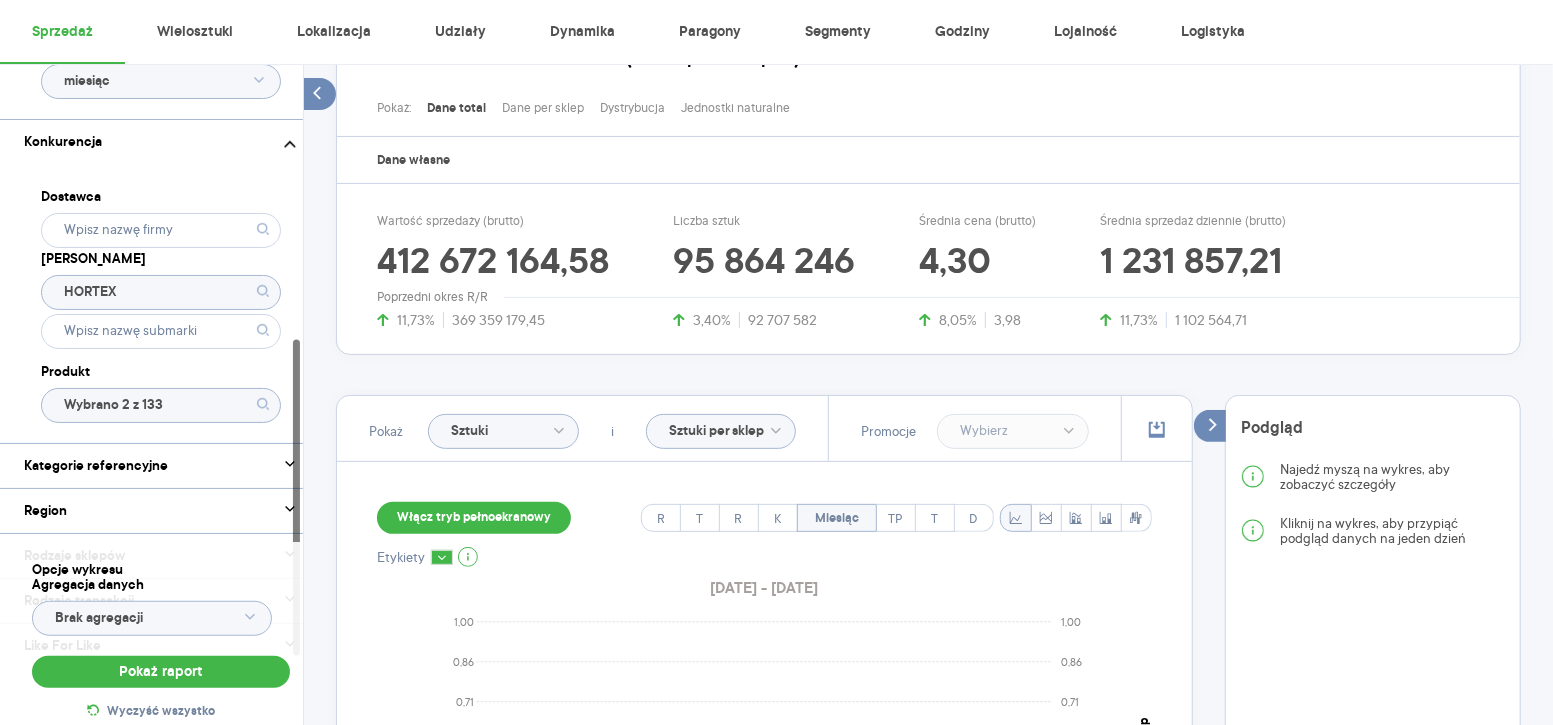 click on "Wybrano 2 z 133" 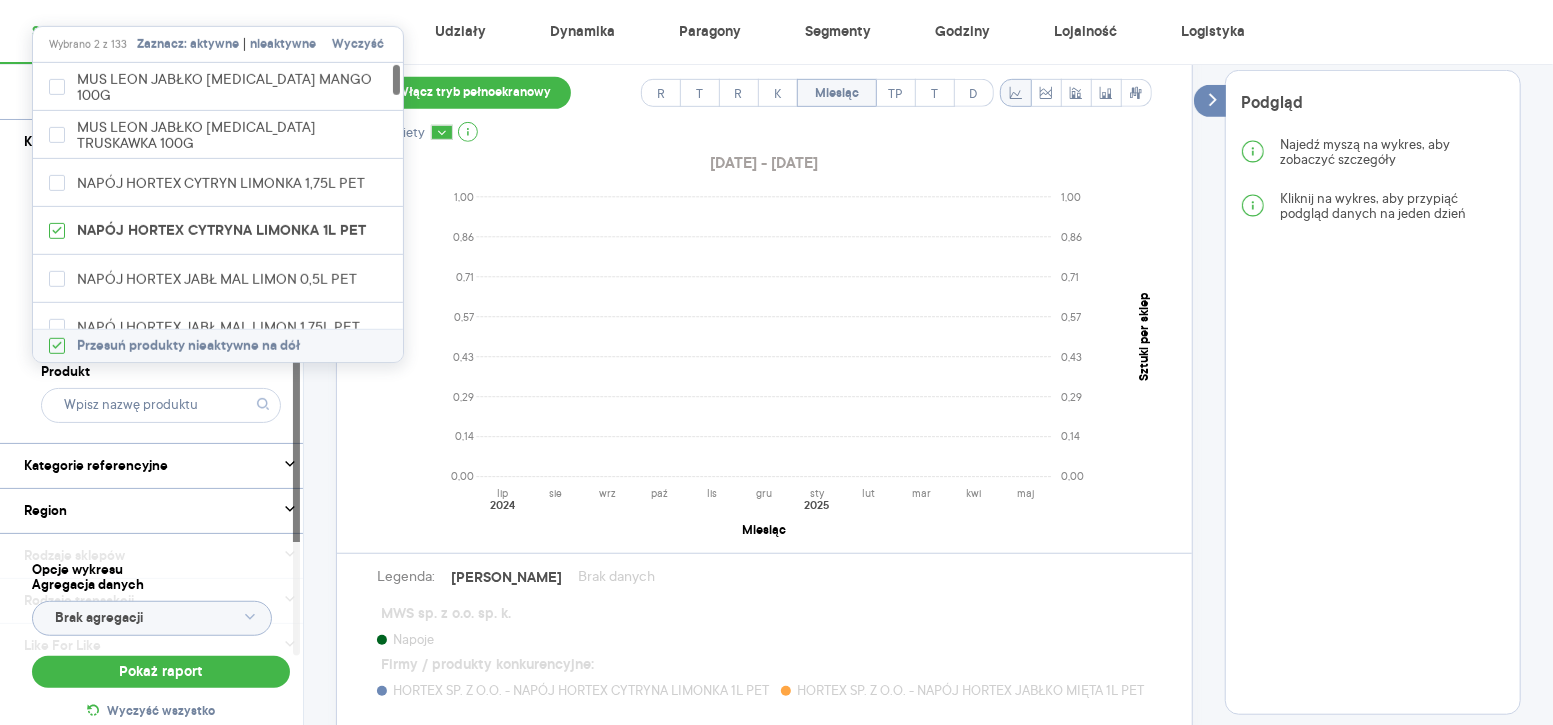 scroll, scrollTop: 652, scrollLeft: 0, axis: vertical 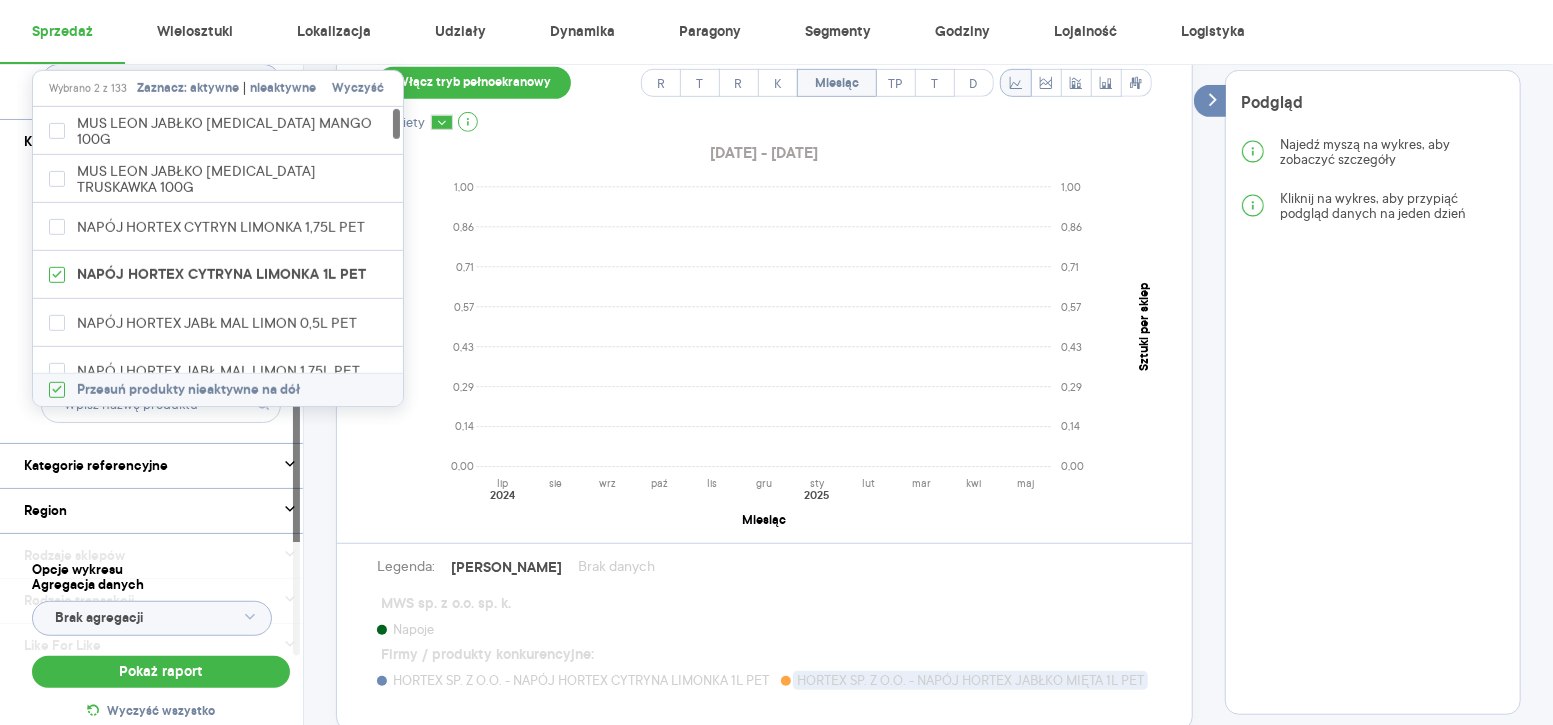 click on "HORTEX SP. Z O.O. - NAPÓJ HORTEX CYTRYNA LIMONKA 1L PET" at bounding box center (581, 680) 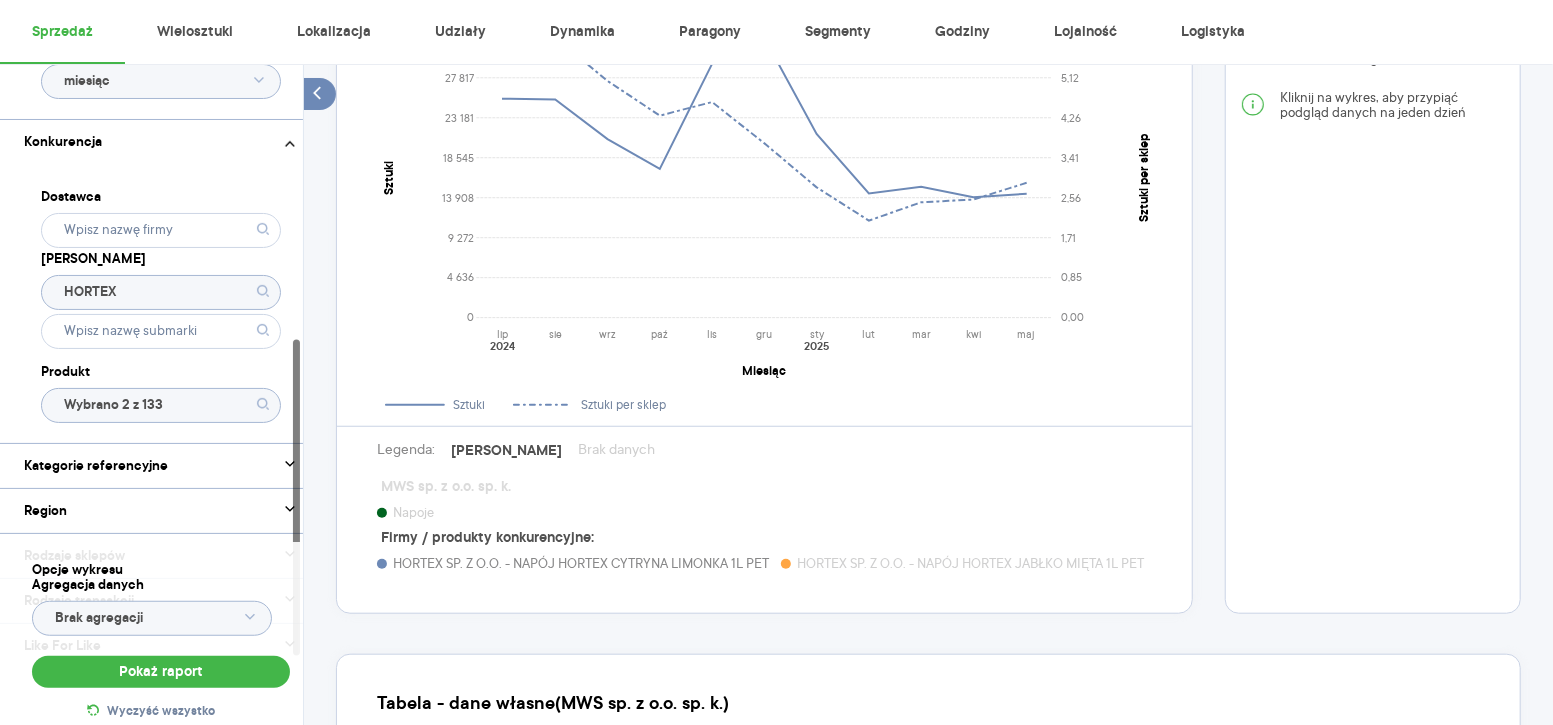 scroll, scrollTop: 802, scrollLeft: 0, axis: vertical 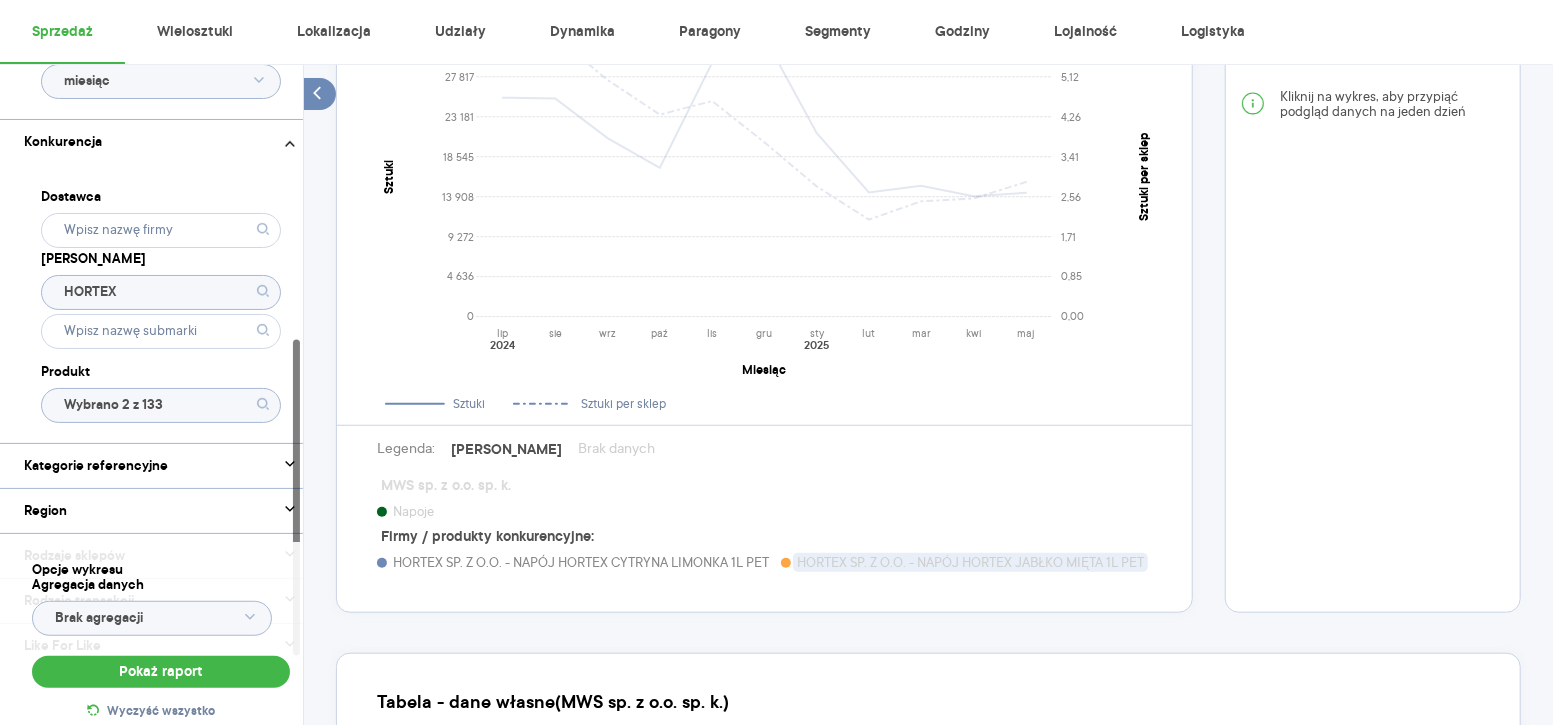 click on "HORTEX SP. Z O.O. - NAPÓJ HORTEX JABŁKO MIĘTA 1L PET" at bounding box center [970, 562] 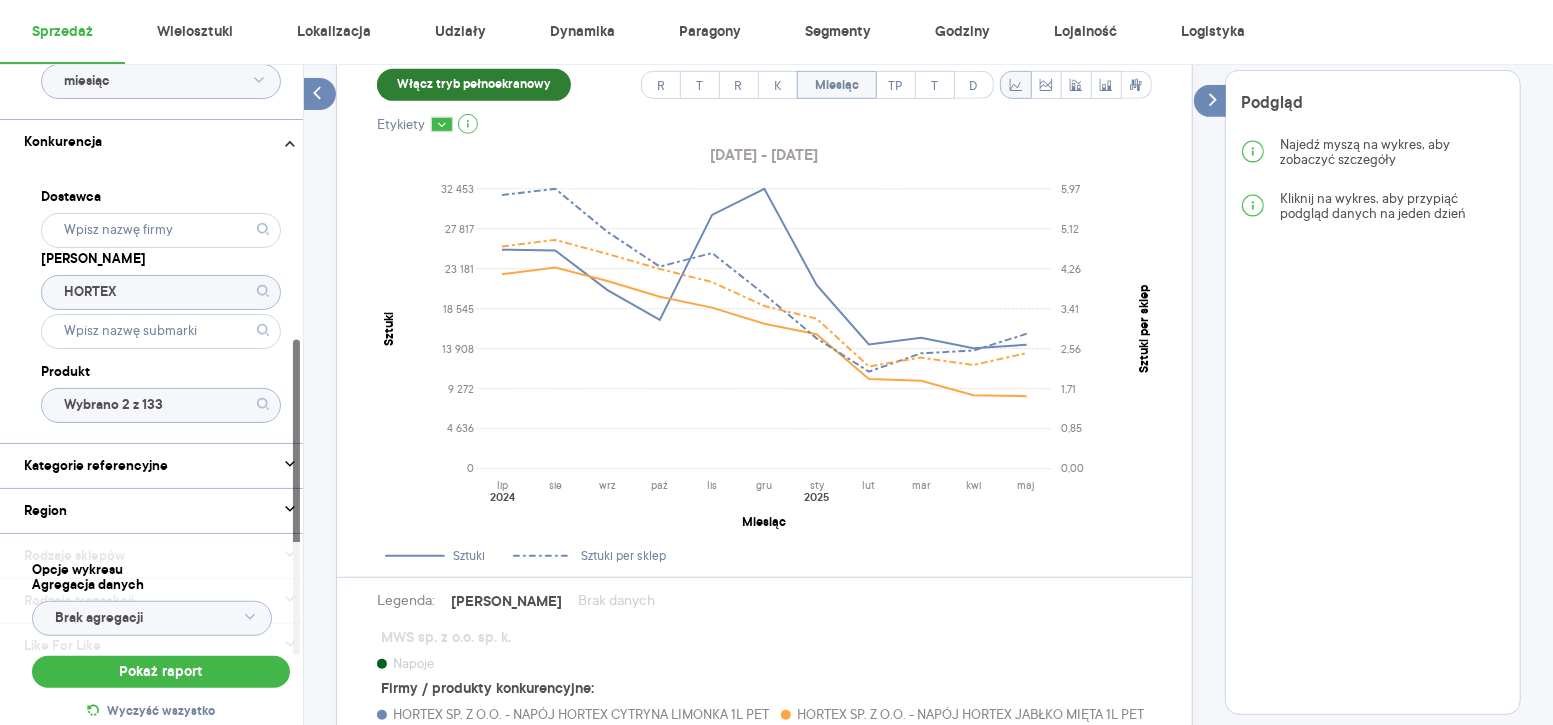 click on "Włącz tryb pełnoekranowy" at bounding box center (474, 85) 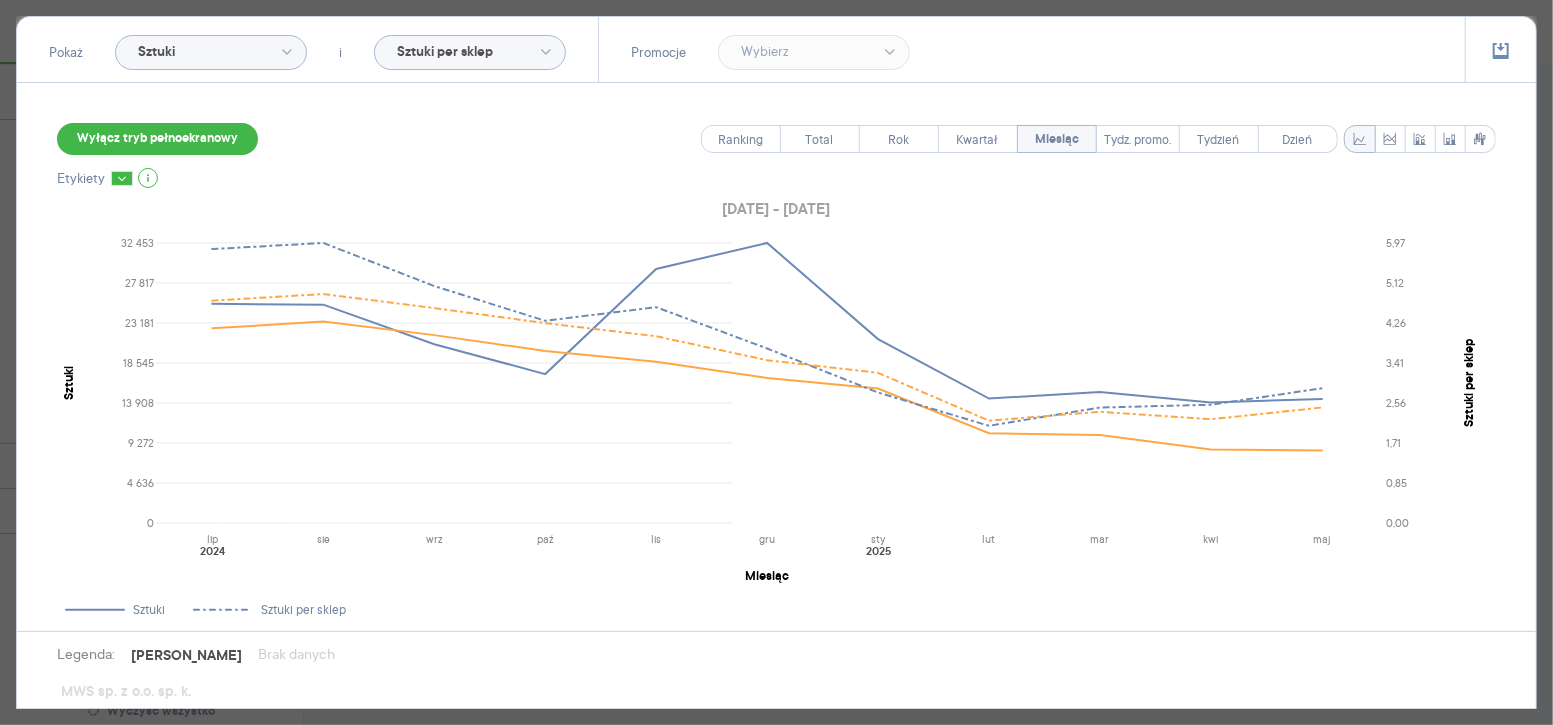 scroll, scrollTop: 217, scrollLeft: 0, axis: vertical 